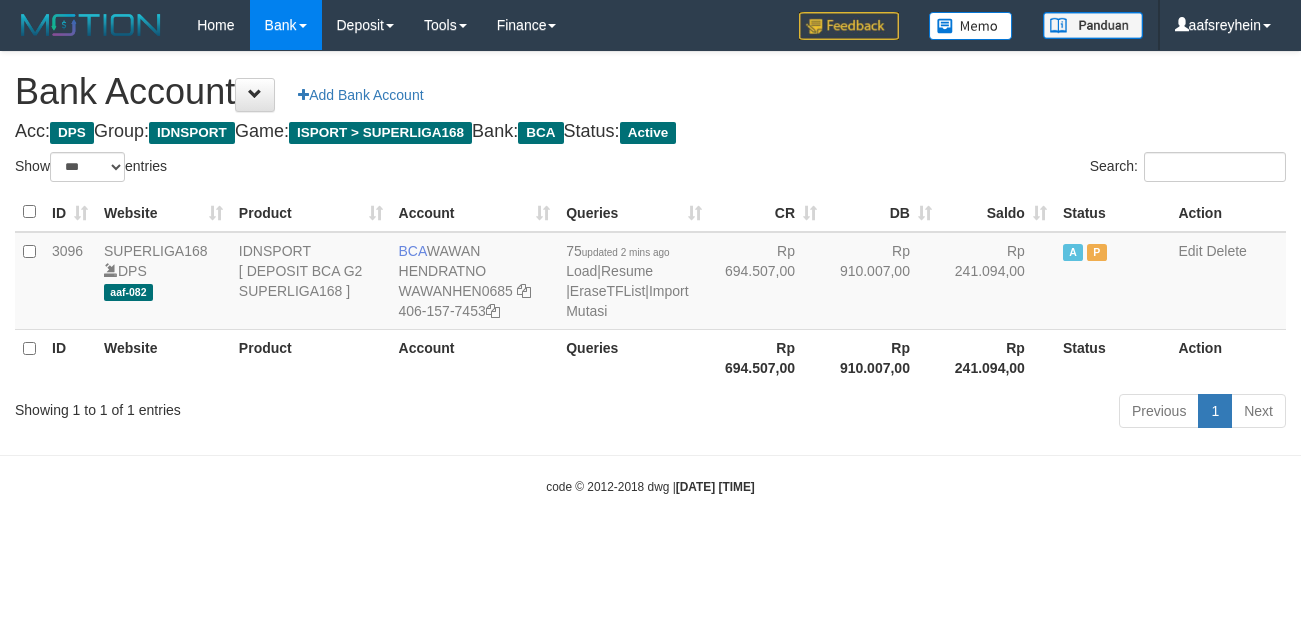 select on "***" 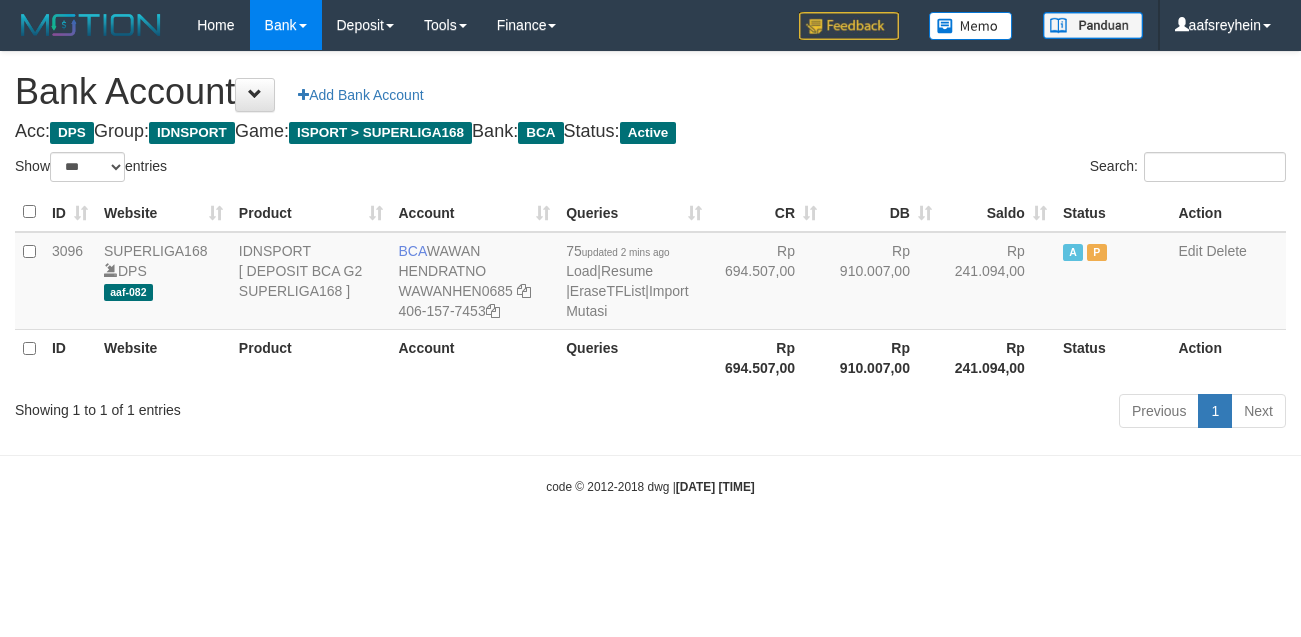 scroll, scrollTop: 0, scrollLeft: 0, axis: both 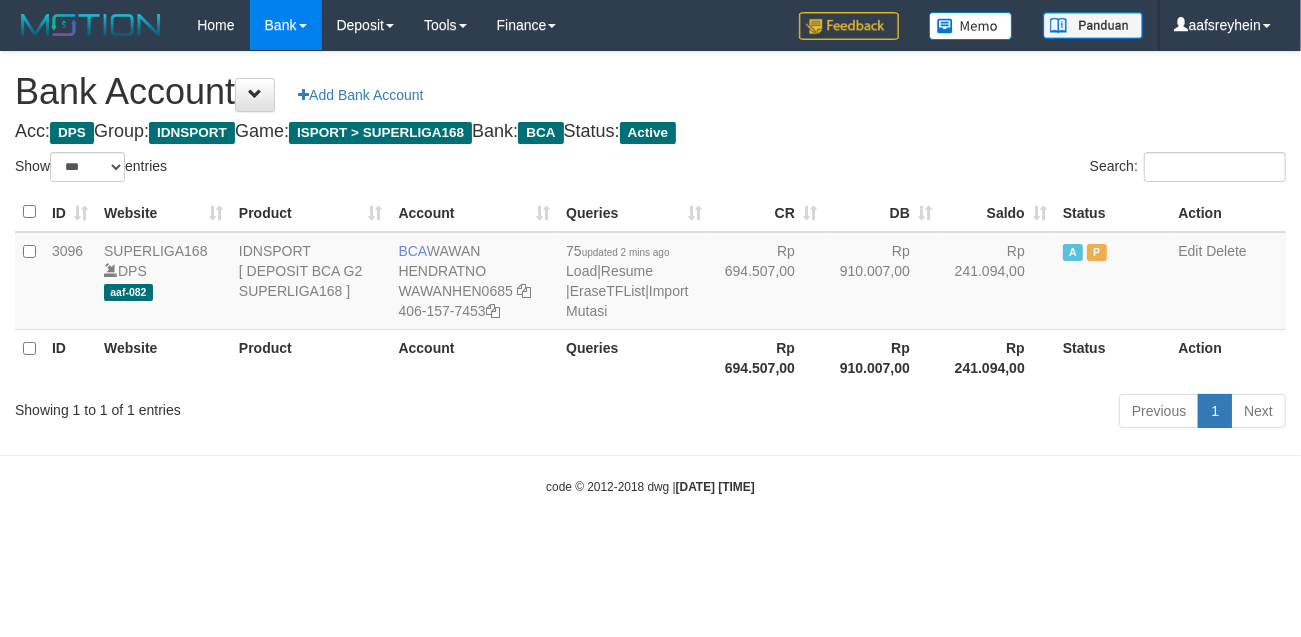 click on "Previous 1 Next" at bounding box center [921, 413] 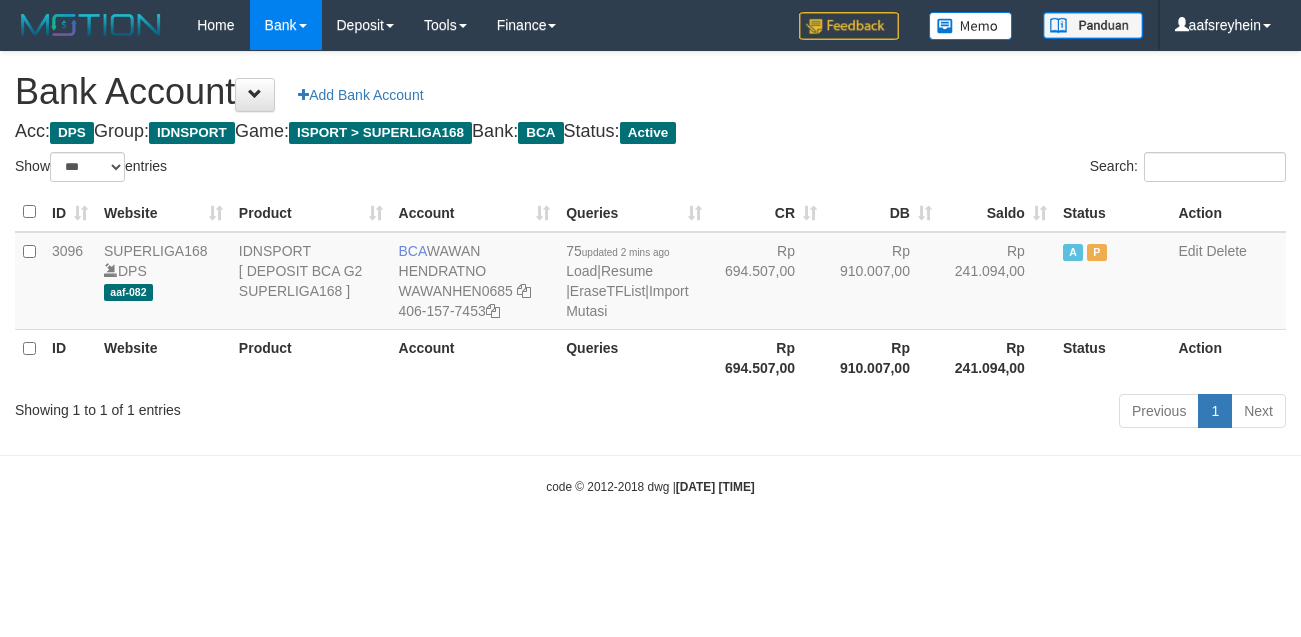 select on "***" 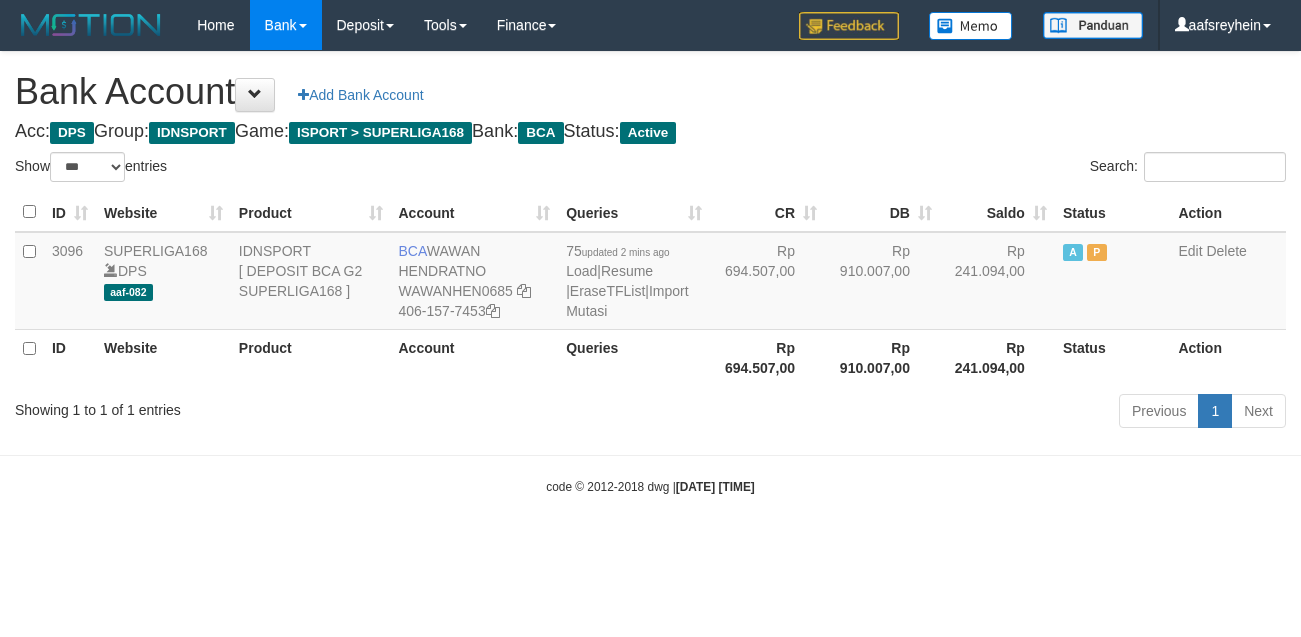scroll, scrollTop: 0, scrollLeft: 0, axis: both 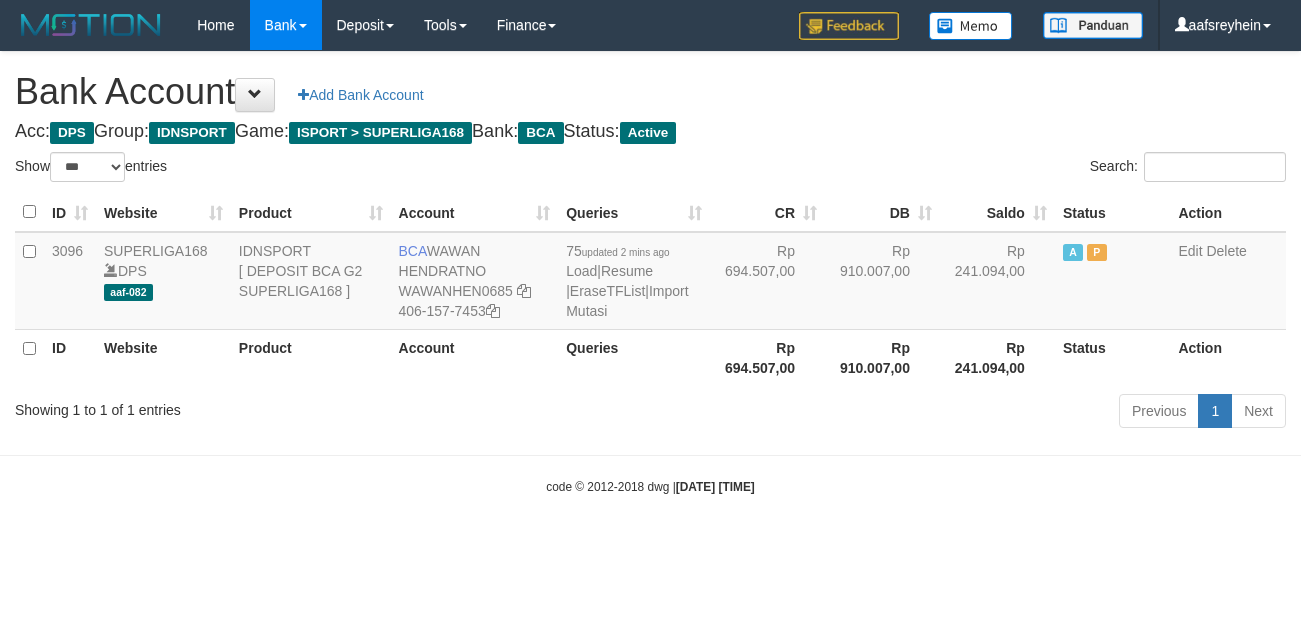 select on "***" 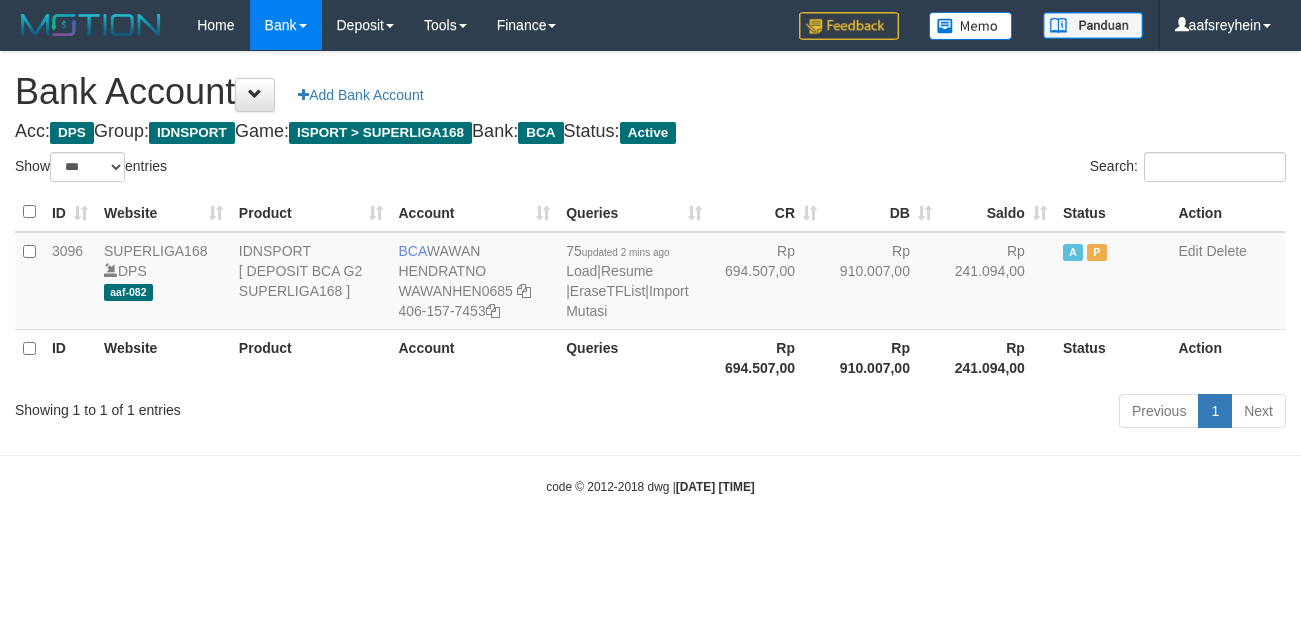 scroll, scrollTop: 0, scrollLeft: 0, axis: both 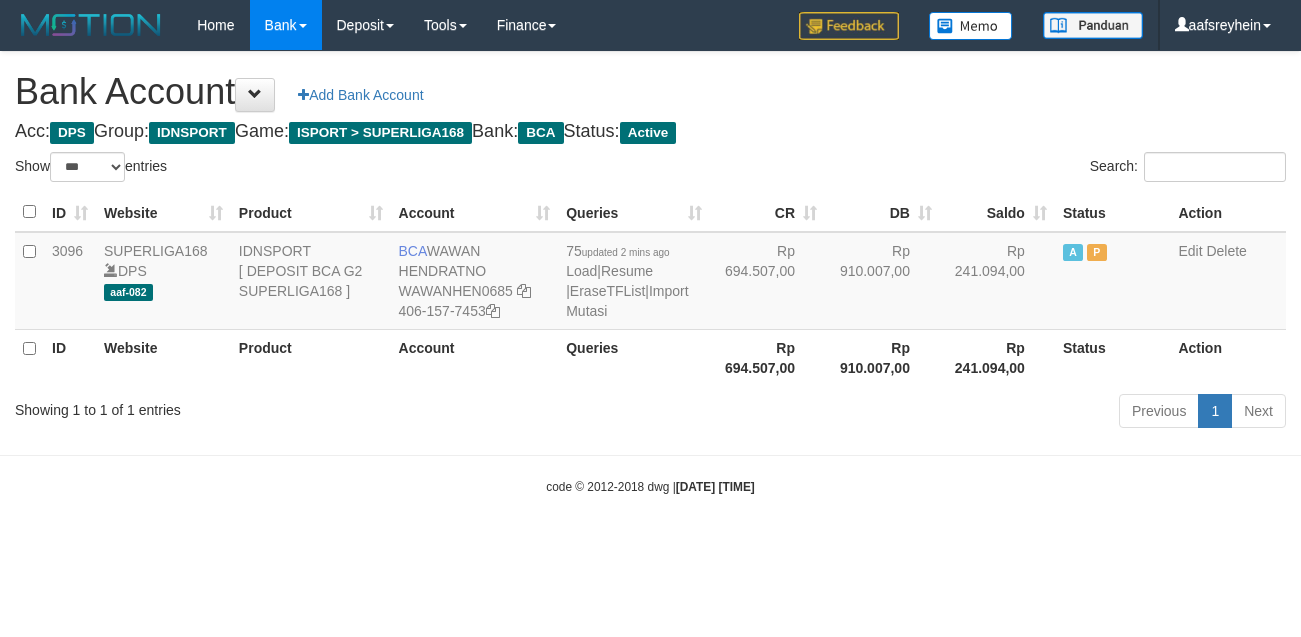 select on "***" 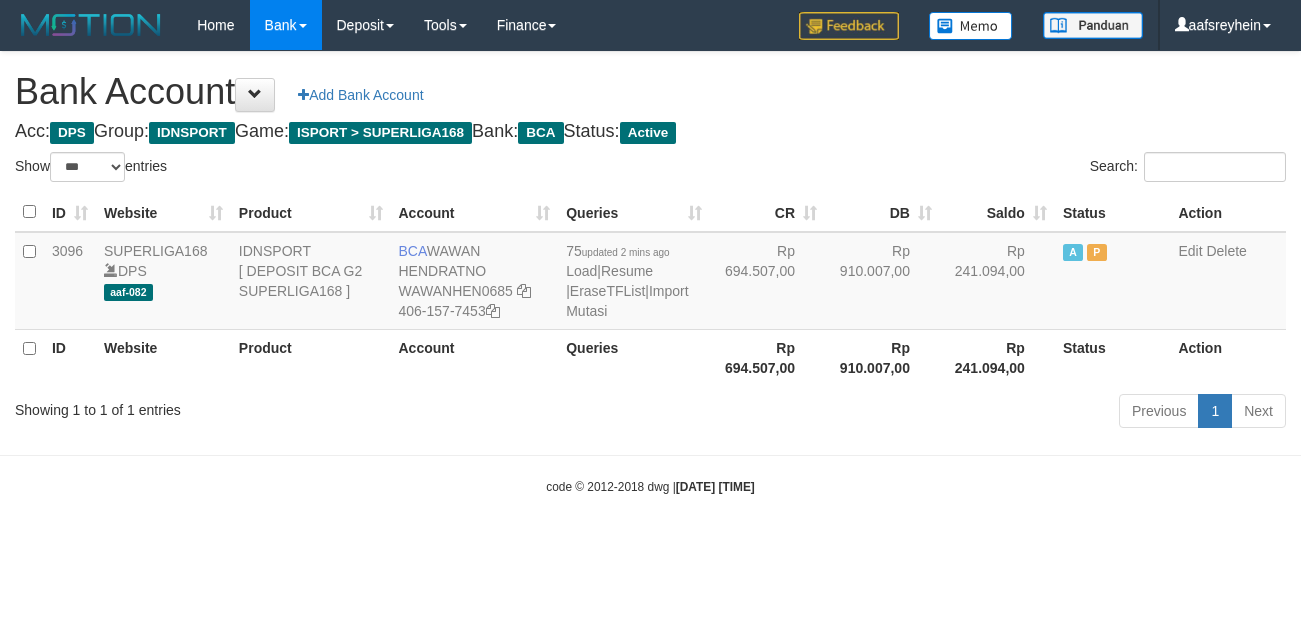 scroll, scrollTop: 0, scrollLeft: 0, axis: both 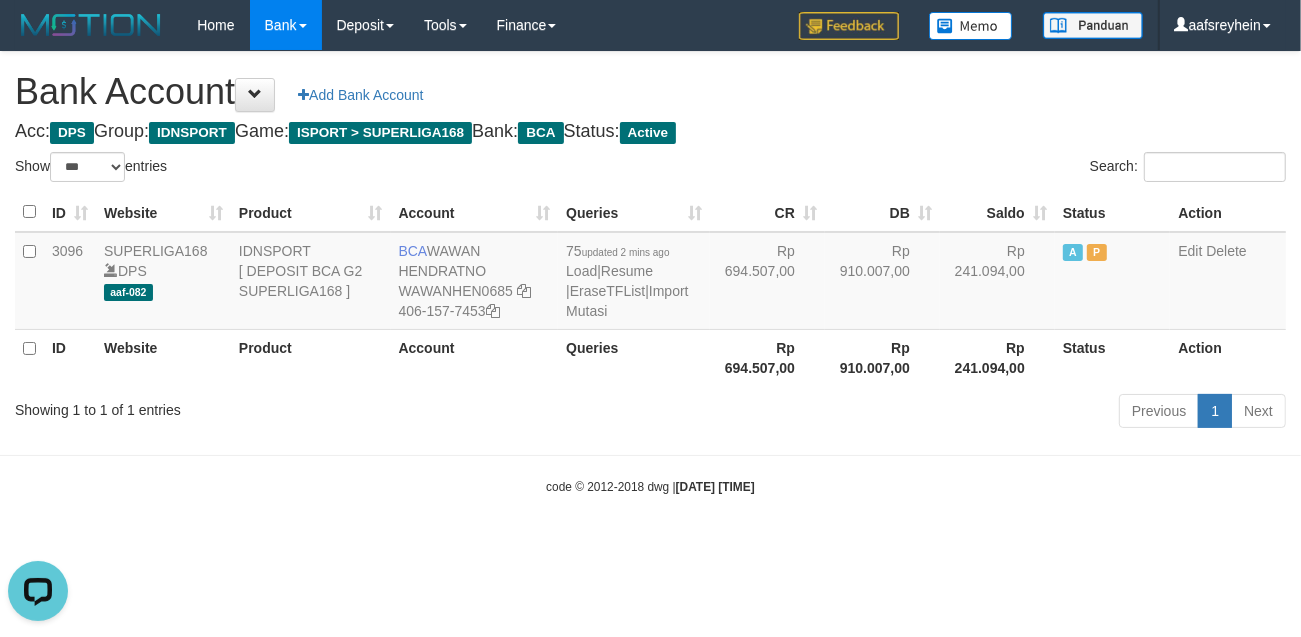 click on "Toggle navigation
Home
Bank
Account List
Load
By Website
Group
[ISPORT]													SUPERLIGA168
By Load Group (DPS)
-" at bounding box center [650, 273] 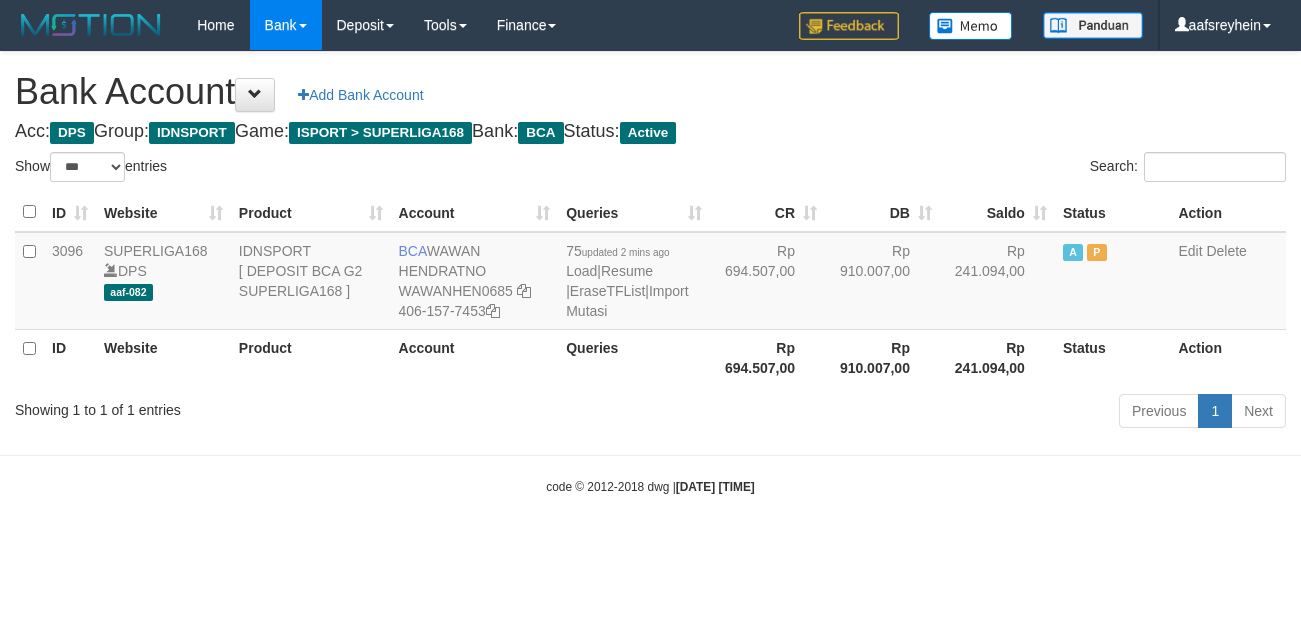 select on "***" 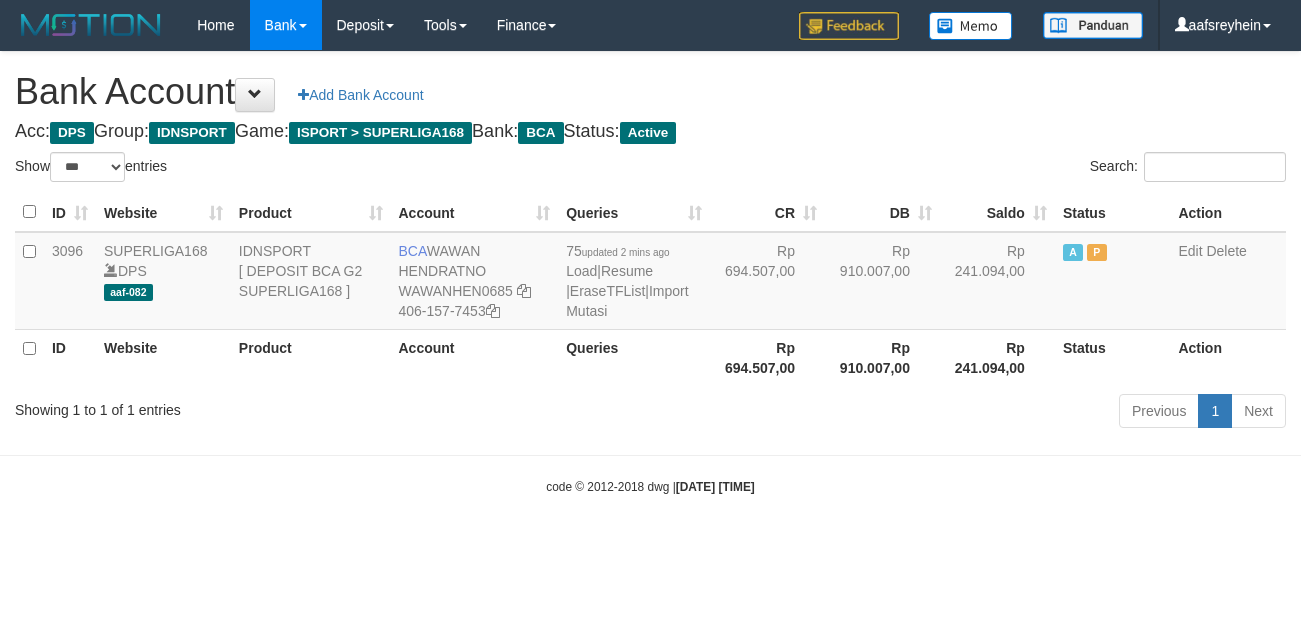 scroll, scrollTop: 0, scrollLeft: 0, axis: both 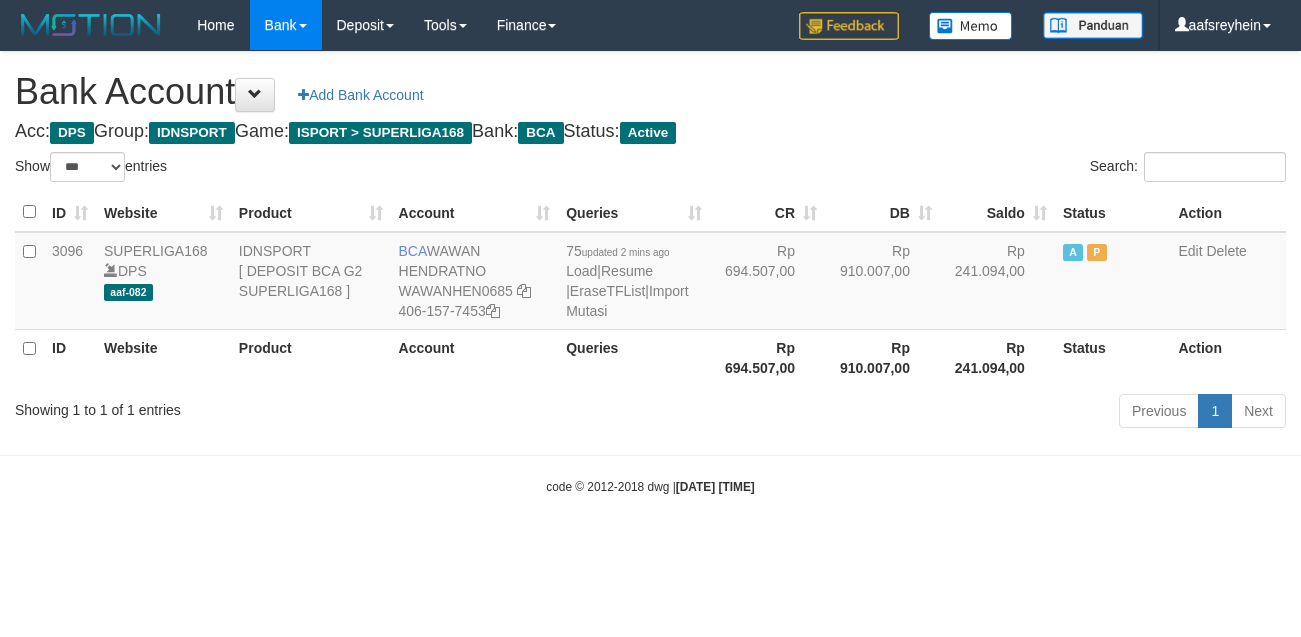 select on "***" 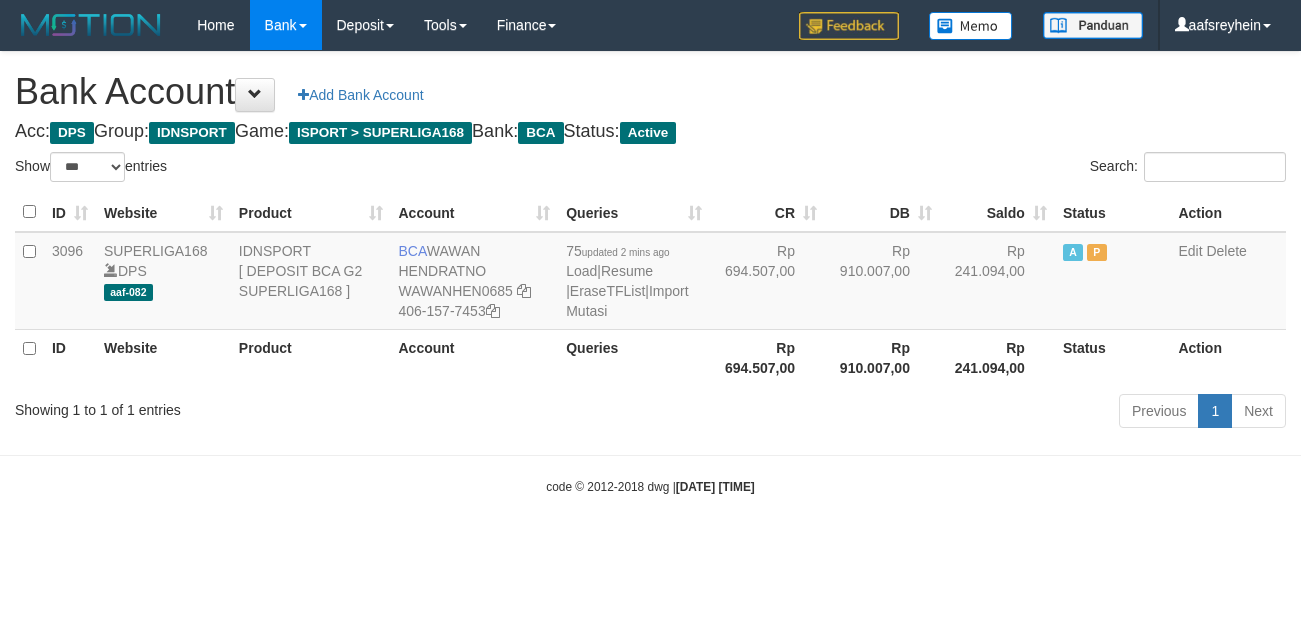 scroll, scrollTop: 0, scrollLeft: 0, axis: both 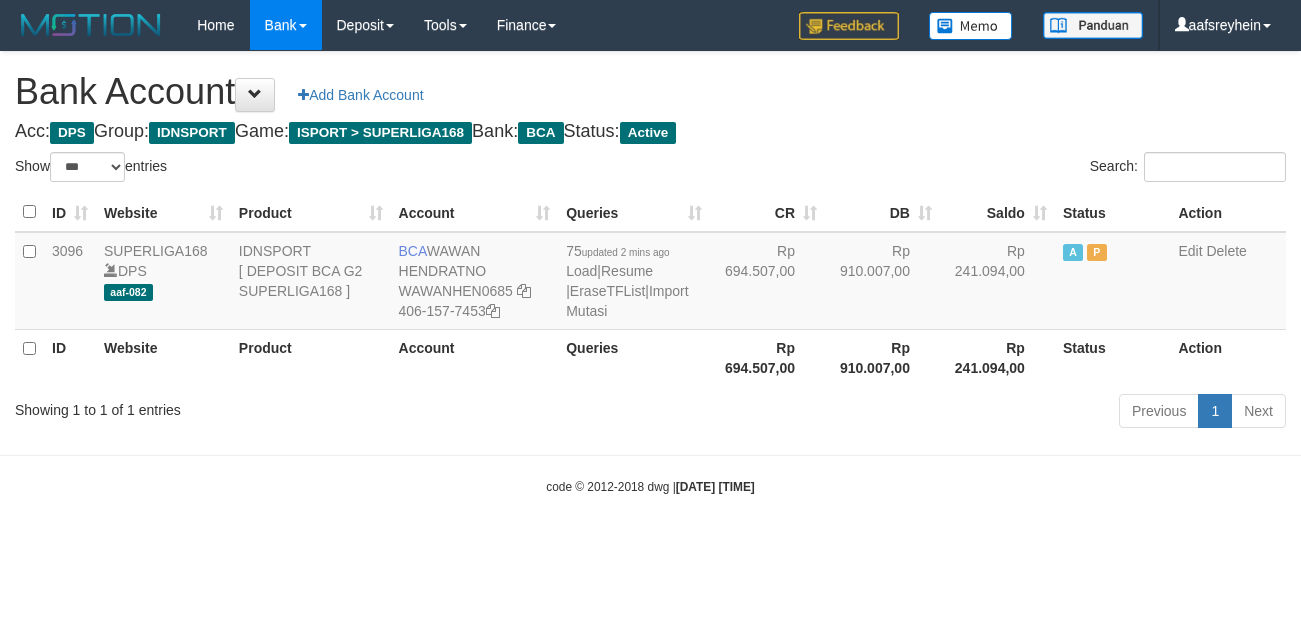 select on "***" 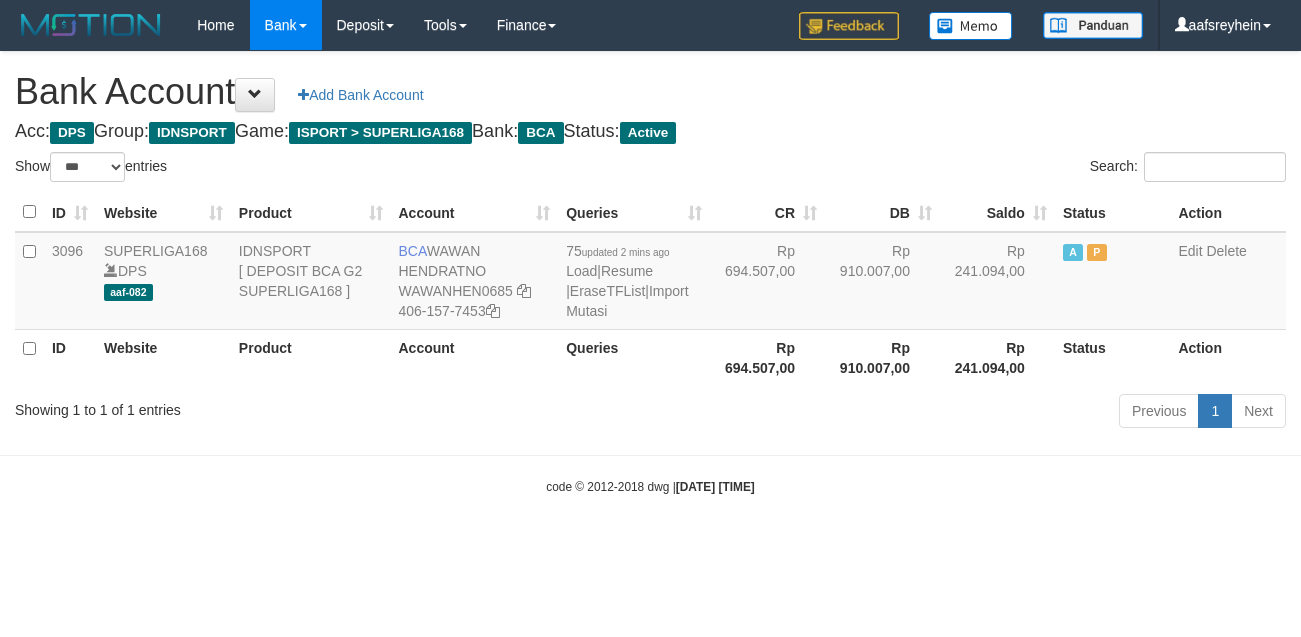 scroll, scrollTop: 0, scrollLeft: 0, axis: both 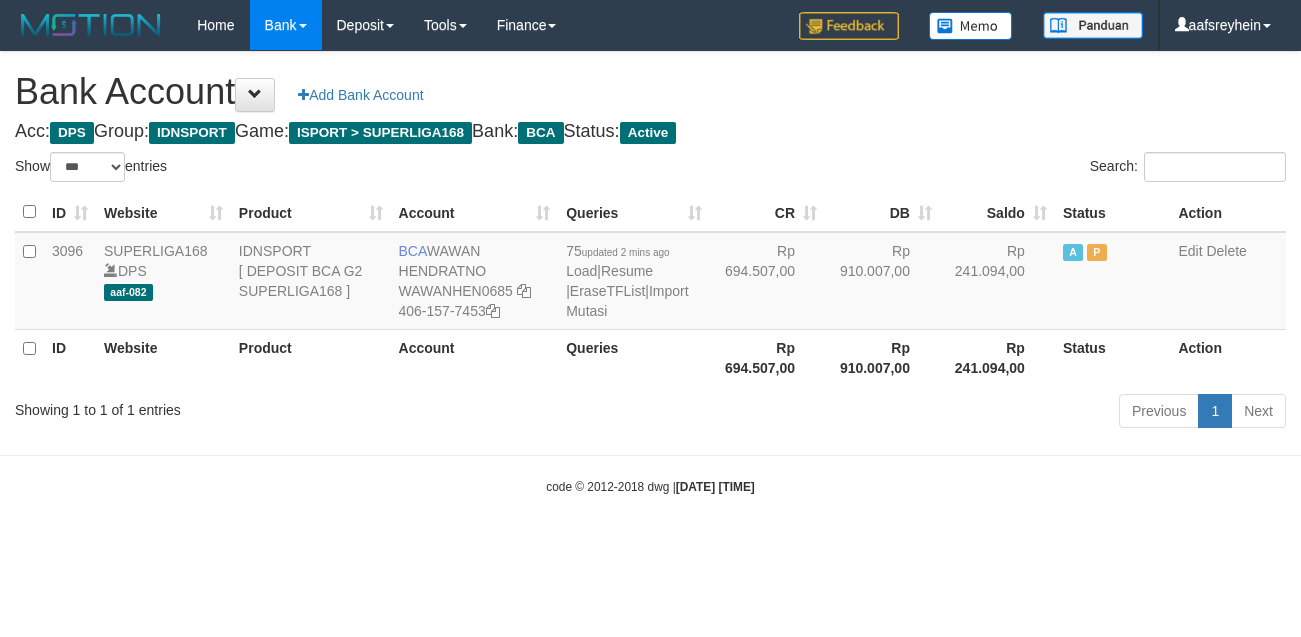 select on "***" 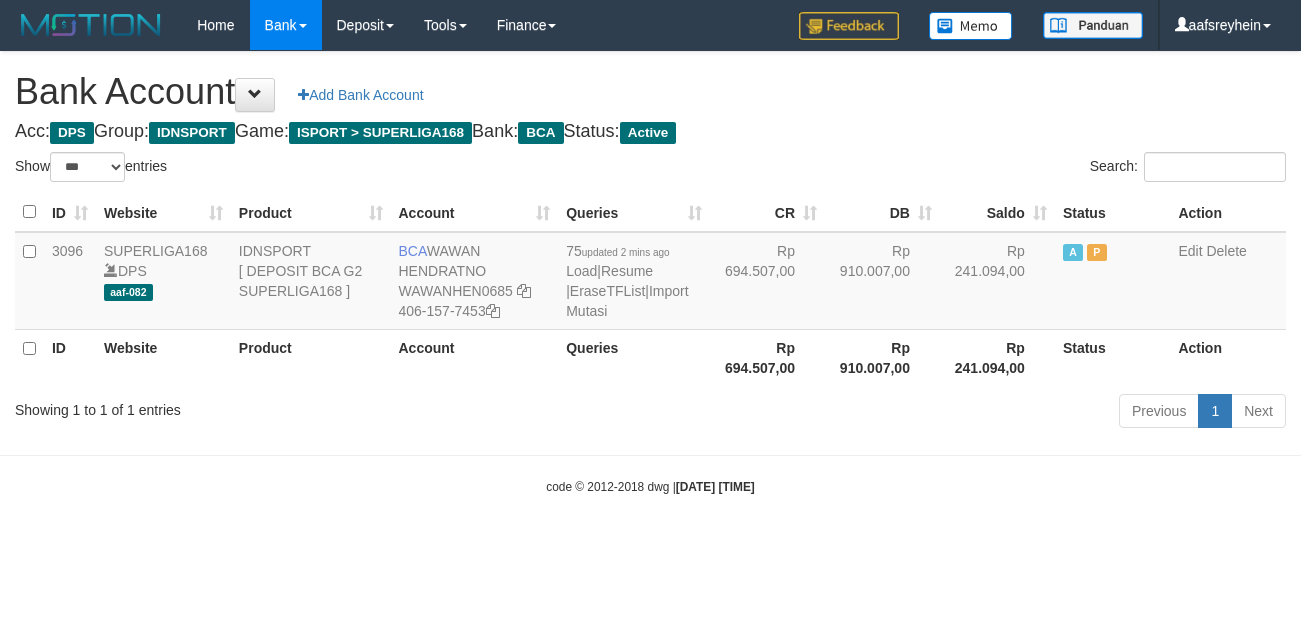 scroll, scrollTop: 0, scrollLeft: 0, axis: both 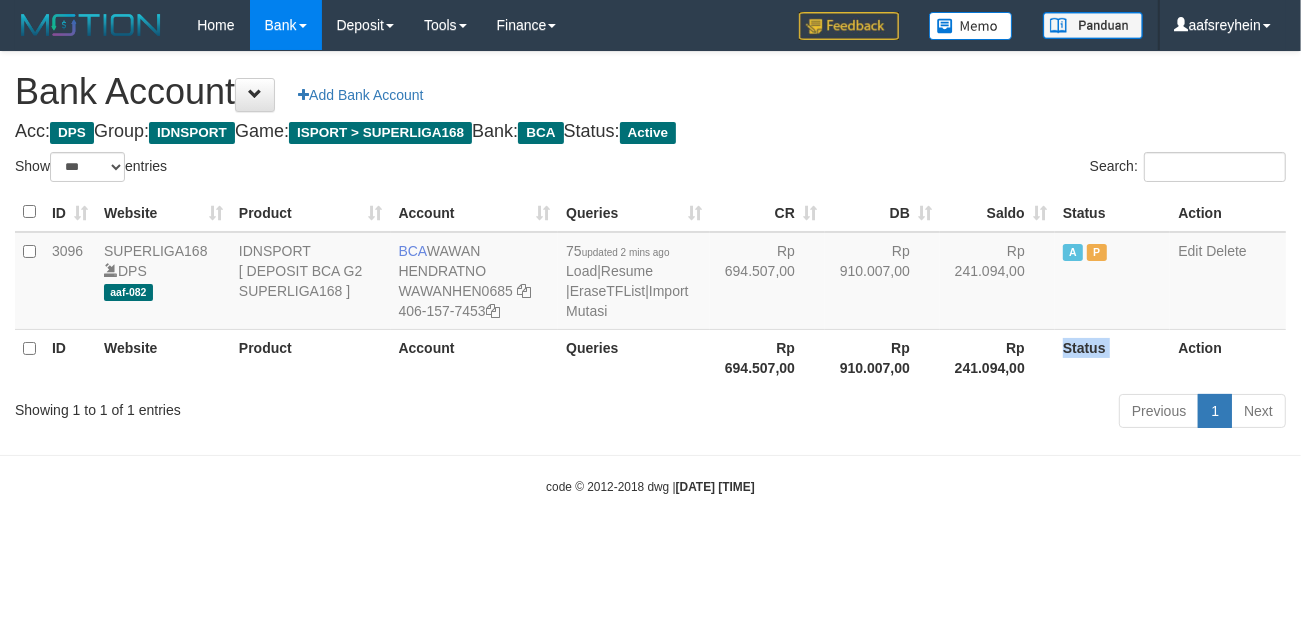 drag, startPoint x: 0, startPoint y: 0, endPoint x: 1087, endPoint y: 365, distance: 1146.6447 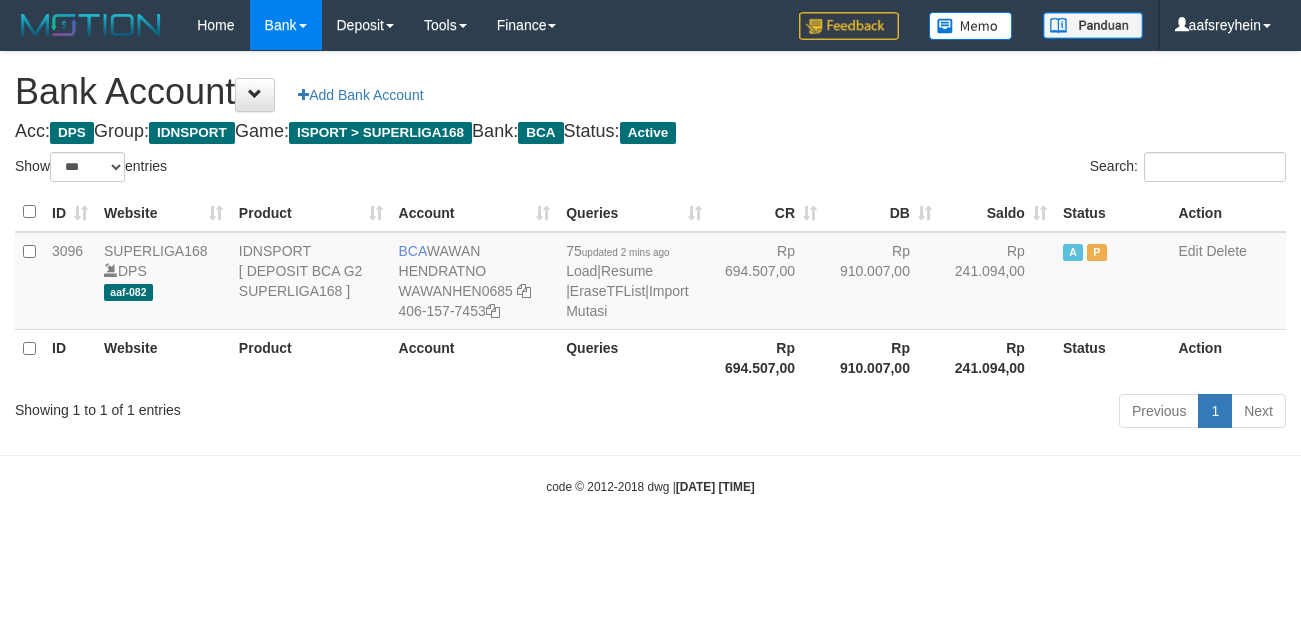 select on "***" 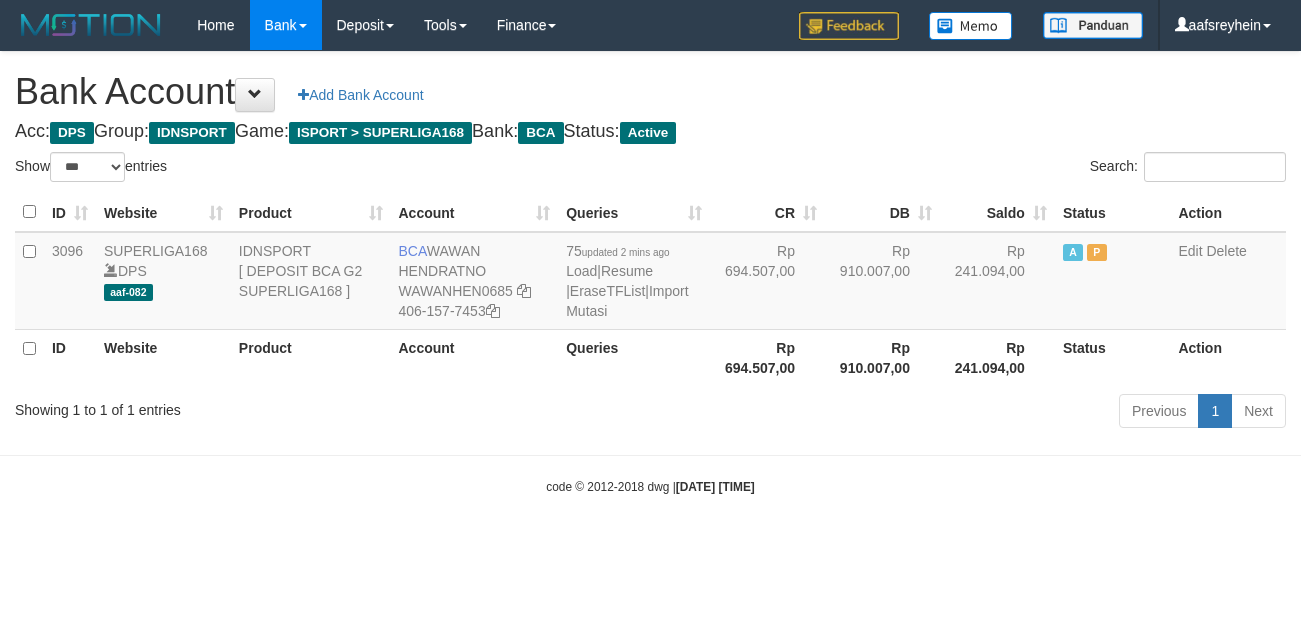 scroll, scrollTop: 0, scrollLeft: 0, axis: both 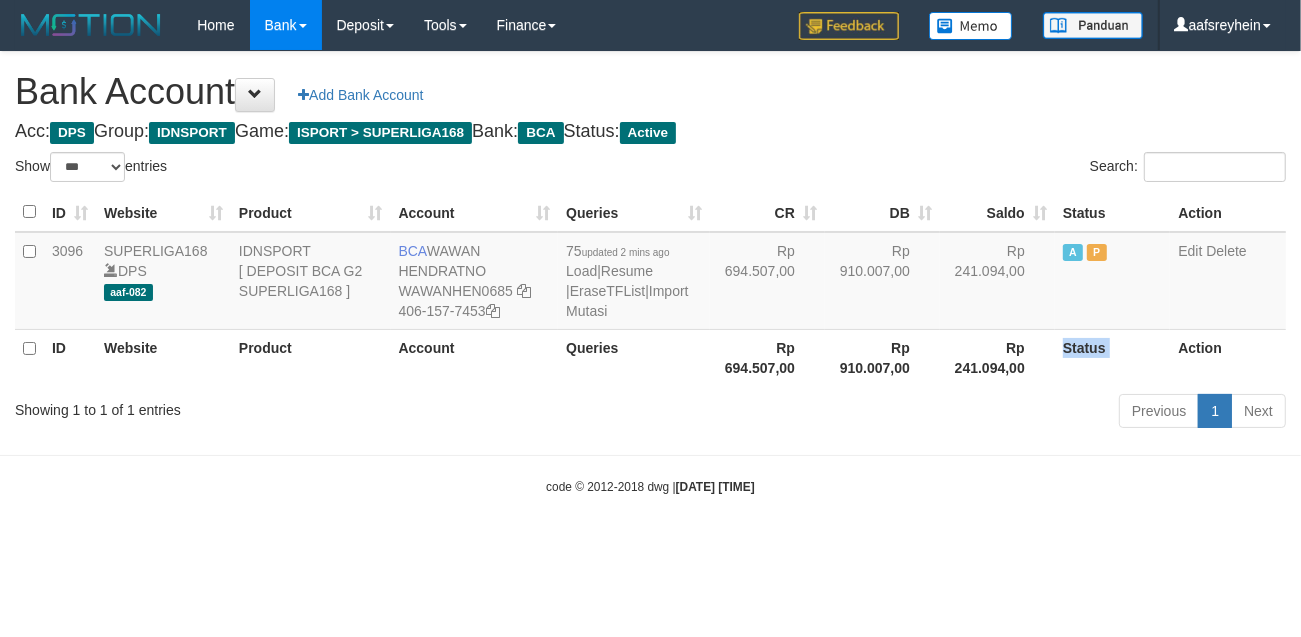 click on "Status" at bounding box center [1113, 357] 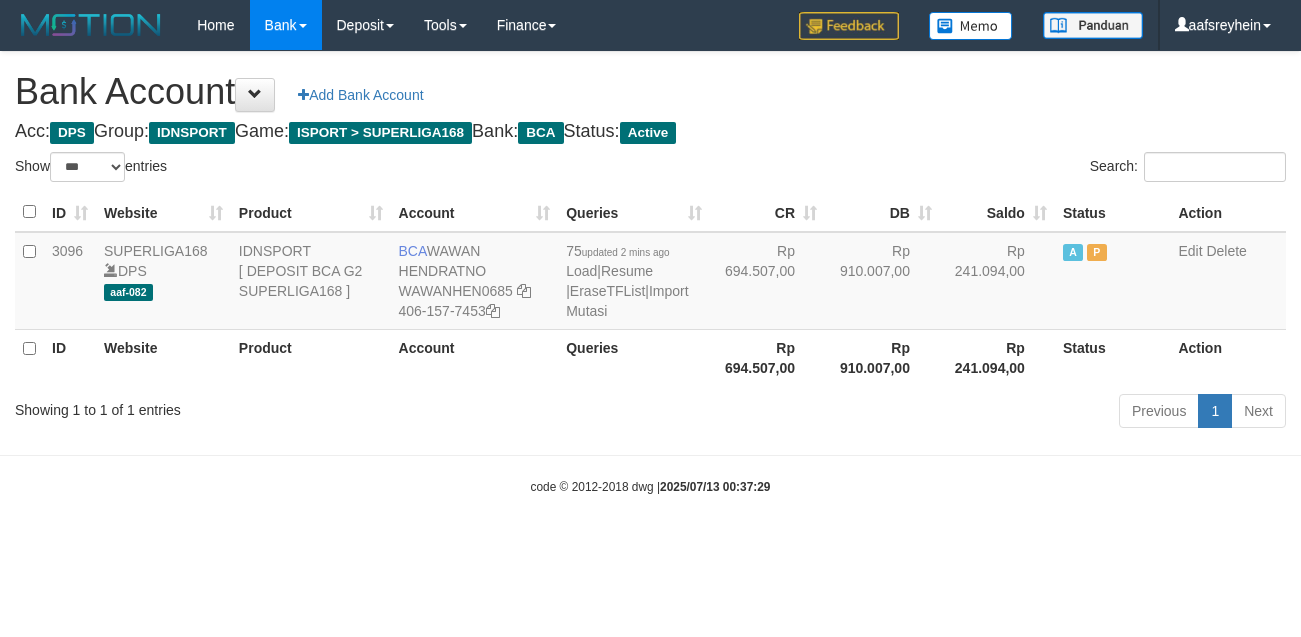 select on "***" 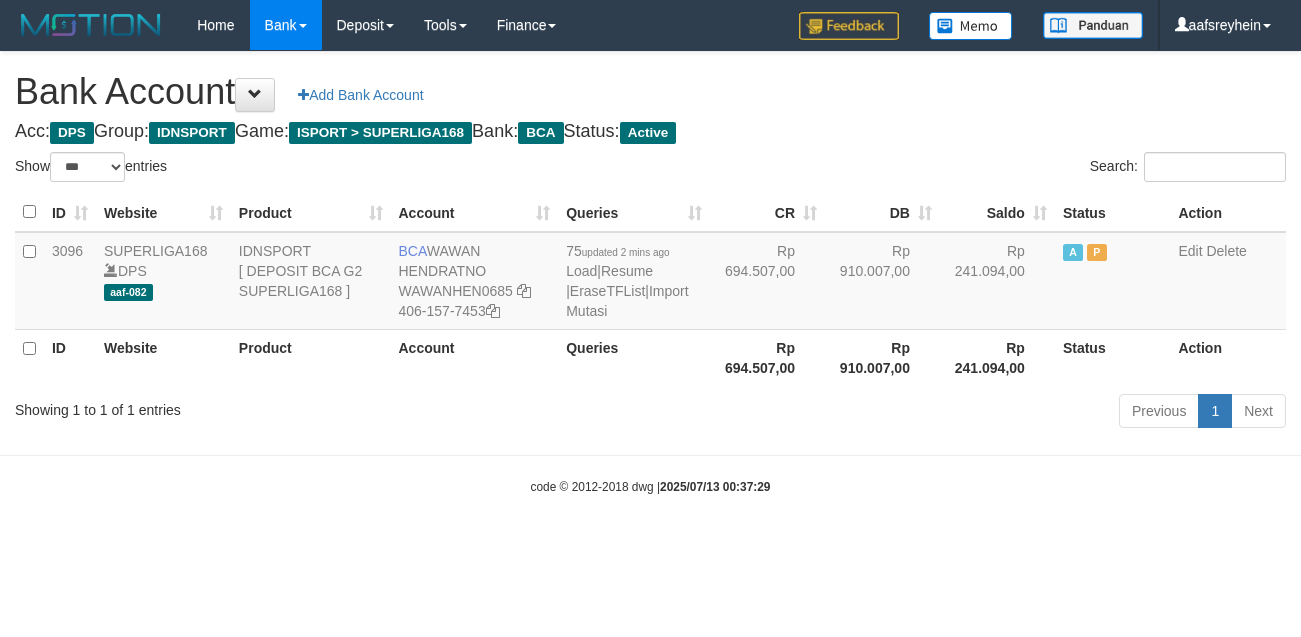 scroll, scrollTop: 0, scrollLeft: 0, axis: both 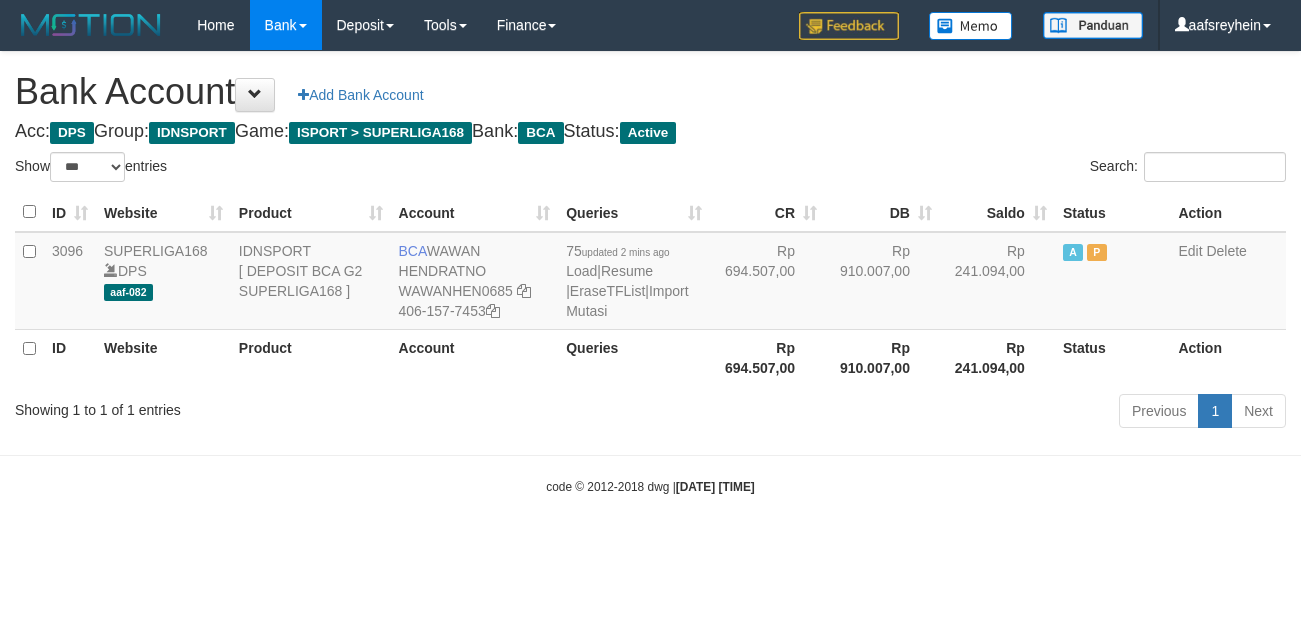 select on "***" 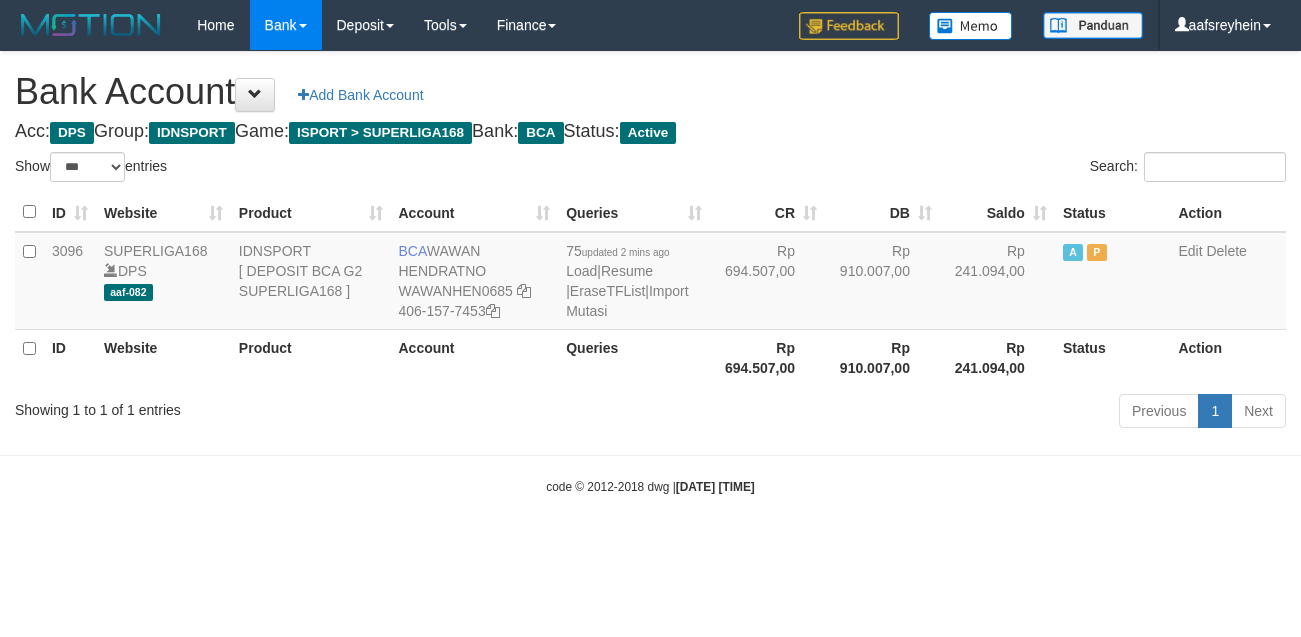 scroll, scrollTop: 0, scrollLeft: 0, axis: both 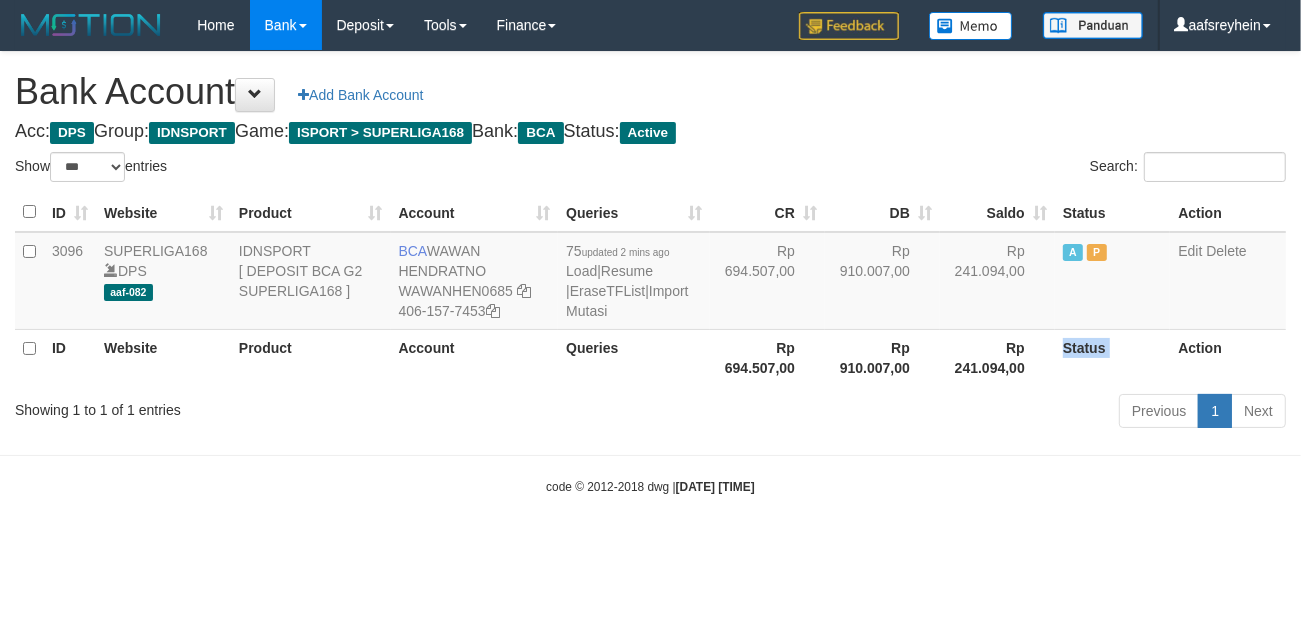 click on "Status" at bounding box center (1113, 357) 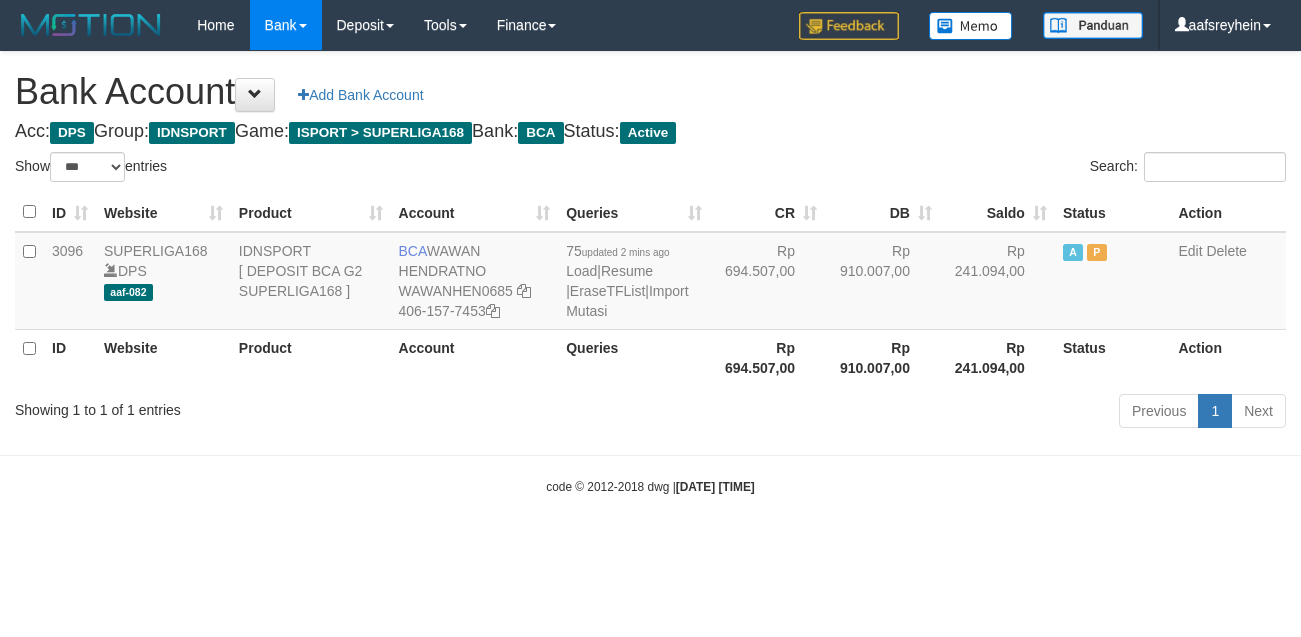 select on "***" 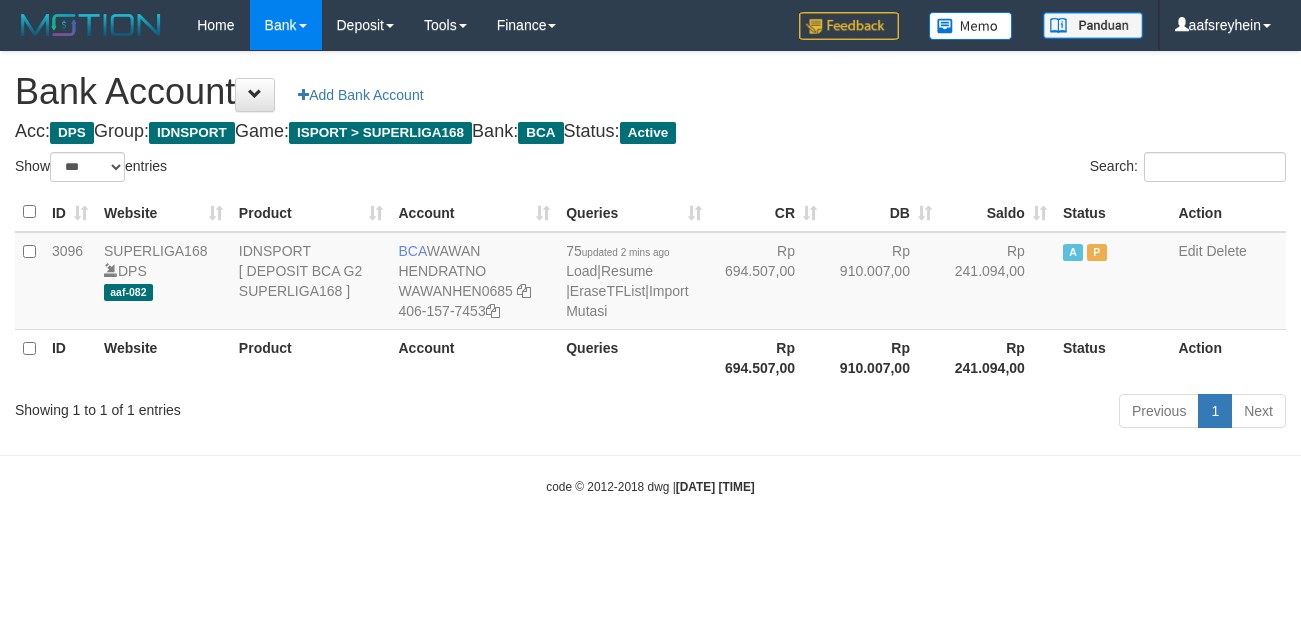 scroll, scrollTop: 0, scrollLeft: 0, axis: both 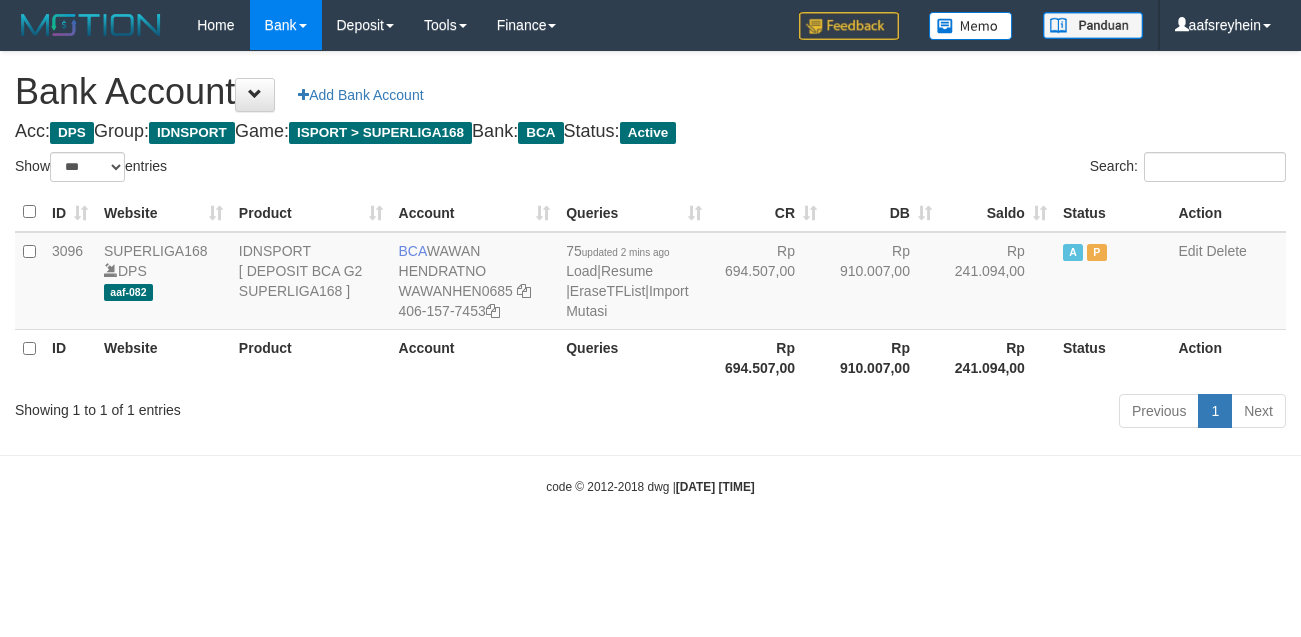 select on "***" 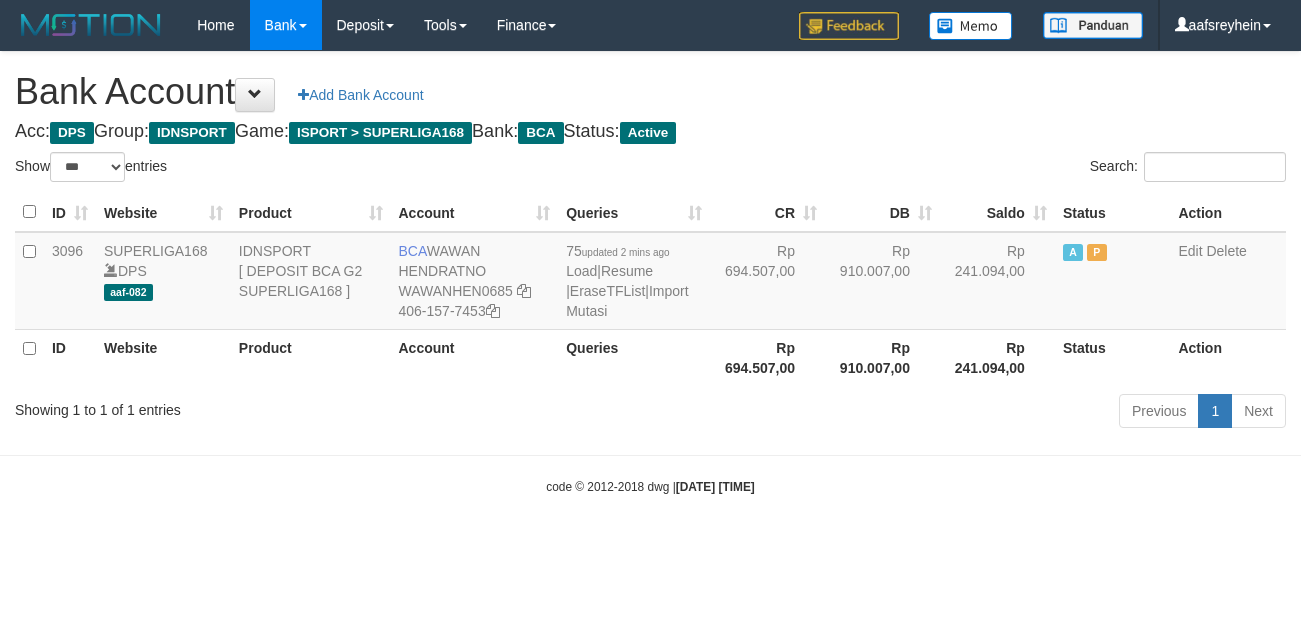 scroll, scrollTop: 0, scrollLeft: 0, axis: both 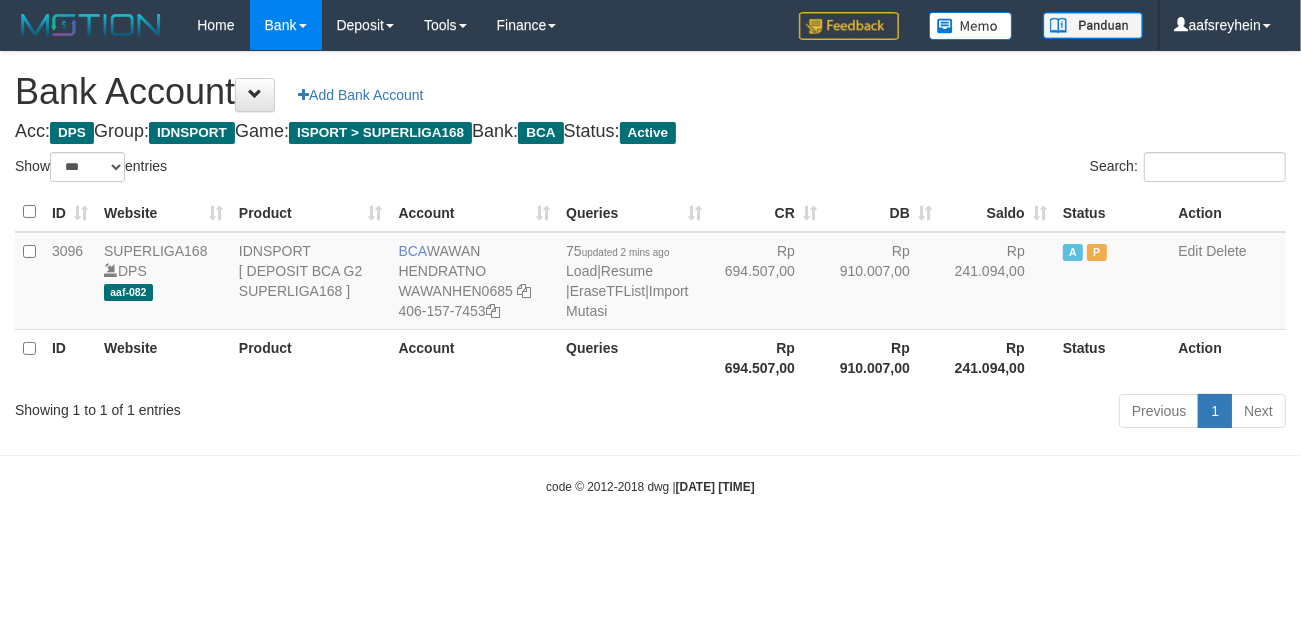 click on "code © 2012-2018 dwg |  2025/07/13 00:37:32" at bounding box center [650, 486] 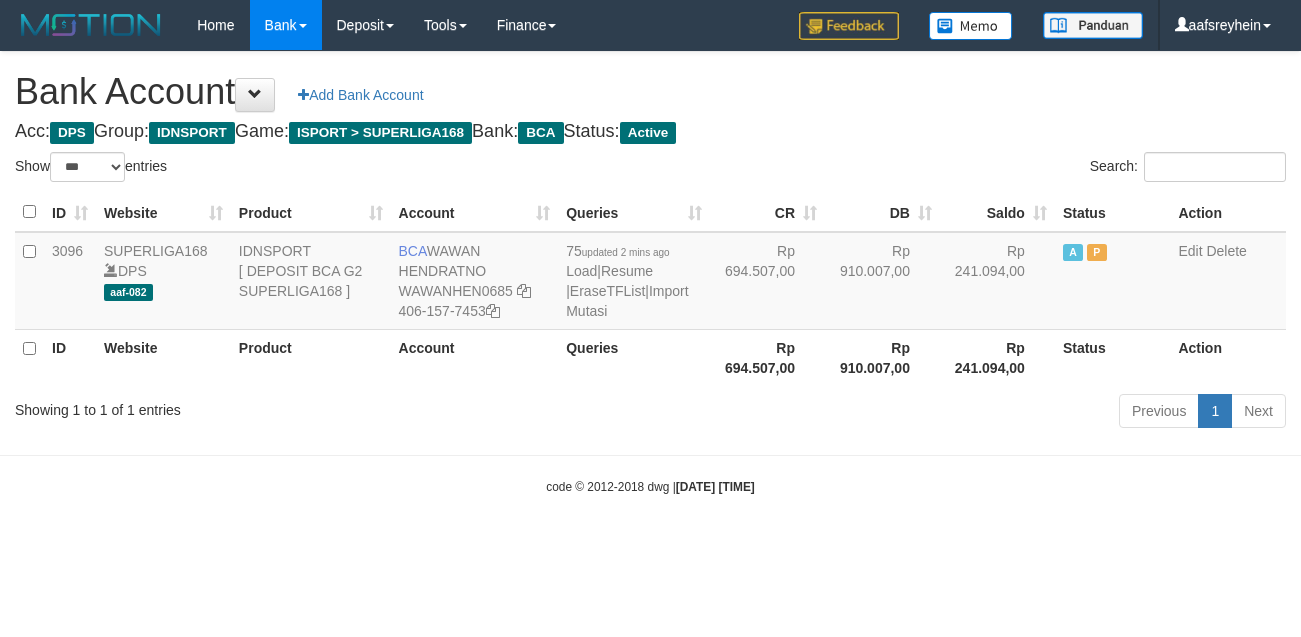 select on "***" 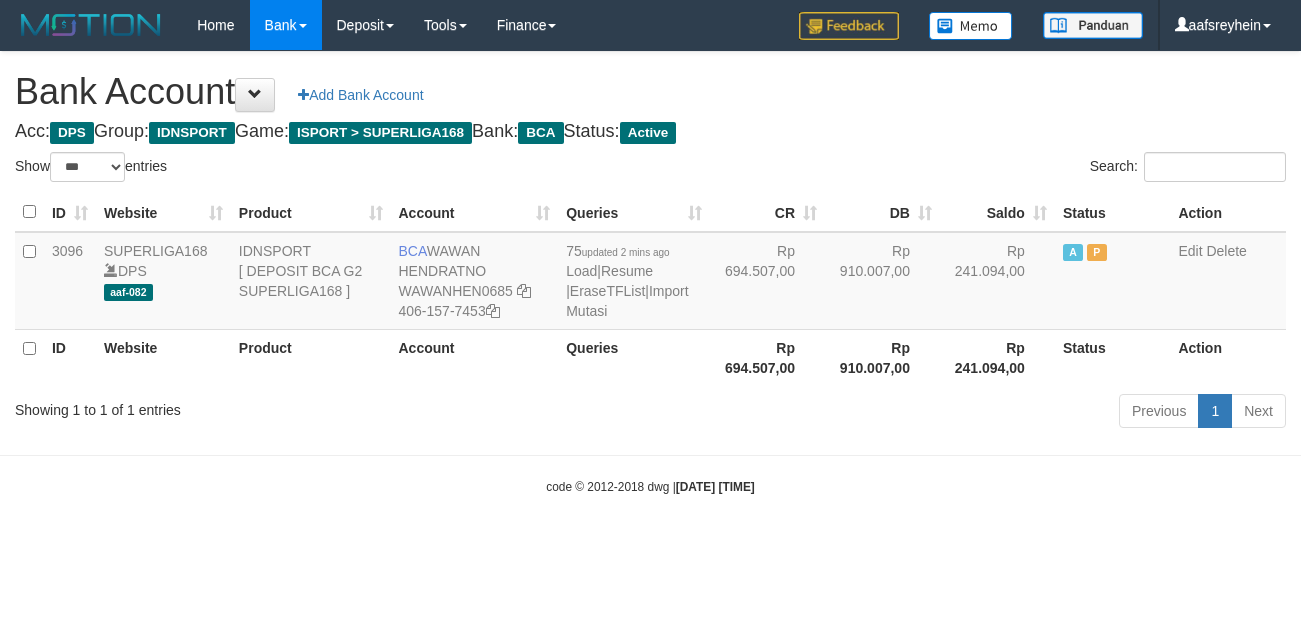 scroll, scrollTop: 0, scrollLeft: 0, axis: both 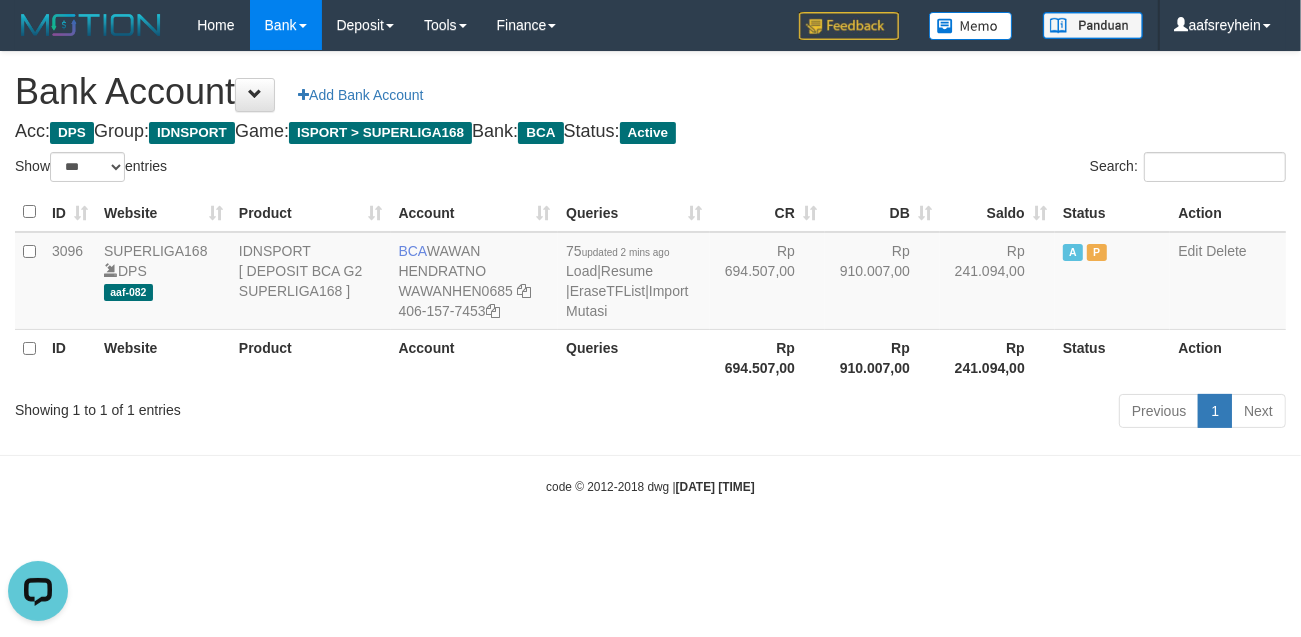click on "Toggle navigation
Home
Bank
Account List
Load
By Website
Group
[ISPORT]													SUPERLIGA168
By Load Group (DPS)
-" at bounding box center [650, 273] 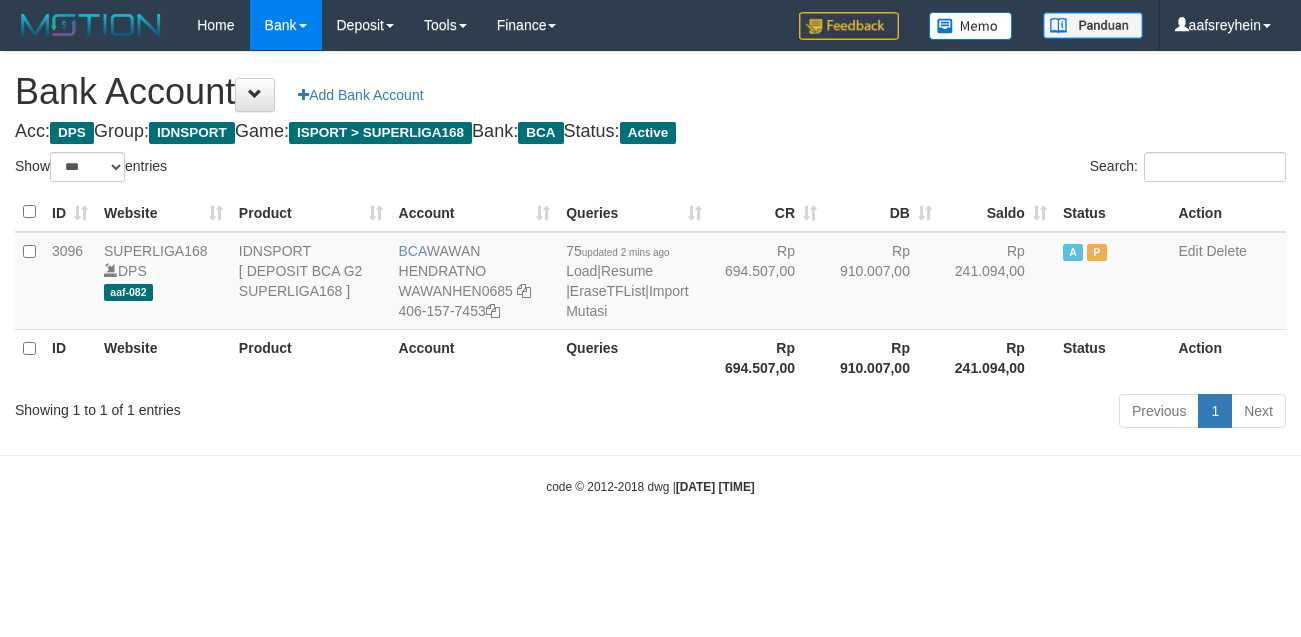 select on "***" 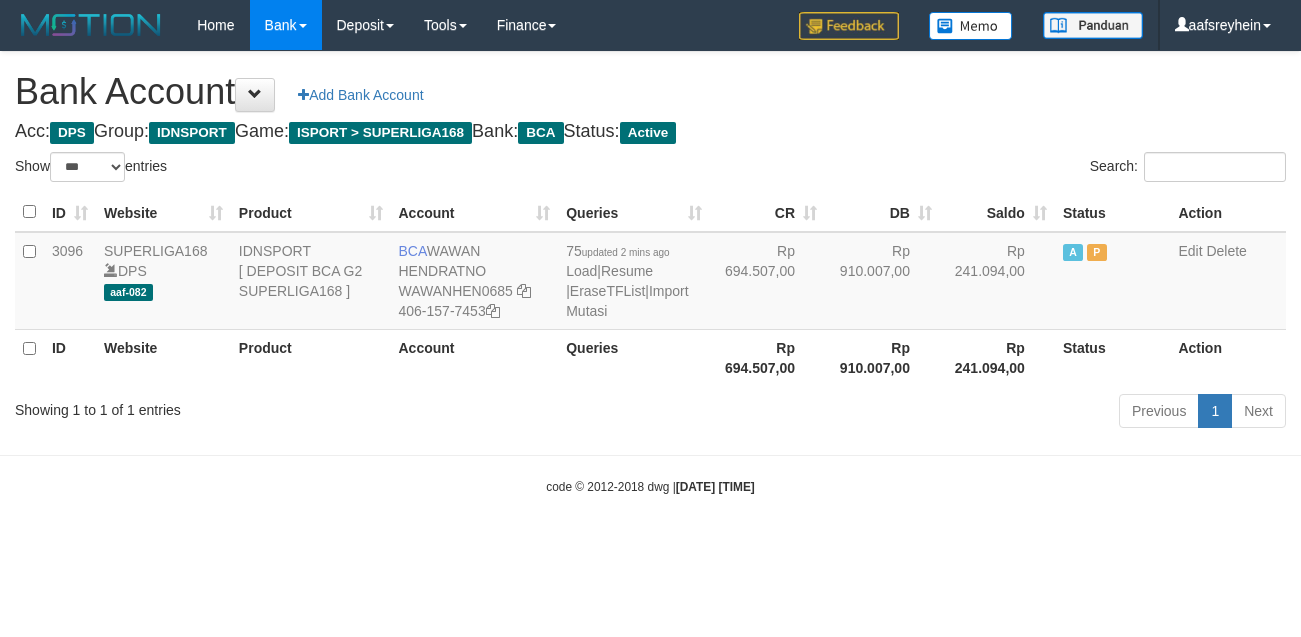 scroll, scrollTop: 0, scrollLeft: 0, axis: both 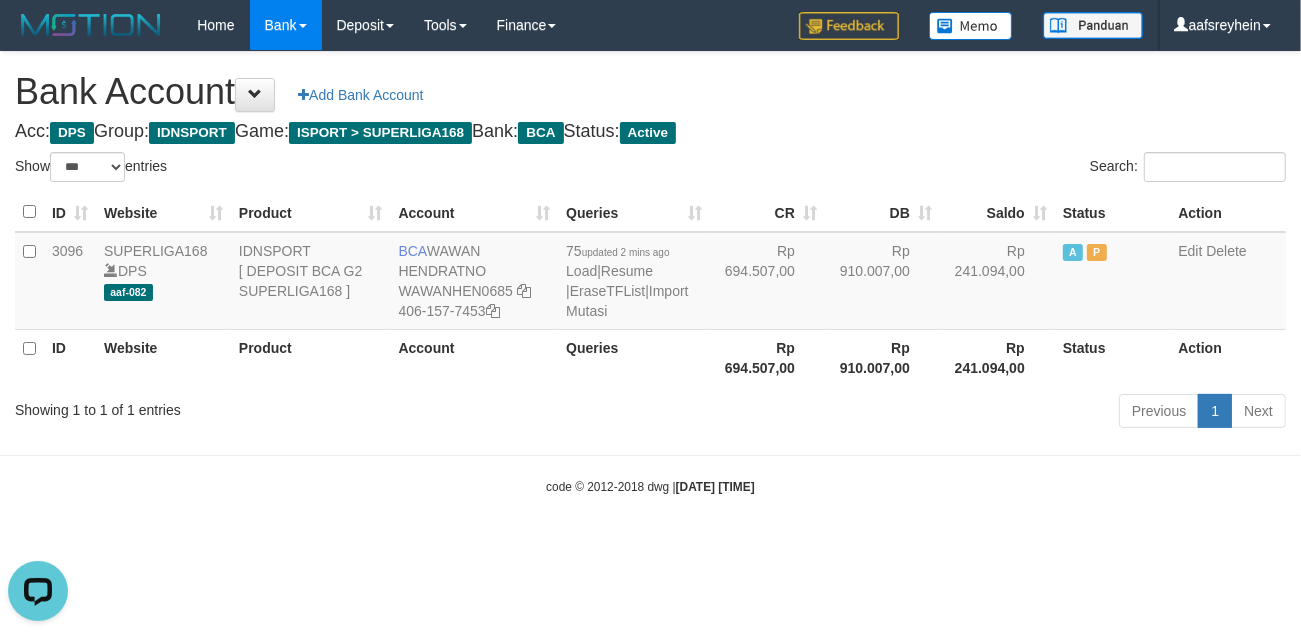 click on "Toggle navigation
Home
Bank
Account List
Load
By Website
Group
[ISPORT]													SUPERLIGA168
By Load Group (DPS)" at bounding box center [650, 273] 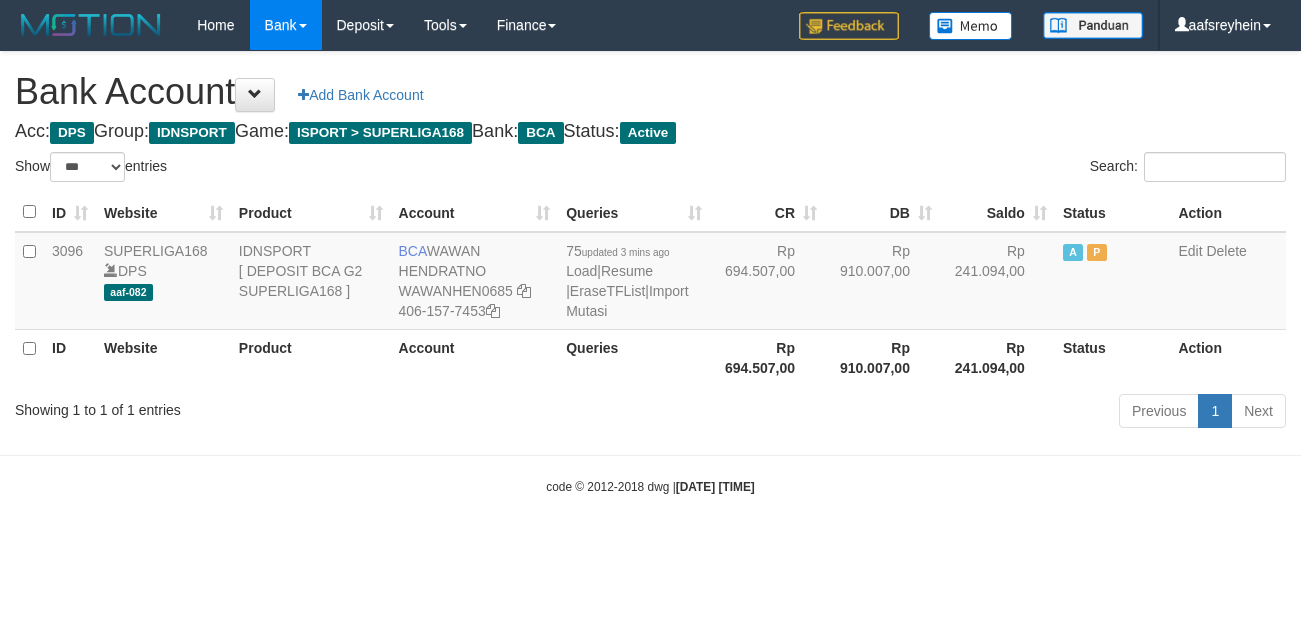 select on "***" 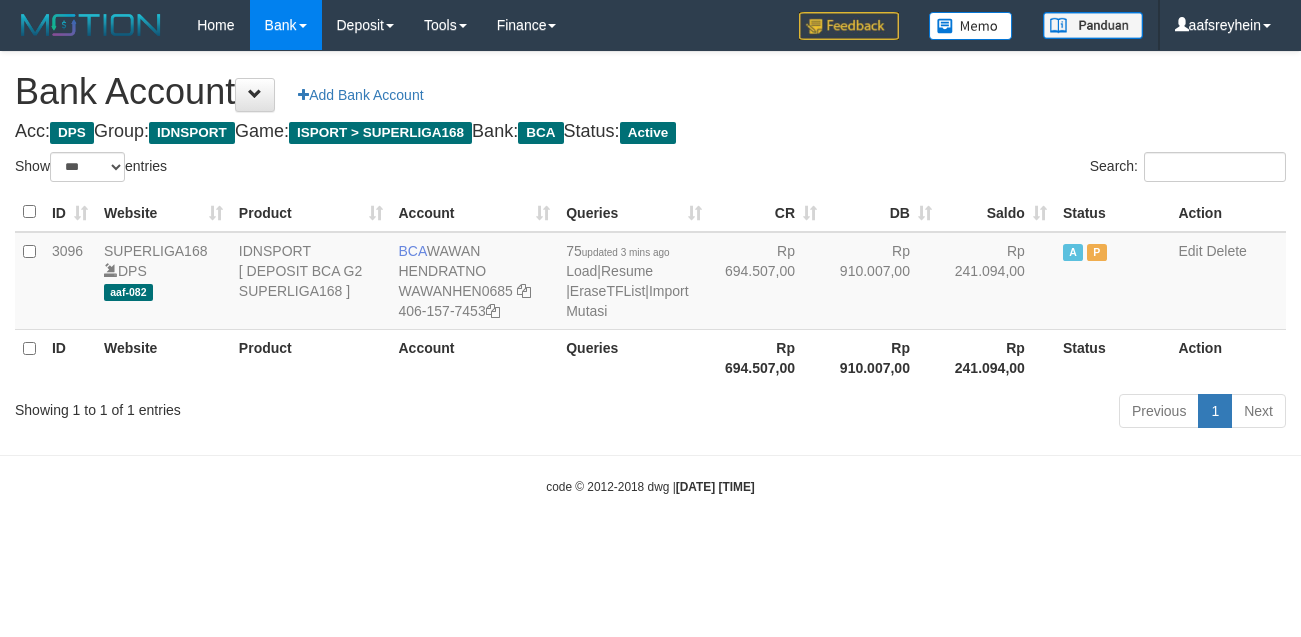 scroll, scrollTop: 0, scrollLeft: 0, axis: both 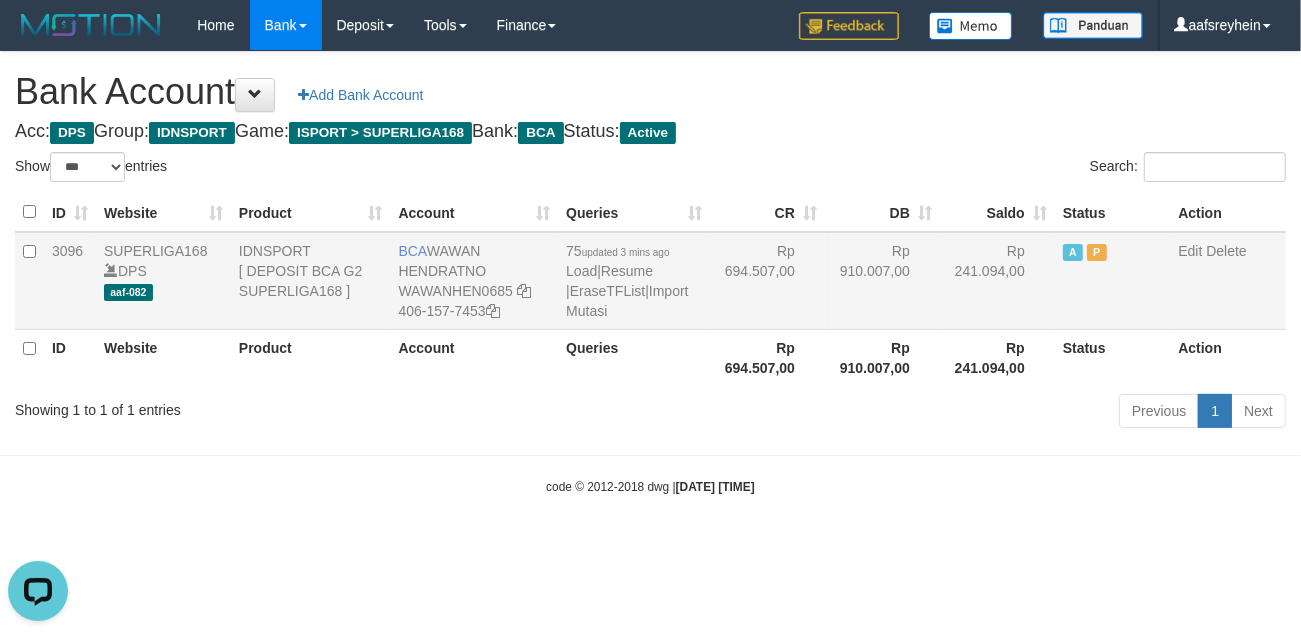click on "Rp 241.094,00" at bounding box center (997, 281) 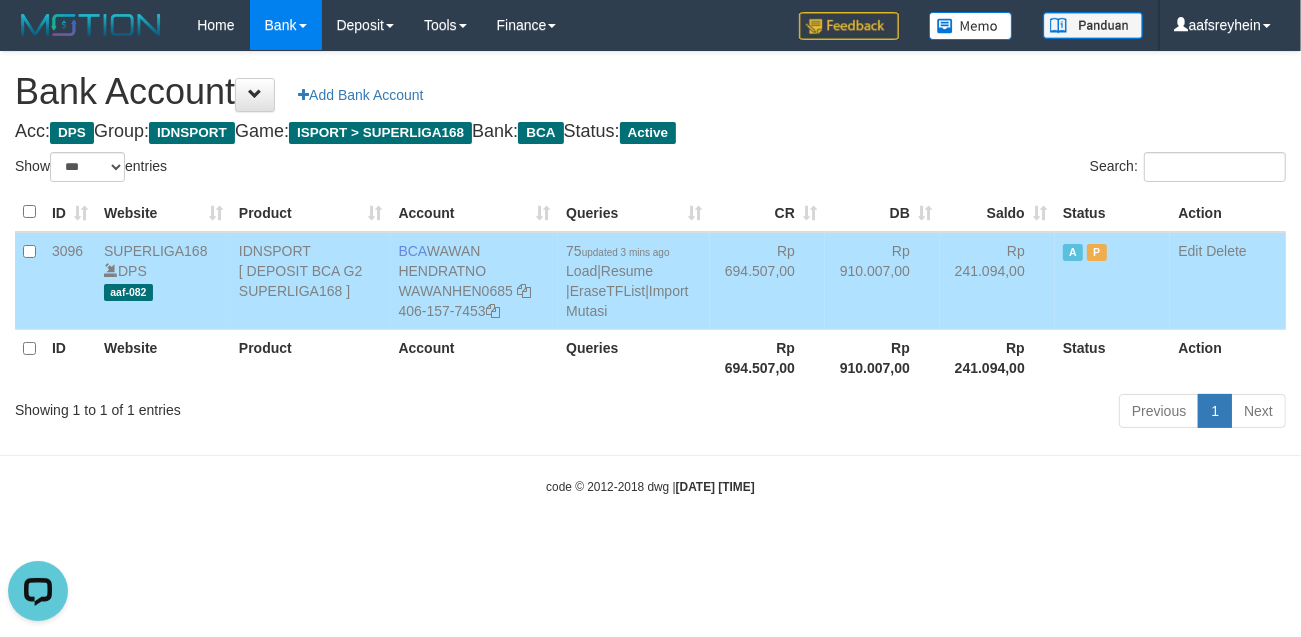 click on "Bank Account
Add Bank Account
Acc: 										 DPS
Group:   IDNSPORT    		Game:   ISPORT > SUPERLIGA168    		Bank:   BCA    		Status:  Active
Filter Account Type
*******
***
**
***
DPS
SELECT ALL  SELECT TYPE  - ALL -
DPS
WD
TMP
Filter Product
*******
******
********
********
*******
********
IDNSPORT
SELECT ALL  SELECT GROUP  - ALL -
BETHUB
IDNPOKER
IDNSPORT
IDNTOTO
LOADONLY
Filter Website
*******" at bounding box center [650, 243] 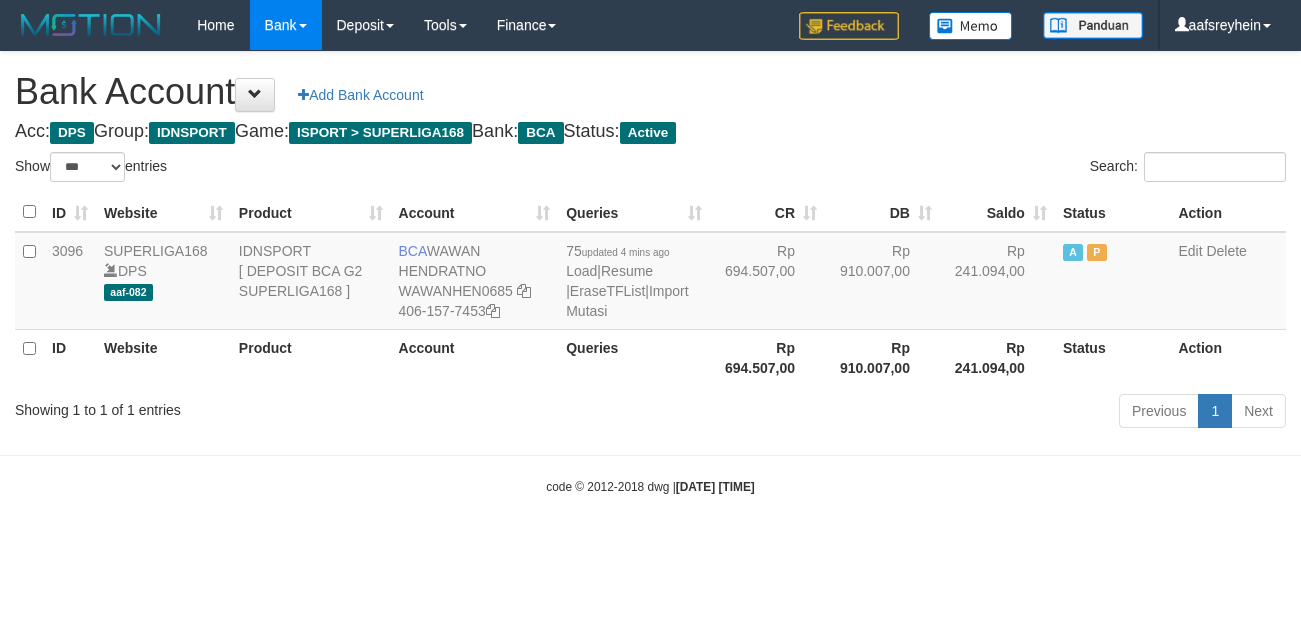select on "***" 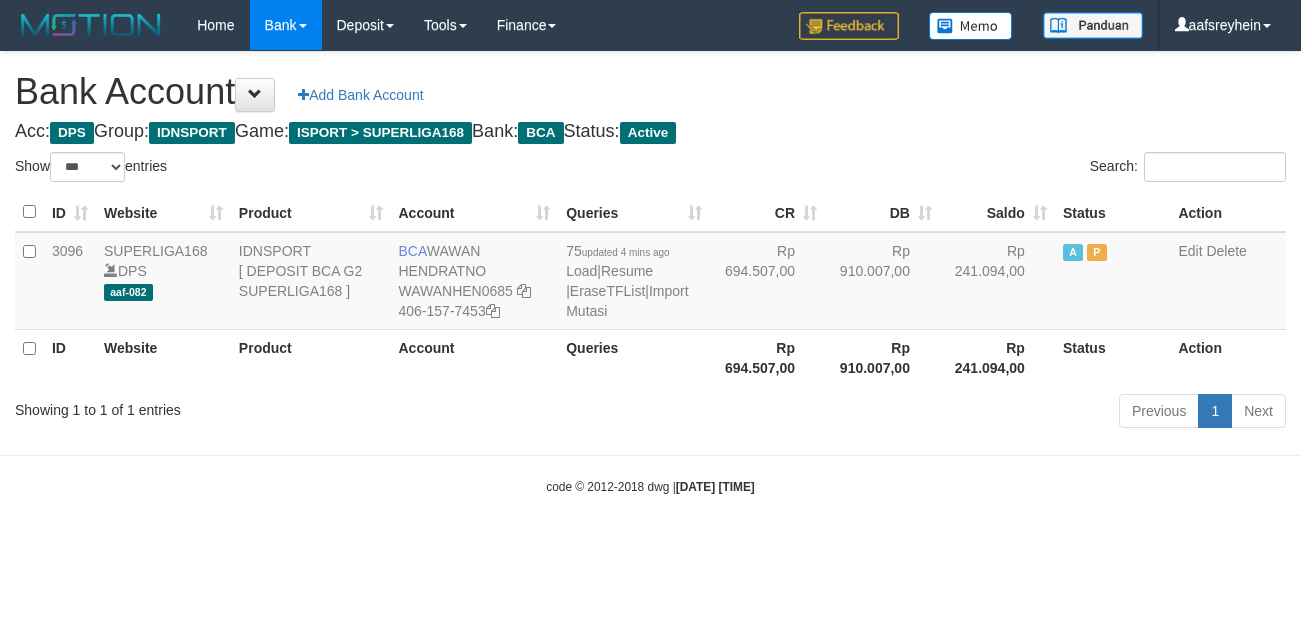 scroll, scrollTop: 0, scrollLeft: 0, axis: both 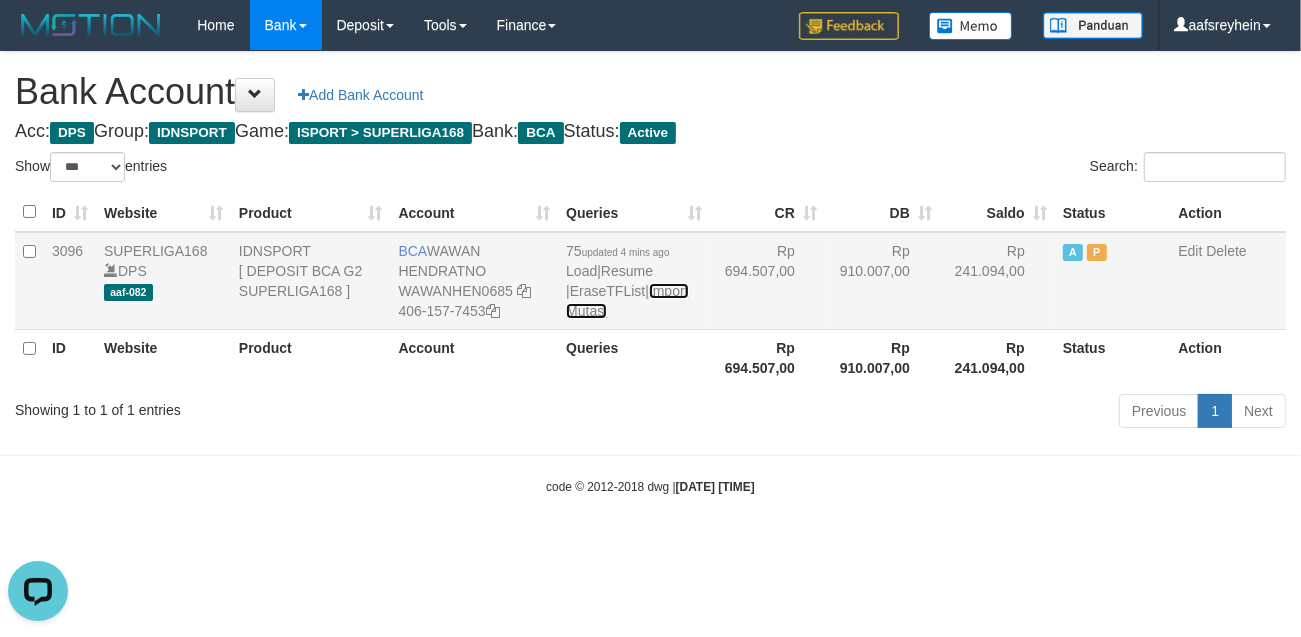 click on "Import Mutasi" at bounding box center [627, 301] 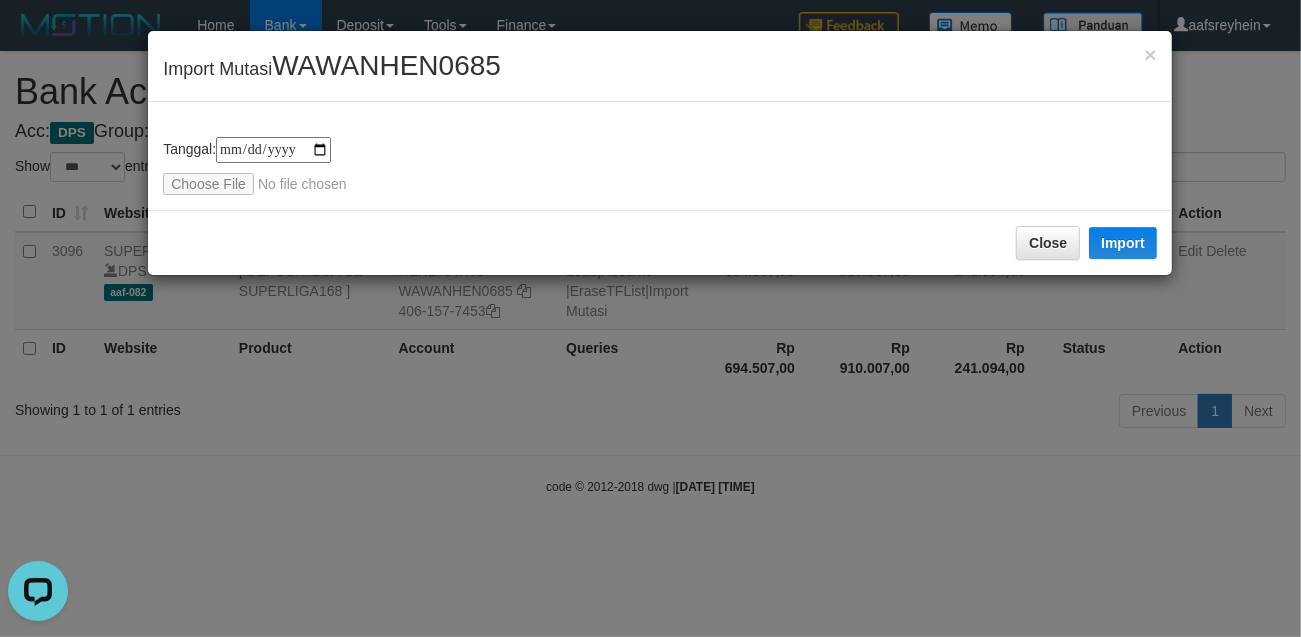 type on "**********" 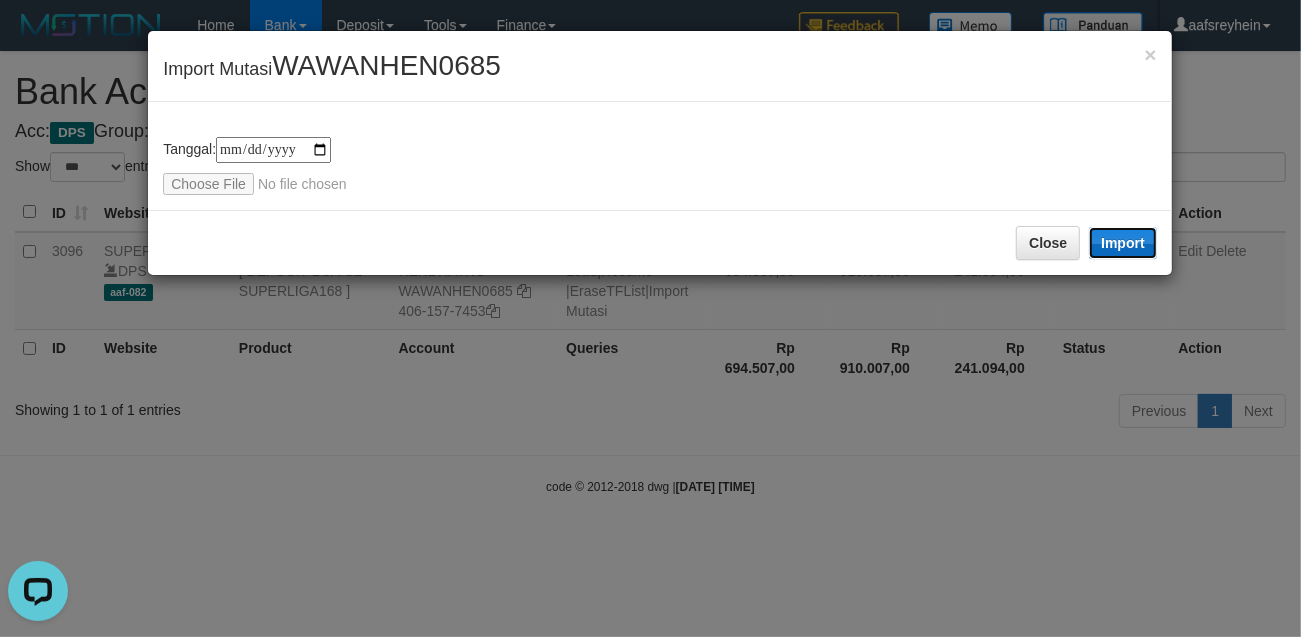 click on "Import" at bounding box center (1123, 243) 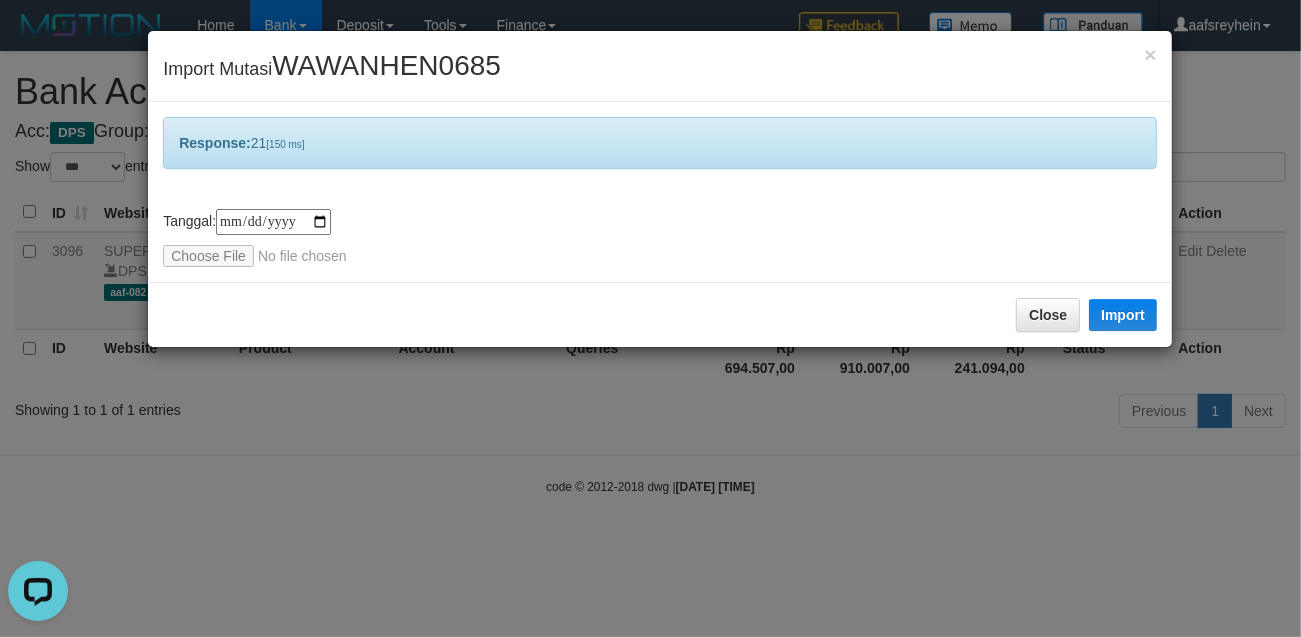 click on "**********" at bounding box center [650, 318] 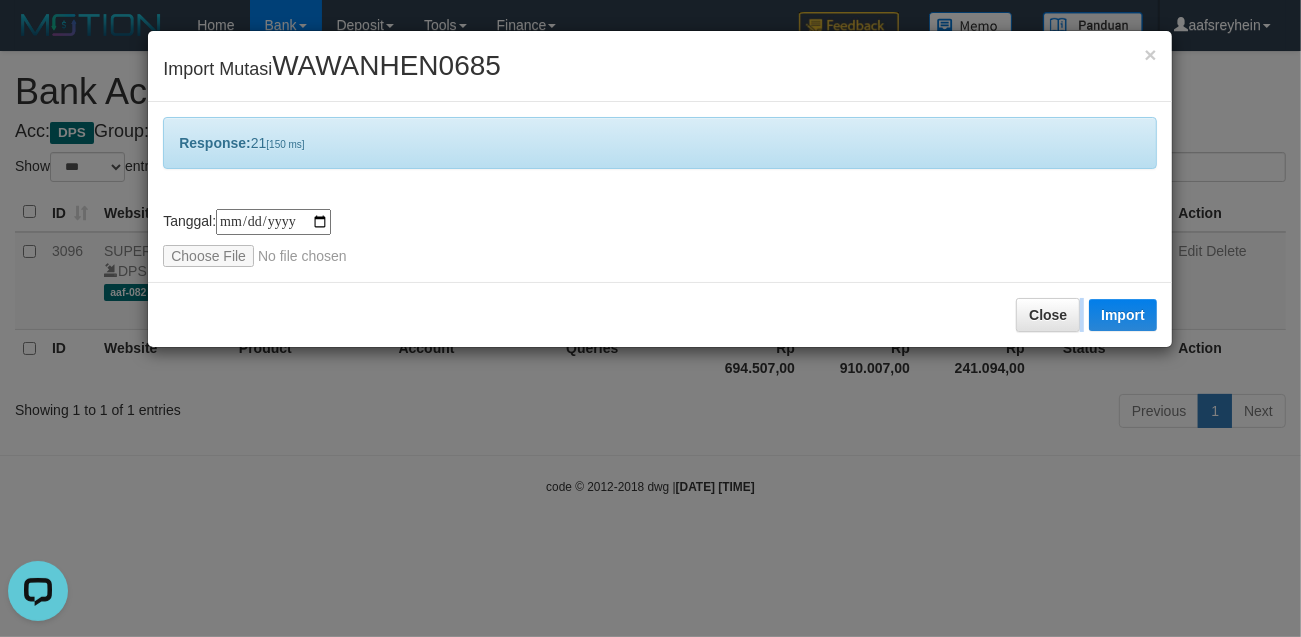 click on "**********" at bounding box center [650, 318] 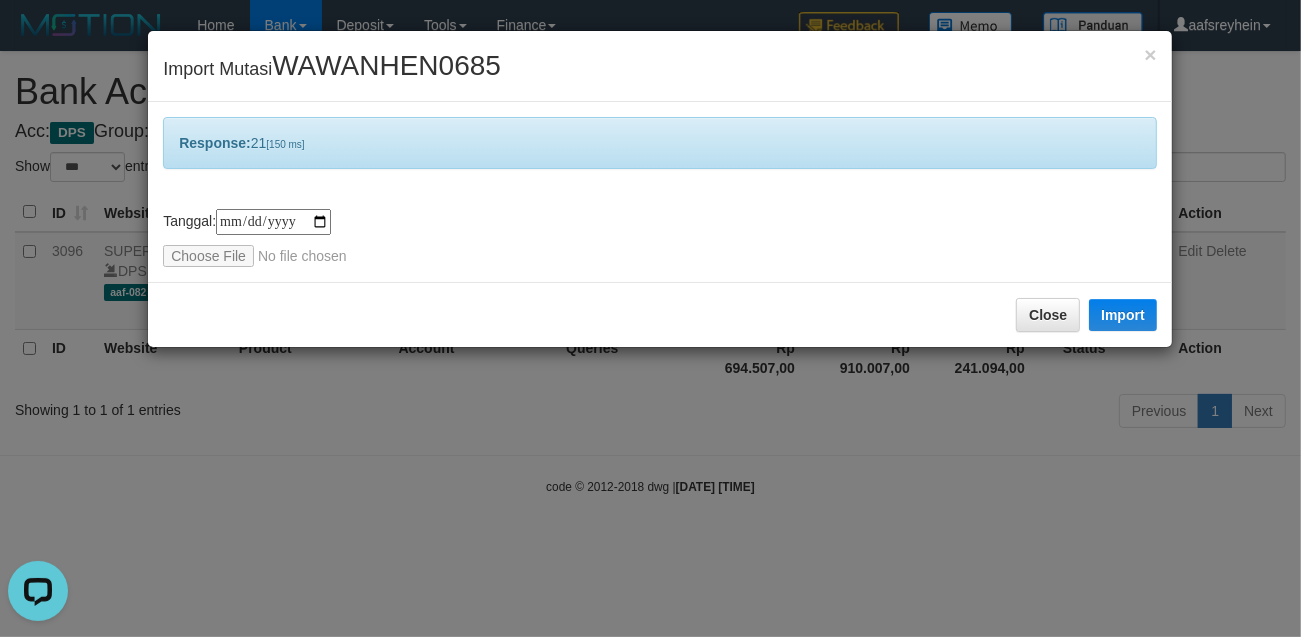click on "**********" at bounding box center [650, 318] 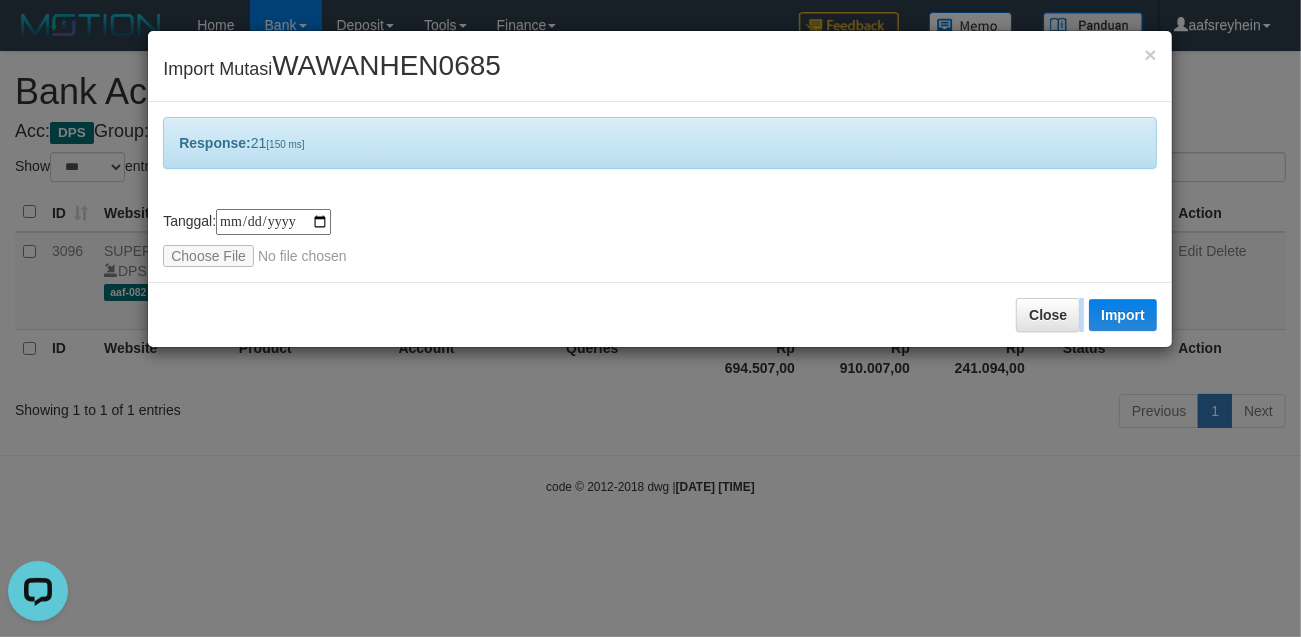 drag, startPoint x: 948, startPoint y: 495, endPoint x: 967, endPoint y: 488, distance: 20.248457 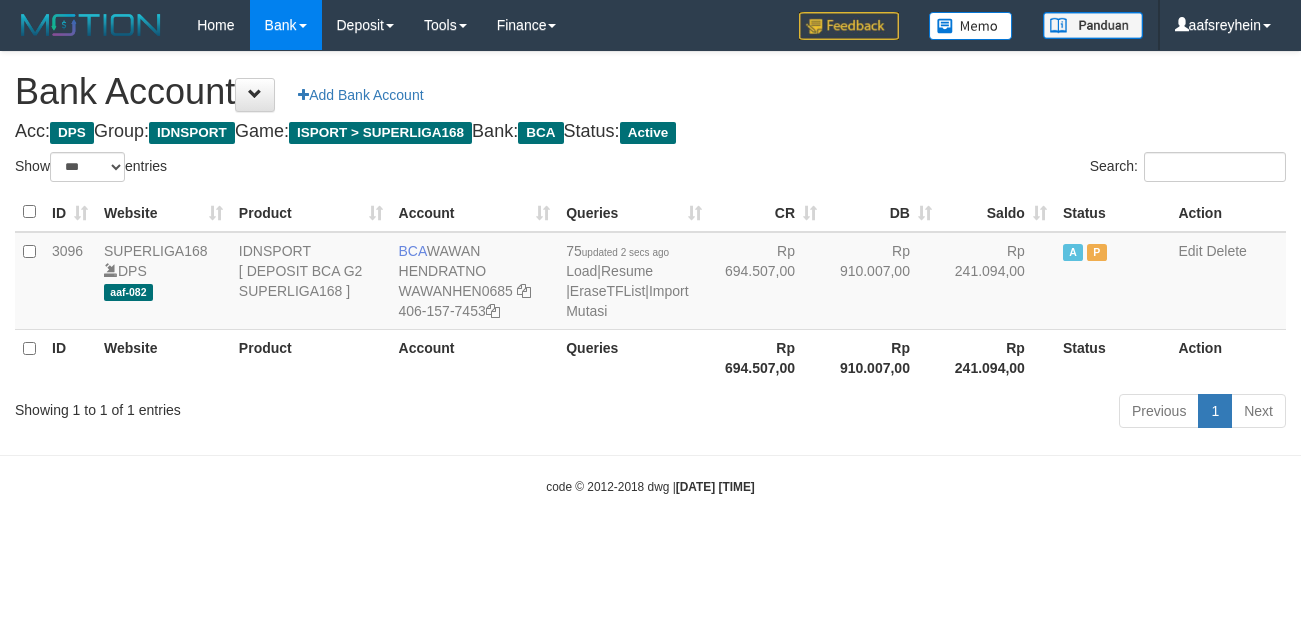 select on "***" 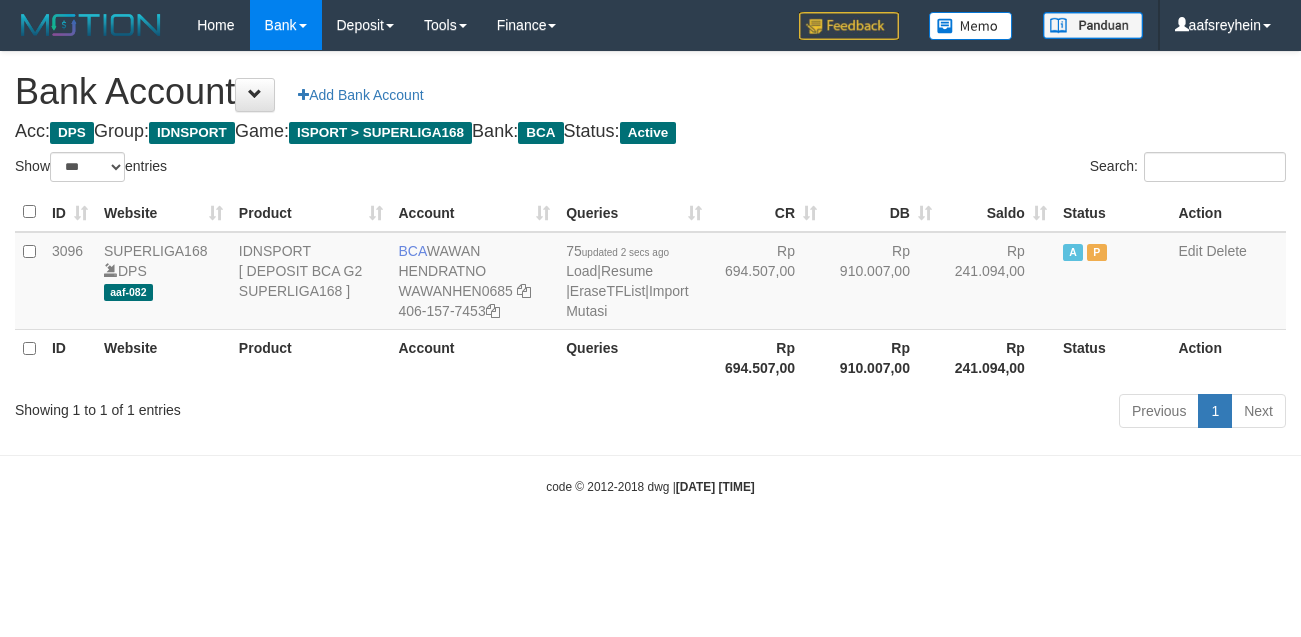 scroll, scrollTop: 0, scrollLeft: 0, axis: both 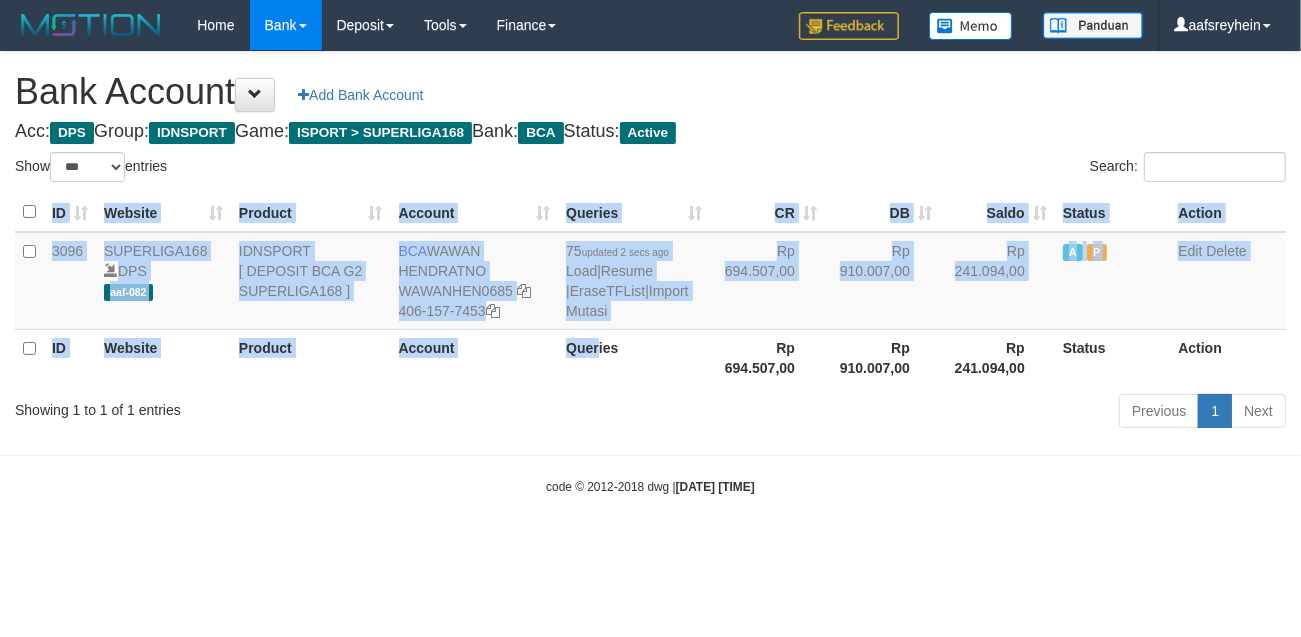 click on "ID Website Product Account Queries CR DB Saldo Status Action
3096
SUPERLIGA168
DPS
aaf-082
IDNSPORT
[ DEPOSIT BCA G2 SUPERLIGA168 ]
BCA
WAWAN HENDRATNO
WAWANHEN0685
406-157-7453
75  updated 2 secs ago
Load
|
Resume
|
EraseTFList
|
Import Mutasi
Rp 694.507,00
Rp 910.007,00
Rp 241.094,00
A
P
Edit
Delete
ID Website Product Account Queries Rp 694.507,00 Rp 910.007,00 Rp 241.094,00" at bounding box center (650, 289) 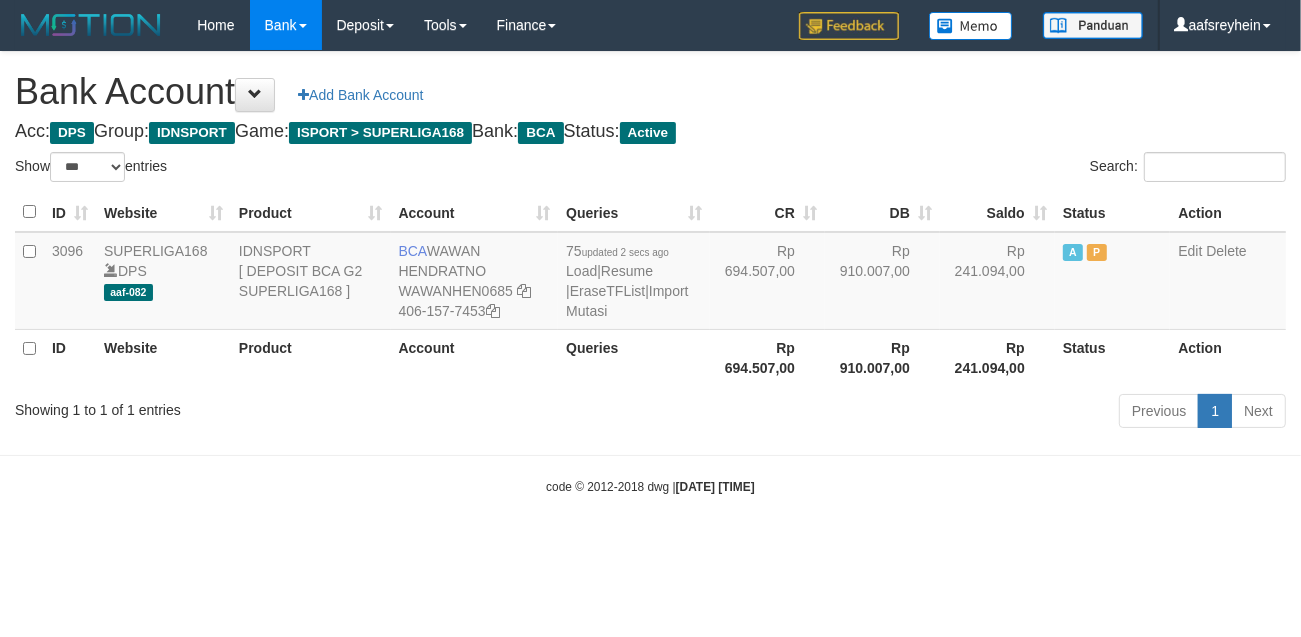 click on "Previous 1 Next" at bounding box center [921, 413] 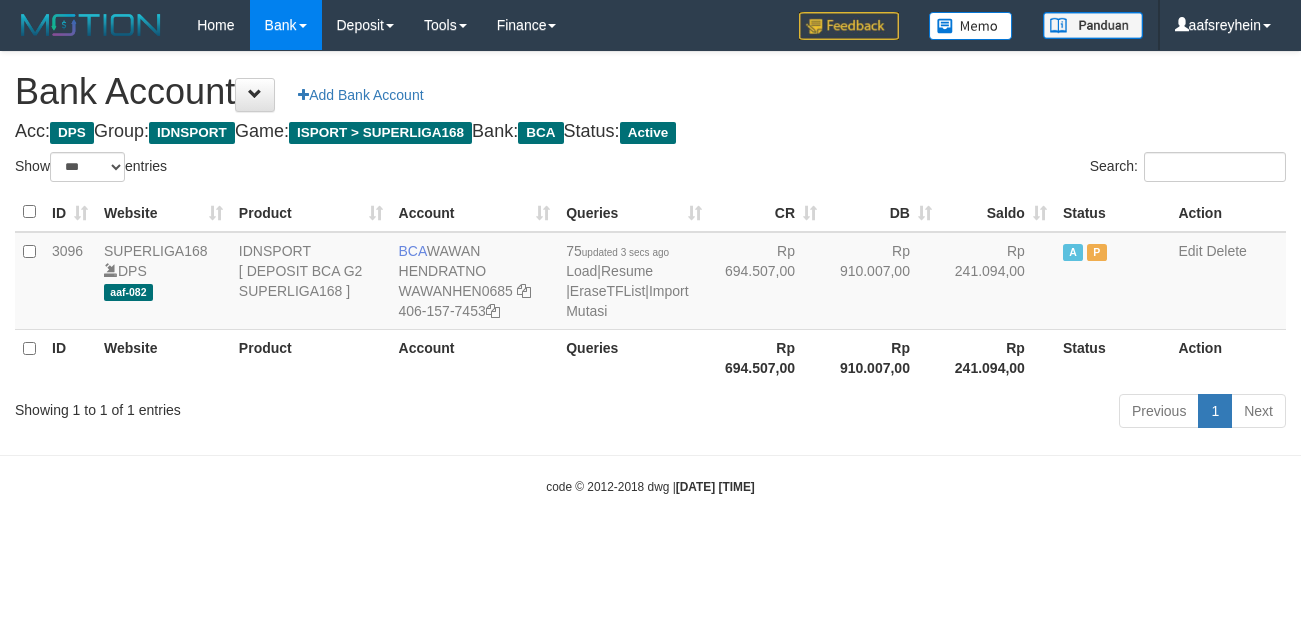 select on "***" 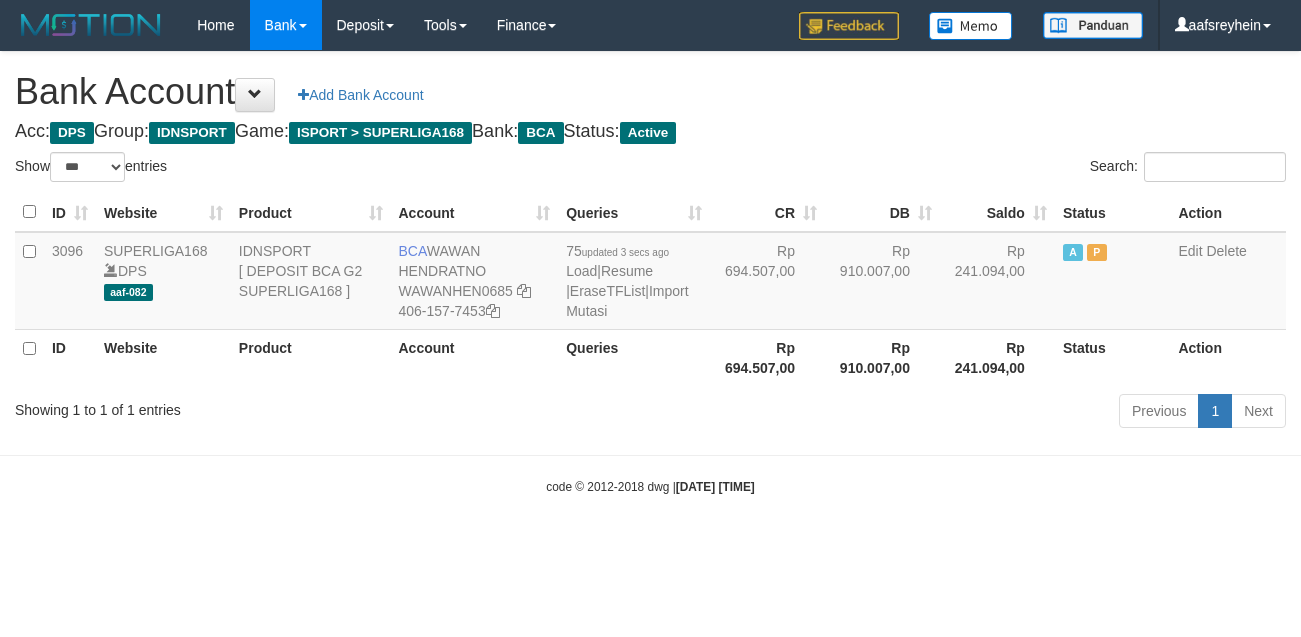 scroll, scrollTop: 0, scrollLeft: 0, axis: both 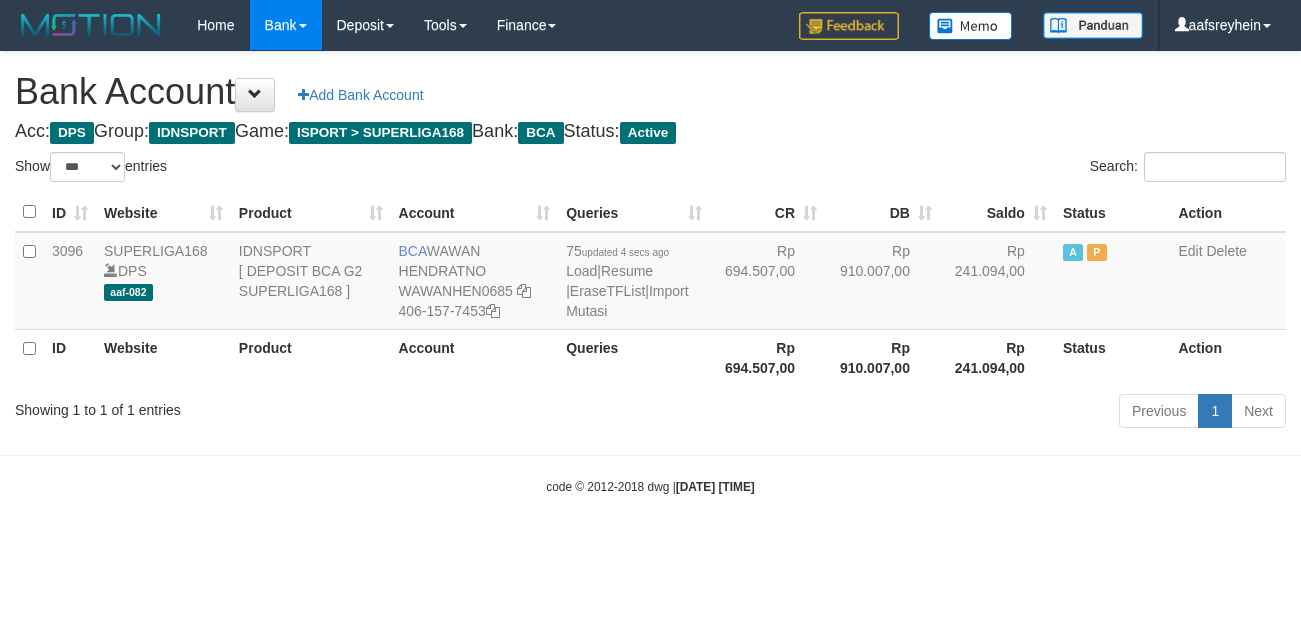 select on "***" 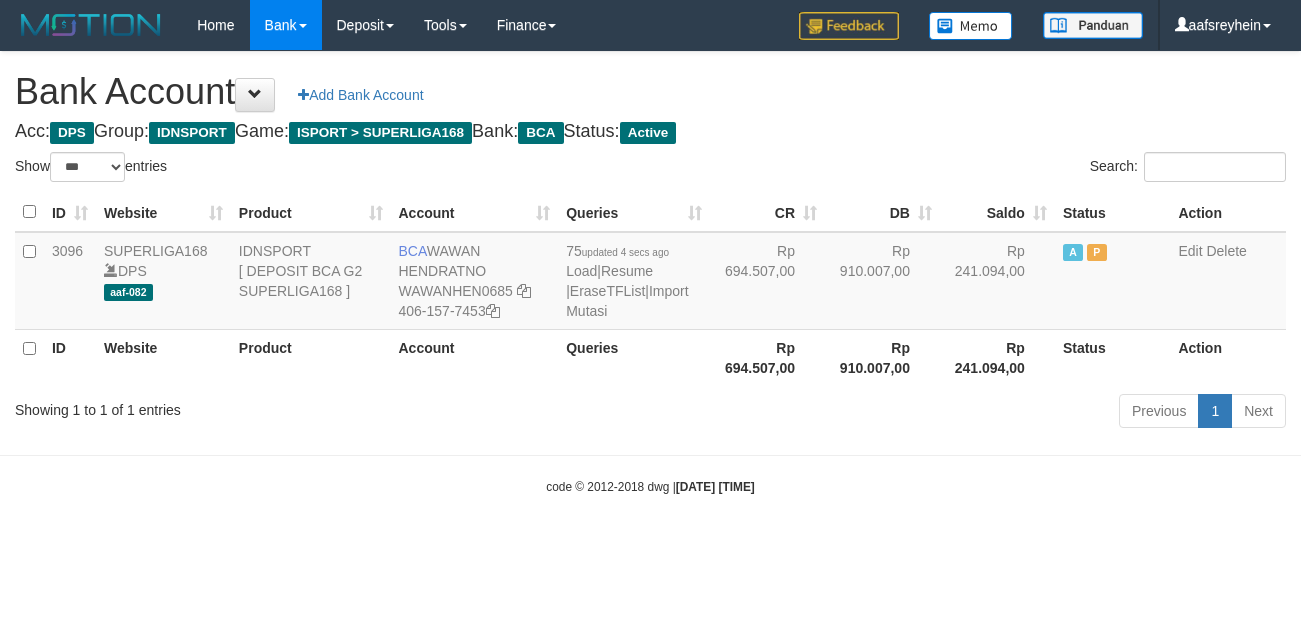 scroll, scrollTop: 0, scrollLeft: 0, axis: both 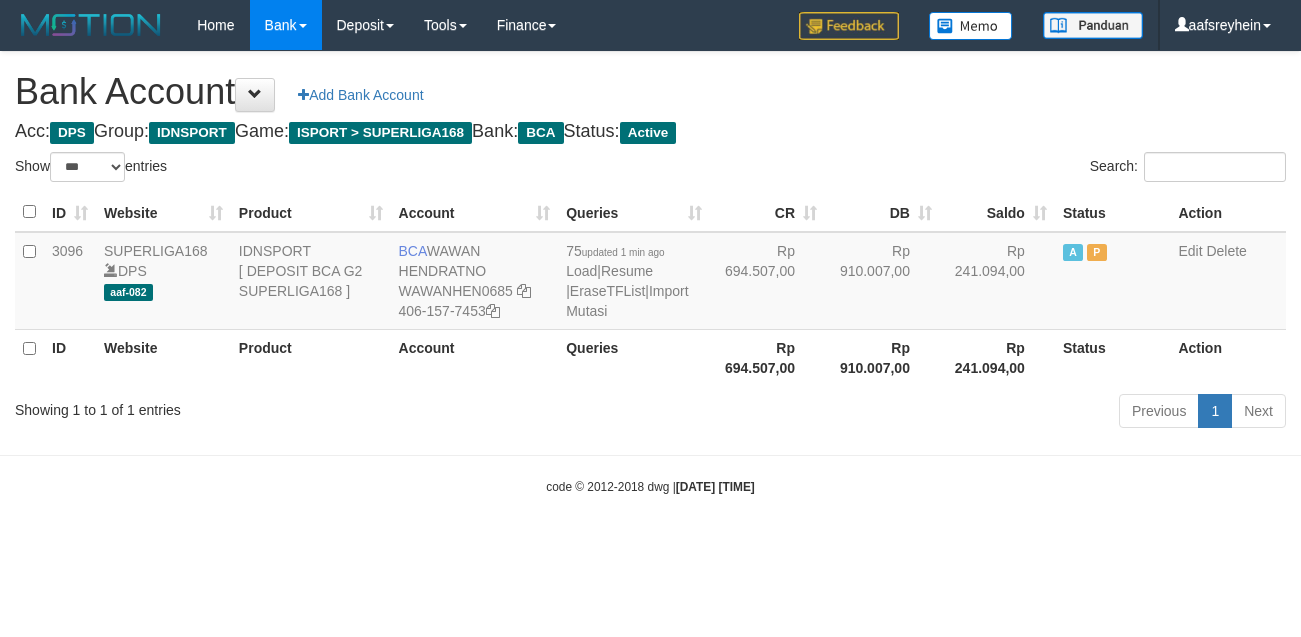 select on "***" 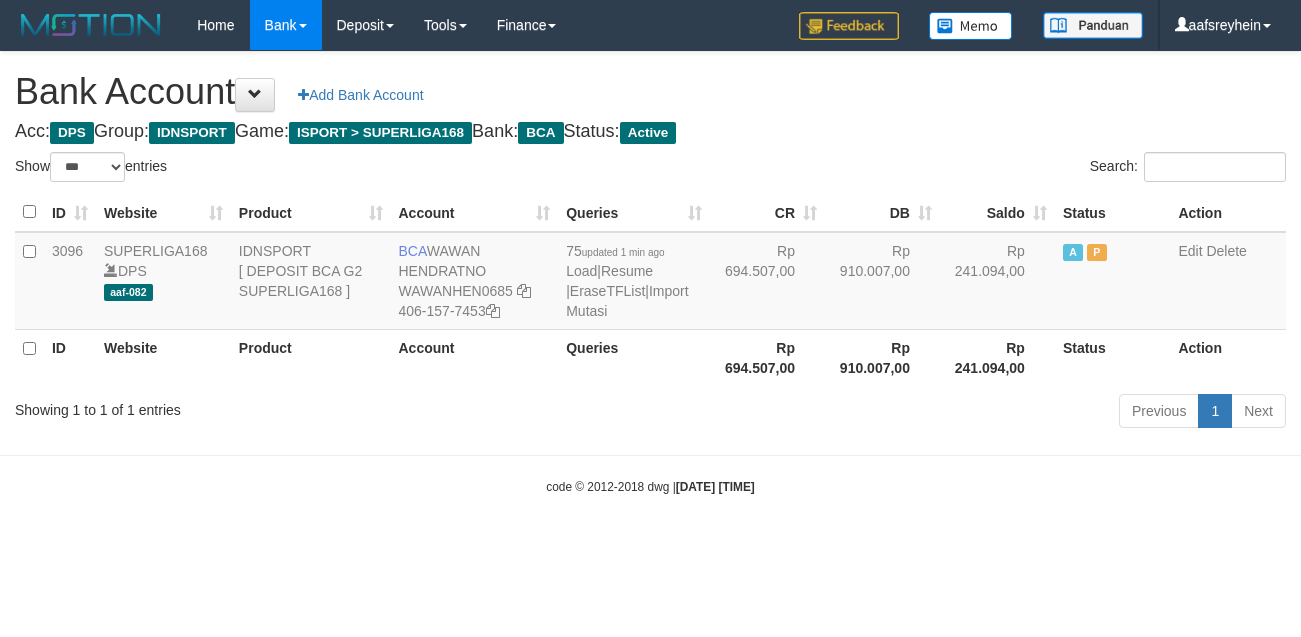 scroll, scrollTop: 0, scrollLeft: 0, axis: both 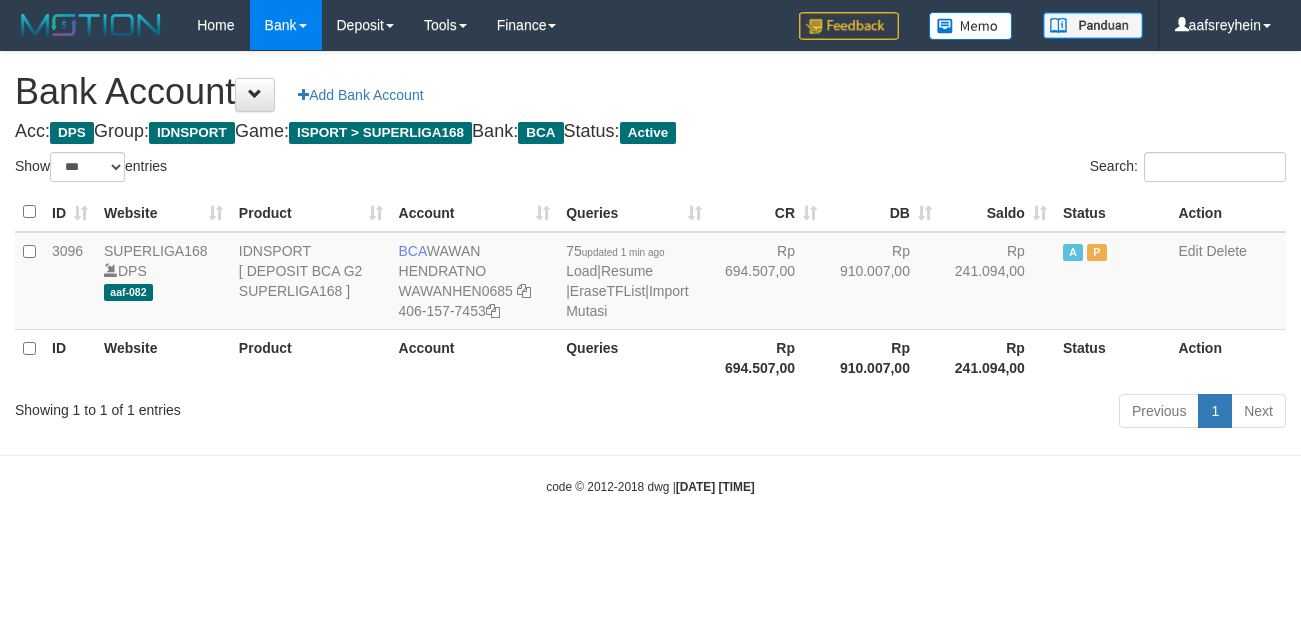 select on "***" 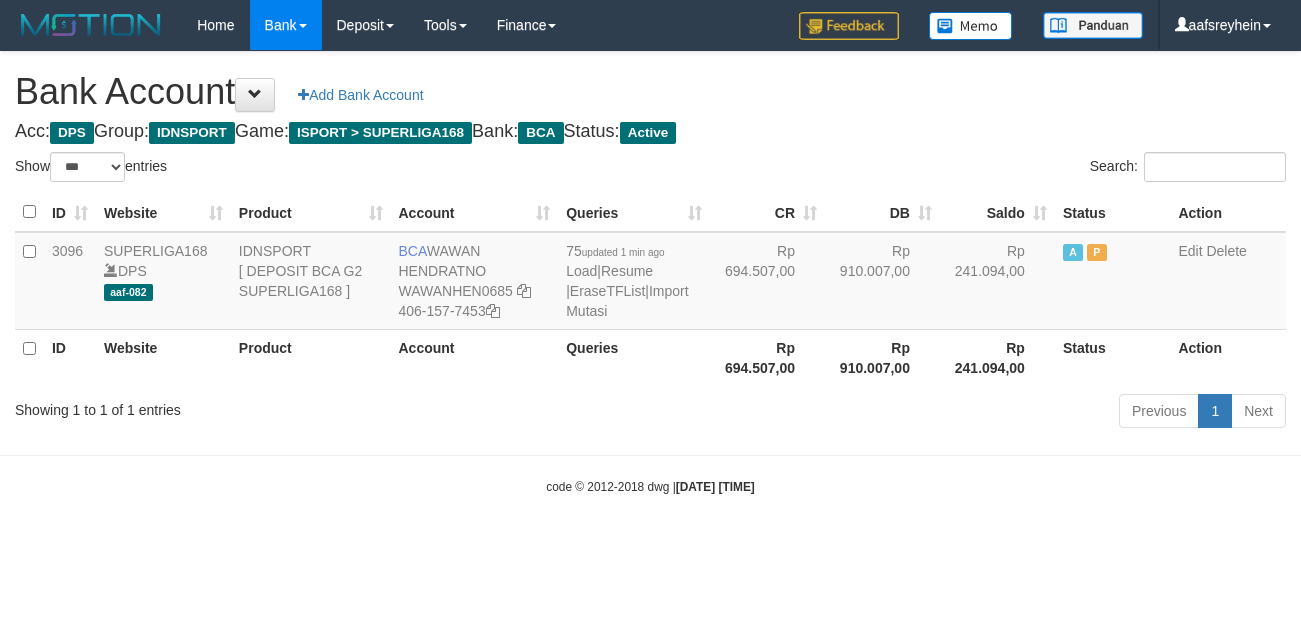 scroll, scrollTop: 0, scrollLeft: 0, axis: both 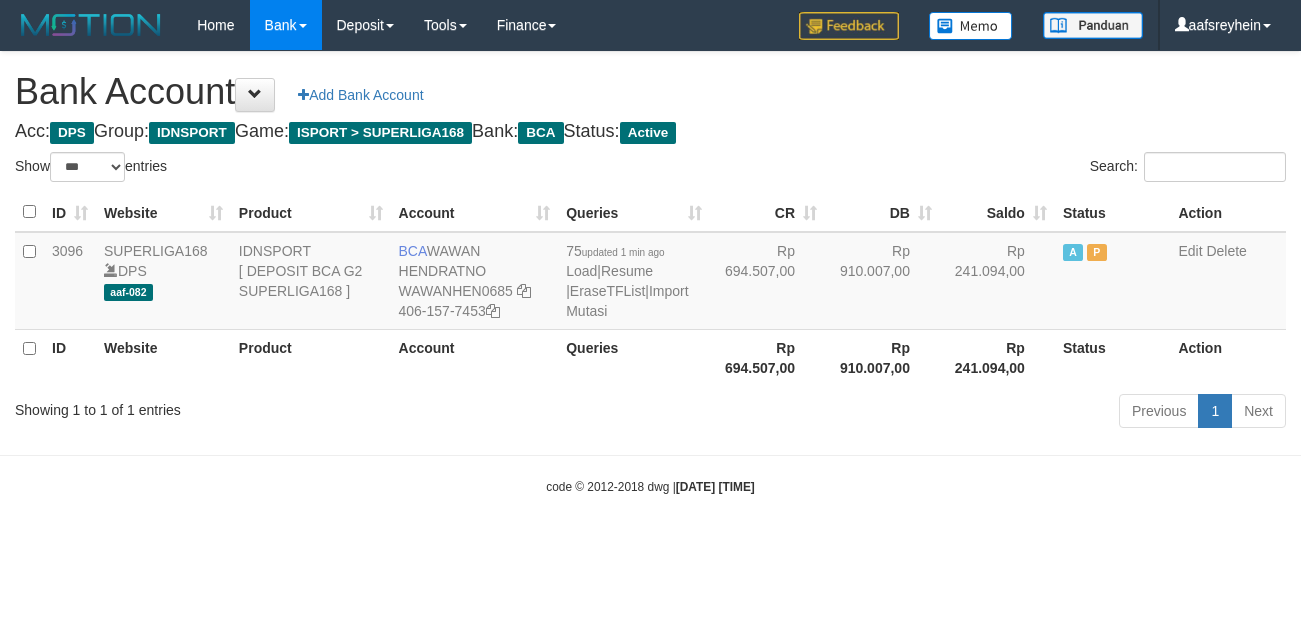 select on "***" 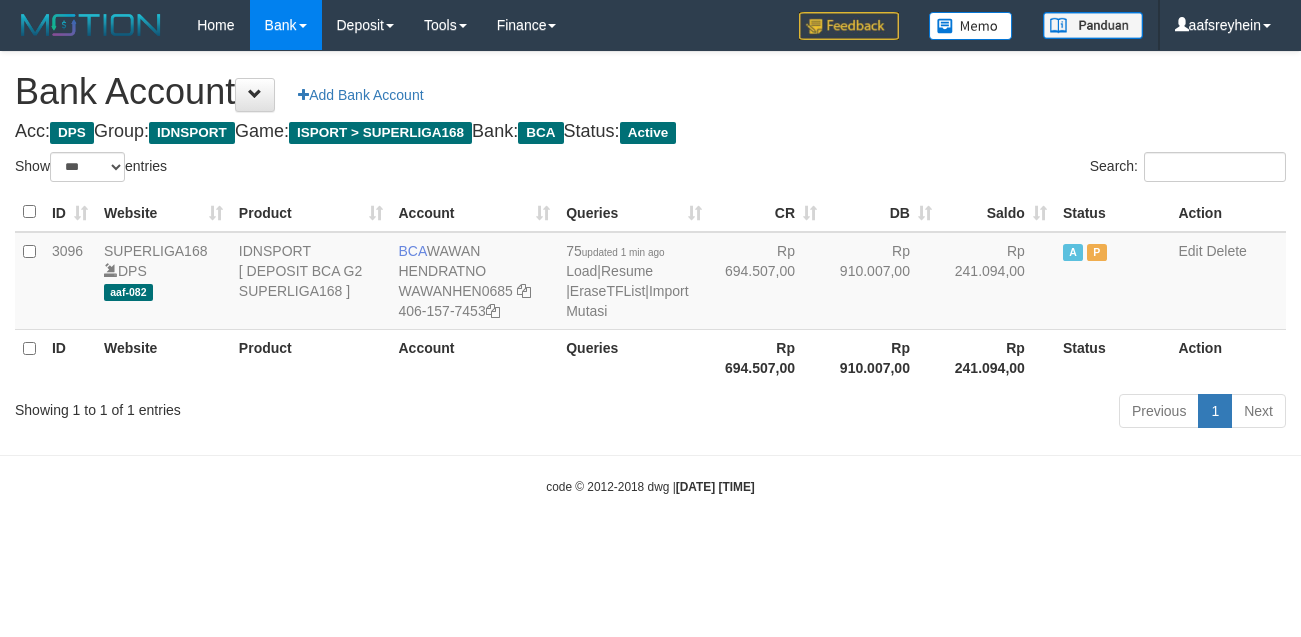 scroll, scrollTop: 0, scrollLeft: 0, axis: both 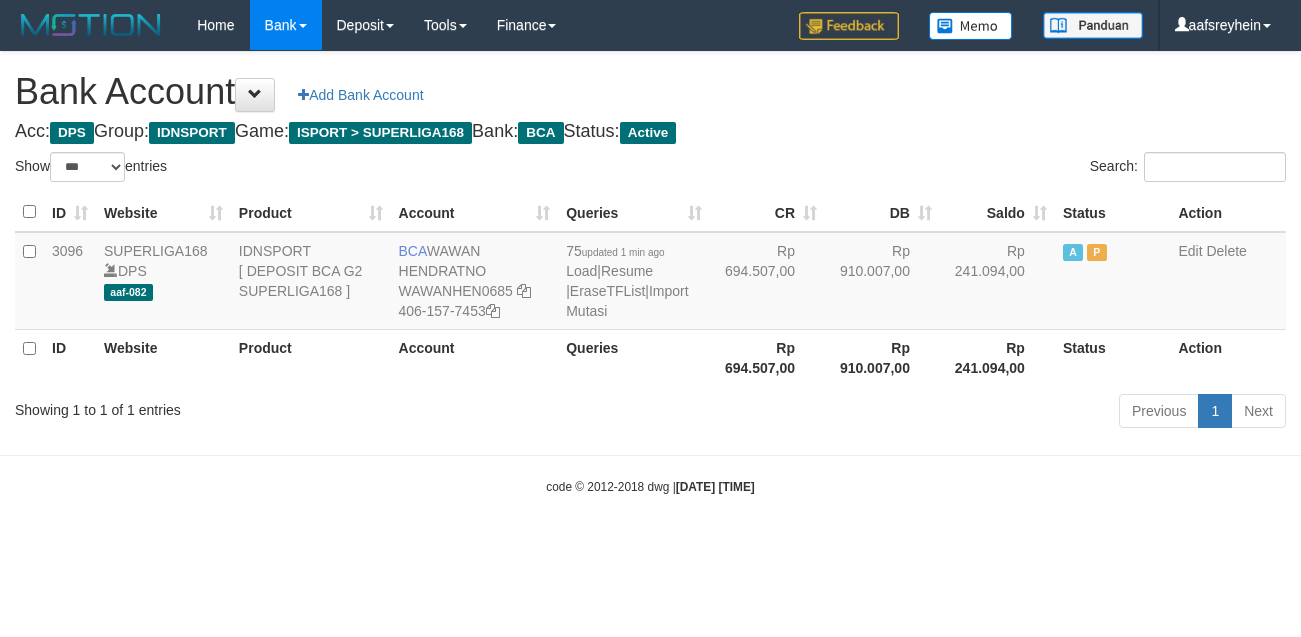 select on "***" 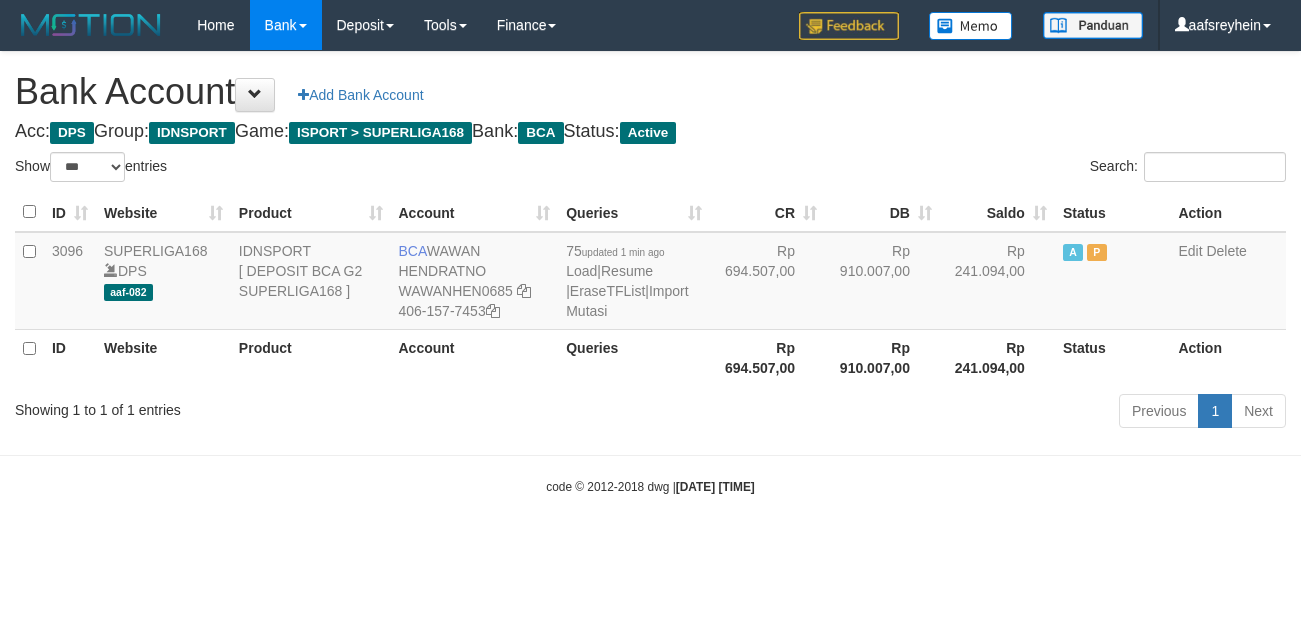 scroll, scrollTop: 0, scrollLeft: 0, axis: both 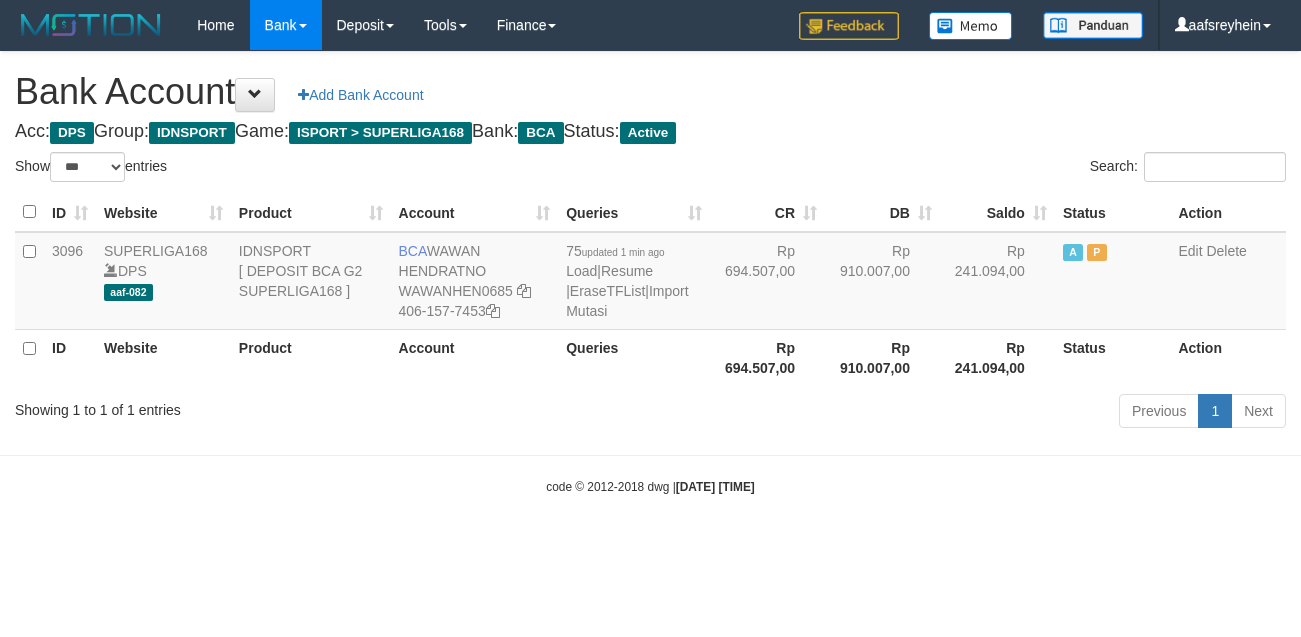 select on "***" 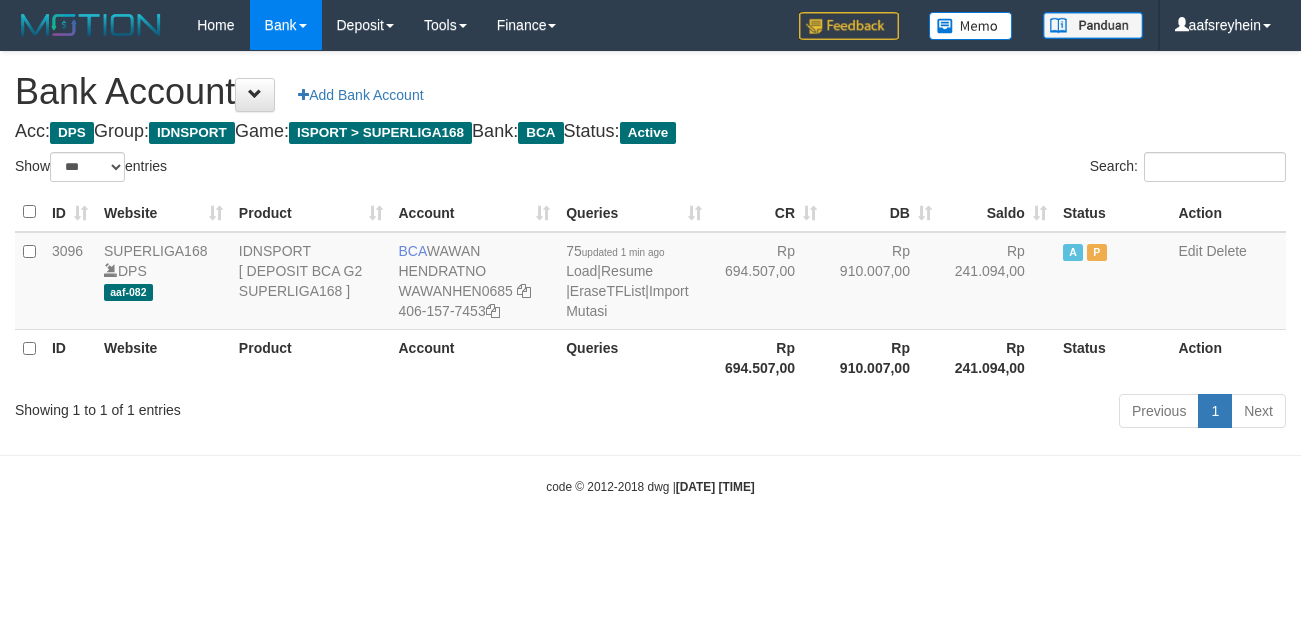 scroll, scrollTop: 0, scrollLeft: 0, axis: both 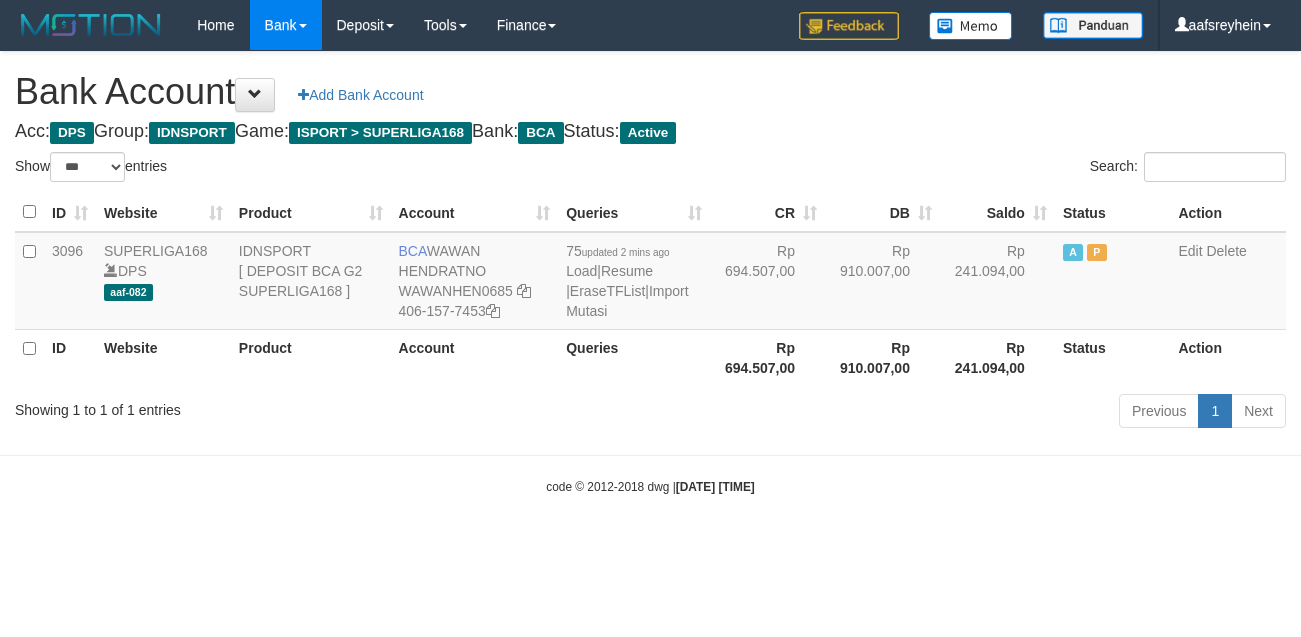select on "***" 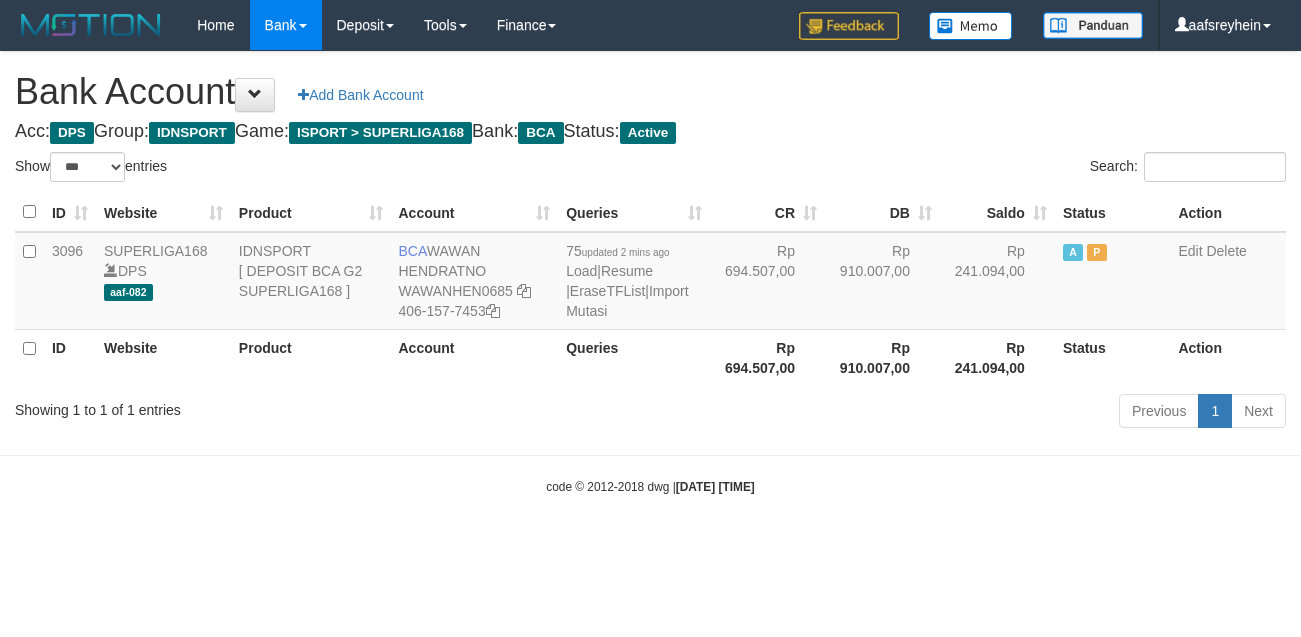 scroll, scrollTop: 0, scrollLeft: 0, axis: both 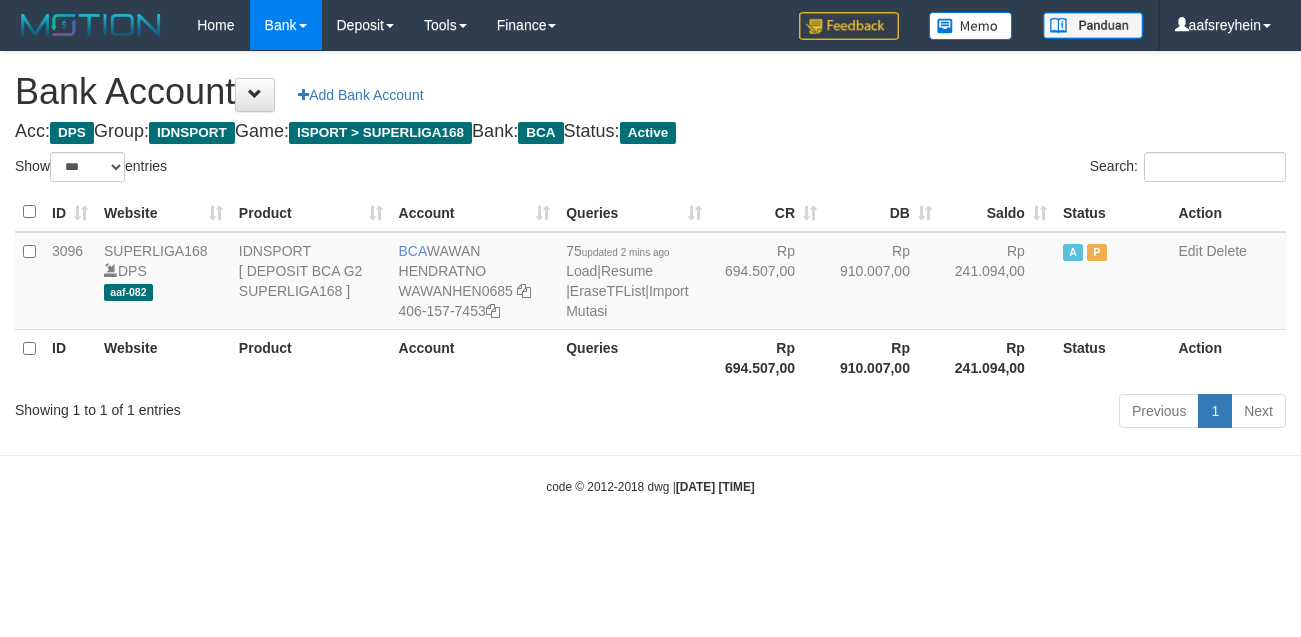 select on "***" 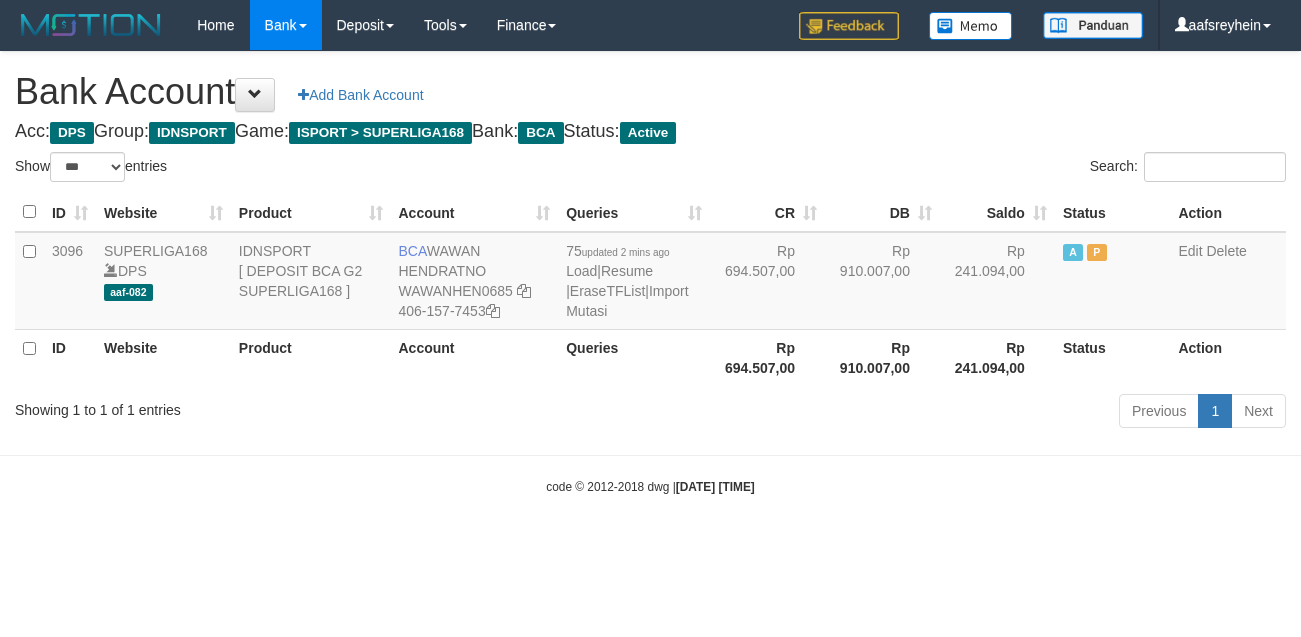 scroll, scrollTop: 0, scrollLeft: 0, axis: both 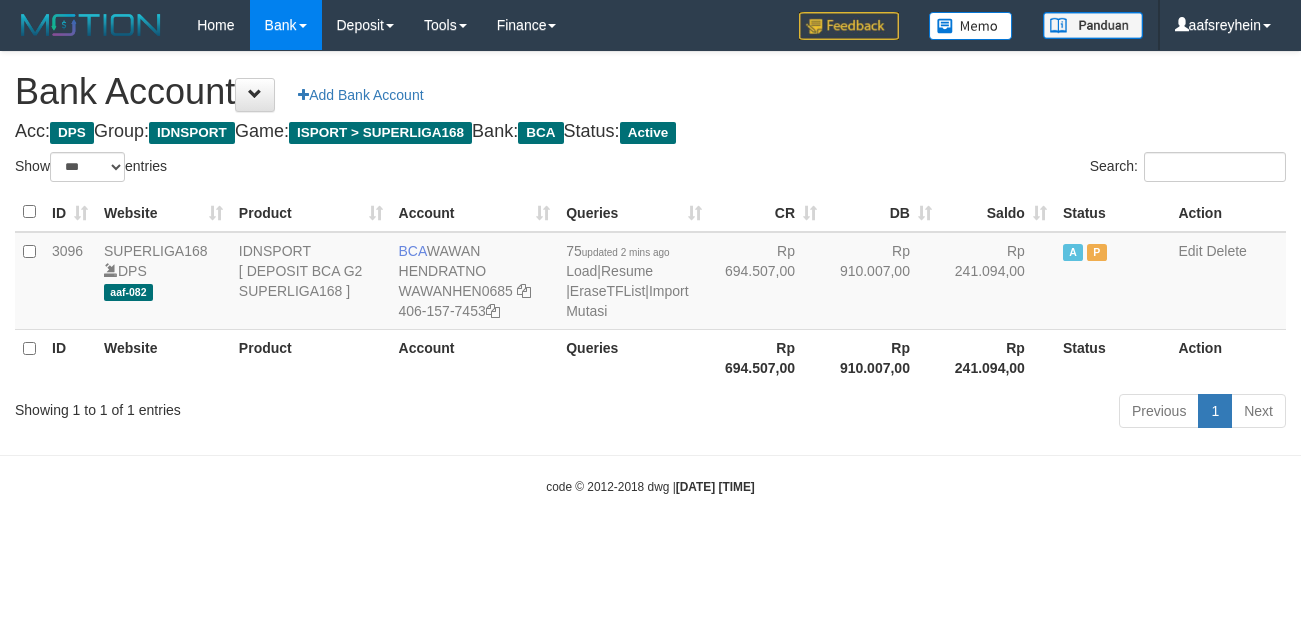 select on "***" 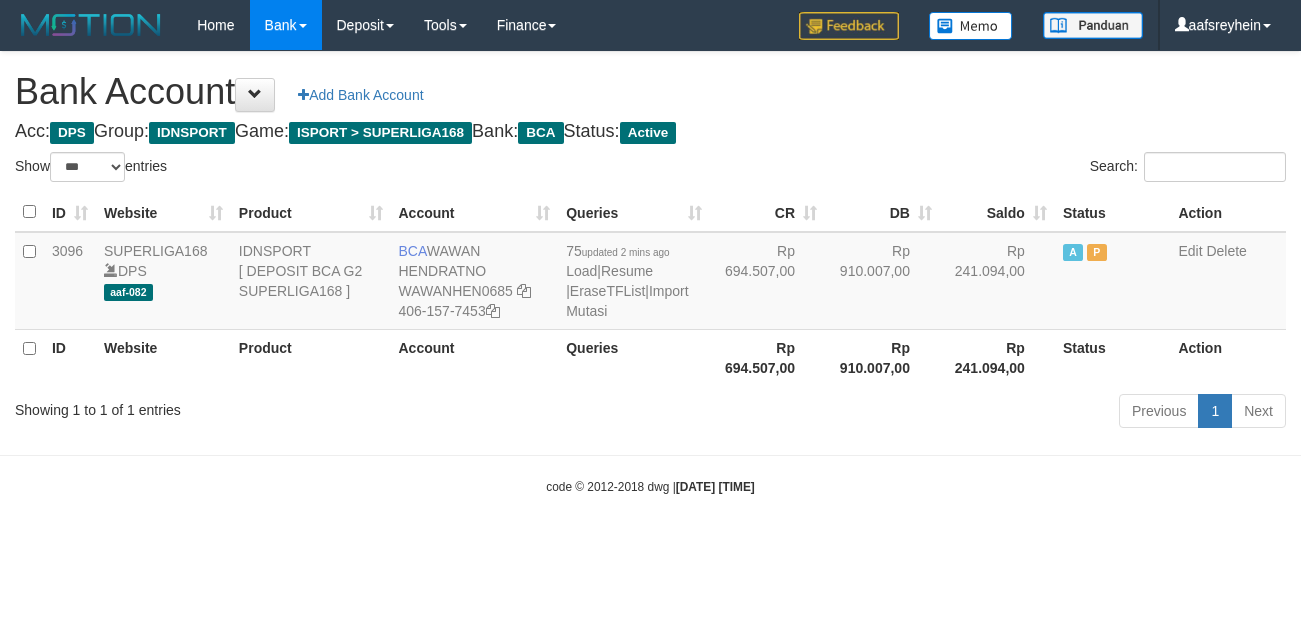 scroll, scrollTop: 0, scrollLeft: 0, axis: both 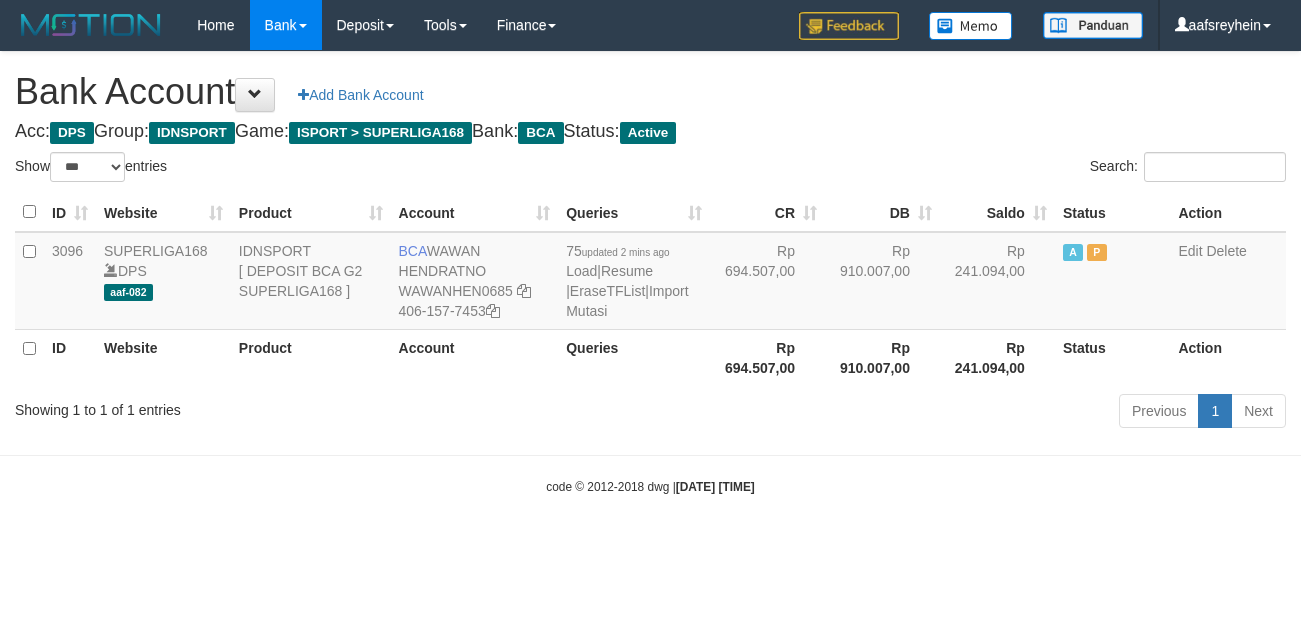 select on "***" 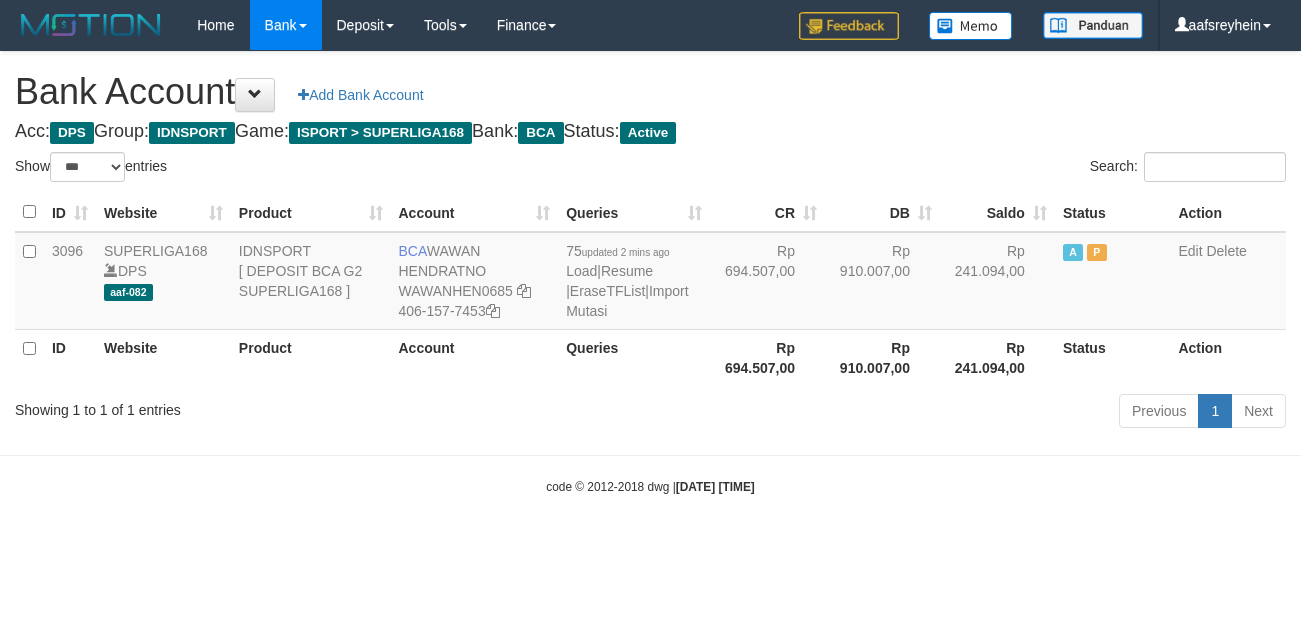 scroll, scrollTop: 0, scrollLeft: 0, axis: both 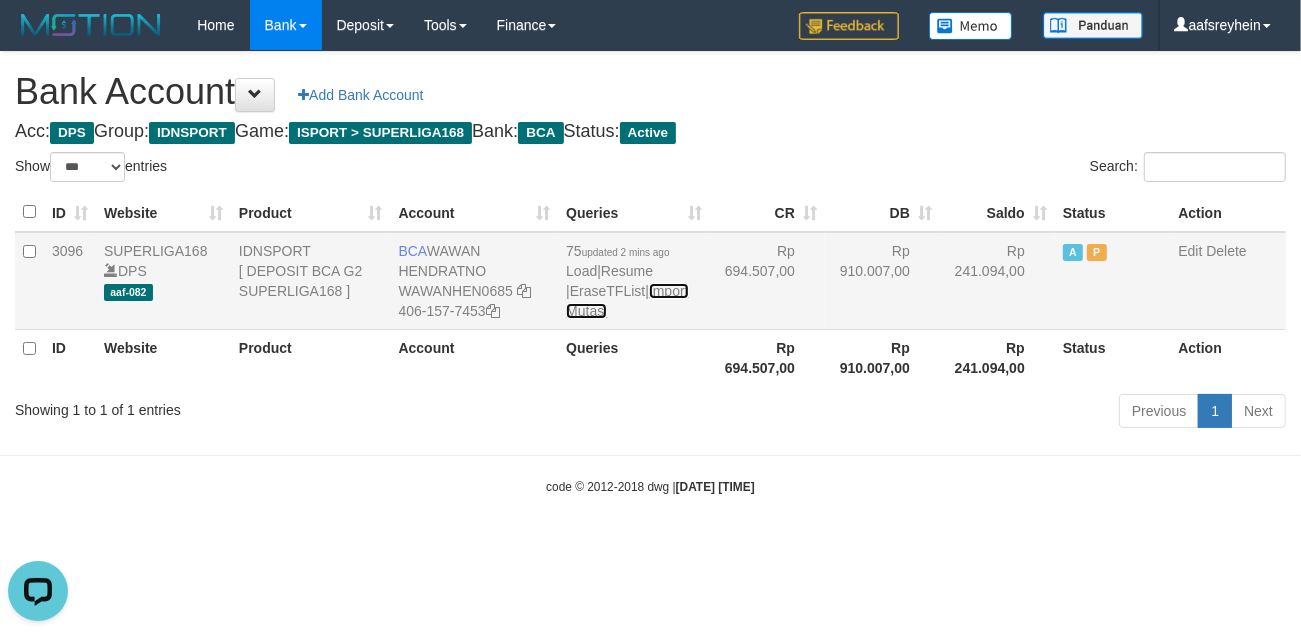click on "Import Mutasi" at bounding box center [627, 301] 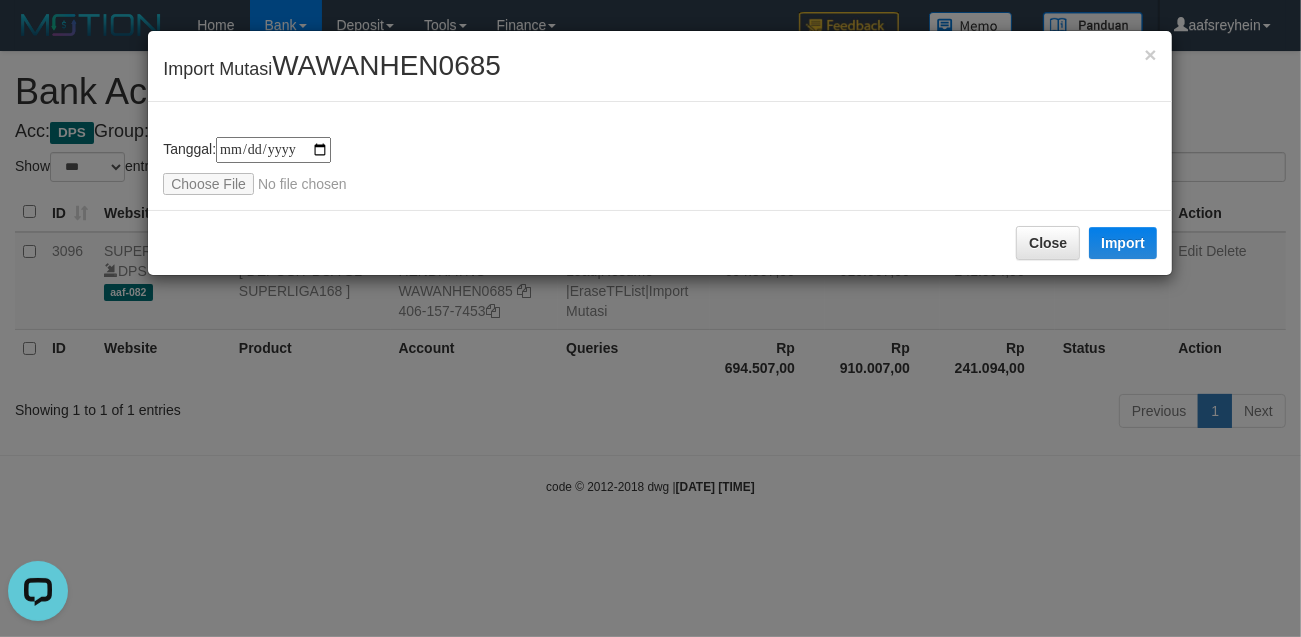 type on "**********" 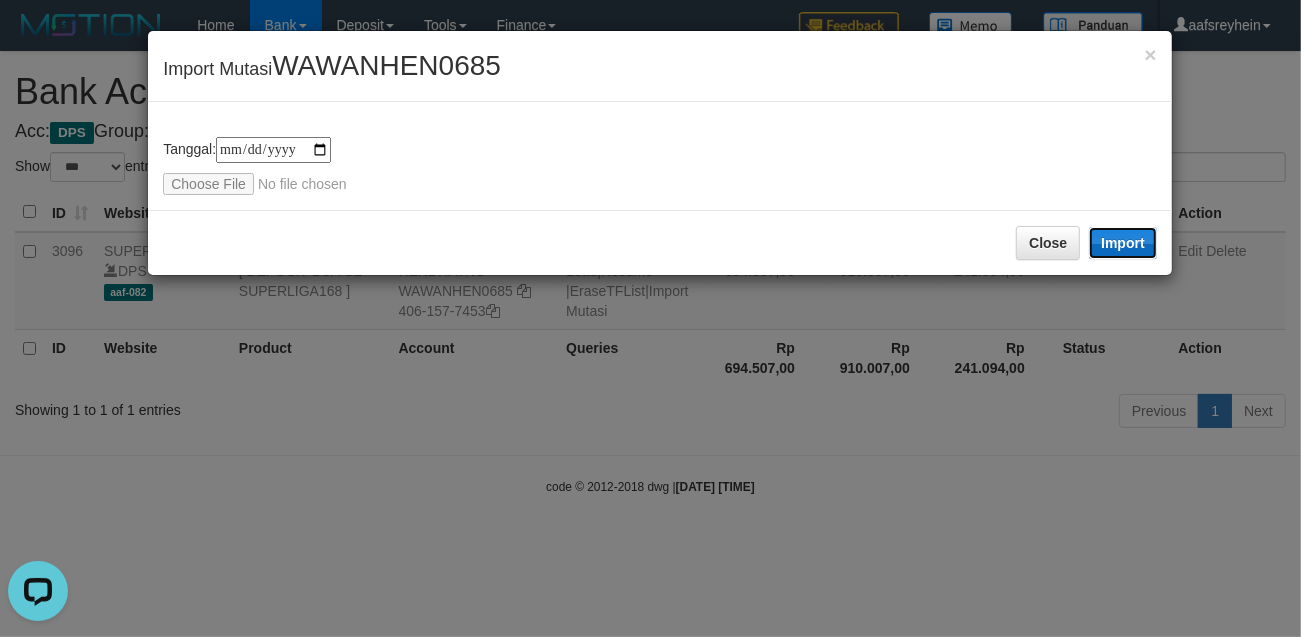click on "Import" at bounding box center (1123, 243) 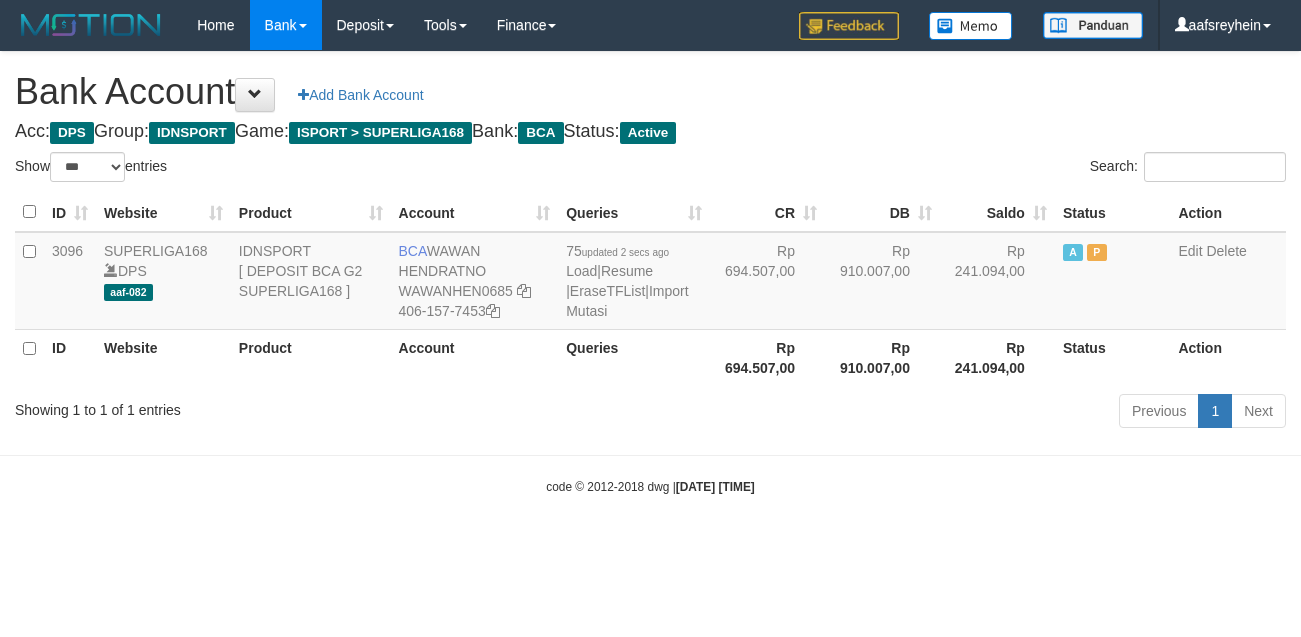 select on "***" 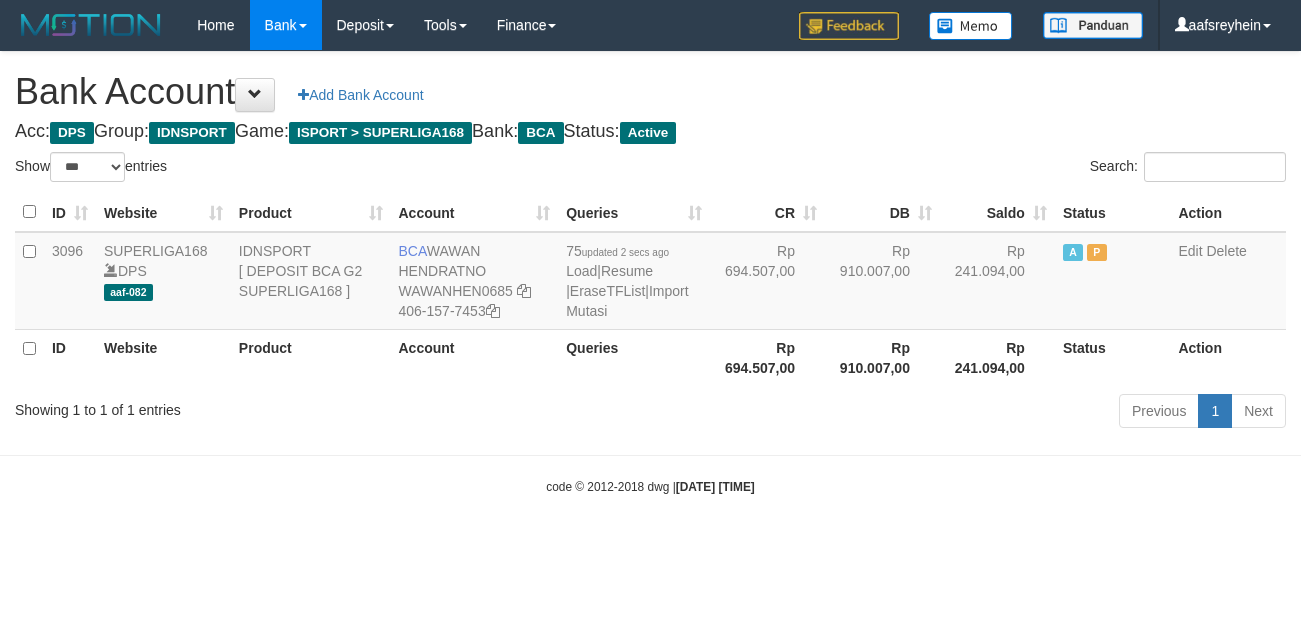 scroll, scrollTop: 0, scrollLeft: 0, axis: both 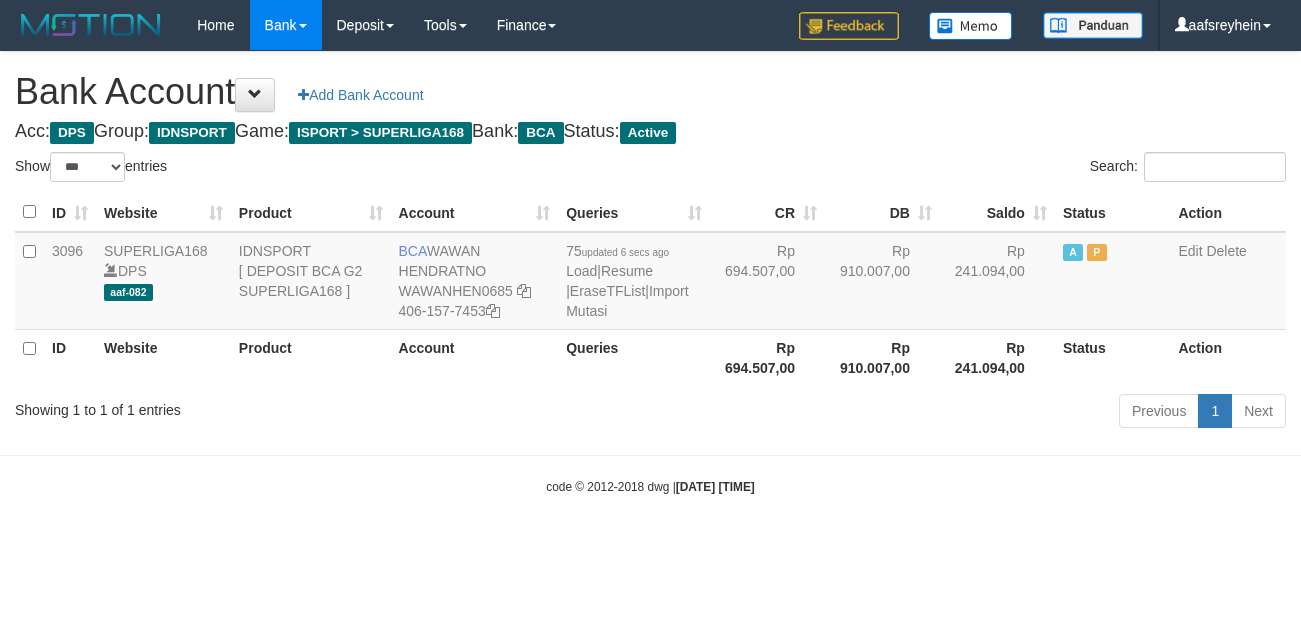 select on "***" 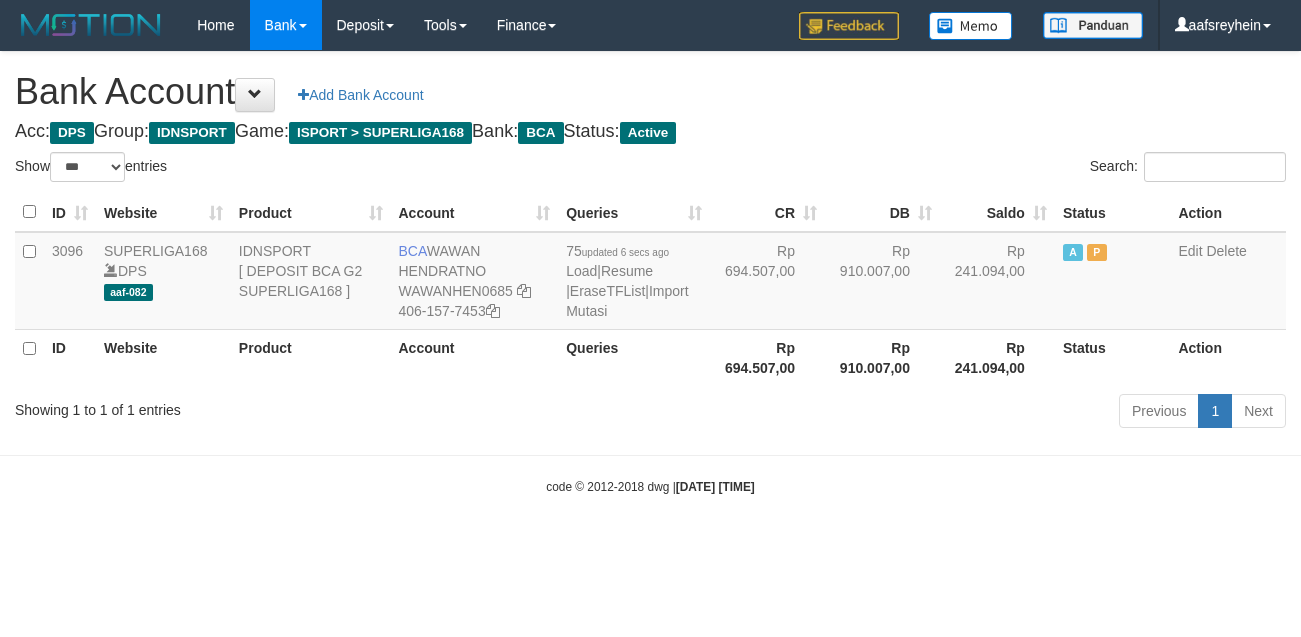 scroll, scrollTop: 0, scrollLeft: 0, axis: both 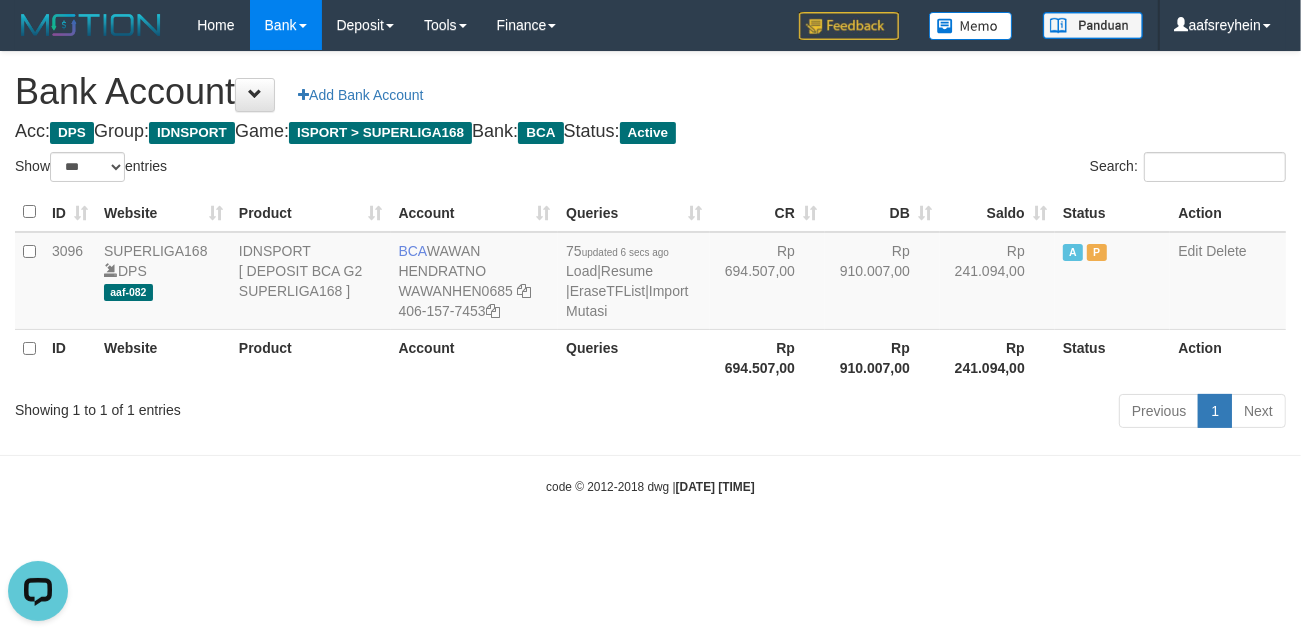 click on "Toggle navigation
Home
Bank
Account List
Load
By Website
Group
[ISPORT]													SUPERLIGA168
By Load Group (DPS)
-" at bounding box center (650, 273) 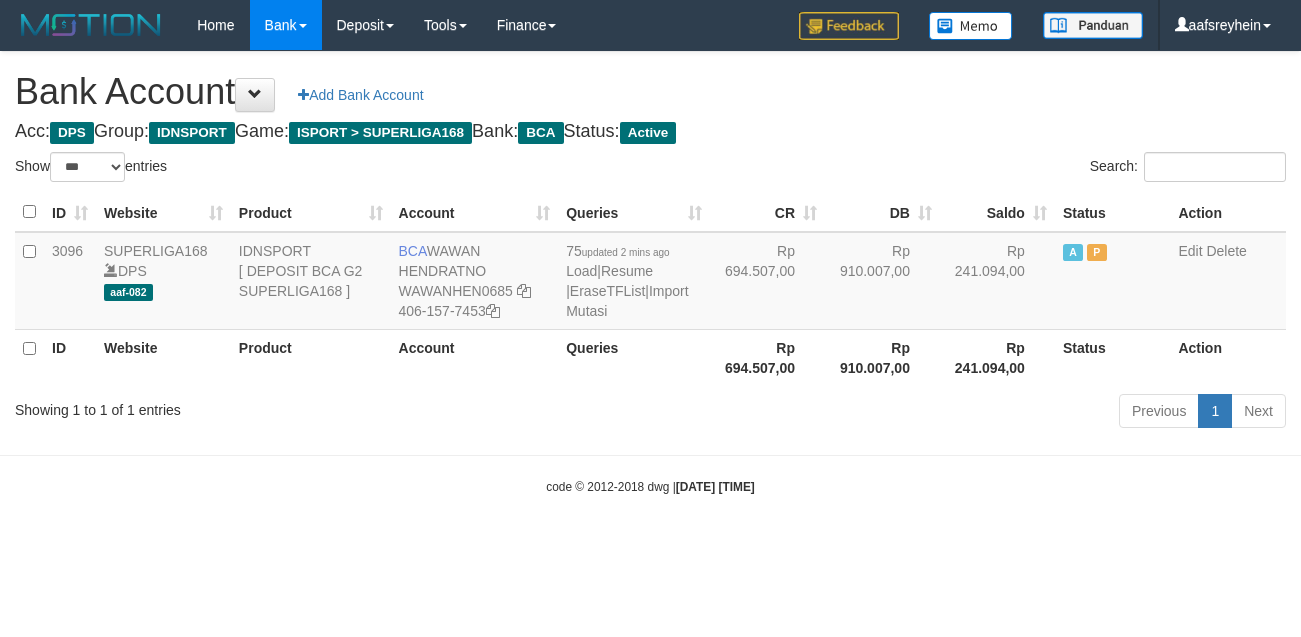 select on "***" 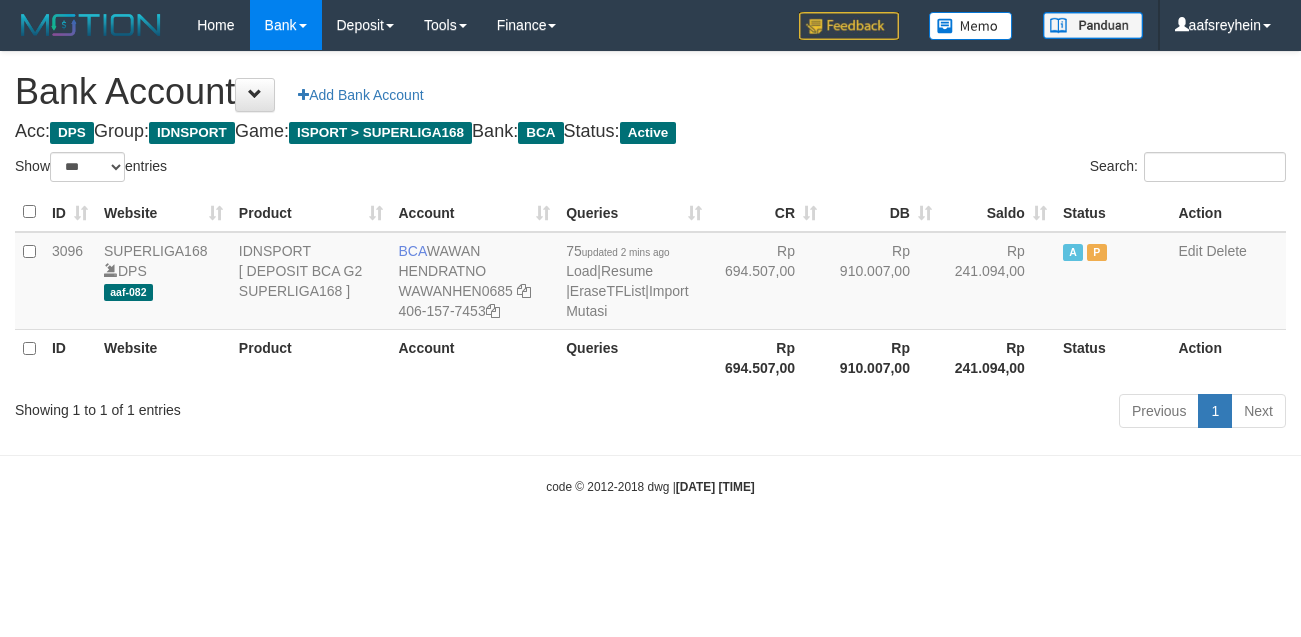 scroll, scrollTop: 0, scrollLeft: 0, axis: both 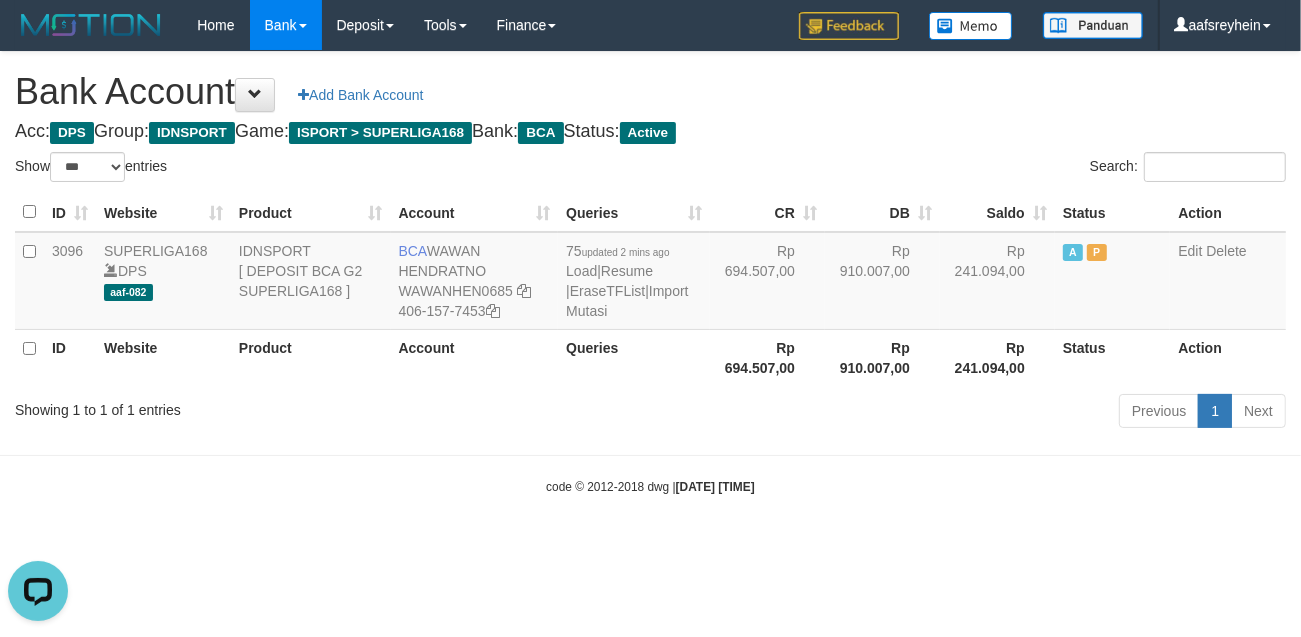 click on "code © 2012-2018 dwg |  2025/07/13 00:42:35" at bounding box center (650, 486) 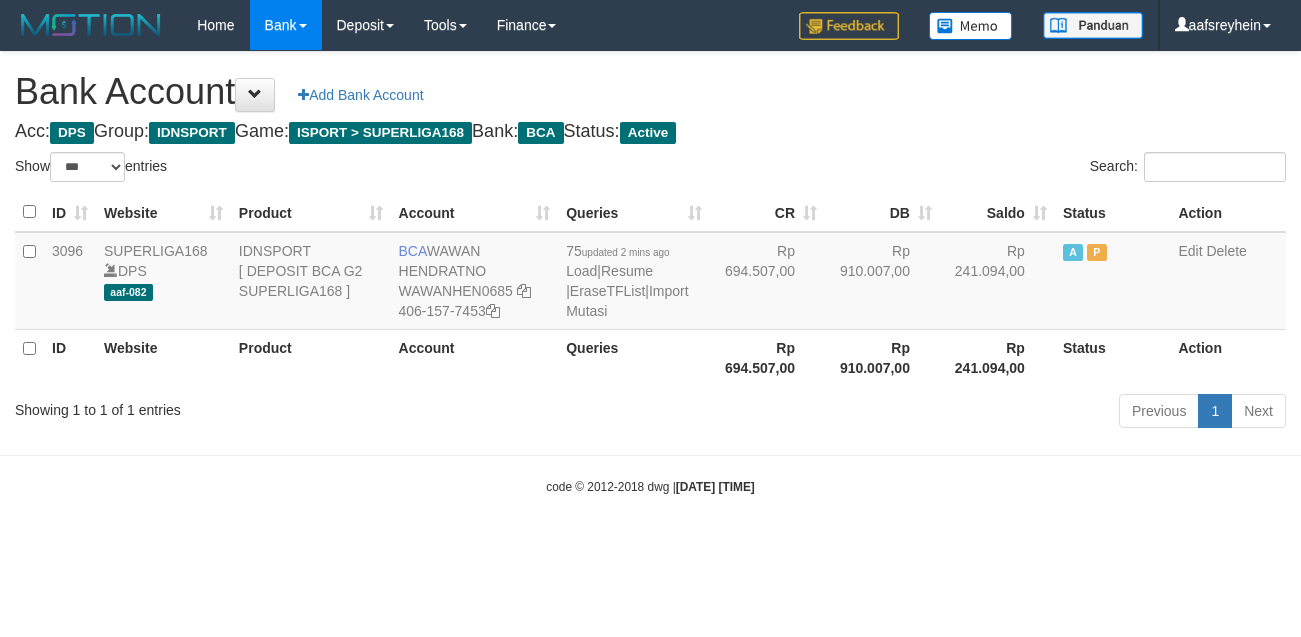 select on "***" 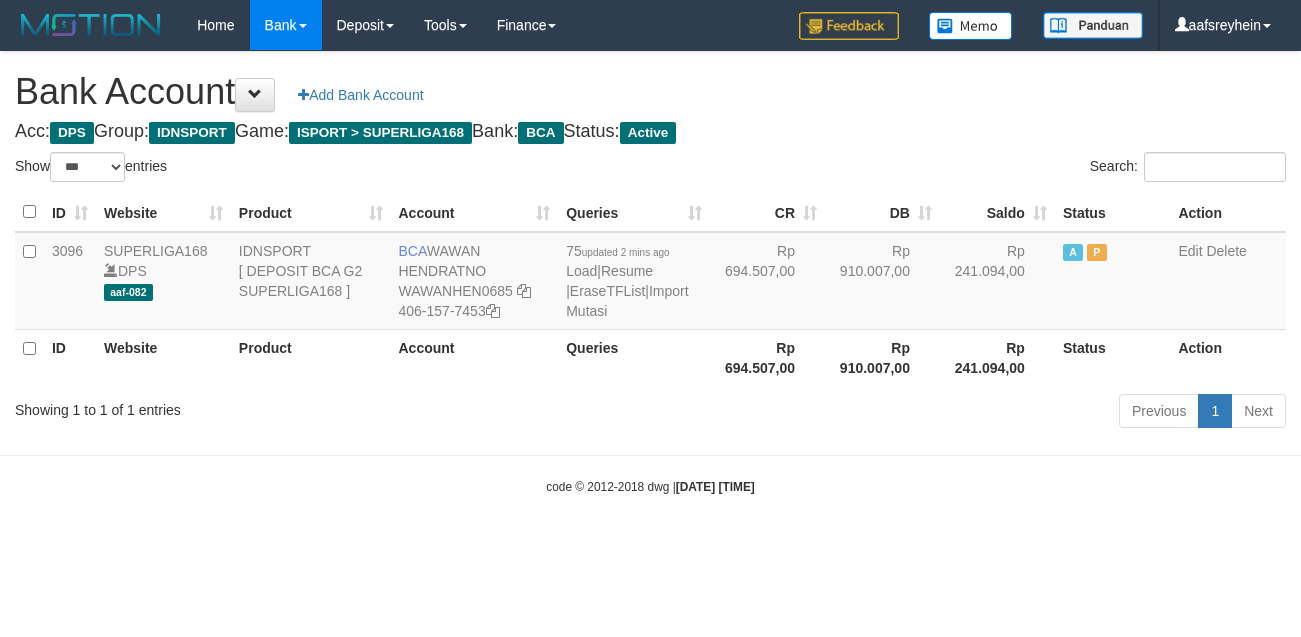 scroll, scrollTop: 0, scrollLeft: 0, axis: both 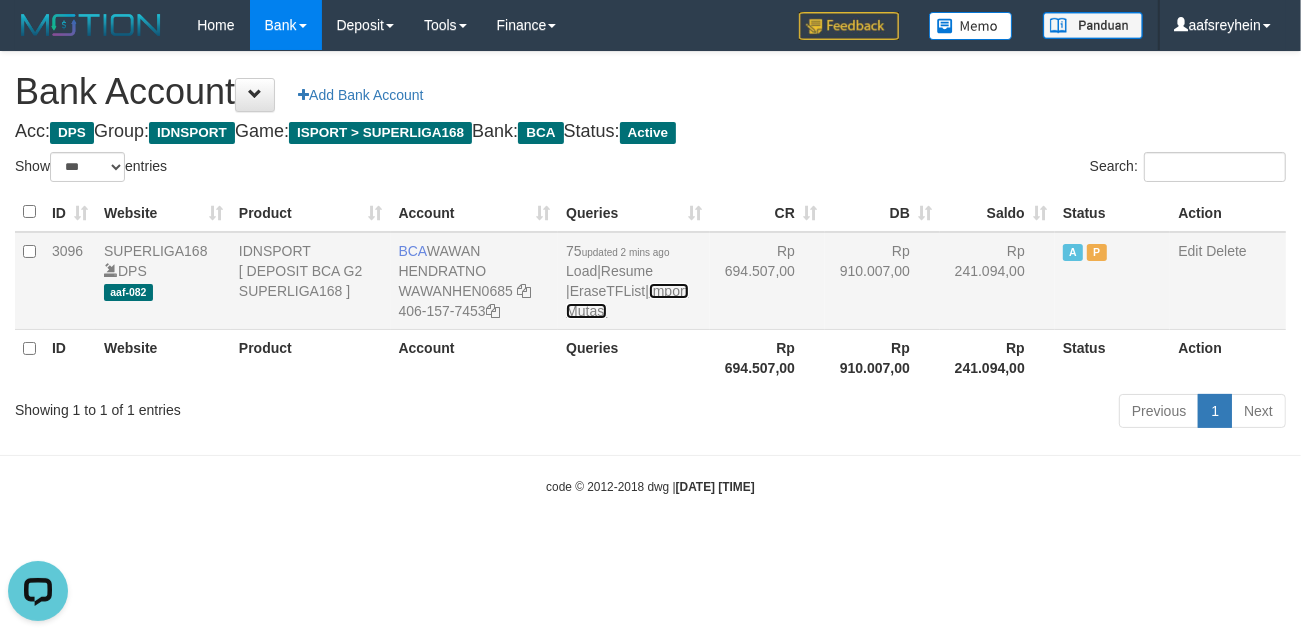 click on "Import Mutasi" at bounding box center (627, 301) 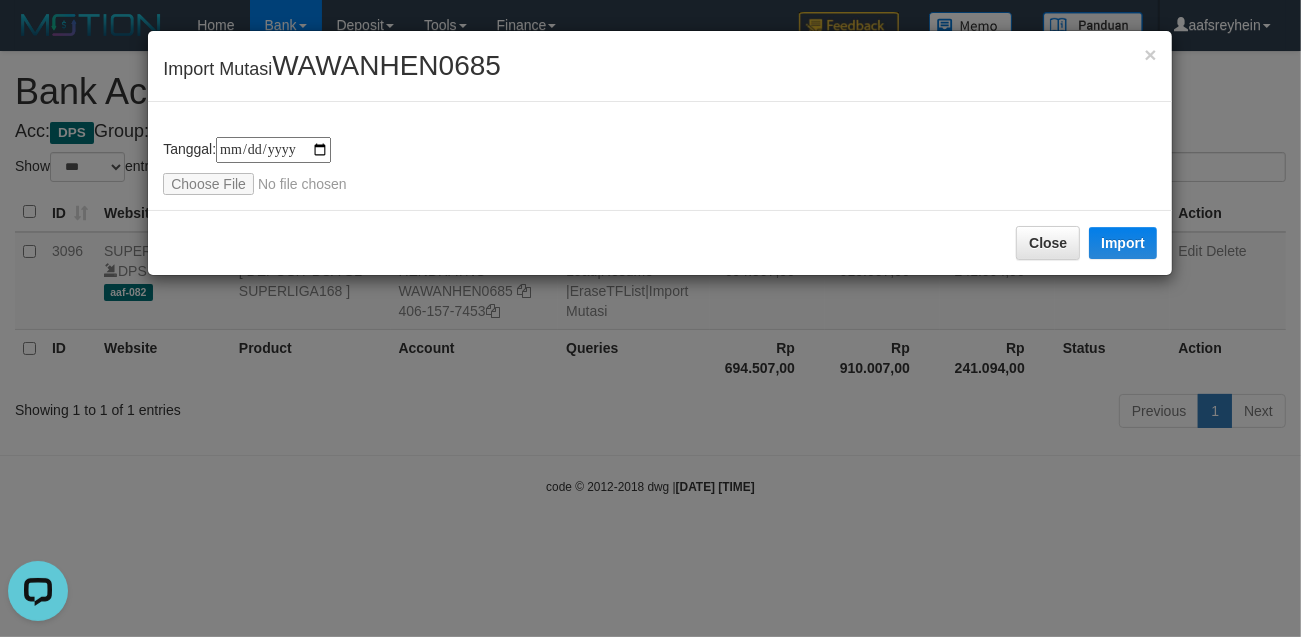 type on "**********" 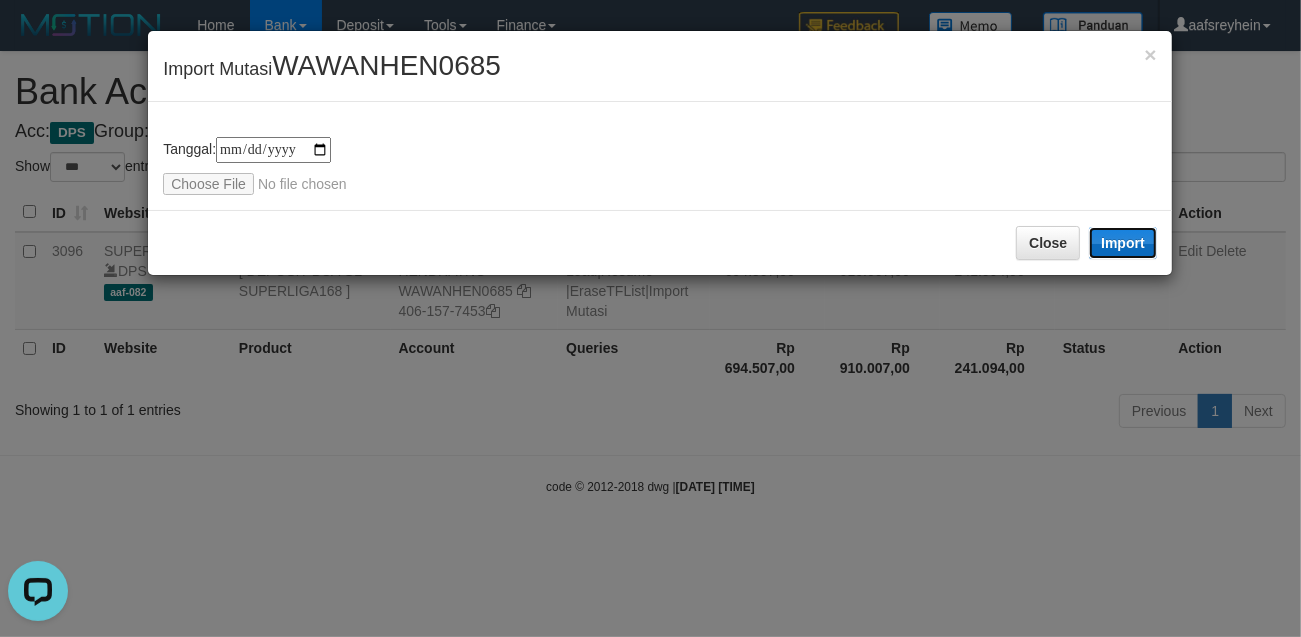 click on "Import" at bounding box center (1123, 243) 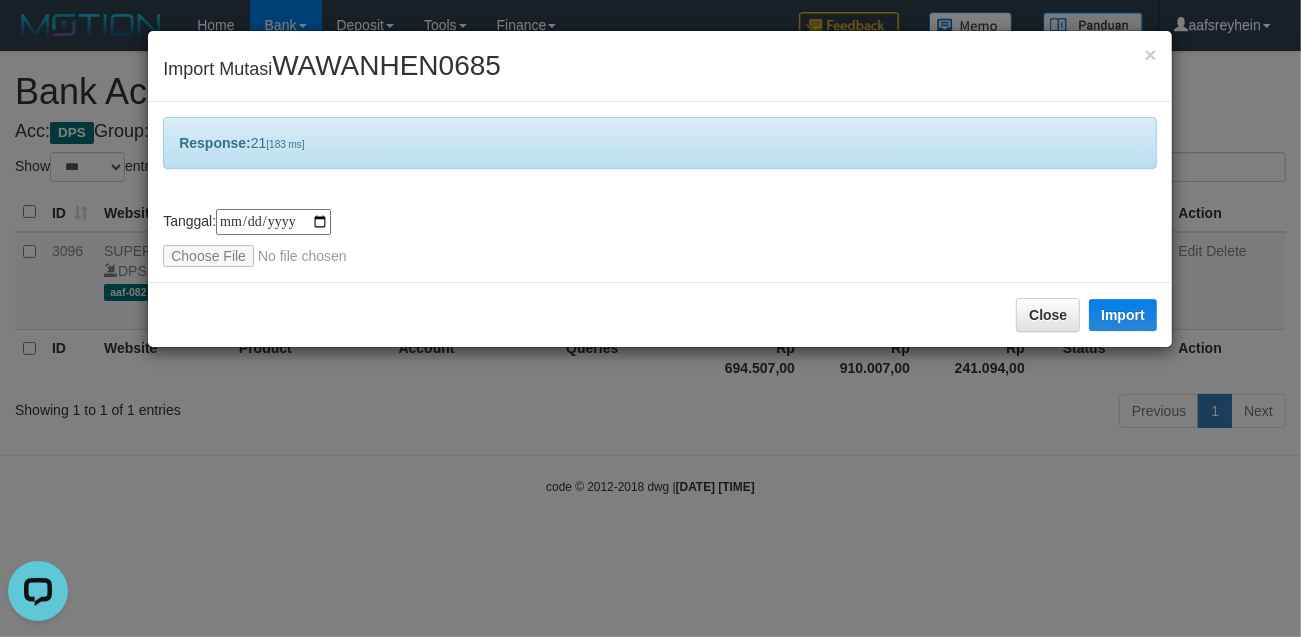 click on "**********" at bounding box center (650, 318) 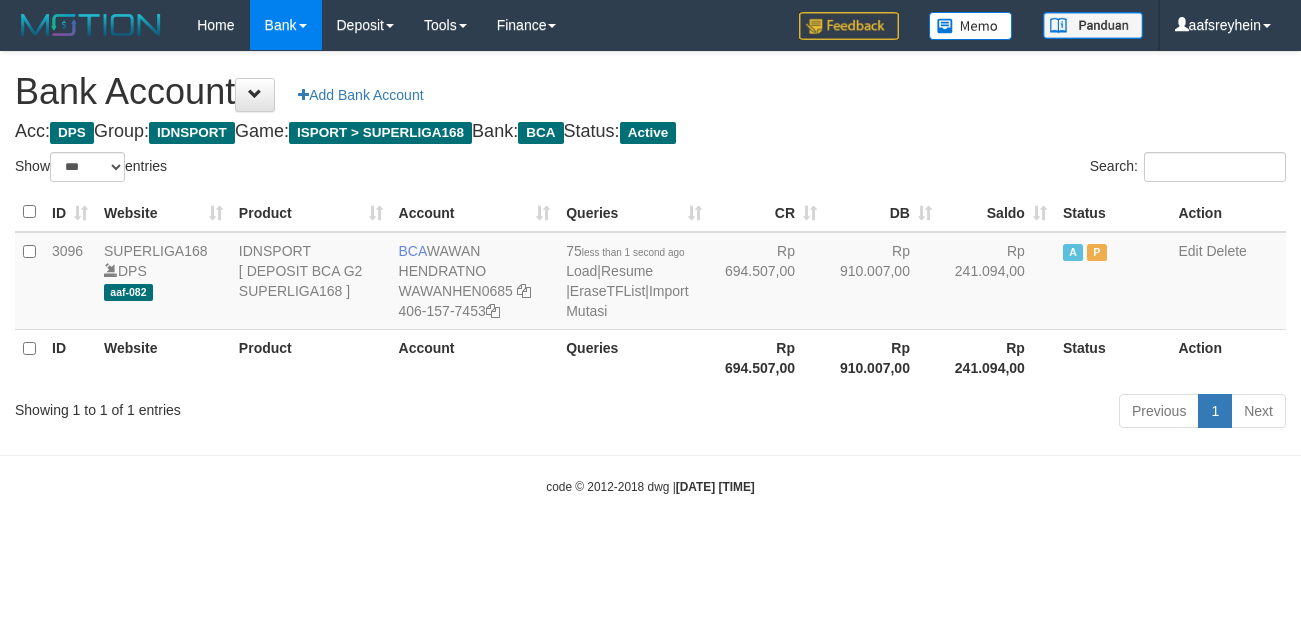 select on "***" 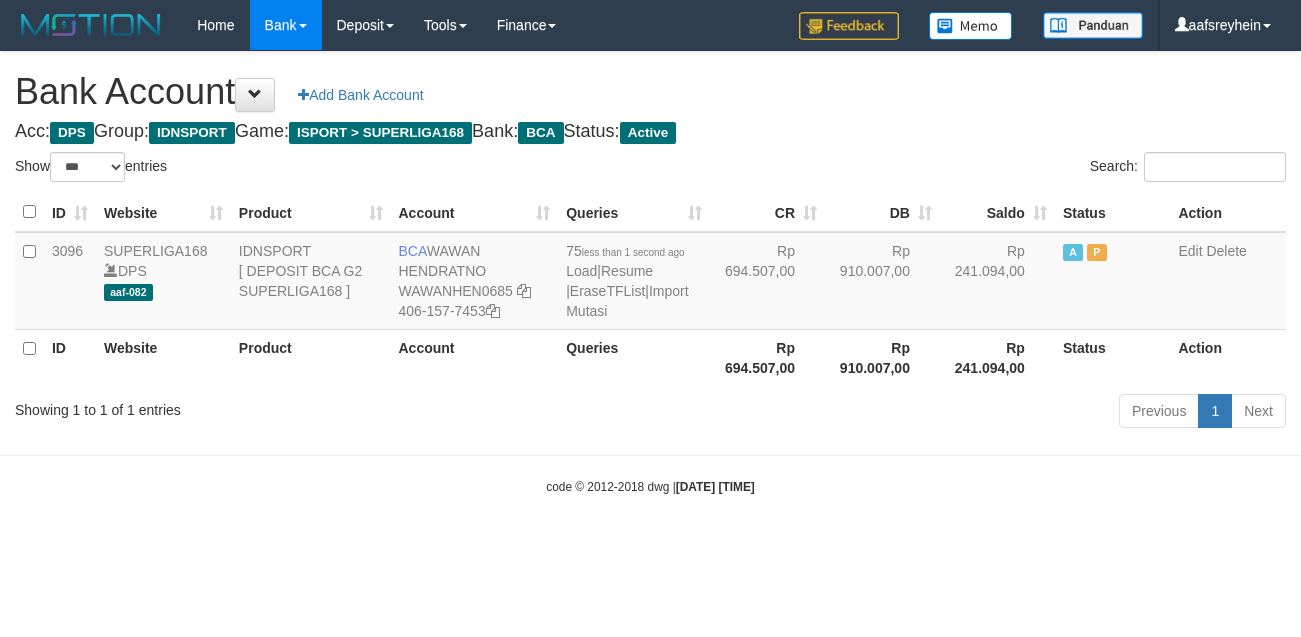 scroll, scrollTop: 0, scrollLeft: 0, axis: both 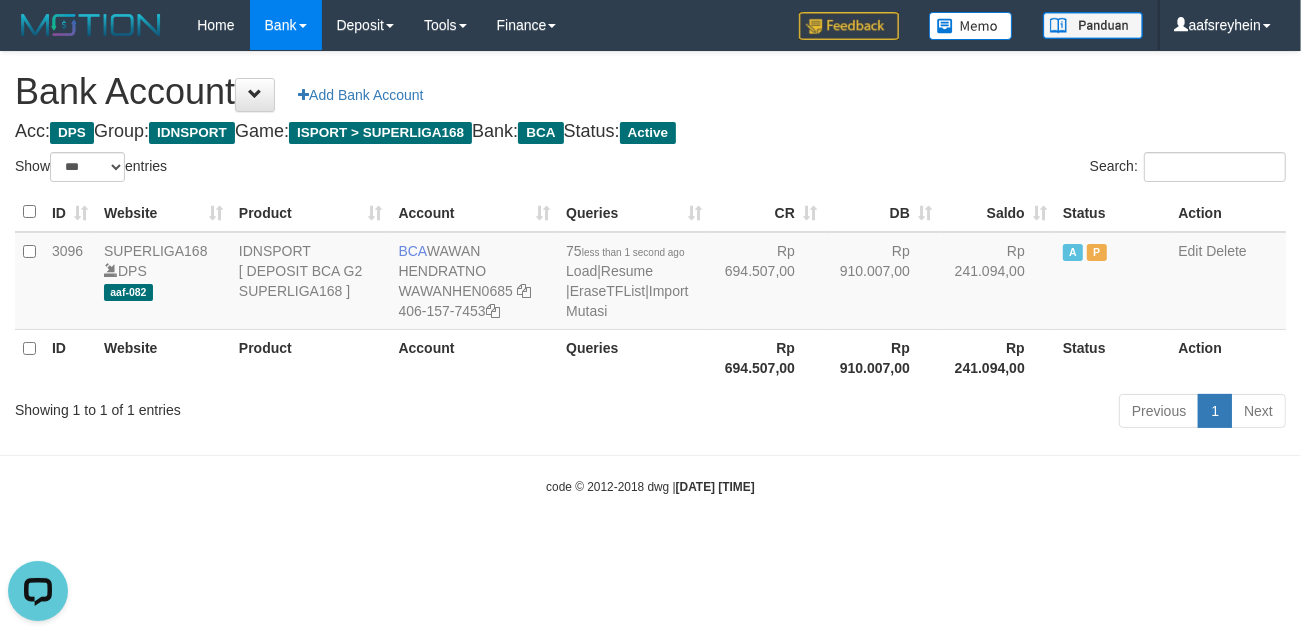 click at bounding box center (650, 455) 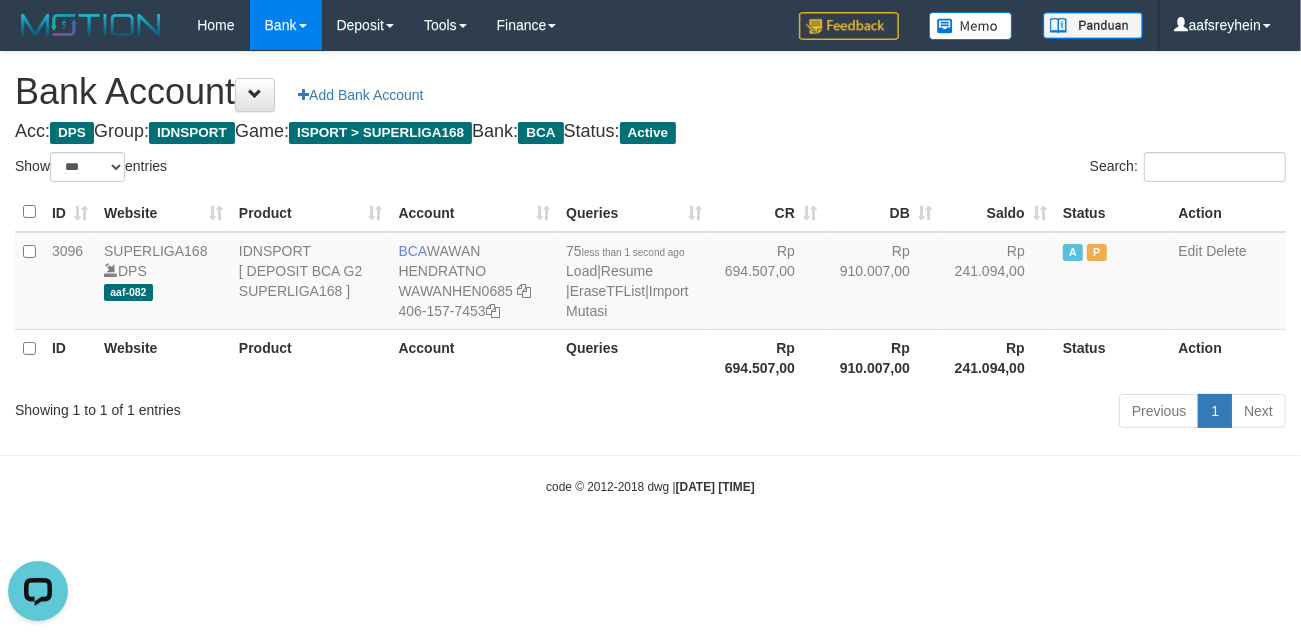 click at bounding box center [650, 455] 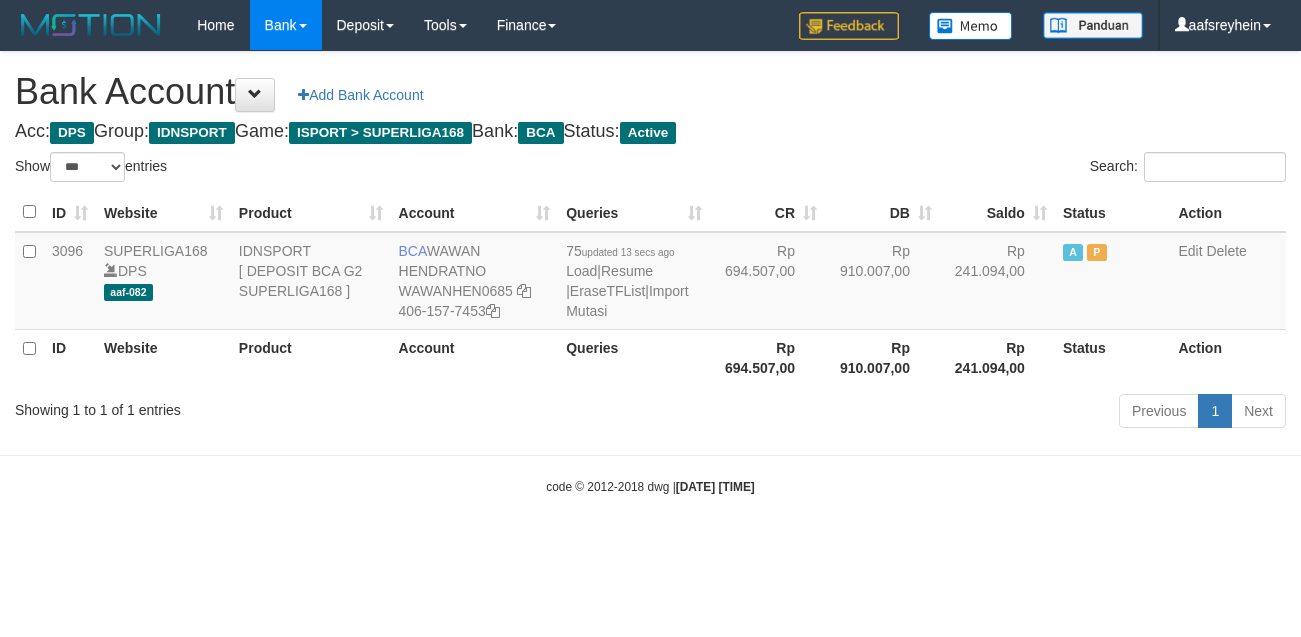 select on "***" 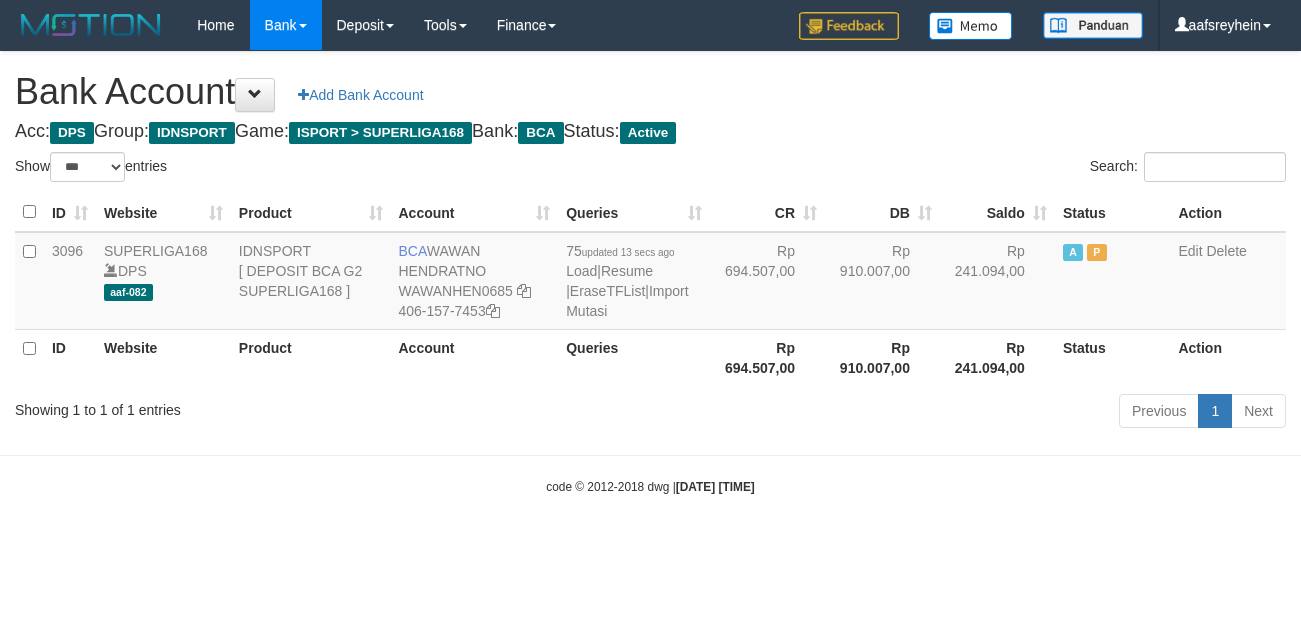 scroll, scrollTop: 0, scrollLeft: 0, axis: both 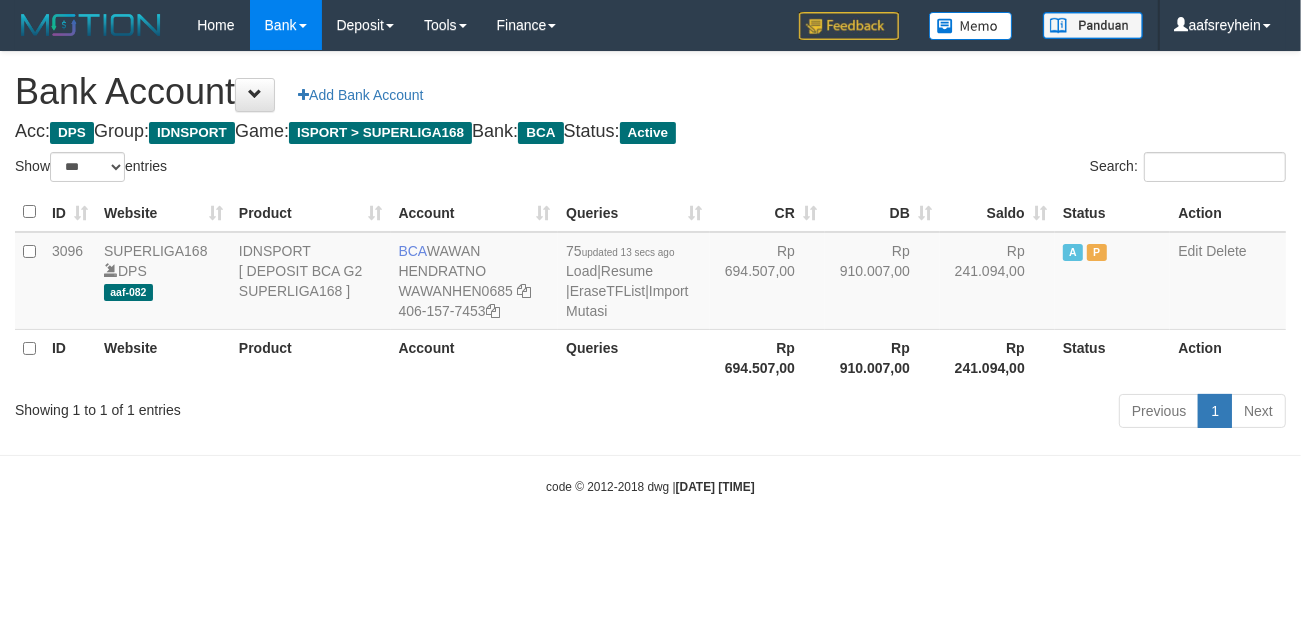 click on "Bank Account
Add Bank Account" at bounding box center (650, 92) 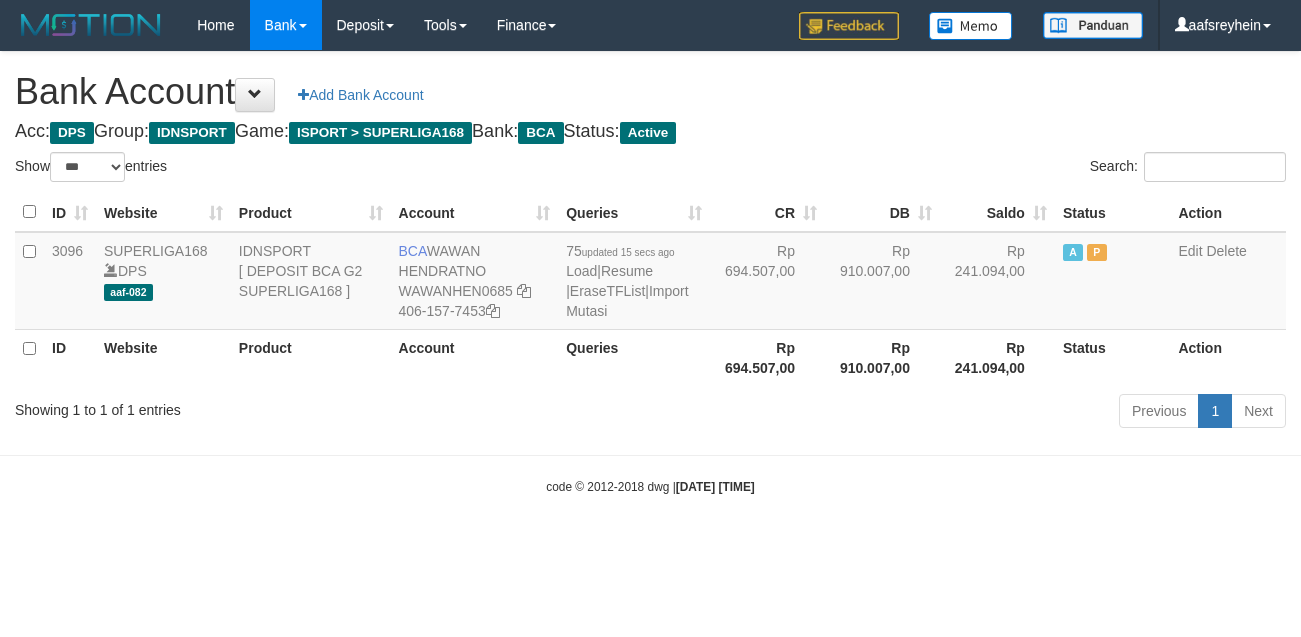 select on "***" 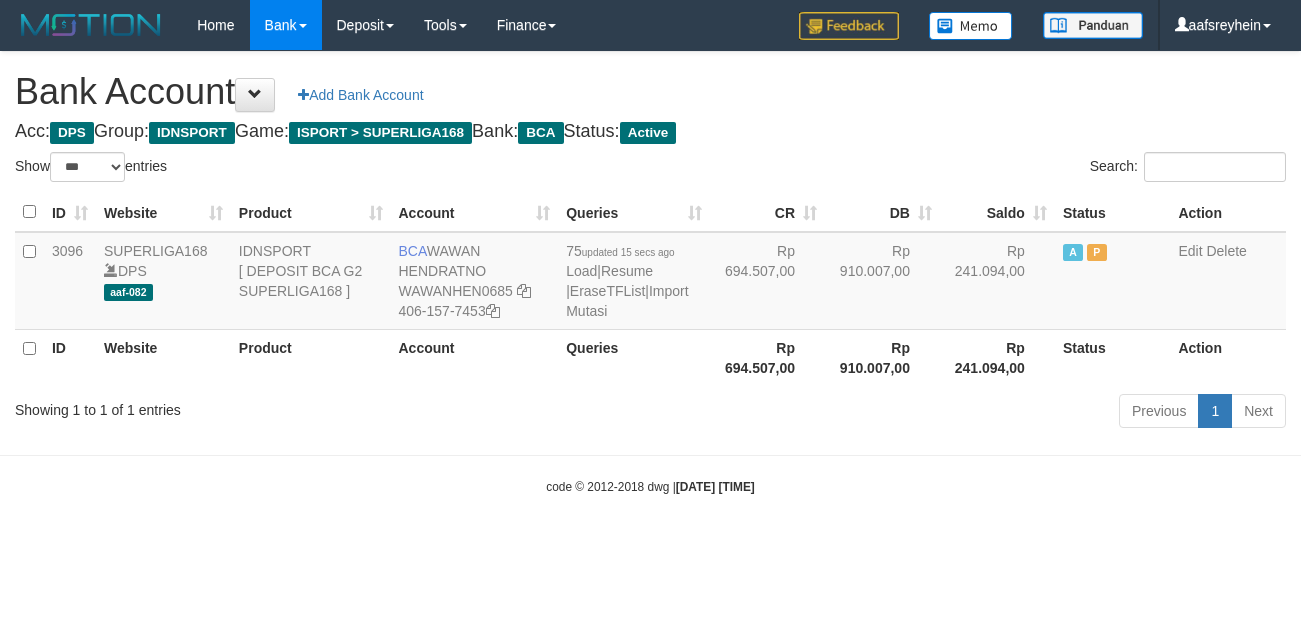 scroll, scrollTop: 0, scrollLeft: 0, axis: both 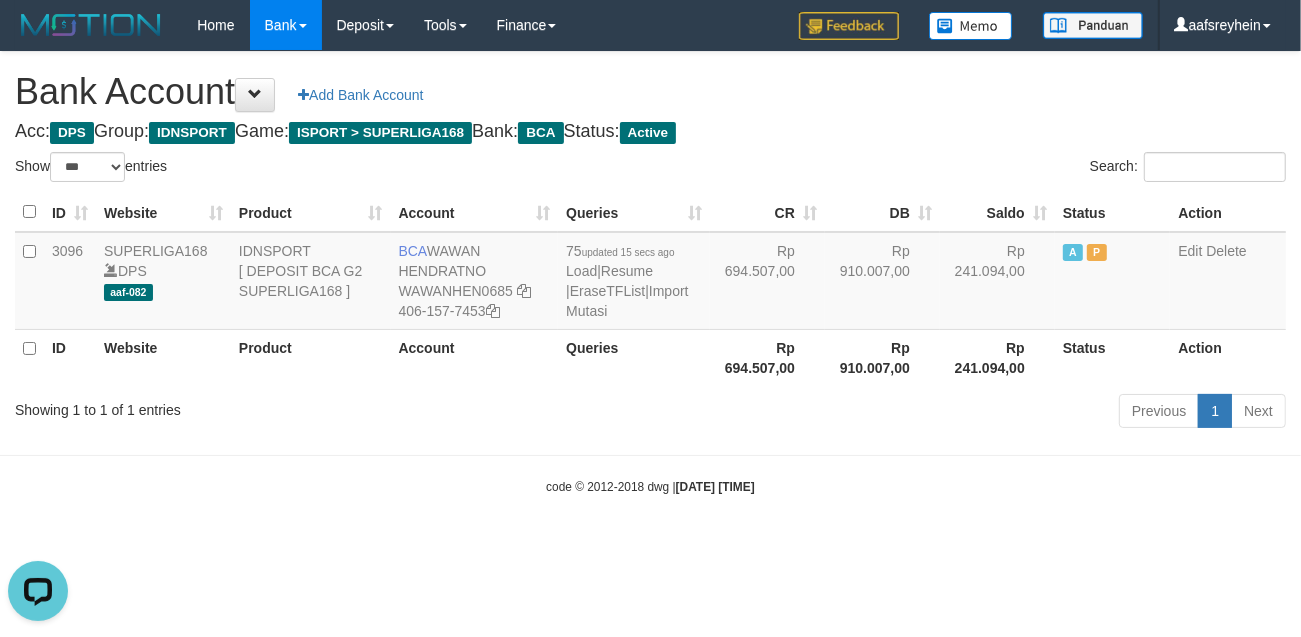 click on "Bank Account
Add Bank Account" at bounding box center [650, 92] 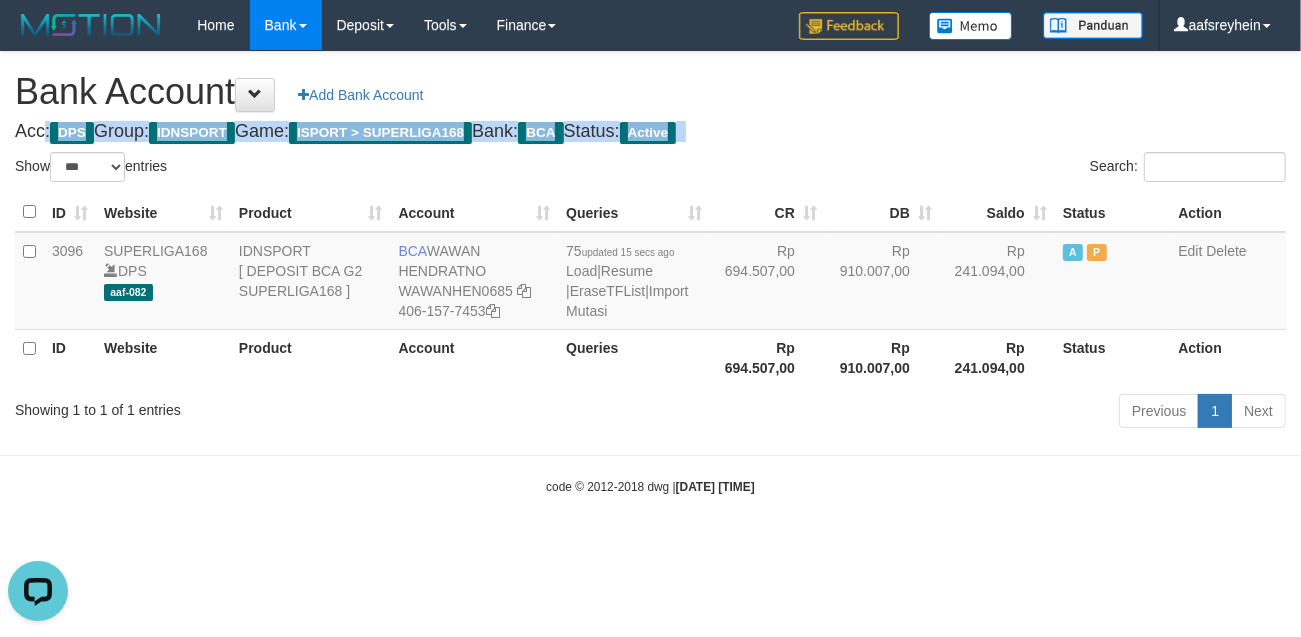 click on "Bank Account
Add Bank Account" at bounding box center (650, 92) 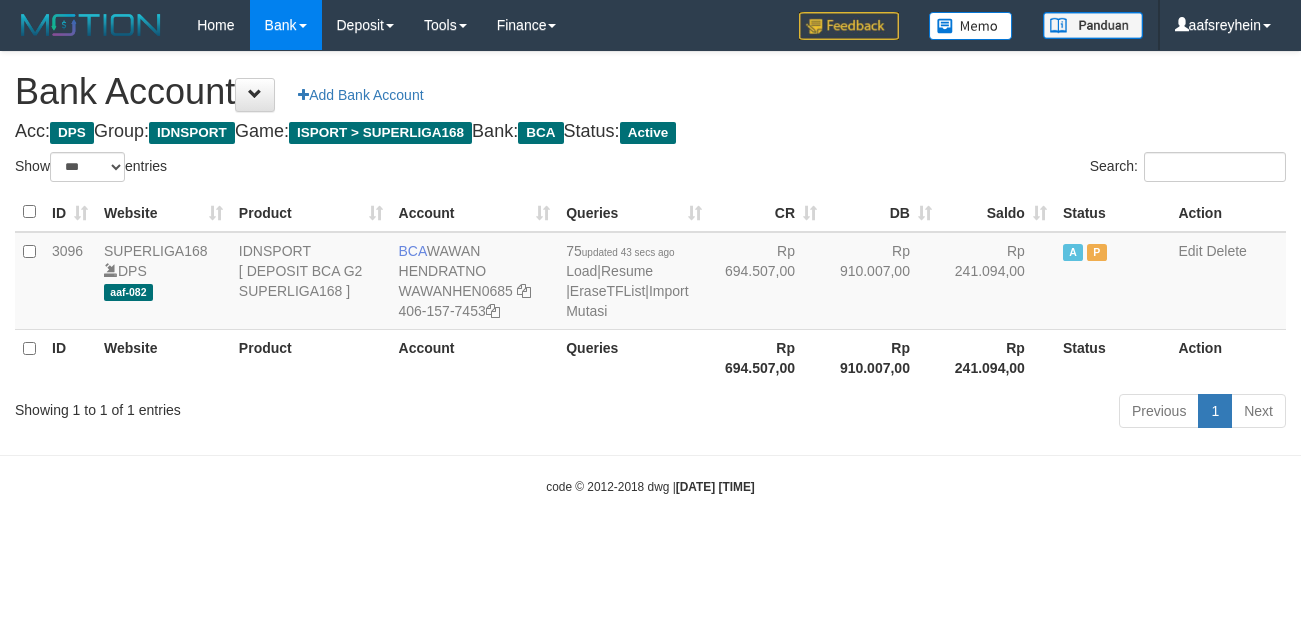select on "***" 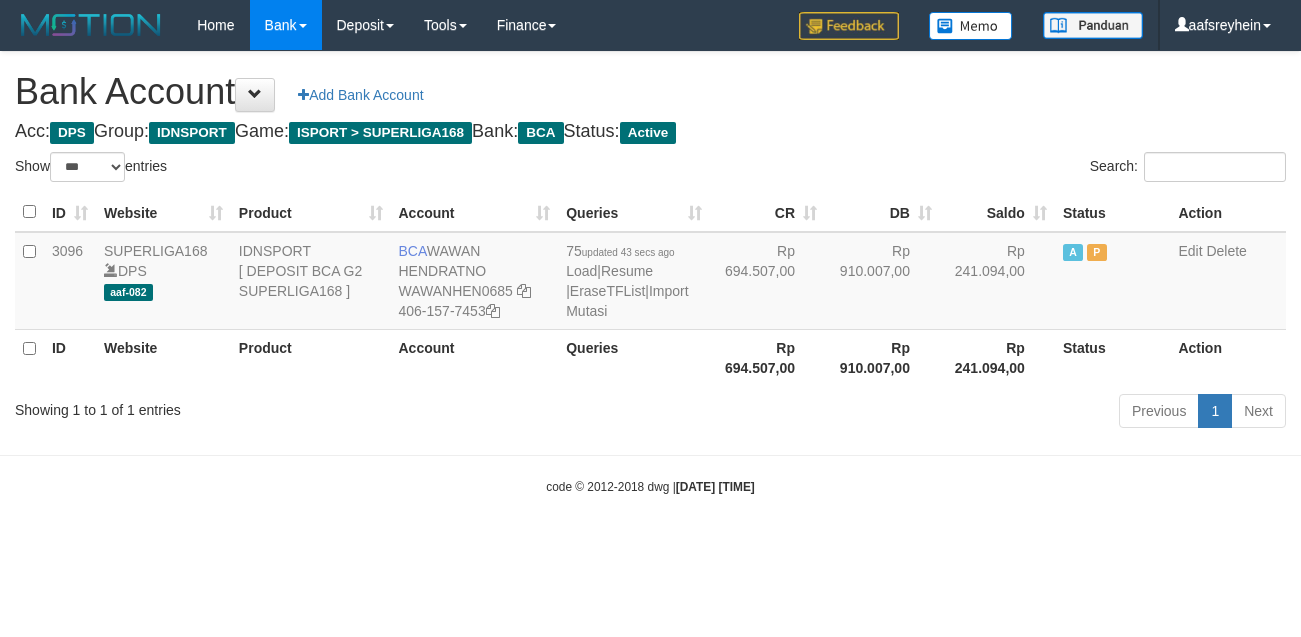 scroll, scrollTop: 0, scrollLeft: 0, axis: both 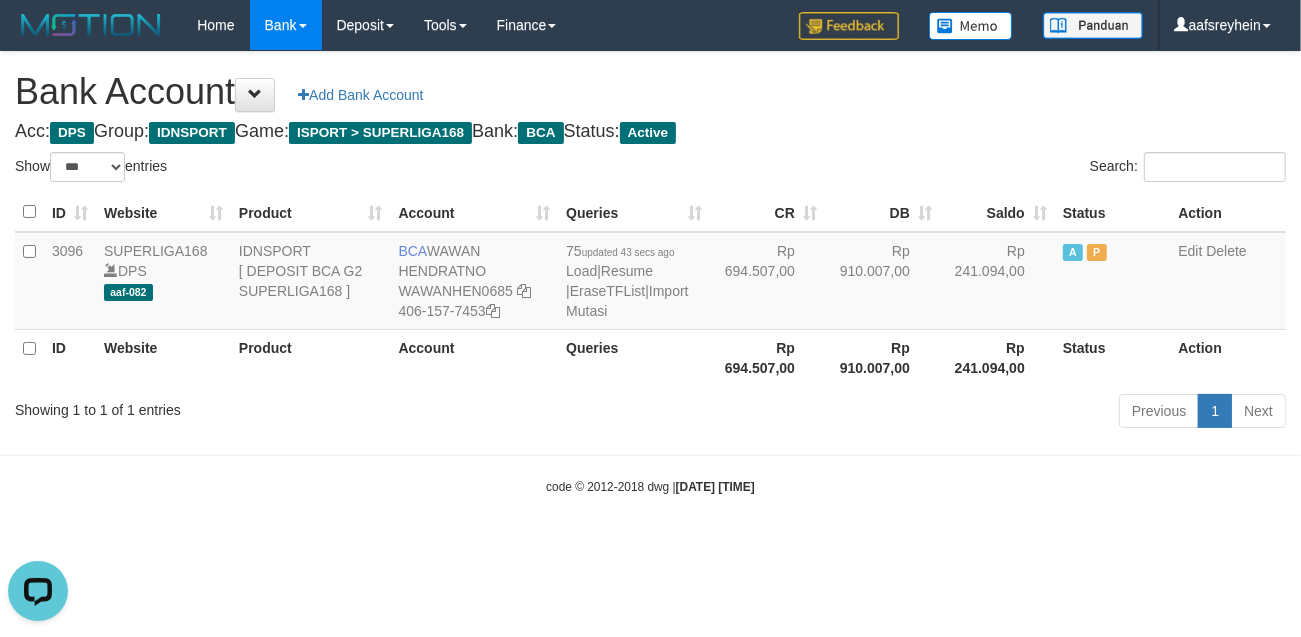 click on "Toggle navigation
Home
Bank
Account List
Load
By Website
Group
[ISPORT]													SUPERLIGA168
By Load Group (DPS)
-" at bounding box center [650, 273] 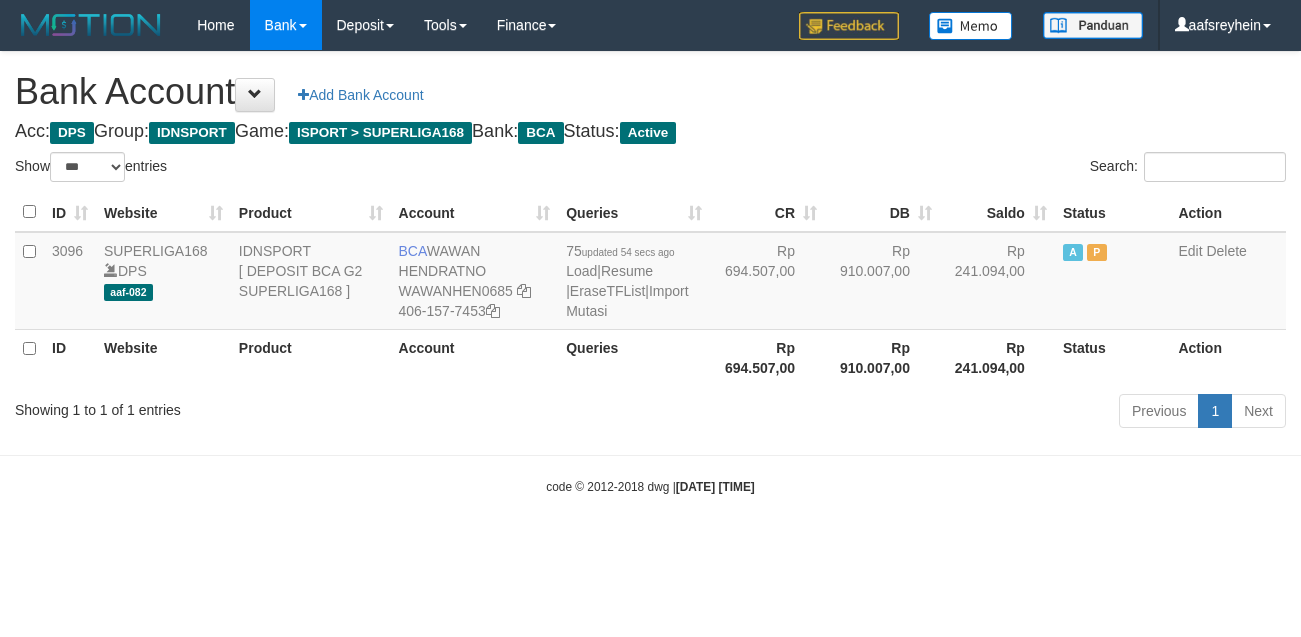 select on "***" 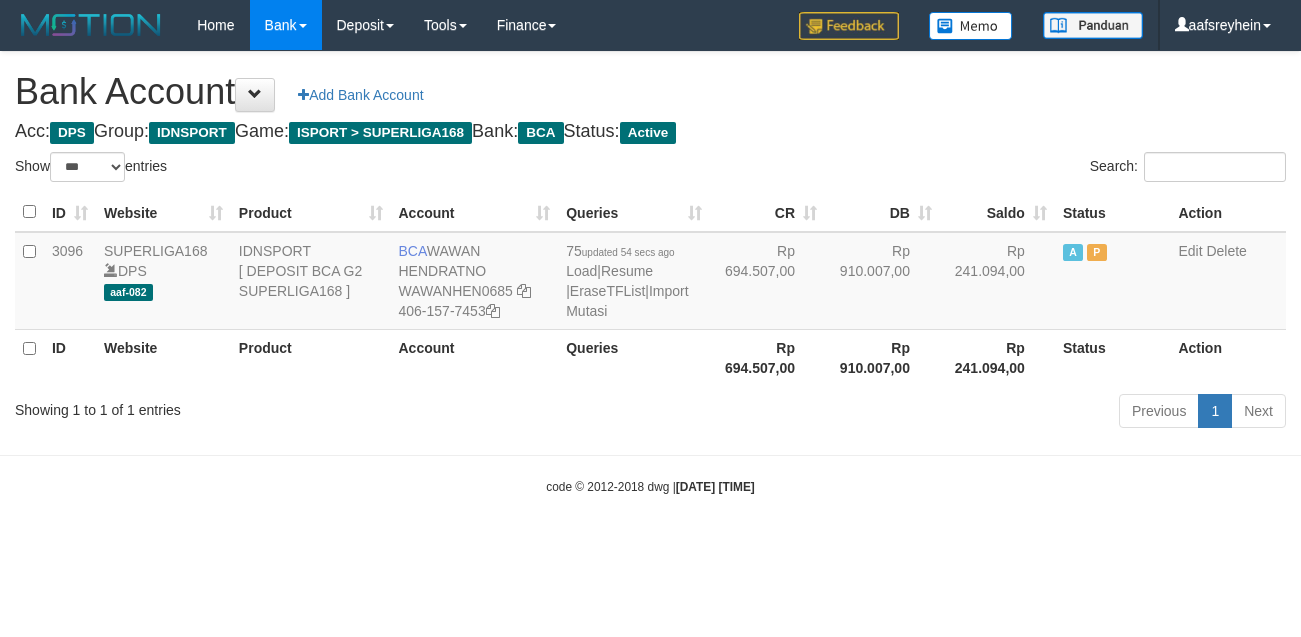 scroll, scrollTop: 0, scrollLeft: 0, axis: both 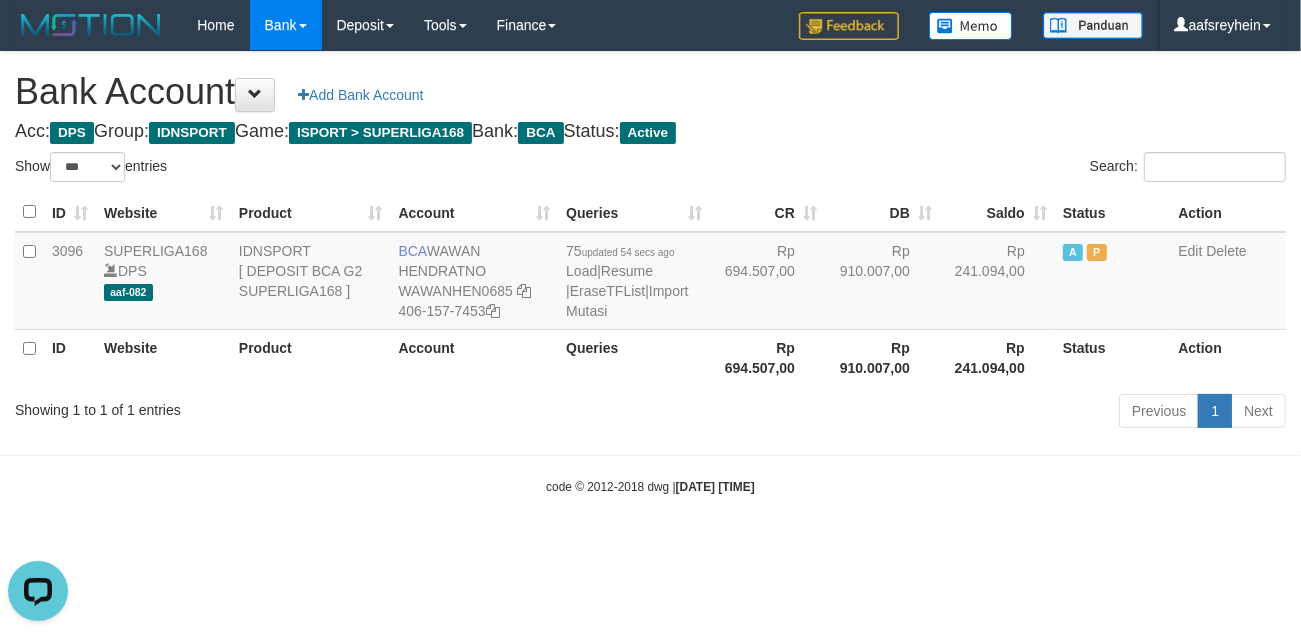 drag, startPoint x: 1081, startPoint y: 481, endPoint x: 1122, endPoint y: 491, distance: 42.201897 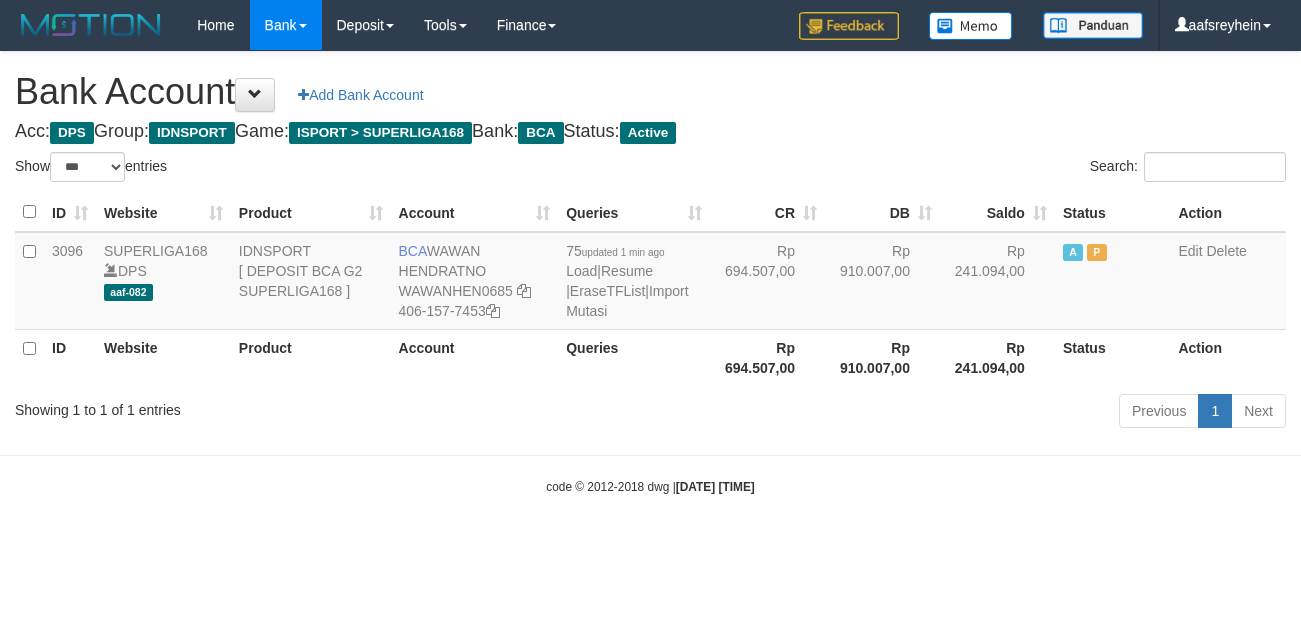select on "***" 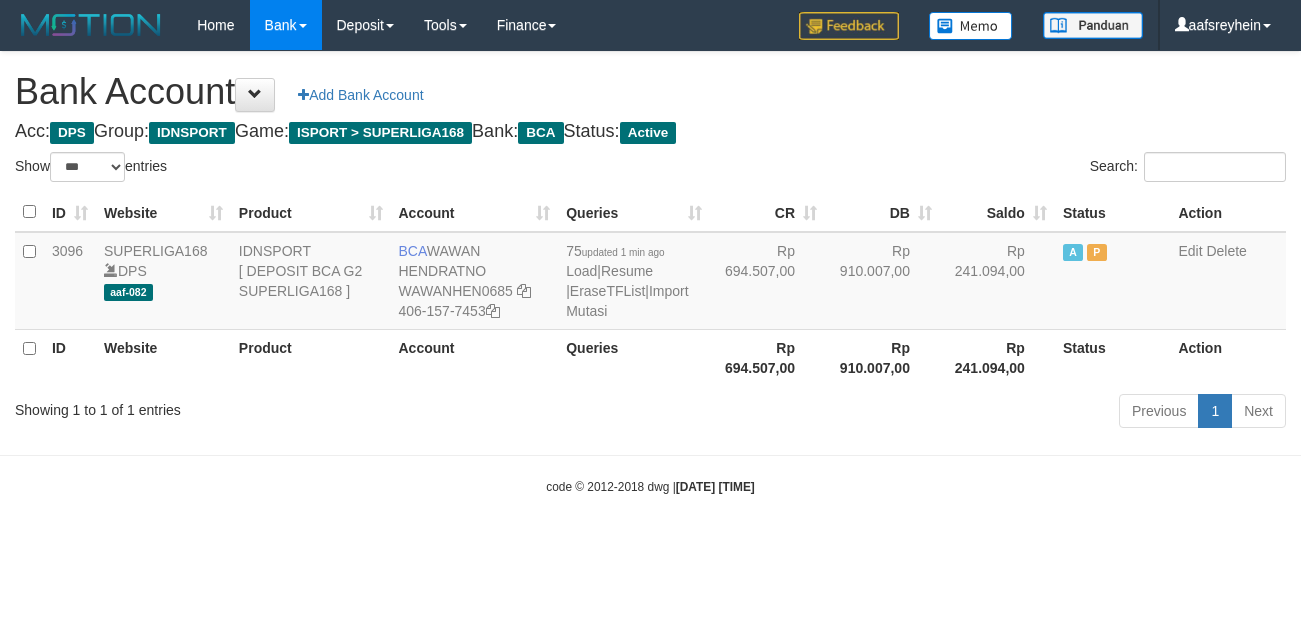 scroll, scrollTop: 0, scrollLeft: 0, axis: both 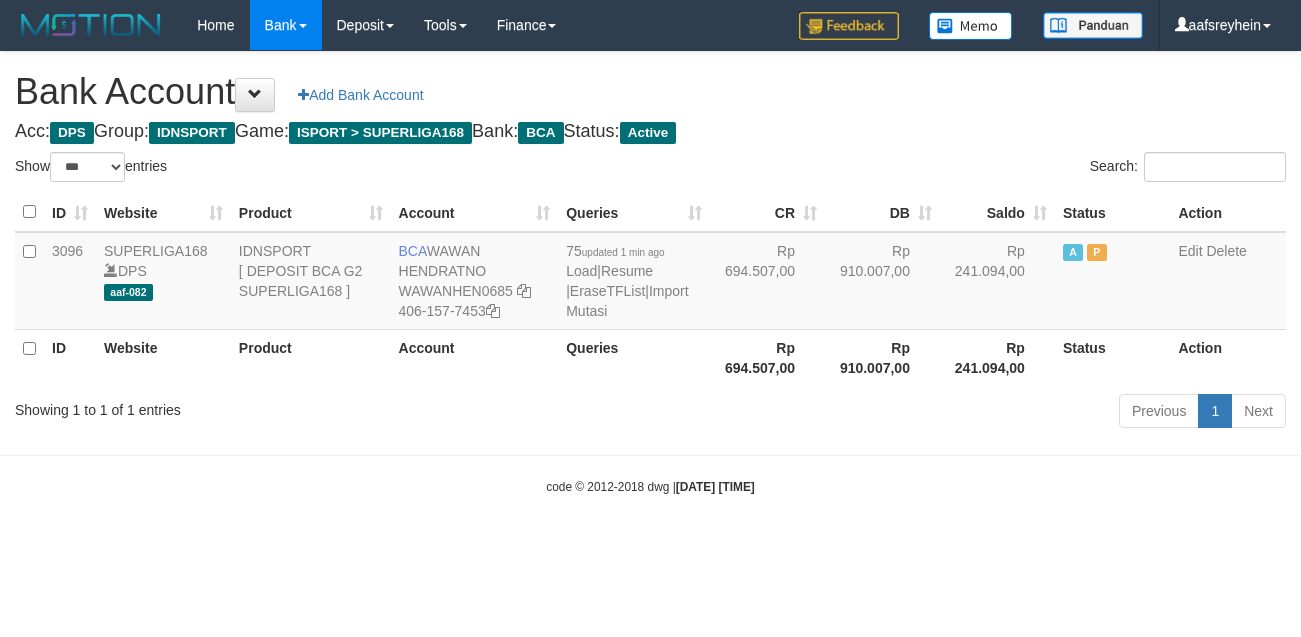 select on "***" 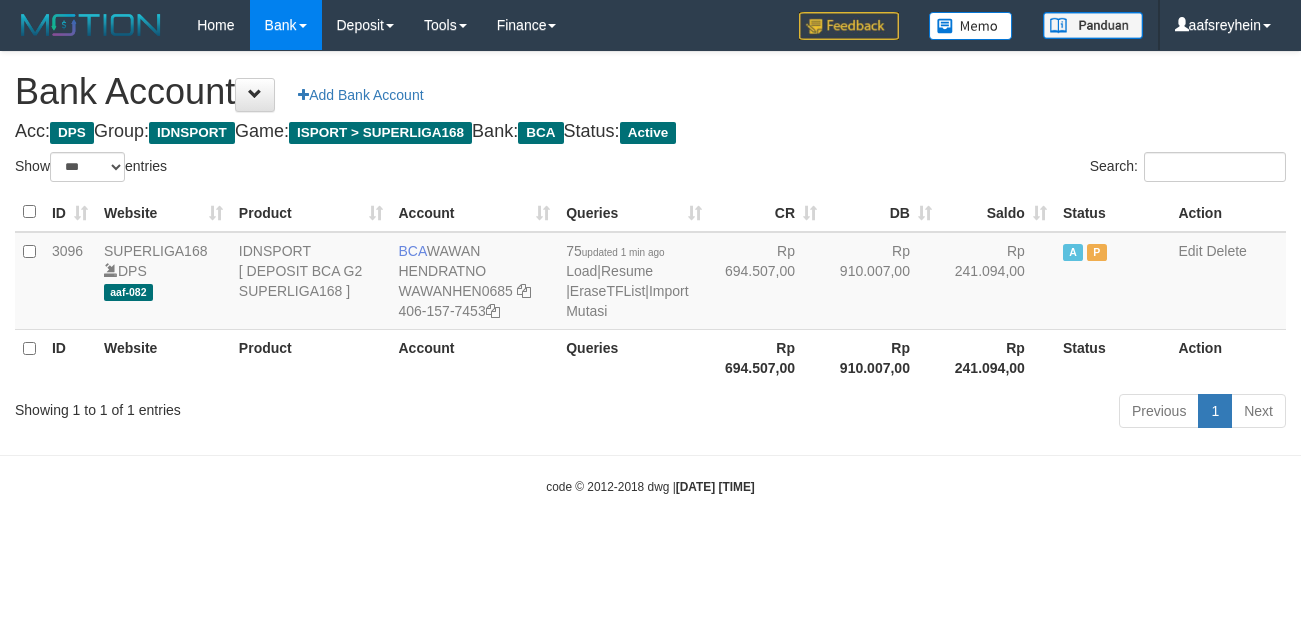 scroll, scrollTop: 0, scrollLeft: 0, axis: both 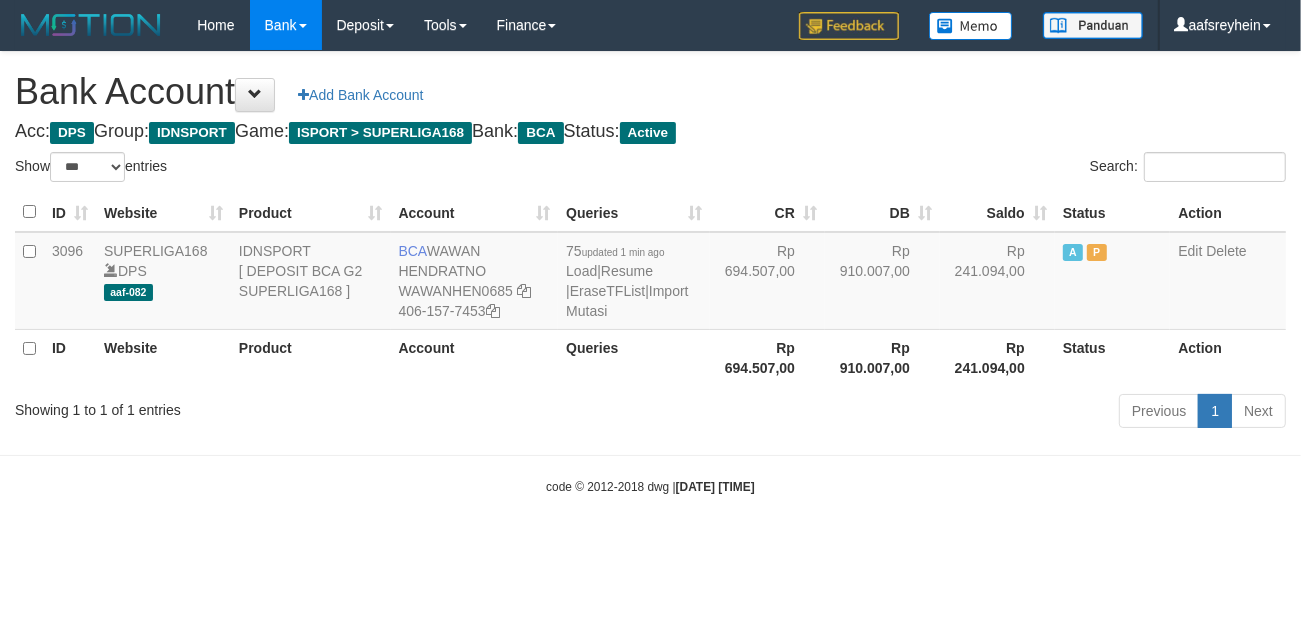 click on "Acc: 										 DPS
Group:   IDNSPORT    		Game:   ISPORT > SUPERLIGA168    		Bank:   BCA    		Status:  Active" at bounding box center [650, 132] 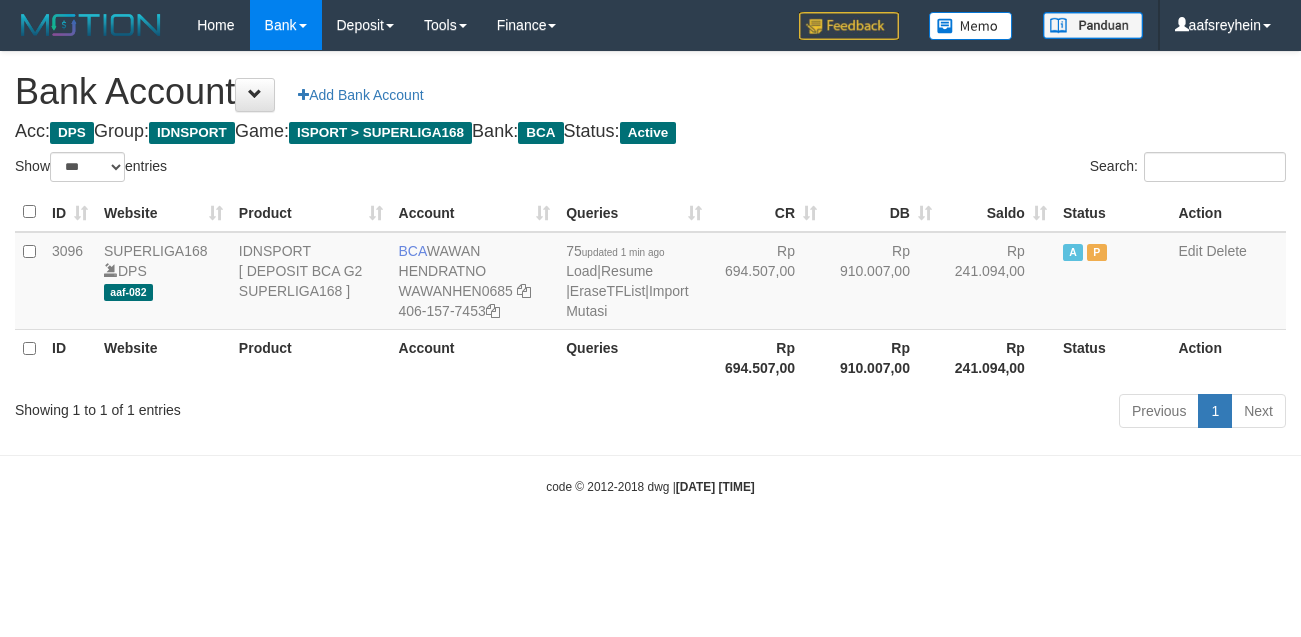 select on "***" 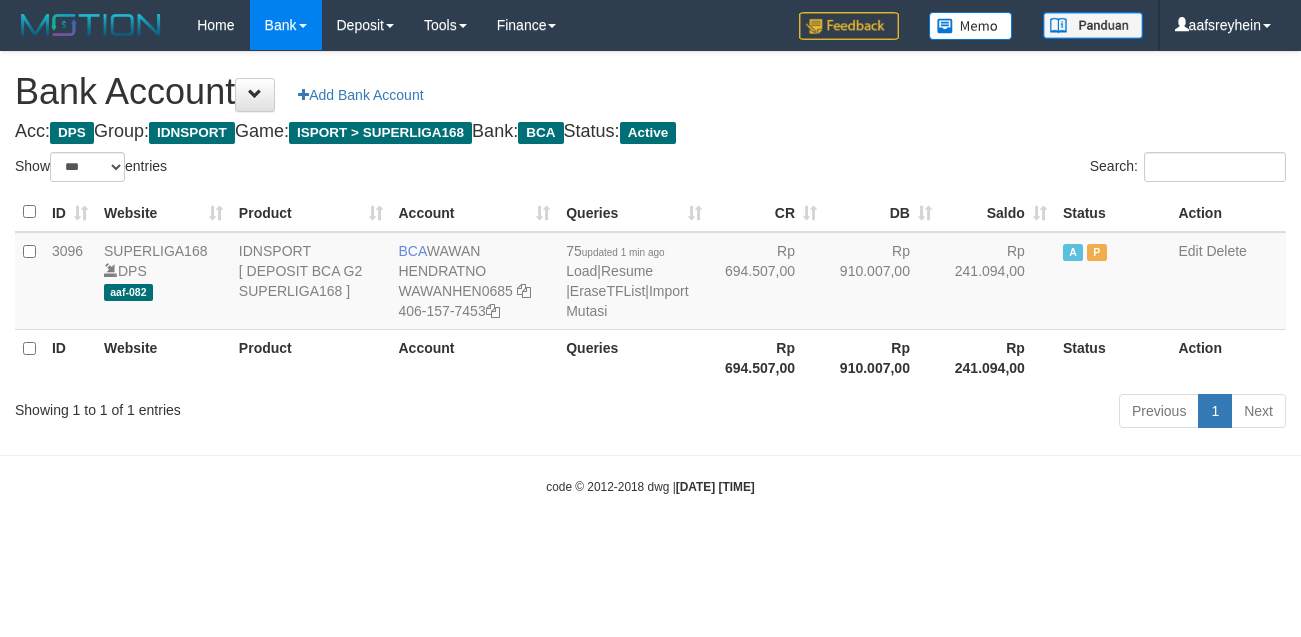scroll, scrollTop: 0, scrollLeft: 0, axis: both 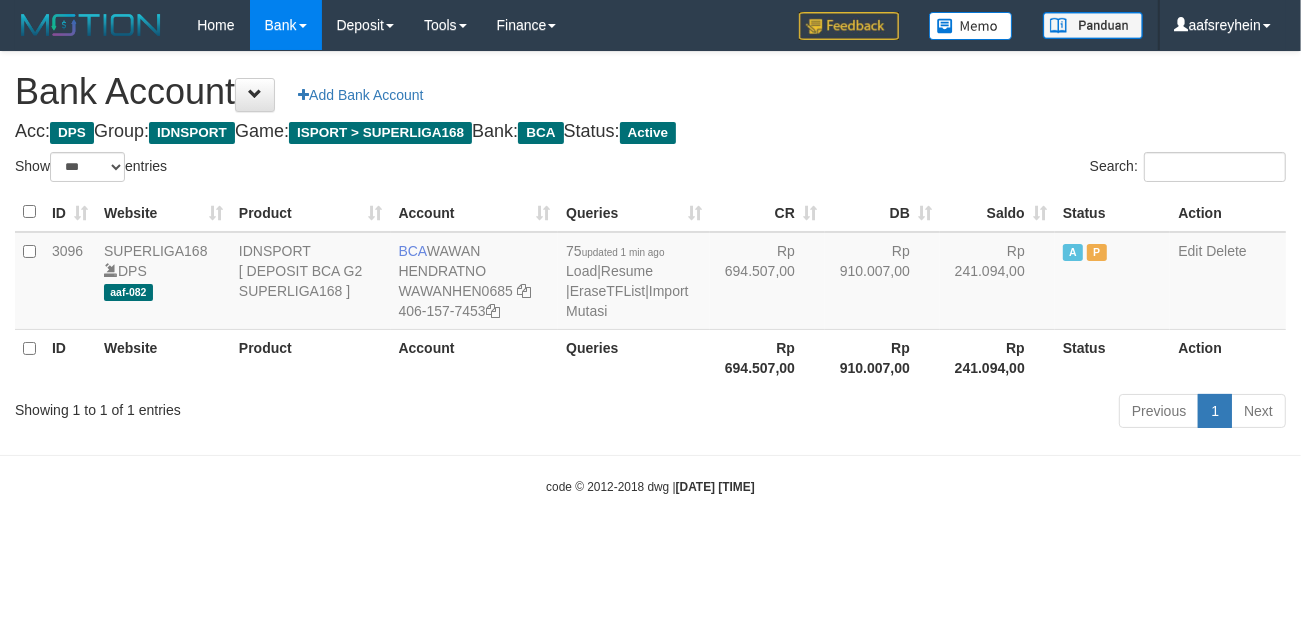 click on "Toggle navigation
Home
Bank
Account List
Load
By Website
Group
[ISPORT]													SUPERLIGA168
By Load Group (DPS)
-" at bounding box center (650, 273) 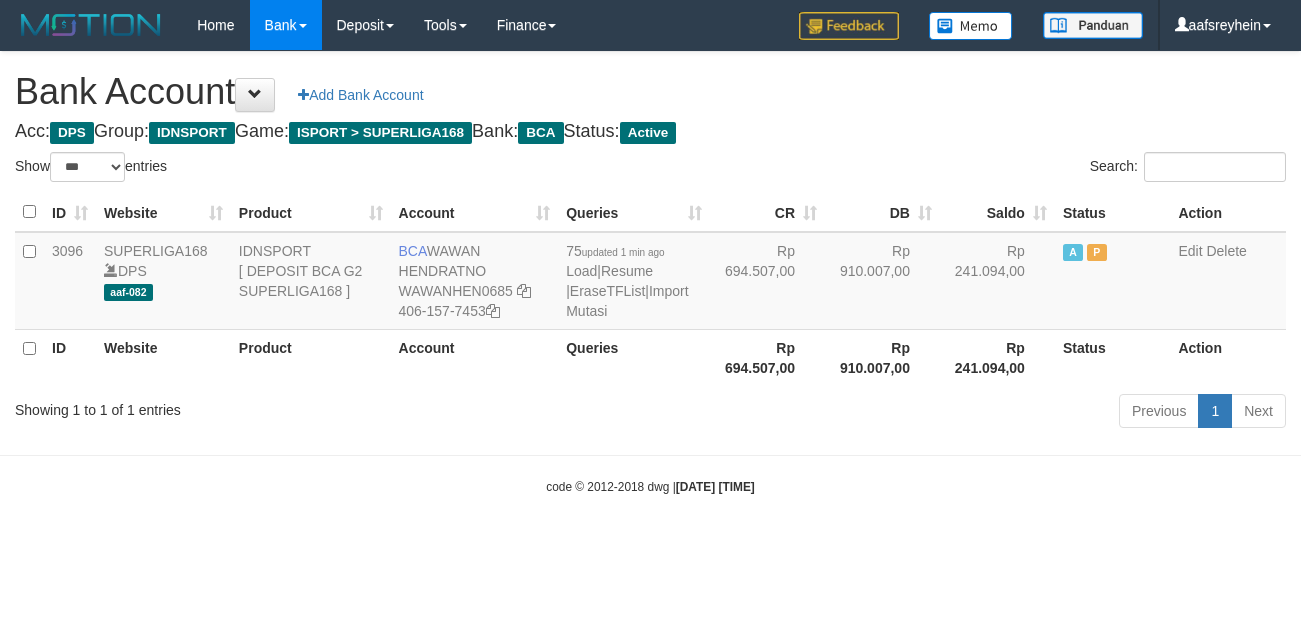 select on "***" 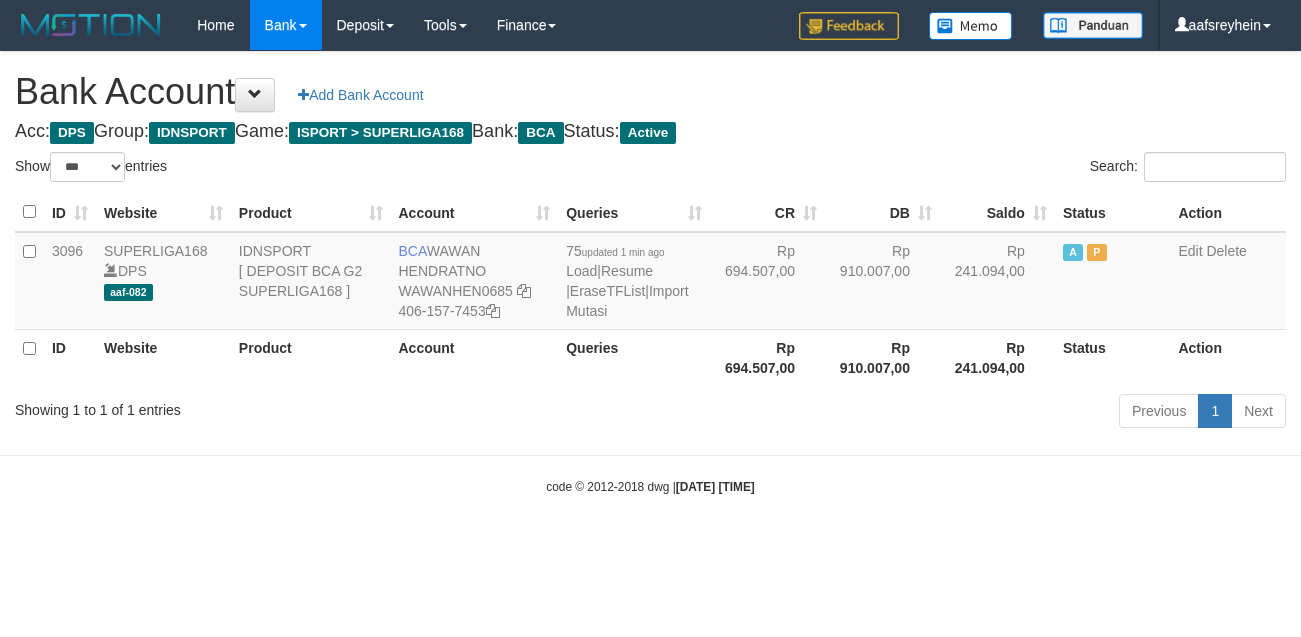 scroll, scrollTop: 0, scrollLeft: 0, axis: both 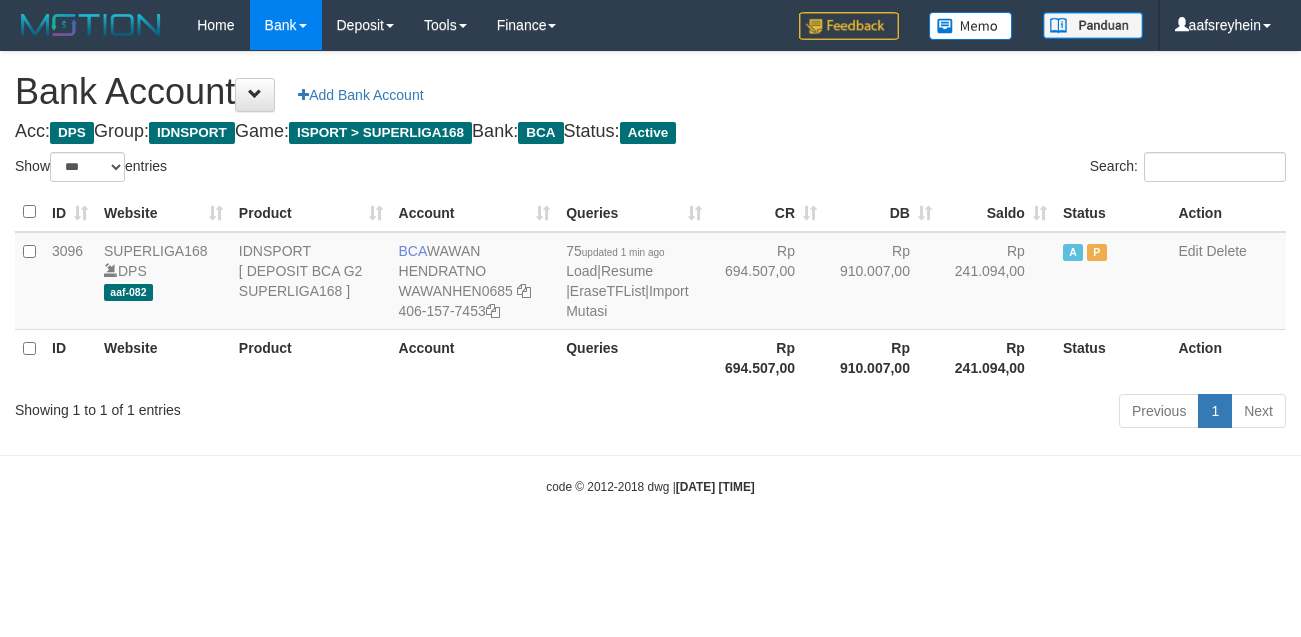 select on "***" 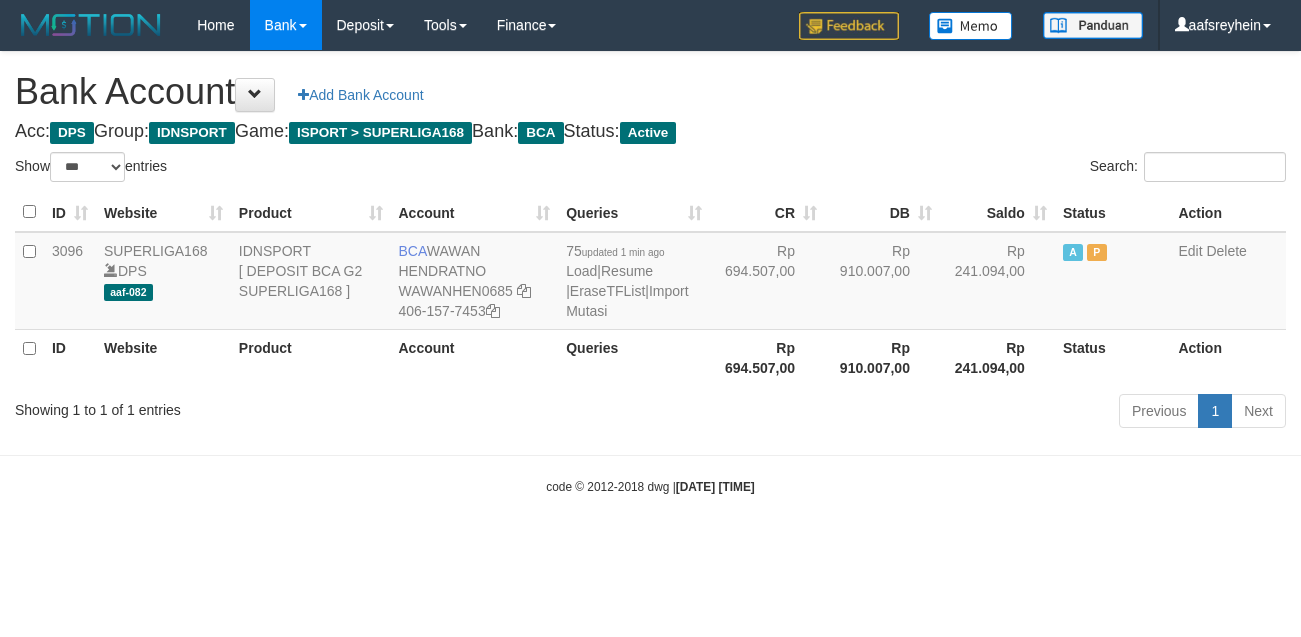 scroll, scrollTop: 0, scrollLeft: 0, axis: both 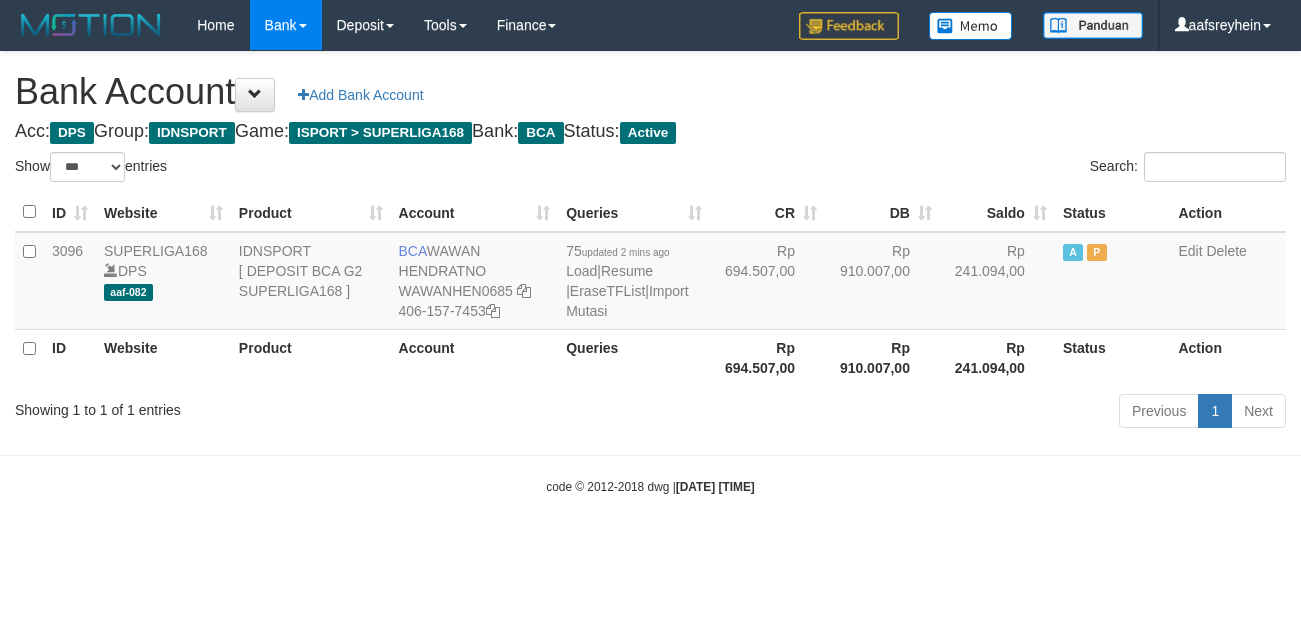 select on "***" 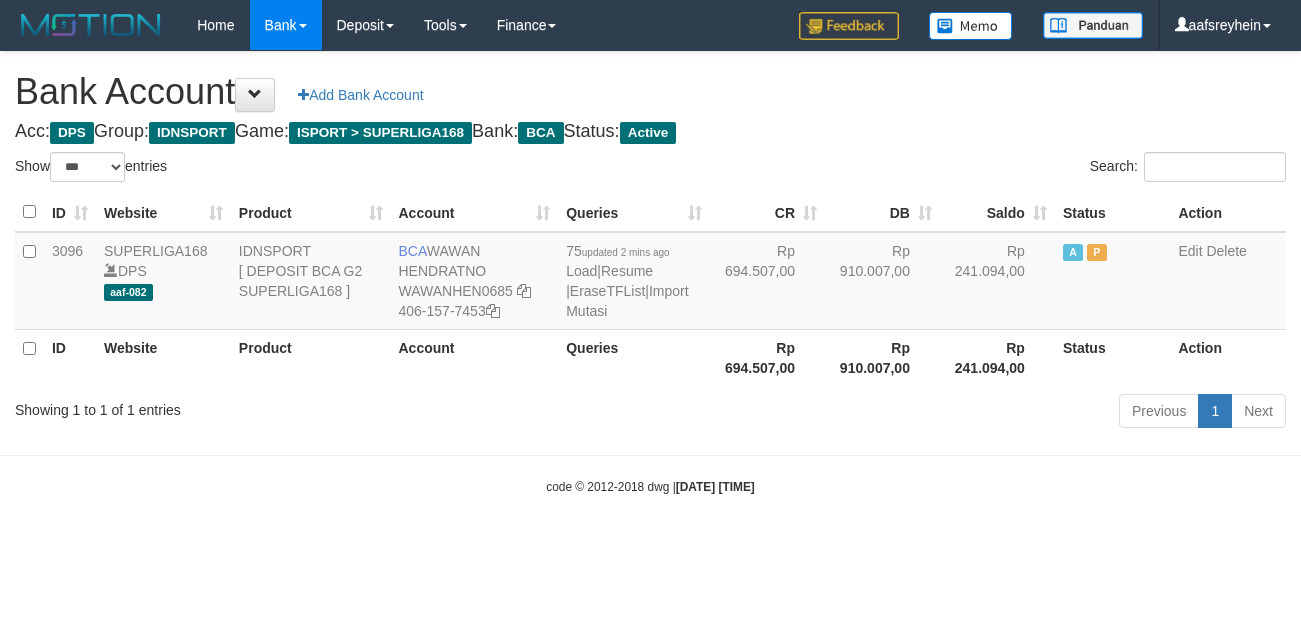 scroll, scrollTop: 0, scrollLeft: 0, axis: both 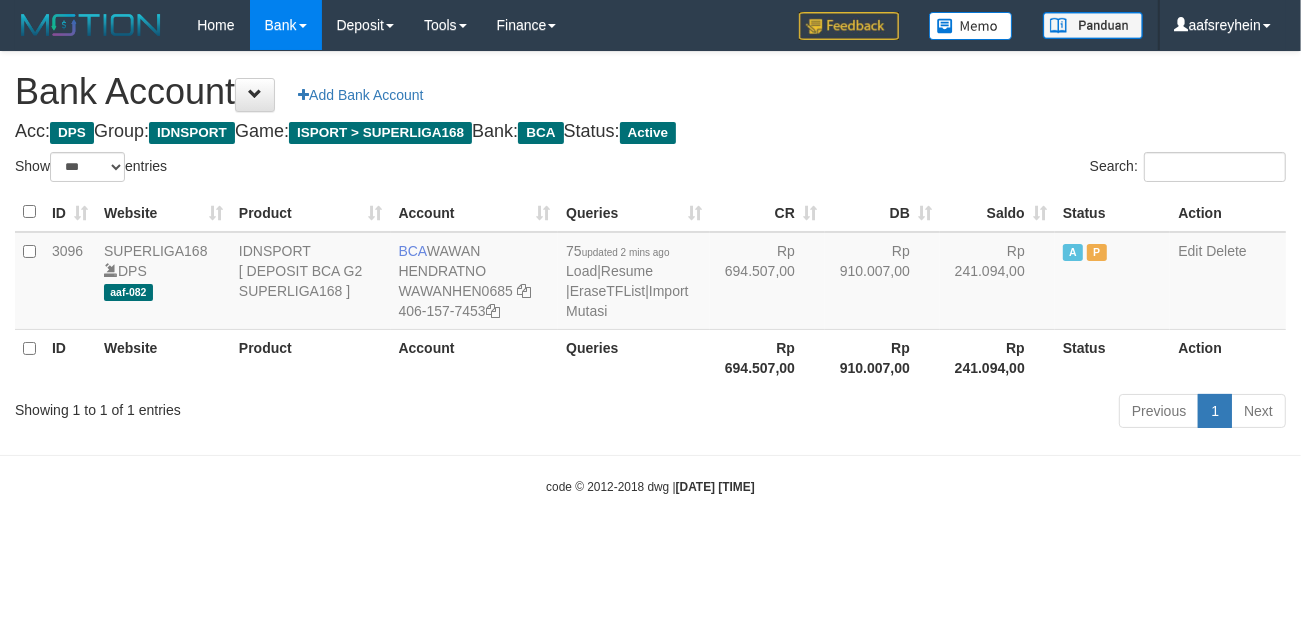 click on "Toggle navigation
Home
Bank
Account List
Load
By Website
Group
[ISPORT]													SUPERLIGA168
By Load Group (DPS)
-" at bounding box center (650, 273) 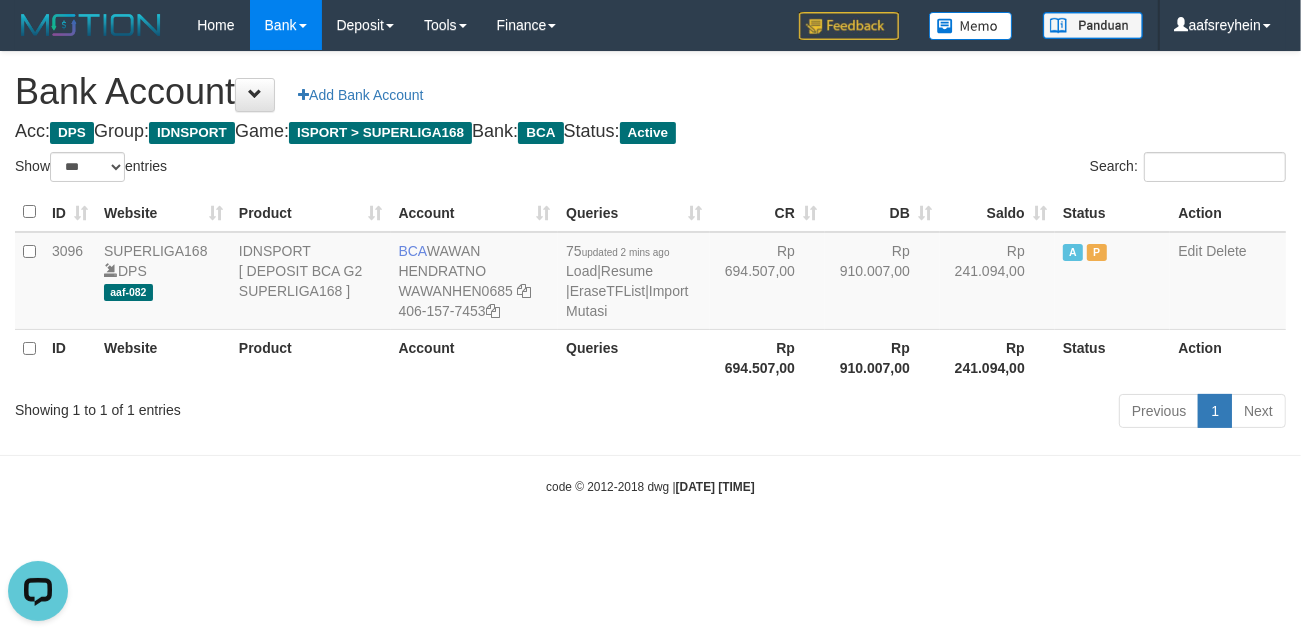 scroll, scrollTop: 0, scrollLeft: 0, axis: both 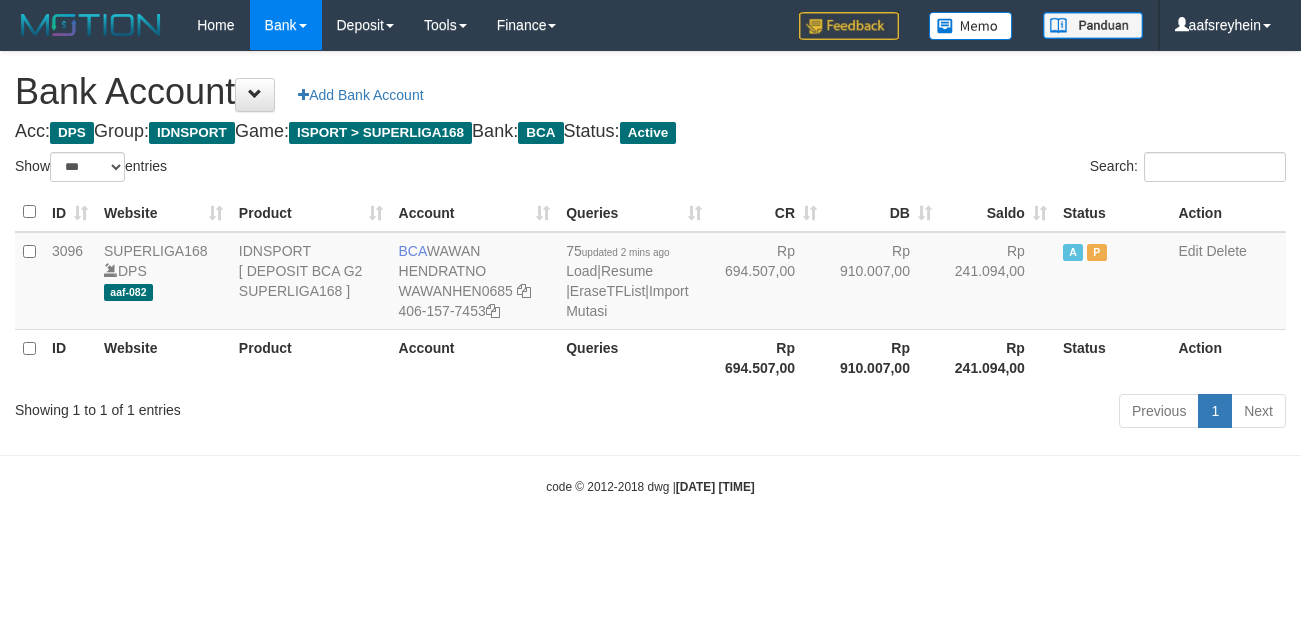 select on "***" 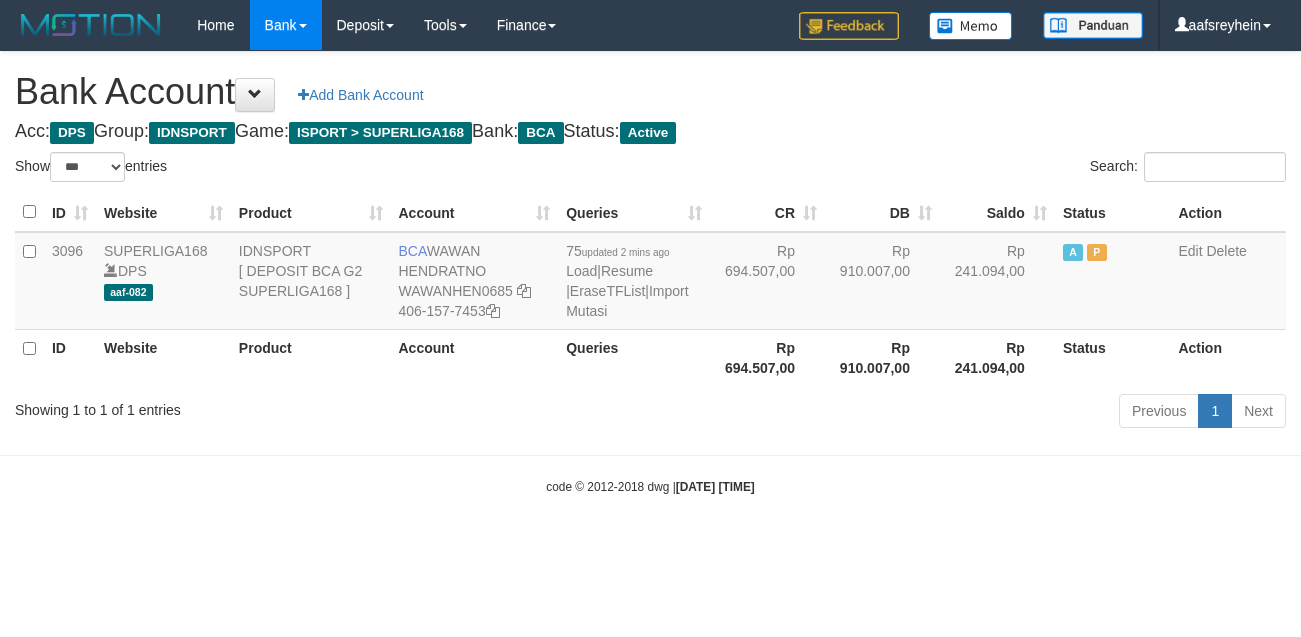 scroll, scrollTop: 0, scrollLeft: 0, axis: both 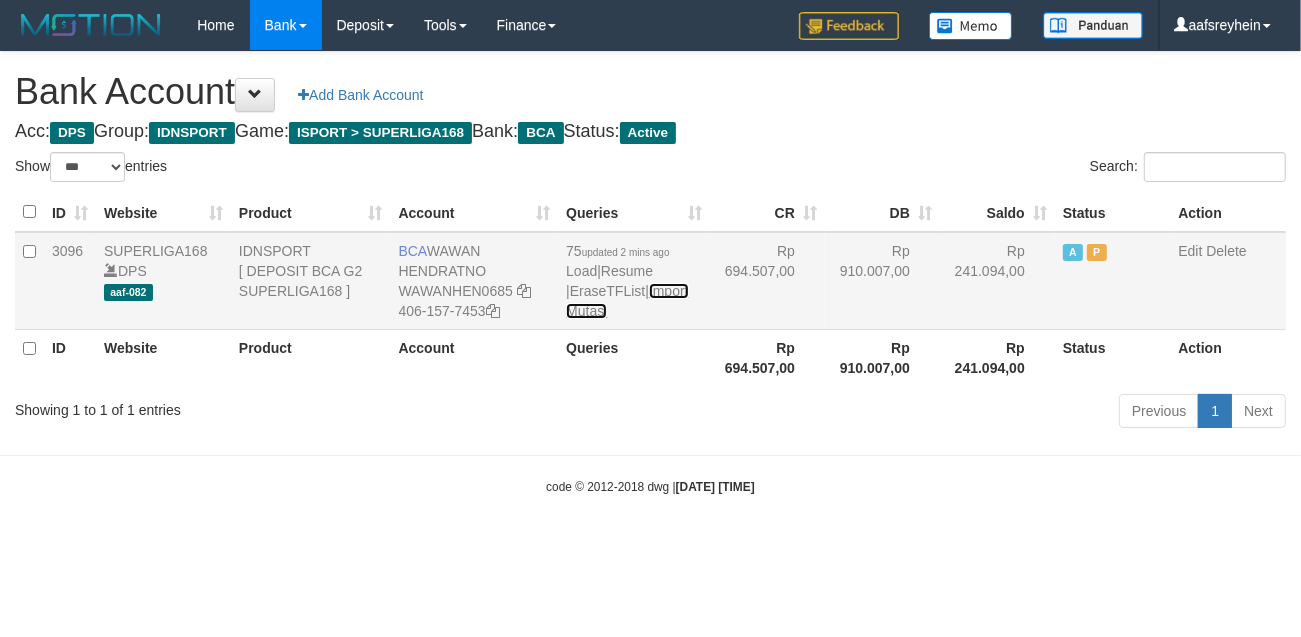 click on "Import Mutasi" at bounding box center (627, 301) 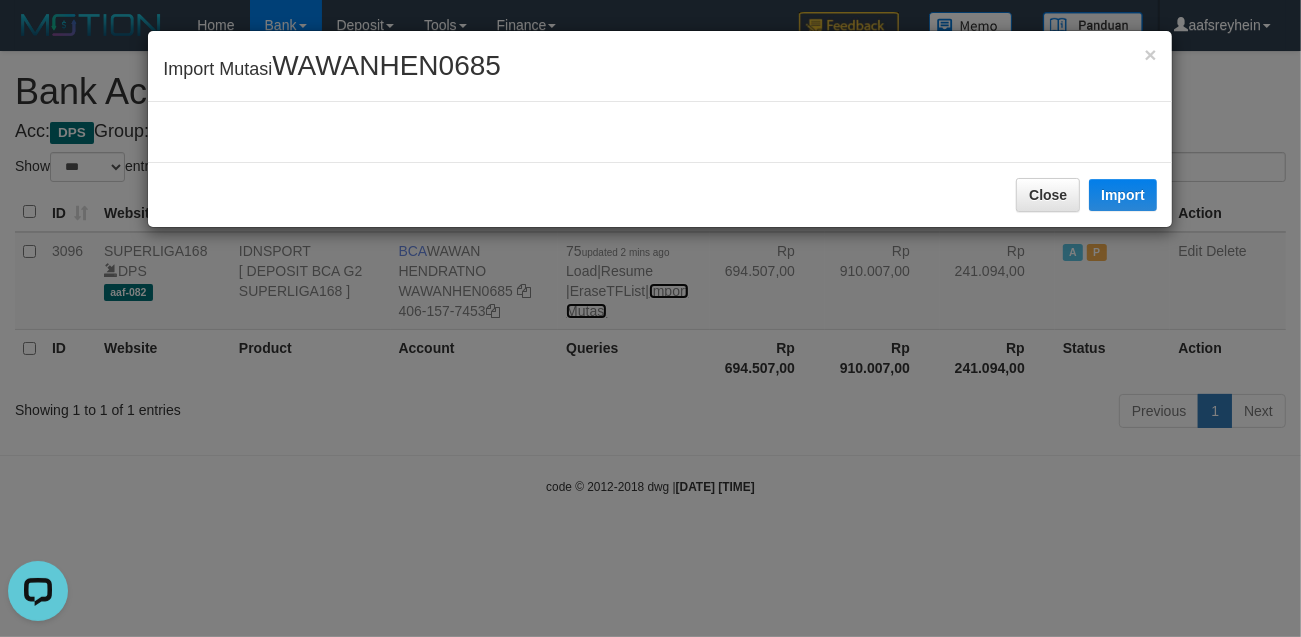 scroll, scrollTop: 0, scrollLeft: 0, axis: both 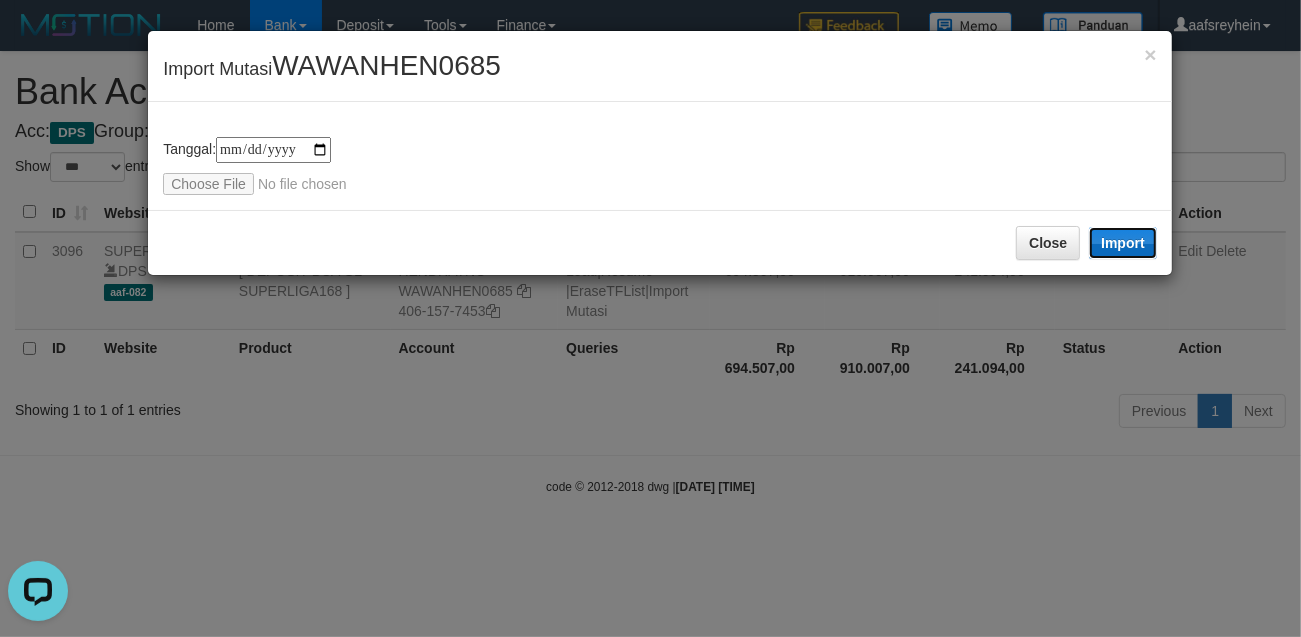 click on "Import" at bounding box center (1123, 243) 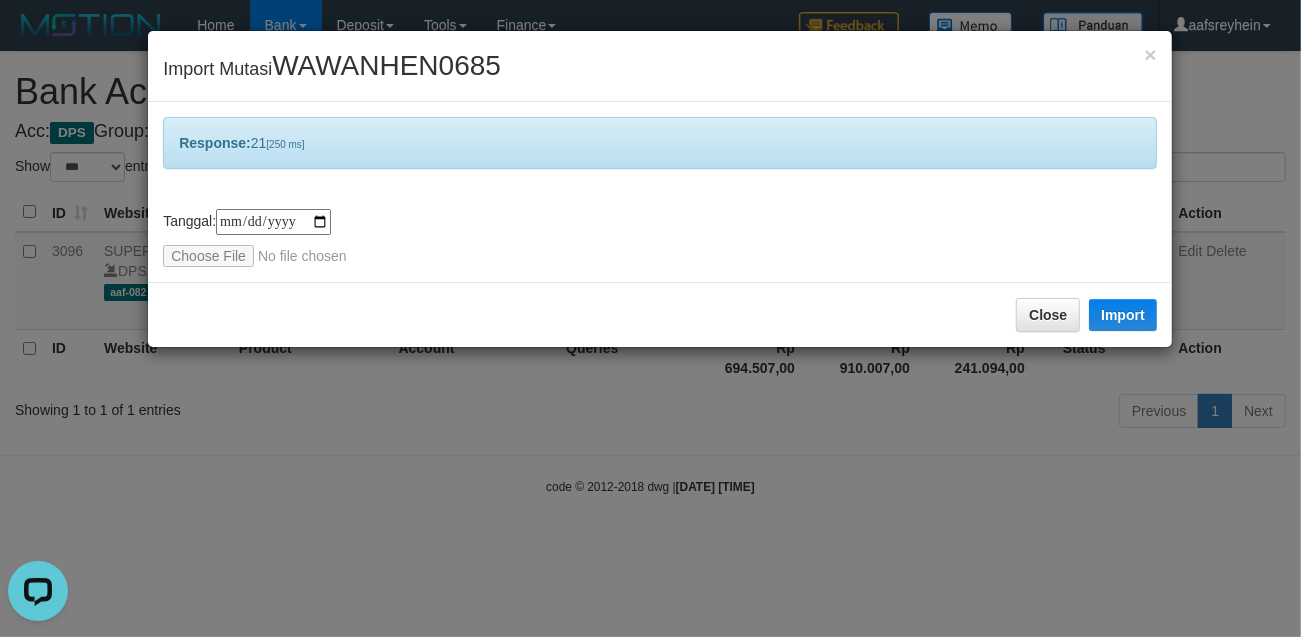 click on "**********" at bounding box center [650, 318] 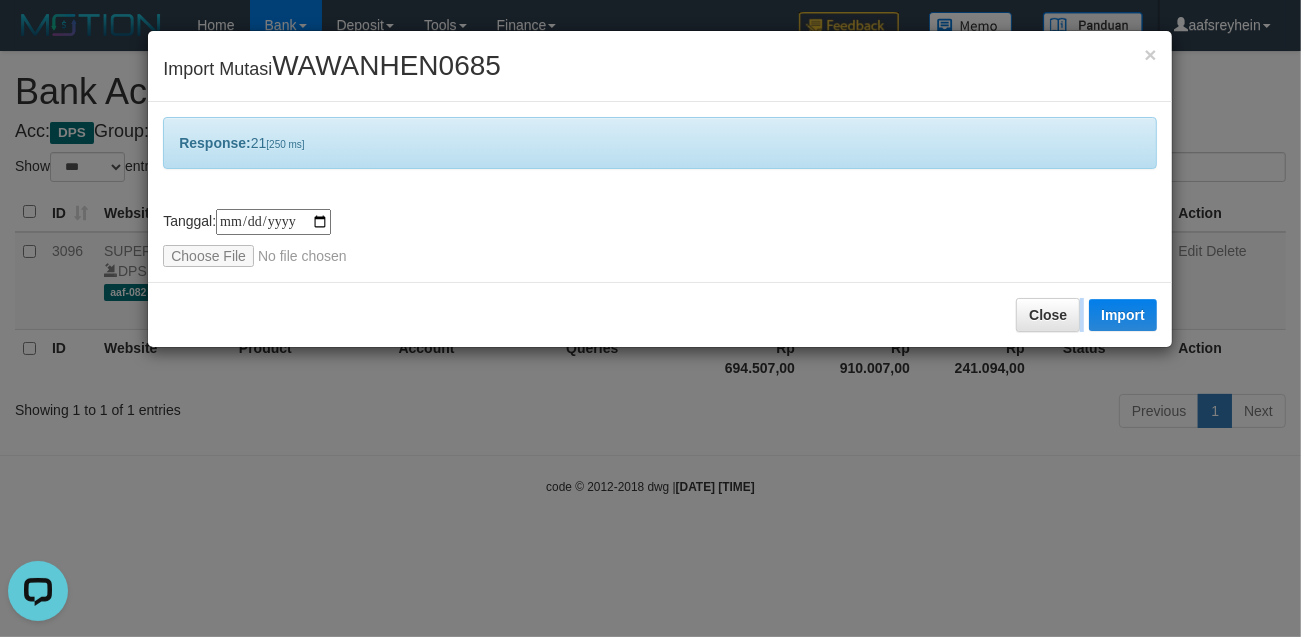 click on "**********" at bounding box center (650, 318) 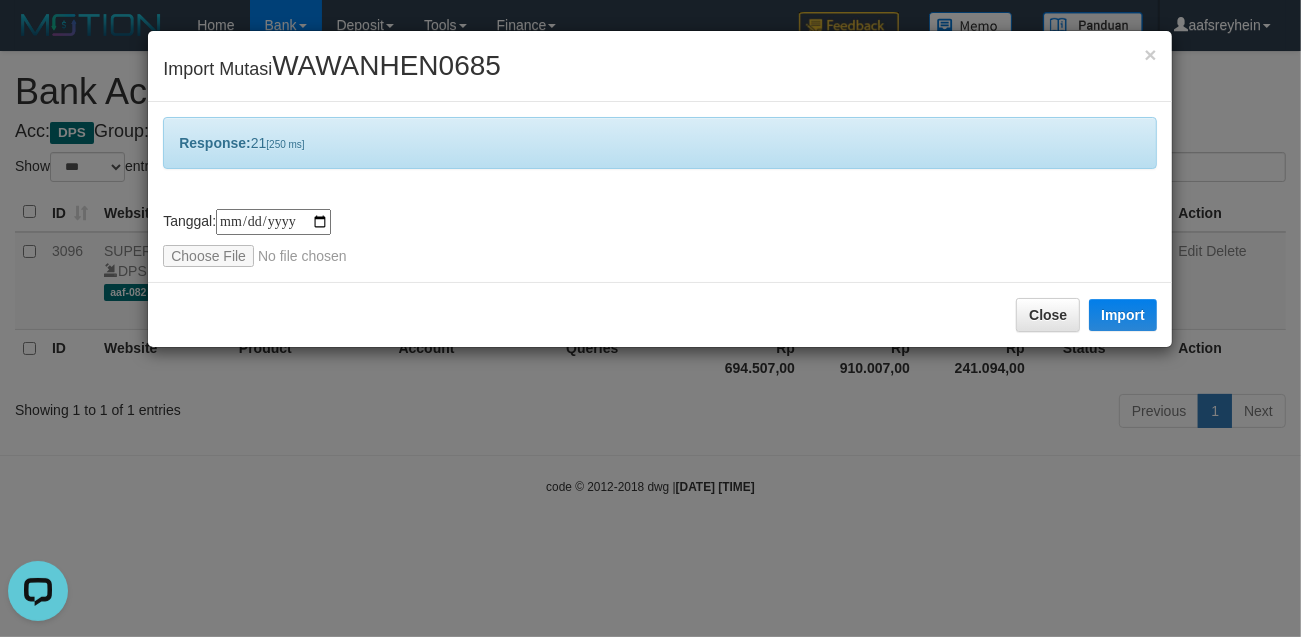 click on "**********" at bounding box center [650, 318] 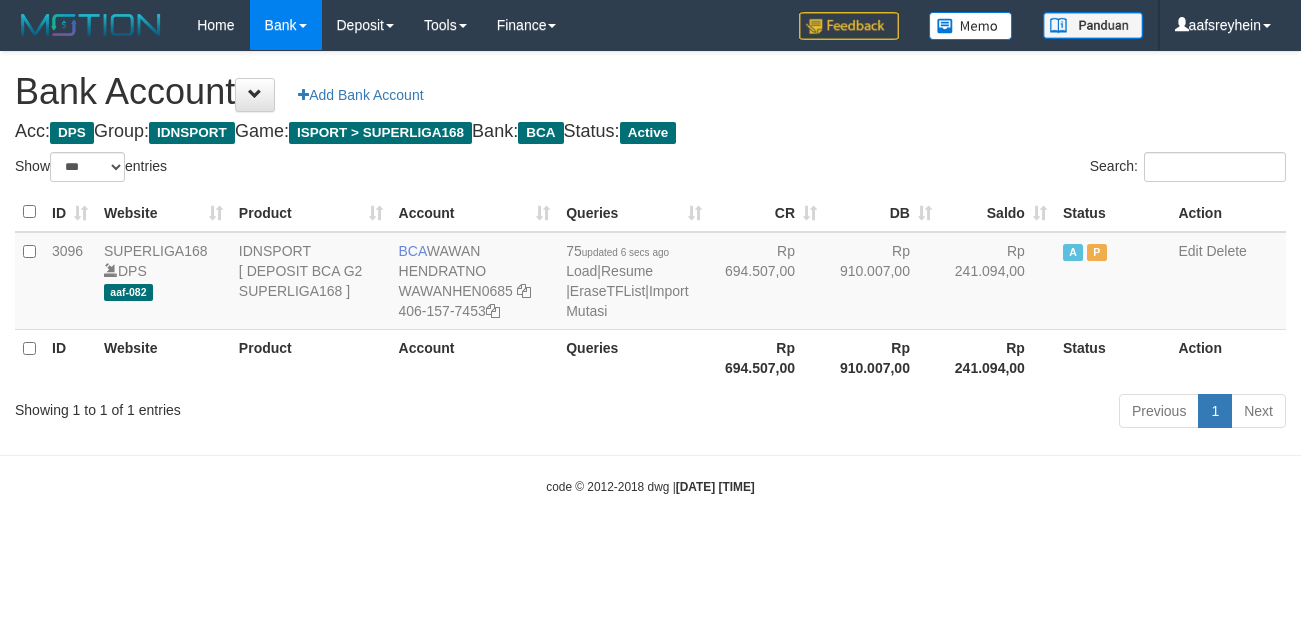 select on "***" 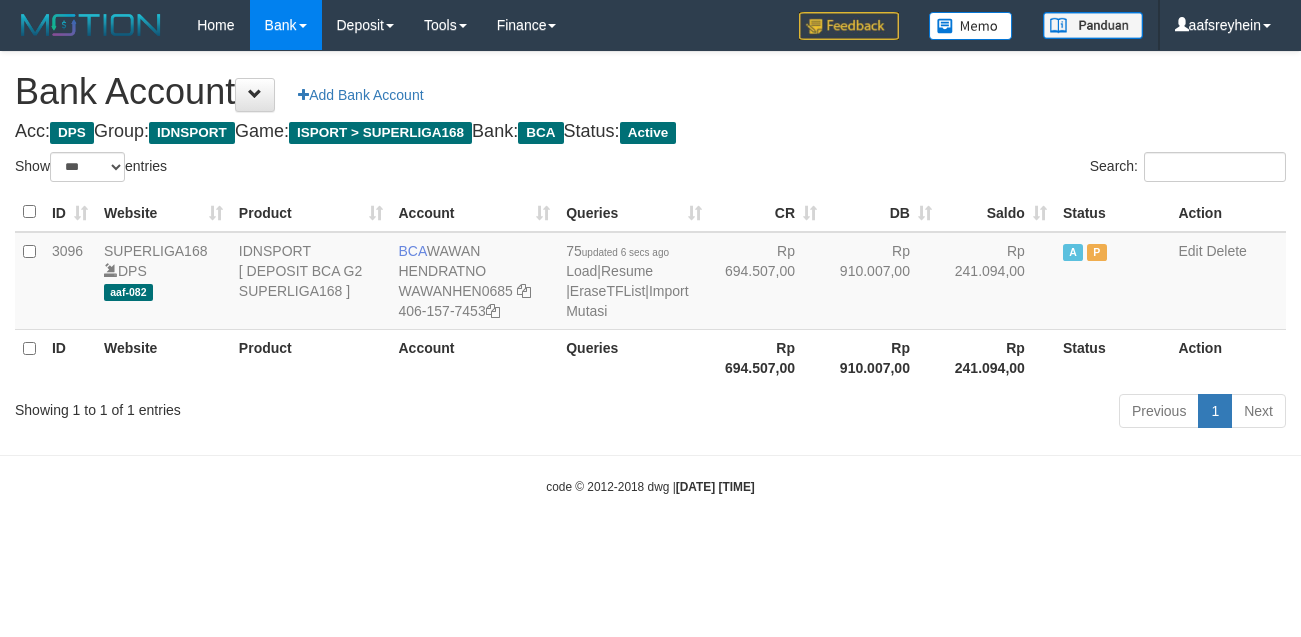scroll, scrollTop: 0, scrollLeft: 0, axis: both 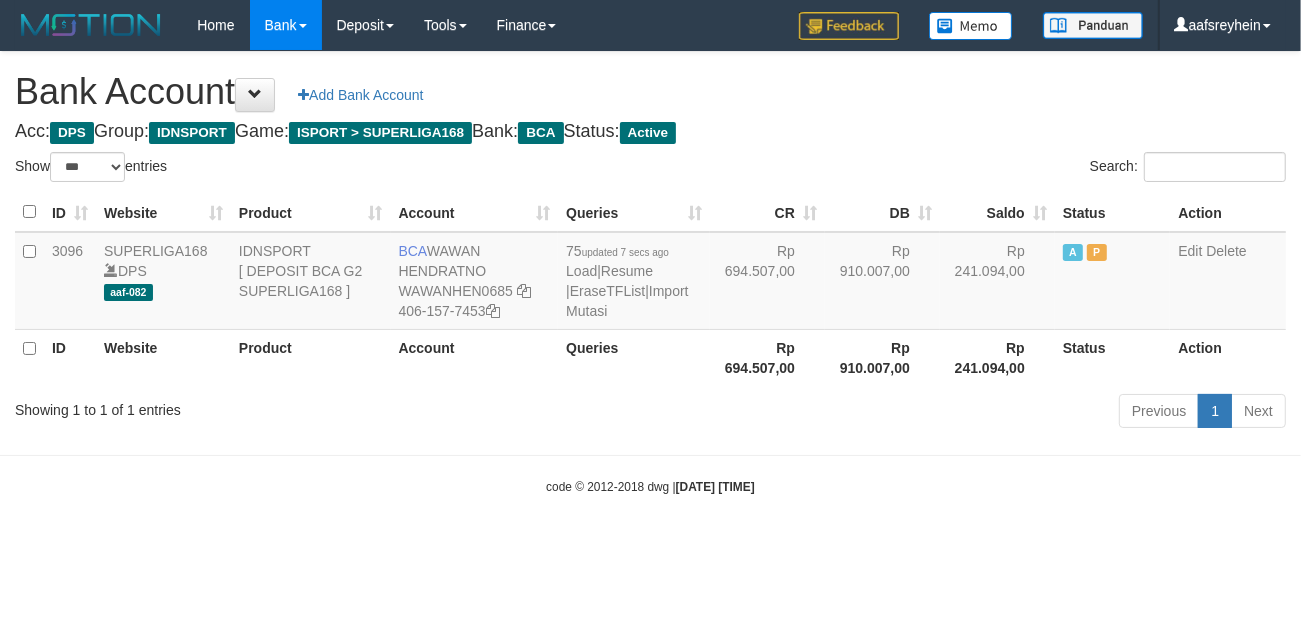 click on "Toggle navigation
Home
Bank
Account List
Load
By Website
Group
[ISPORT]													SUPERLIGA168
By Load Group (DPS)
-" at bounding box center [650, 273] 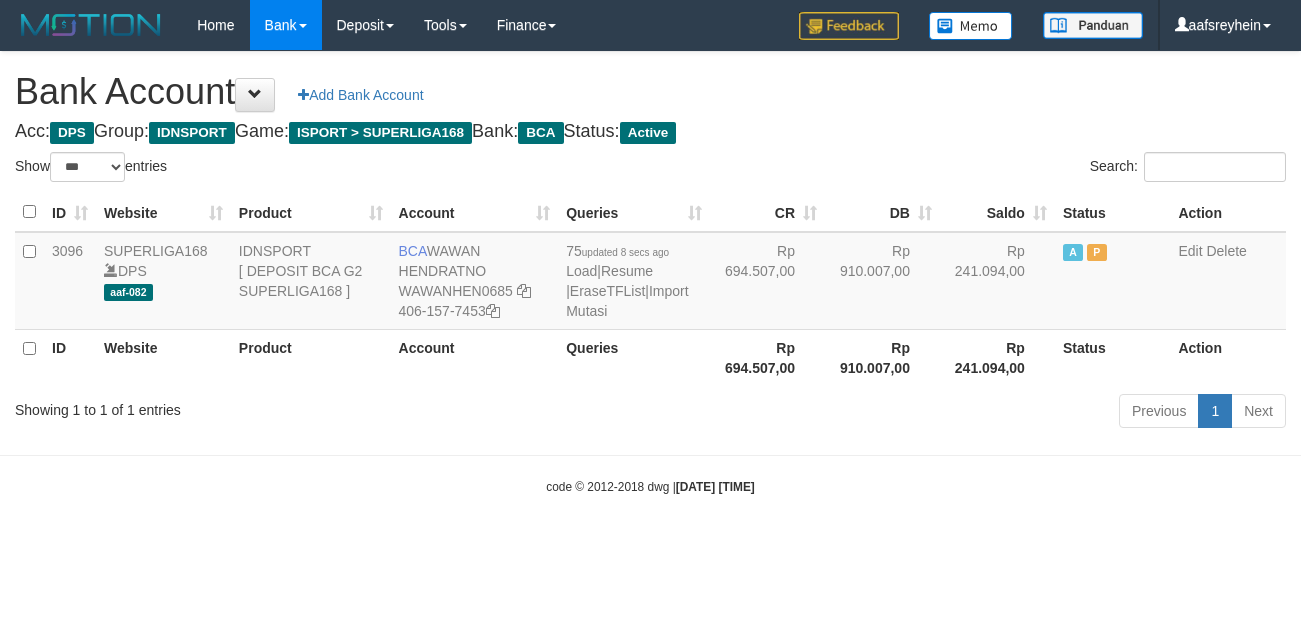select on "***" 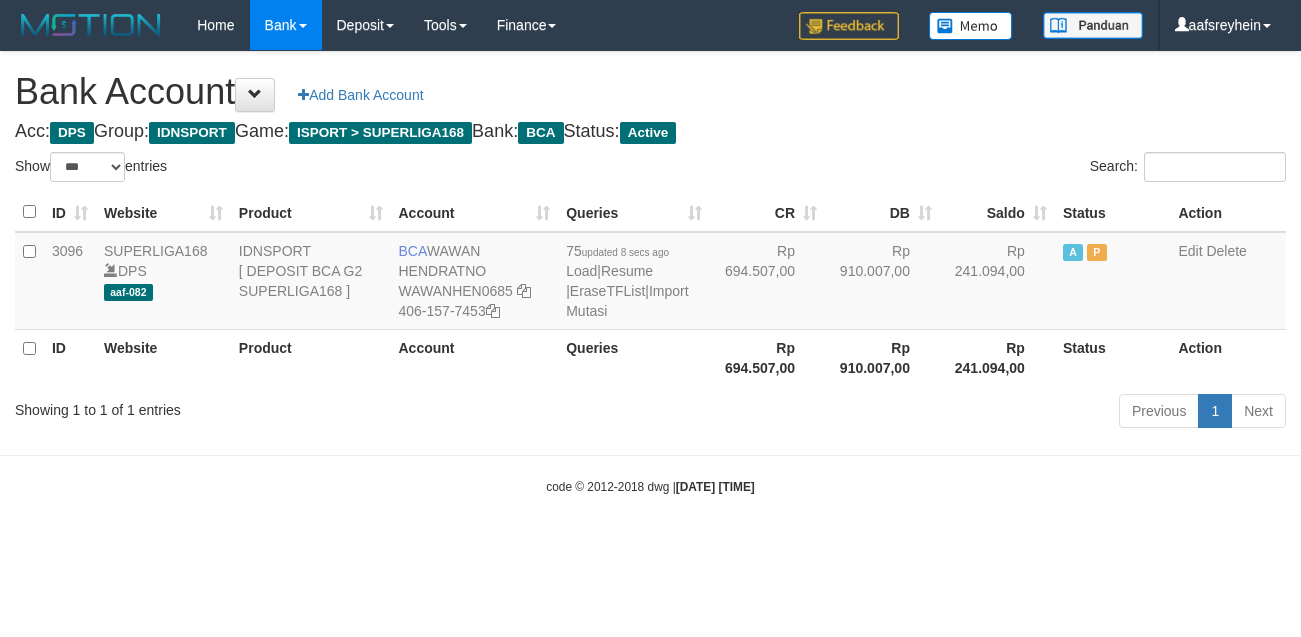 scroll, scrollTop: 0, scrollLeft: 0, axis: both 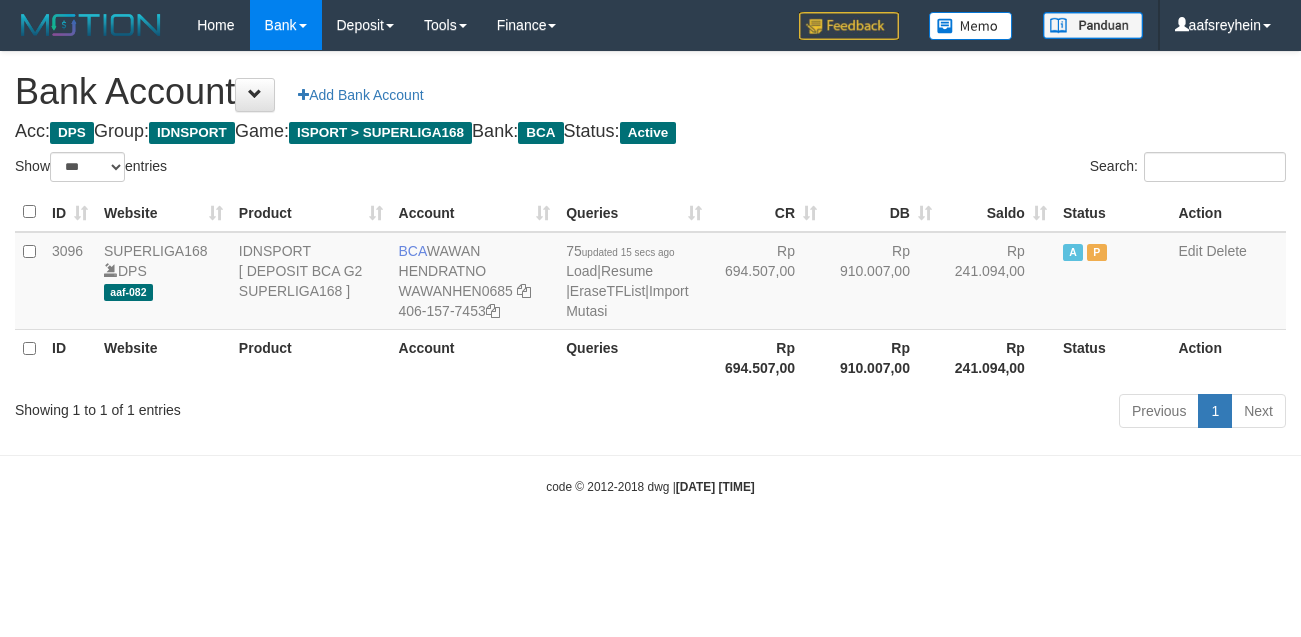 select on "***" 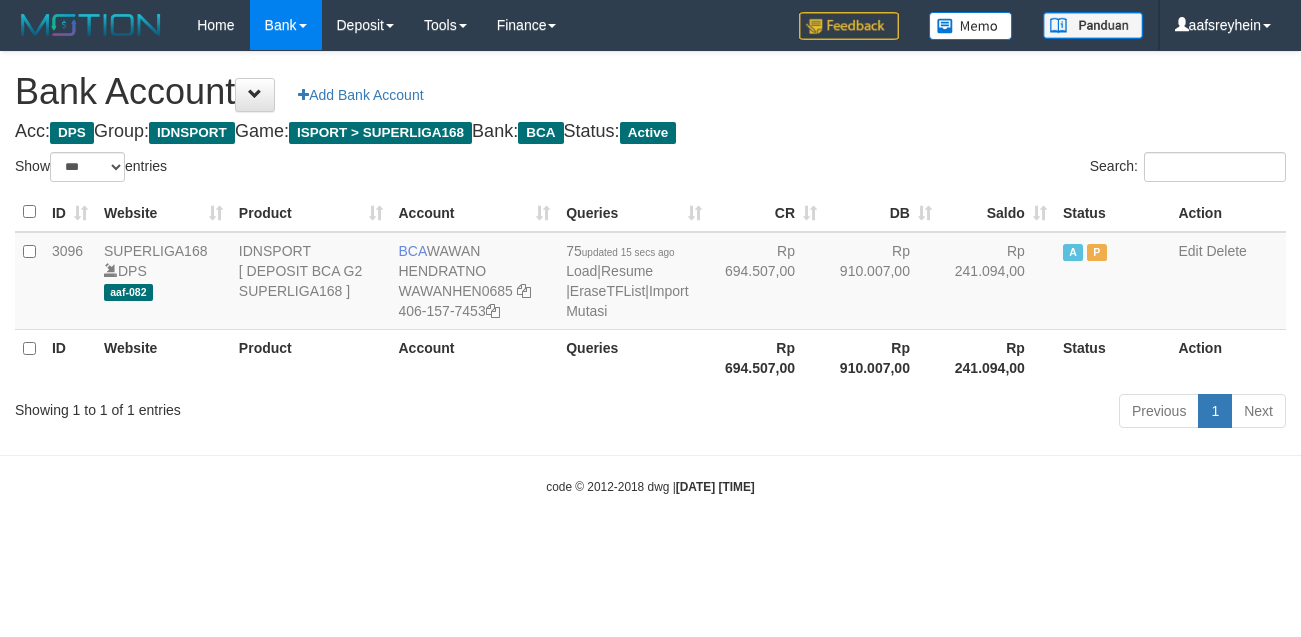 scroll, scrollTop: 0, scrollLeft: 0, axis: both 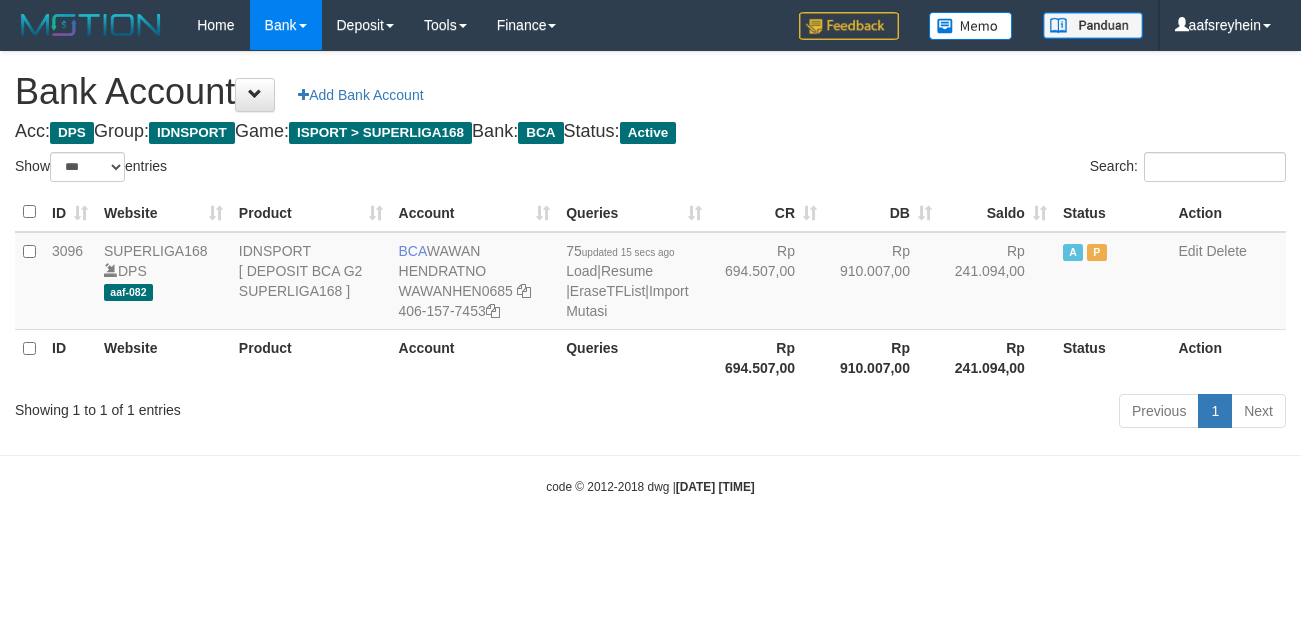 select on "***" 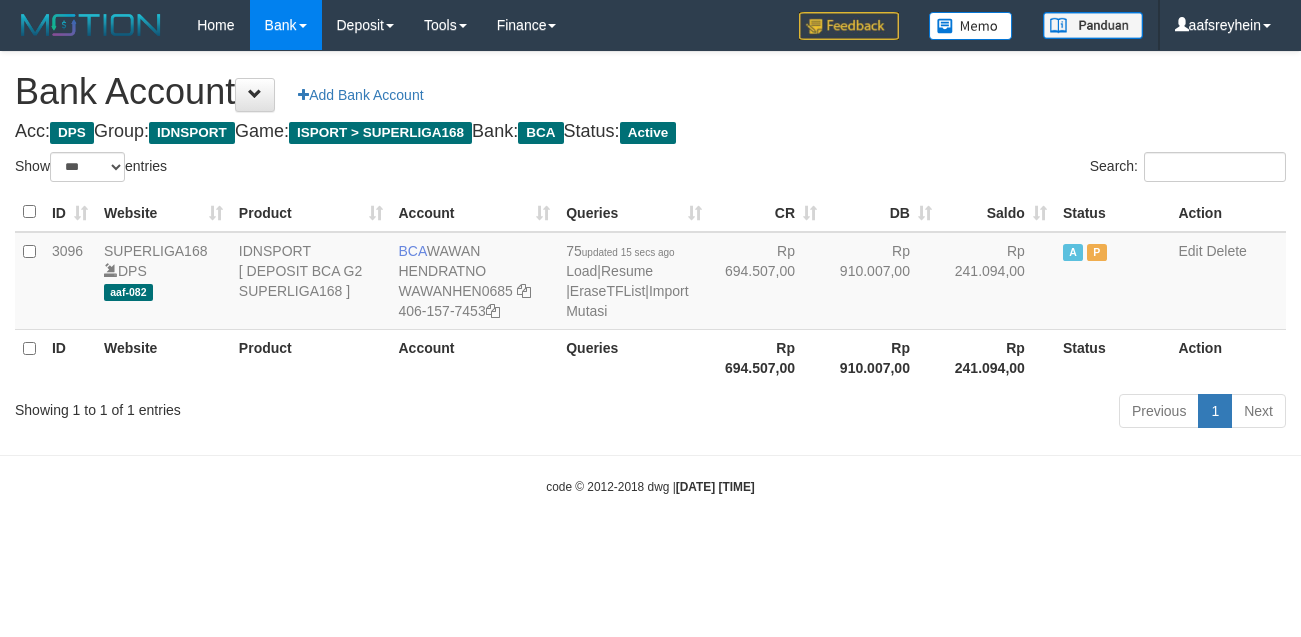 scroll, scrollTop: 0, scrollLeft: 0, axis: both 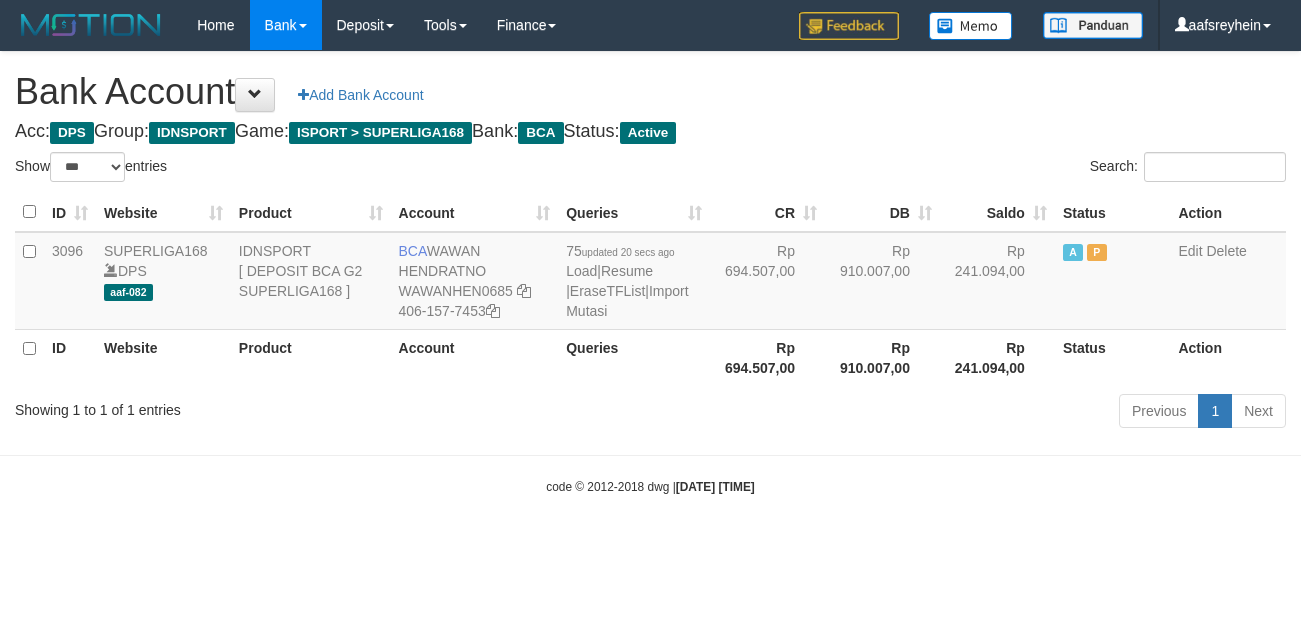select on "***" 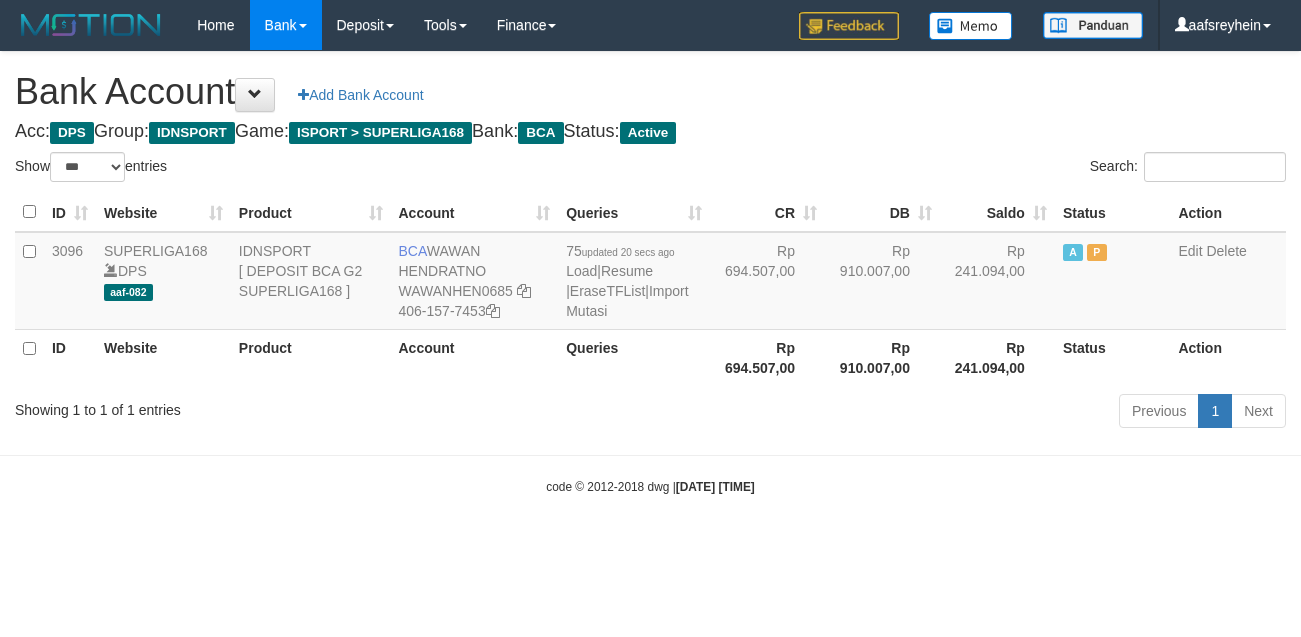 scroll, scrollTop: 0, scrollLeft: 0, axis: both 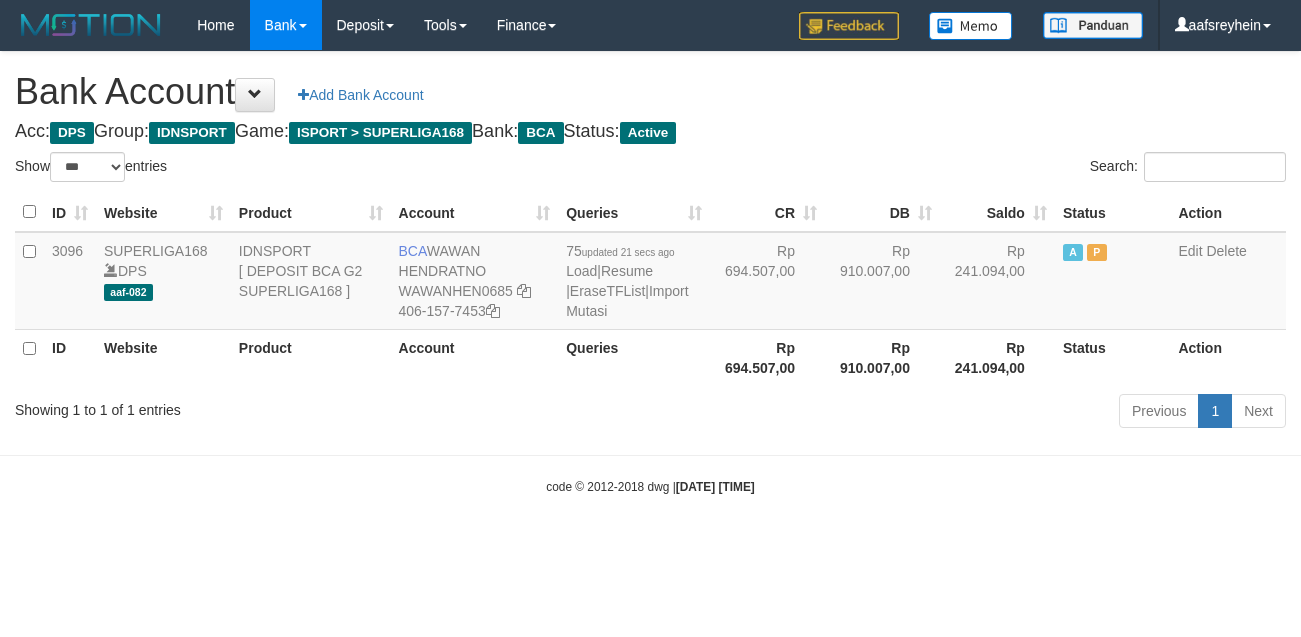 select on "***" 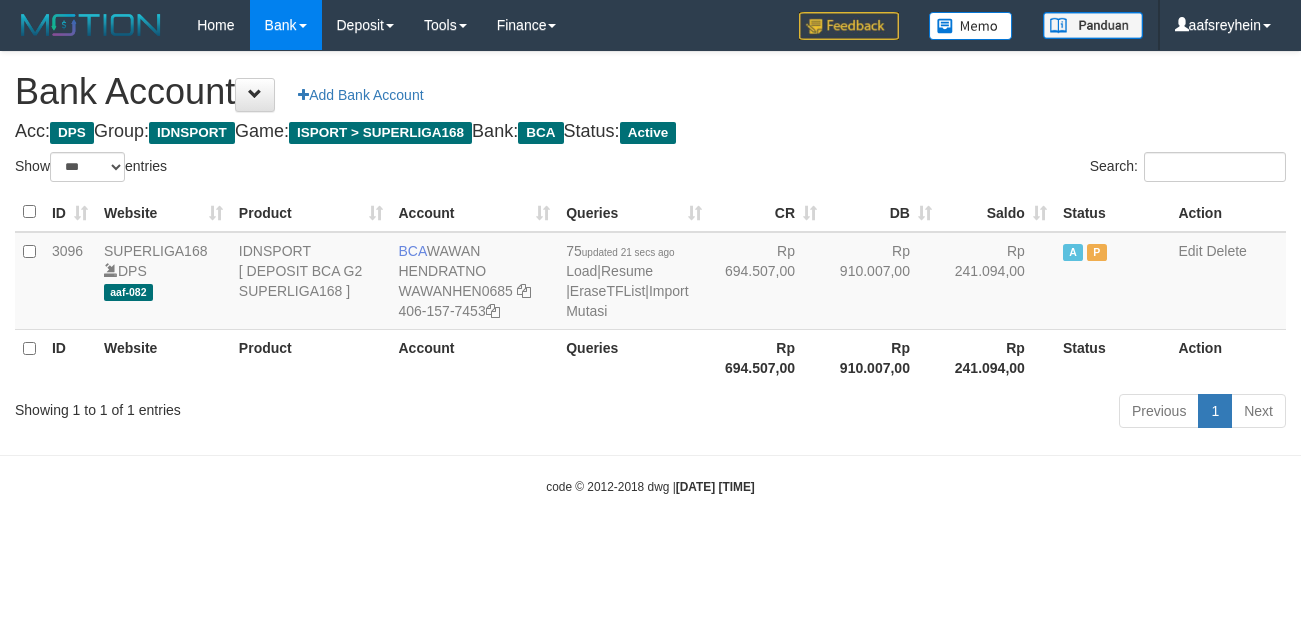 scroll, scrollTop: 0, scrollLeft: 0, axis: both 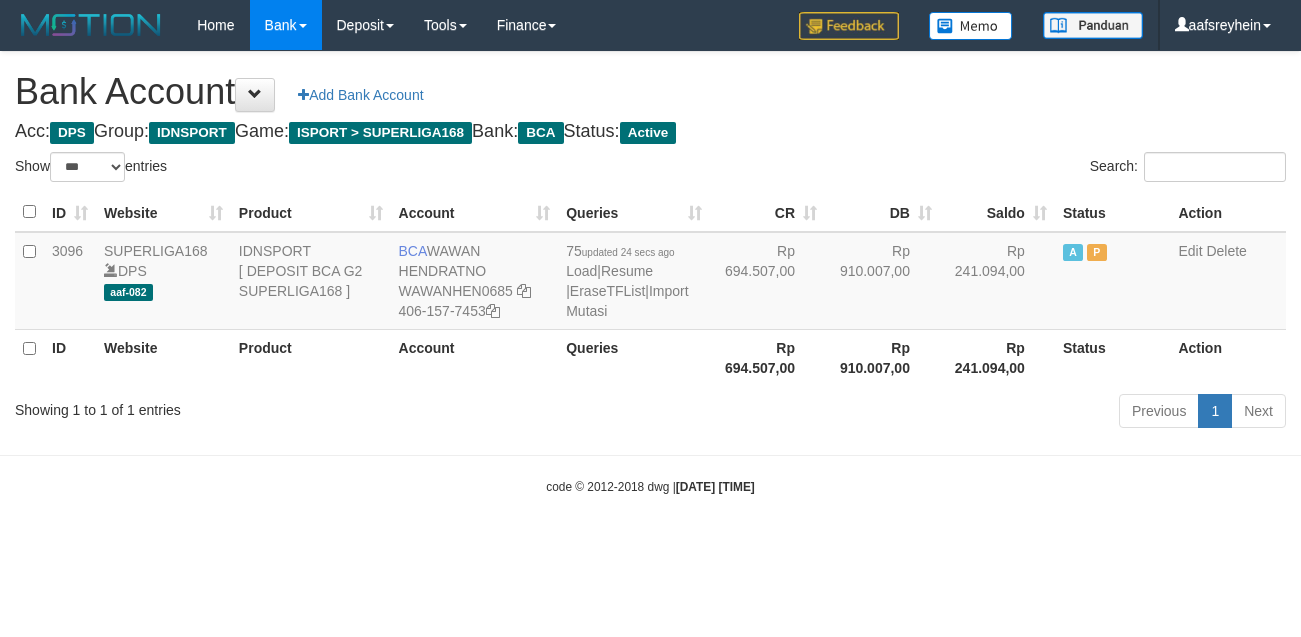 select on "***" 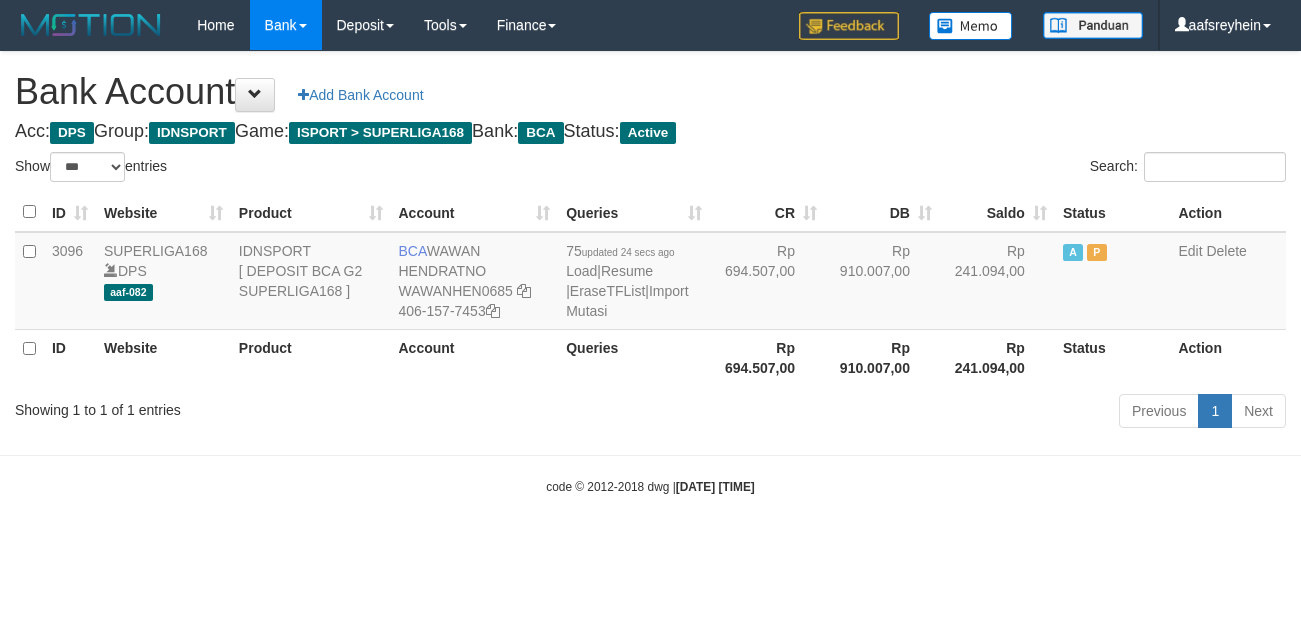 scroll, scrollTop: 0, scrollLeft: 0, axis: both 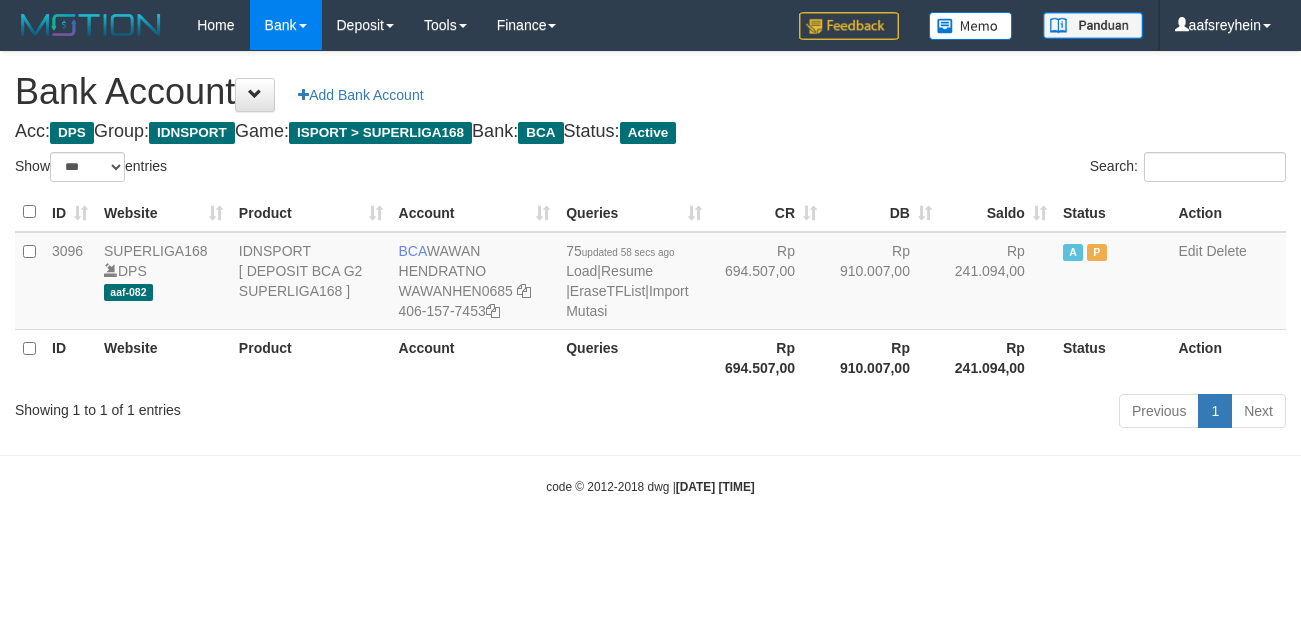 select on "***" 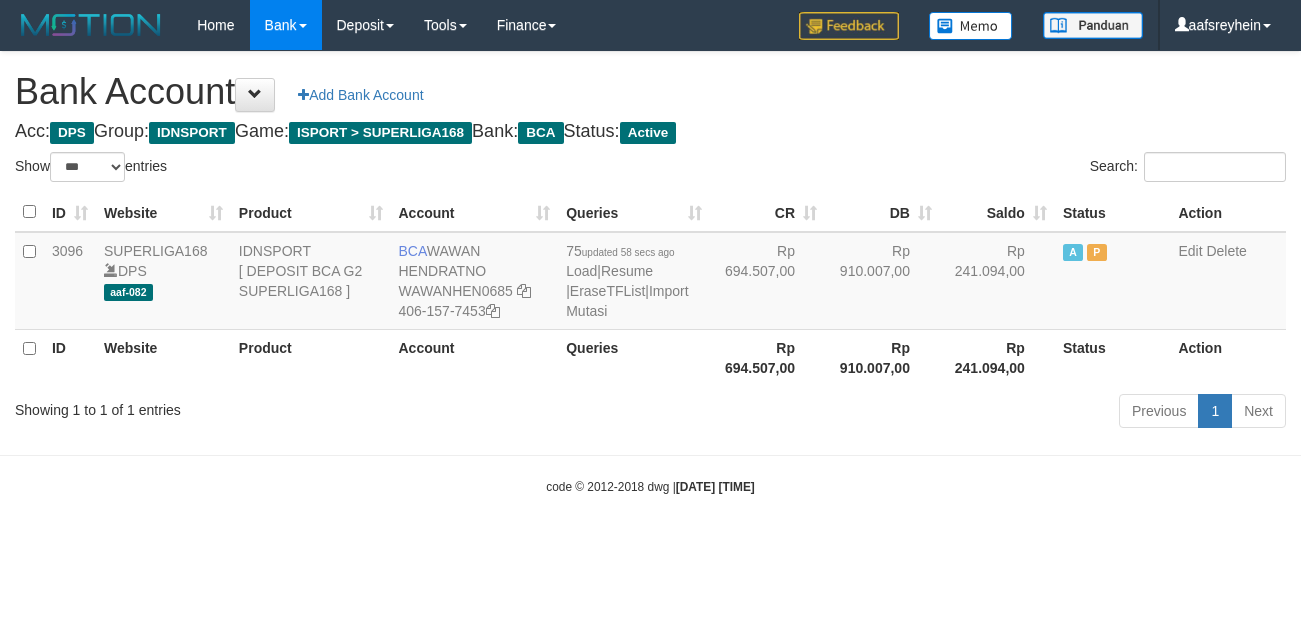 scroll, scrollTop: 0, scrollLeft: 0, axis: both 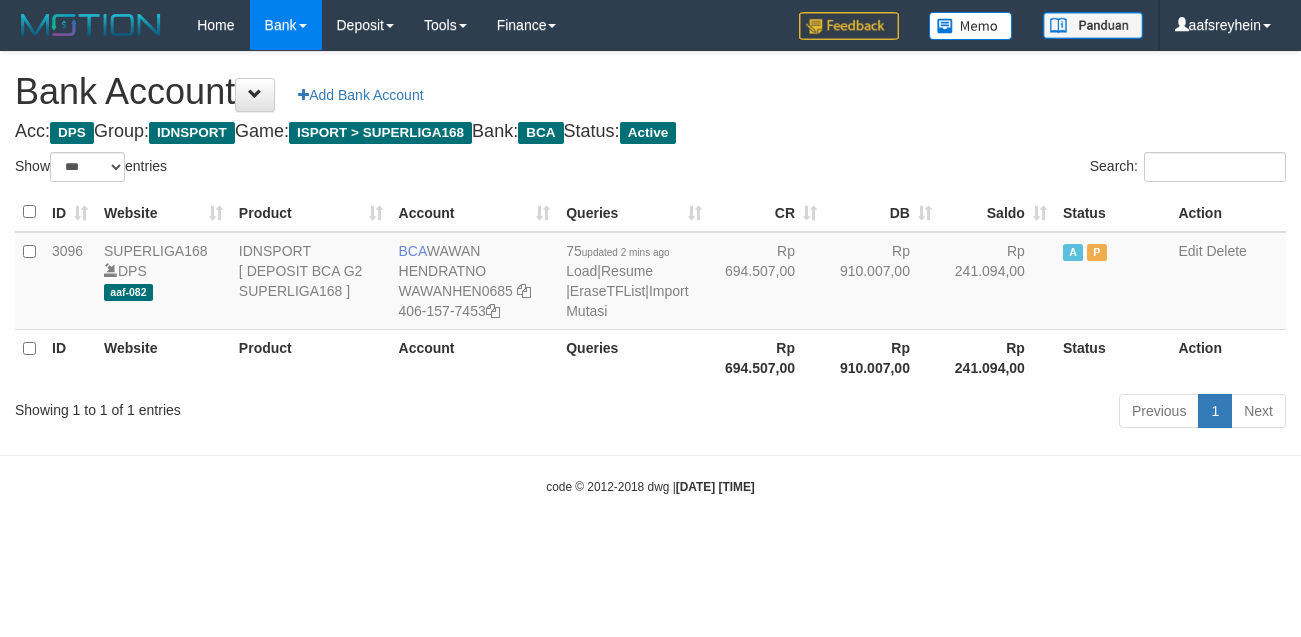 select on "***" 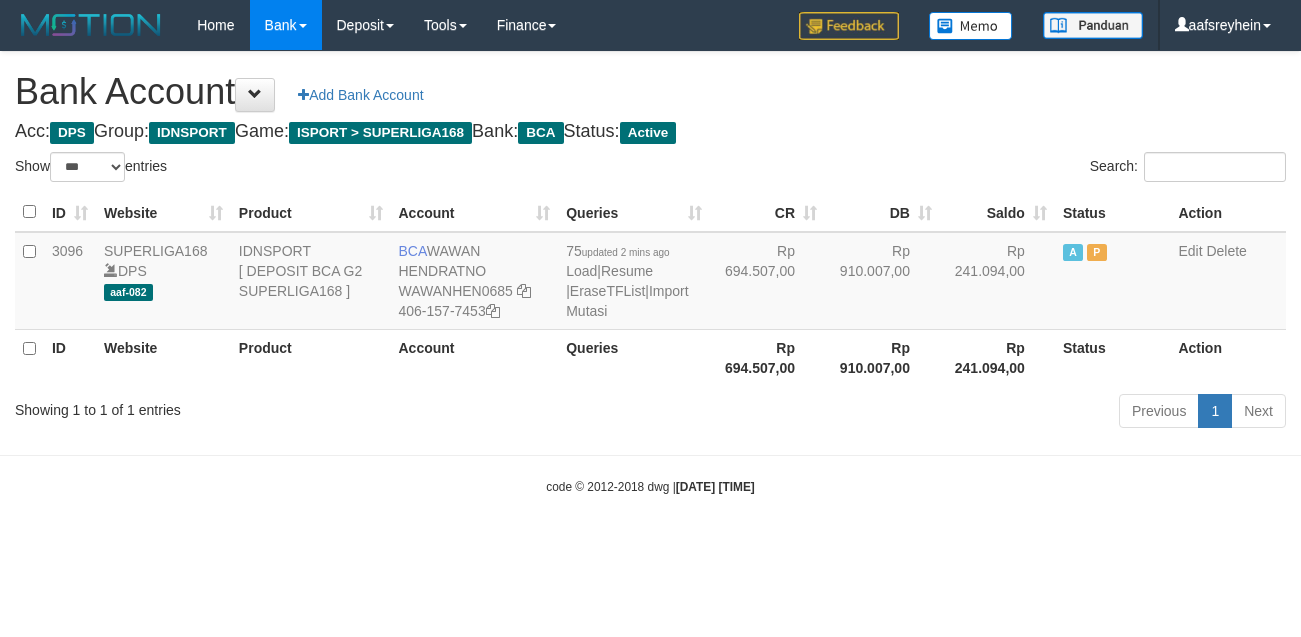 scroll, scrollTop: 0, scrollLeft: 0, axis: both 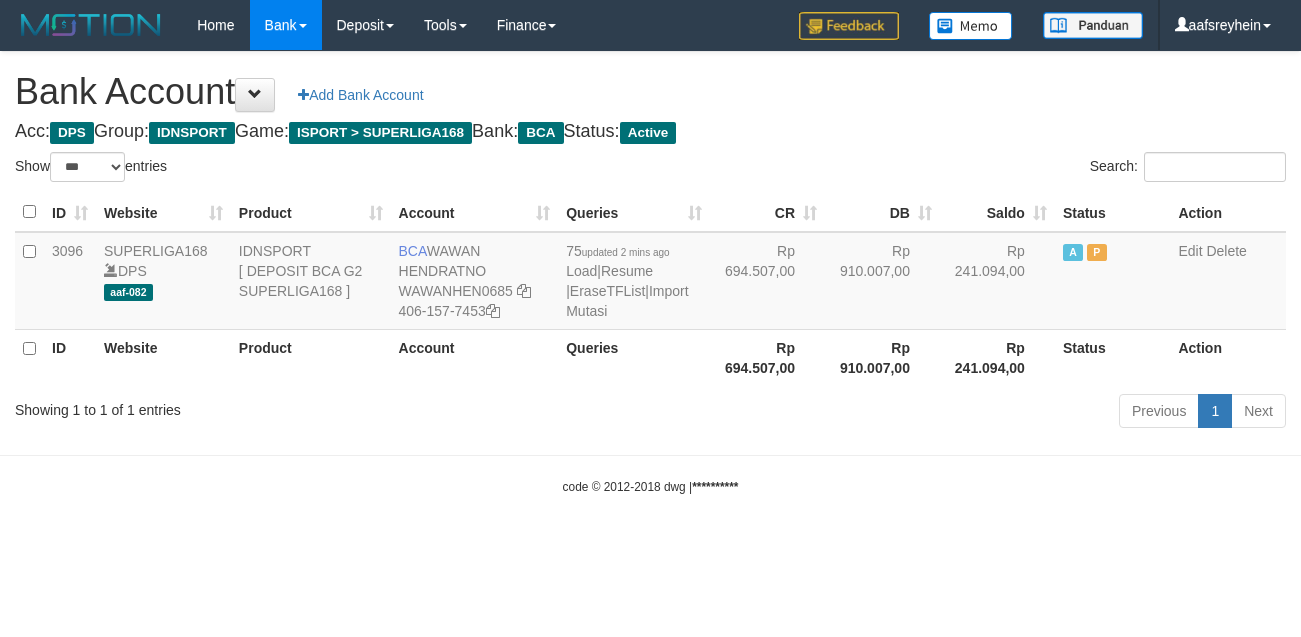 select on "***" 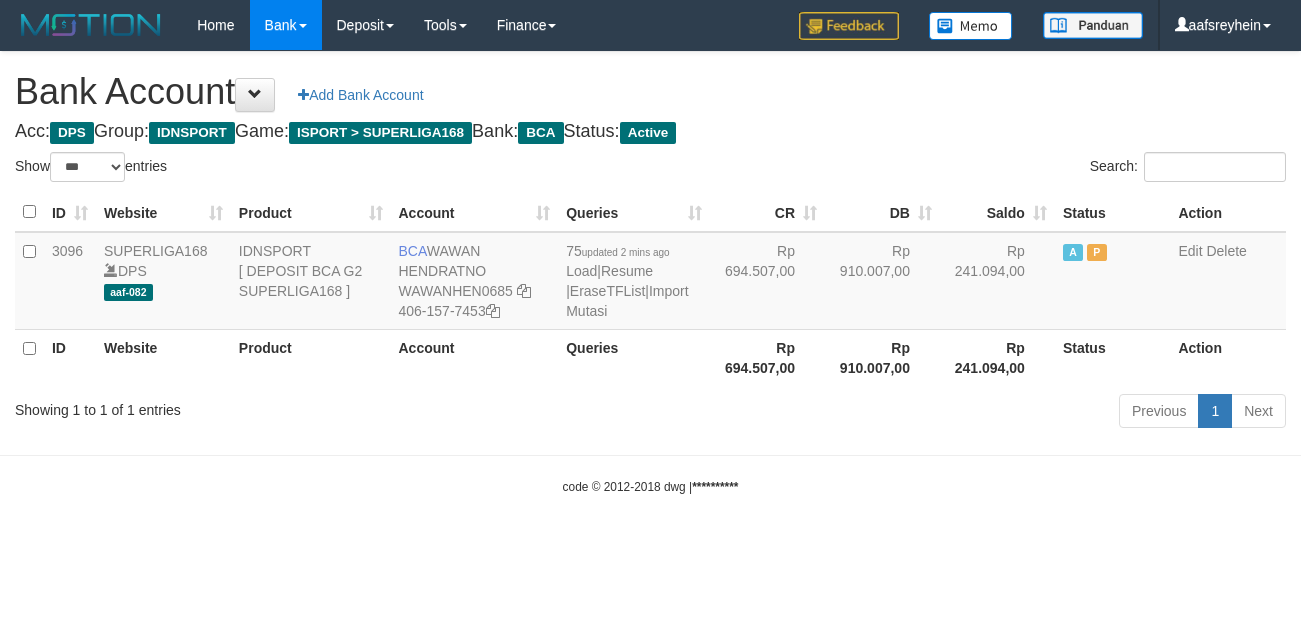 scroll, scrollTop: 0, scrollLeft: 0, axis: both 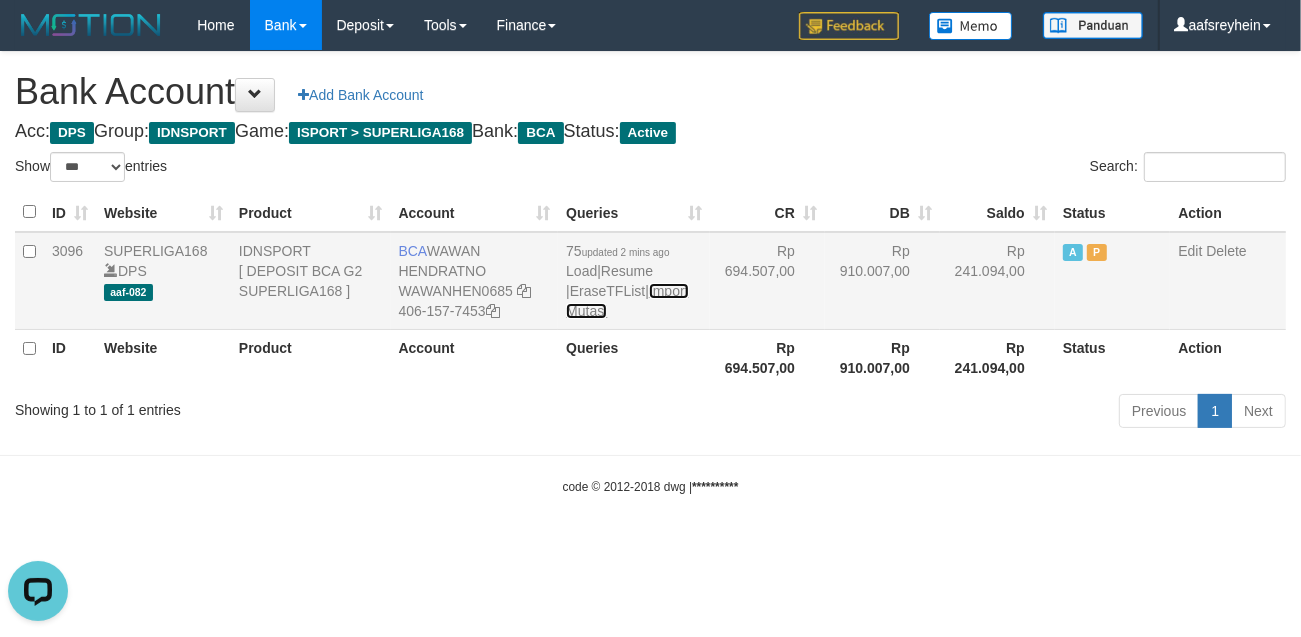 click on "Import Mutasi" at bounding box center [627, 301] 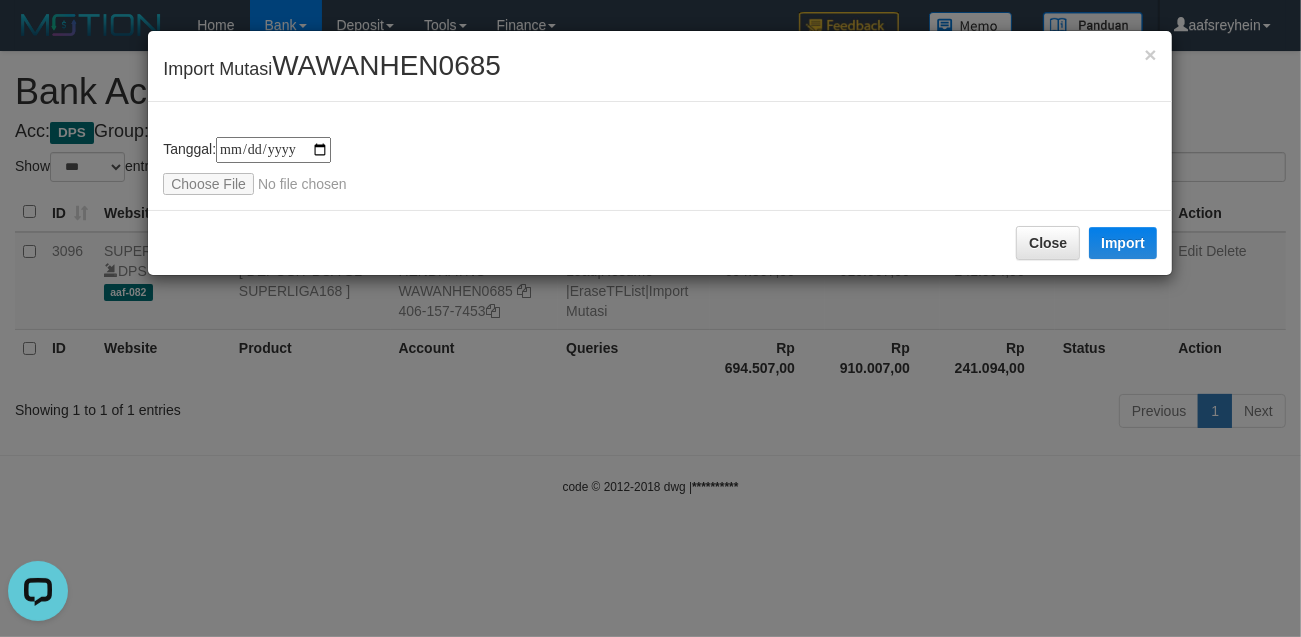 type on "**********" 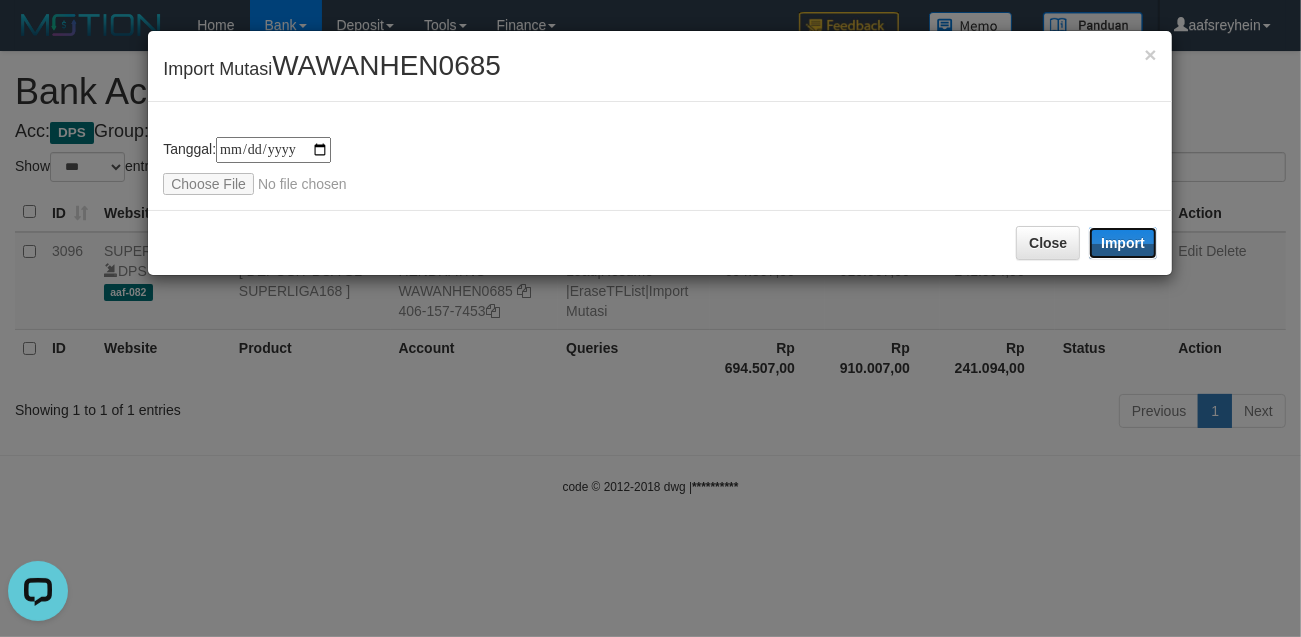 drag, startPoint x: 1111, startPoint y: 242, endPoint x: 1296, endPoint y: 295, distance: 192.4422 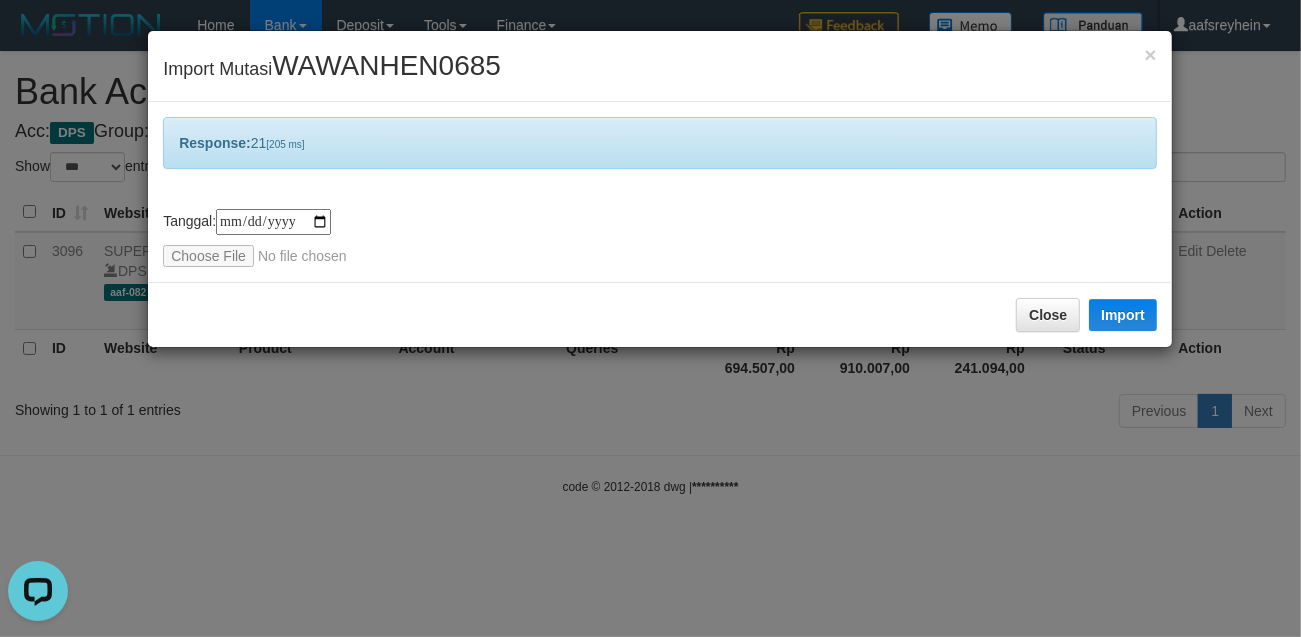 drag, startPoint x: 555, startPoint y: 416, endPoint x: 518, endPoint y: 407, distance: 38.078865 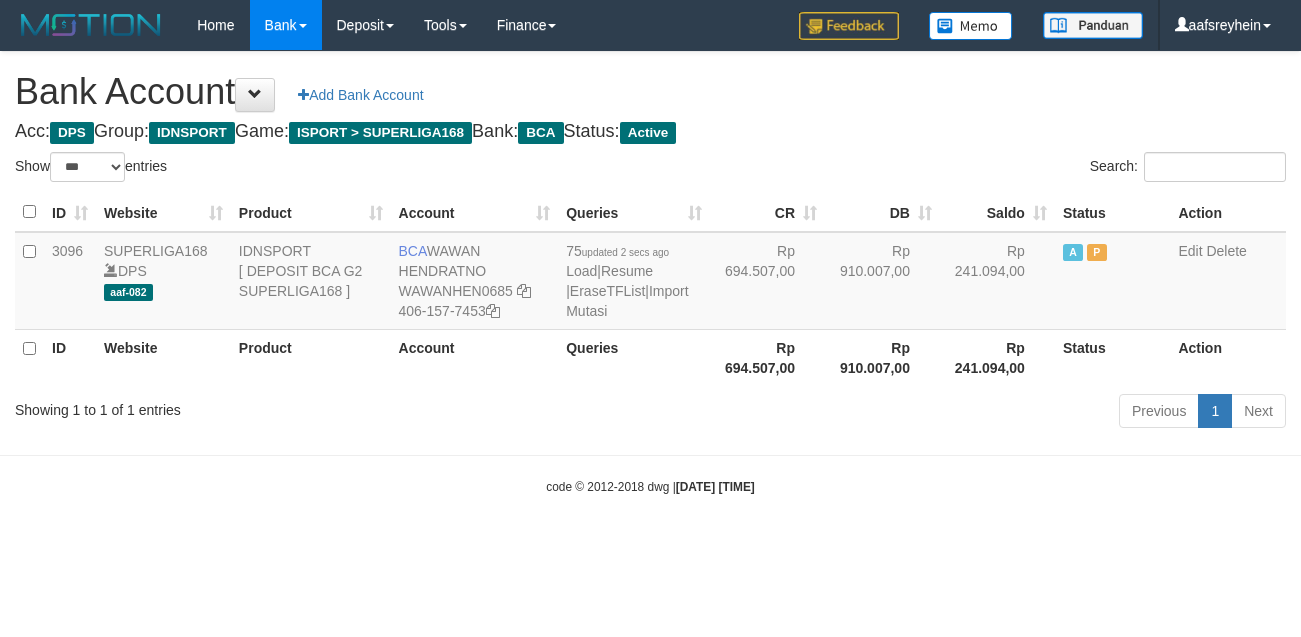 select on "***" 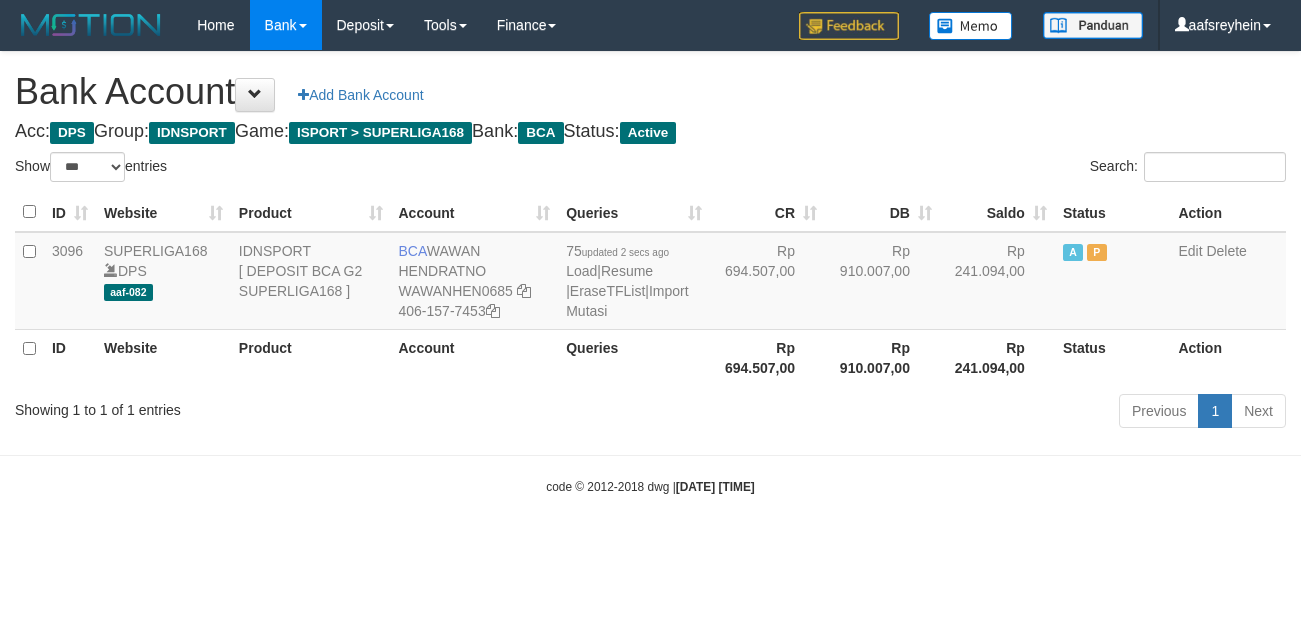 scroll, scrollTop: 0, scrollLeft: 0, axis: both 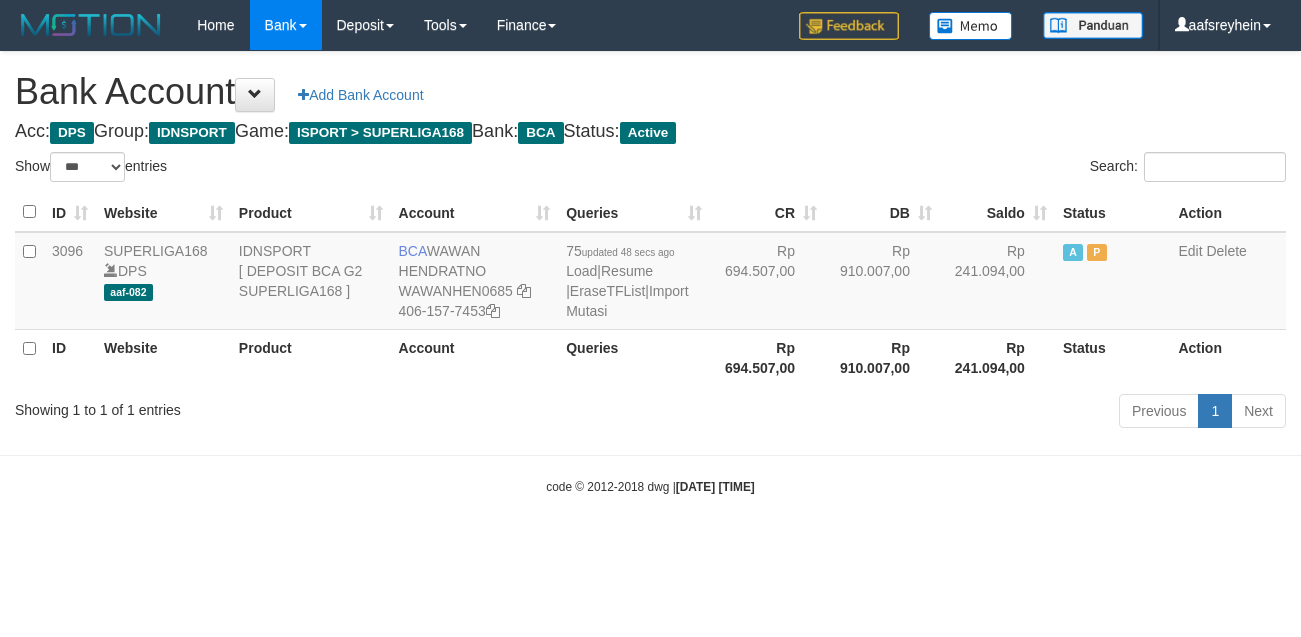 select on "***" 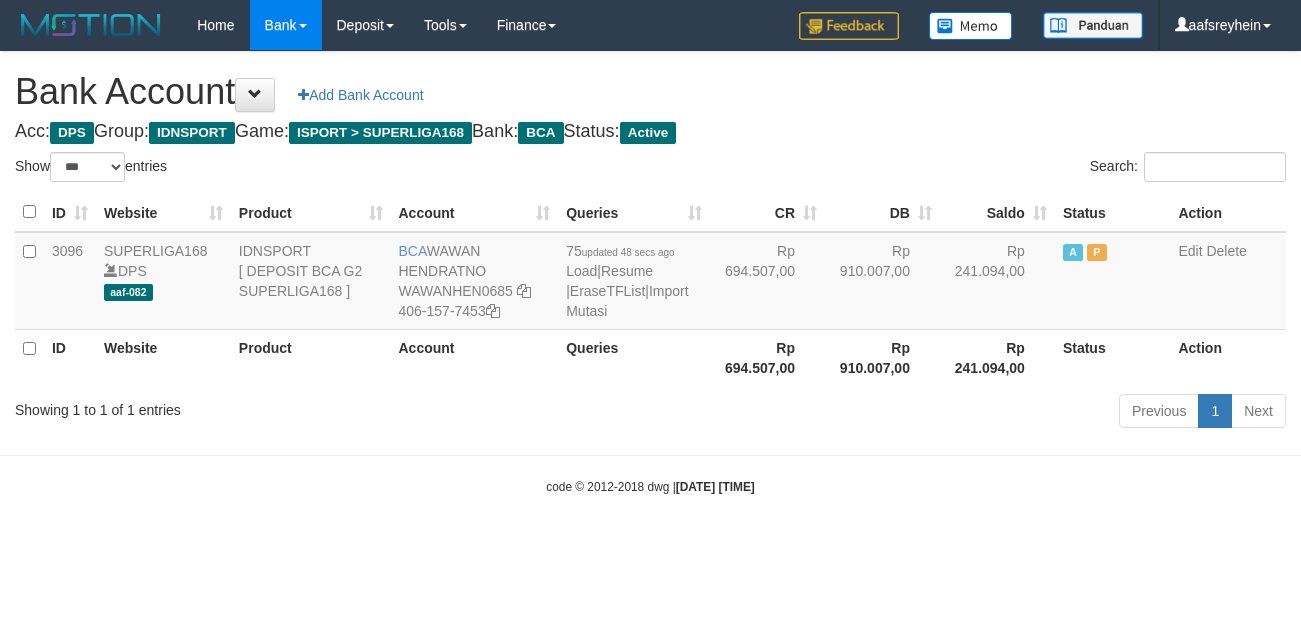 scroll, scrollTop: 0, scrollLeft: 0, axis: both 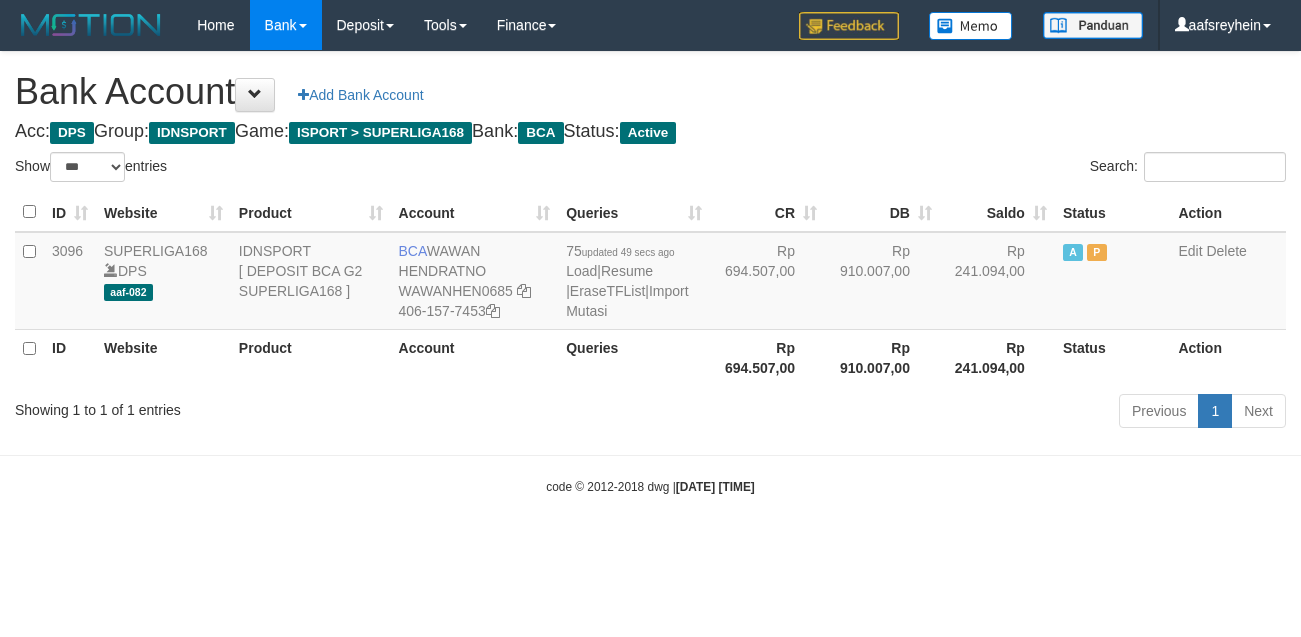select on "***" 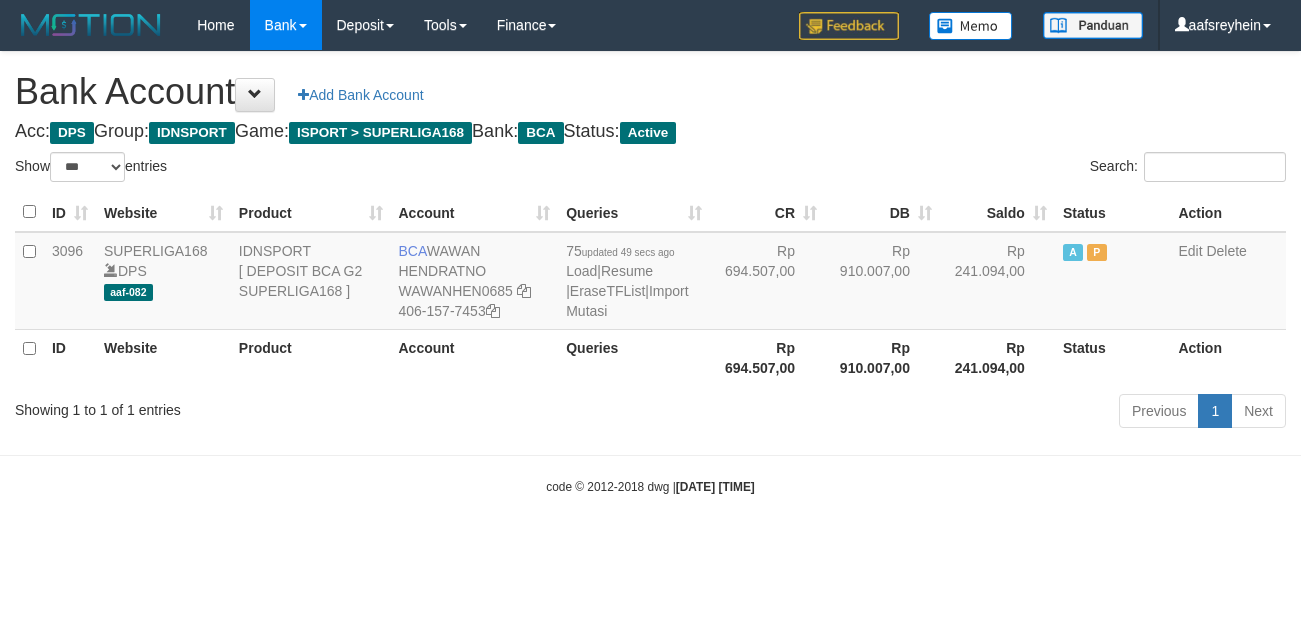 scroll, scrollTop: 0, scrollLeft: 0, axis: both 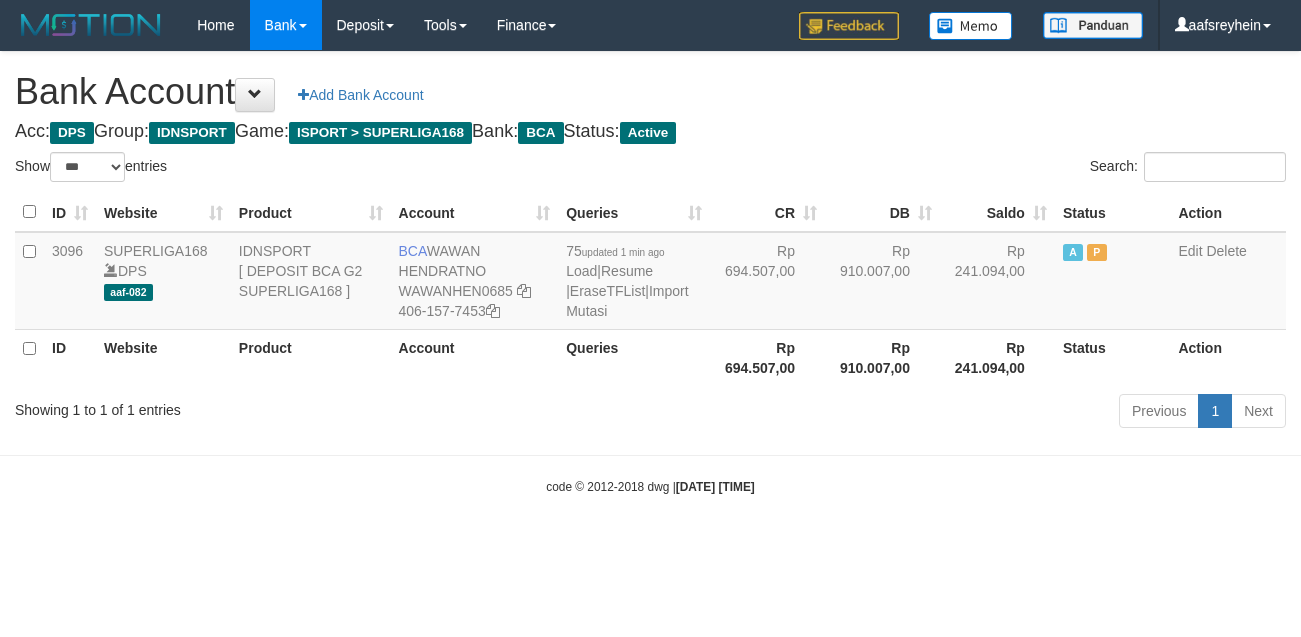 select on "***" 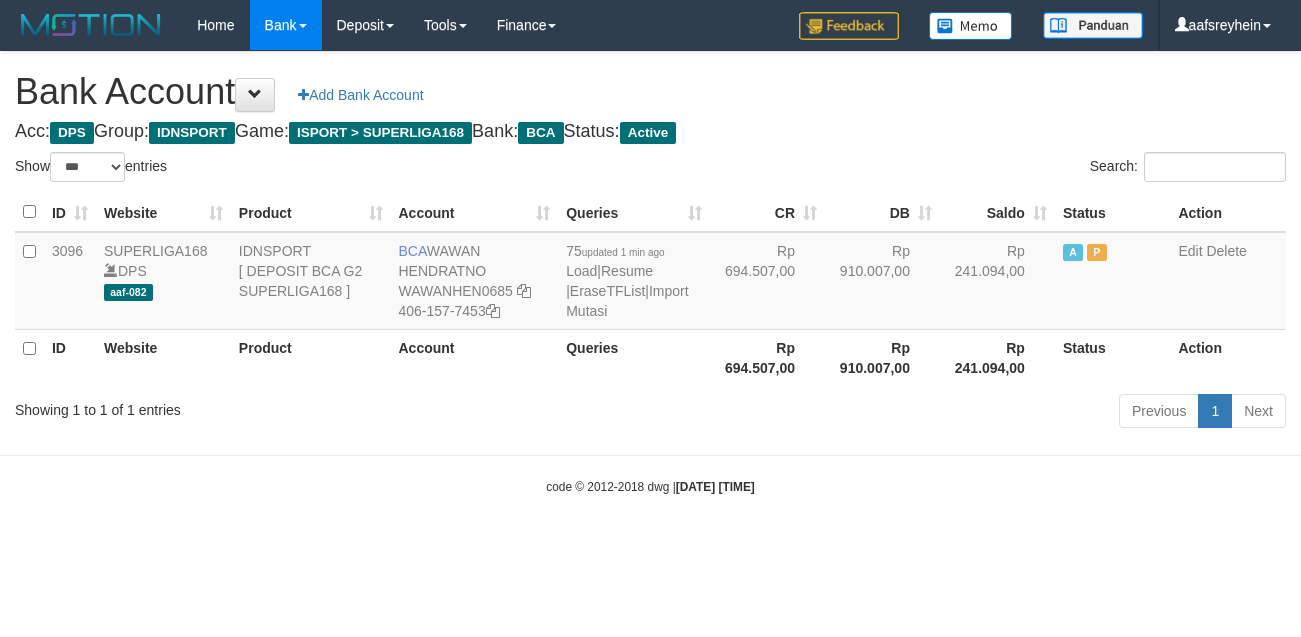 scroll, scrollTop: 0, scrollLeft: 0, axis: both 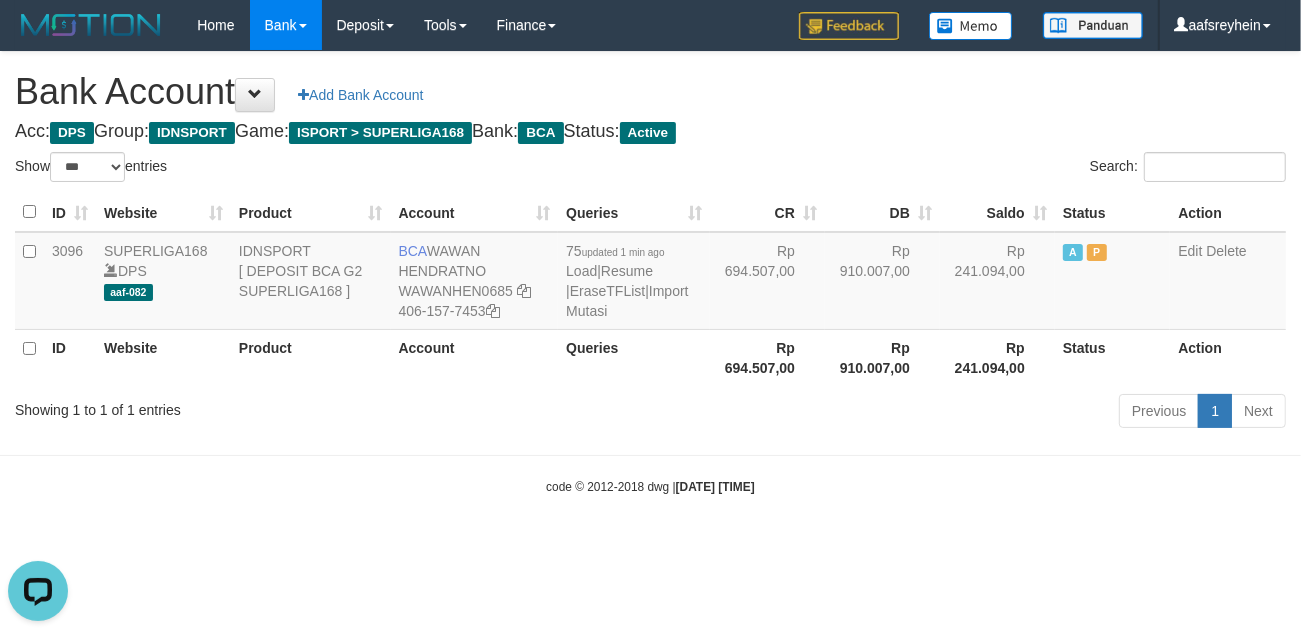 drag, startPoint x: 966, startPoint y: 538, endPoint x: 1300, endPoint y: 530, distance: 334.0958 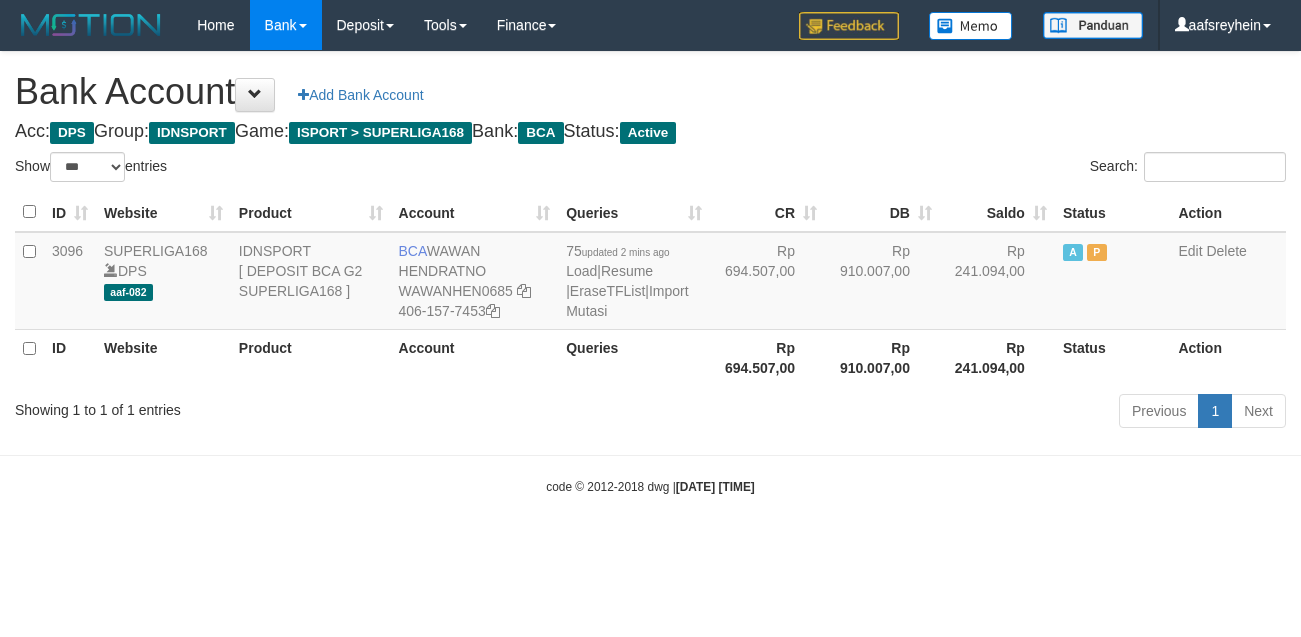 select on "***" 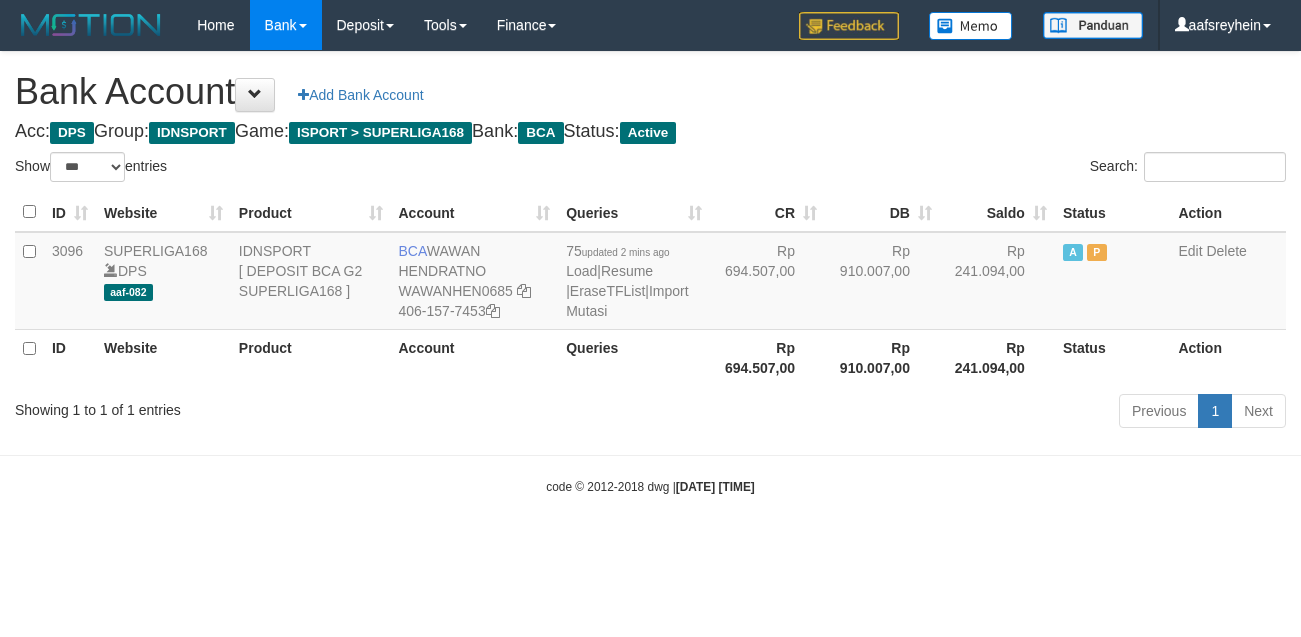 scroll, scrollTop: 0, scrollLeft: 0, axis: both 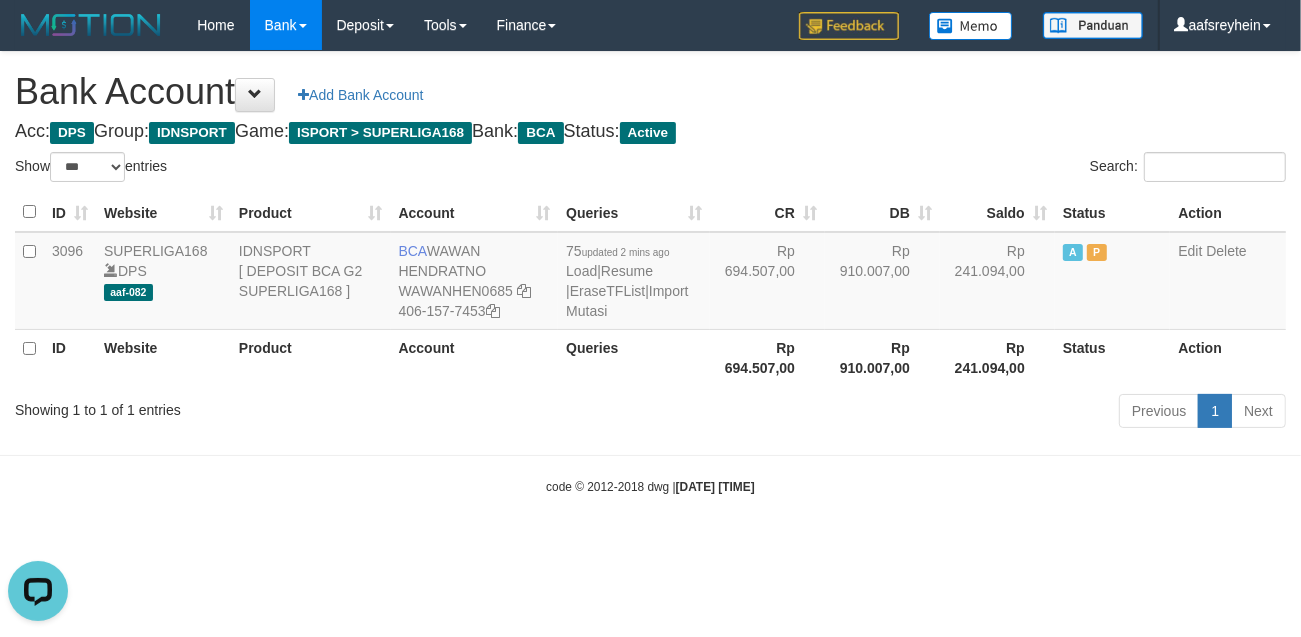 click on "Toggle navigation
Home
Bank
Account List
Load
By Website
Group
[ISPORT]													SUPERLIGA168
By Load Group (DPS)" at bounding box center (650, 273) 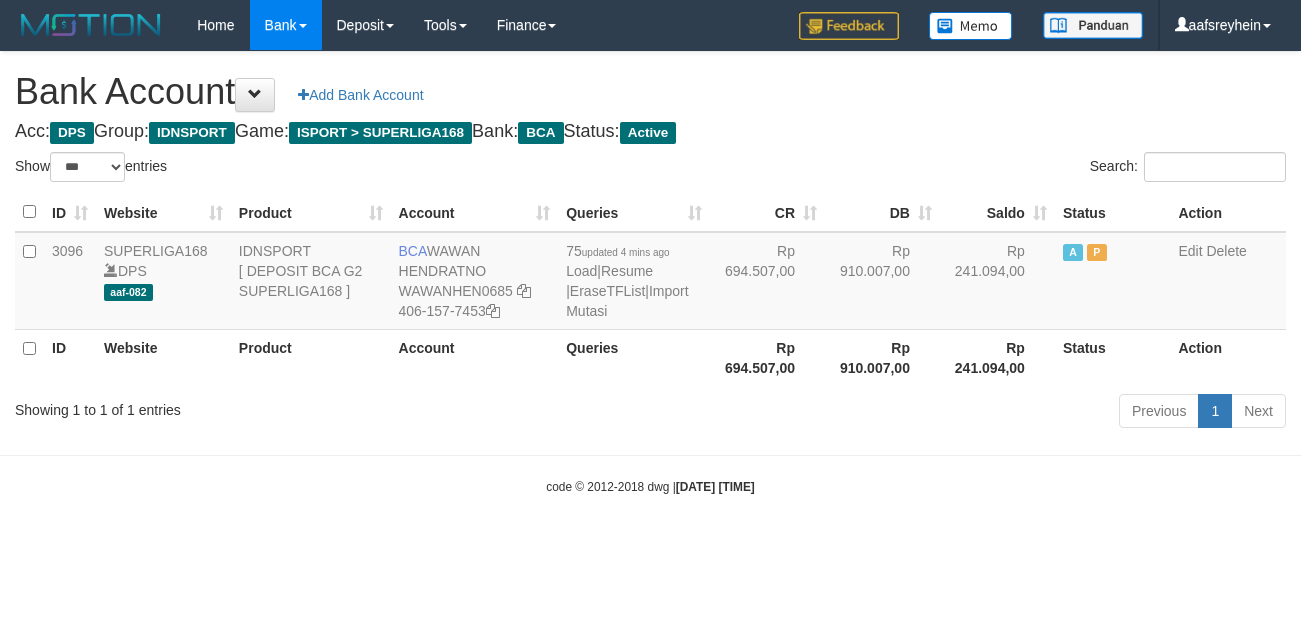 select on "***" 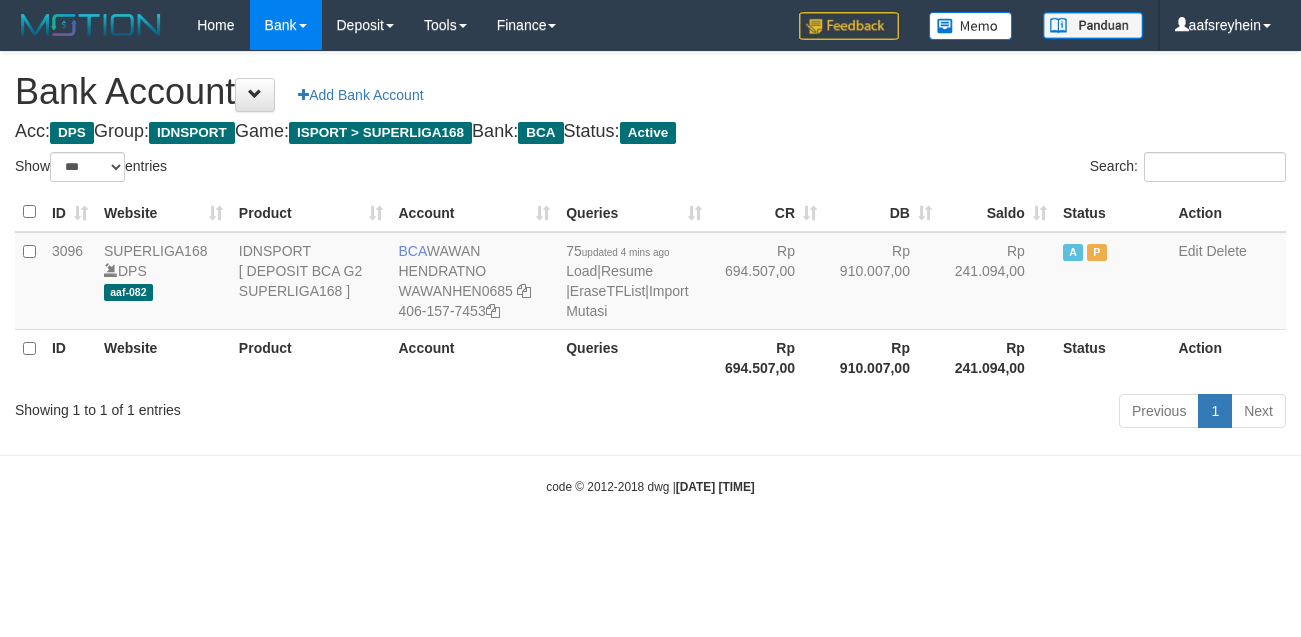 scroll, scrollTop: 0, scrollLeft: 0, axis: both 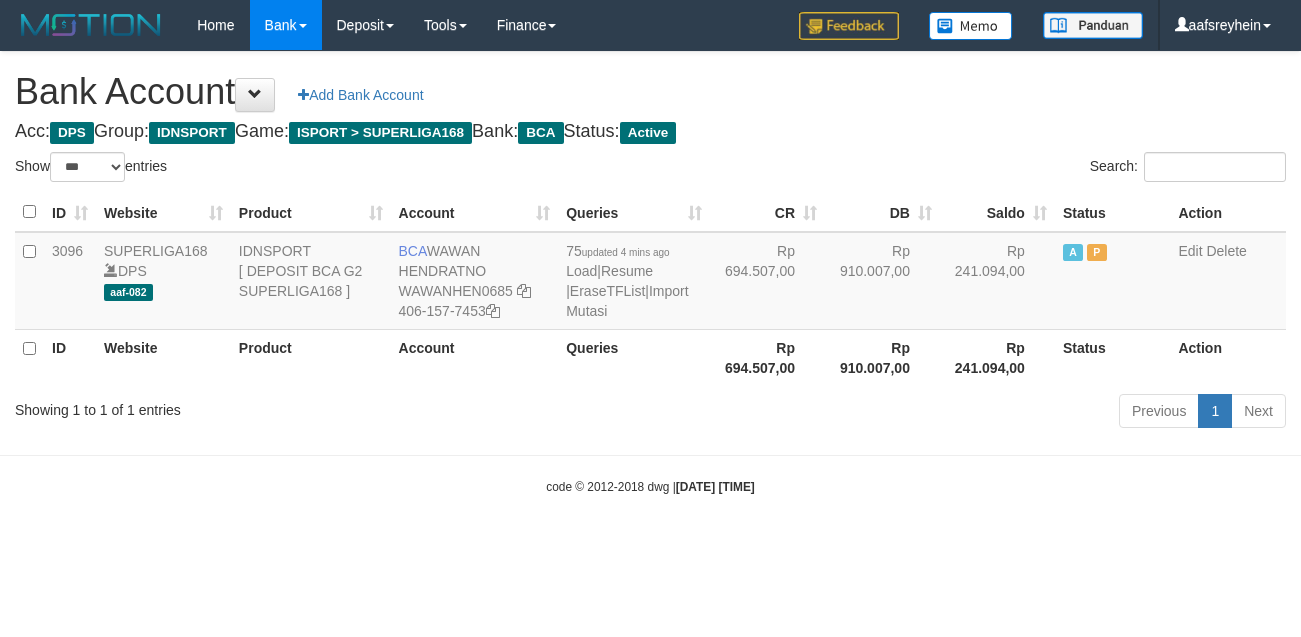 select on "***" 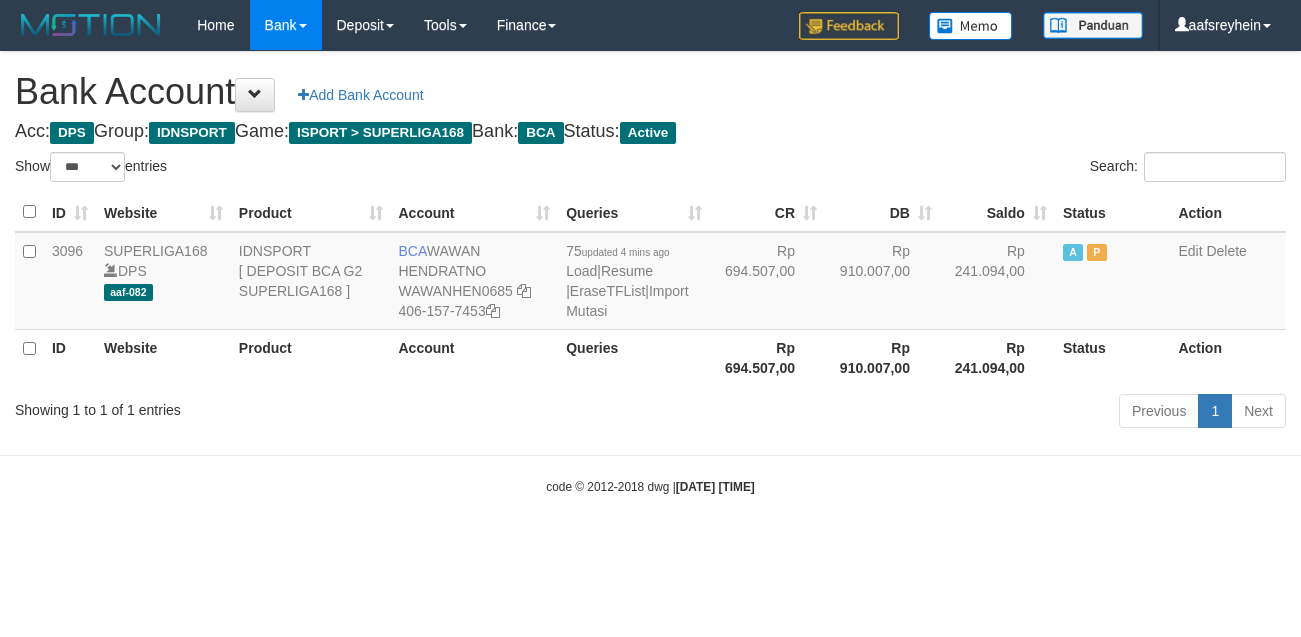 scroll, scrollTop: 0, scrollLeft: 0, axis: both 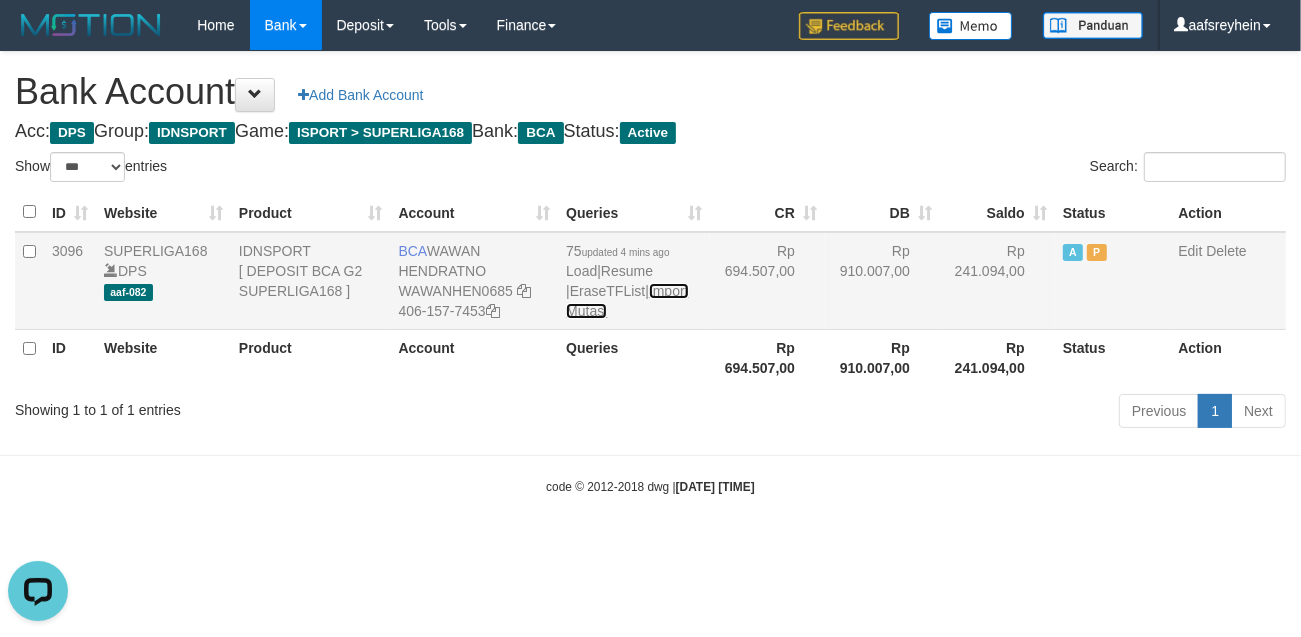 click on "Import Mutasi" at bounding box center (627, 301) 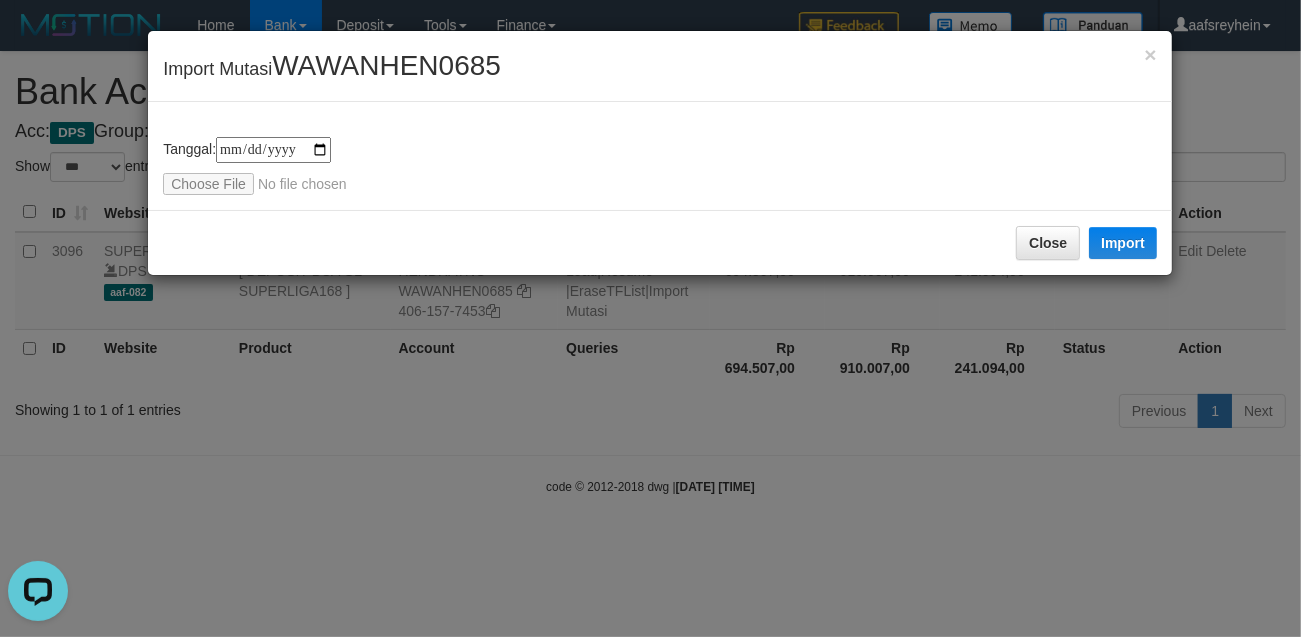 type on "**********" 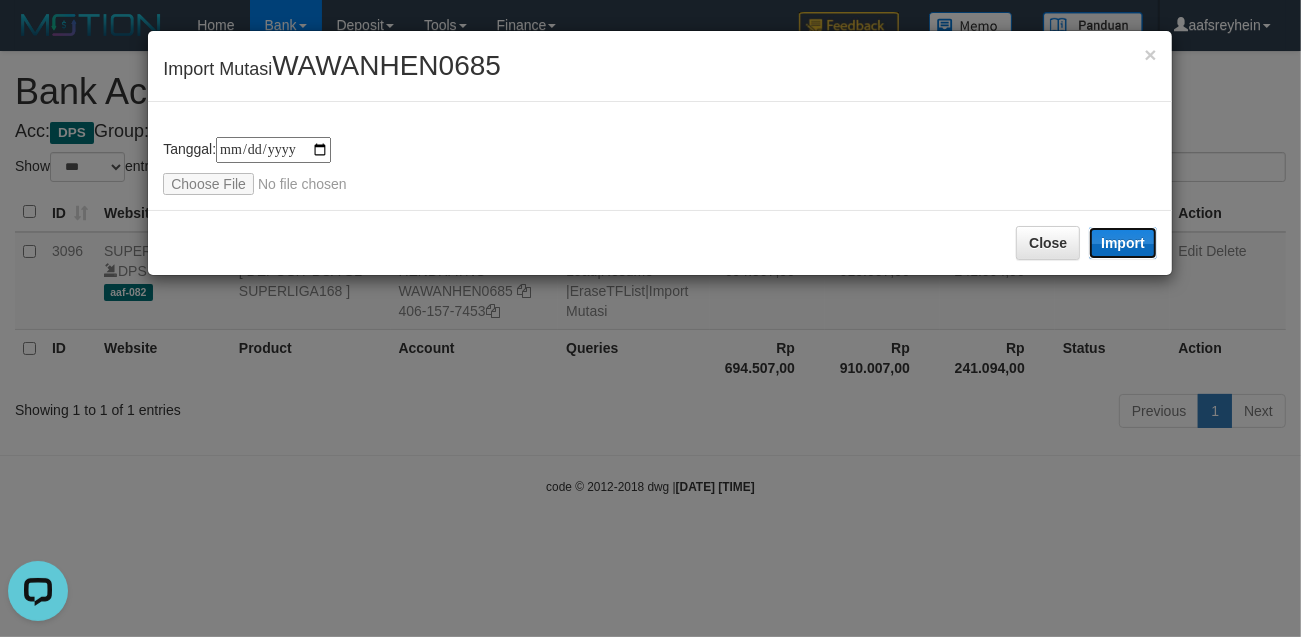 click on "Import" at bounding box center (1123, 243) 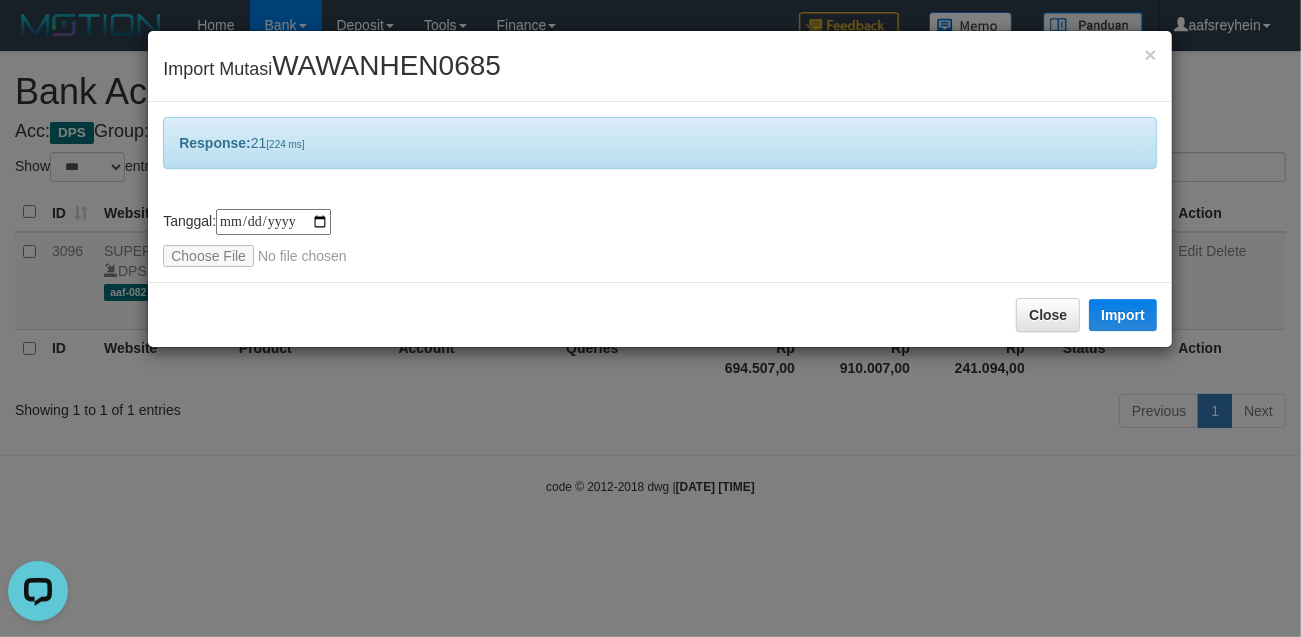 click on "**********" at bounding box center (650, 318) 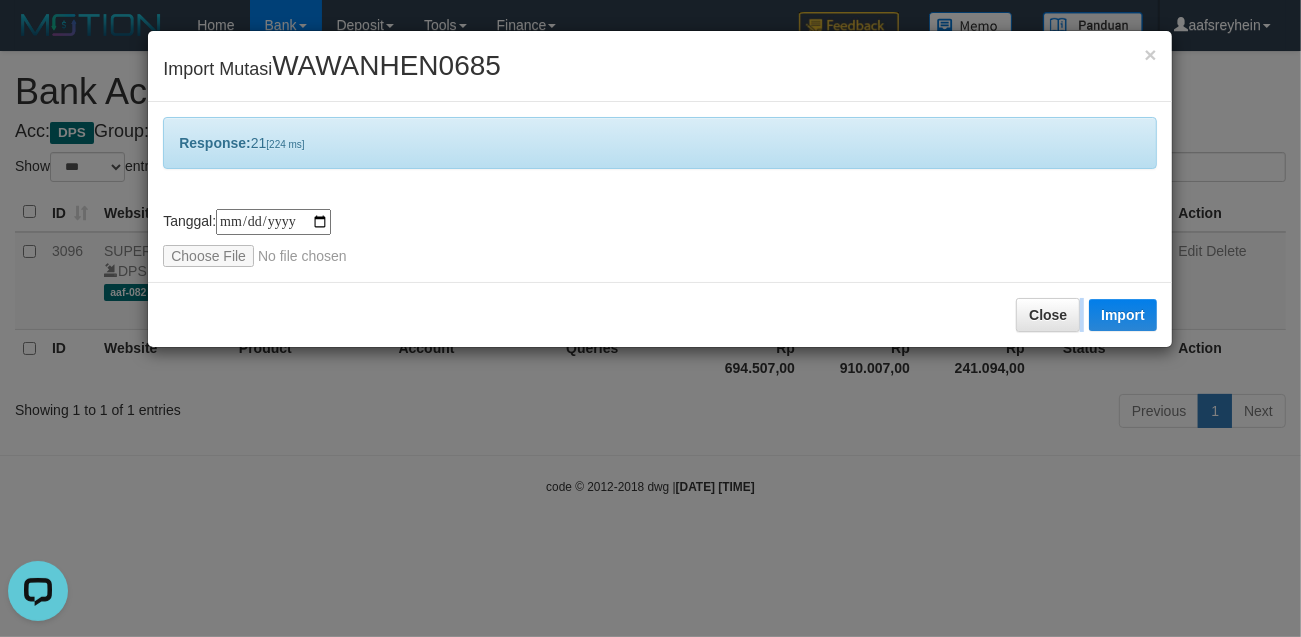 click on "**********" at bounding box center [650, 318] 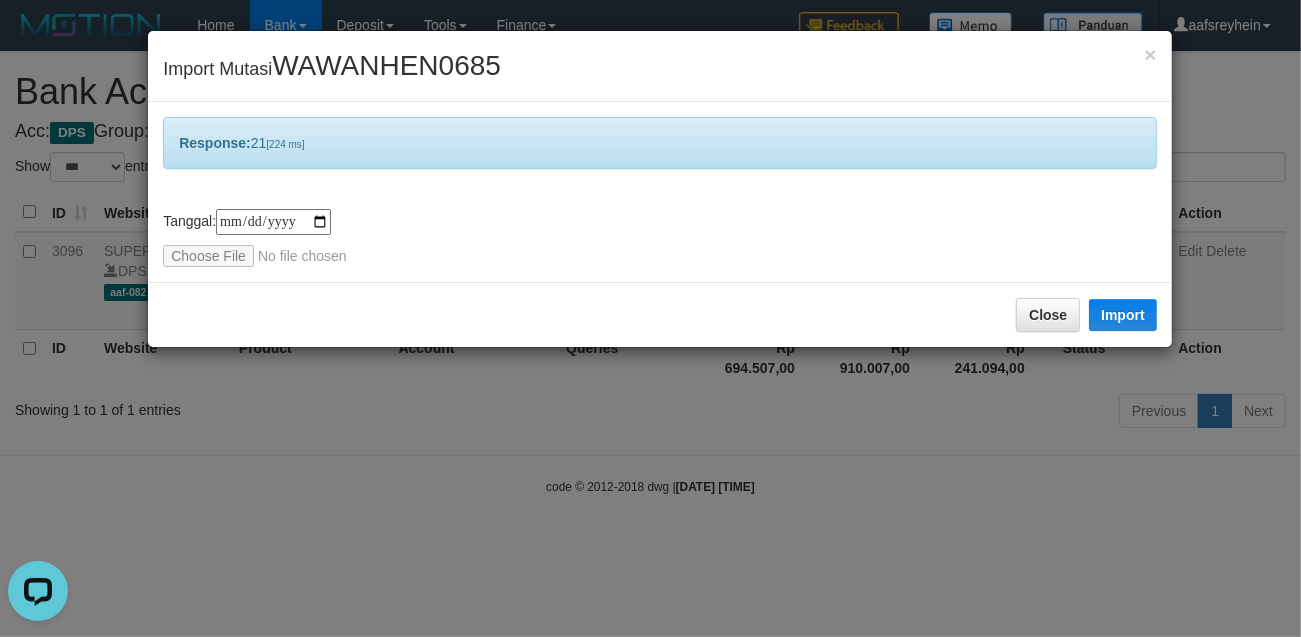 click on "**********" at bounding box center [650, 318] 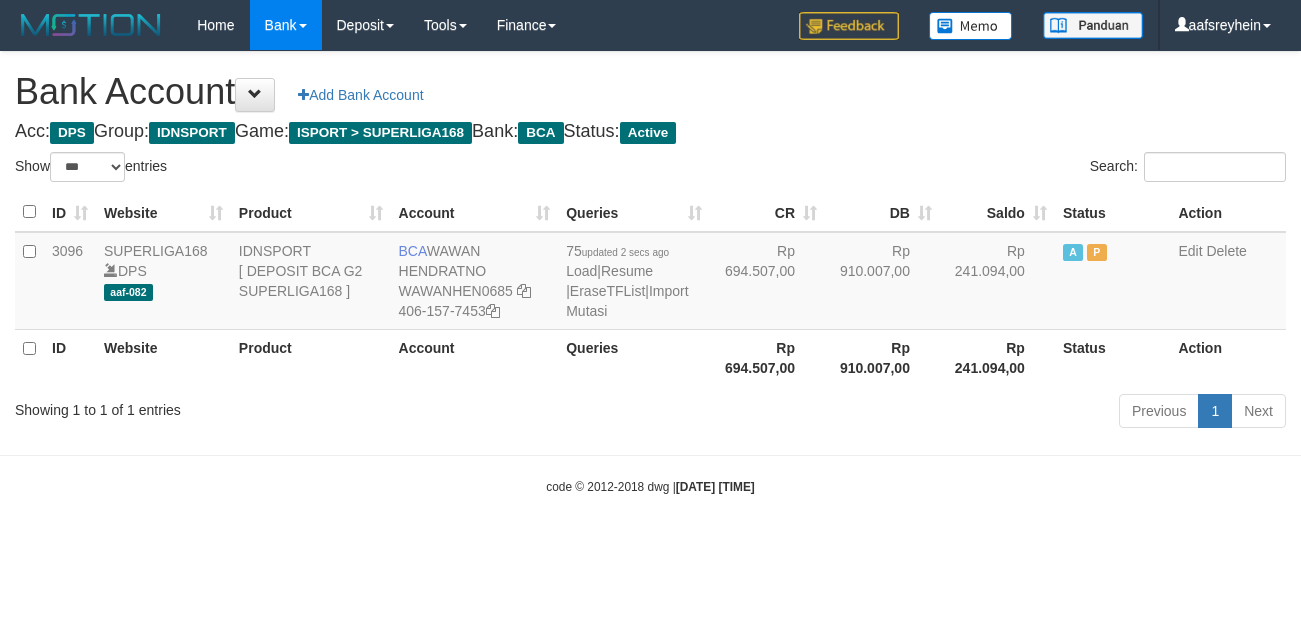 select on "***" 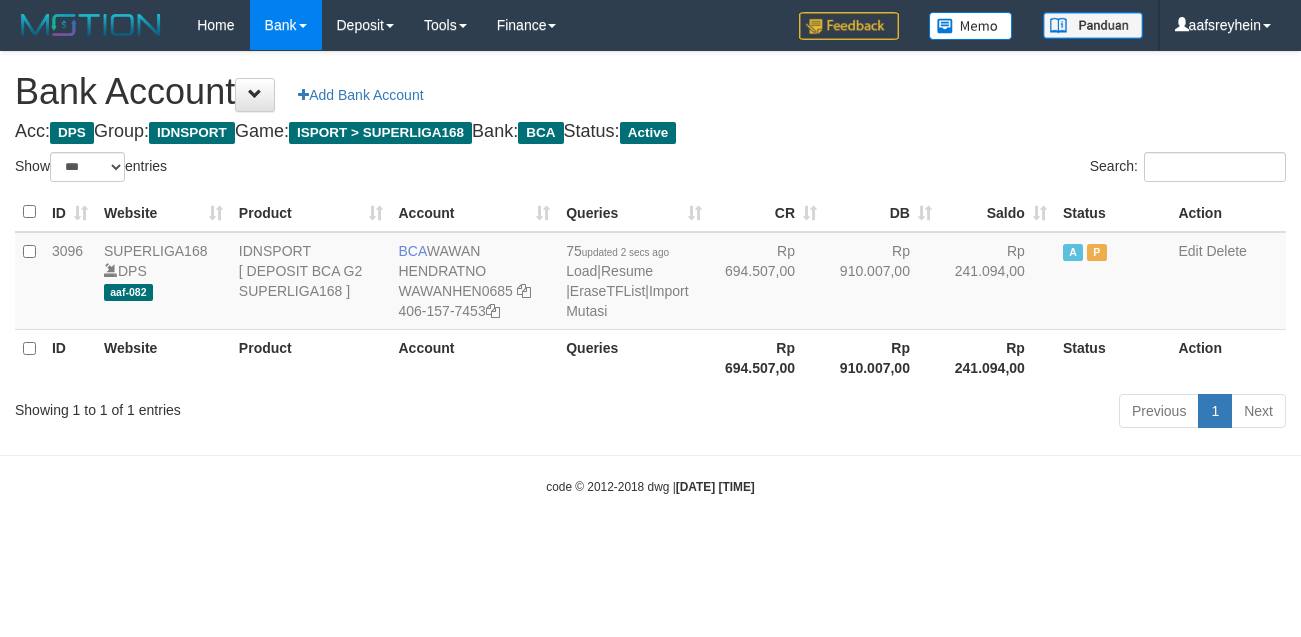 scroll, scrollTop: 0, scrollLeft: 0, axis: both 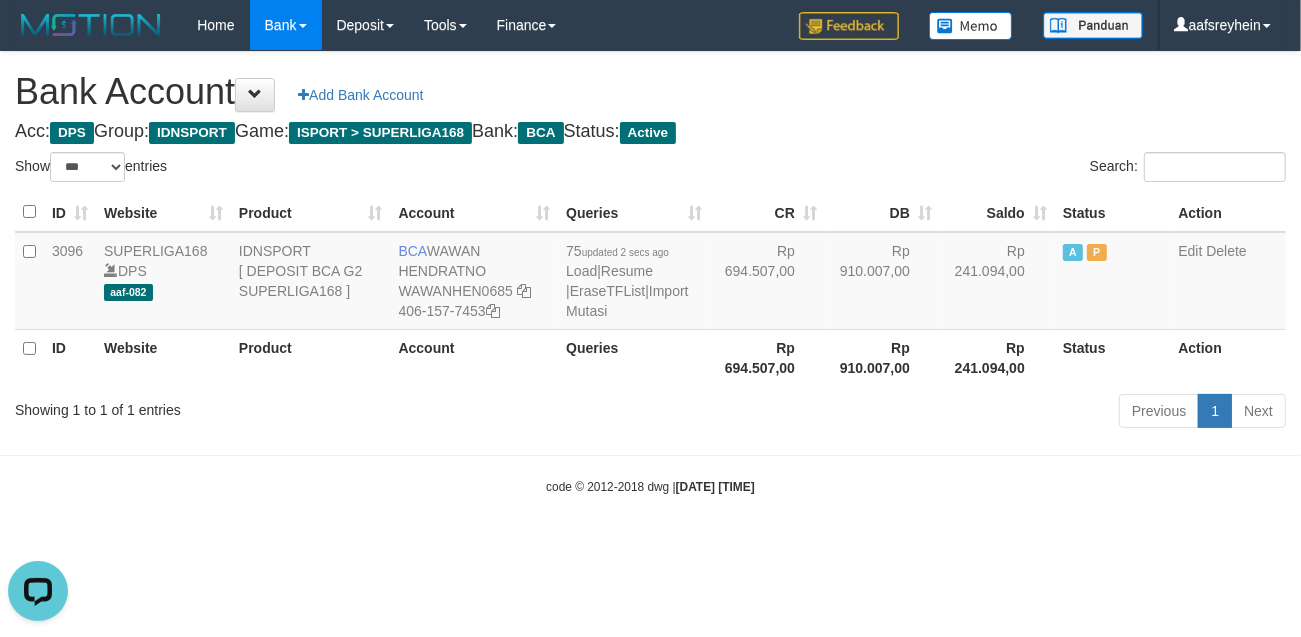 click on "Previous 1 Next" at bounding box center [921, 413] 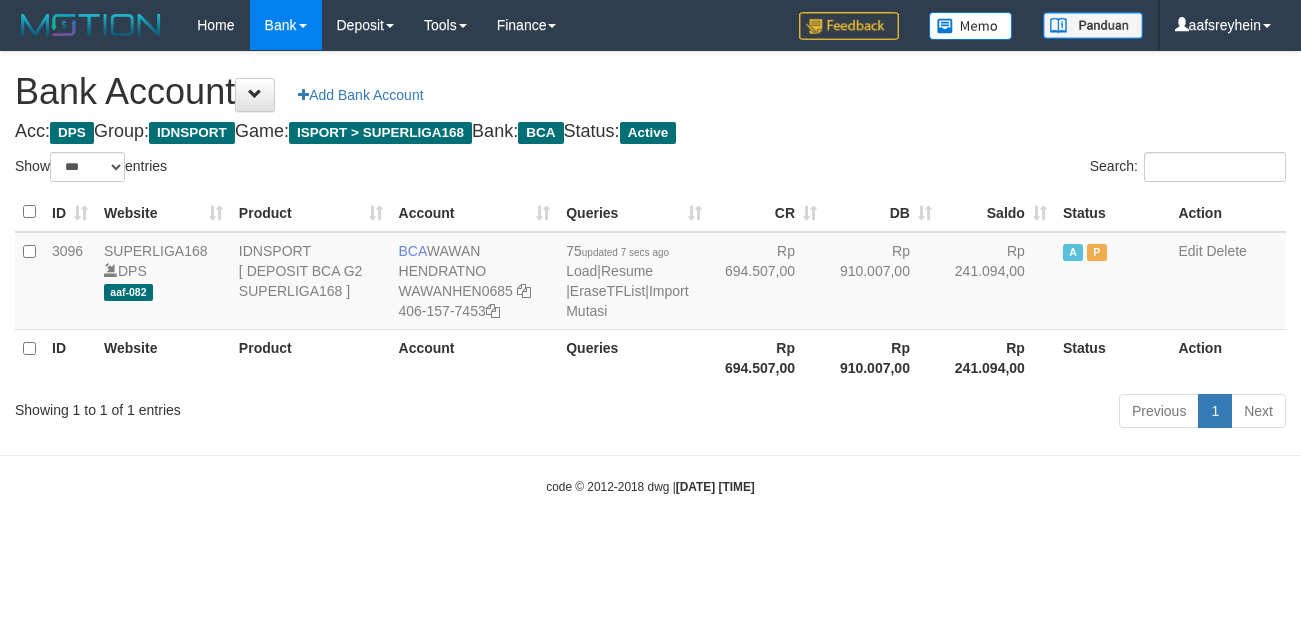 select on "***" 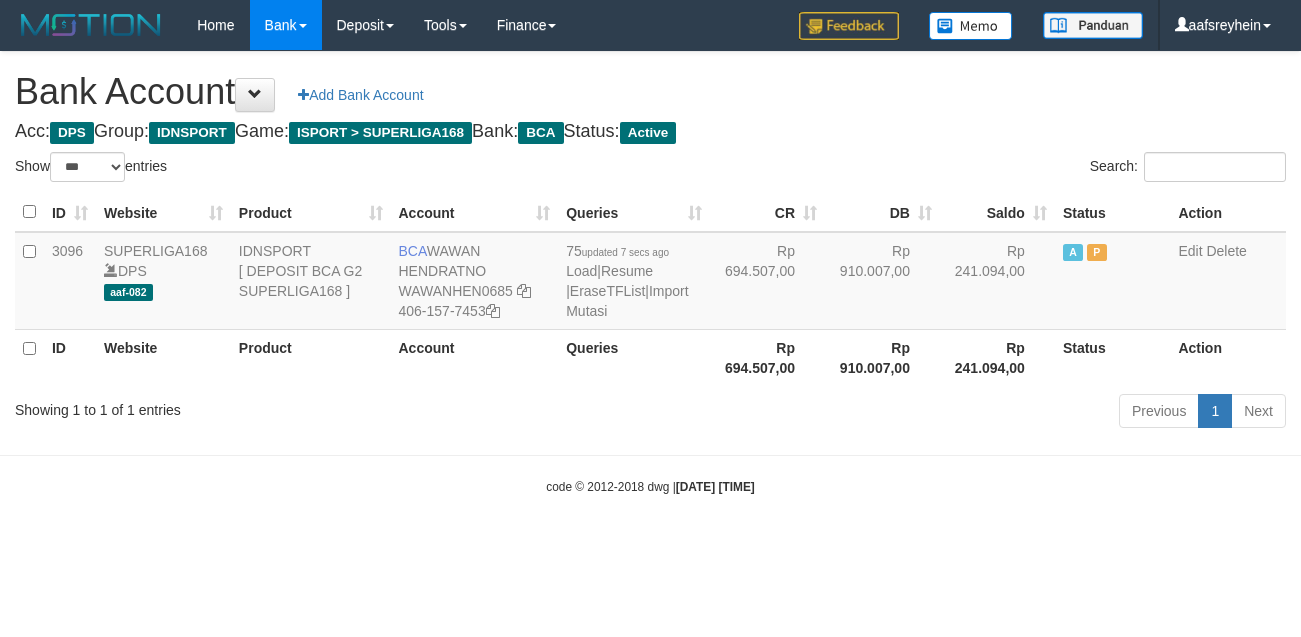 scroll, scrollTop: 0, scrollLeft: 0, axis: both 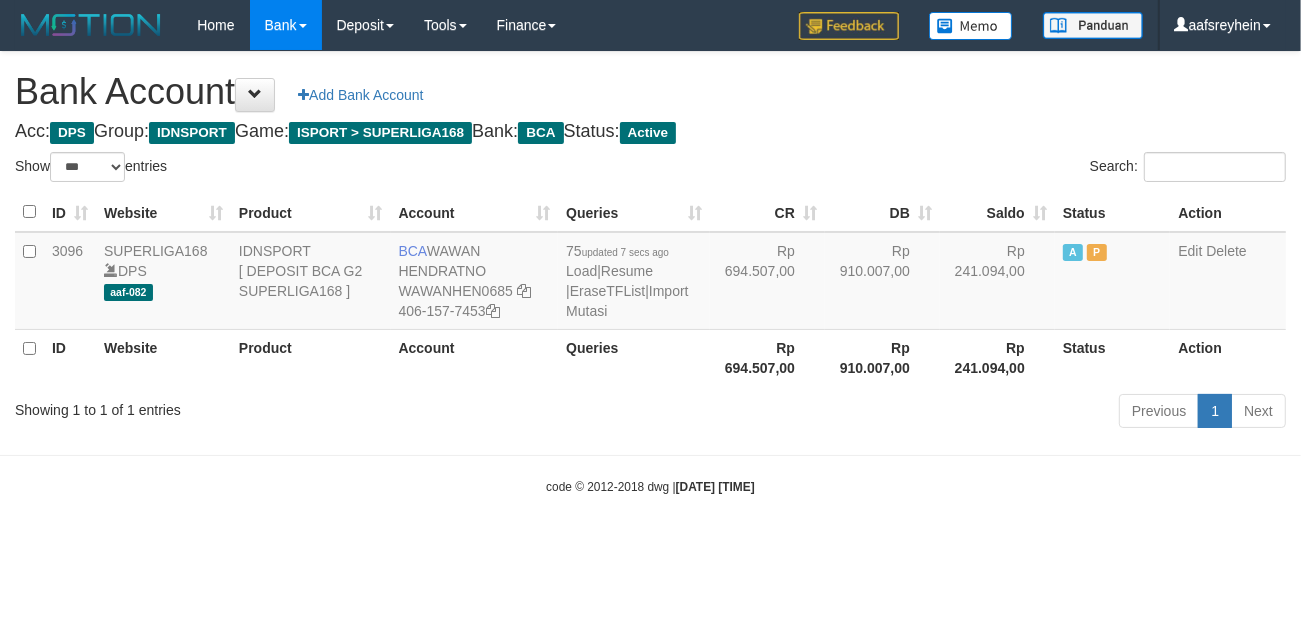 click on "Previous 1 Next" at bounding box center [921, 413] 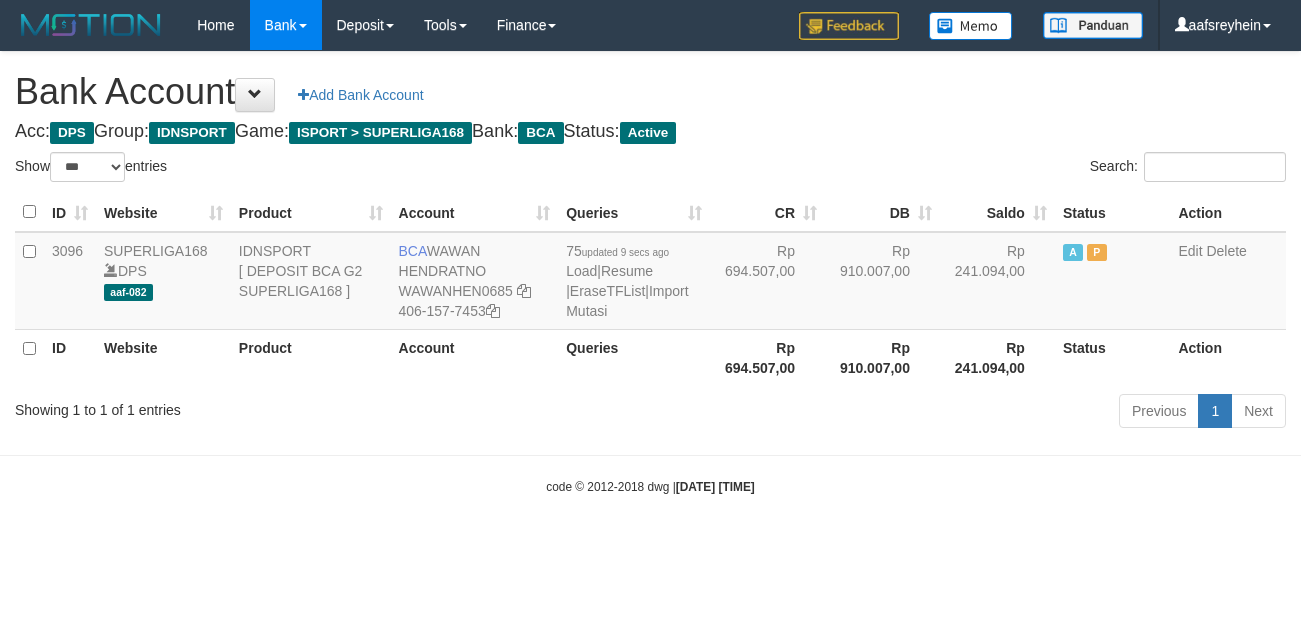 select on "***" 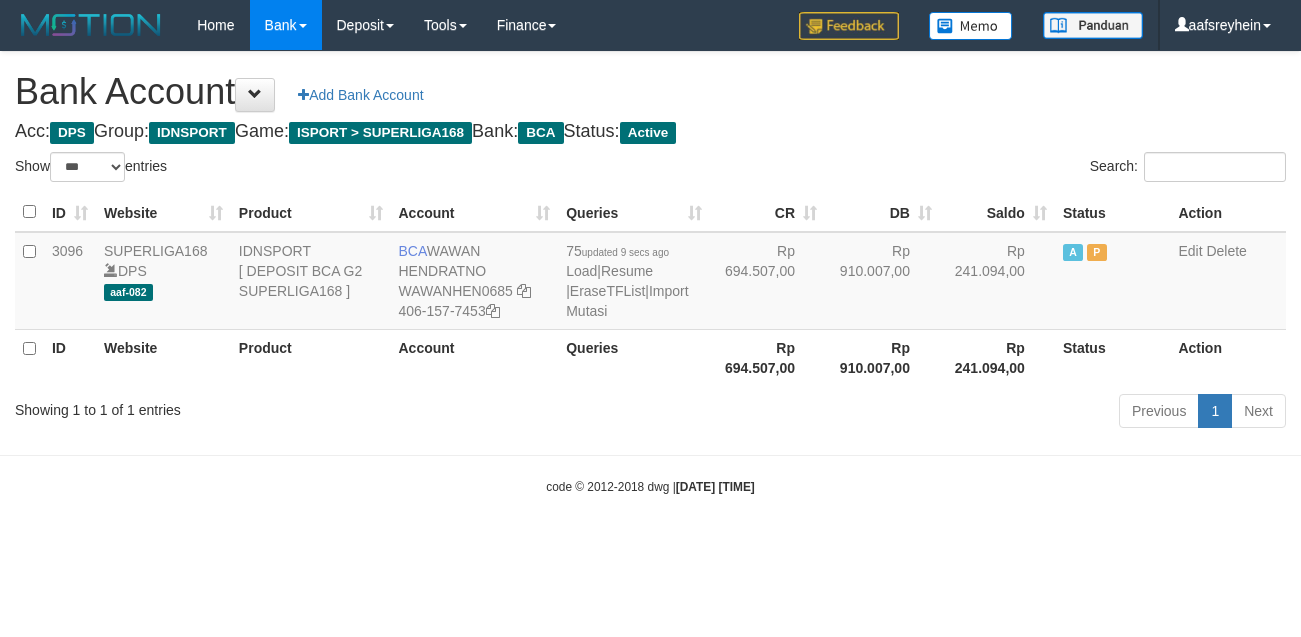scroll, scrollTop: 0, scrollLeft: 0, axis: both 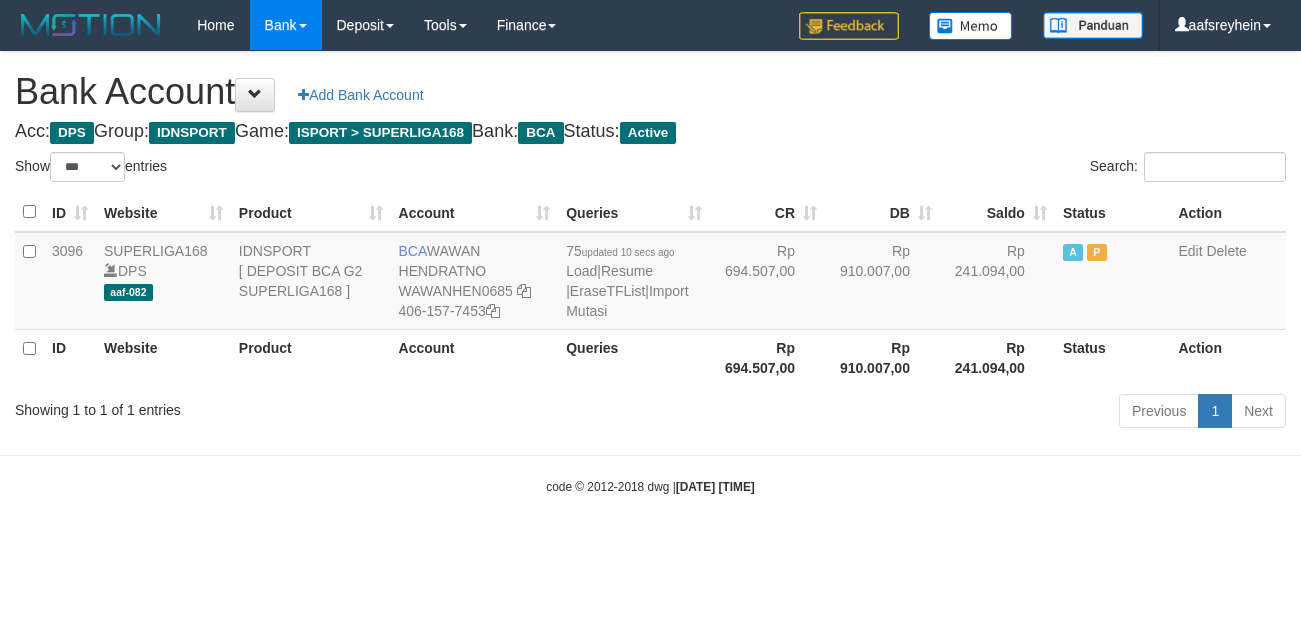 select on "***" 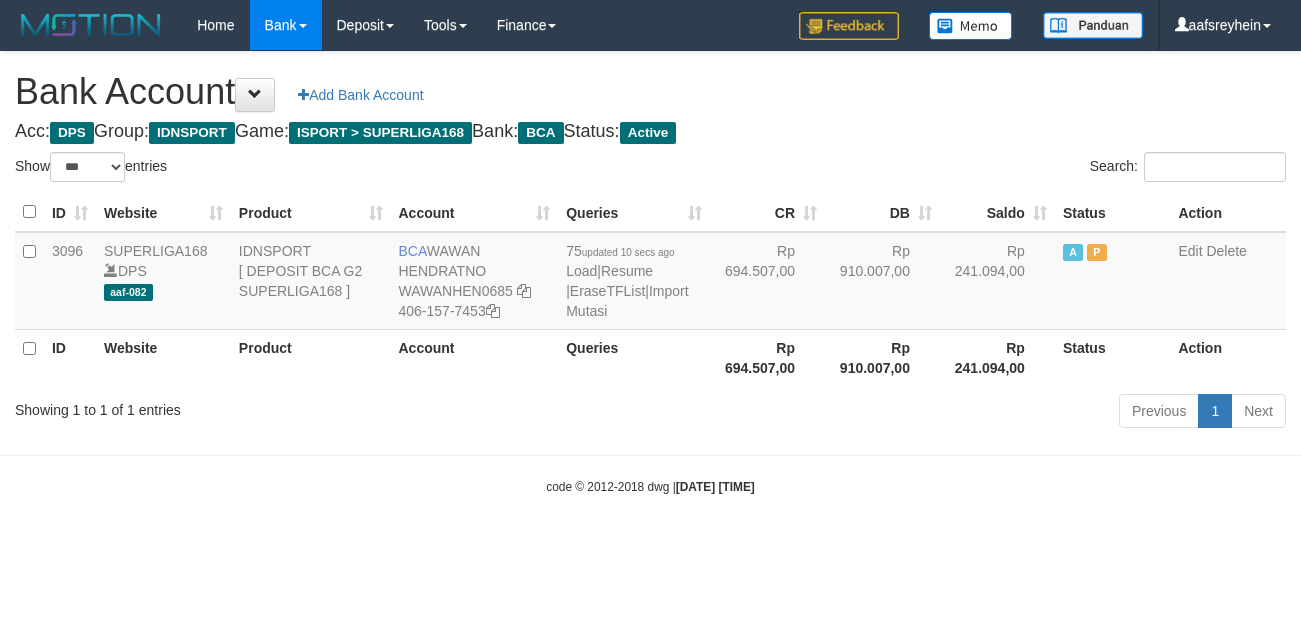 scroll, scrollTop: 0, scrollLeft: 0, axis: both 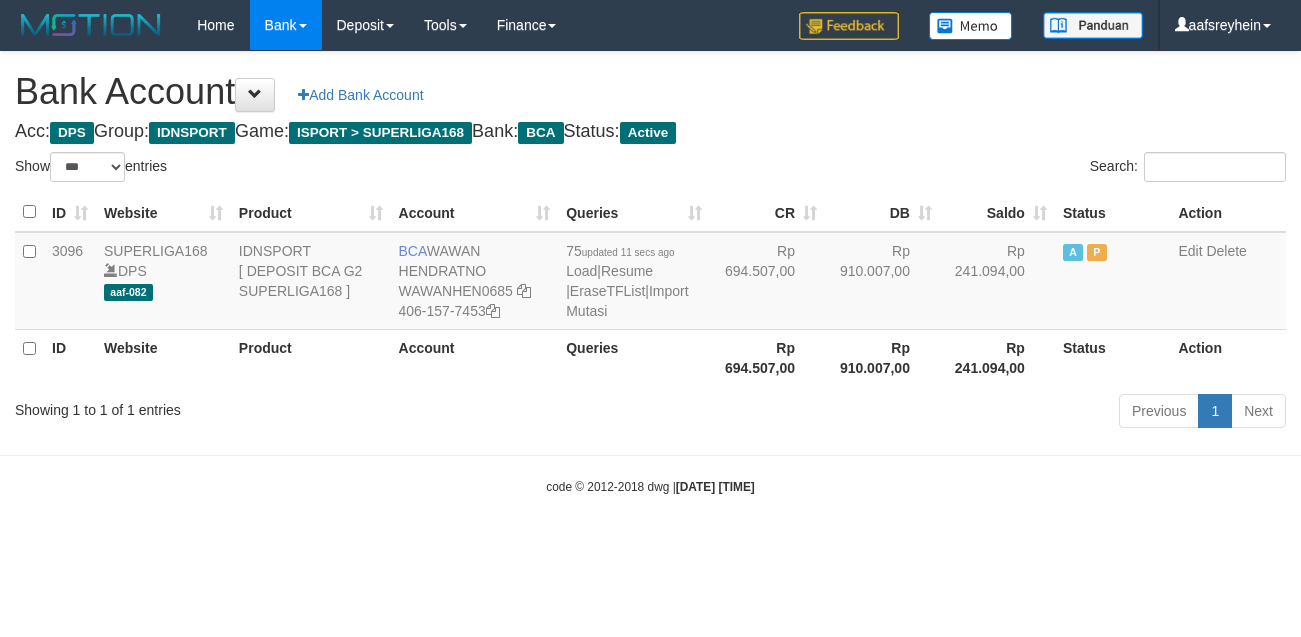 select on "***" 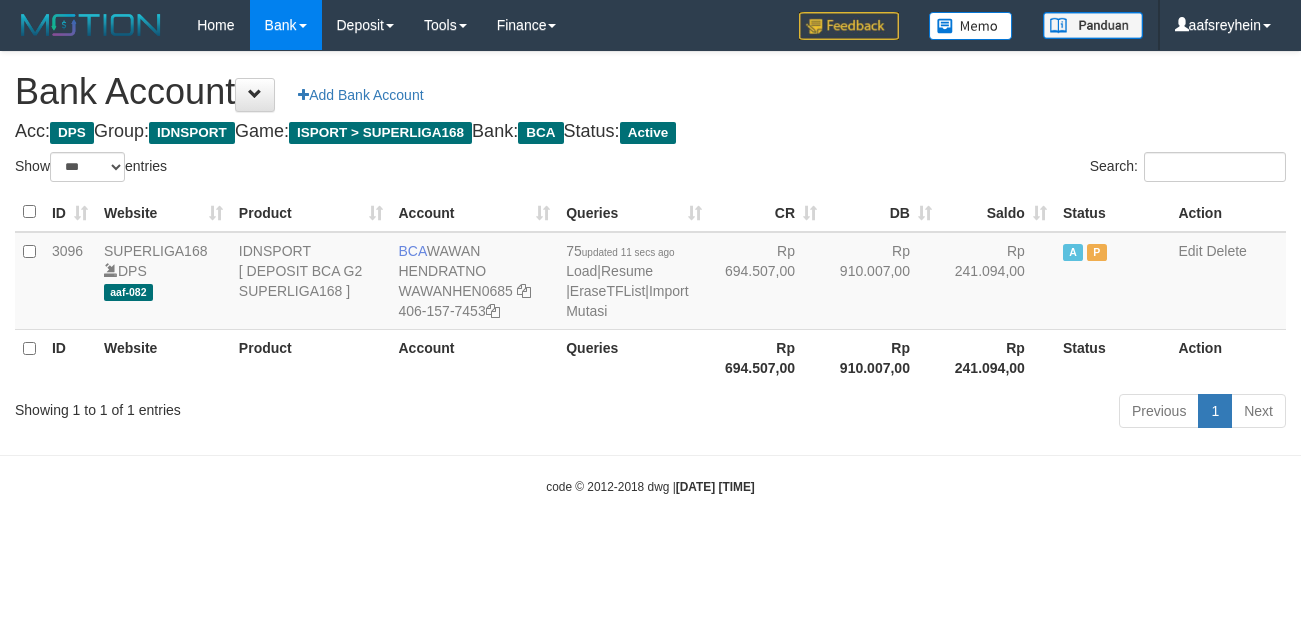 scroll, scrollTop: 0, scrollLeft: 0, axis: both 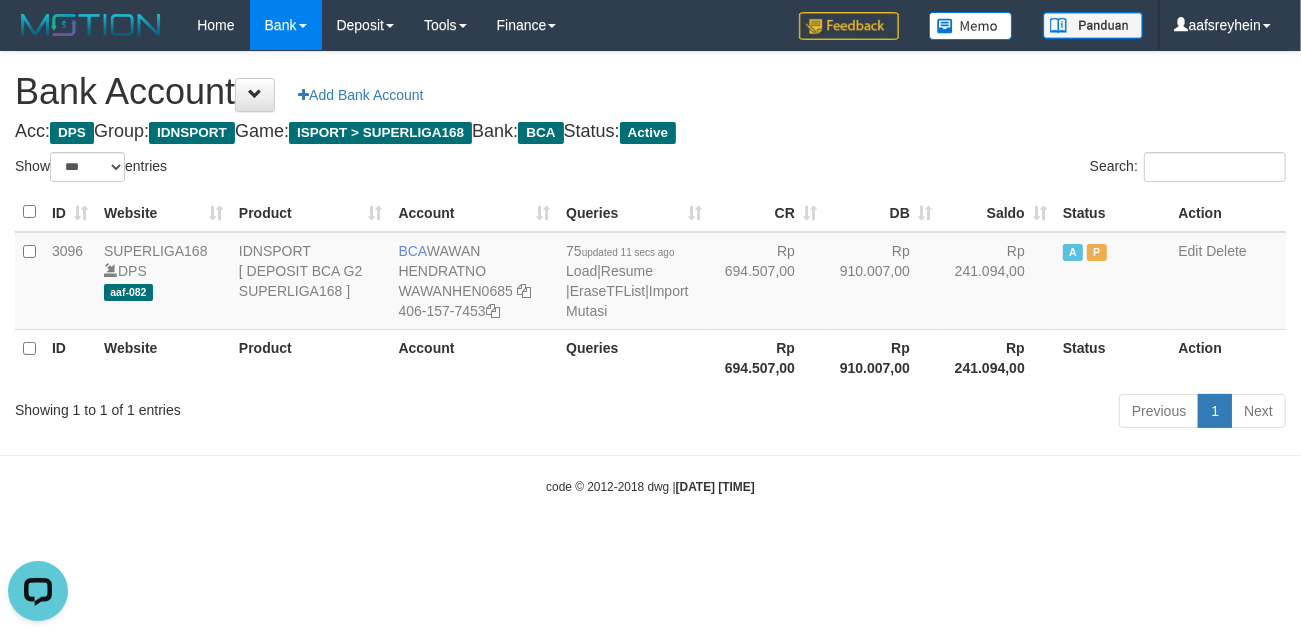 click on "Toggle navigation
Home
Bank
Account List
Load
By Website
Group
[ISPORT]													SUPERLIGA168
By Load Group (DPS)
-" at bounding box center [650, 273] 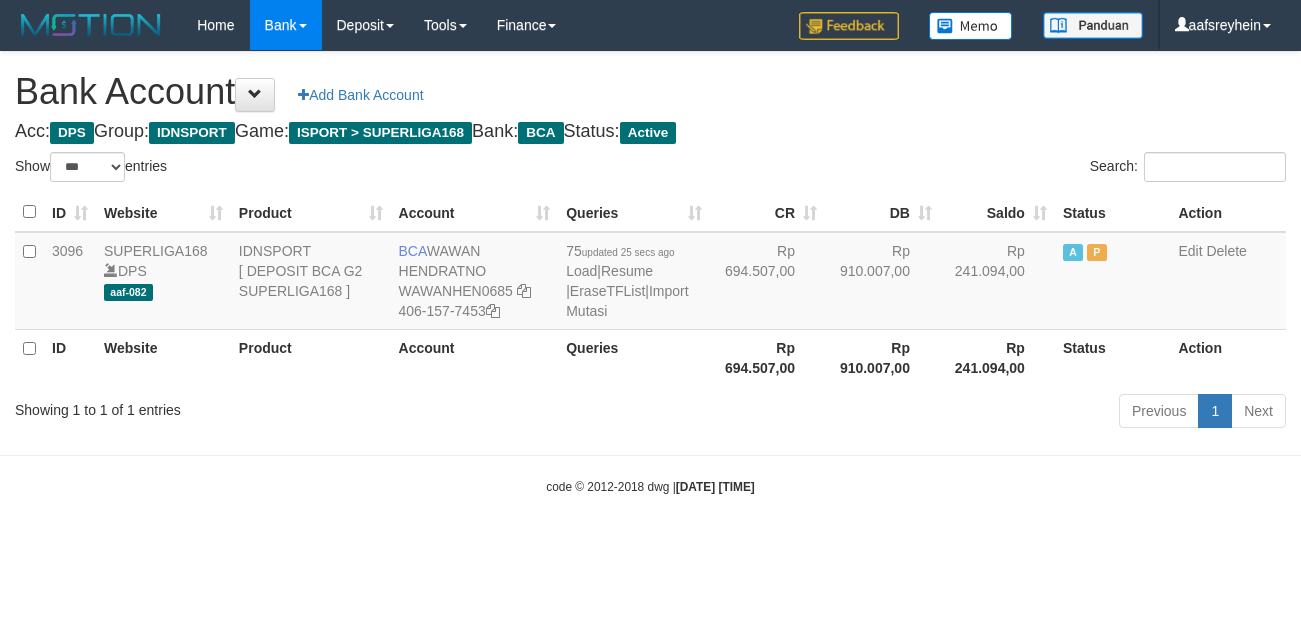 select on "***" 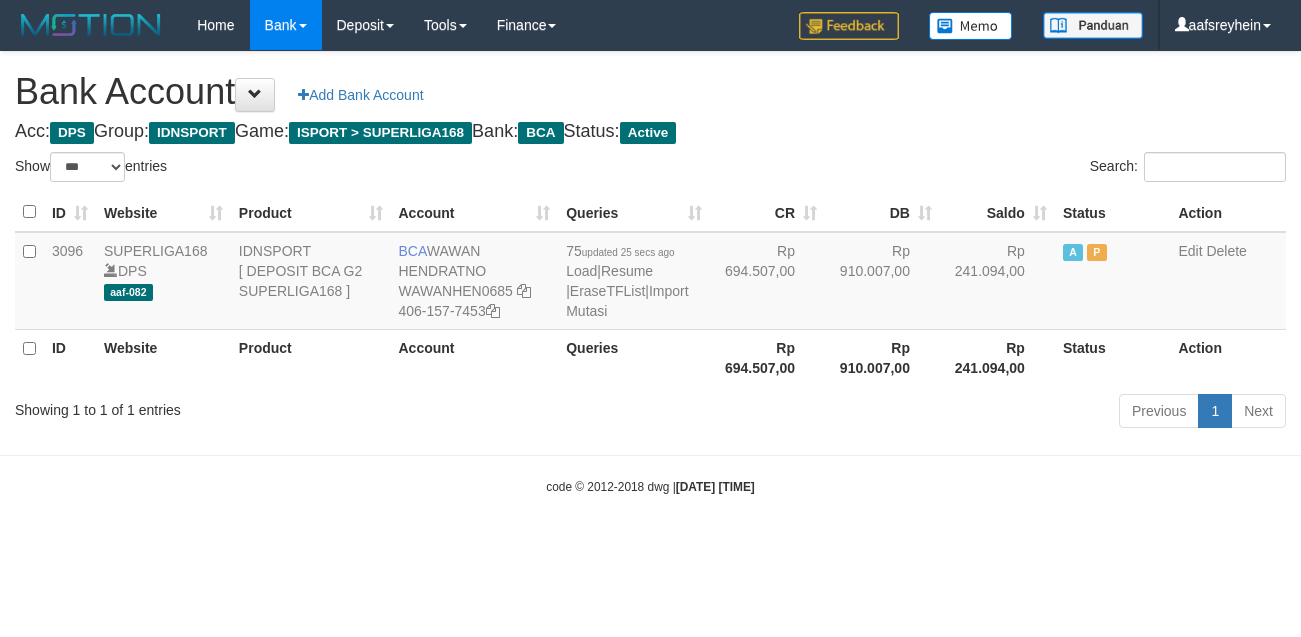 scroll, scrollTop: 0, scrollLeft: 0, axis: both 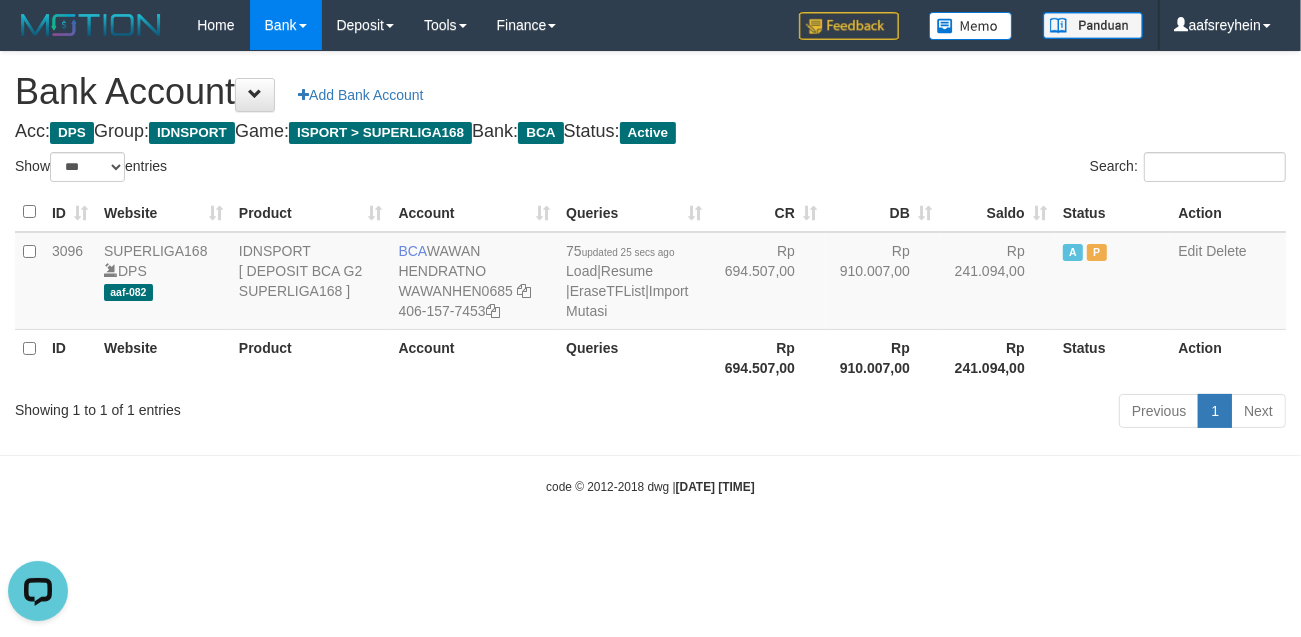 click on "Toggle navigation
Home
Bank
Account List
Load
By Website
Group
[ISPORT]													SUPERLIGA168
By Load Group (DPS)
-" at bounding box center [650, 273] 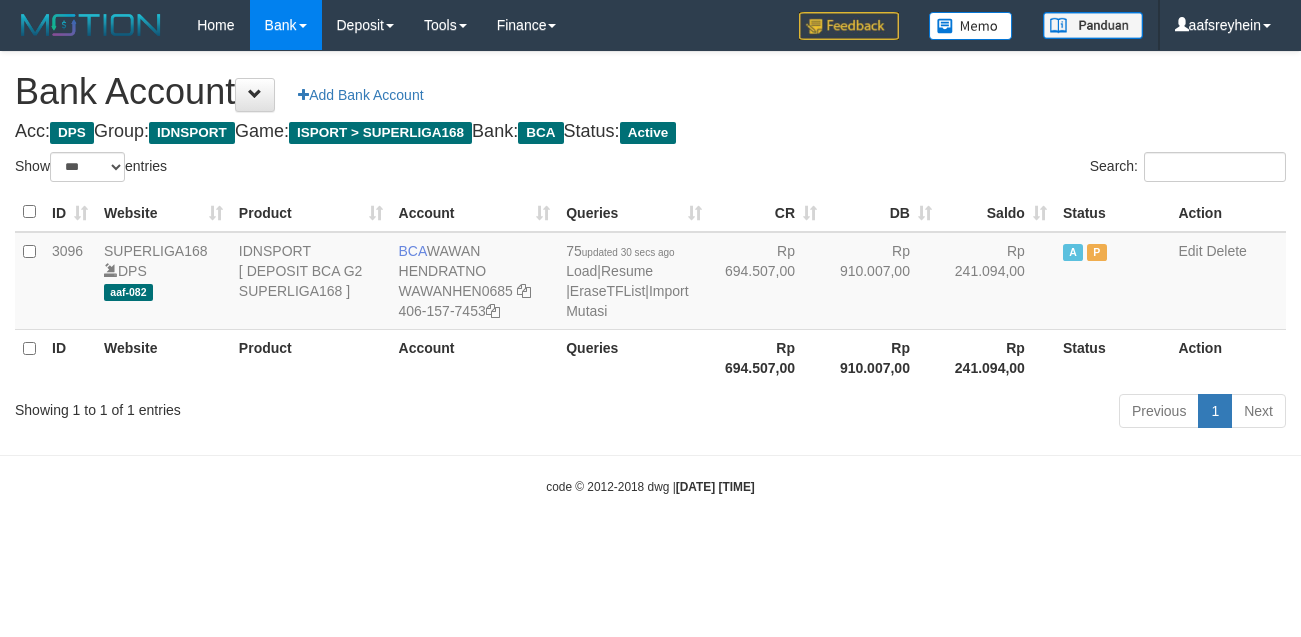 select on "***" 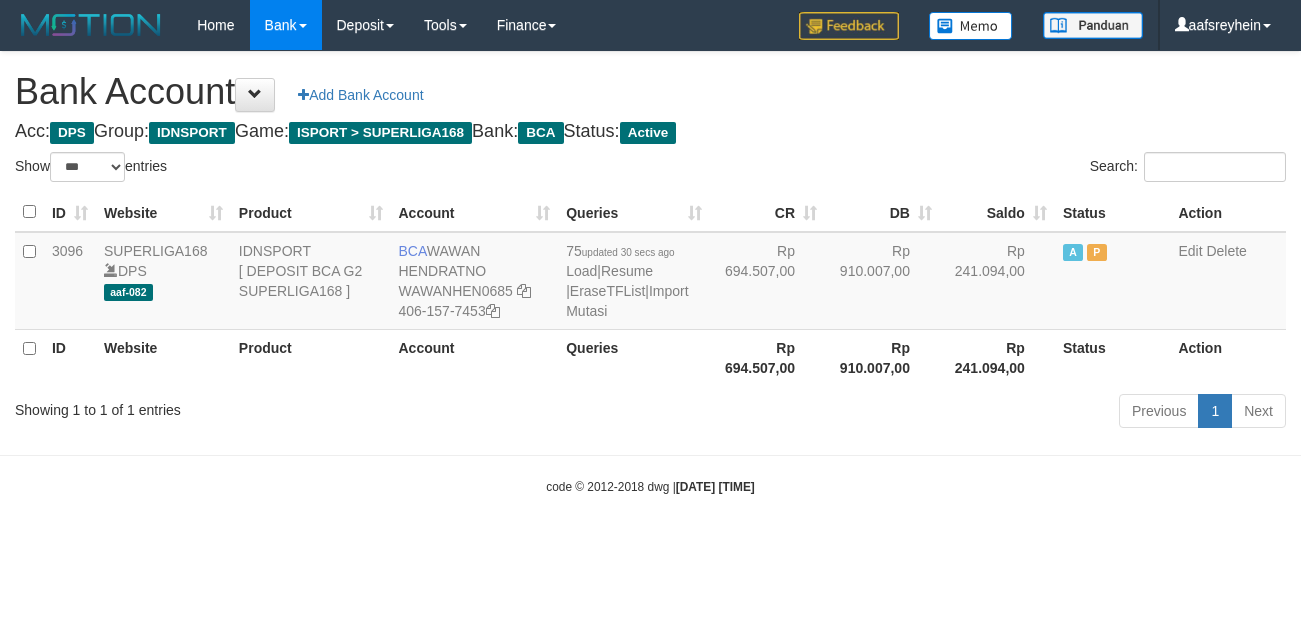 scroll, scrollTop: 0, scrollLeft: 0, axis: both 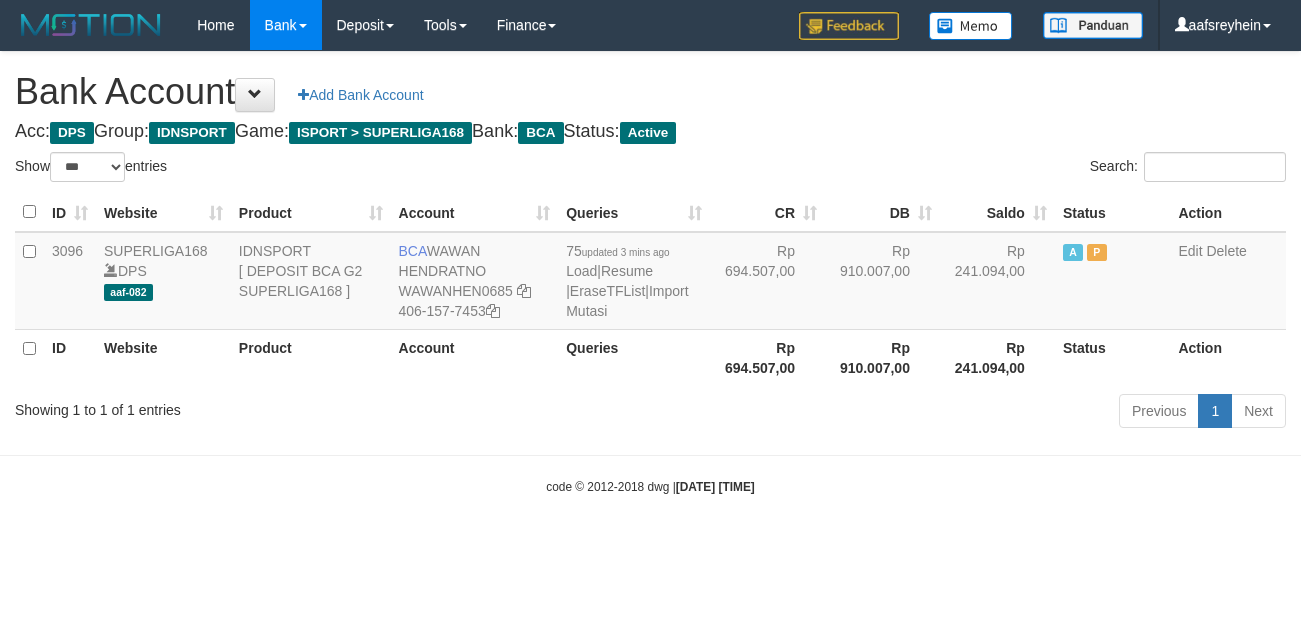 select on "***" 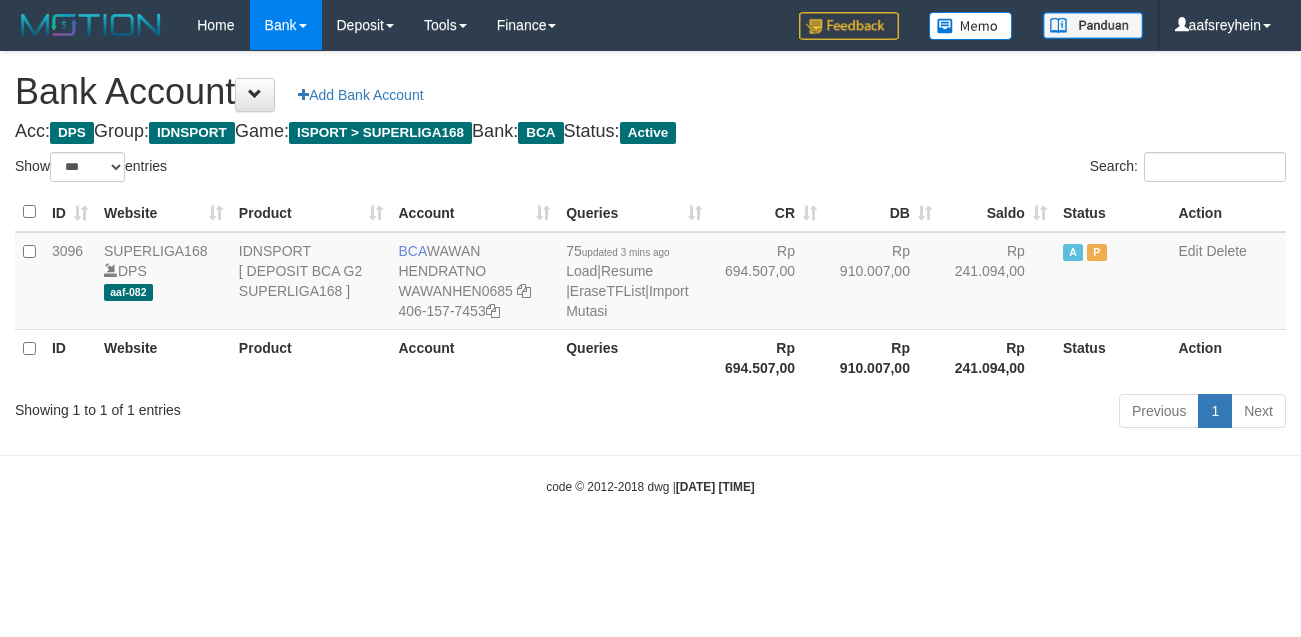 scroll, scrollTop: 0, scrollLeft: 0, axis: both 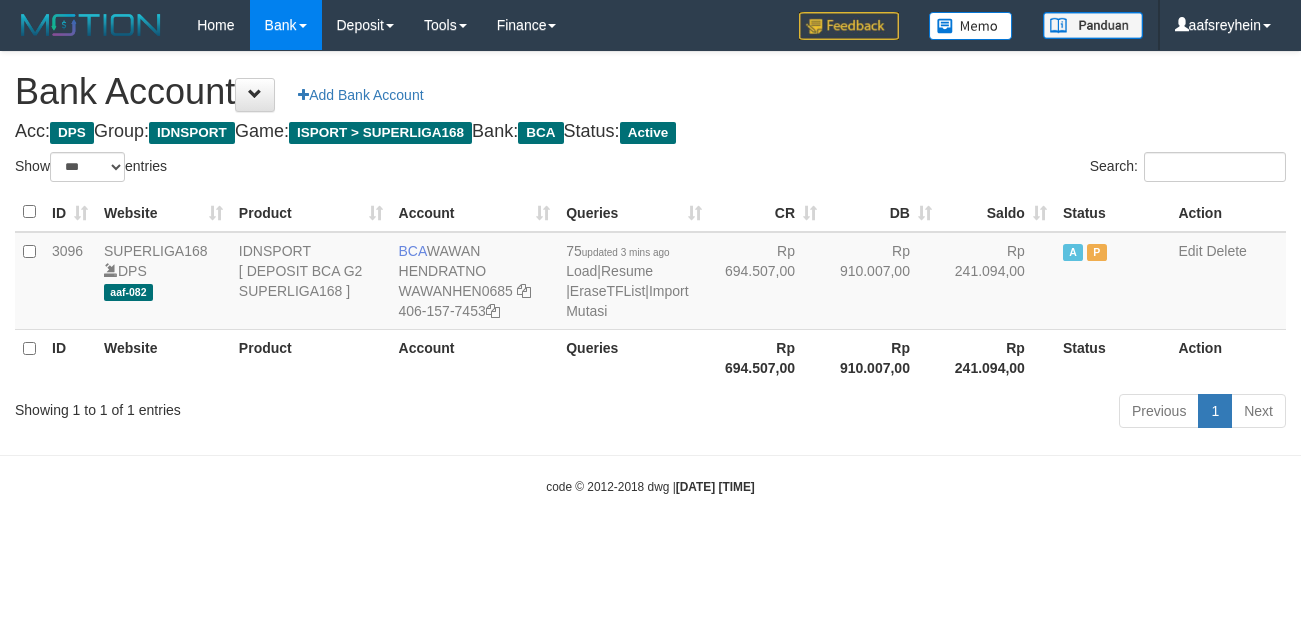 select on "***" 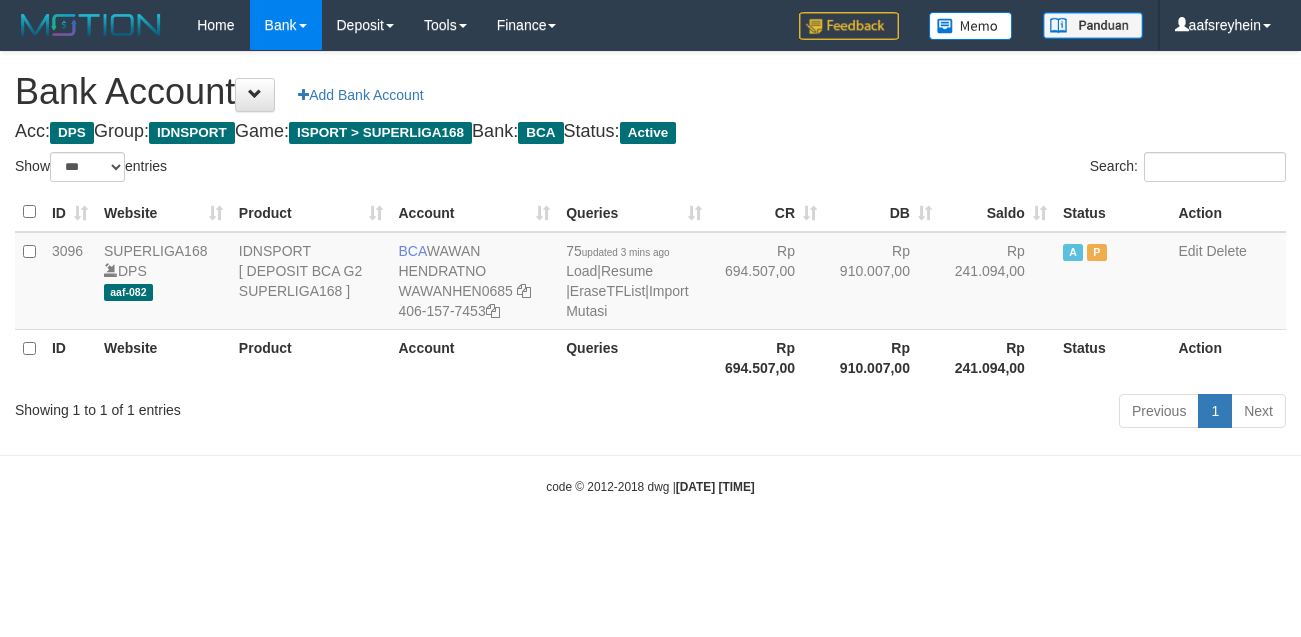 scroll, scrollTop: 0, scrollLeft: 0, axis: both 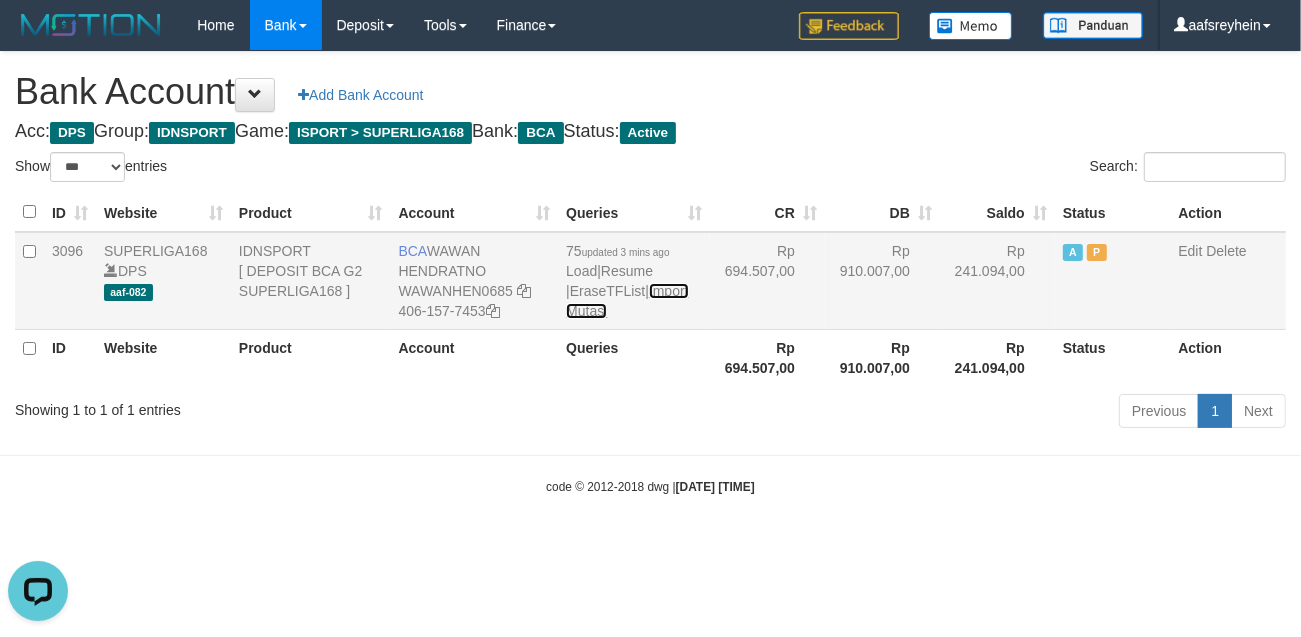 click on "Import Mutasi" at bounding box center [627, 301] 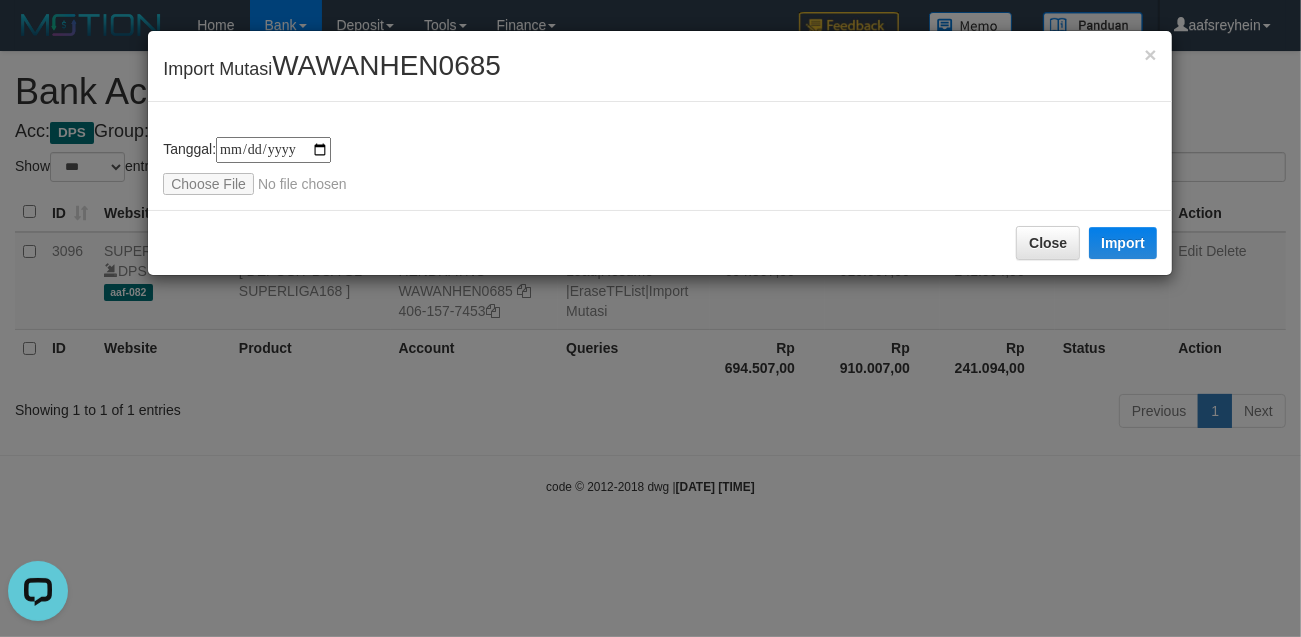 type on "**********" 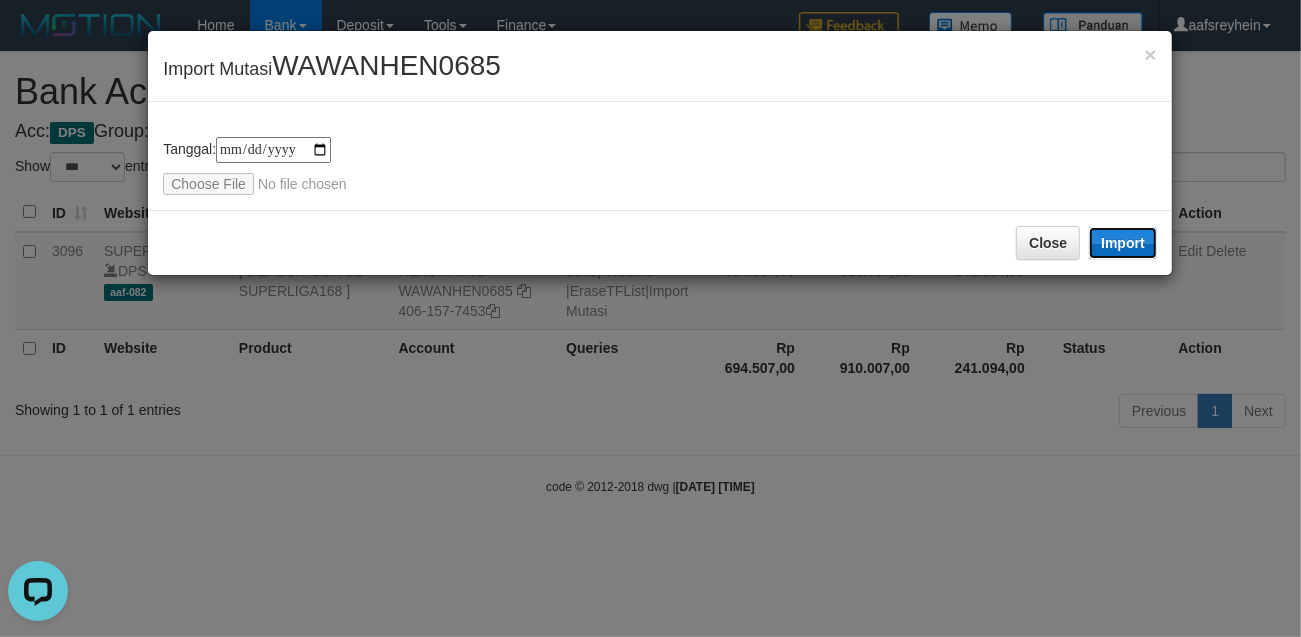 click on "Import" at bounding box center [1123, 243] 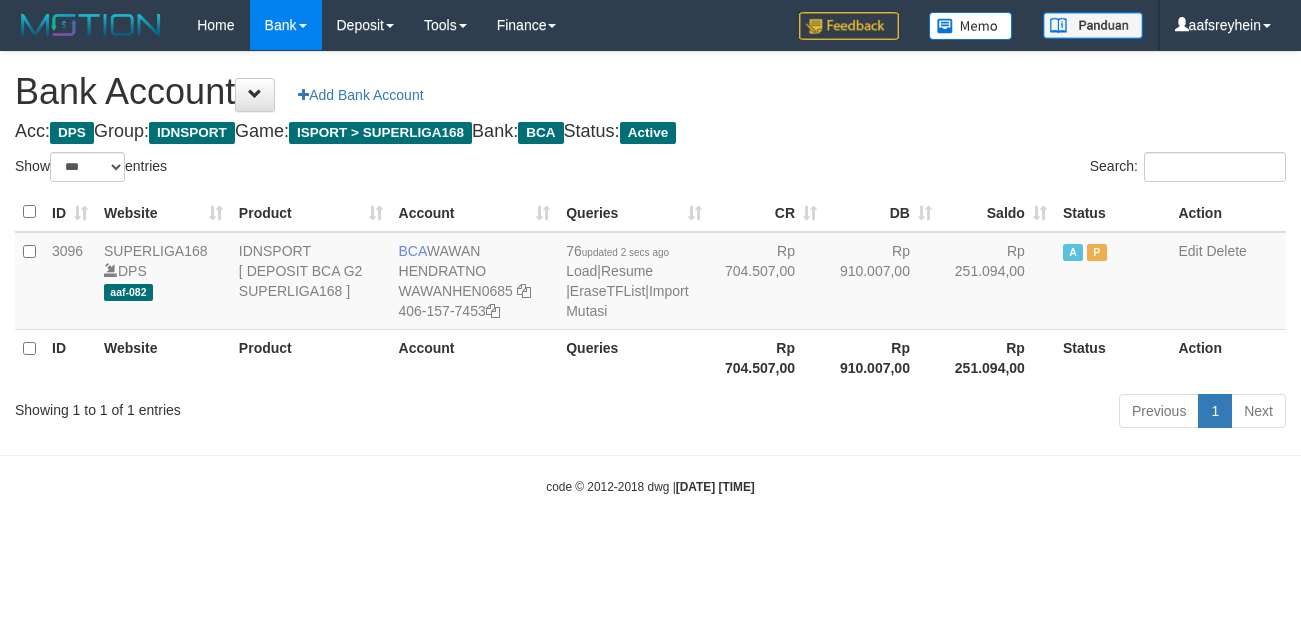select on "***" 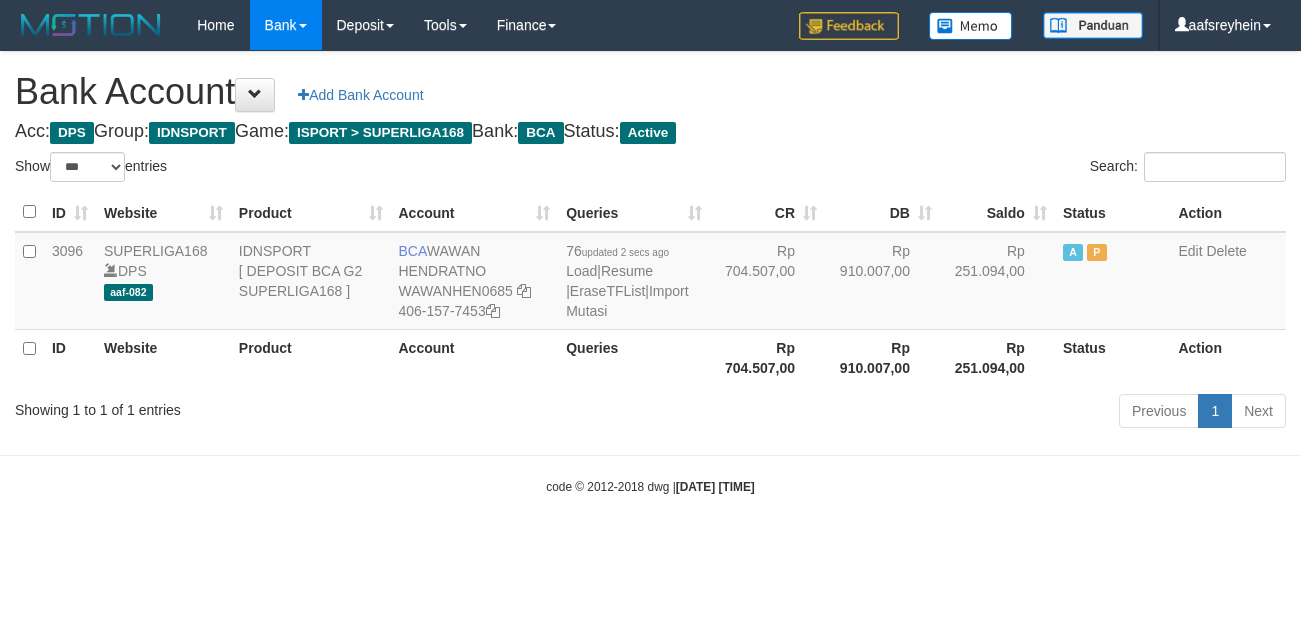 scroll, scrollTop: 0, scrollLeft: 0, axis: both 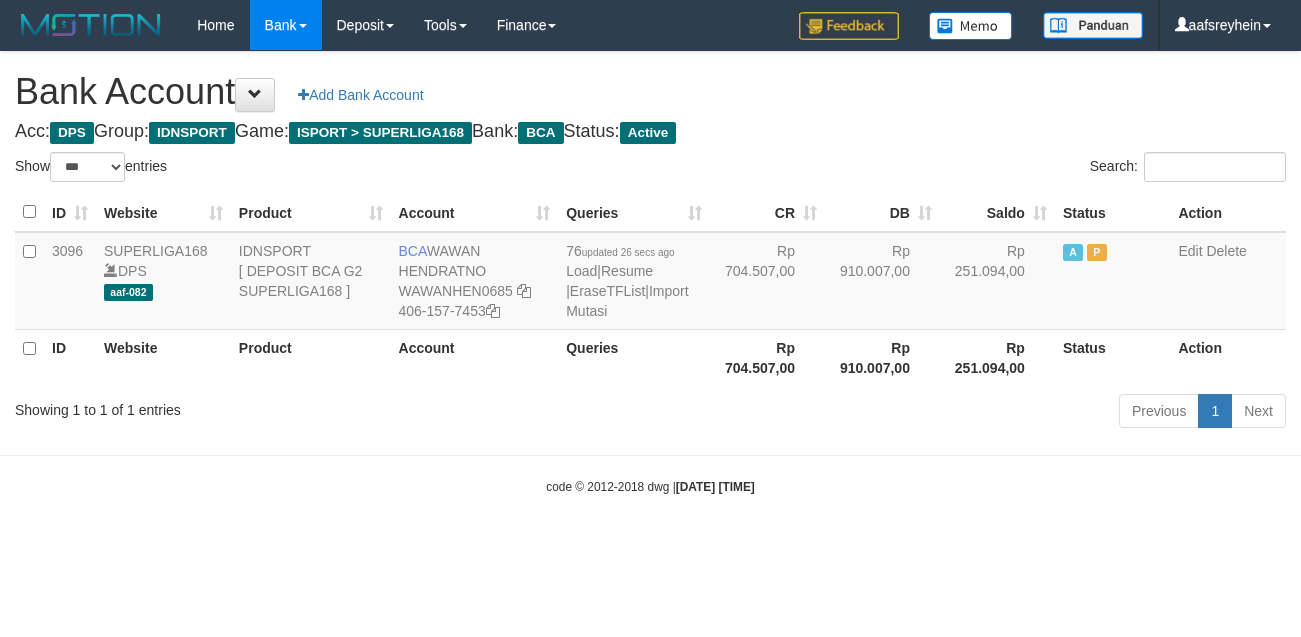select on "***" 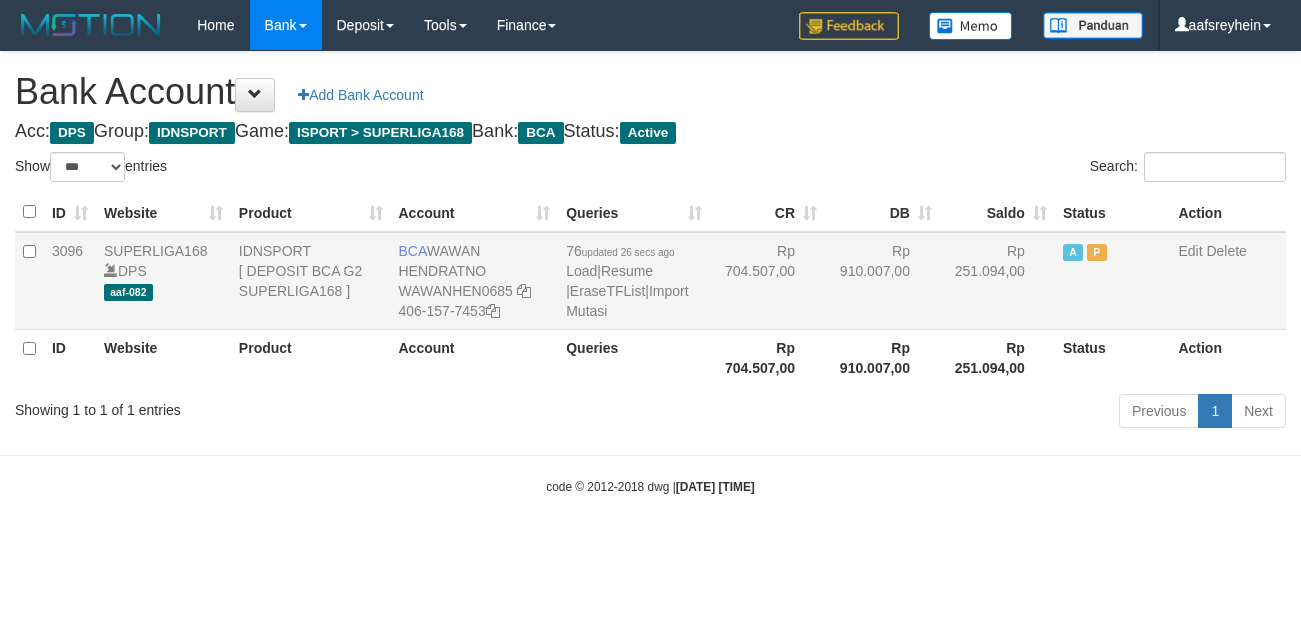 scroll, scrollTop: 0, scrollLeft: 0, axis: both 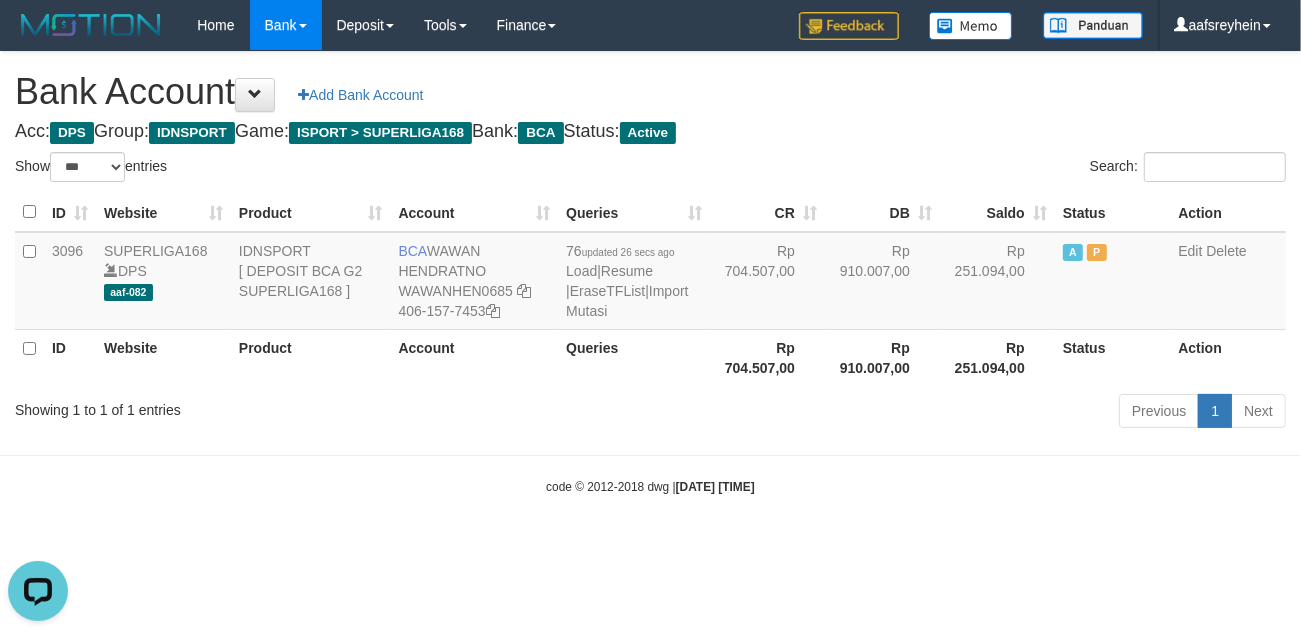 click on "Previous 1 Next" at bounding box center (921, 413) 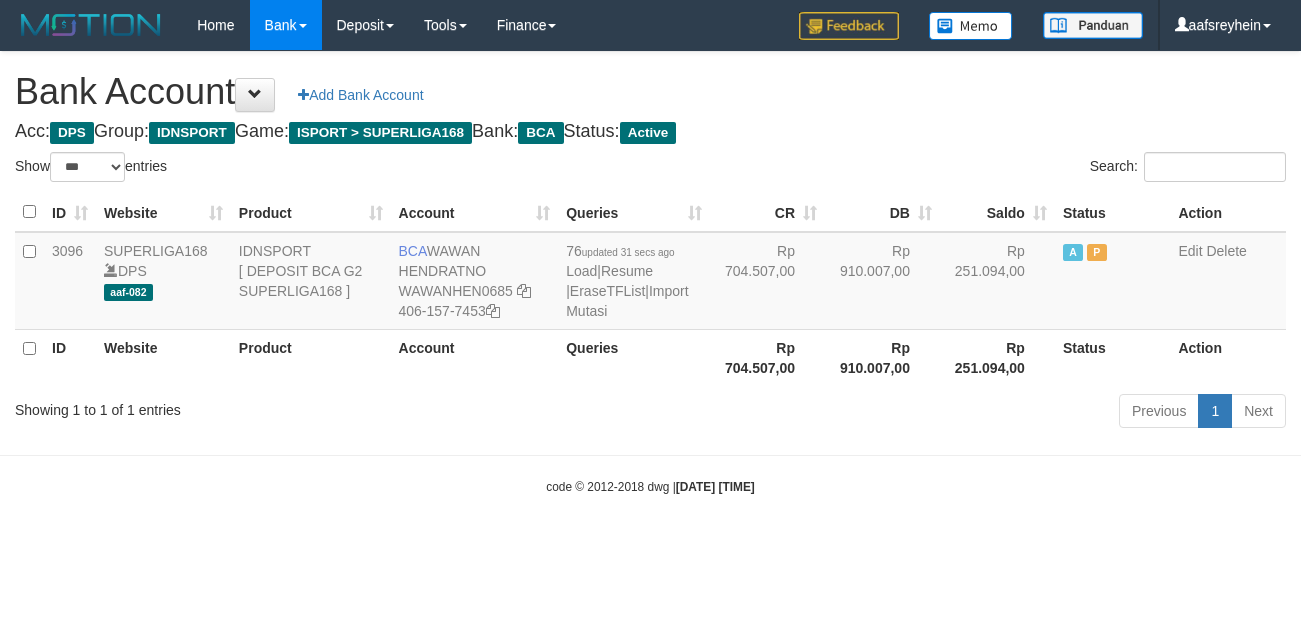 select on "***" 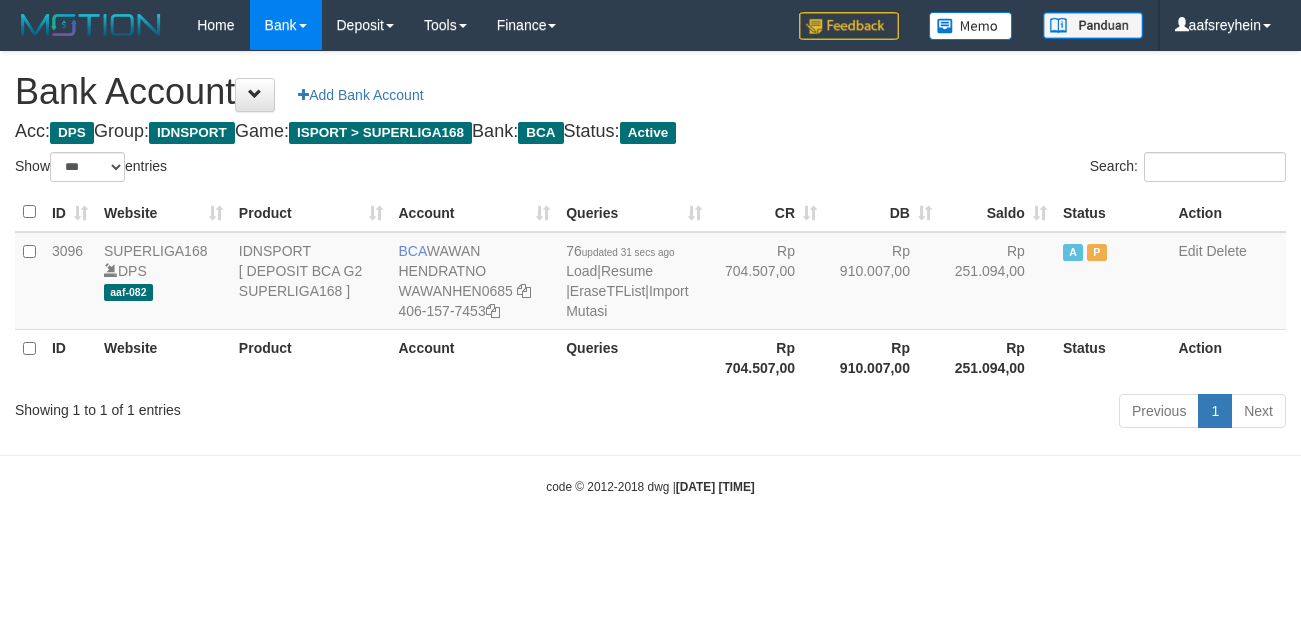 scroll, scrollTop: 0, scrollLeft: 0, axis: both 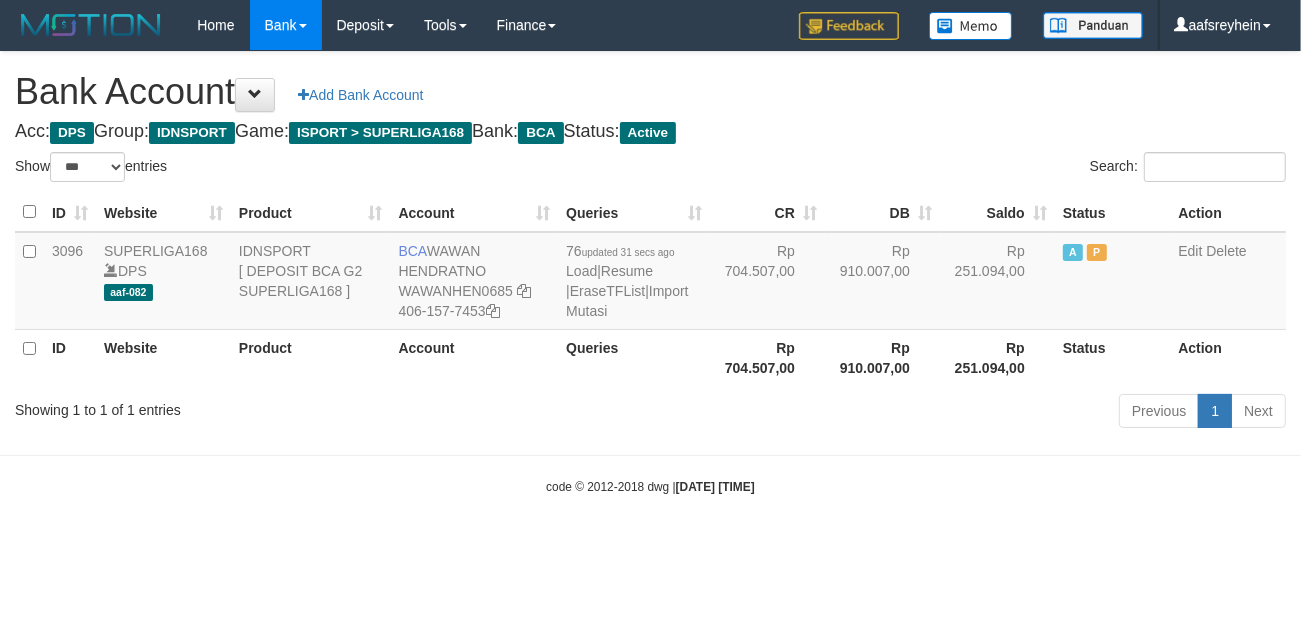 click on "Search:" at bounding box center (976, 169) 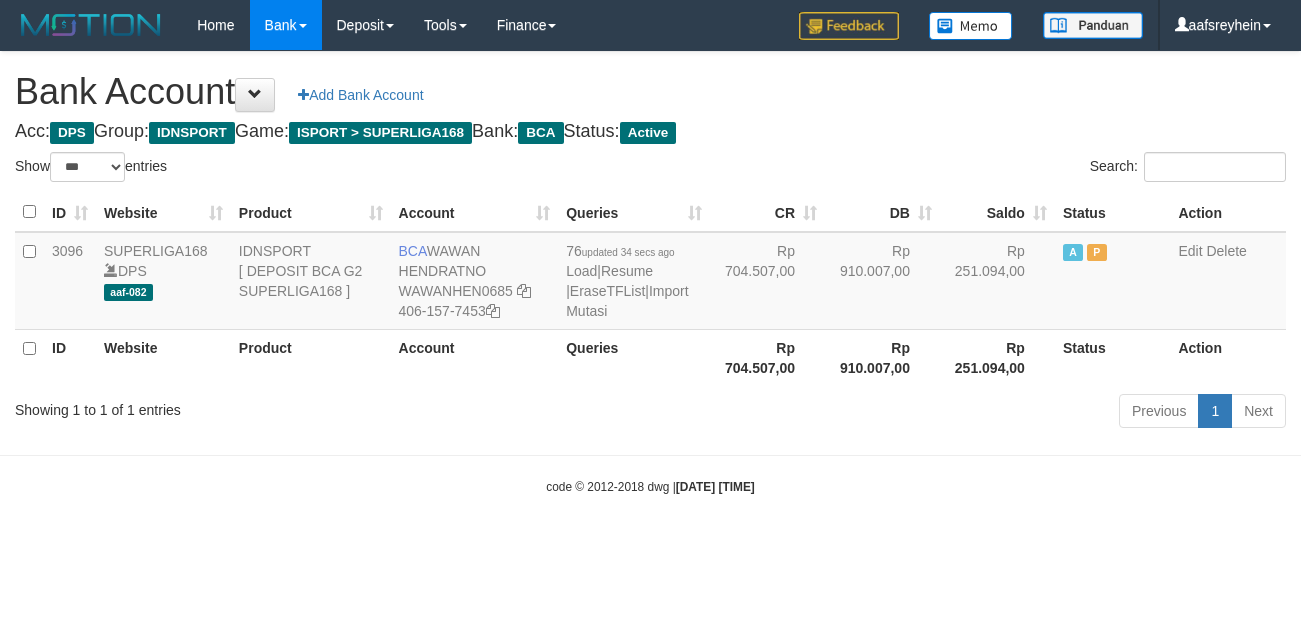 select on "***" 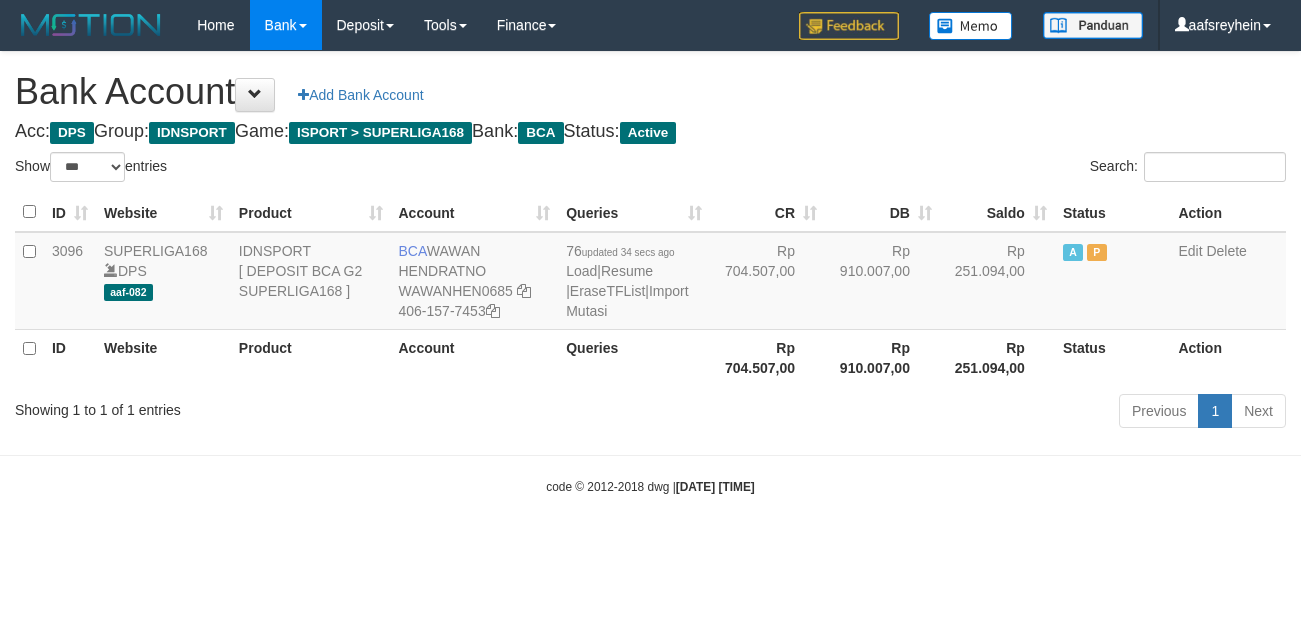 scroll, scrollTop: 0, scrollLeft: 0, axis: both 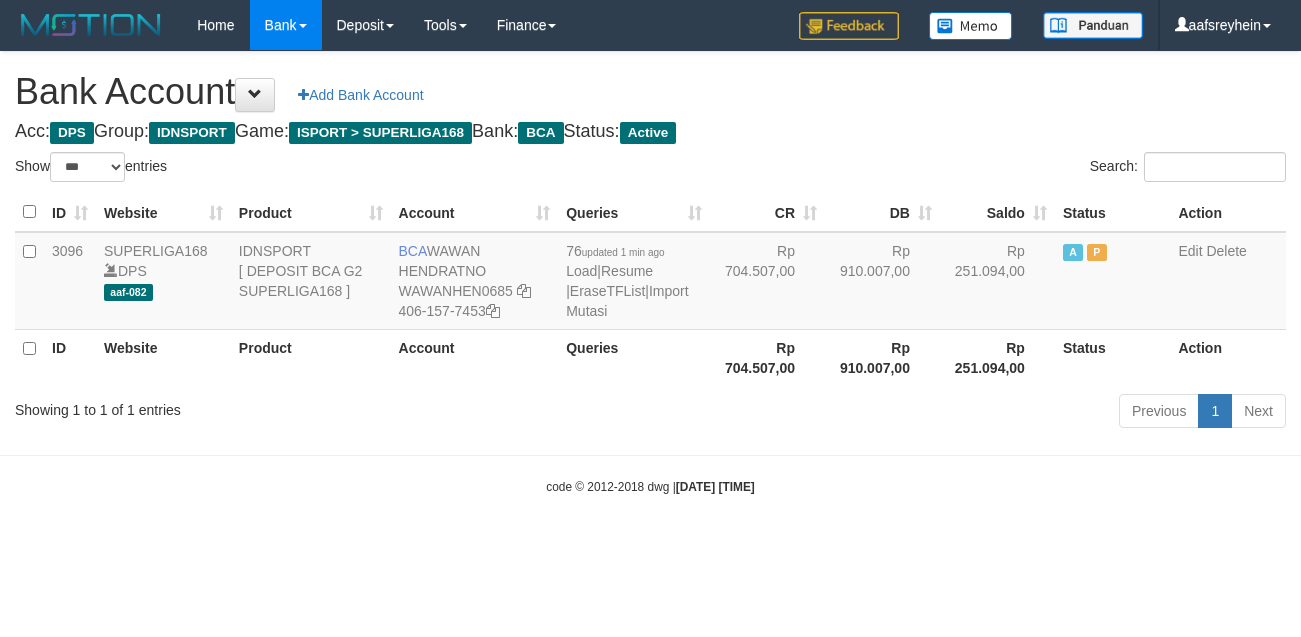 select on "***" 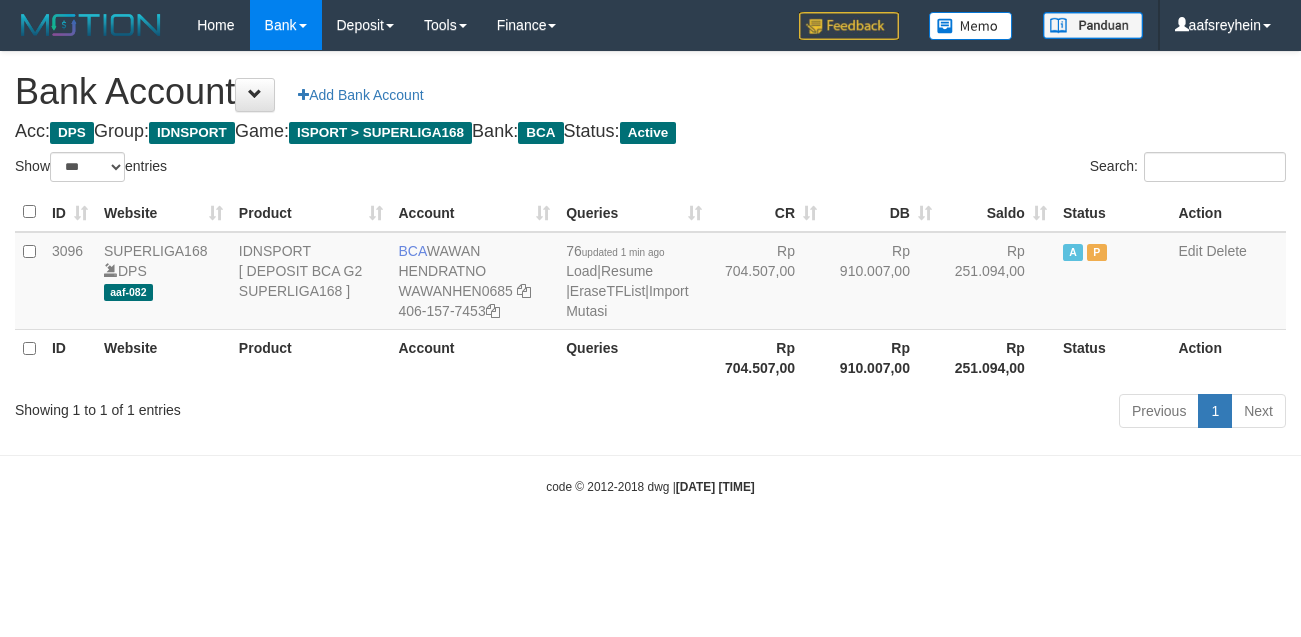 scroll, scrollTop: 0, scrollLeft: 0, axis: both 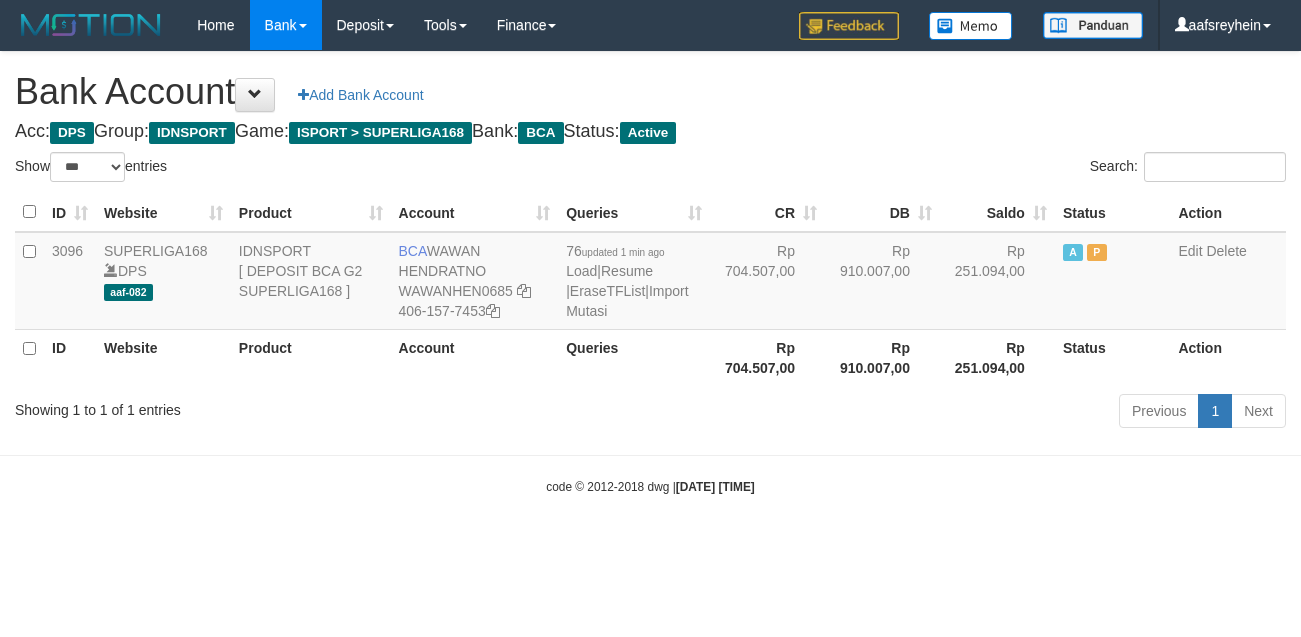 select on "***" 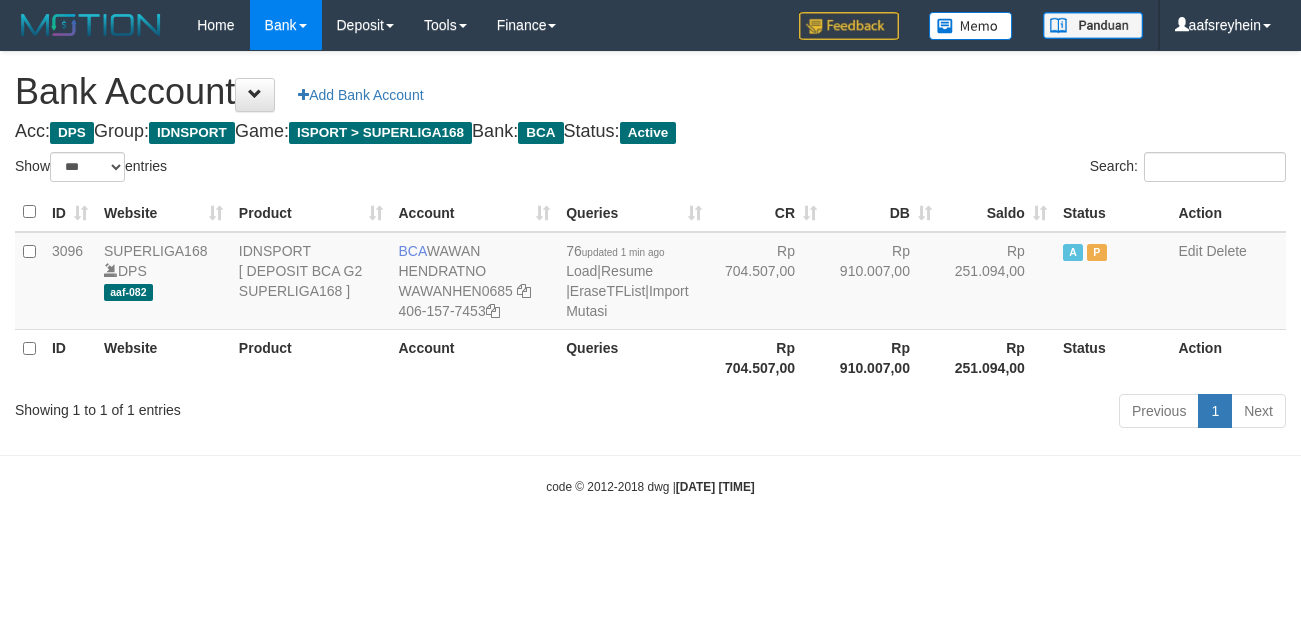 scroll, scrollTop: 0, scrollLeft: 0, axis: both 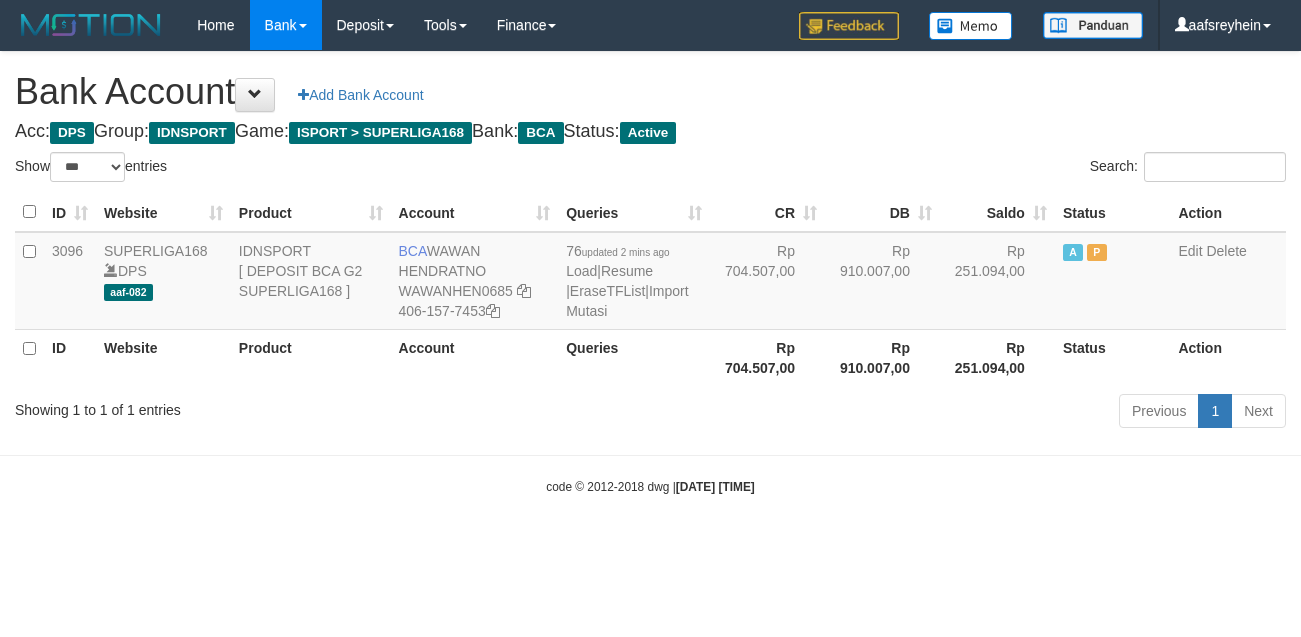 select on "***" 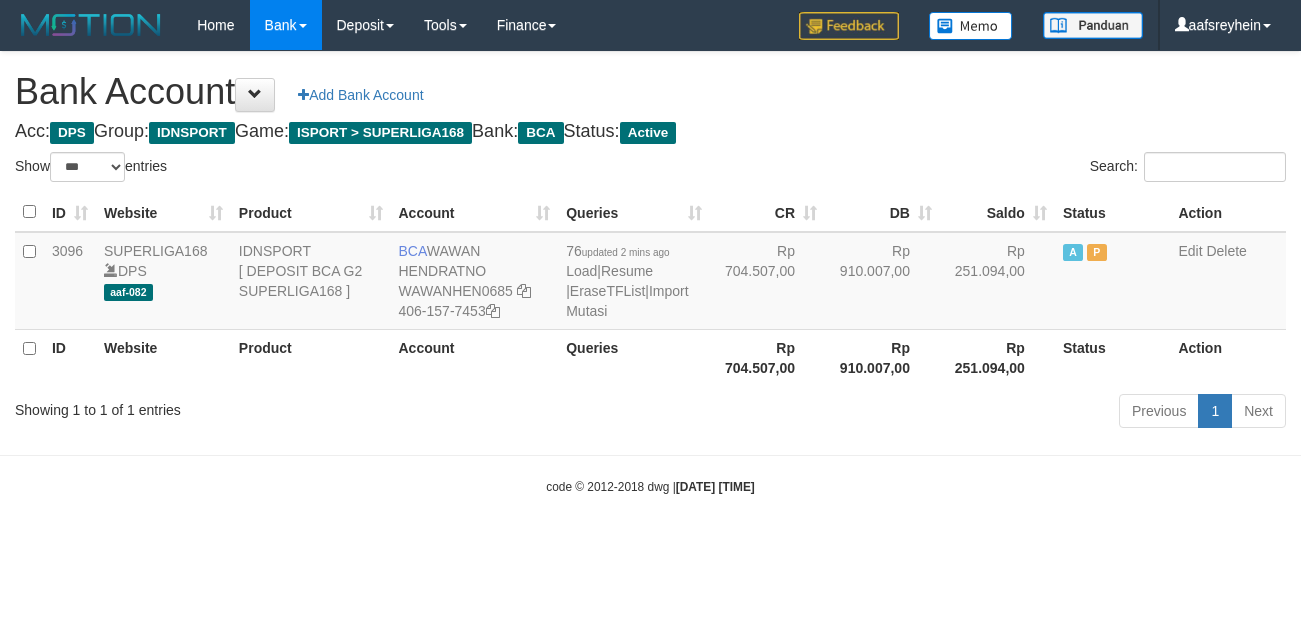 scroll, scrollTop: 0, scrollLeft: 0, axis: both 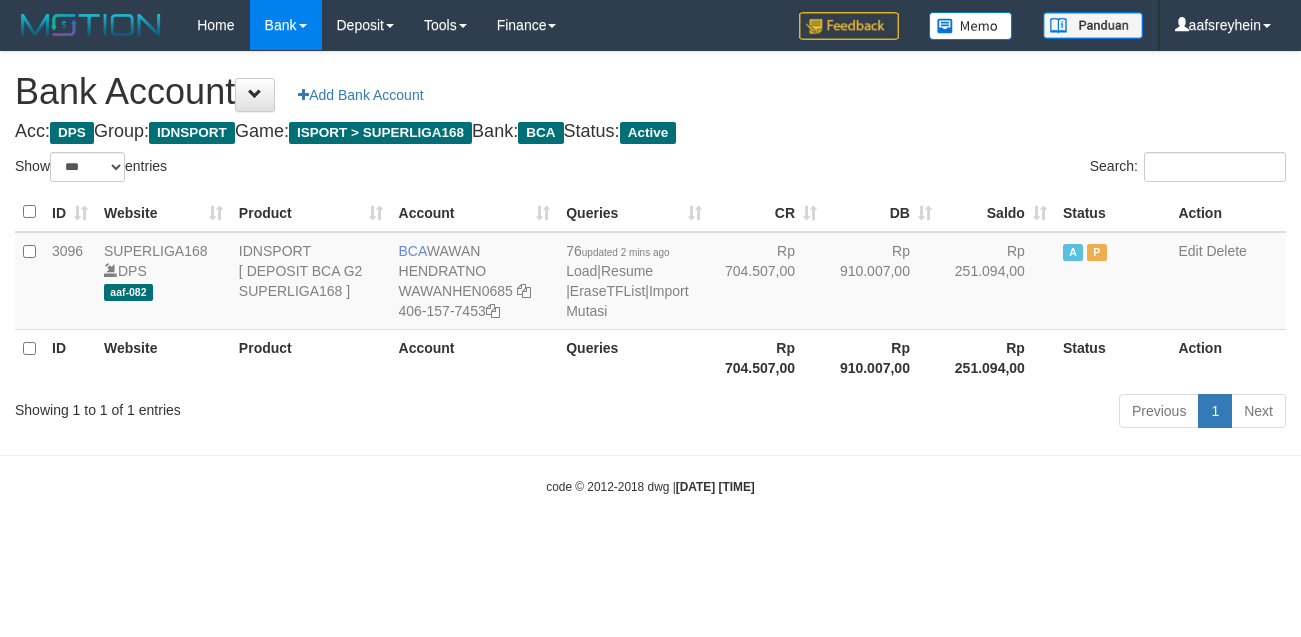 select on "***" 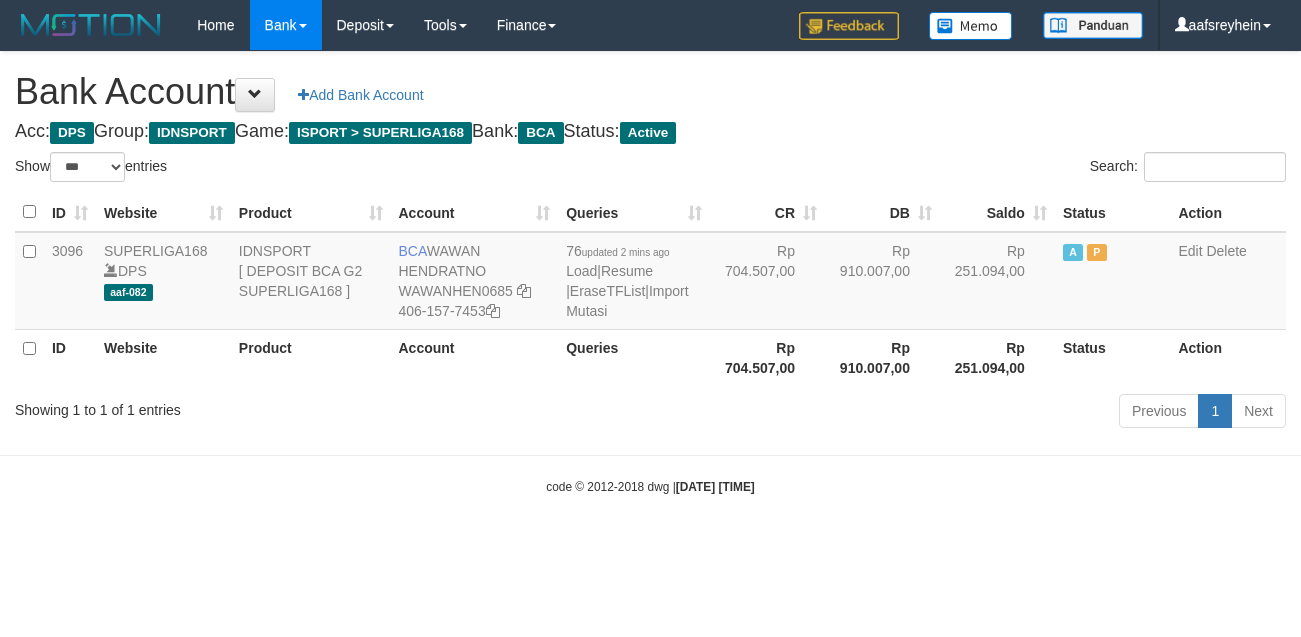 scroll, scrollTop: 0, scrollLeft: 0, axis: both 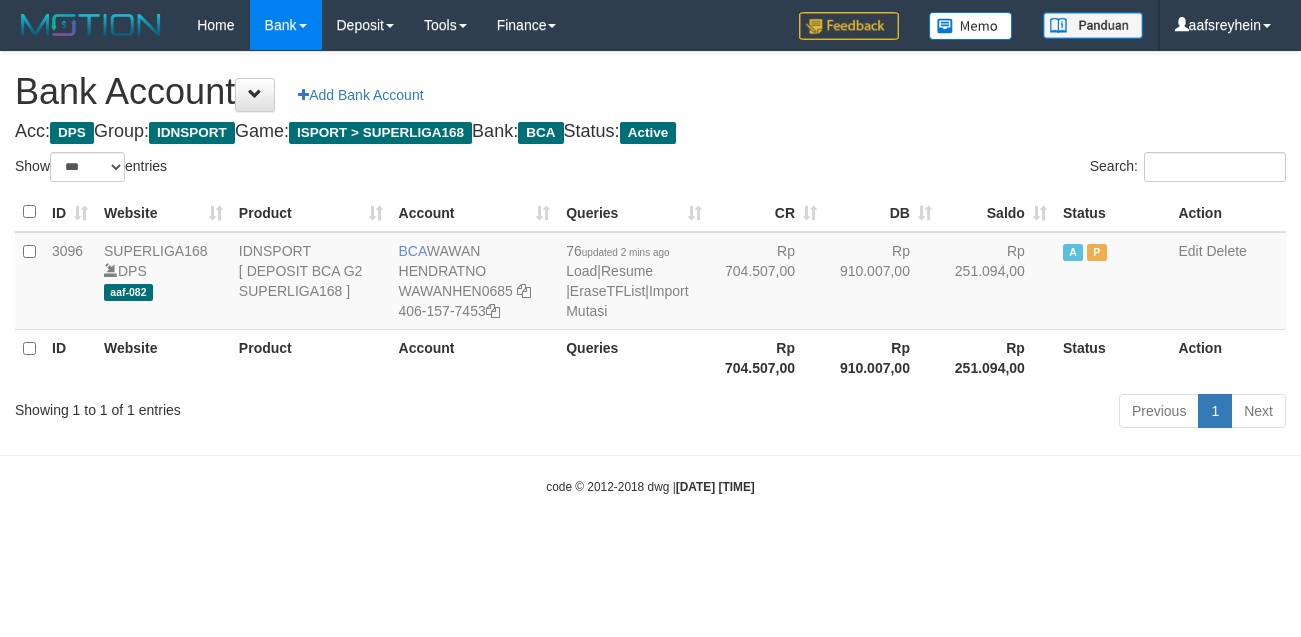 select on "***" 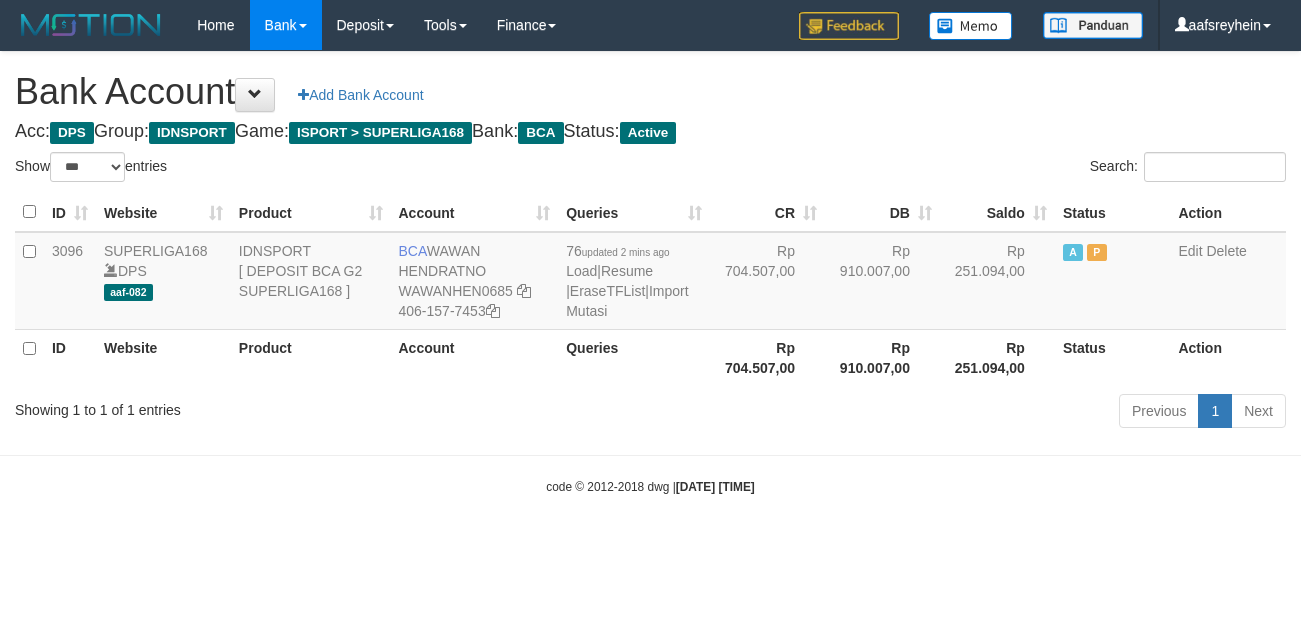scroll, scrollTop: 0, scrollLeft: 0, axis: both 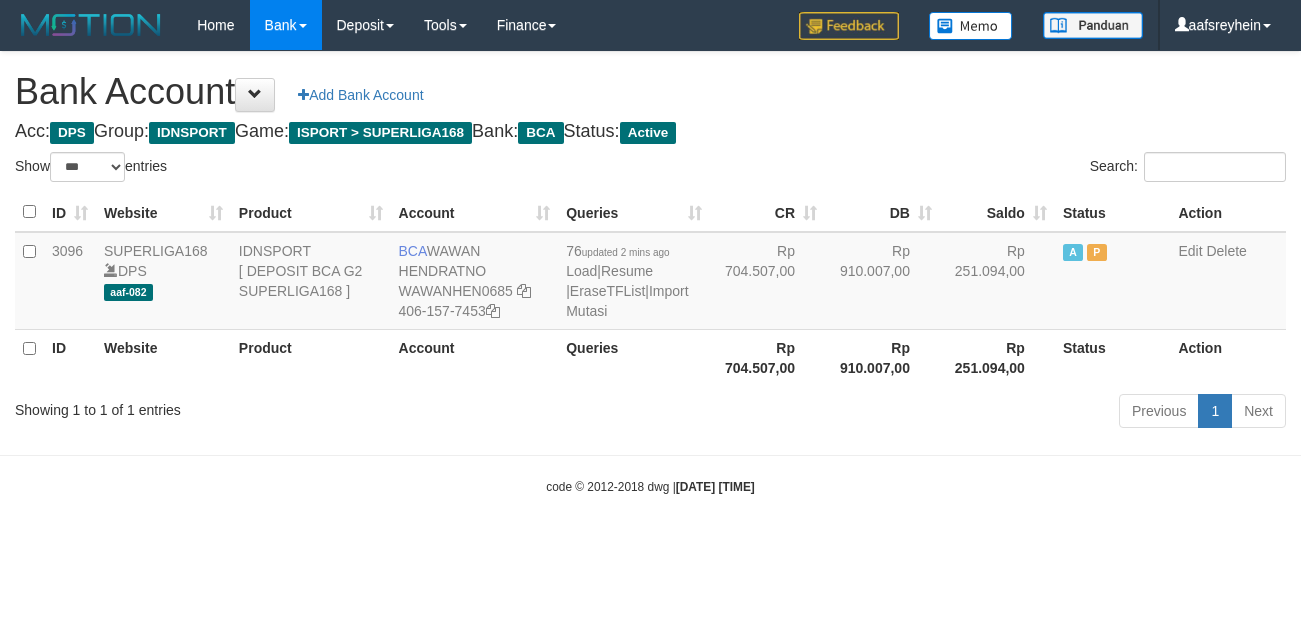 select on "***" 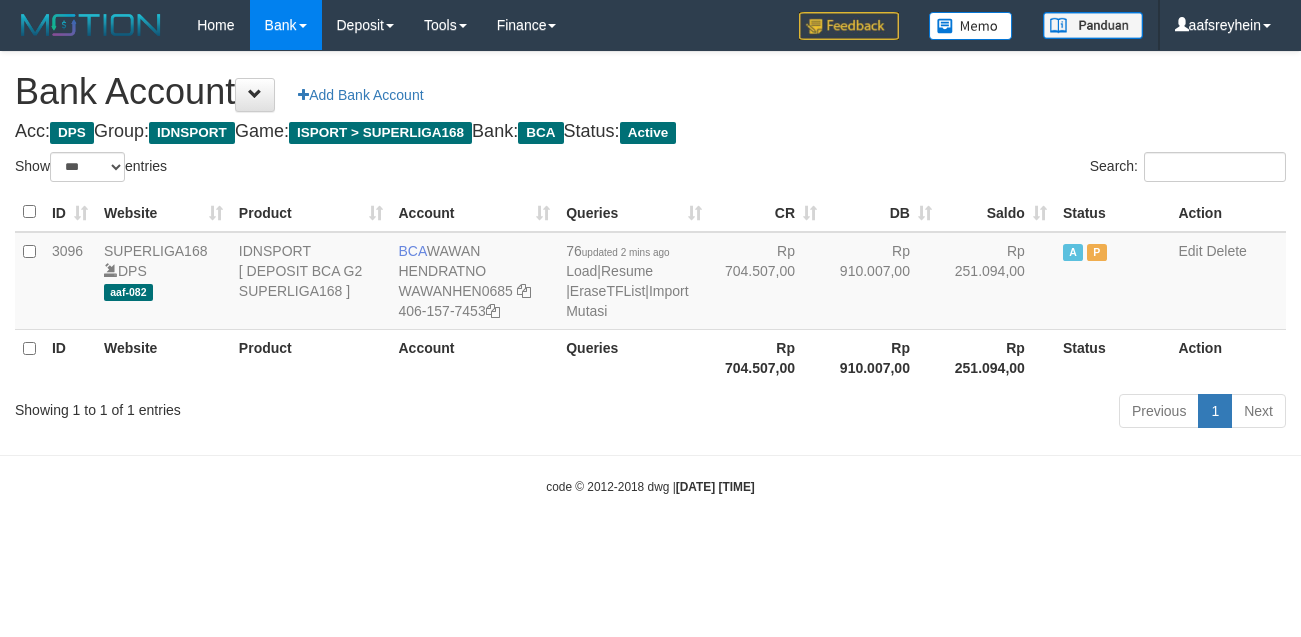 scroll, scrollTop: 0, scrollLeft: 0, axis: both 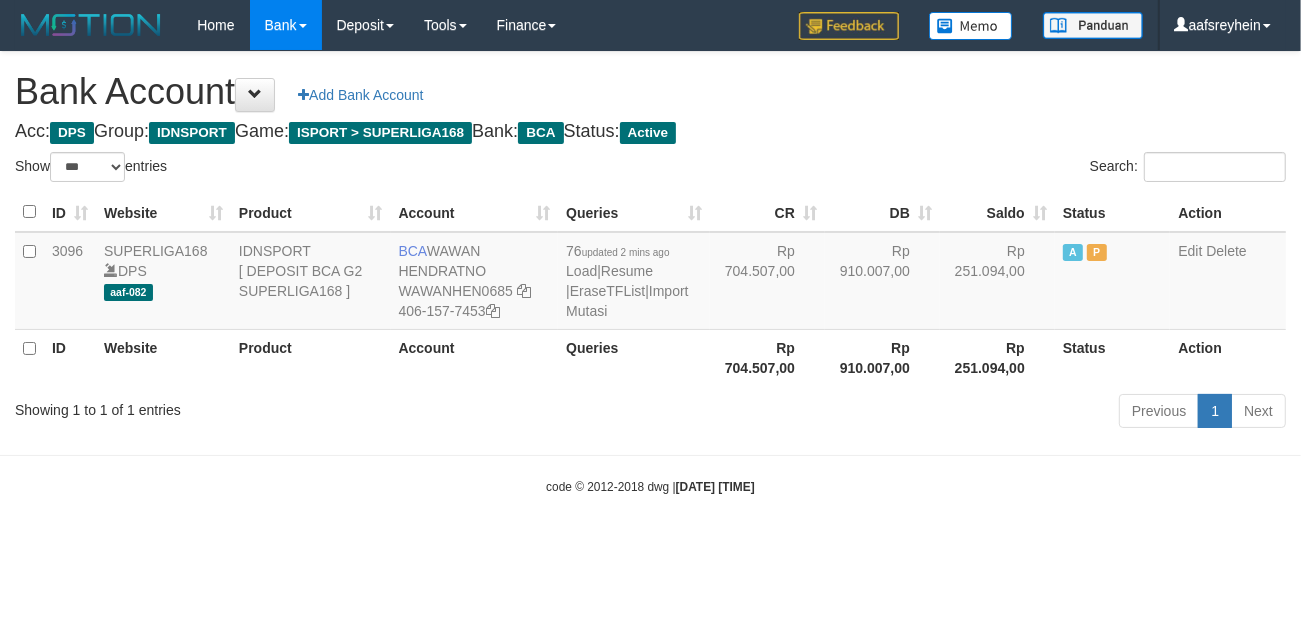 drag, startPoint x: 951, startPoint y: 525, endPoint x: 1297, endPoint y: 531, distance: 346.05203 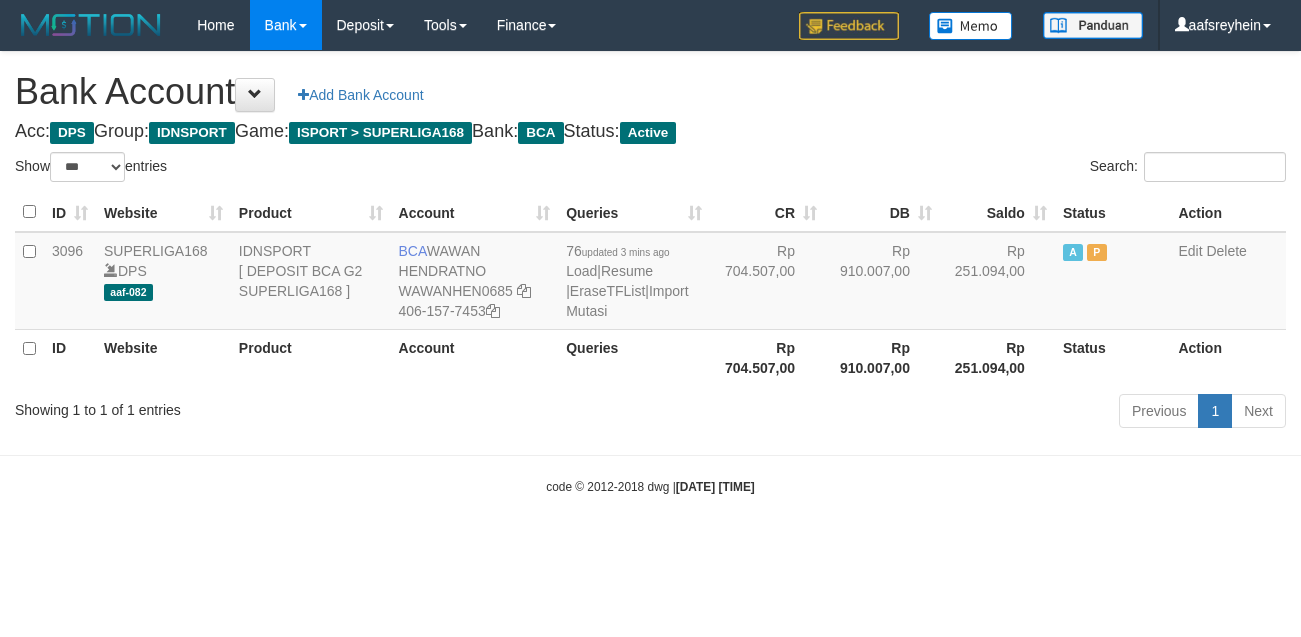 select on "***" 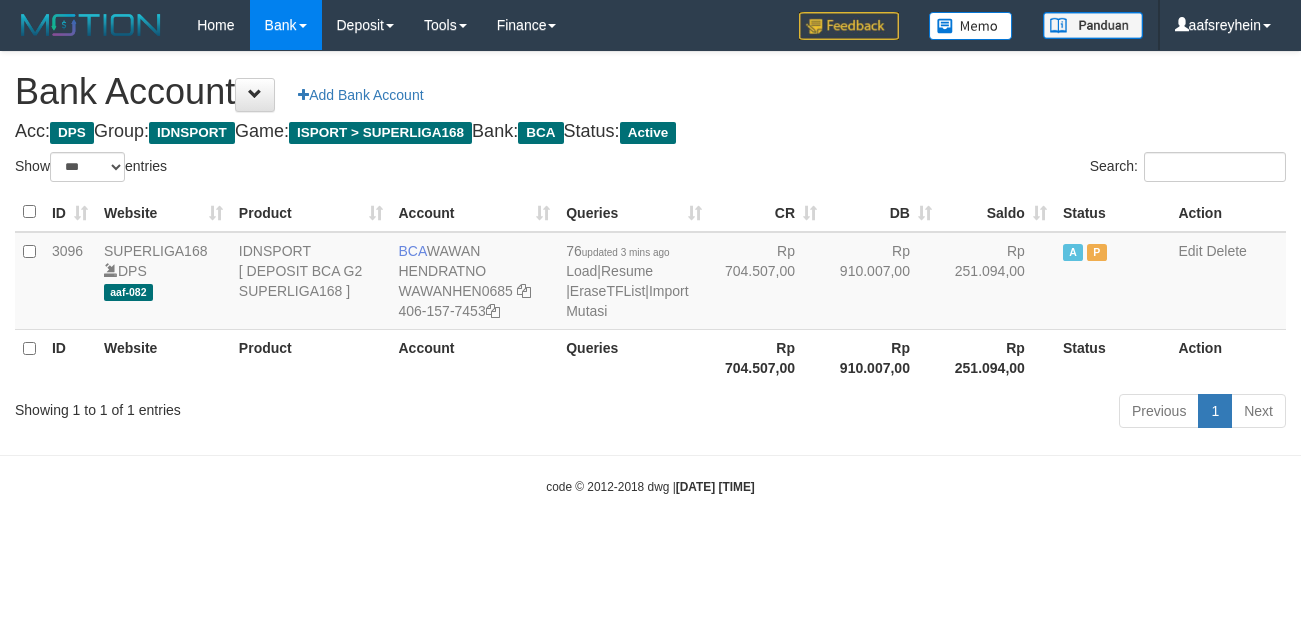 scroll, scrollTop: 0, scrollLeft: 0, axis: both 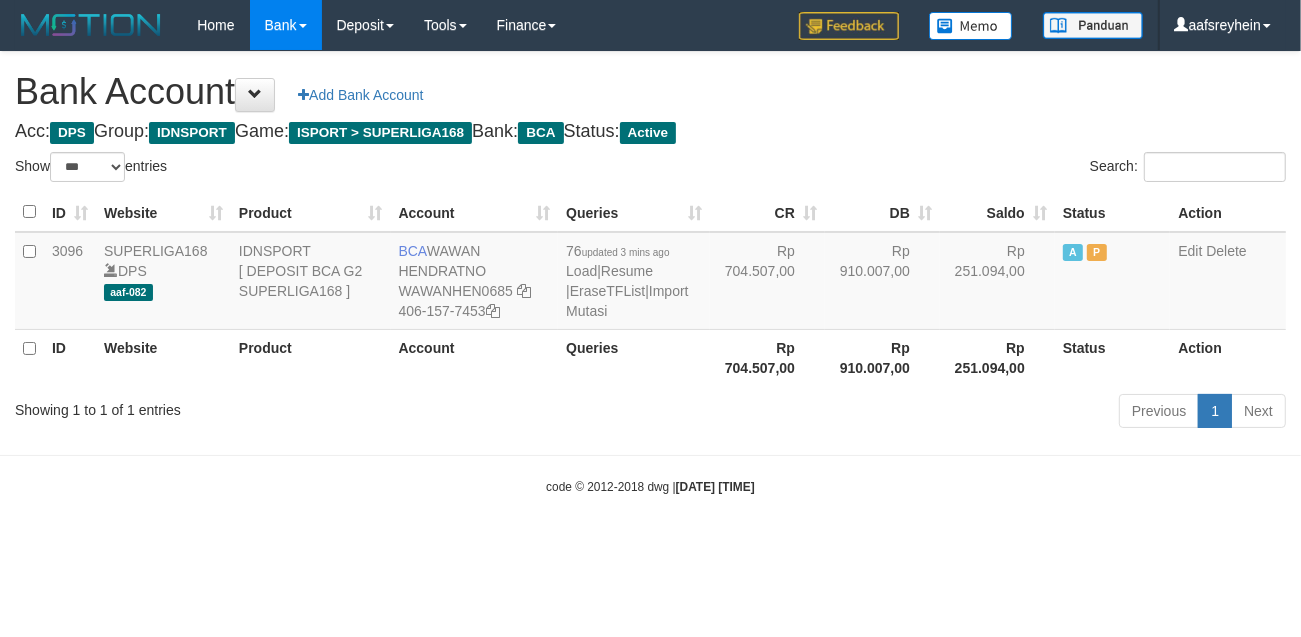 drag, startPoint x: 922, startPoint y: 492, endPoint x: 1300, endPoint y: 311, distance: 419.10022 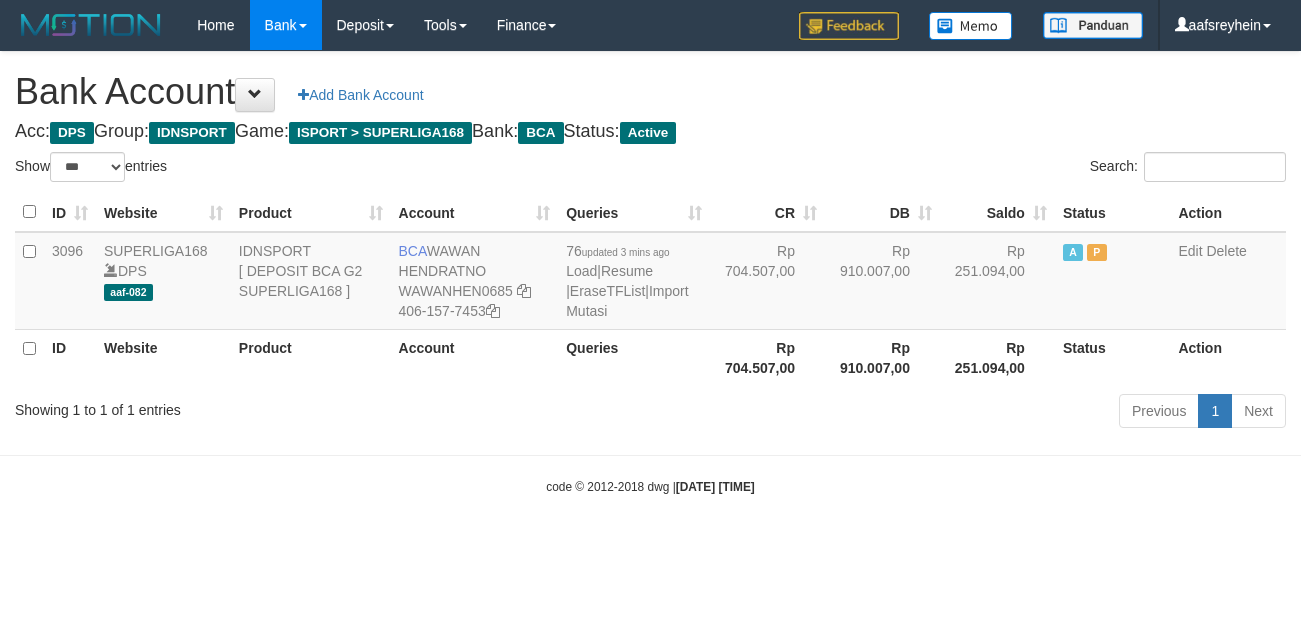 select on "***" 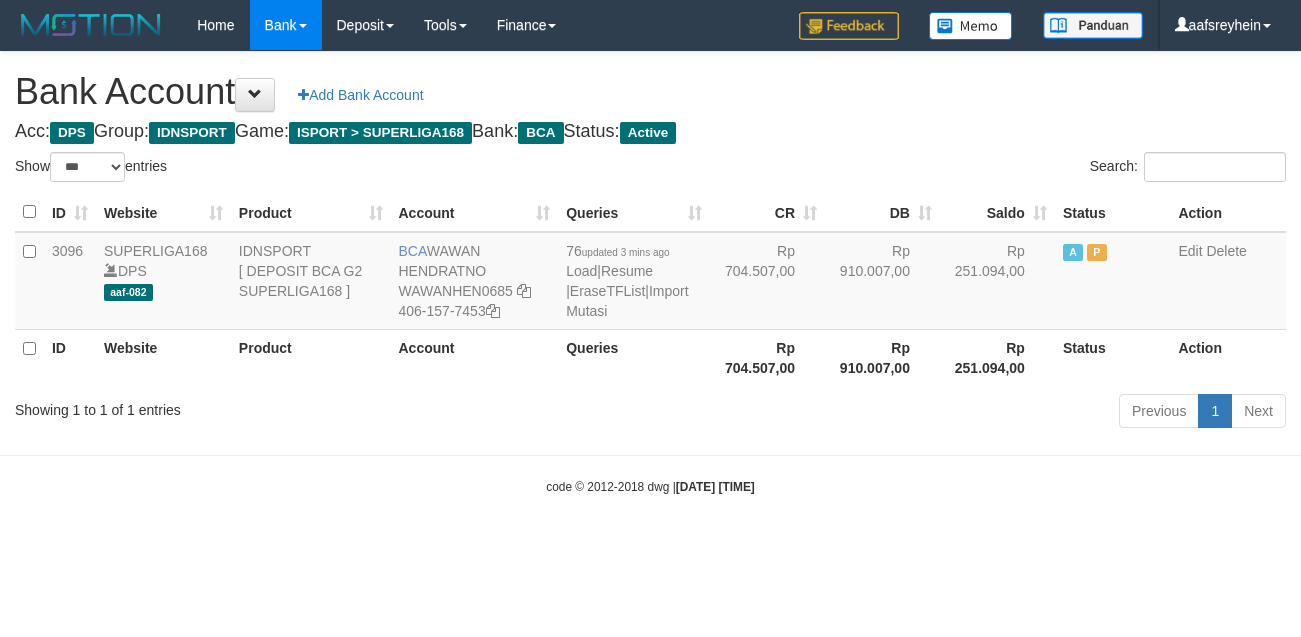 scroll, scrollTop: 0, scrollLeft: 0, axis: both 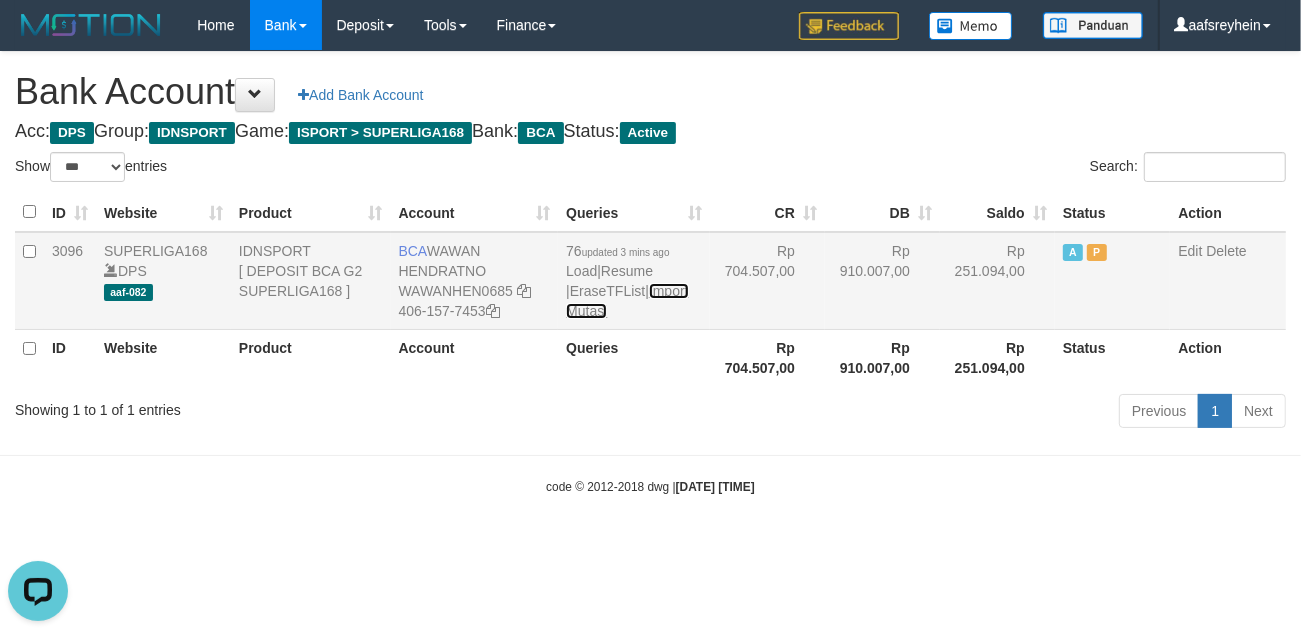 click on "Import Mutasi" at bounding box center [627, 301] 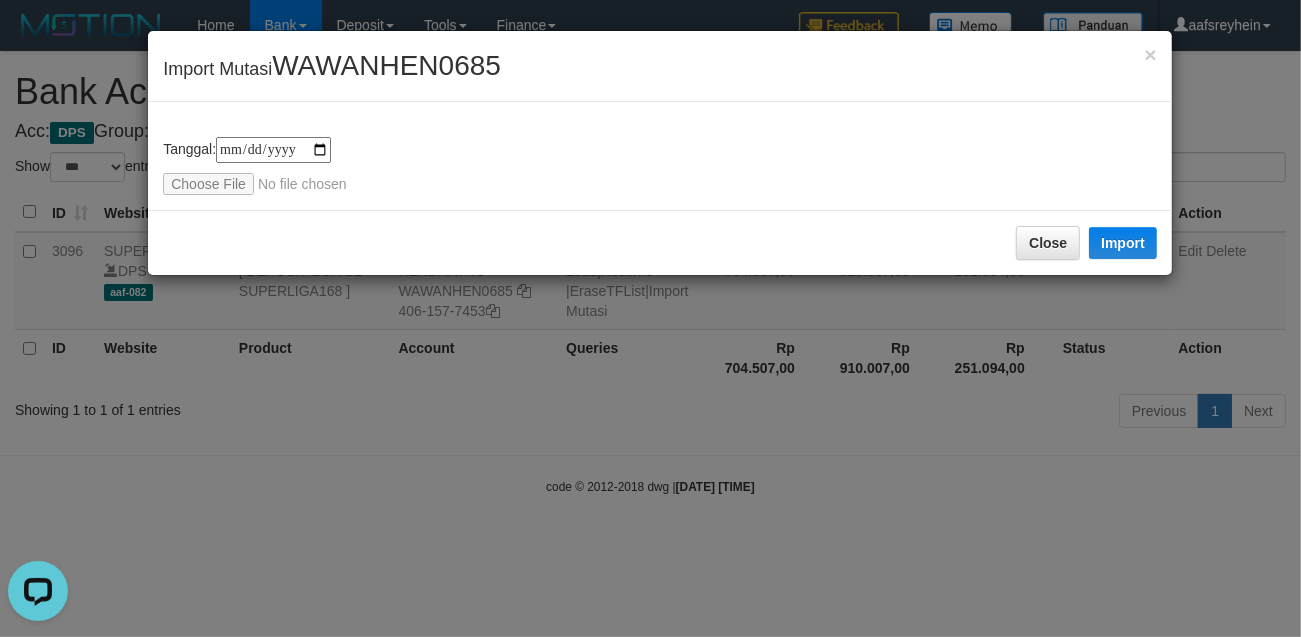 type on "**********" 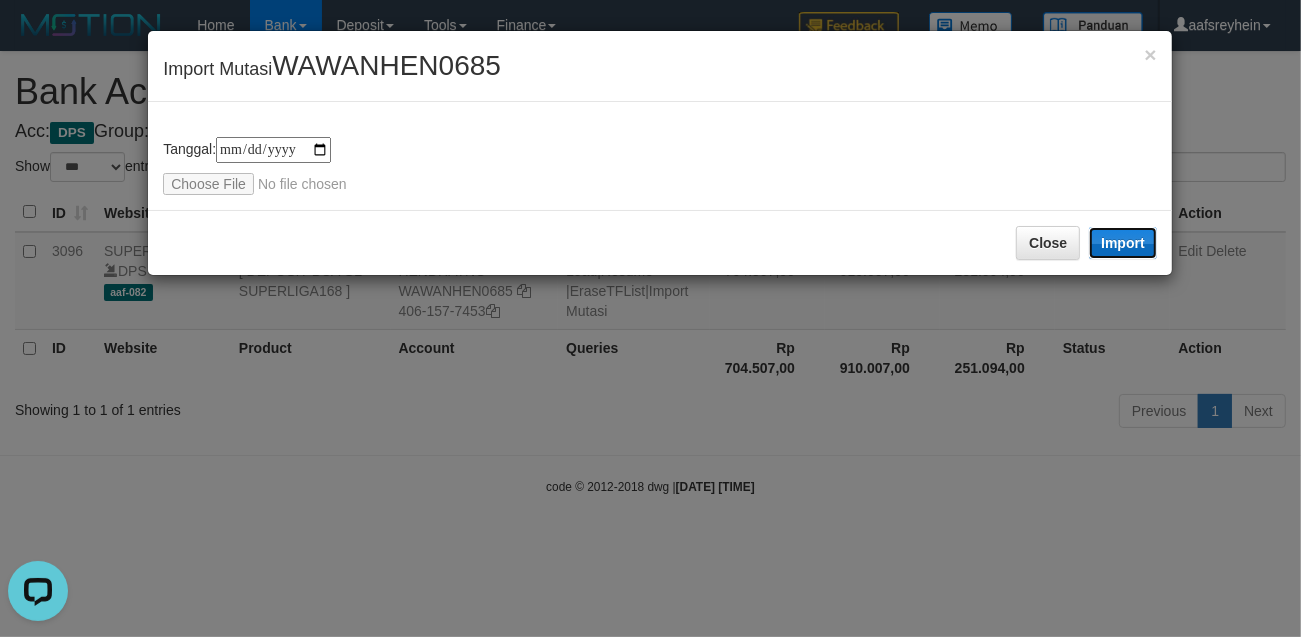 click on "Import" at bounding box center [1123, 243] 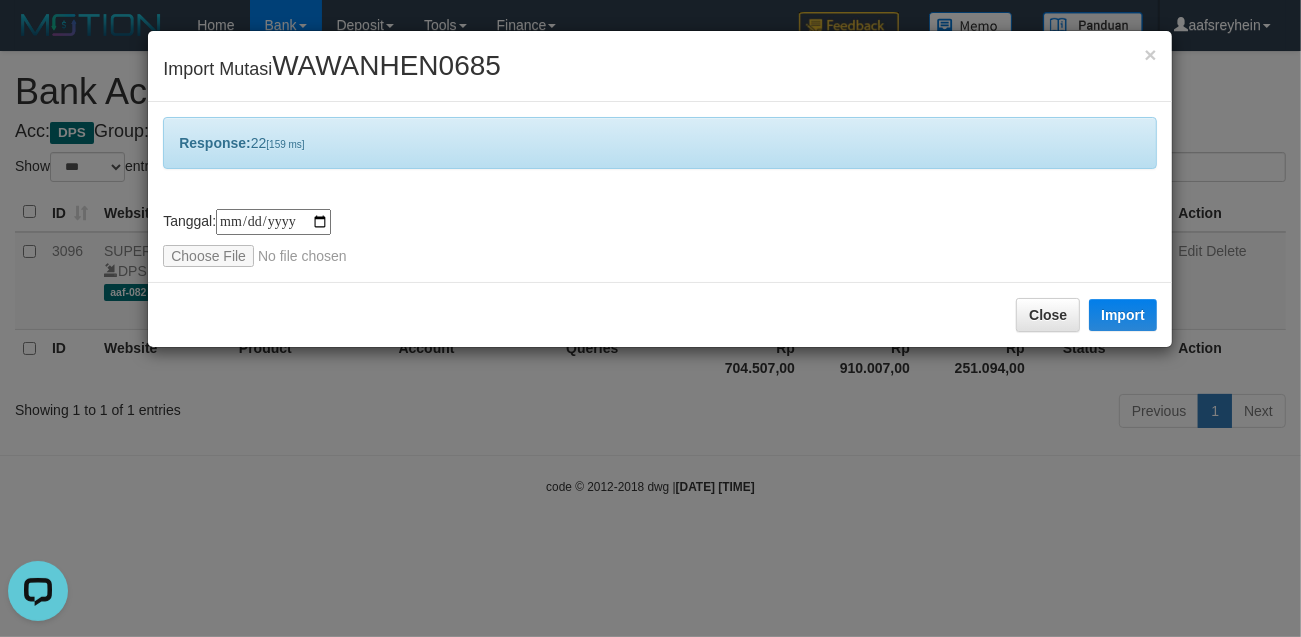 drag, startPoint x: 725, startPoint y: 246, endPoint x: 740, endPoint y: 246, distance: 15 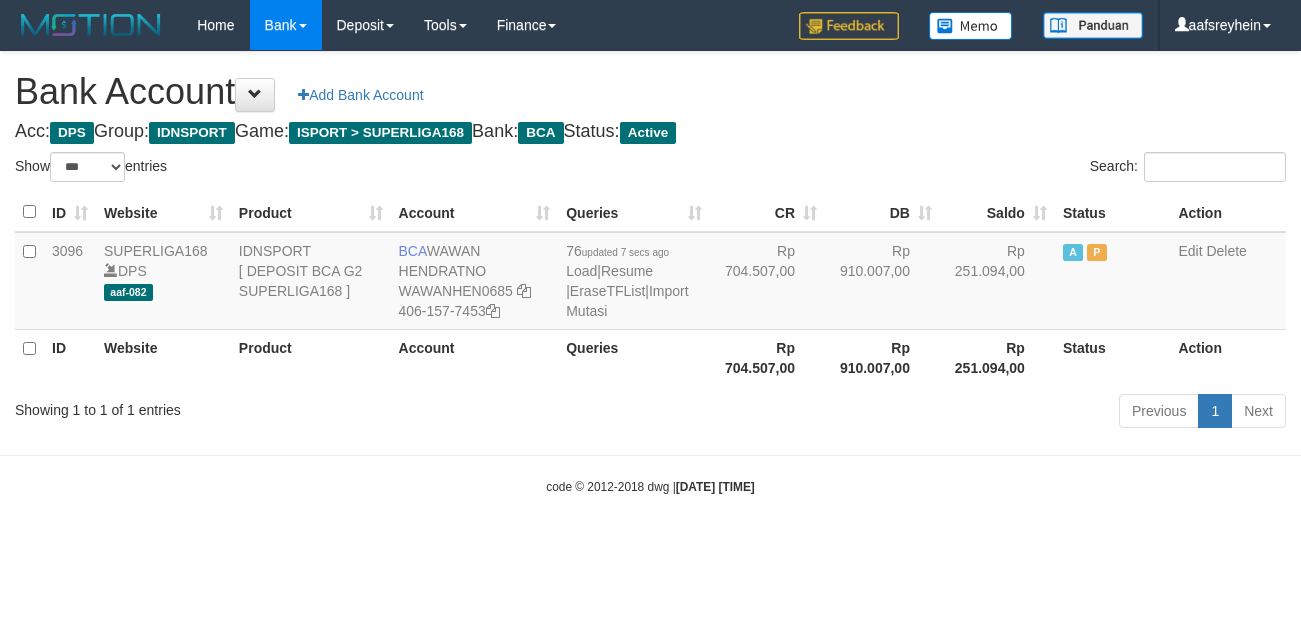select on "***" 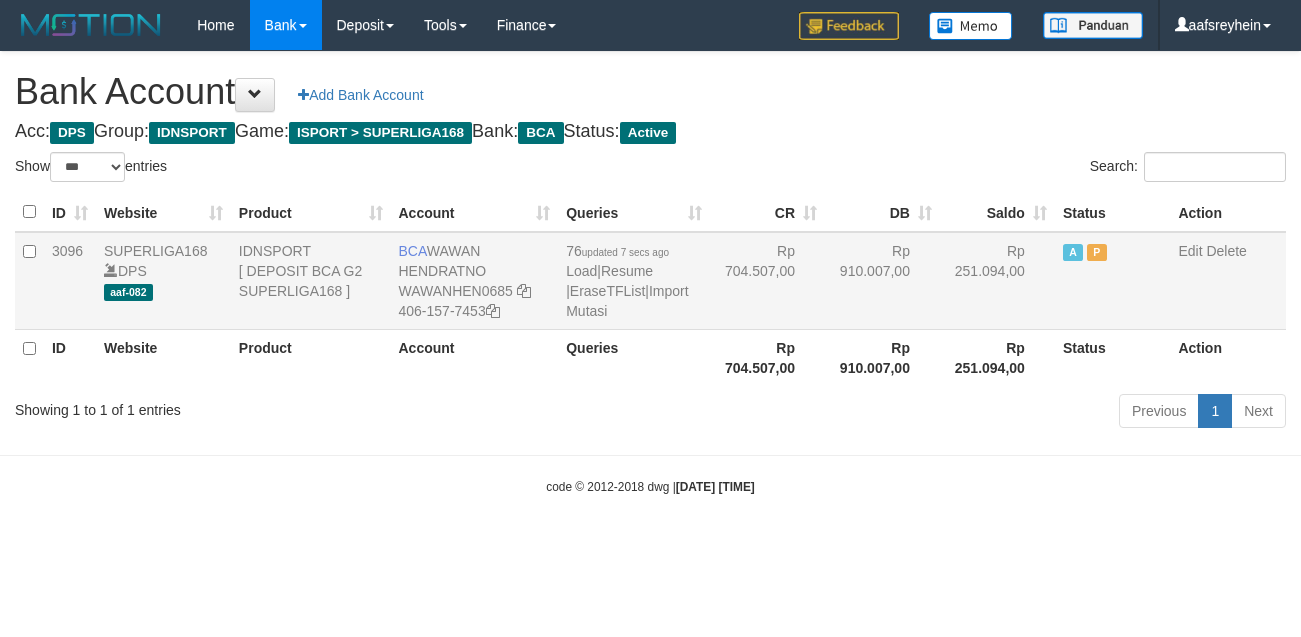 scroll, scrollTop: 0, scrollLeft: 0, axis: both 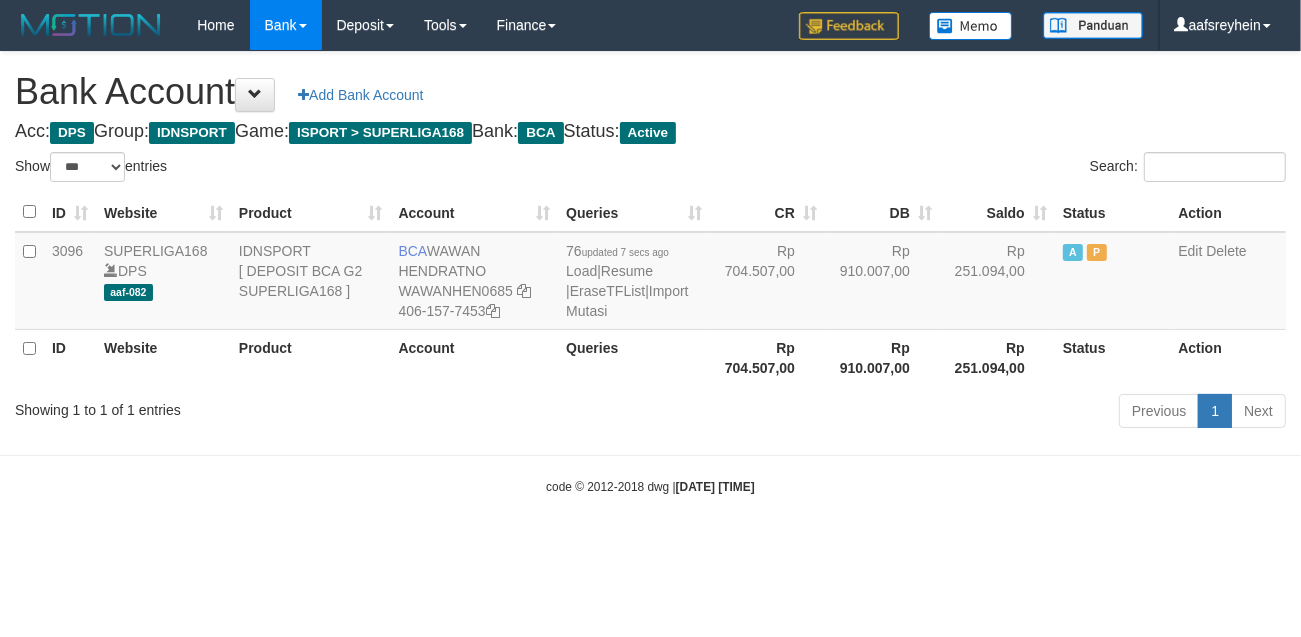 click on "Search:" at bounding box center (976, 169) 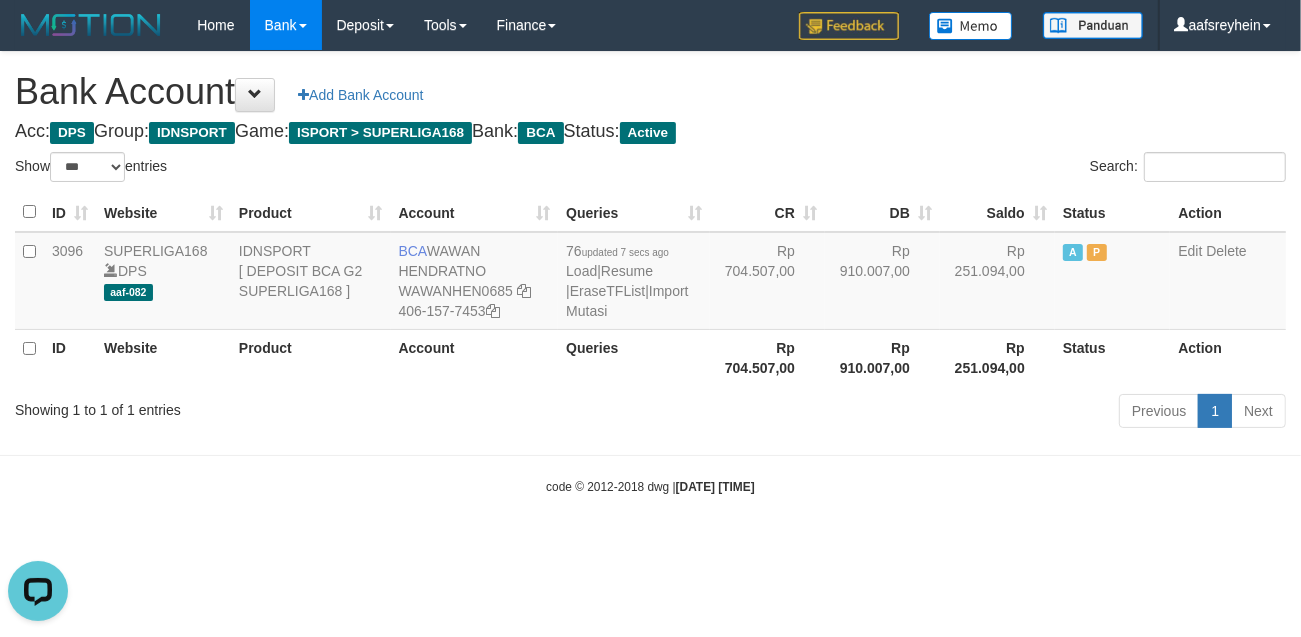 scroll, scrollTop: 0, scrollLeft: 0, axis: both 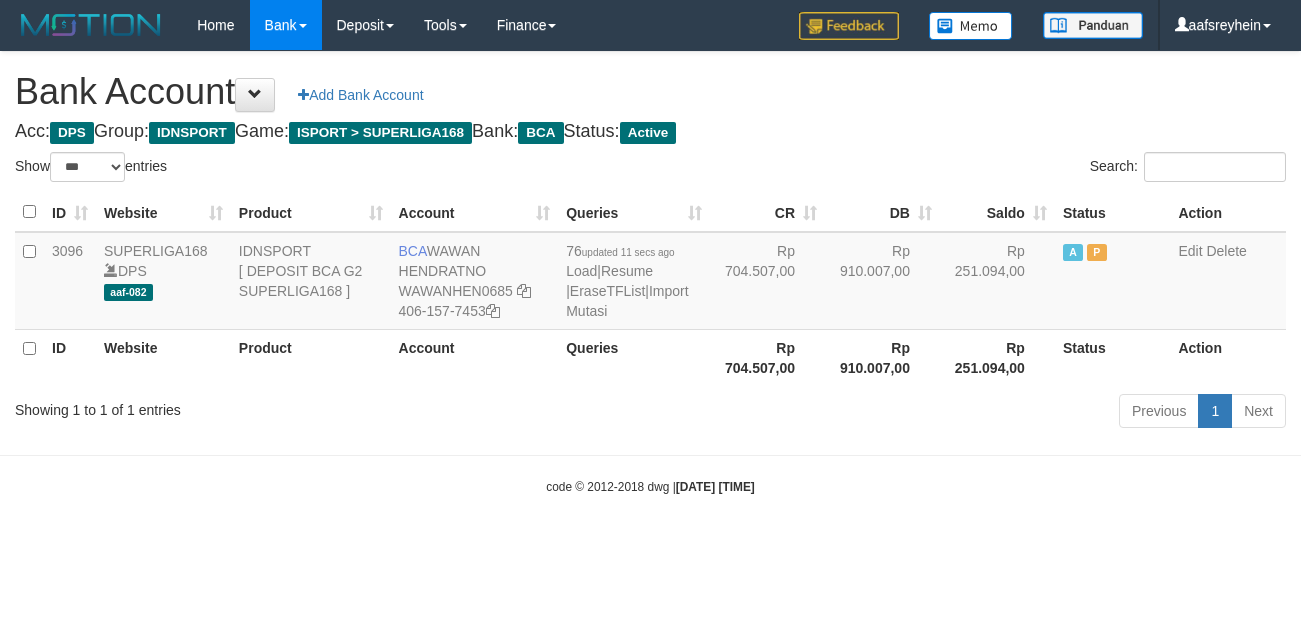 select on "***" 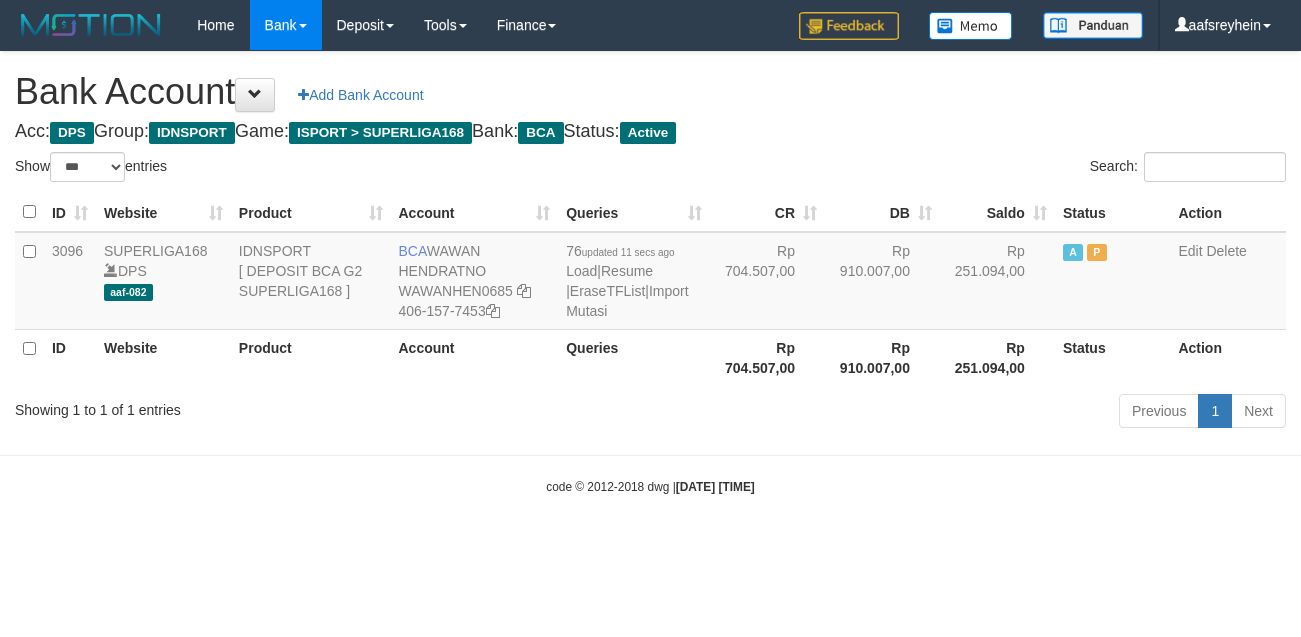 scroll, scrollTop: 0, scrollLeft: 0, axis: both 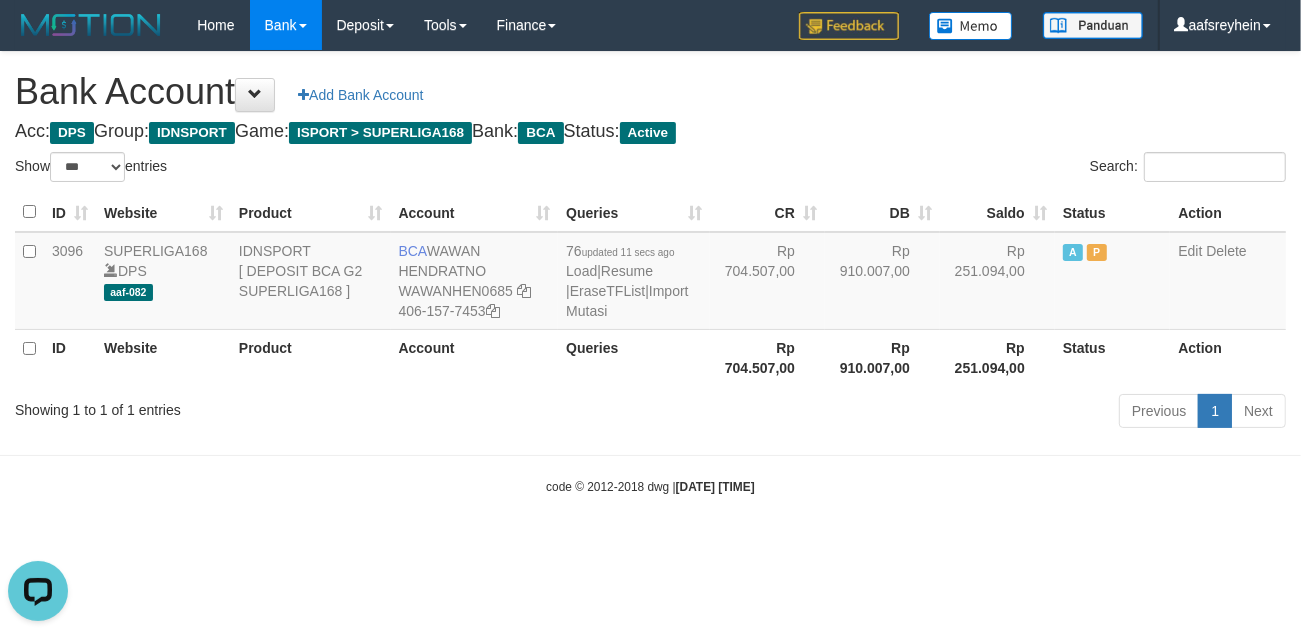 click on "Toggle navigation
Home
Bank
Account List
Load
By Website
Group
[ISPORT]													SUPERLIGA168
By Load Group (DPS)
-" at bounding box center [650, 273] 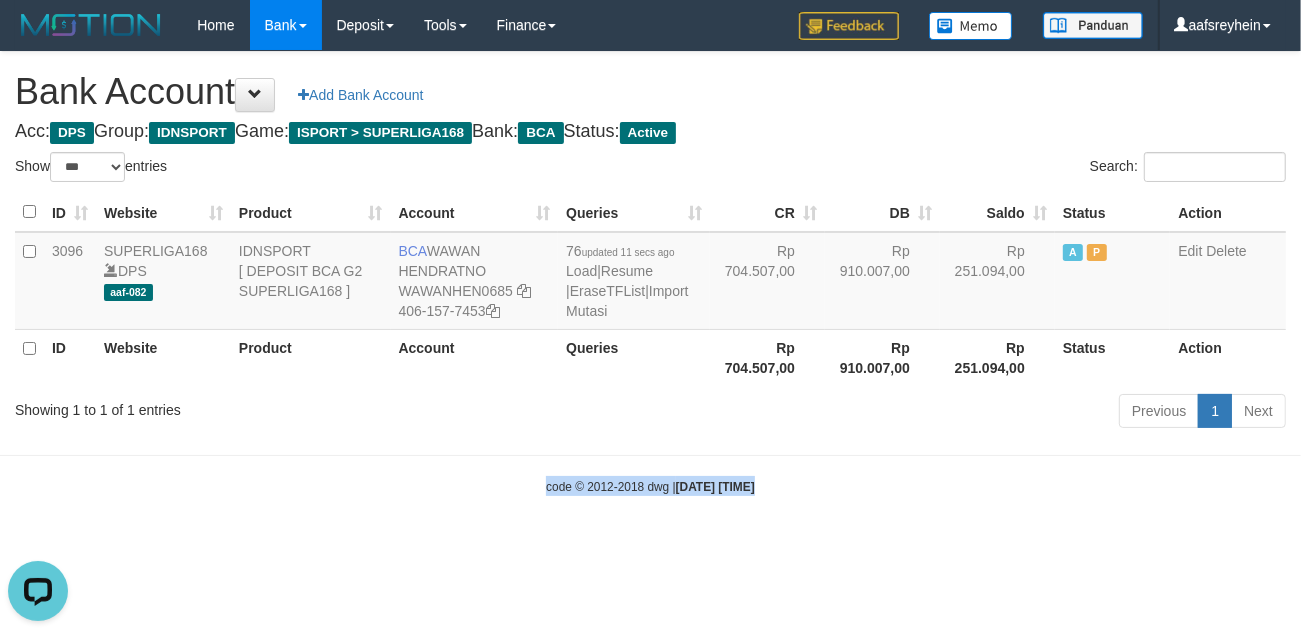 click on "Toggle navigation
Home
Bank
Account List
Load
By Website
Group
[ISPORT]													SUPERLIGA168
By Load Group (DPS)
-" at bounding box center [650, 273] 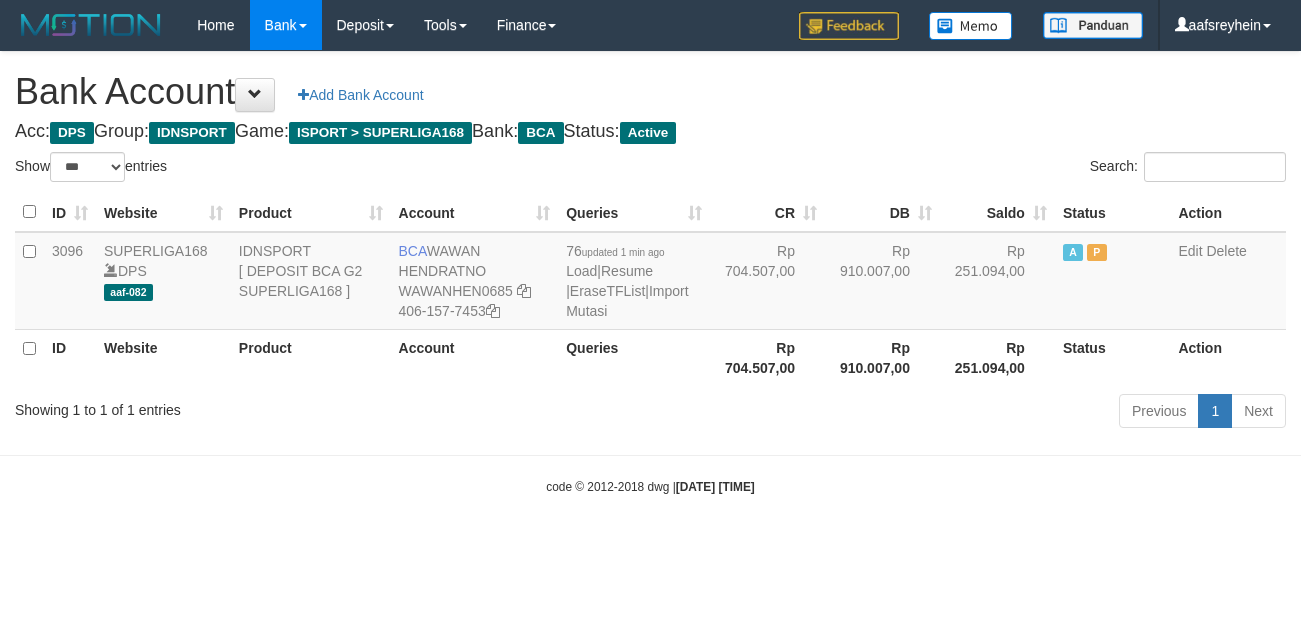 select on "***" 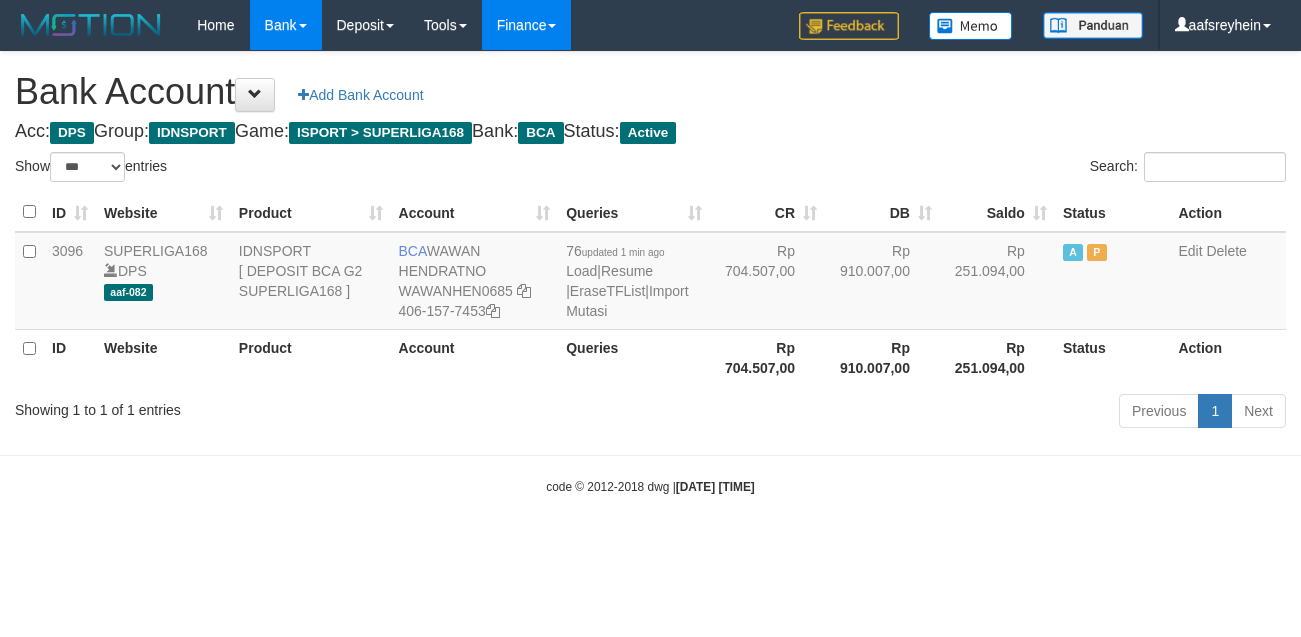 scroll, scrollTop: 0, scrollLeft: 0, axis: both 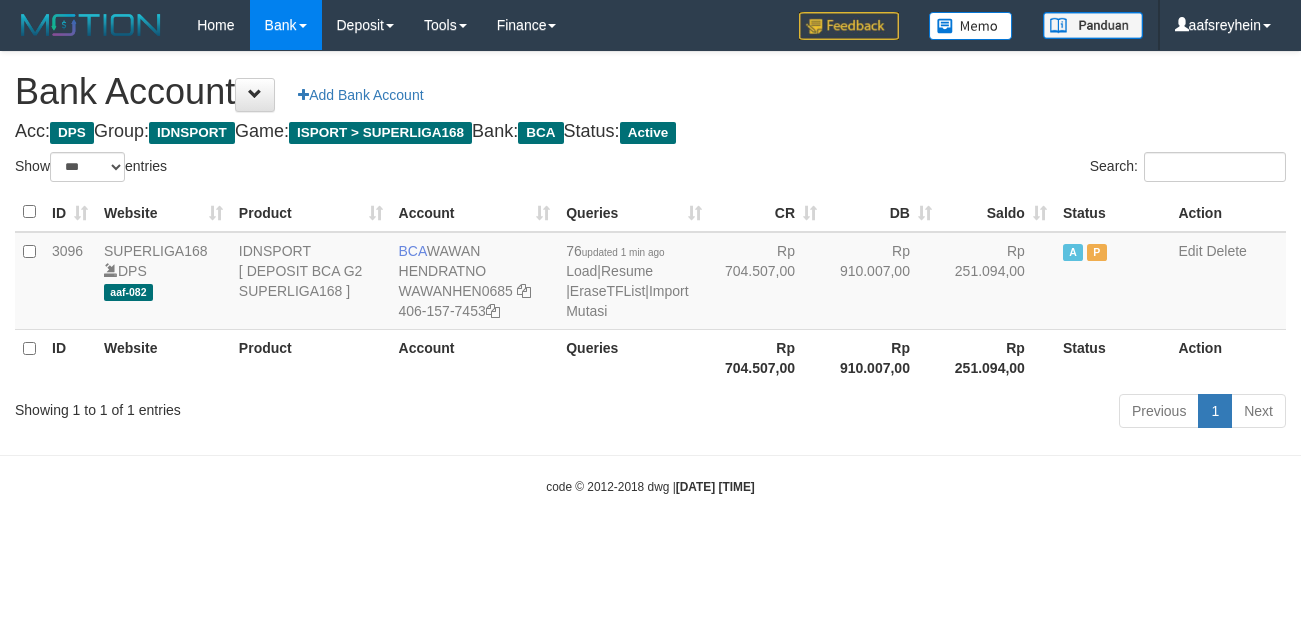 select on "***" 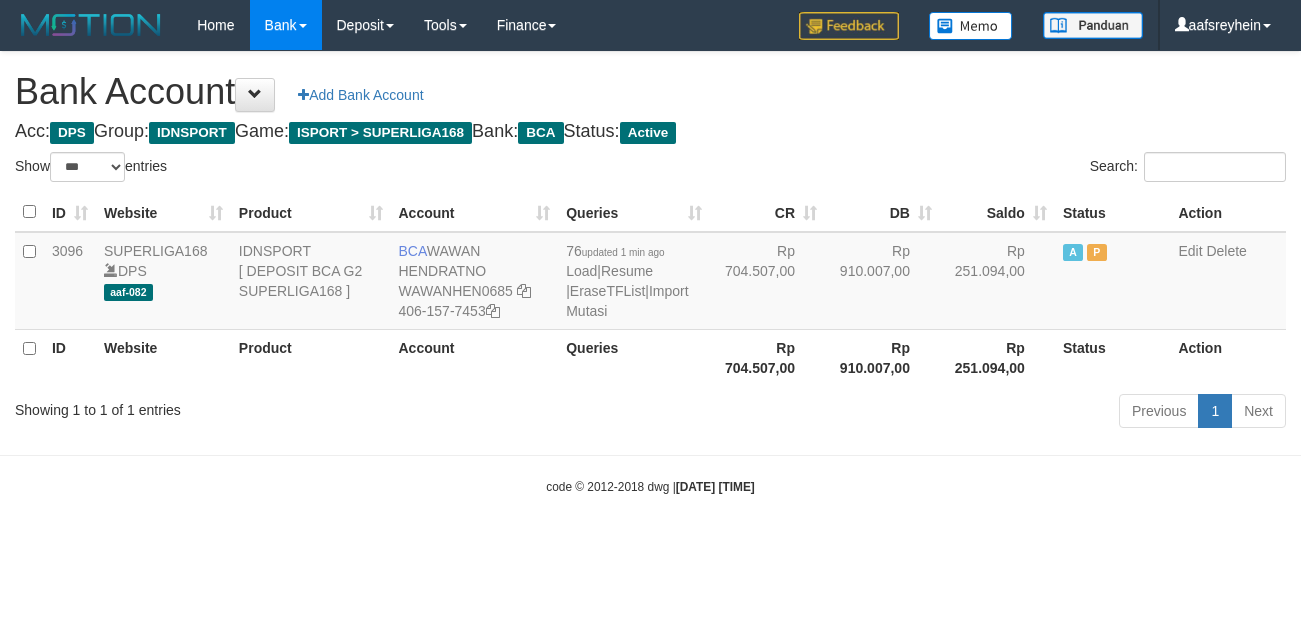 scroll, scrollTop: 0, scrollLeft: 0, axis: both 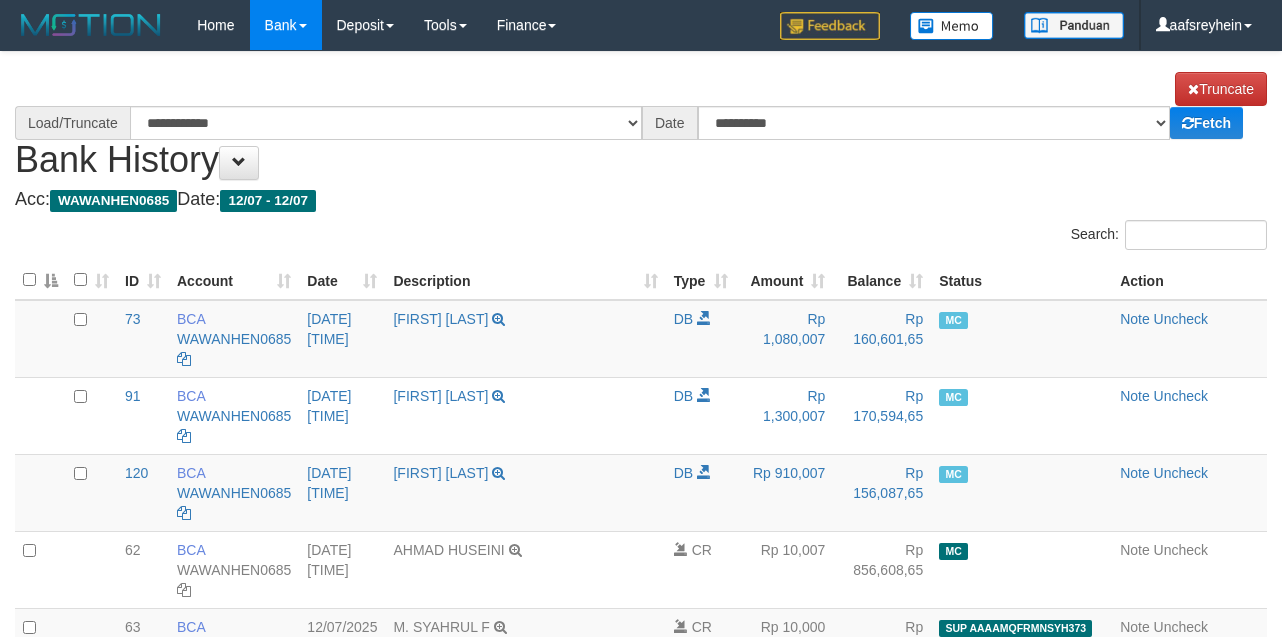 select on "****" 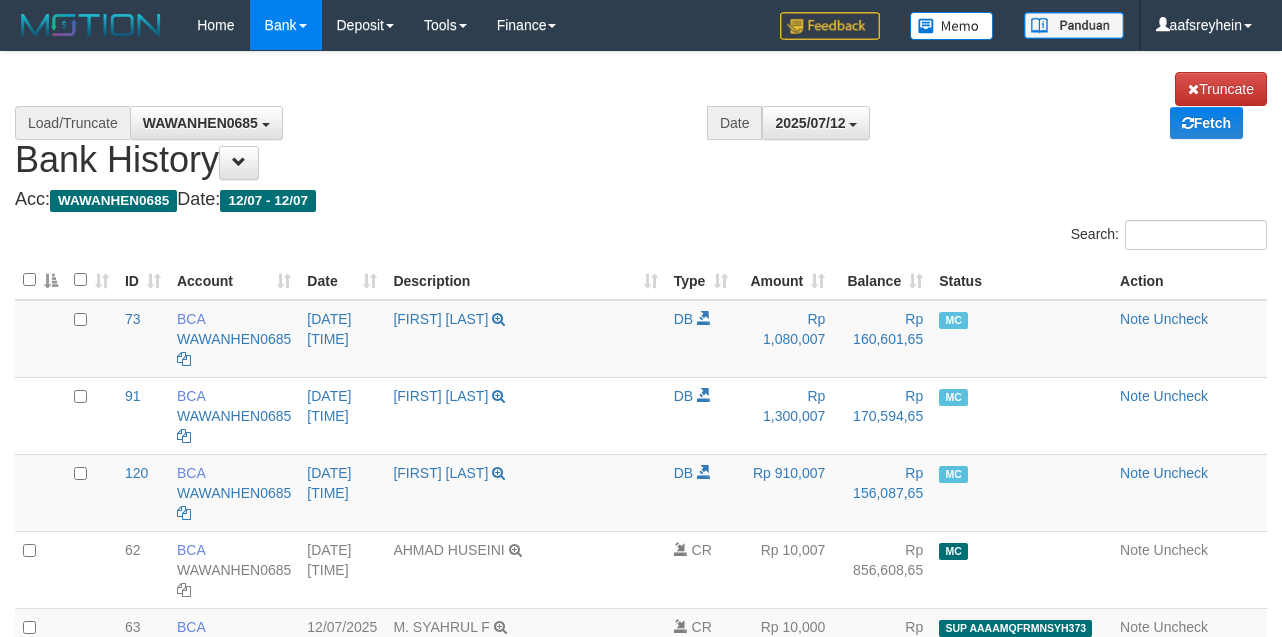 scroll, scrollTop: 3220, scrollLeft: 0, axis: vertical 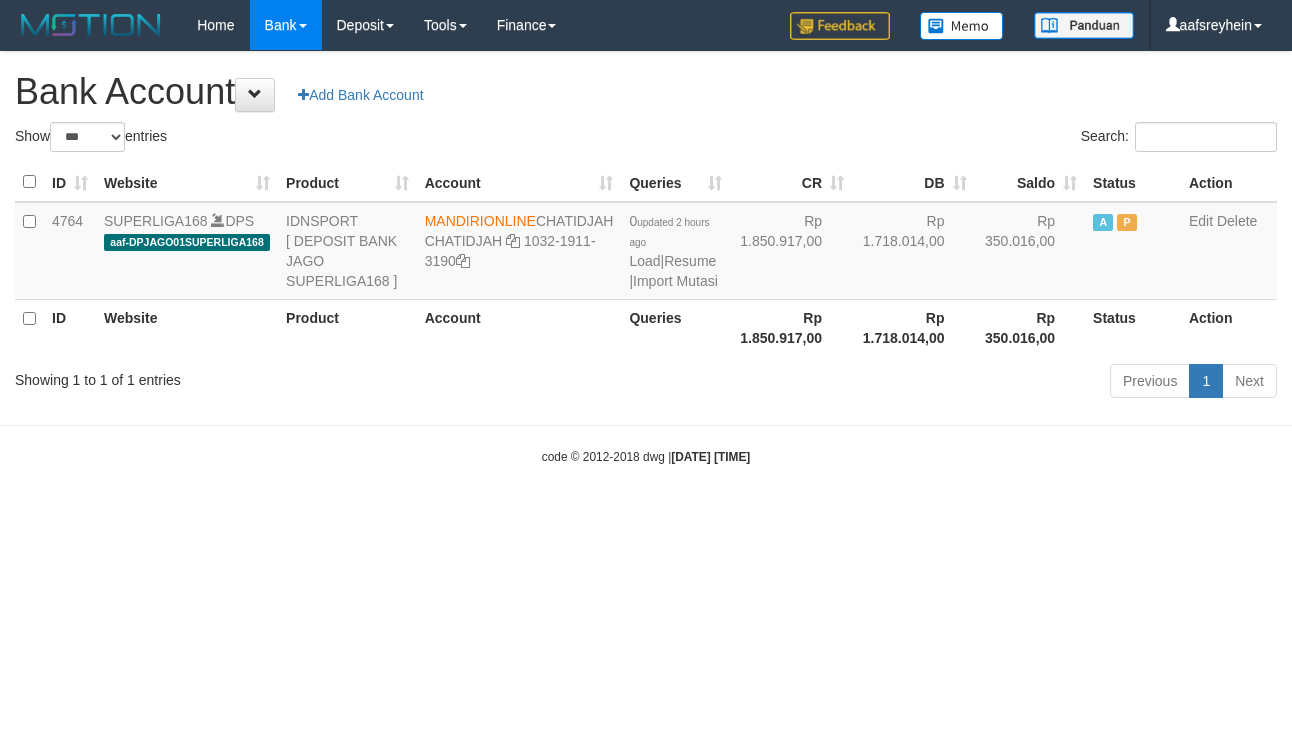 select on "***" 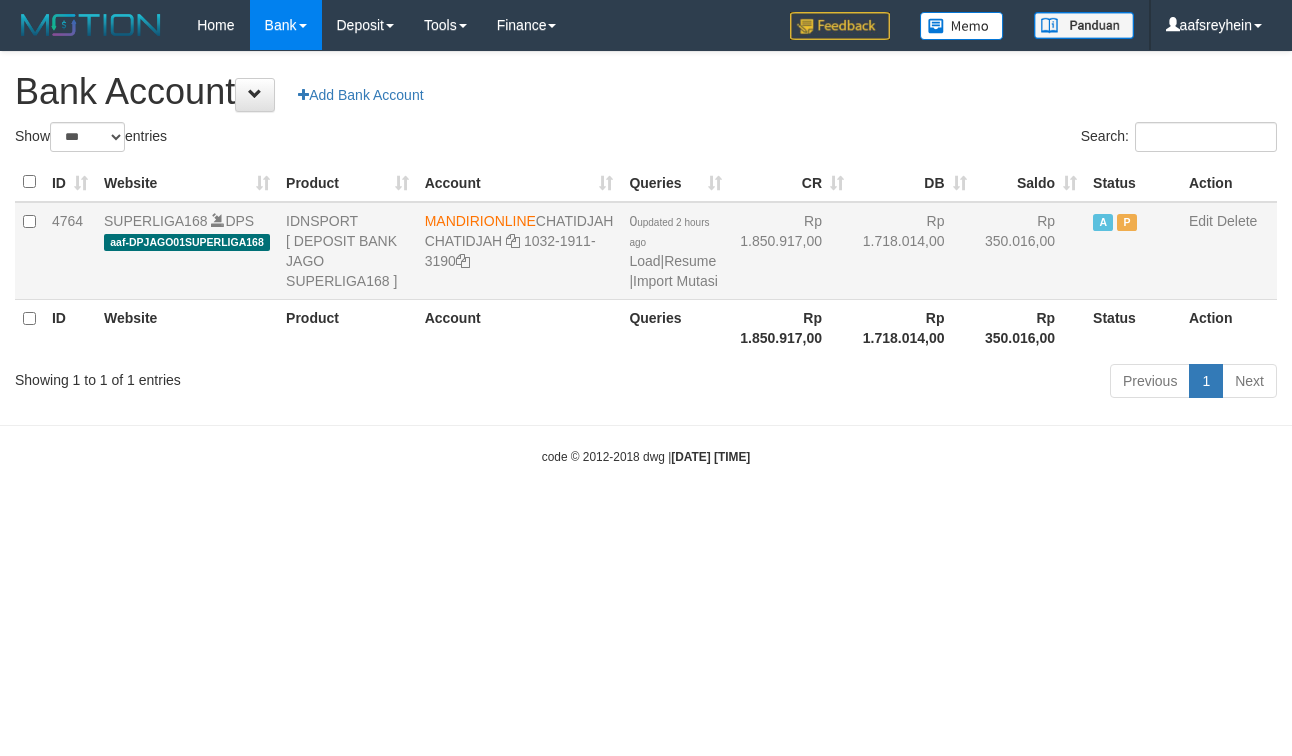 scroll, scrollTop: 0, scrollLeft: 0, axis: both 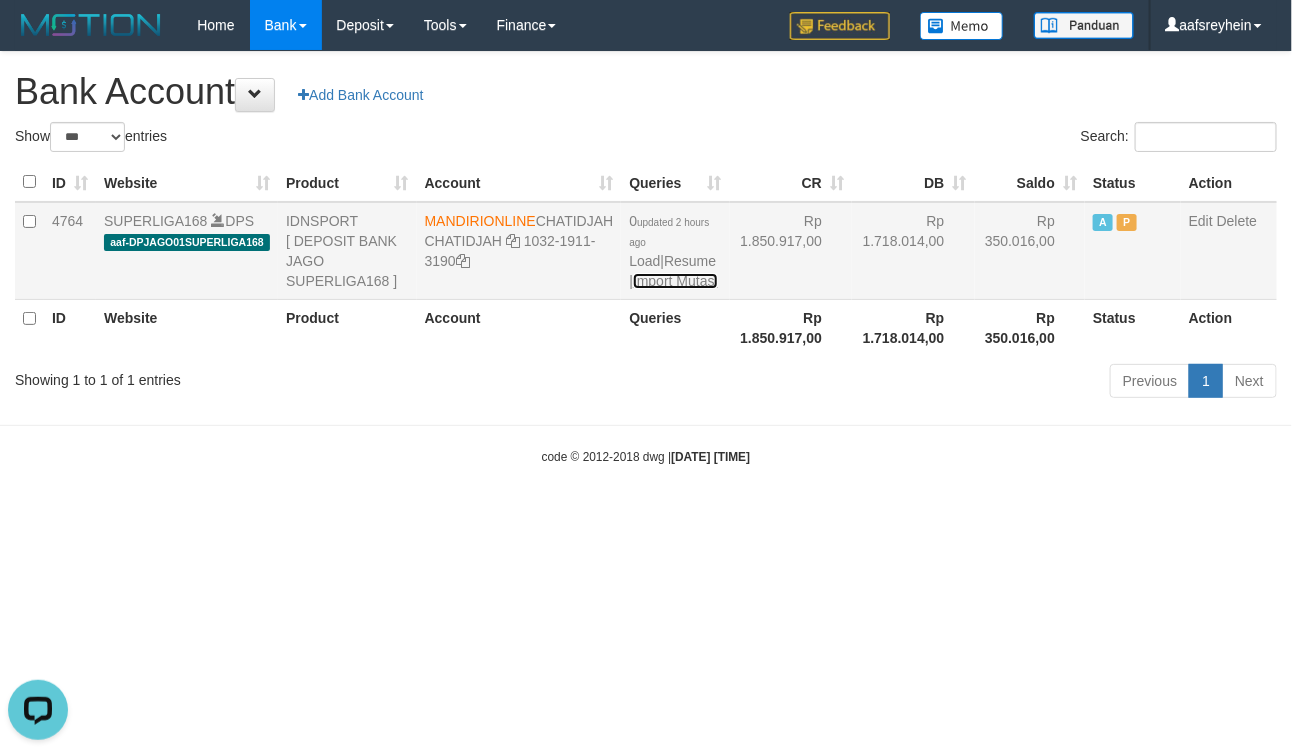 click on "Import Mutasi" at bounding box center [675, 281] 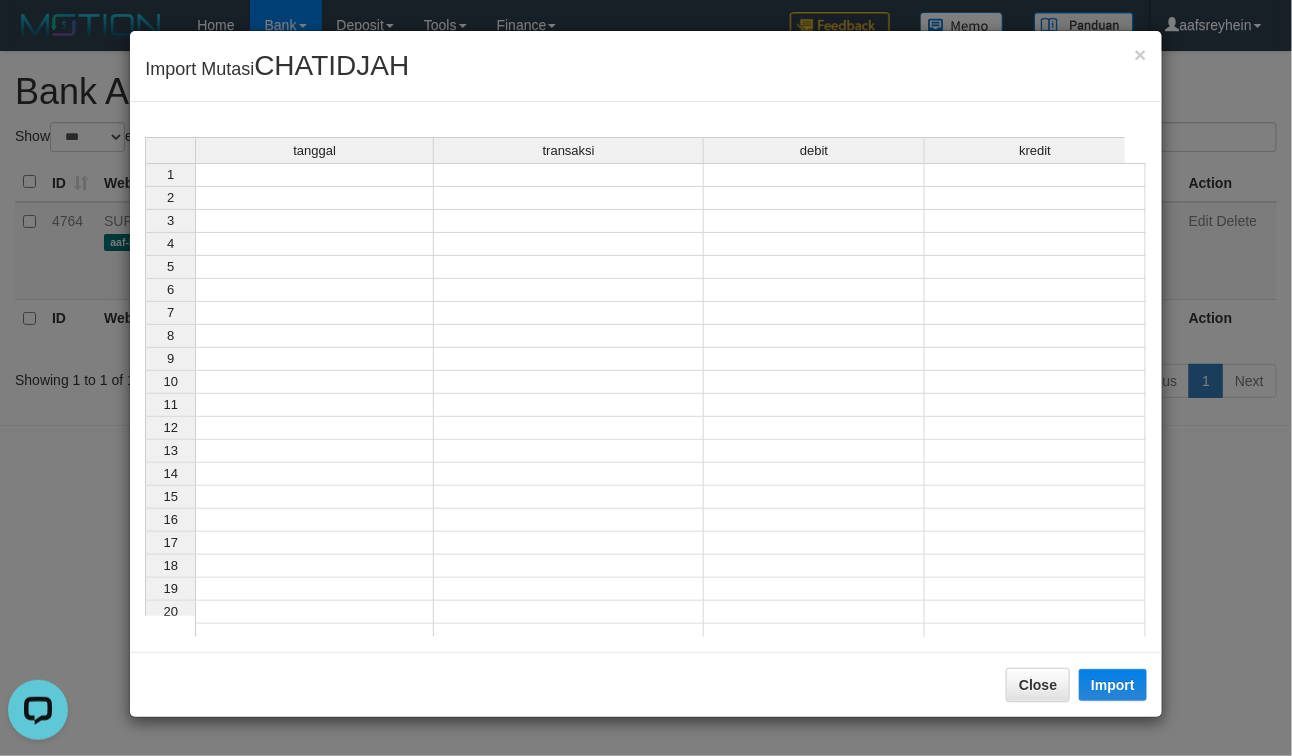click at bounding box center (314, 175) 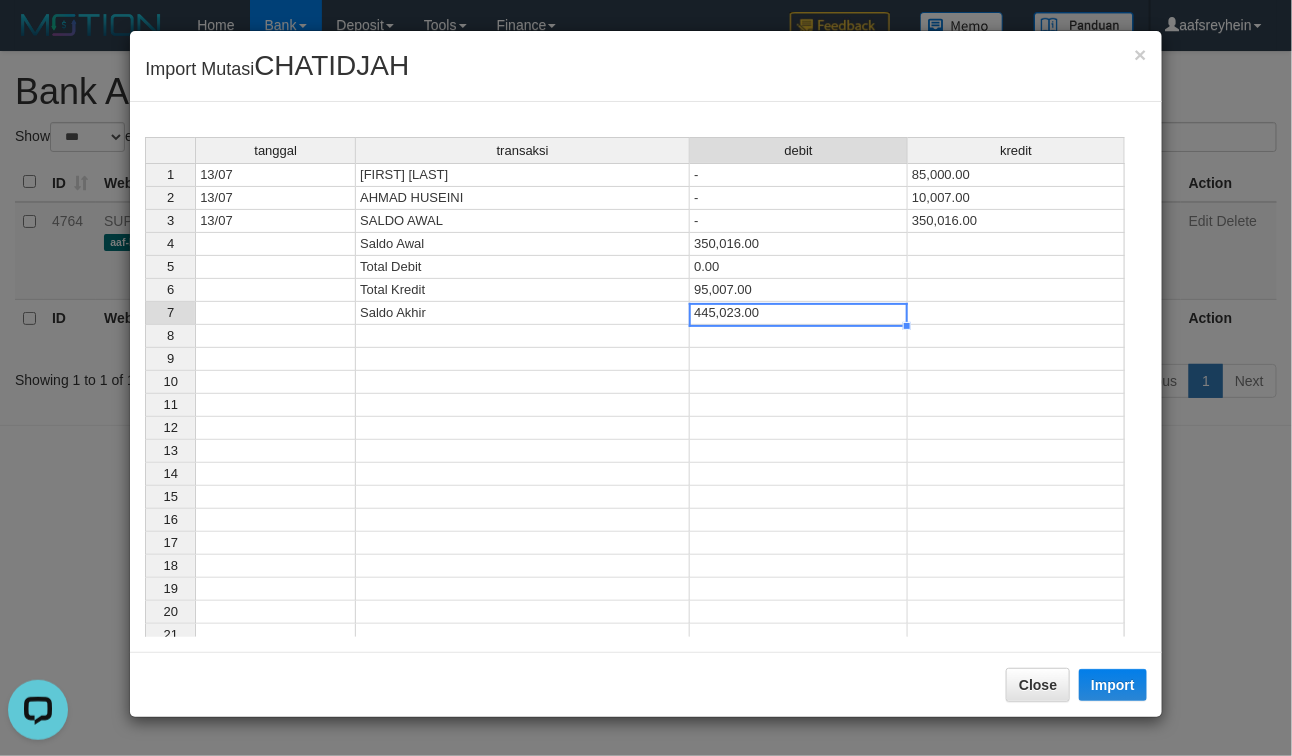 click on "445,023.00" at bounding box center (799, 313) 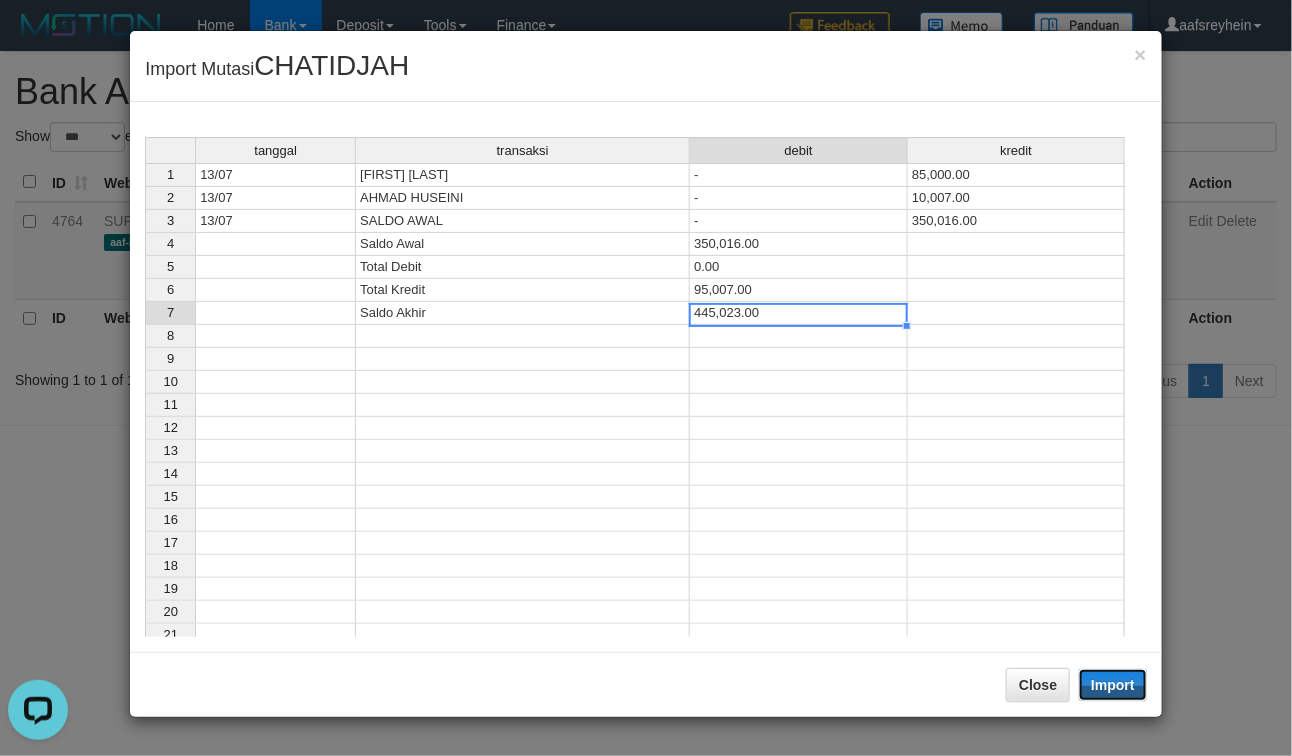 drag, startPoint x: 1110, startPoint y: 688, endPoint x: 1097, endPoint y: 711, distance: 26.41969 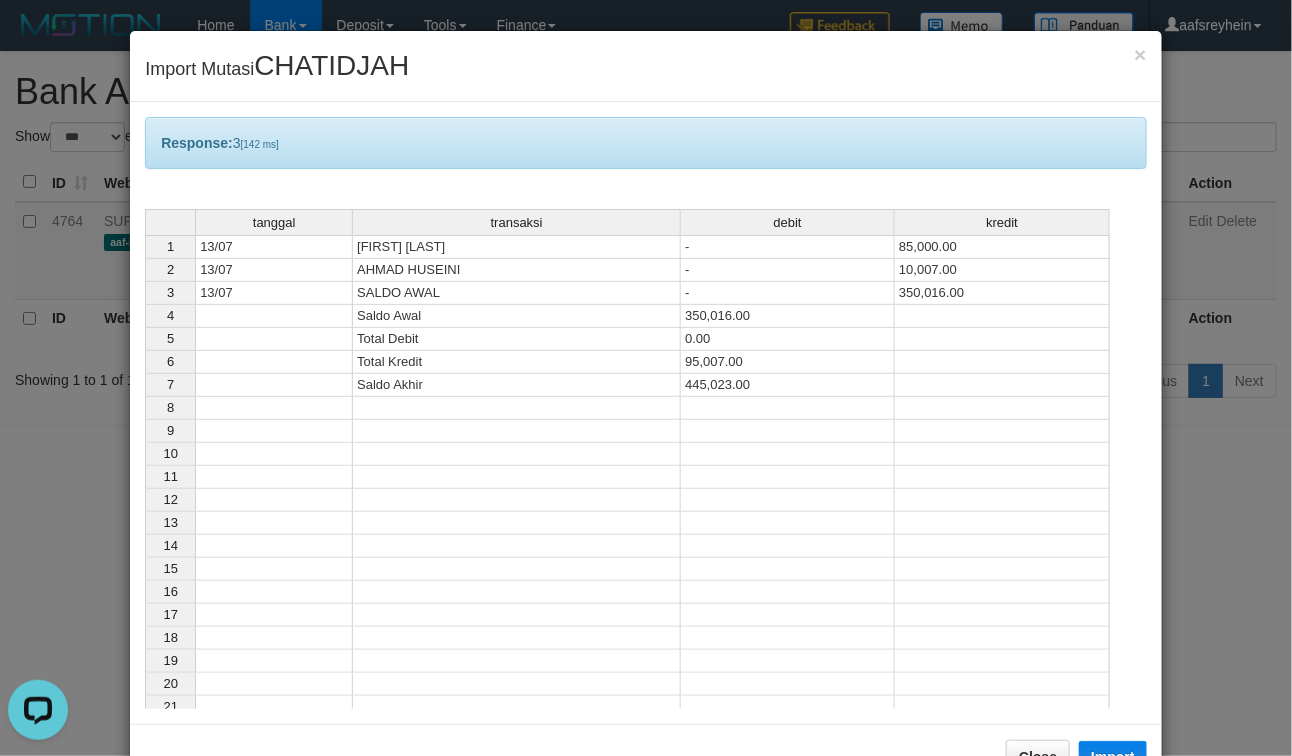drag, startPoint x: 688, startPoint y: 591, endPoint x: 692, endPoint y: 581, distance: 10.770329 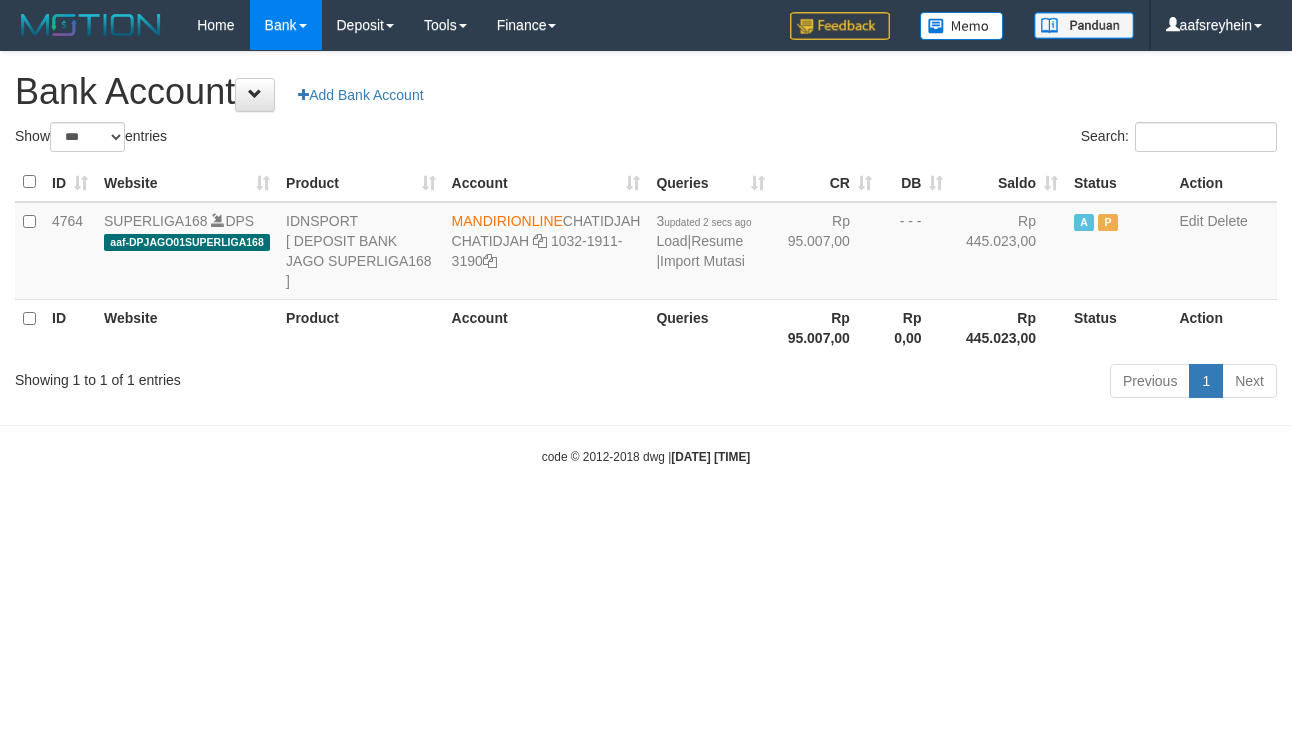 select on "***" 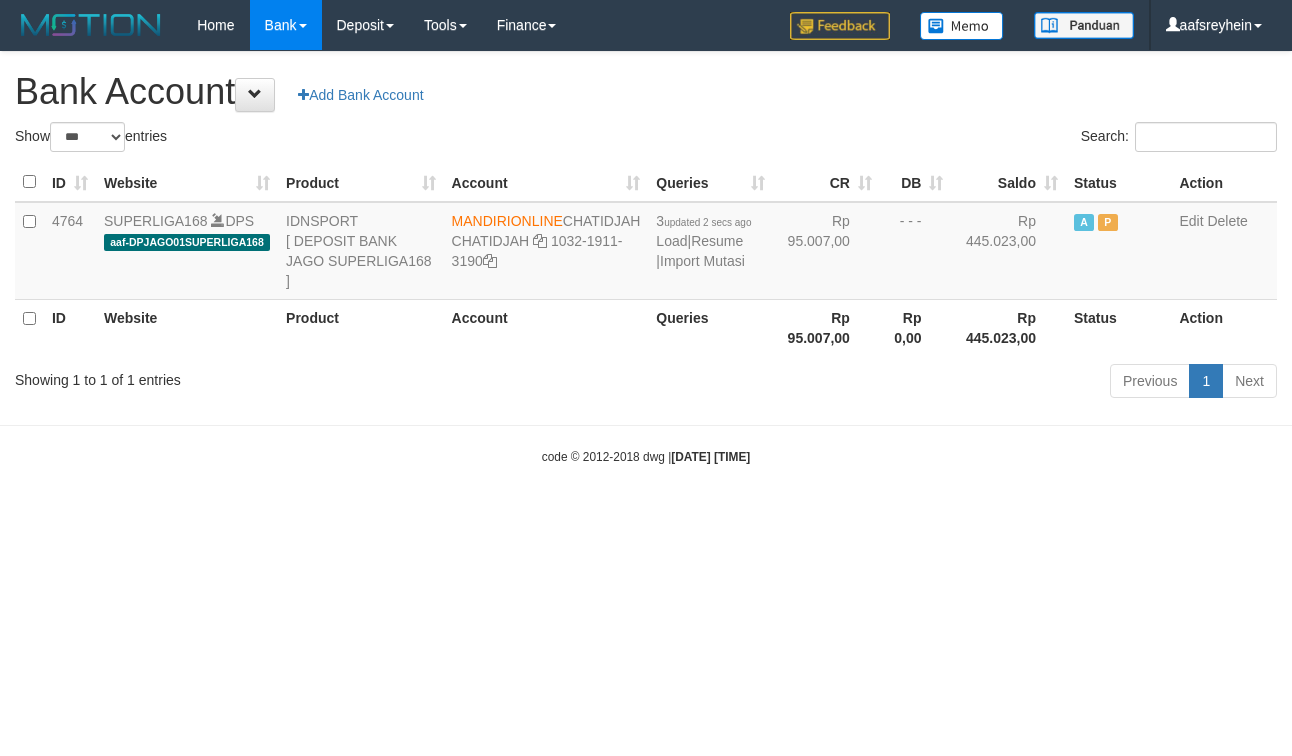 scroll, scrollTop: 0, scrollLeft: 0, axis: both 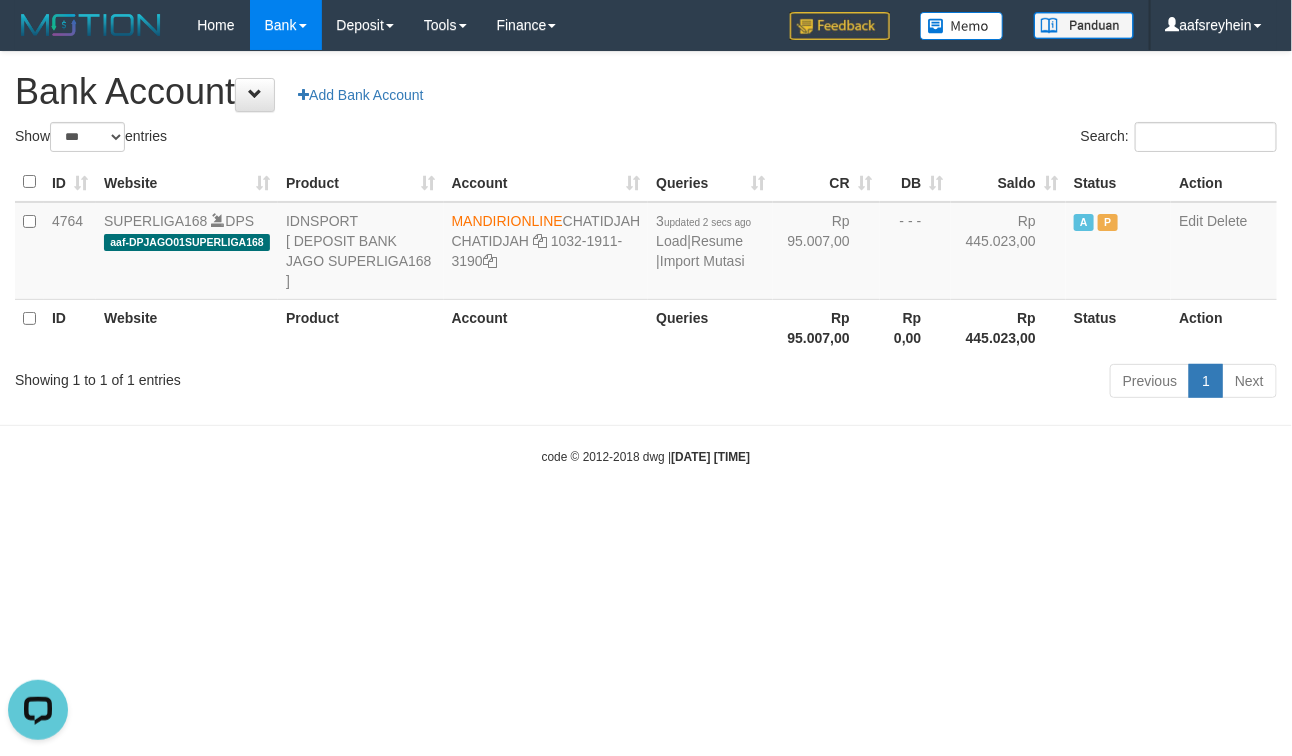 click on "Toggle navigation
Home
Bank
Account List
Load
By Website
Group
[ISPORT]													SUPERLIGA168
By Load Group (DPS)" at bounding box center (646, 258) 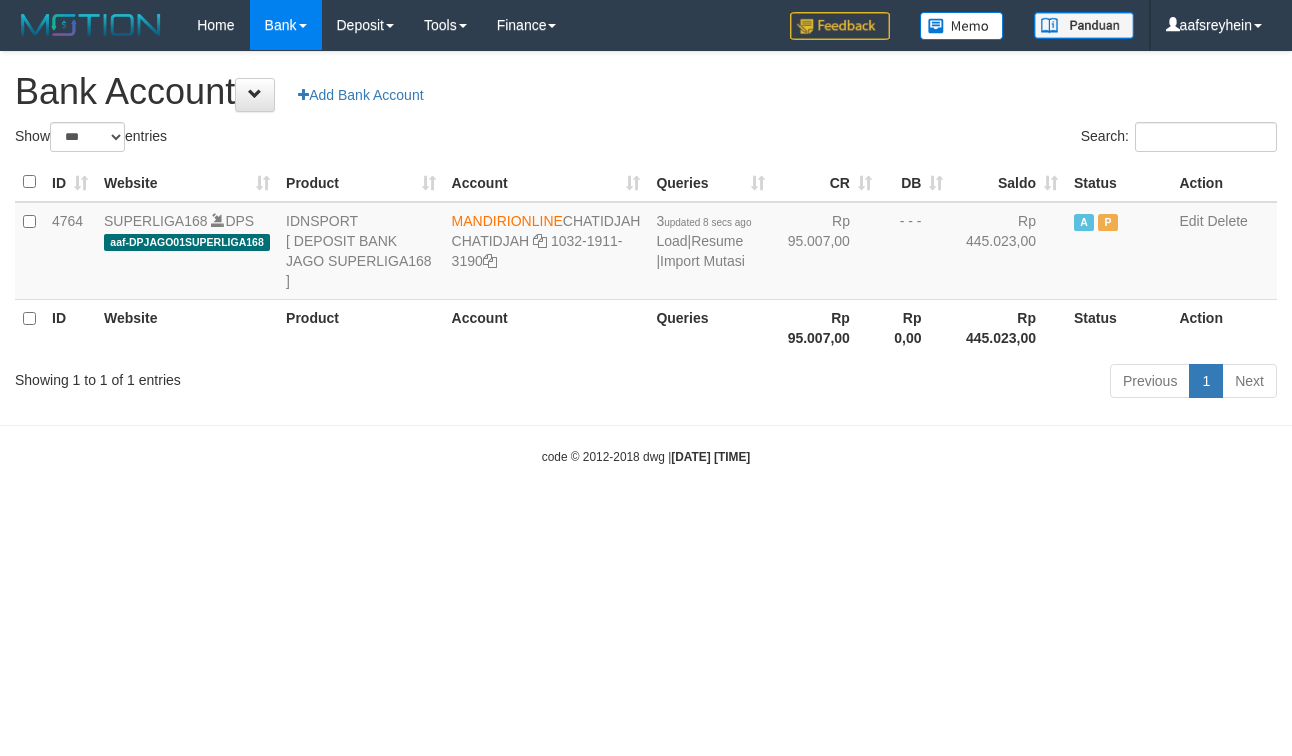select on "***" 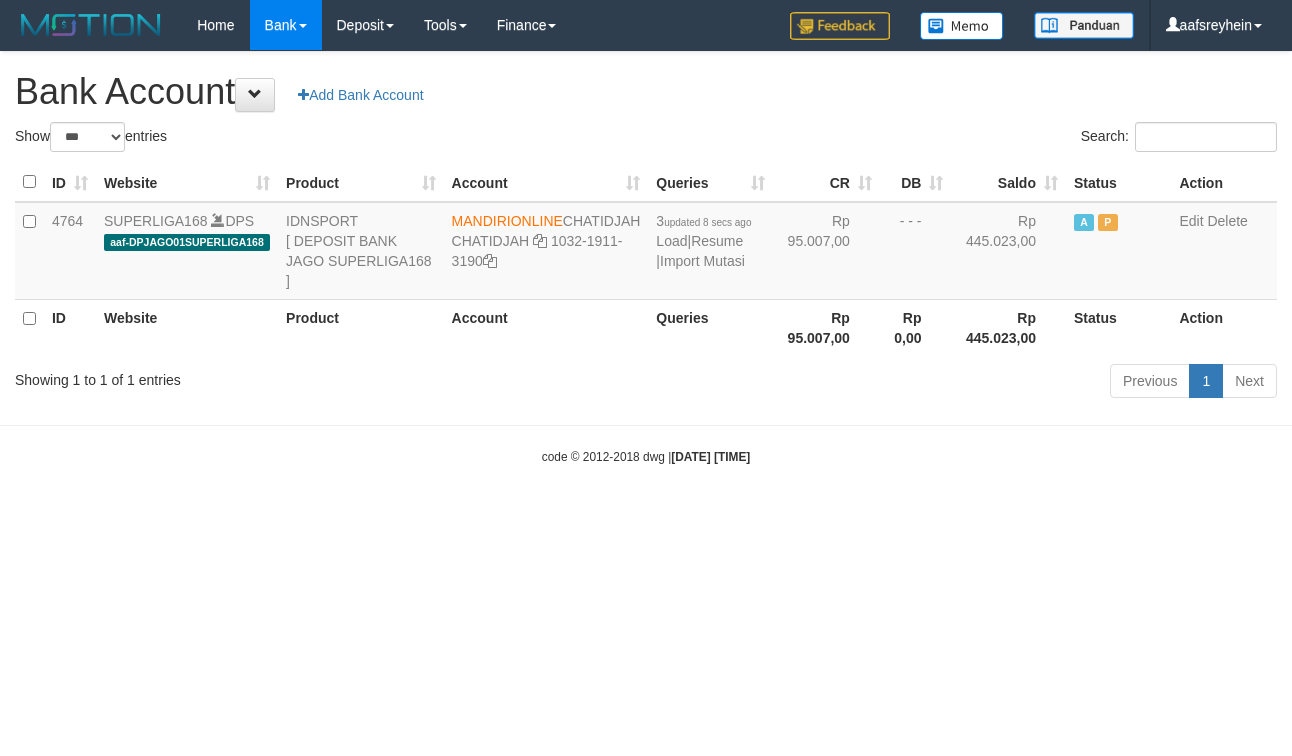 scroll, scrollTop: 0, scrollLeft: 0, axis: both 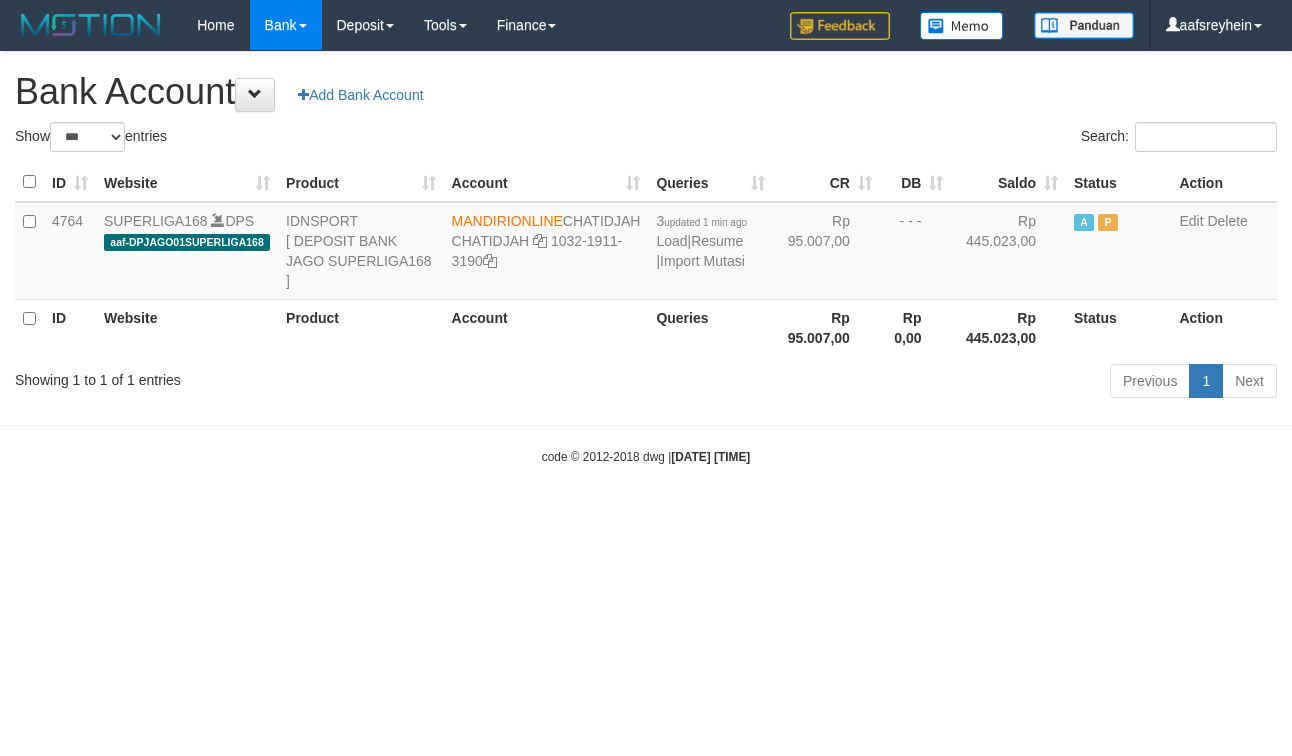 select on "***" 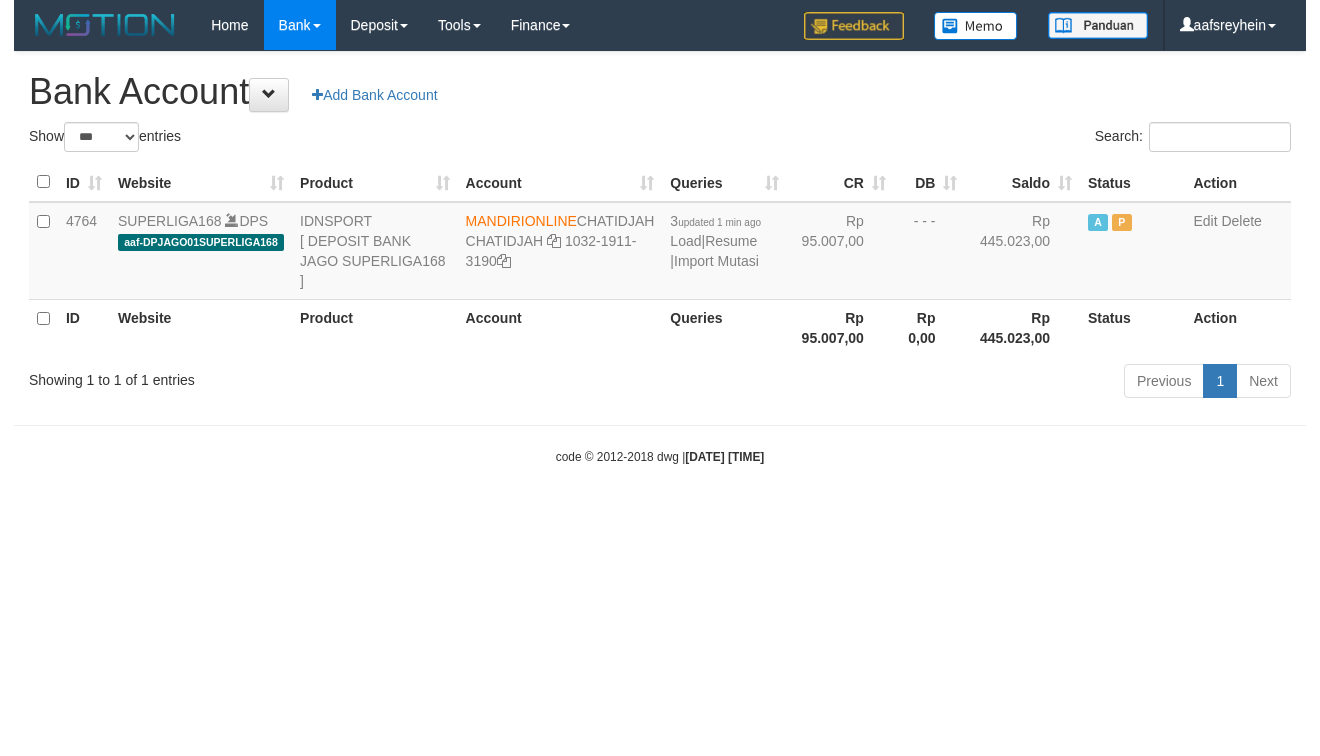 scroll, scrollTop: 0, scrollLeft: 0, axis: both 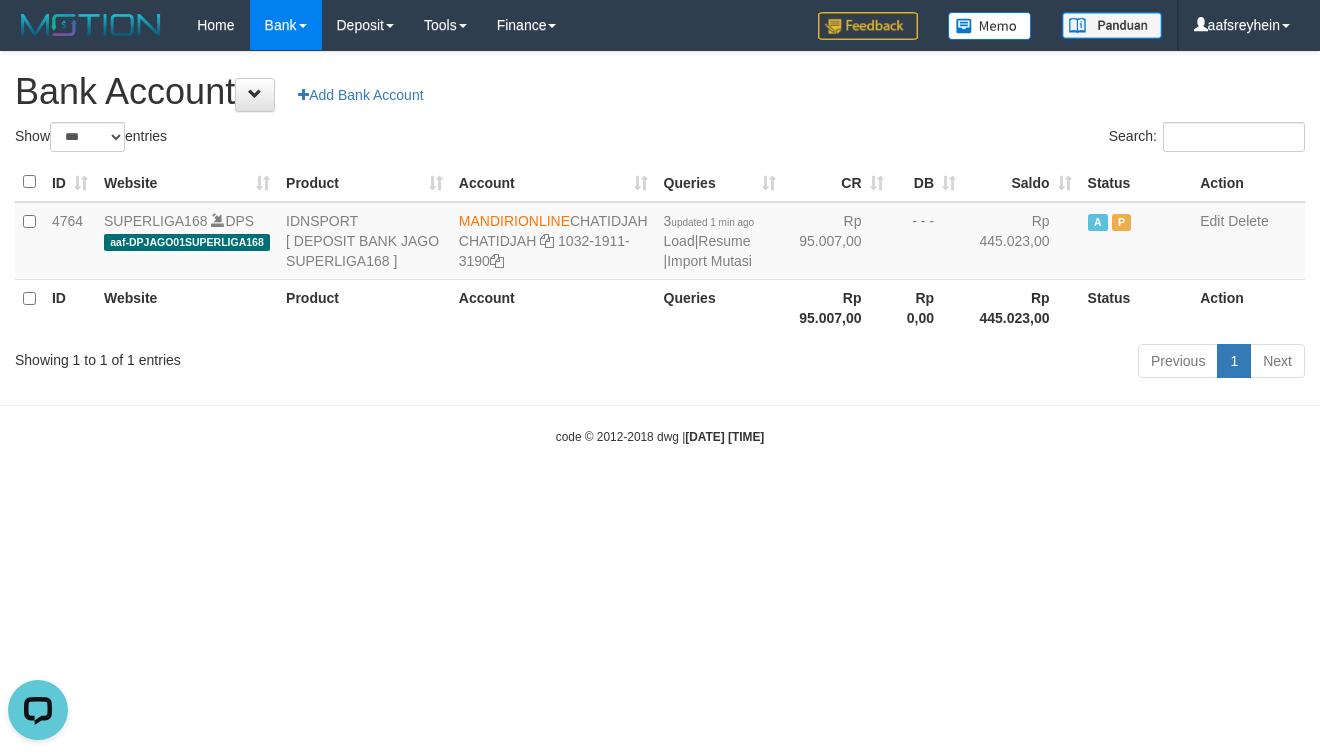 click on "Toggle navigation
Home
Bank
Account List
Load
By Website
Group
[ISPORT]													SUPERLIGA168
By Load Group (DPS)
-" at bounding box center [660, 248] 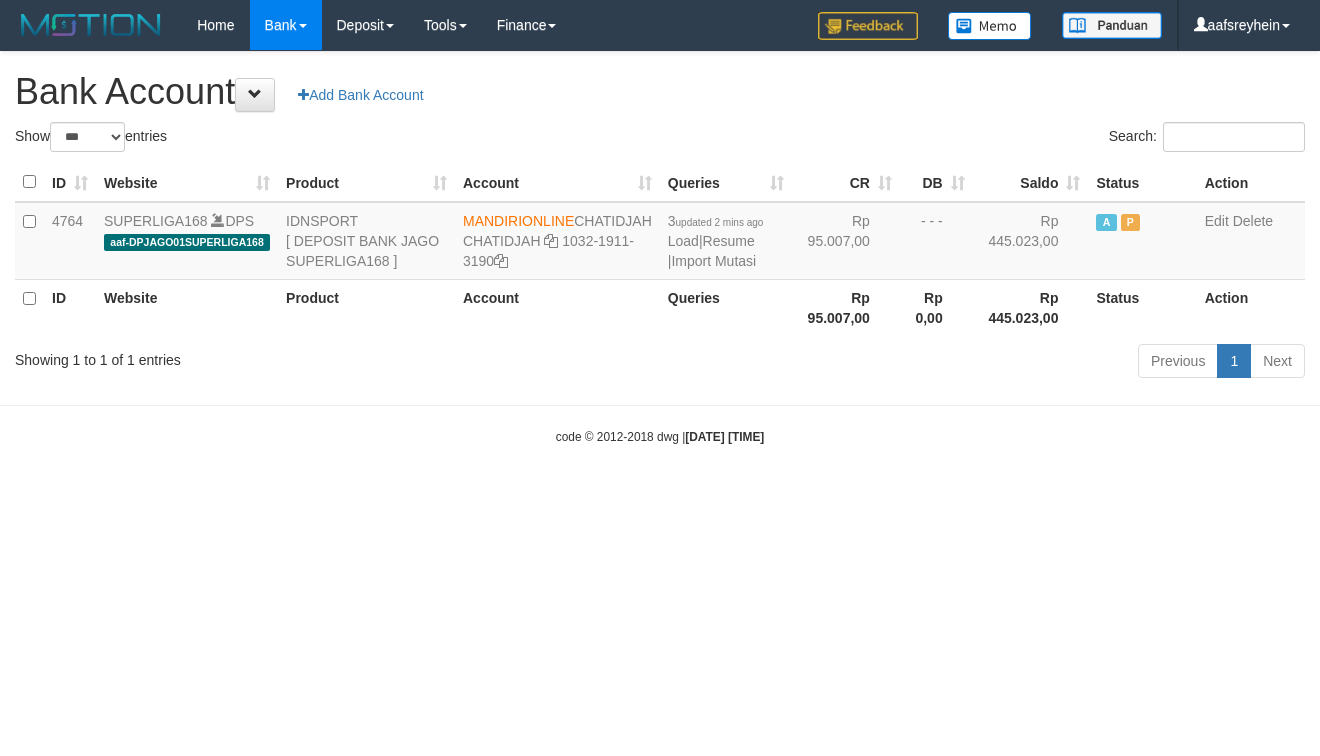 select on "***" 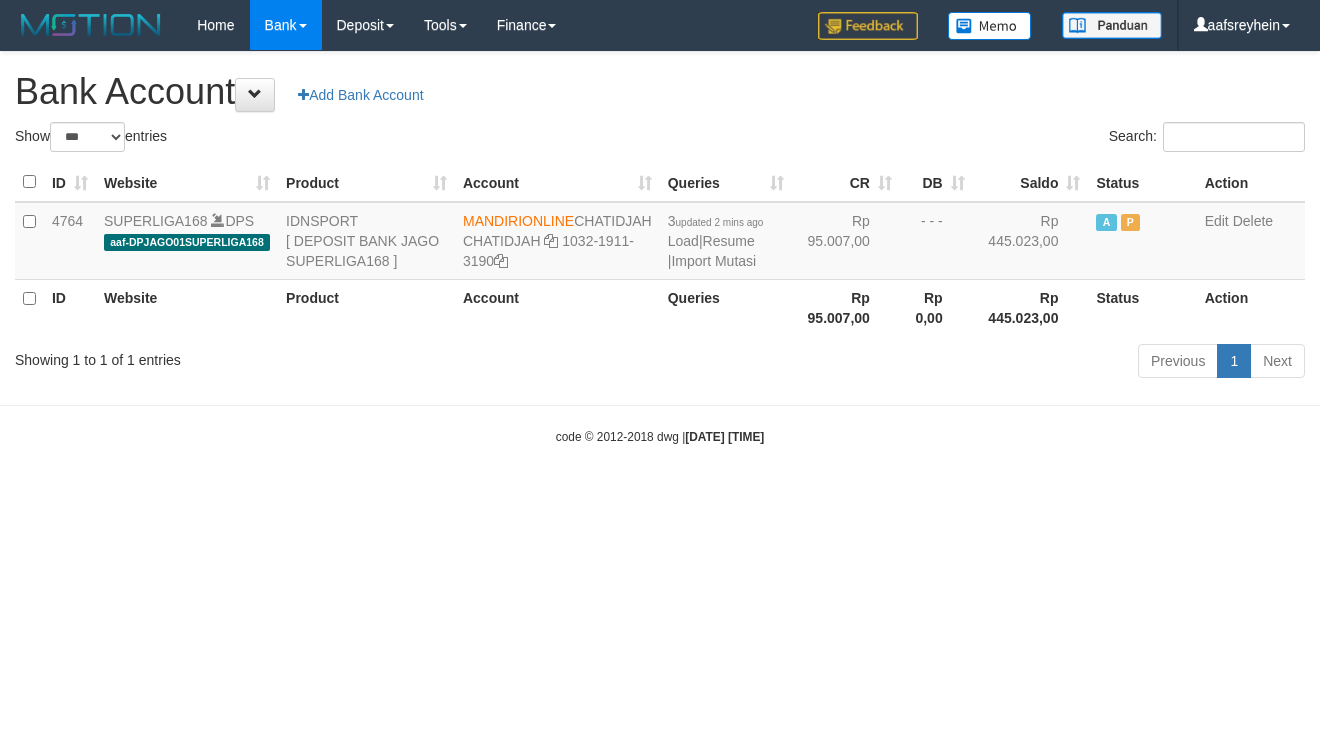 scroll, scrollTop: 0, scrollLeft: 0, axis: both 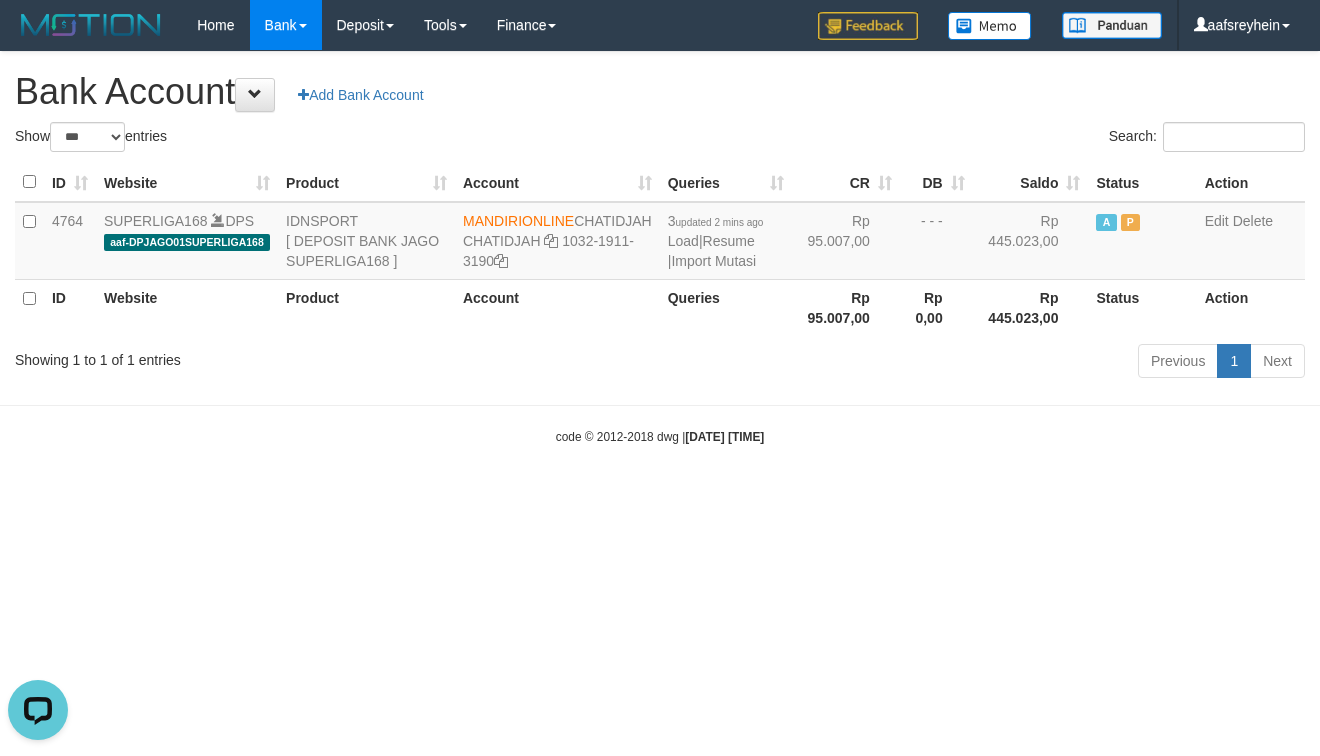 drag, startPoint x: 1196, startPoint y: 621, endPoint x: 1160, endPoint y: 620, distance: 36.013885 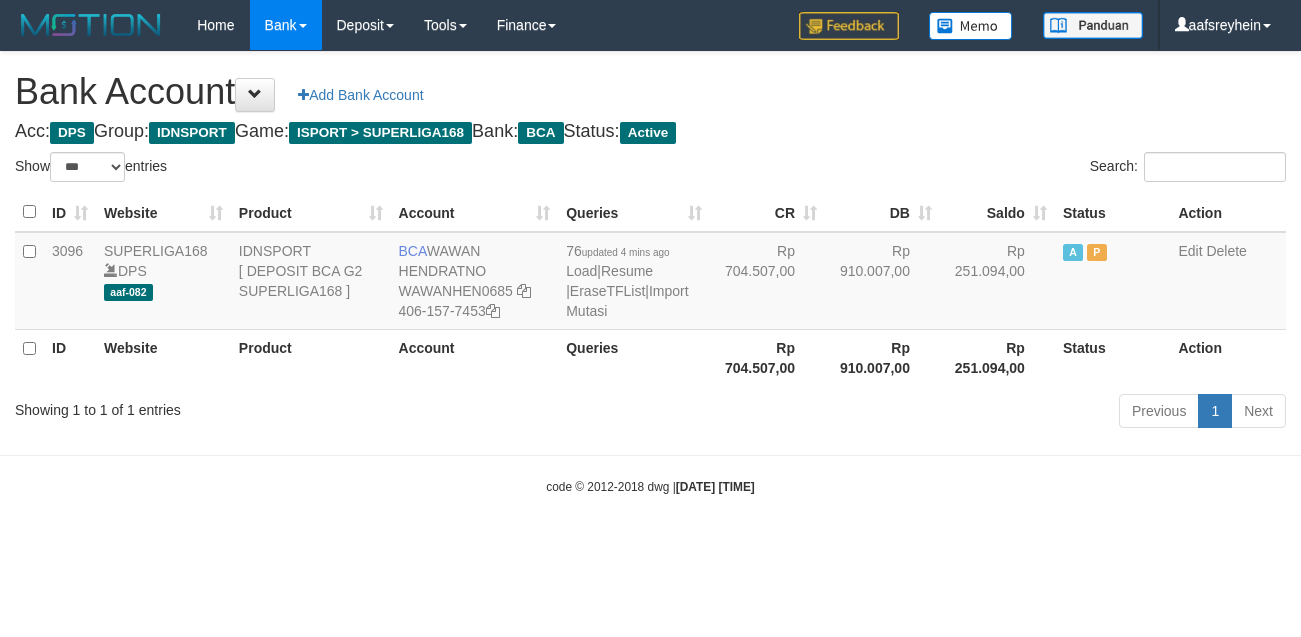 select on "***" 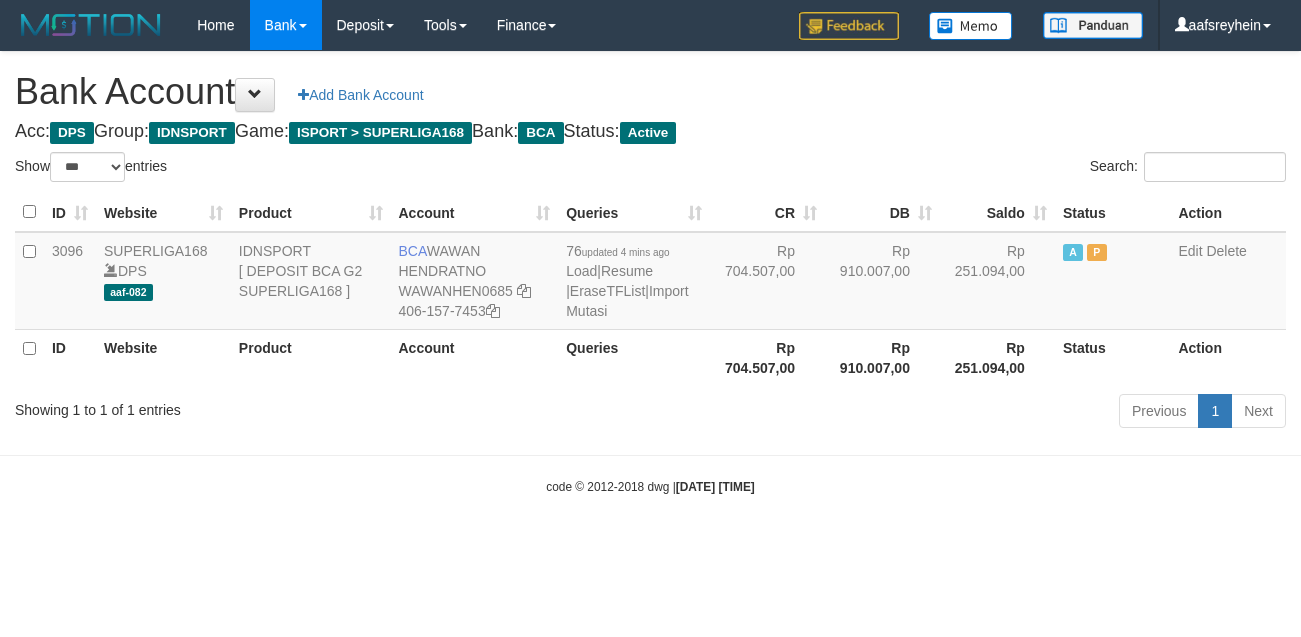 scroll, scrollTop: 0, scrollLeft: 0, axis: both 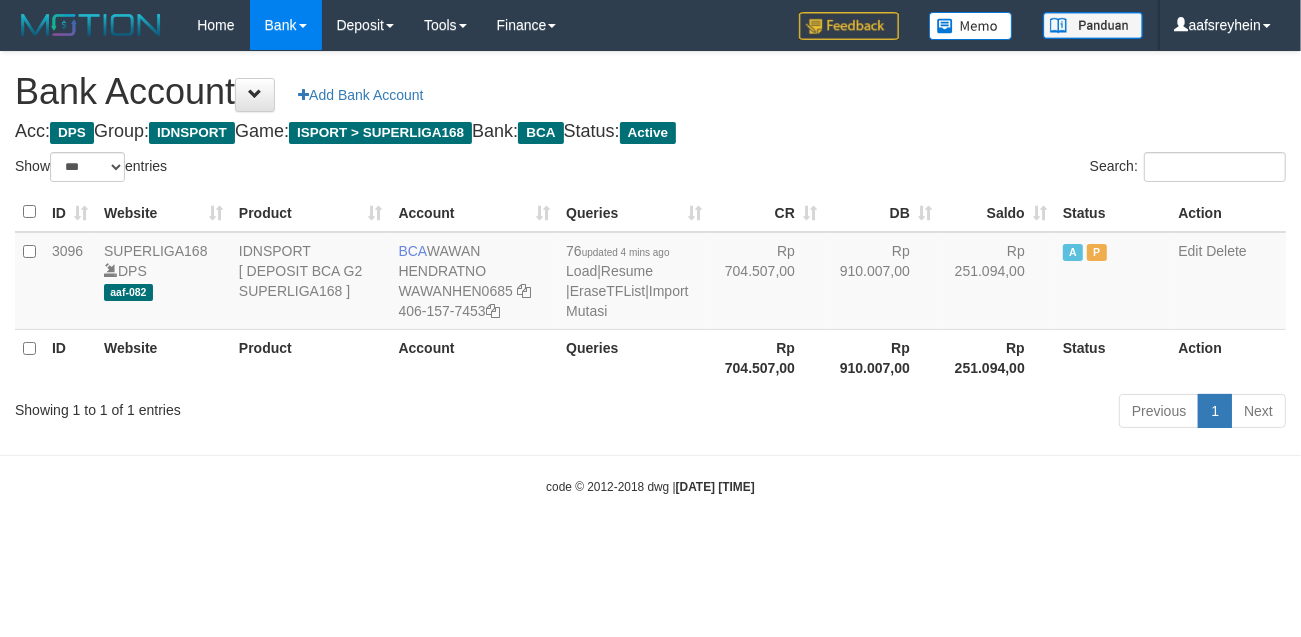 click on "Toggle navigation
Home
Bank
Account List
Load
By Website
Group
[ISPORT]													SUPERLIGA168
By Load Group (DPS)
-" at bounding box center [650, 273] 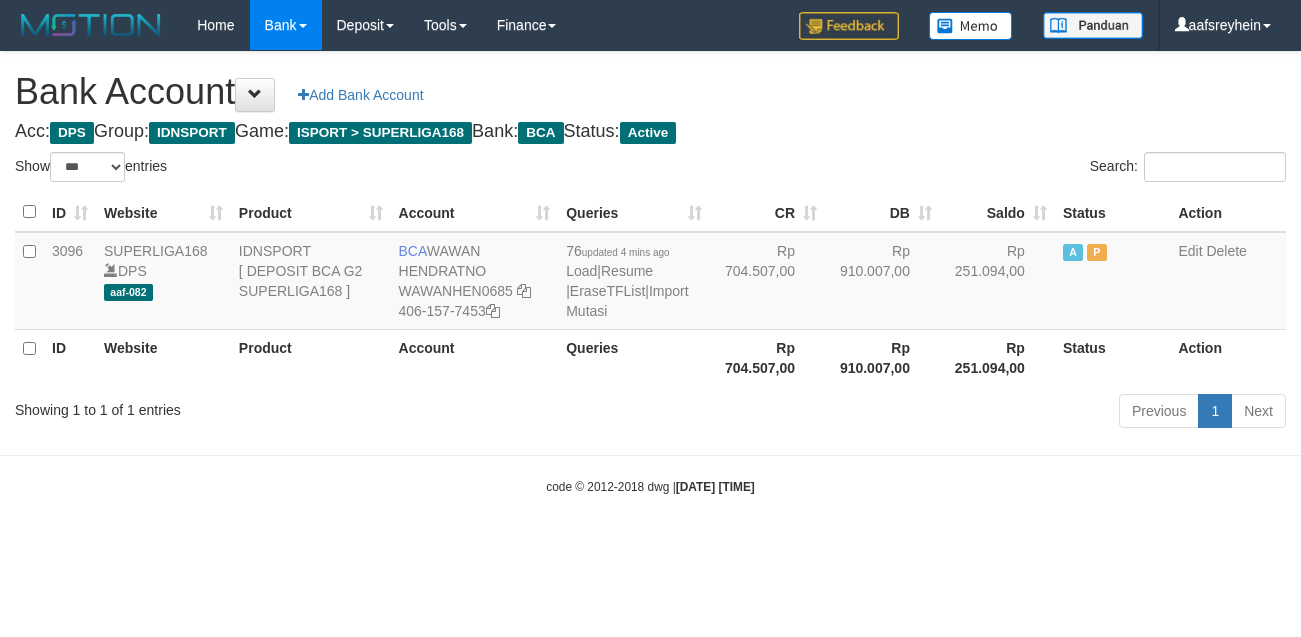 select on "***" 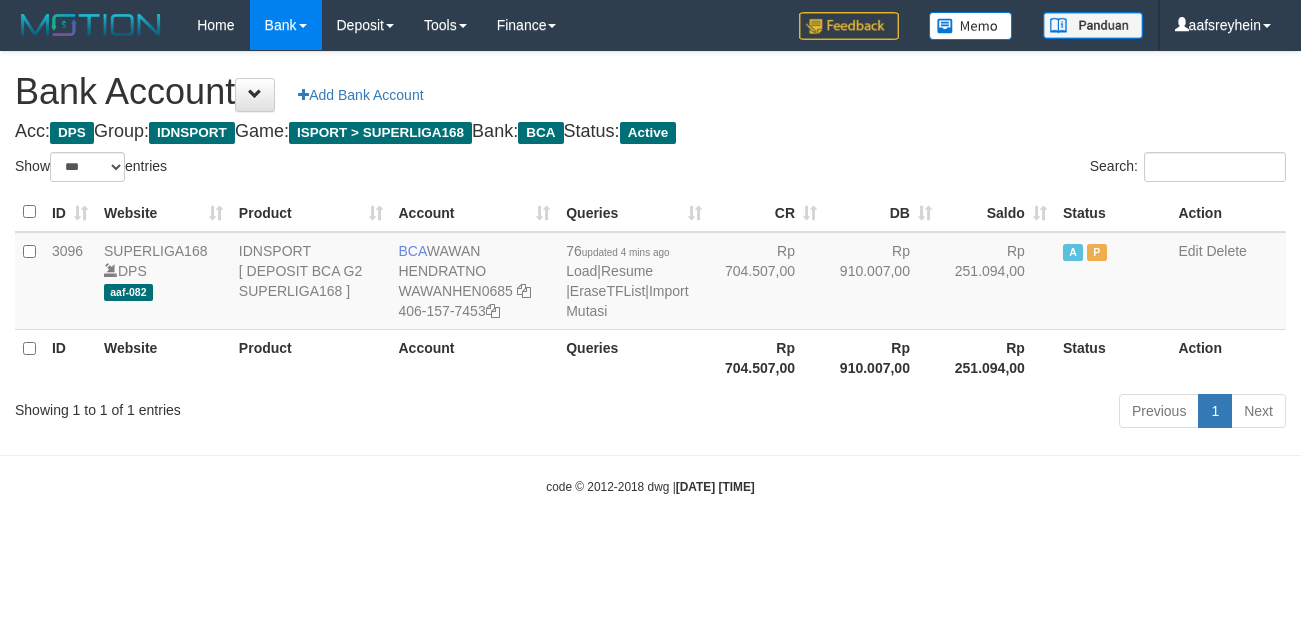 scroll, scrollTop: 0, scrollLeft: 0, axis: both 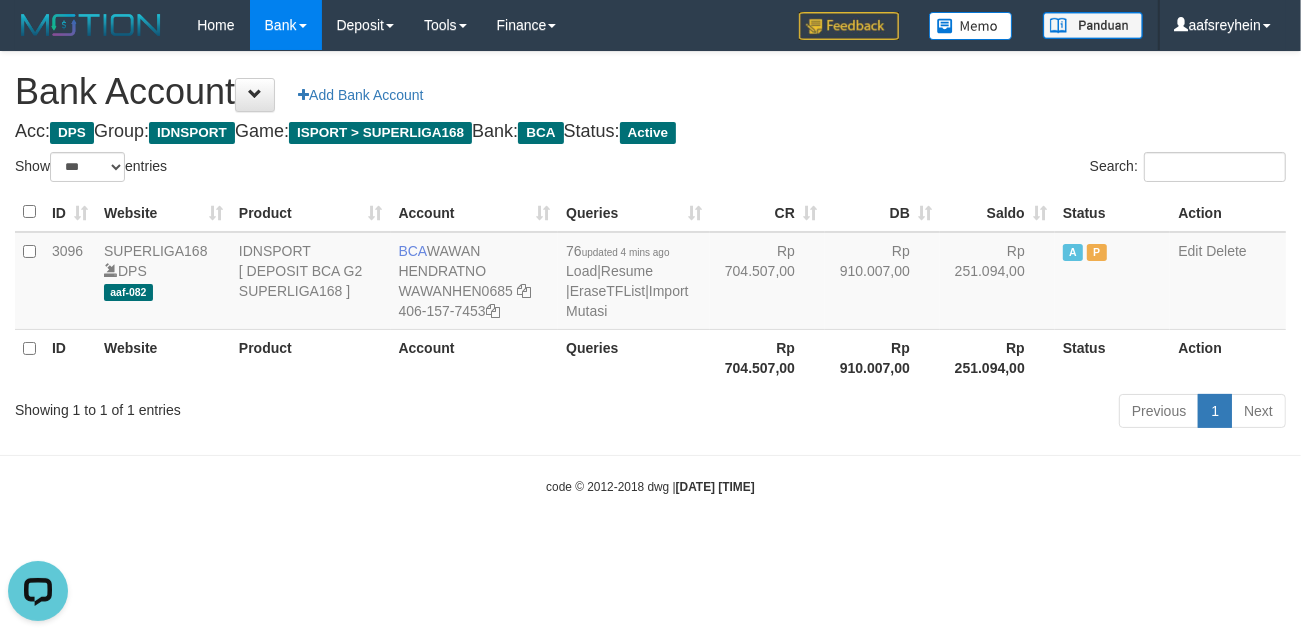 drag, startPoint x: 658, startPoint y: 212, endPoint x: 656, endPoint y: 230, distance: 18.110771 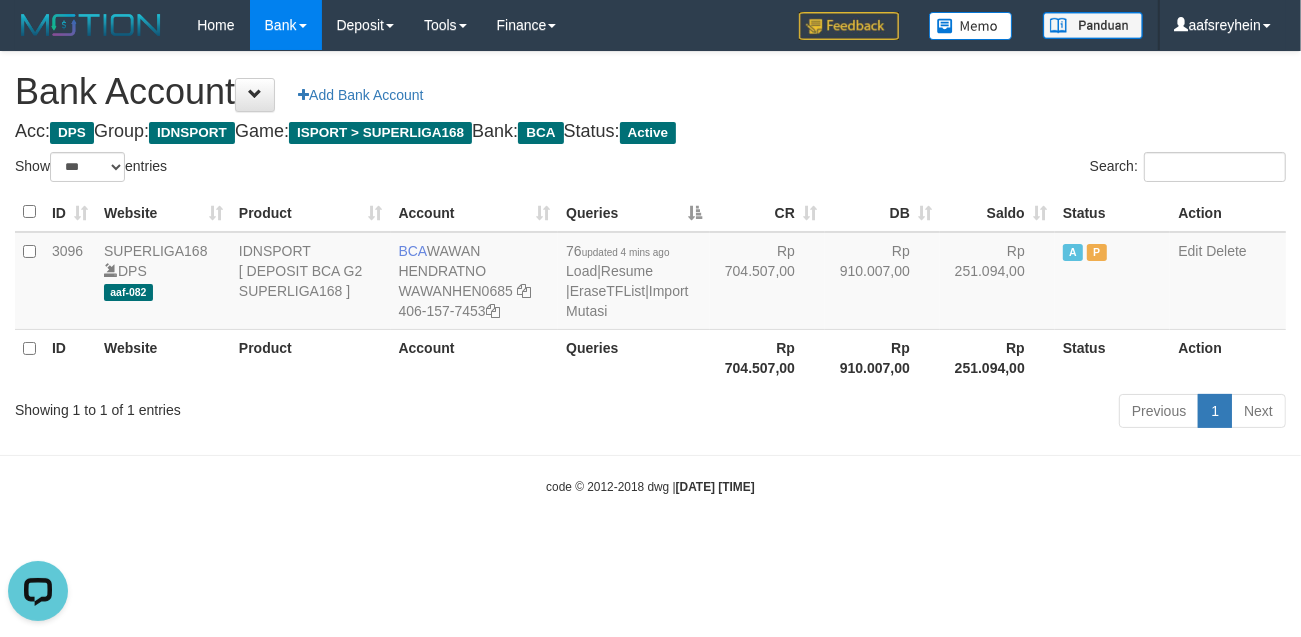 click on "Toggle navigation
Home
Bank
Account List
Load
By Website
Group
[ISPORT]													SUPERLIGA168
By Load Group (DPS)
-" at bounding box center (650, 273) 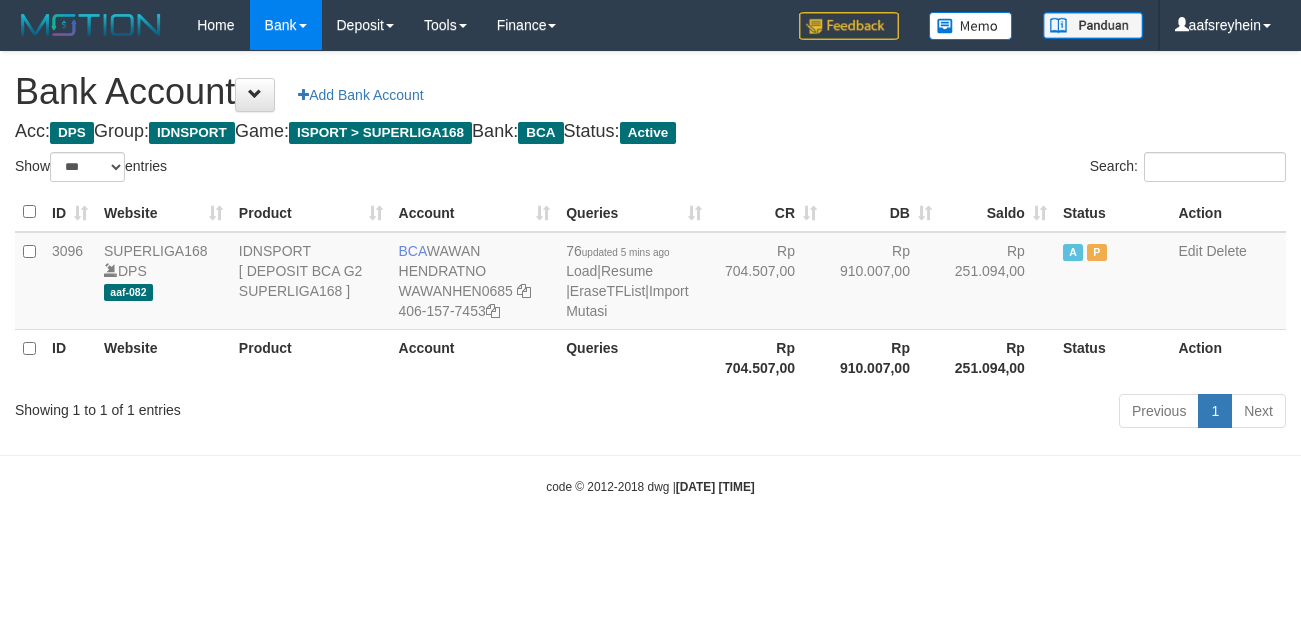 select on "***" 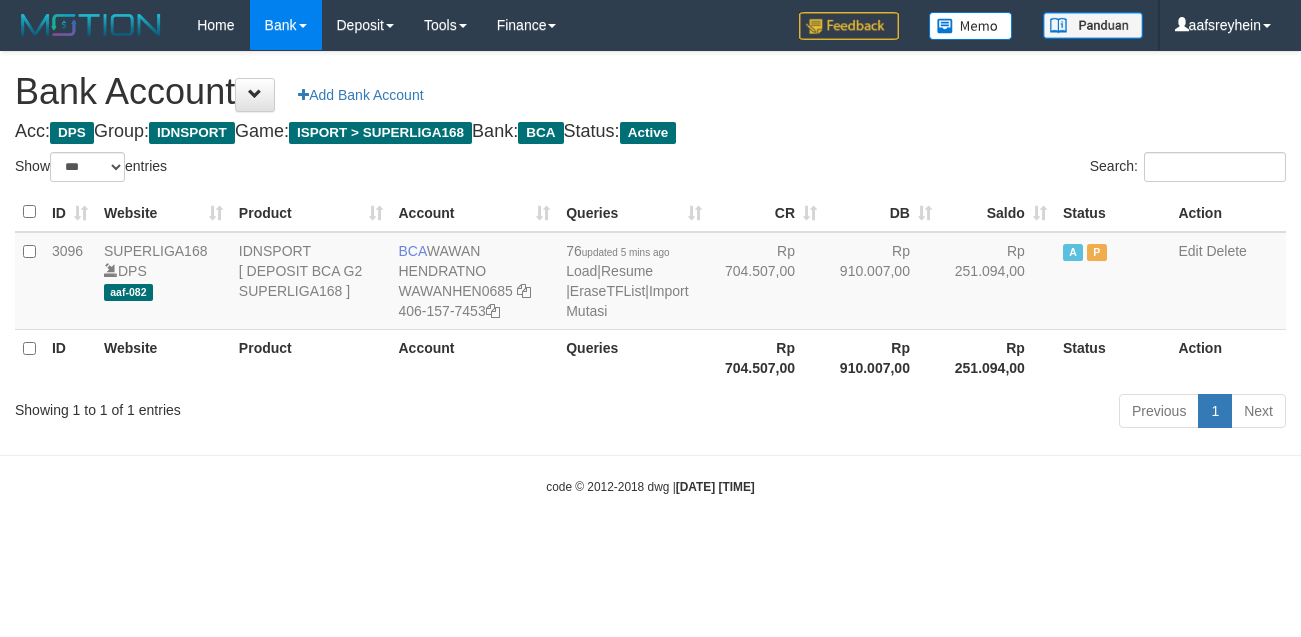 scroll, scrollTop: 0, scrollLeft: 0, axis: both 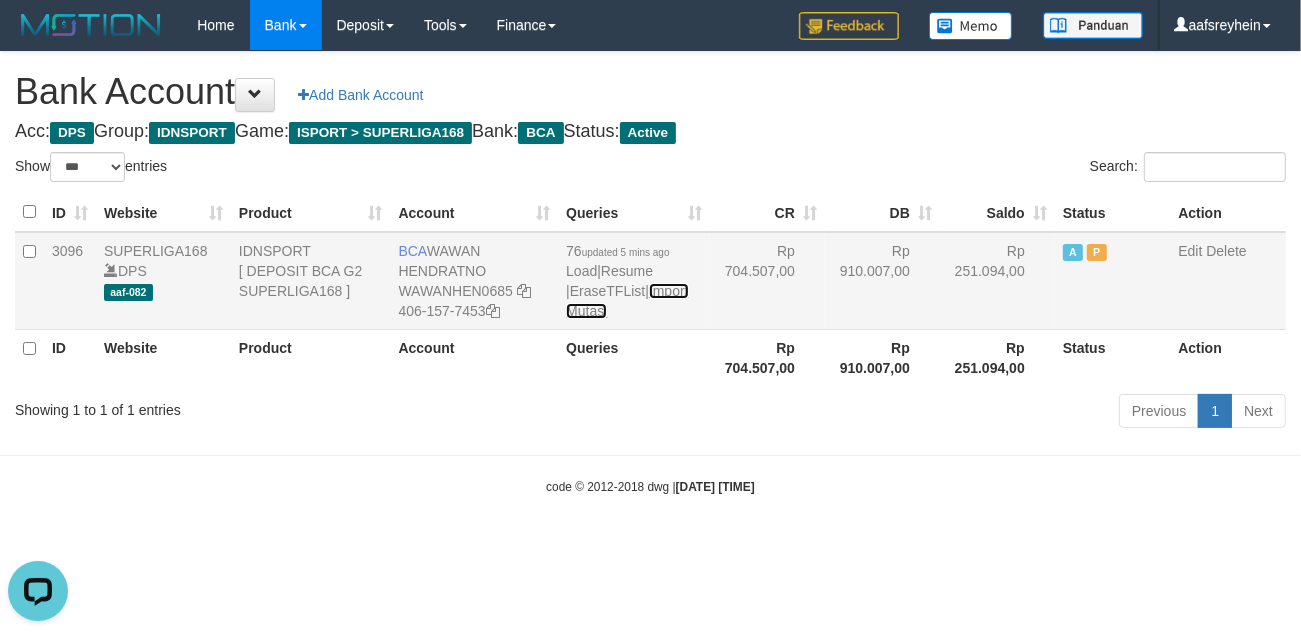click on "Import Mutasi" at bounding box center (627, 301) 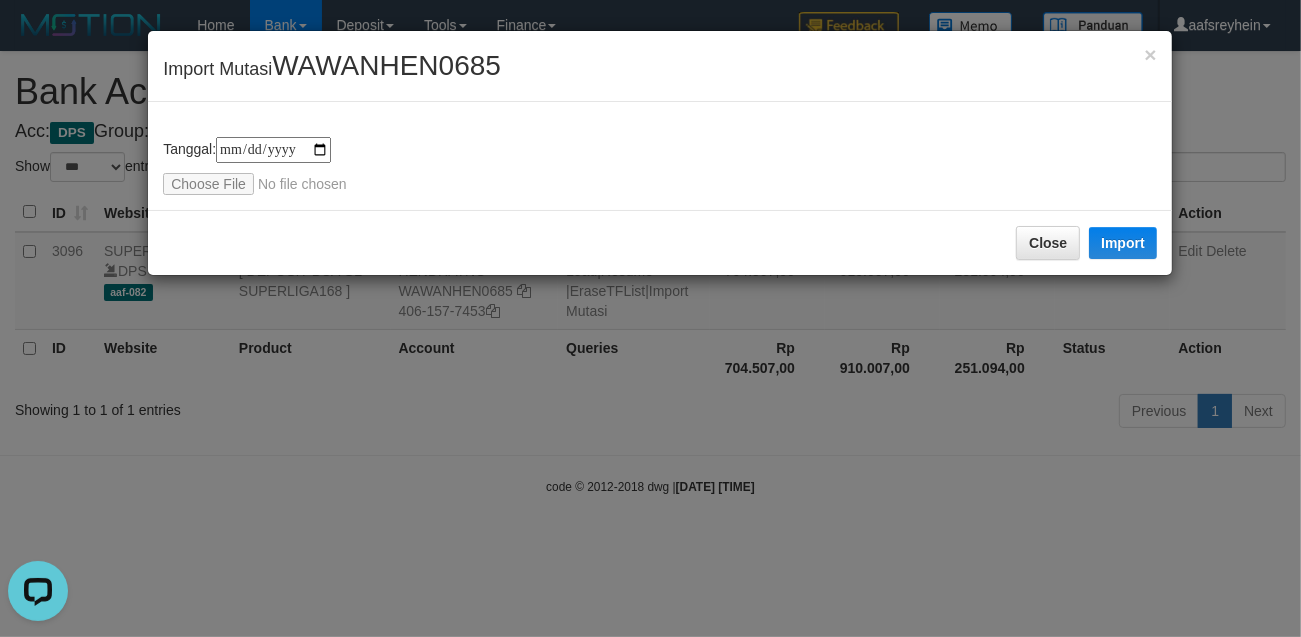 type on "**********" 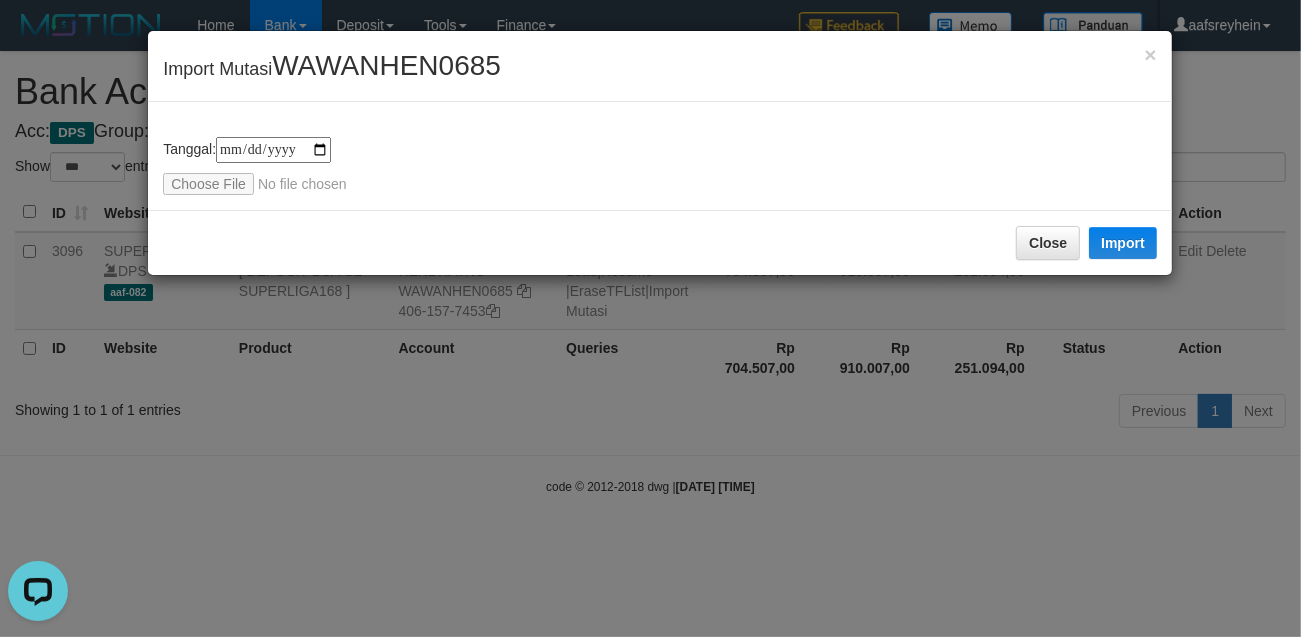 click on "**********" at bounding box center [650, 318] 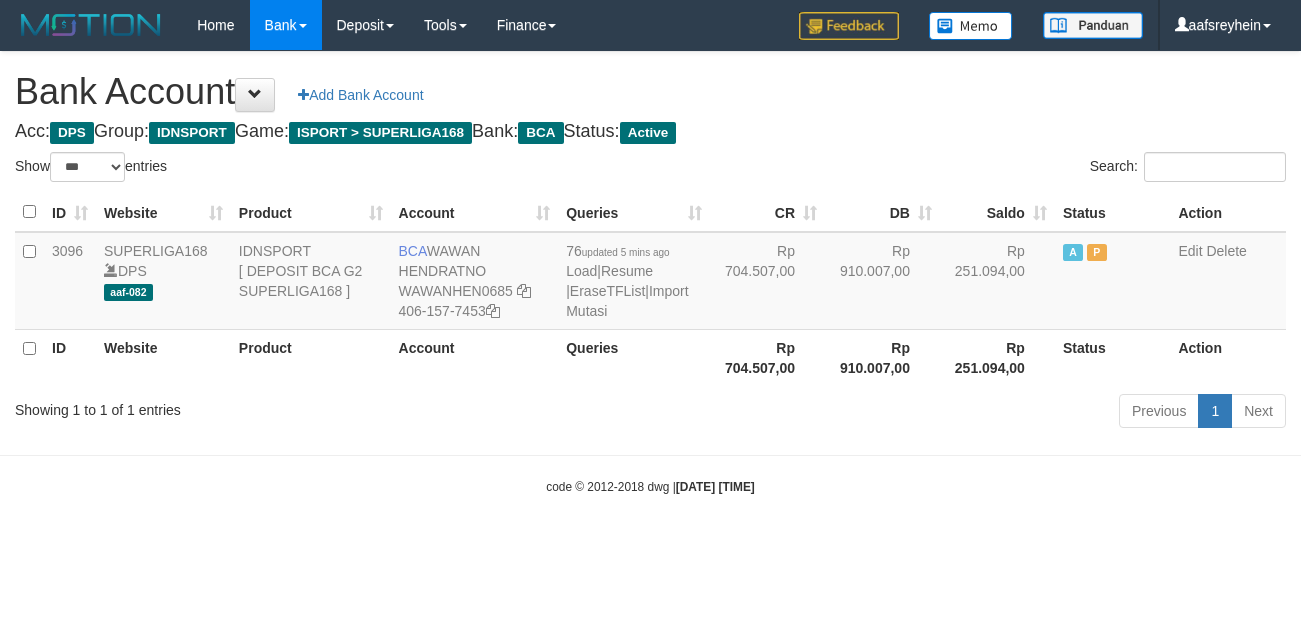 select on "***" 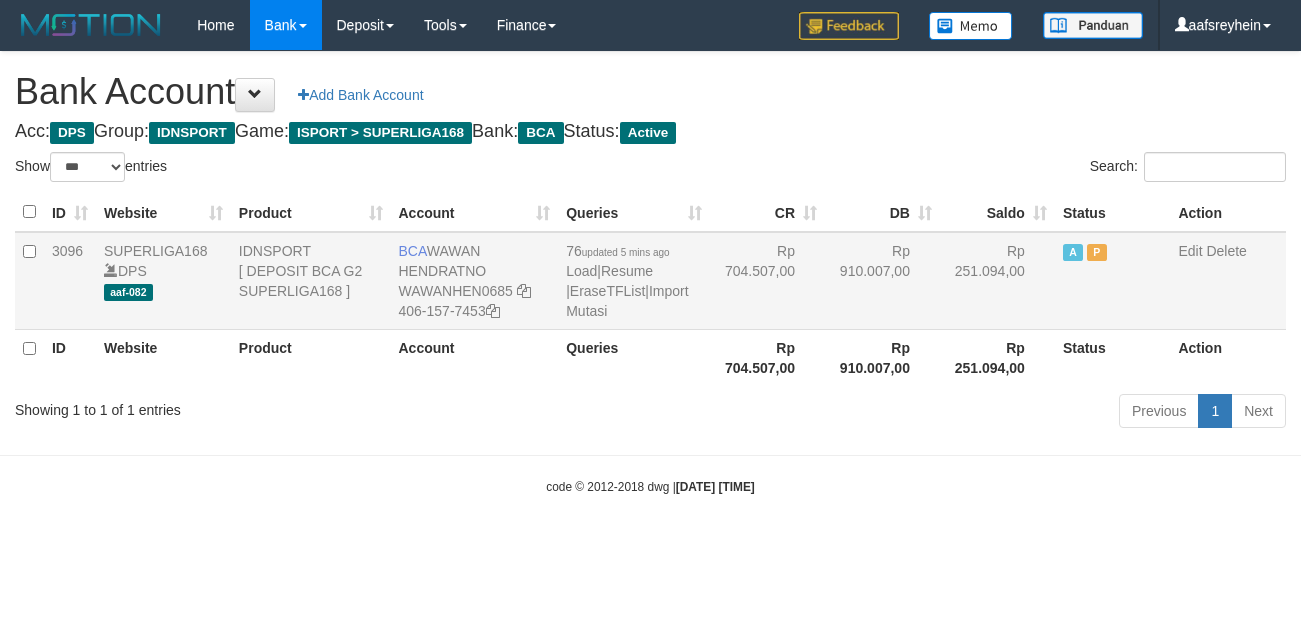 scroll, scrollTop: 0, scrollLeft: 0, axis: both 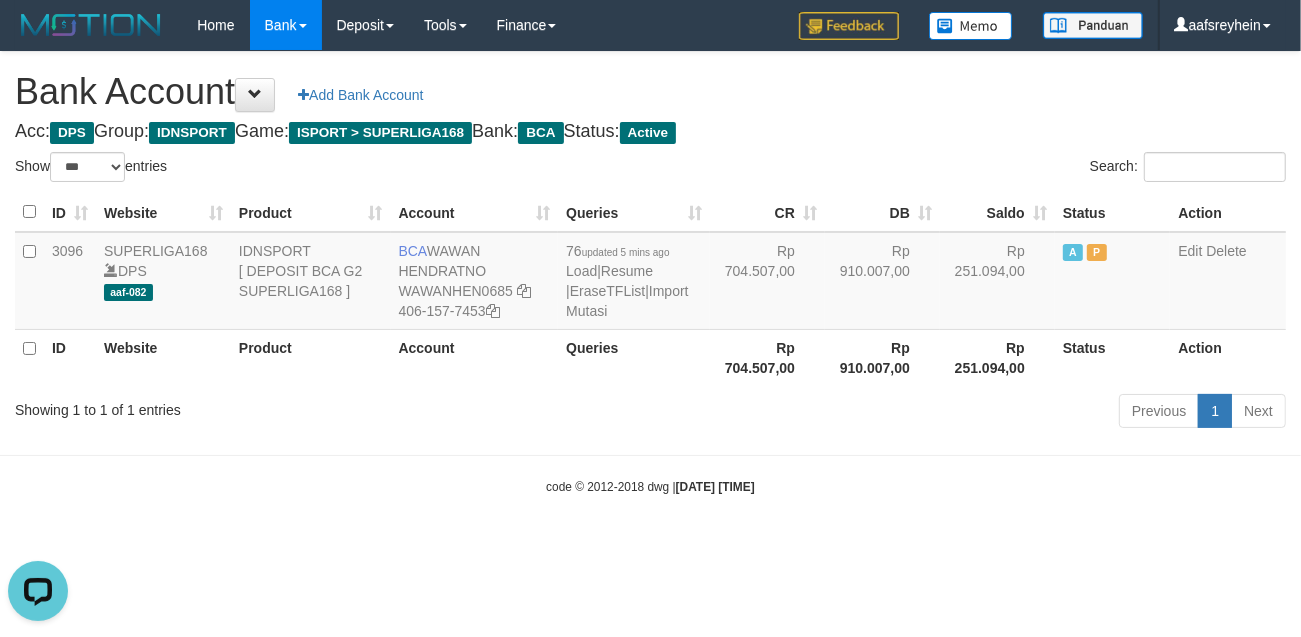 click on "Toggle navigation
Home
Bank
Account List
Load
By Website
Group
[ISPORT]													SUPERLIGA168
By Load Group (DPS)
-" at bounding box center (650, 273) 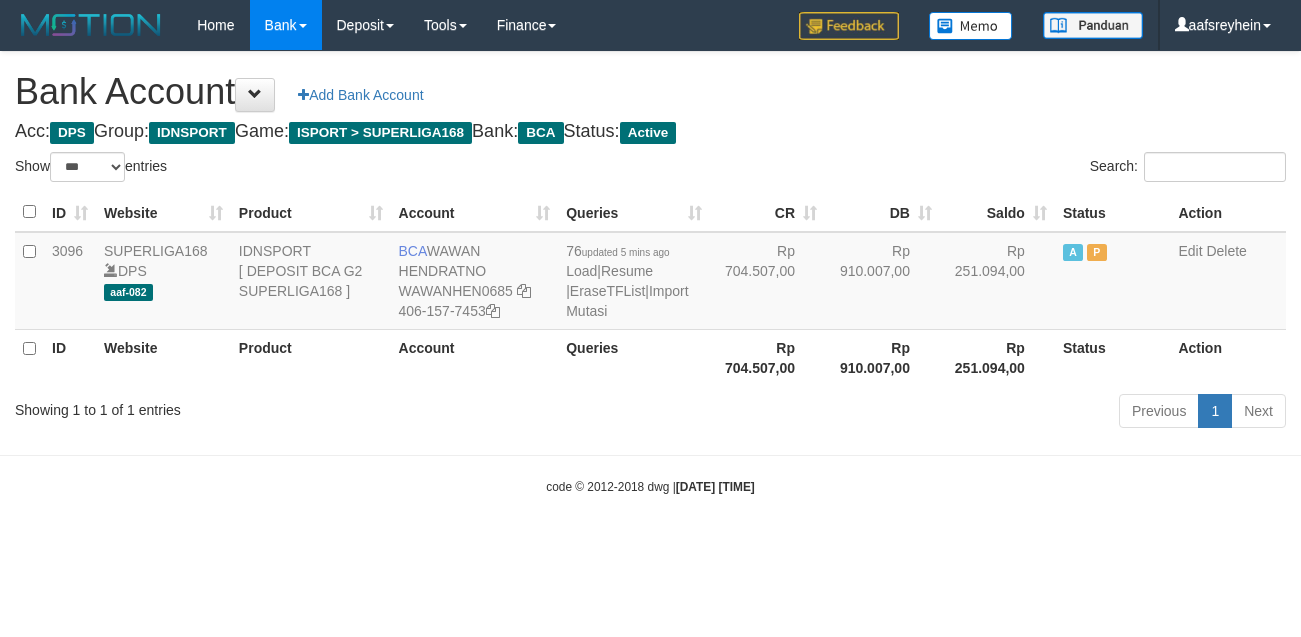 select on "***" 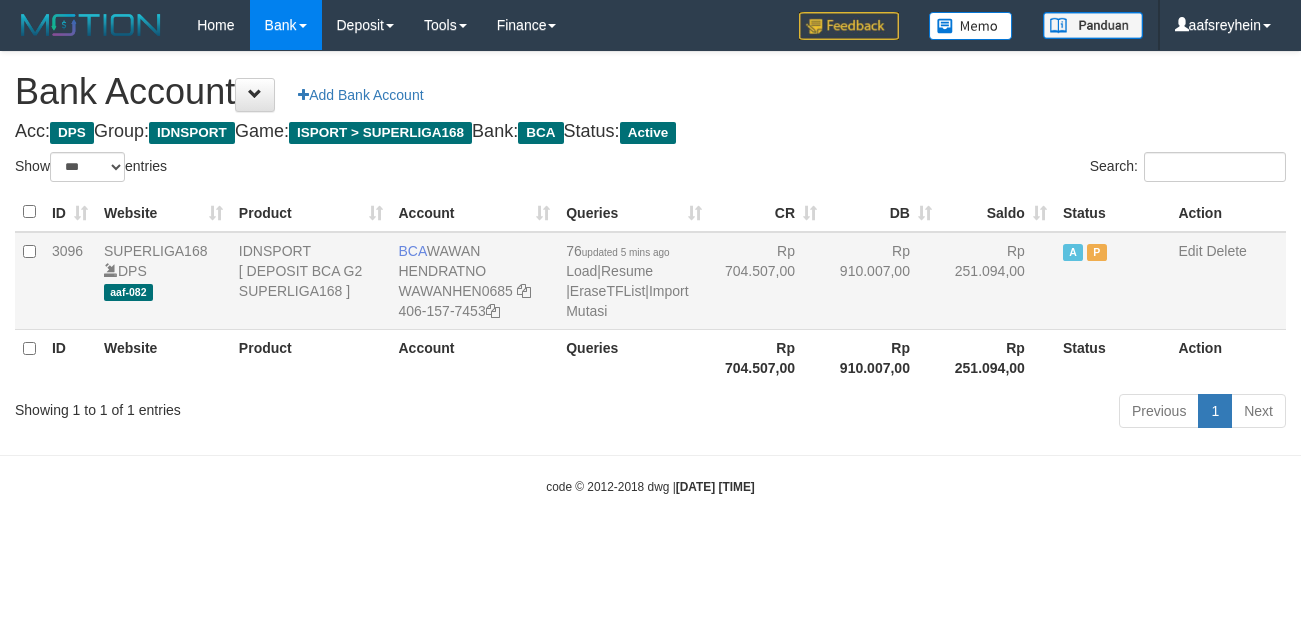 scroll, scrollTop: 0, scrollLeft: 0, axis: both 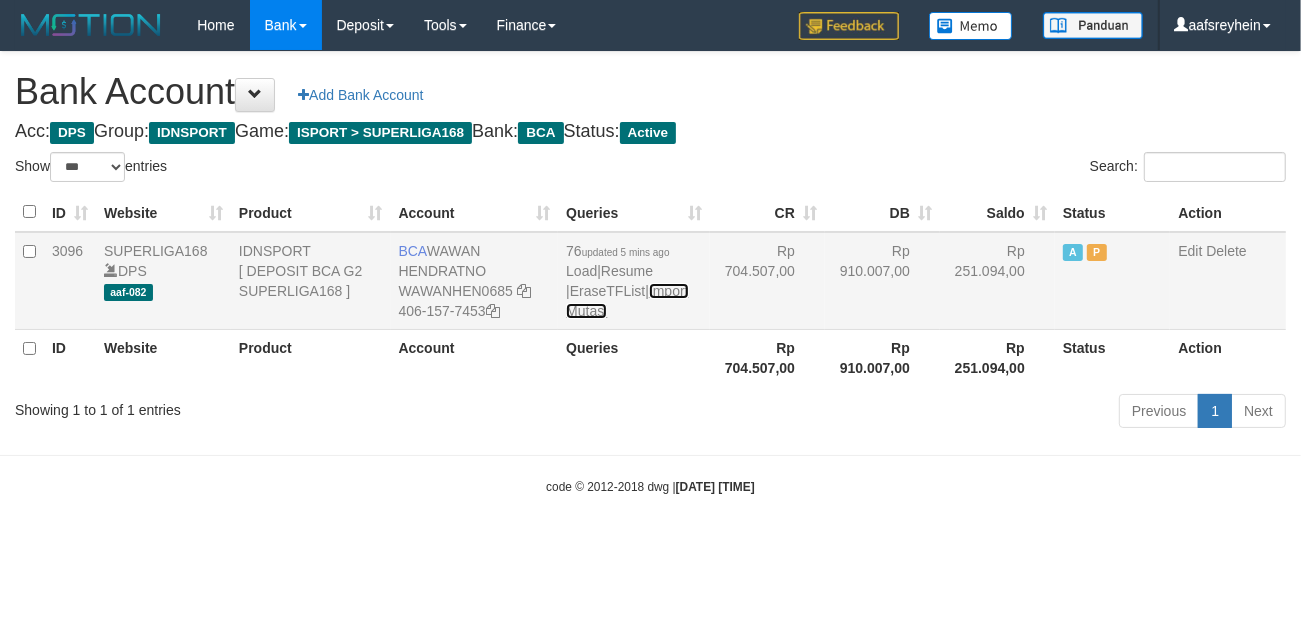 click on "Import Mutasi" at bounding box center (627, 301) 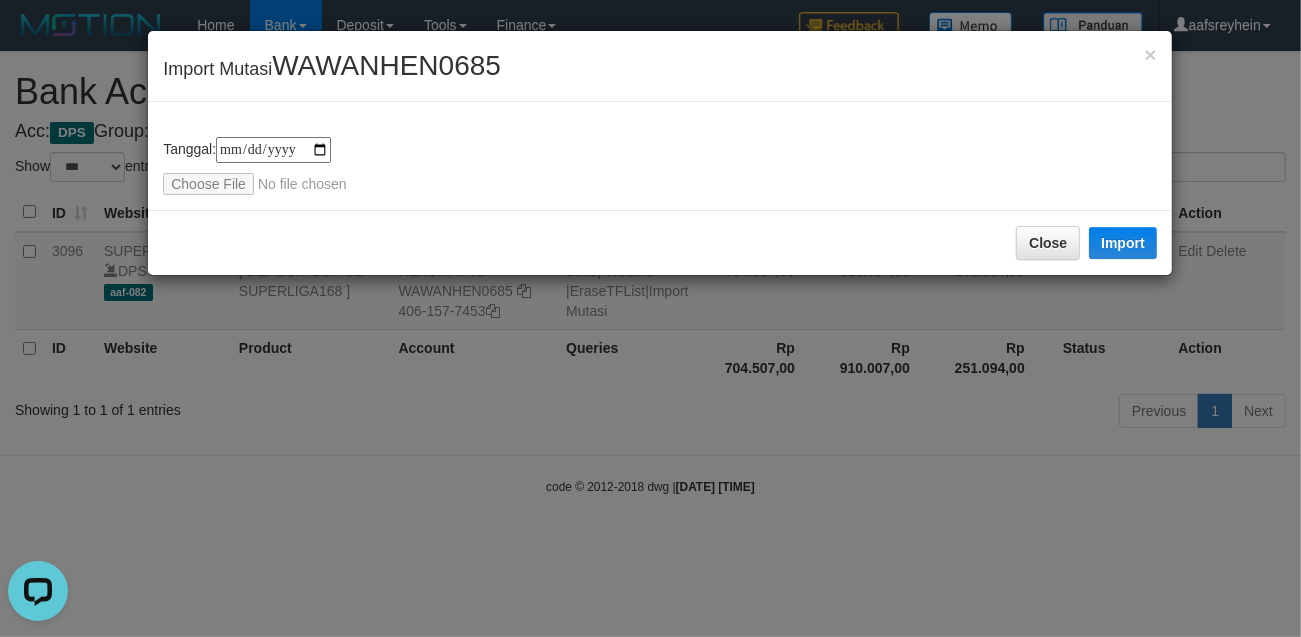 scroll, scrollTop: 0, scrollLeft: 0, axis: both 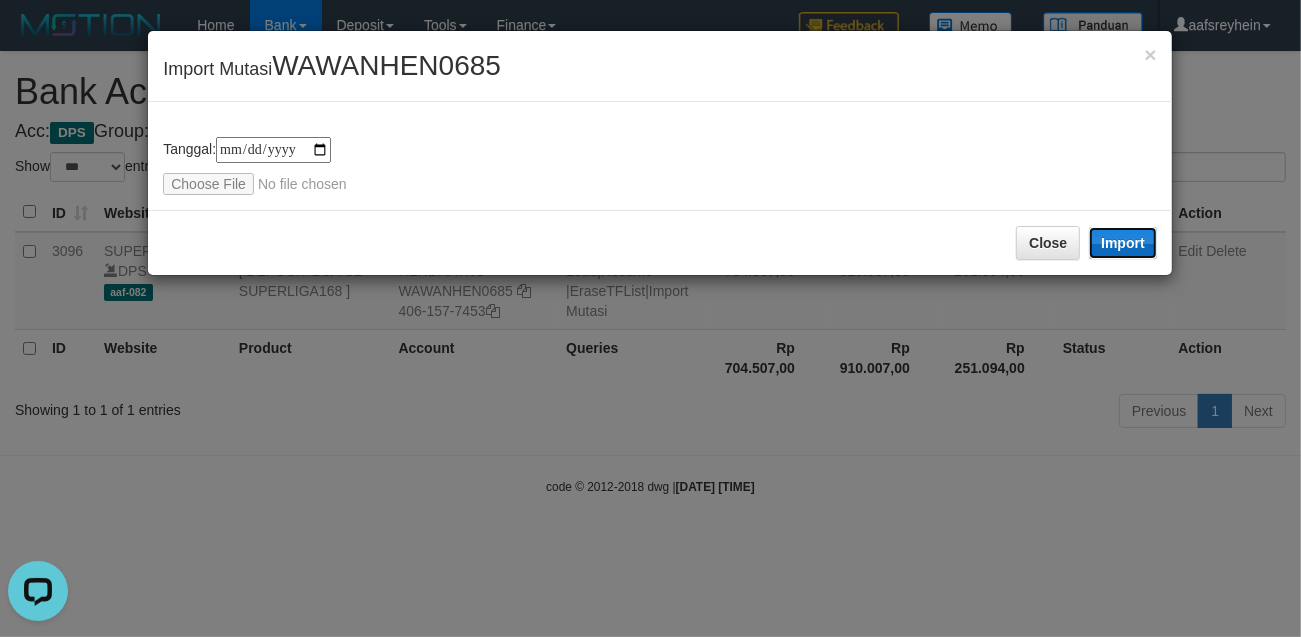 click on "Import" at bounding box center (1123, 243) 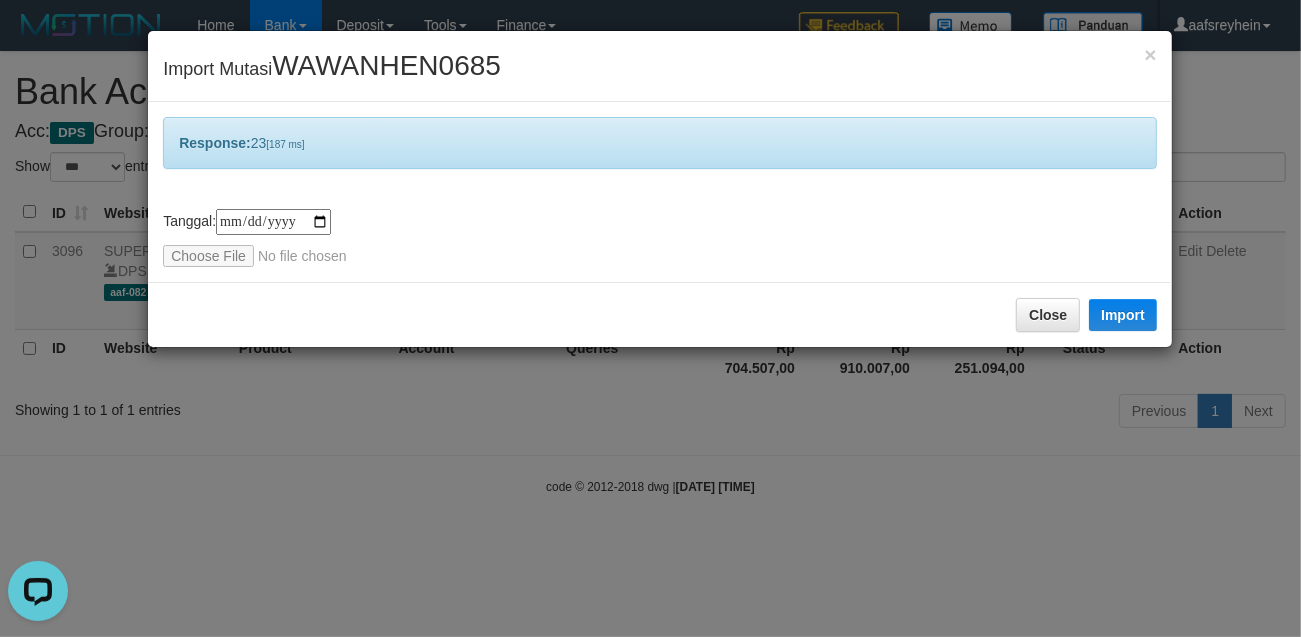 click on "**********" at bounding box center [650, 318] 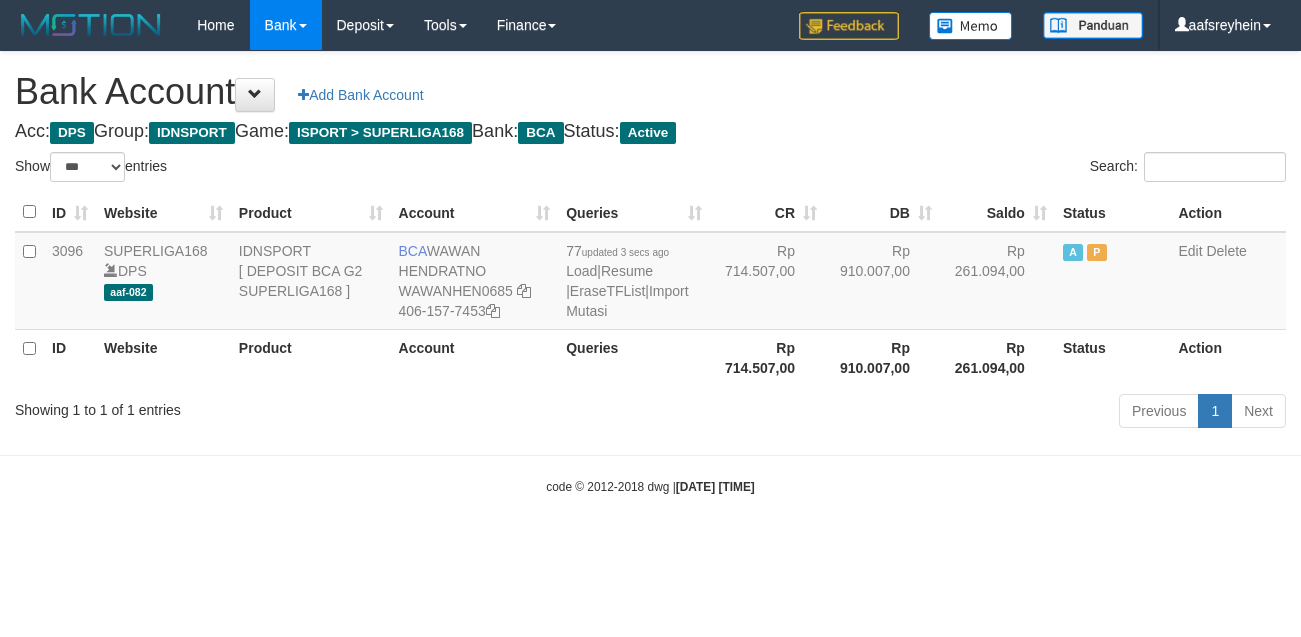 select on "***" 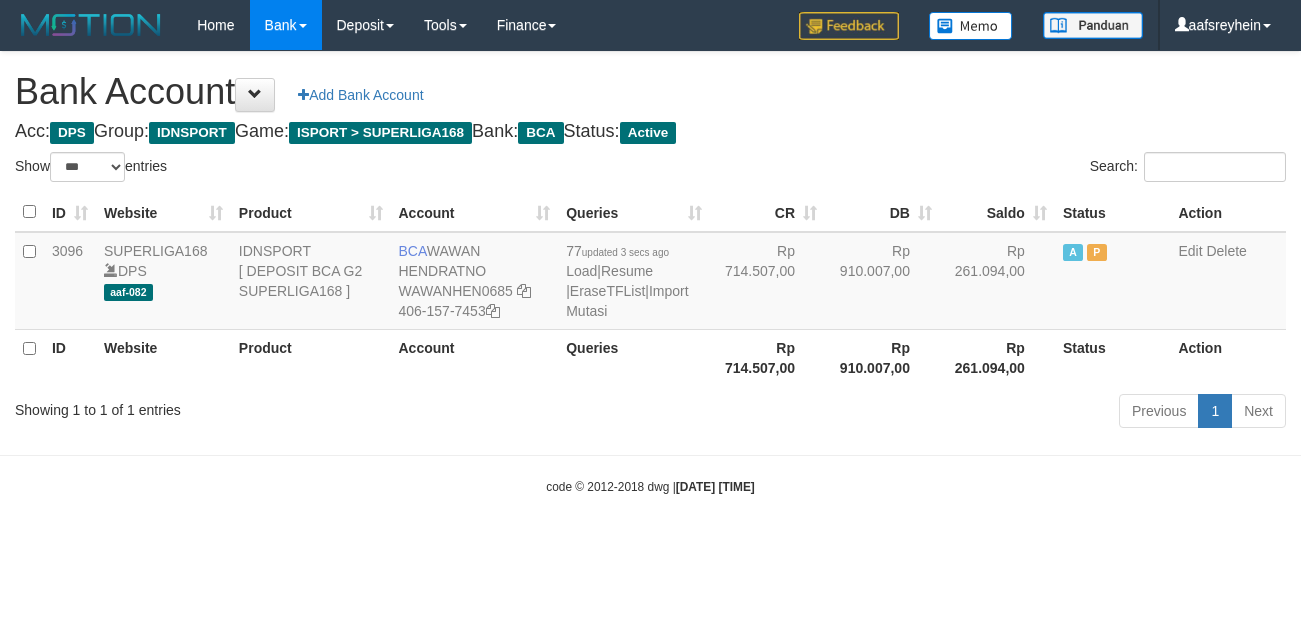 scroll, scrollTop: 0, scrollLeft: 0, axis: both 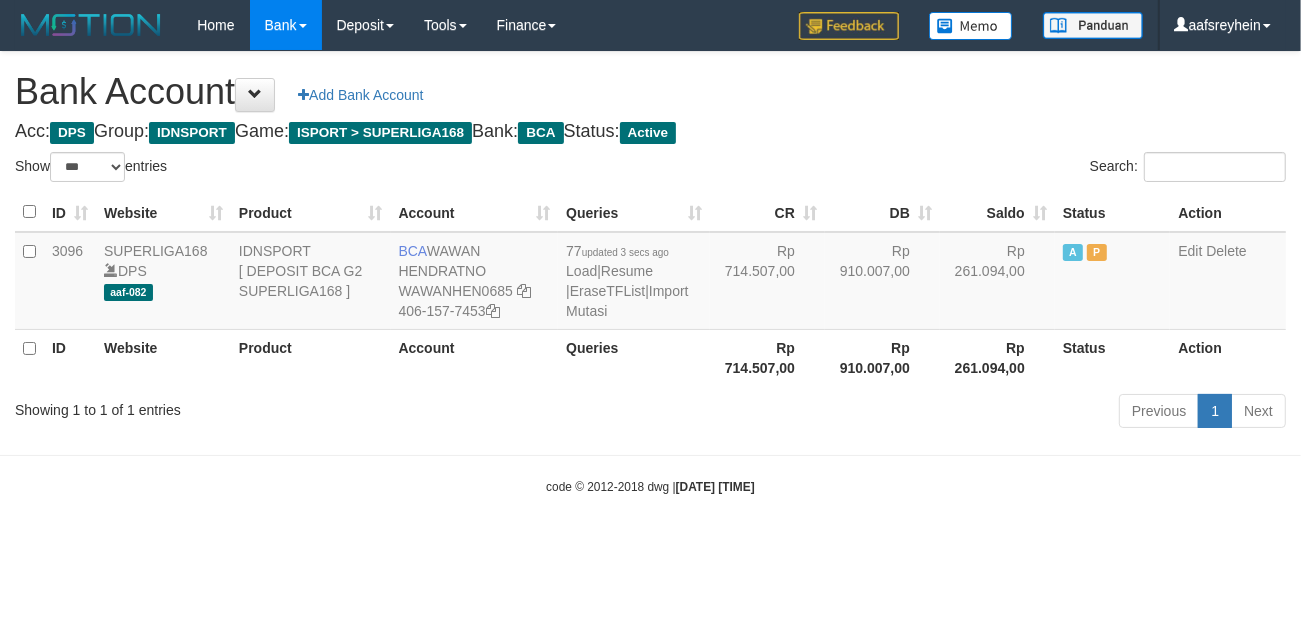 click on "ID Website Product Account Queries CR DB Saldo Status Action
3096
[USERNAME]
DPS
aaf-082
IDNSPORT
[ DEPOSIT BCA G2 SUPERLIGA168 ]
BCA
[FIRST] [LAST]
WAWANHEN0685
[PHONE]
77 updated 3 secs ago
Load
|
Resume
|
EraseTFList
|
Import Mutasi
Rp 714.507,00
Rp 910.007,00
Rp 261.094,00
A
P
Edit
Delete
ID Website Product Account Queries Rp 714.507,00 Rp 910.007,00 Rp 261.094,00" at bounding box center [650, 289] 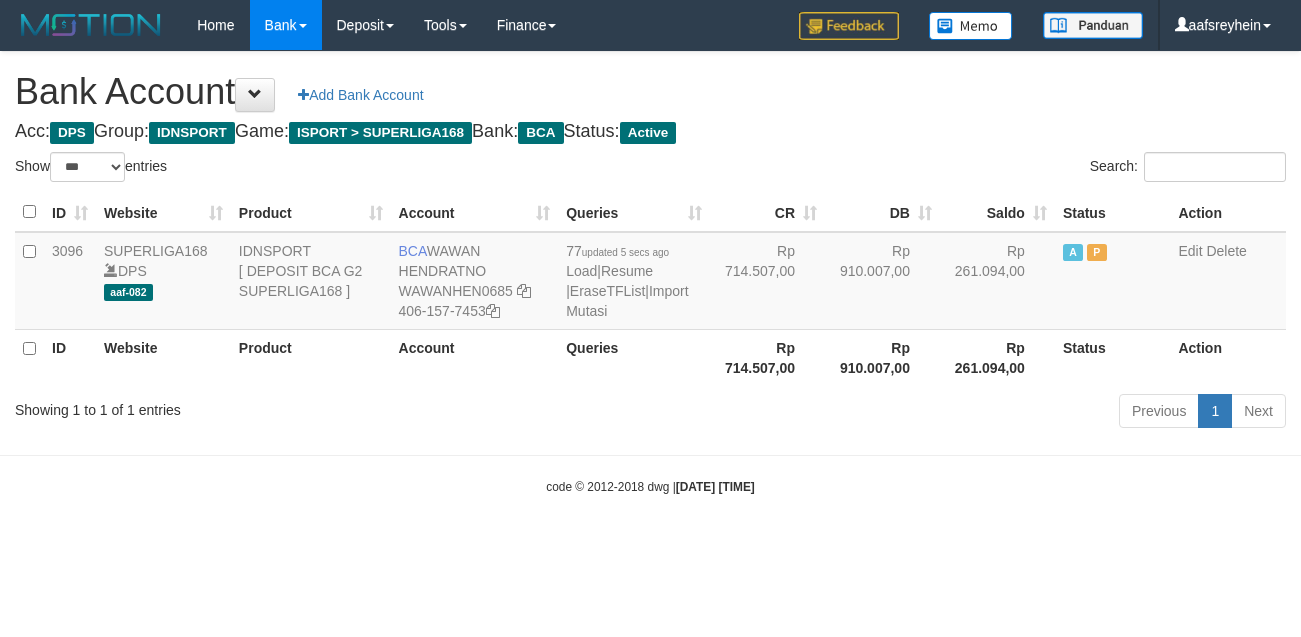 select on "***" 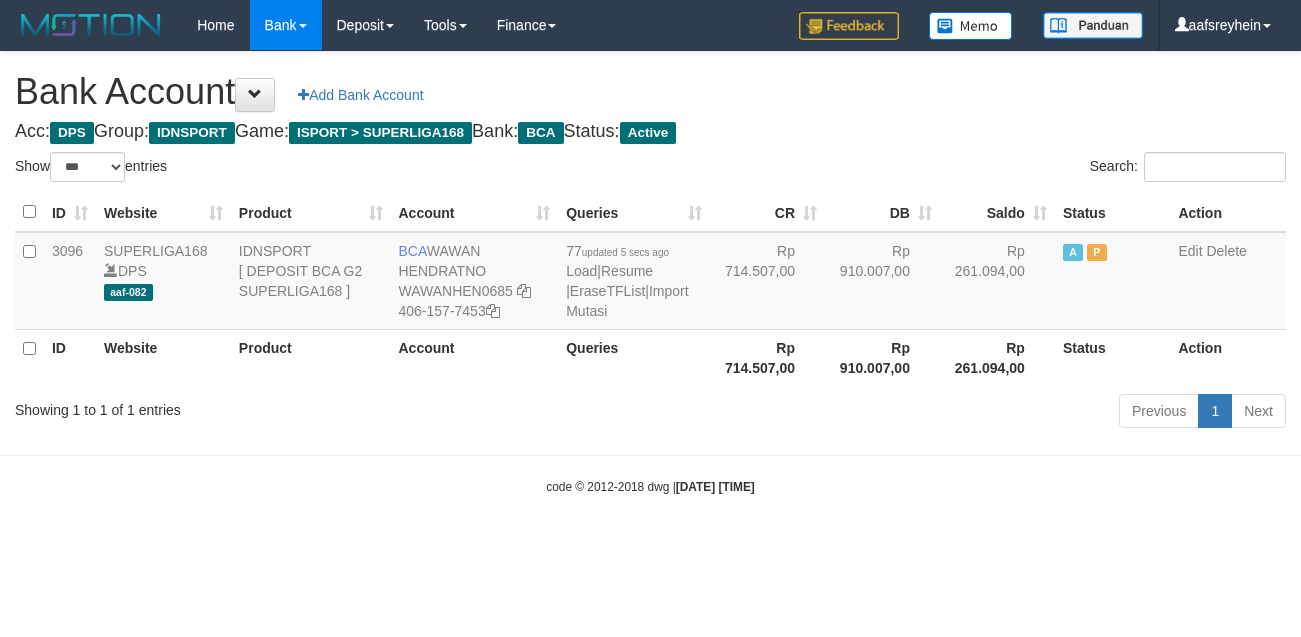 scroll, scrollTop: 0, scrollLeft: 0, axis: both 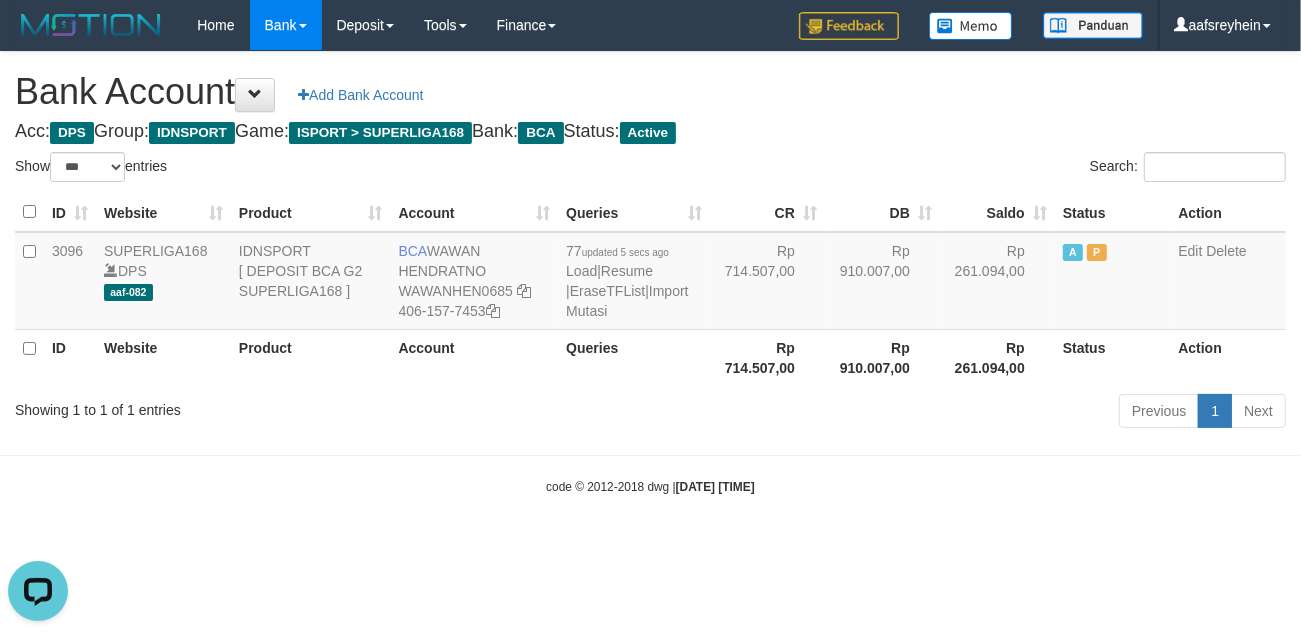click on "Toggle navigation
Home
Bank
Account List
Load
By Website
Group
[ISPORT]													SUPERLIGA168
By Load Group (DPS)
-" at bounding box center [650, 273] 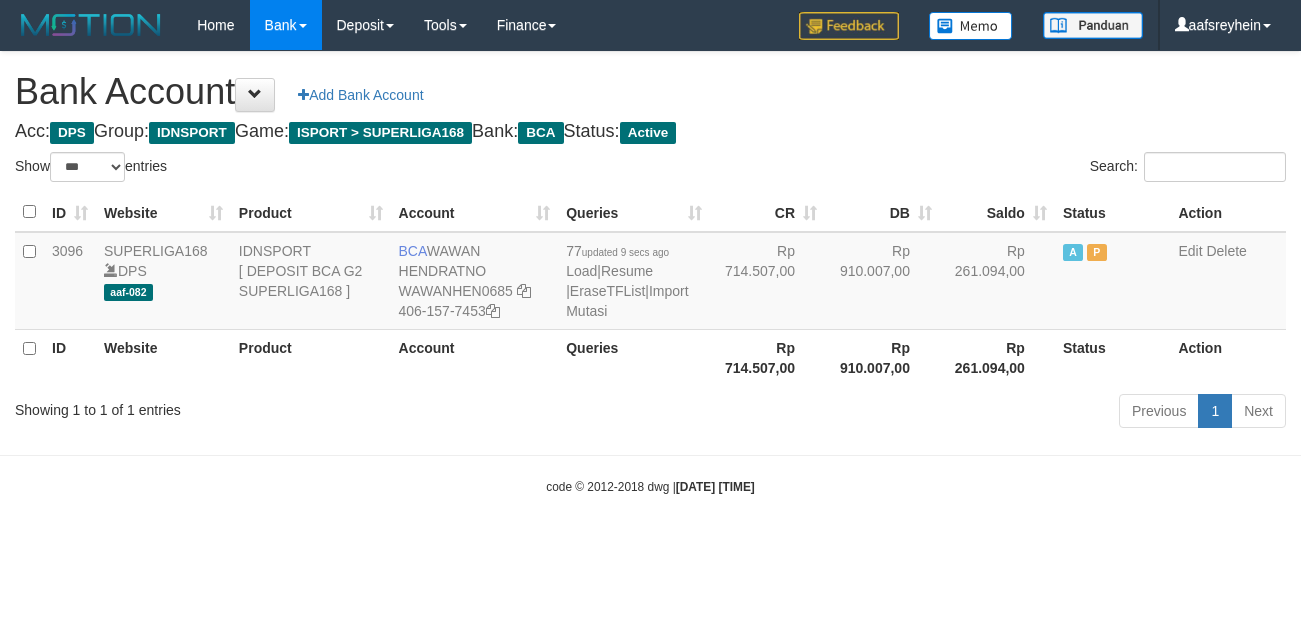 select on "***" 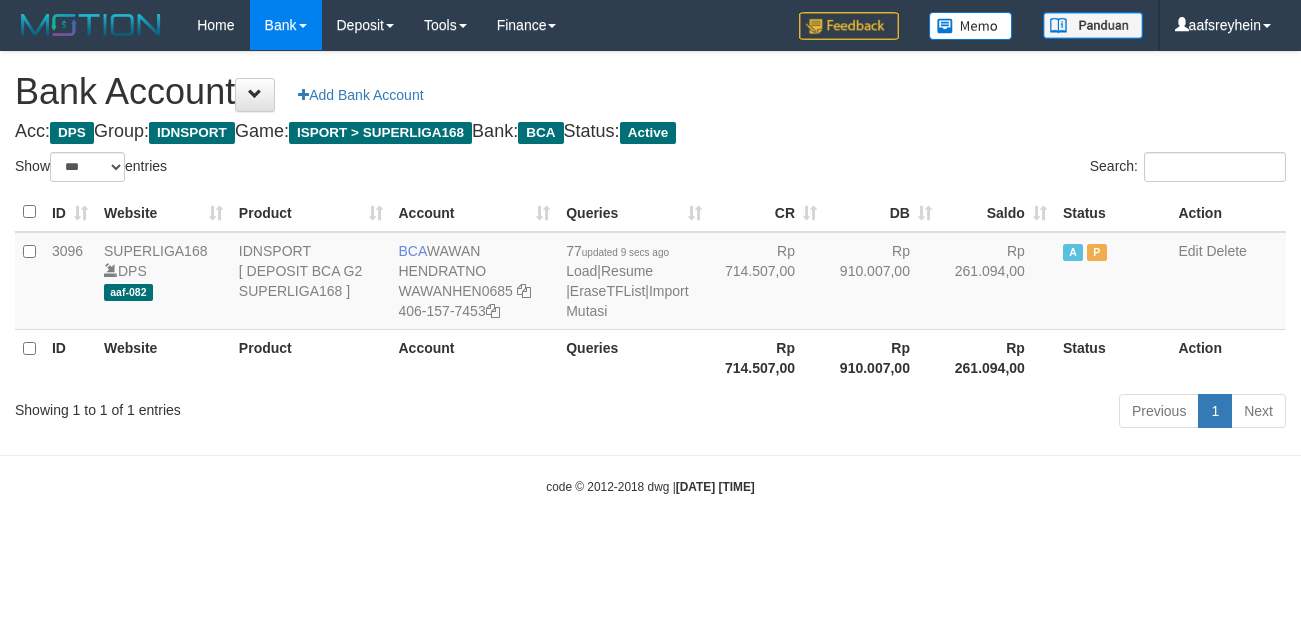 scroll, scrollTop: 0, scrollLeft: 0, axis: both 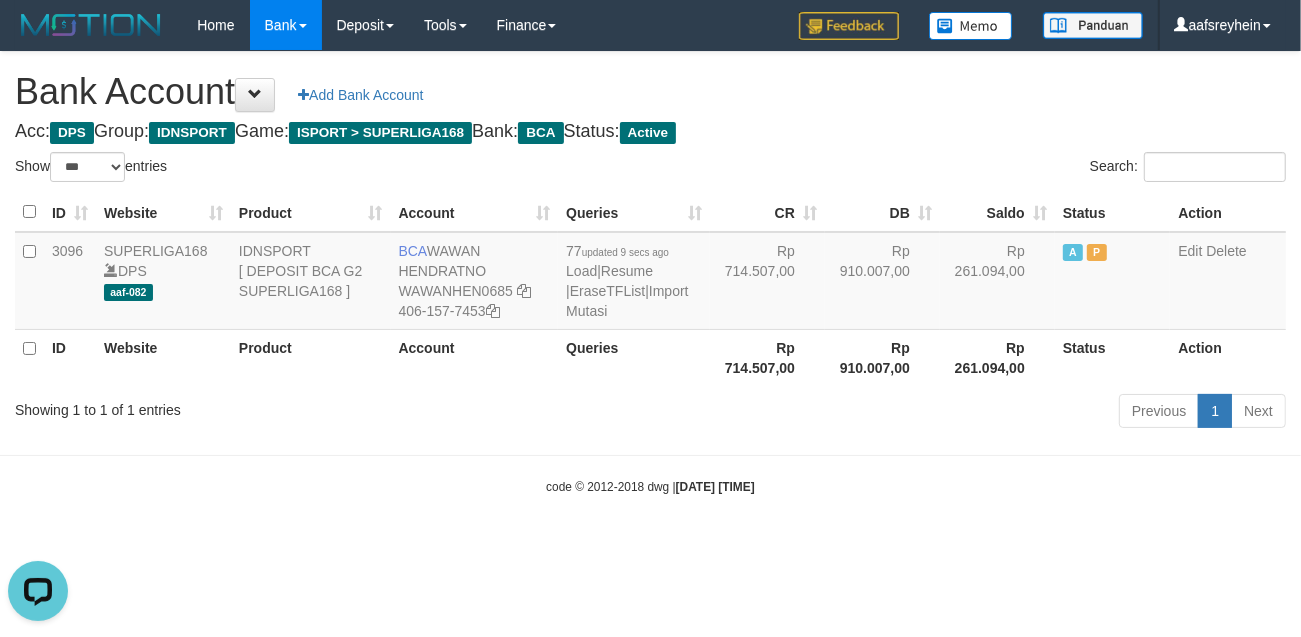 click on "Previous 1 Next" at bounding box center (921, 413) 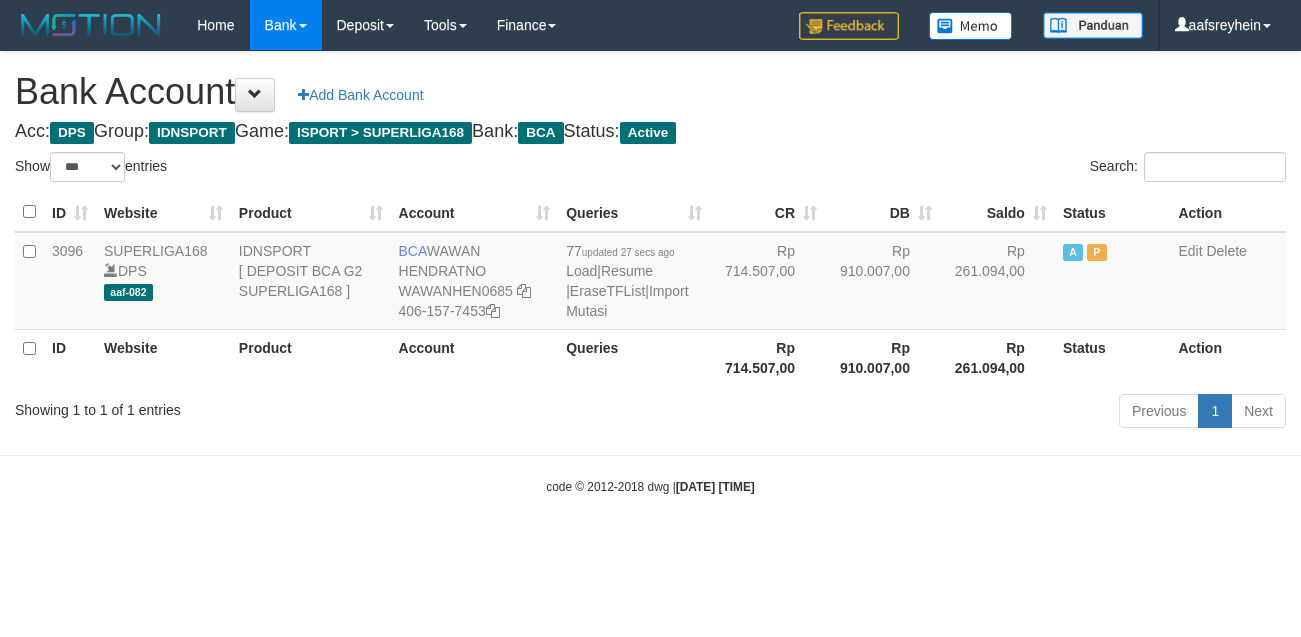 select on "***" 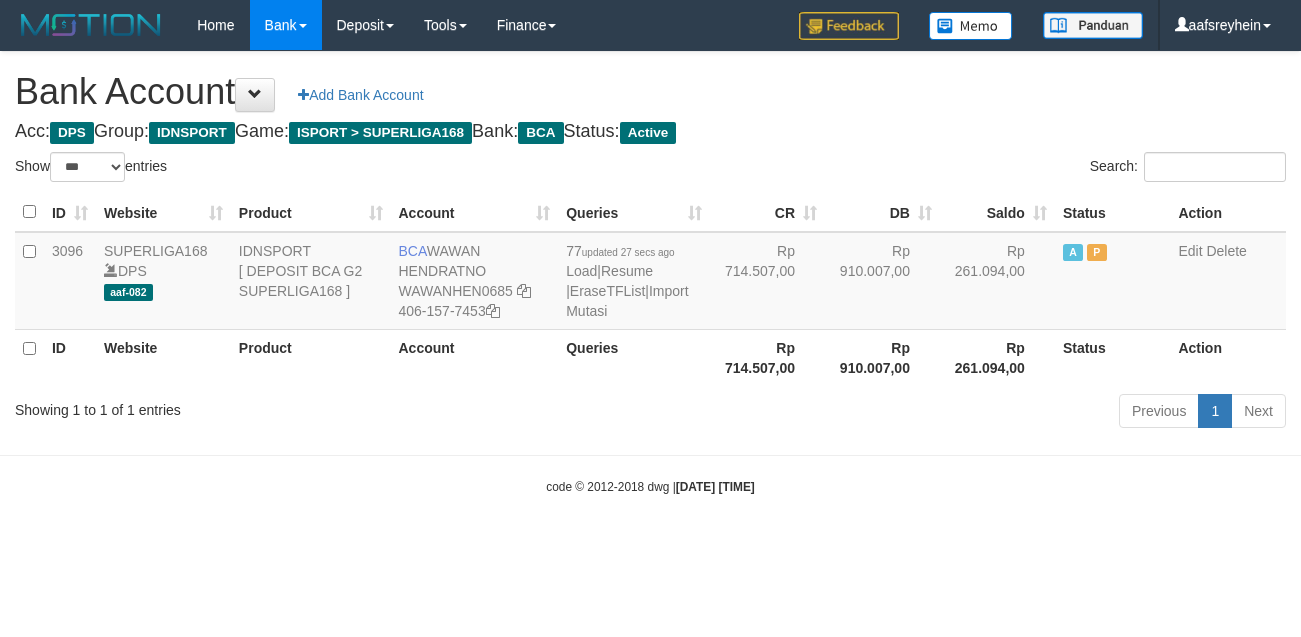 scroll, scrollTop: 0, scrollLeft: 0, axis: both 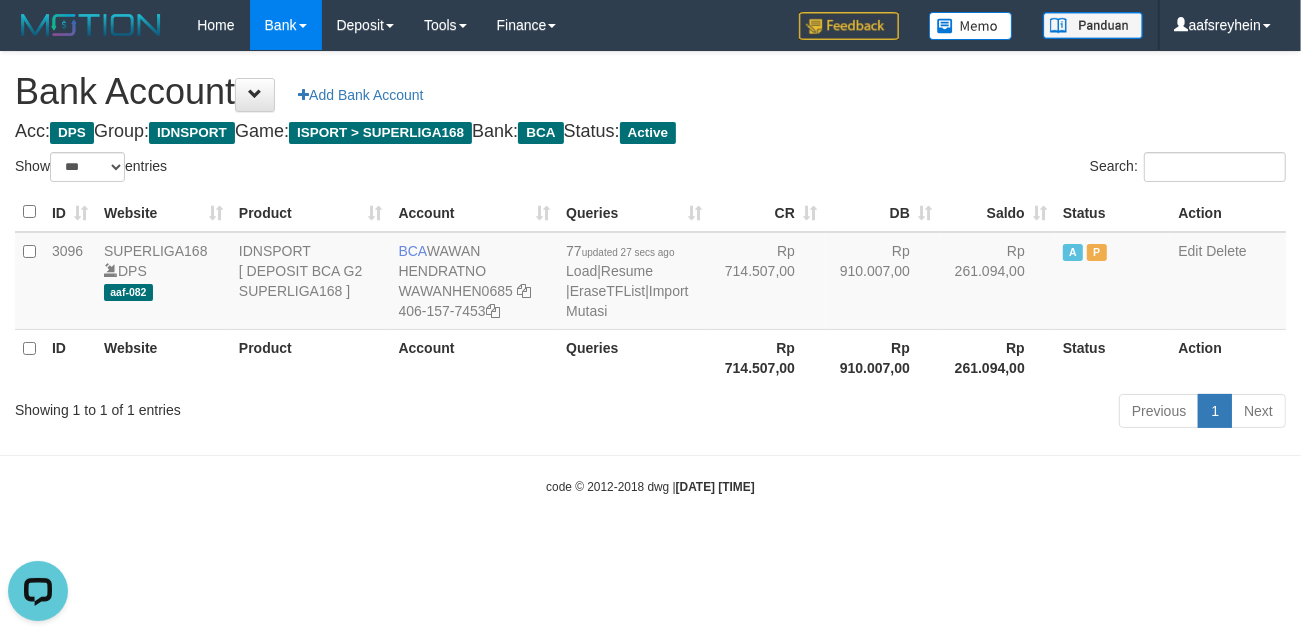 click on "Search:" at bounding box center [976, 169] 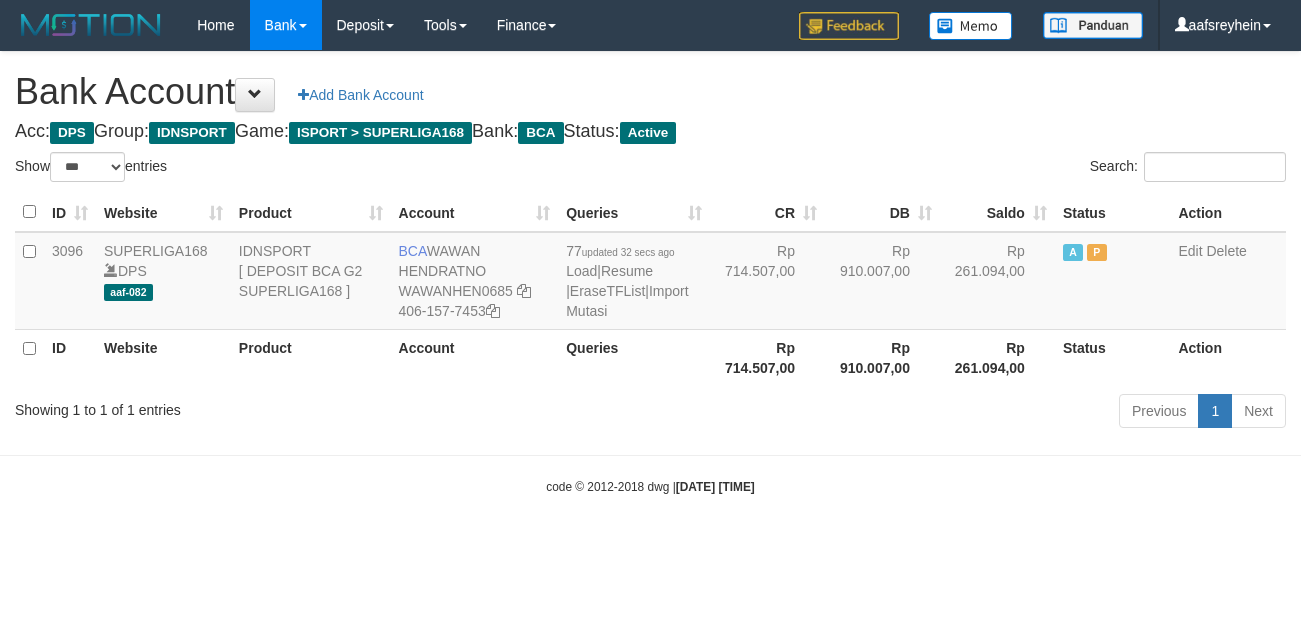 select on "***" 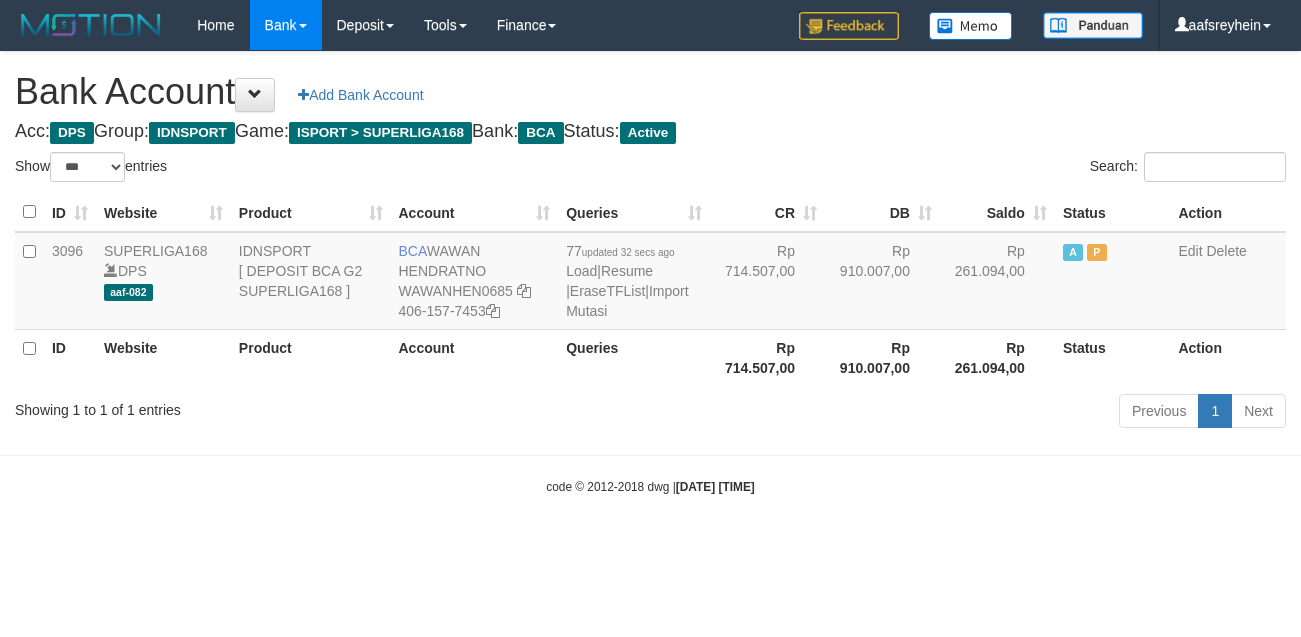scroll, scrollTop: 0, scrollLeft: 0, axis: both 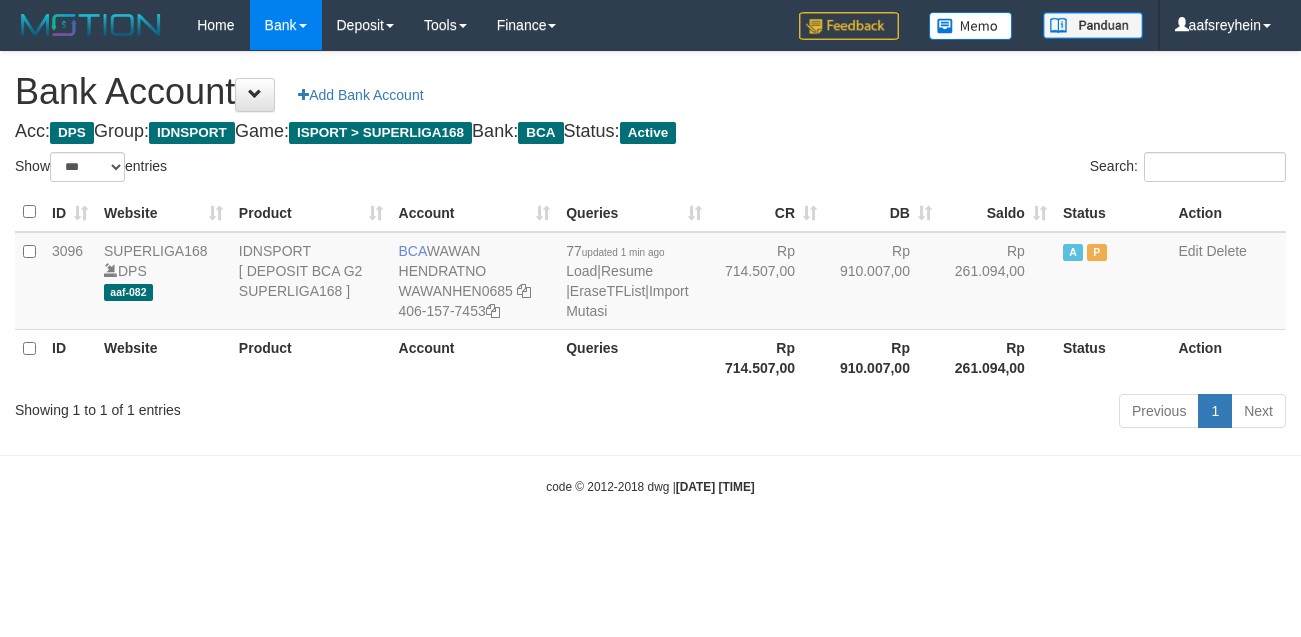 select on "***" 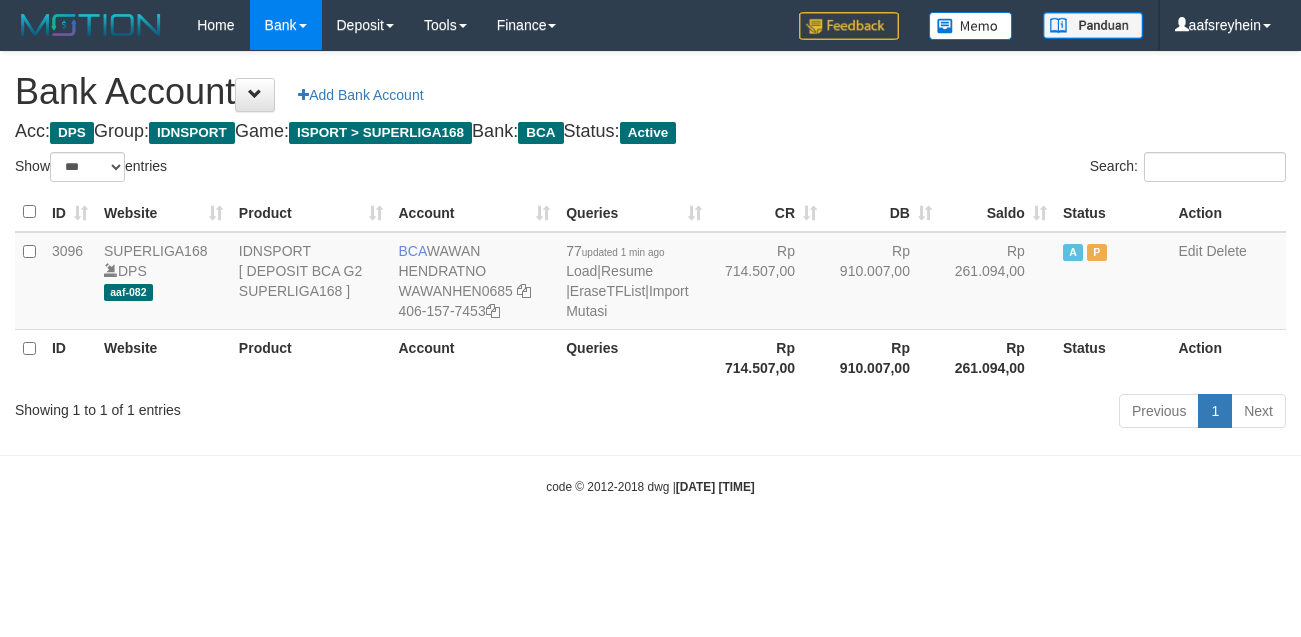 scroll, scrollTop: 0, scrollLeft: 0, axis: both 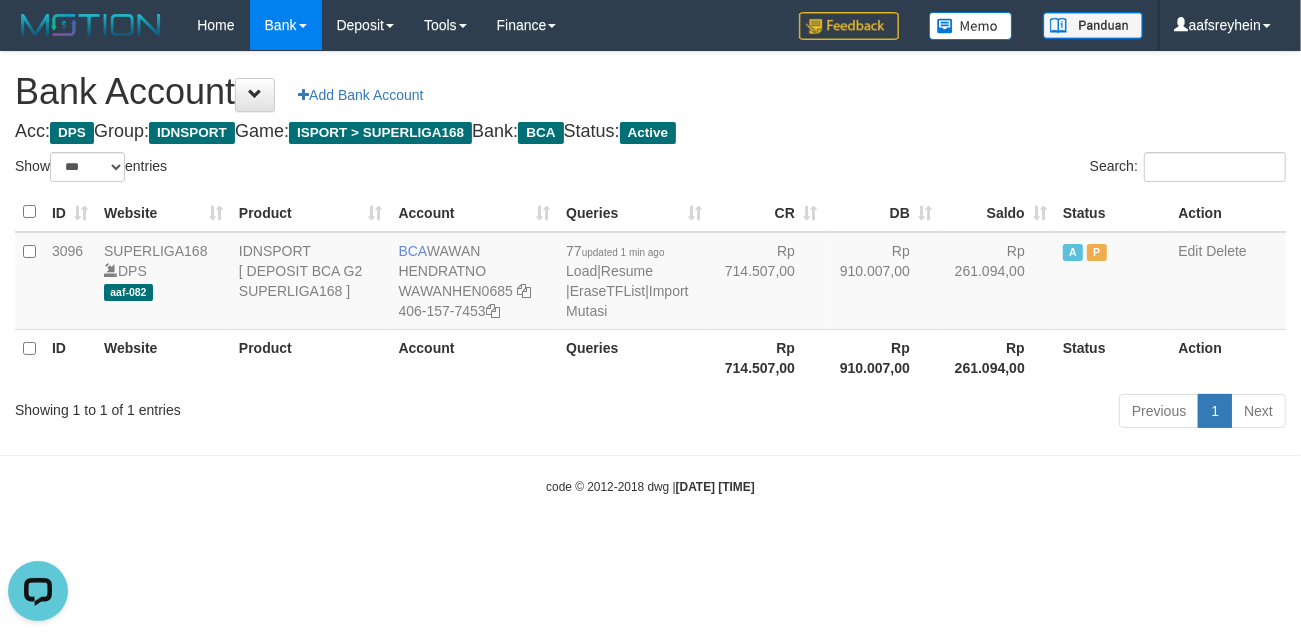 click on "Toggle navigation
Home
Bank
Account List
Load
By Website
Group
[ISPORT]													SUPERLIGA168
By Load Group (DPS)
-" at bounding box center [650, 273] 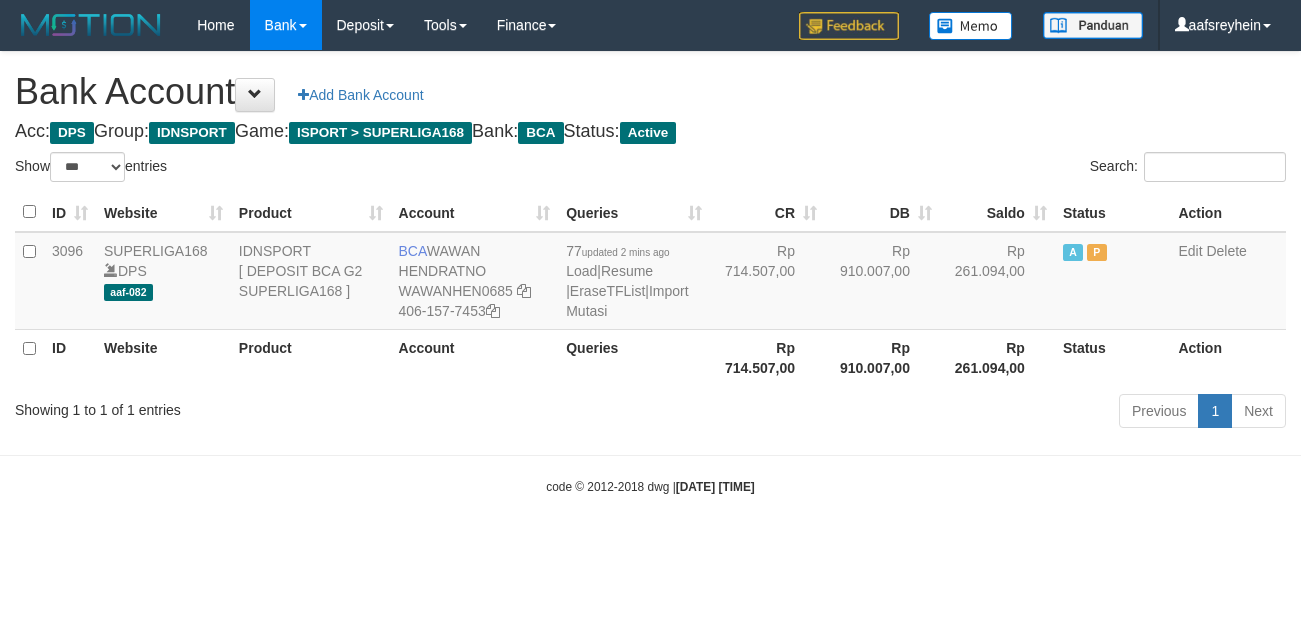 select on "***" 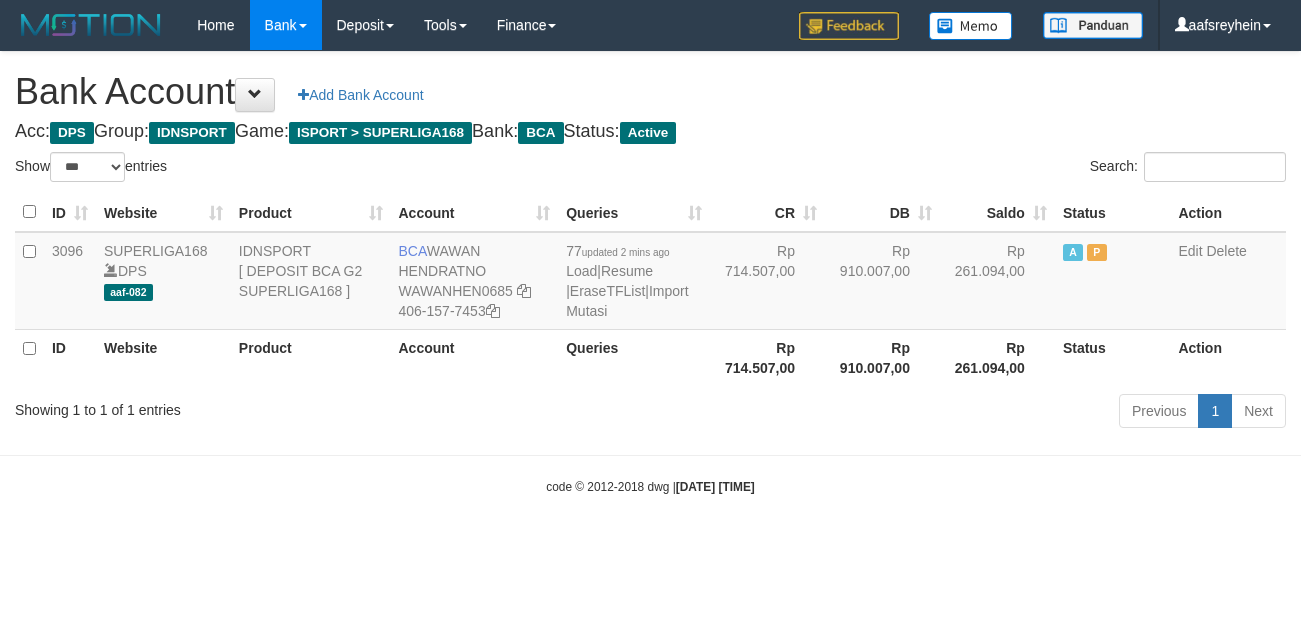 scroll, scrollTop: 0, scrollLeft: 0, axis: both 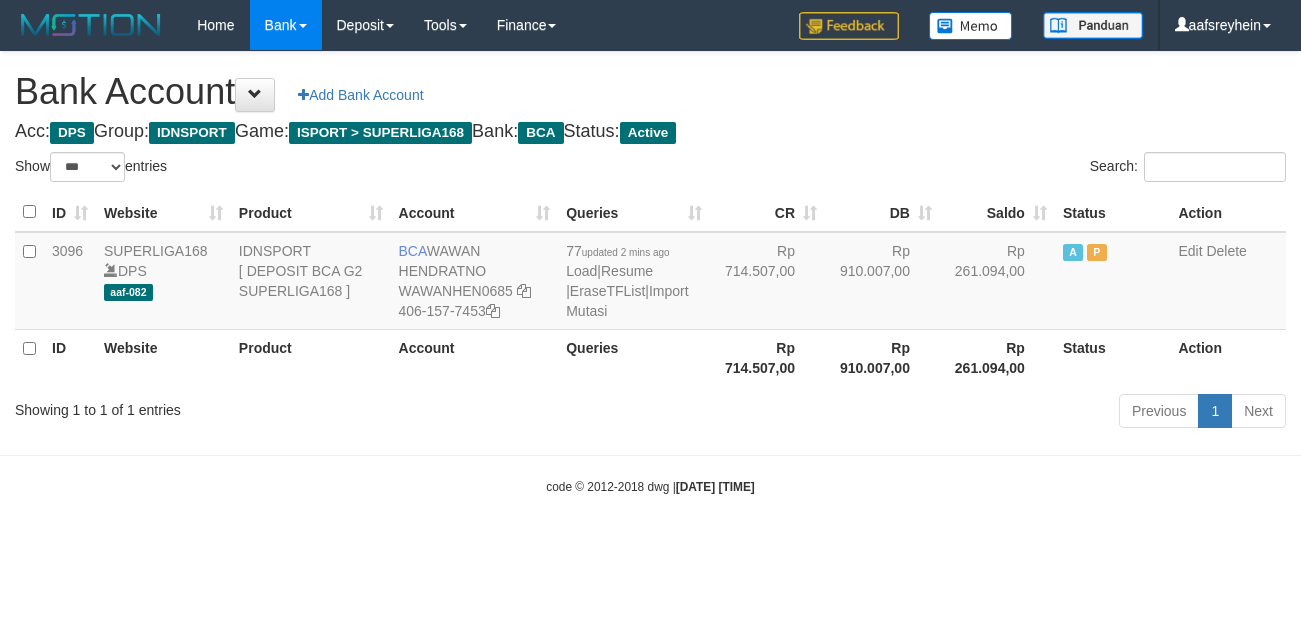 select on "***" 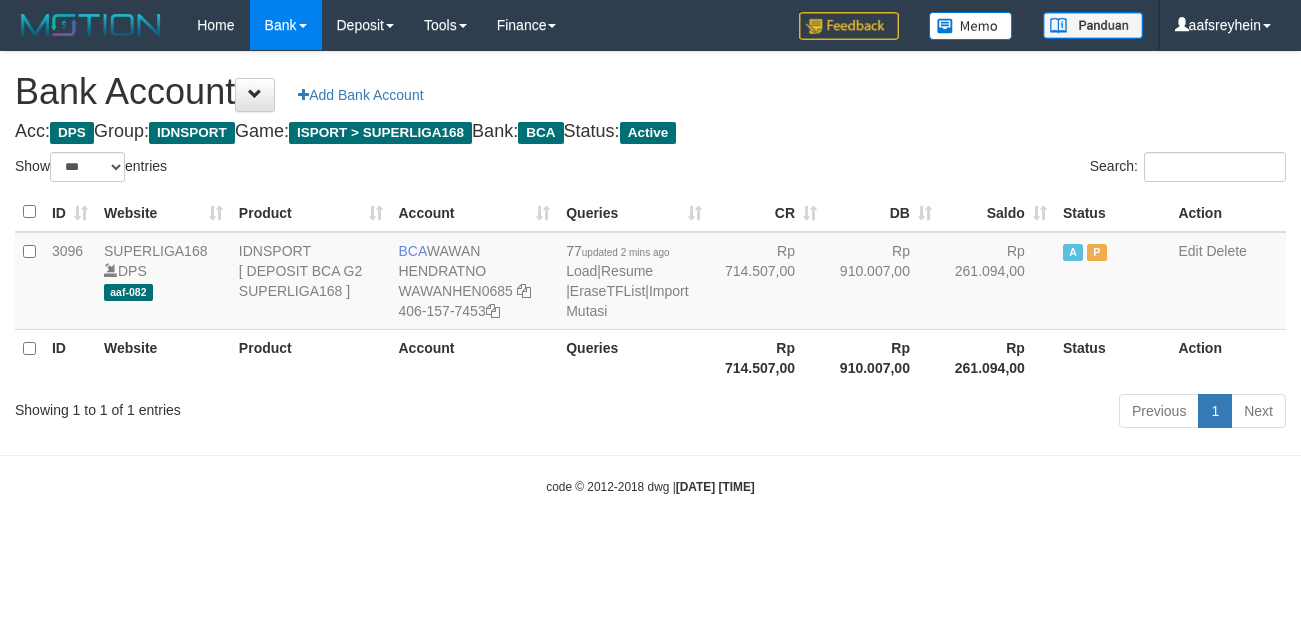 scroll, scrollTop: 0, scrollLeft: 0, axis: both 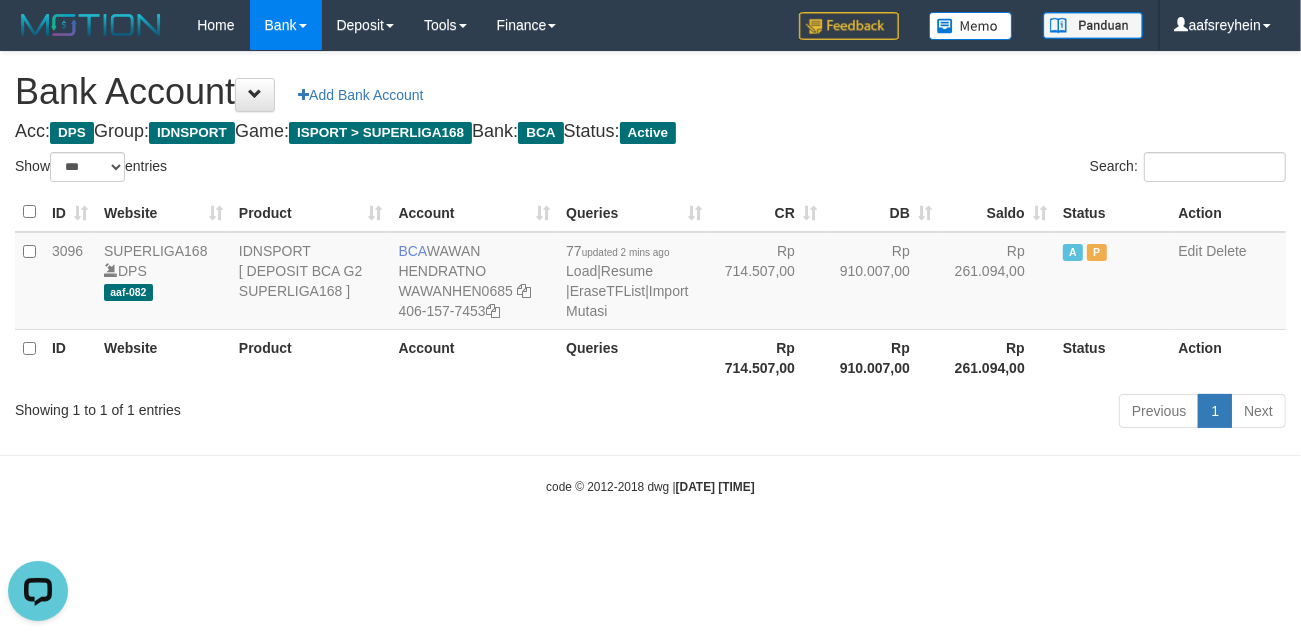 click on "Toggle navigation
Home
Bank
Account List
Load
By Website
Group
[ISPORT]													SUPERLIGA168
By Load Group (DPS)" at bounding box center [650, 273] 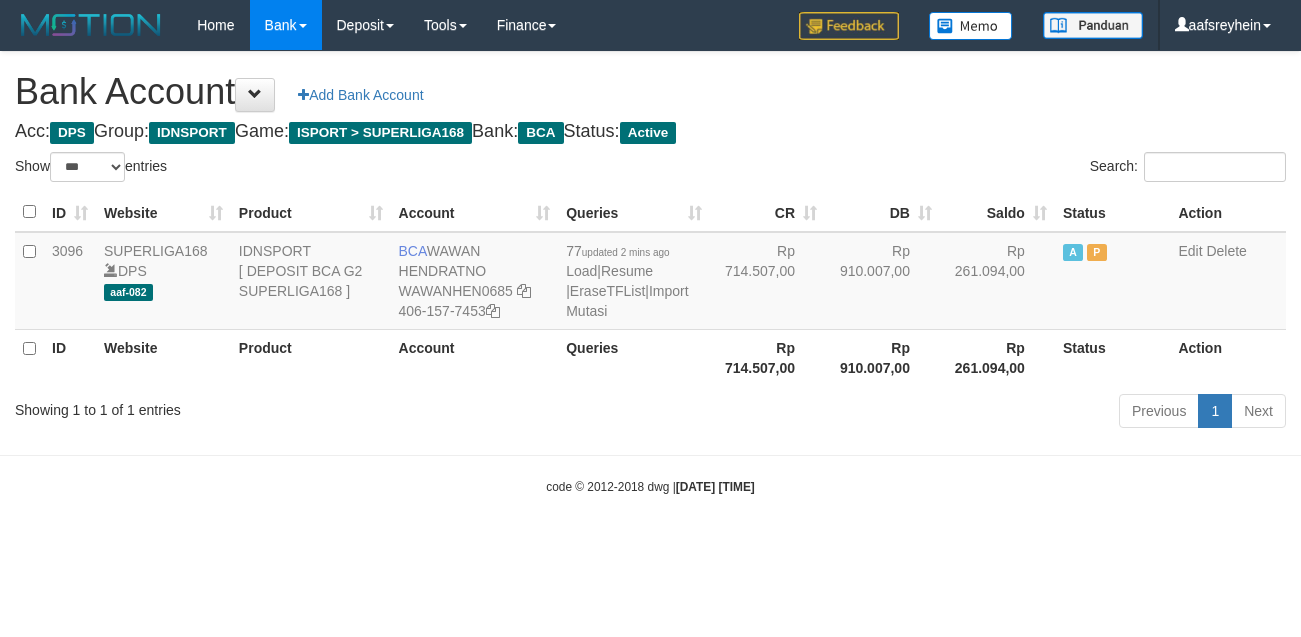 select on "***" 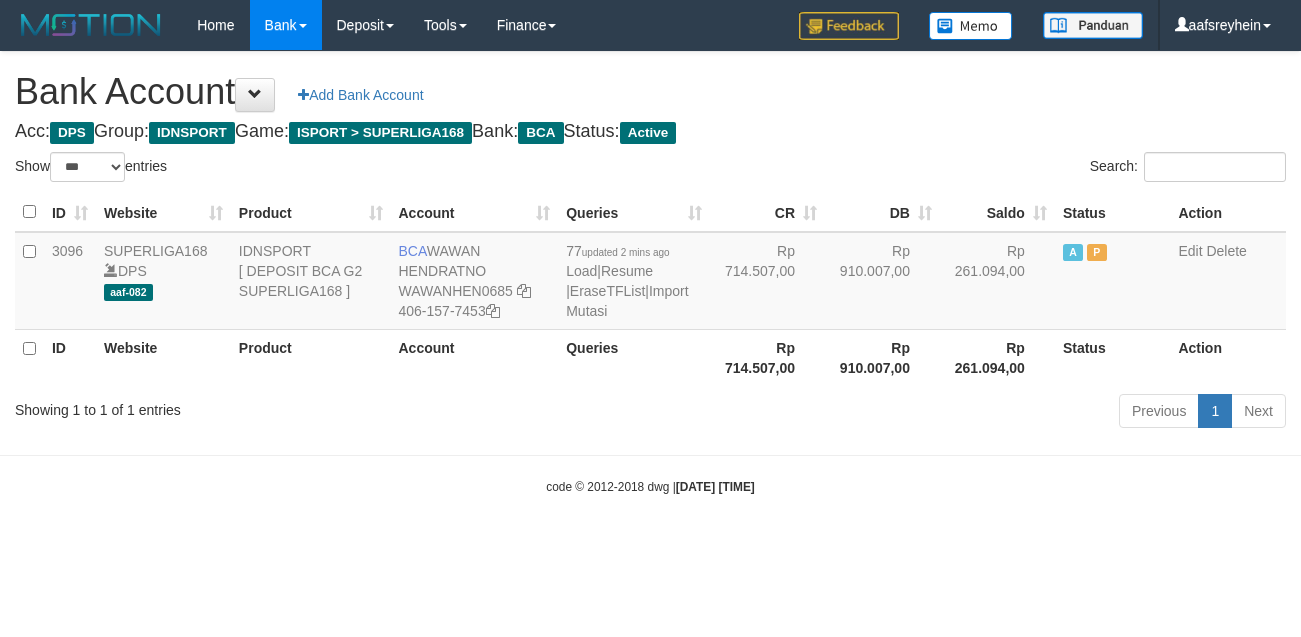 scroll, scrollTop: 0, scrollLeft: 0, axis: both 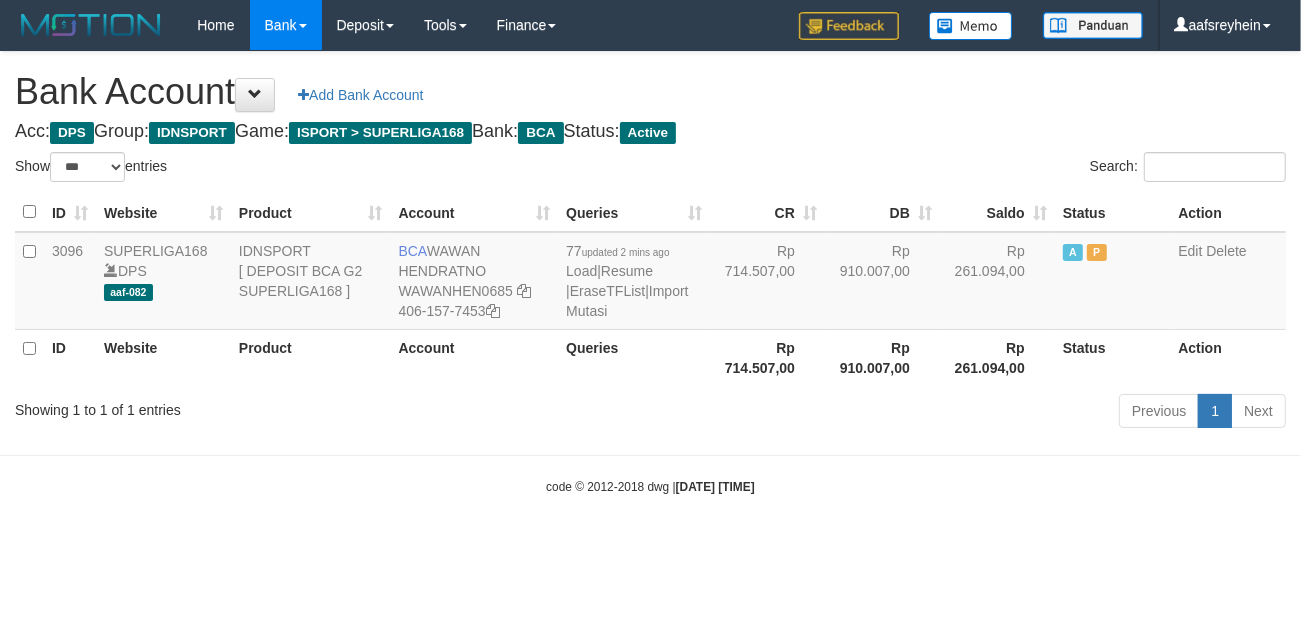 drag, startPoint x: 691, startPoint y: 501, endPoint x: 701, endPoint y: 490, distance: 14.866069 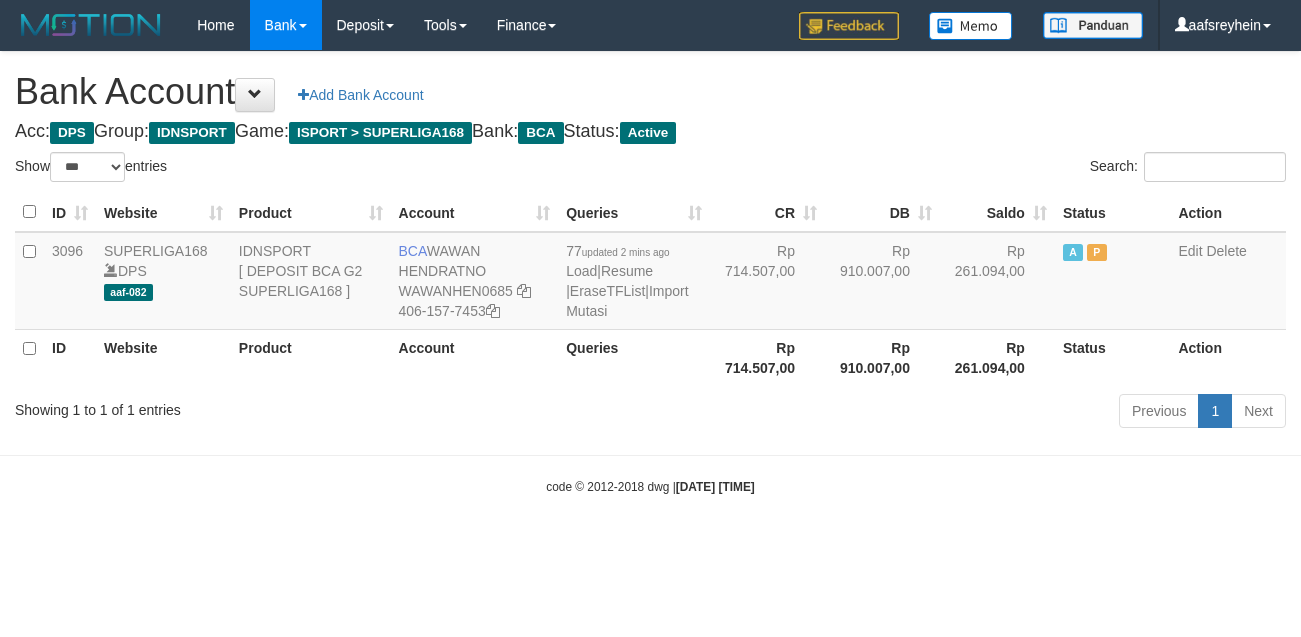 select on "***" 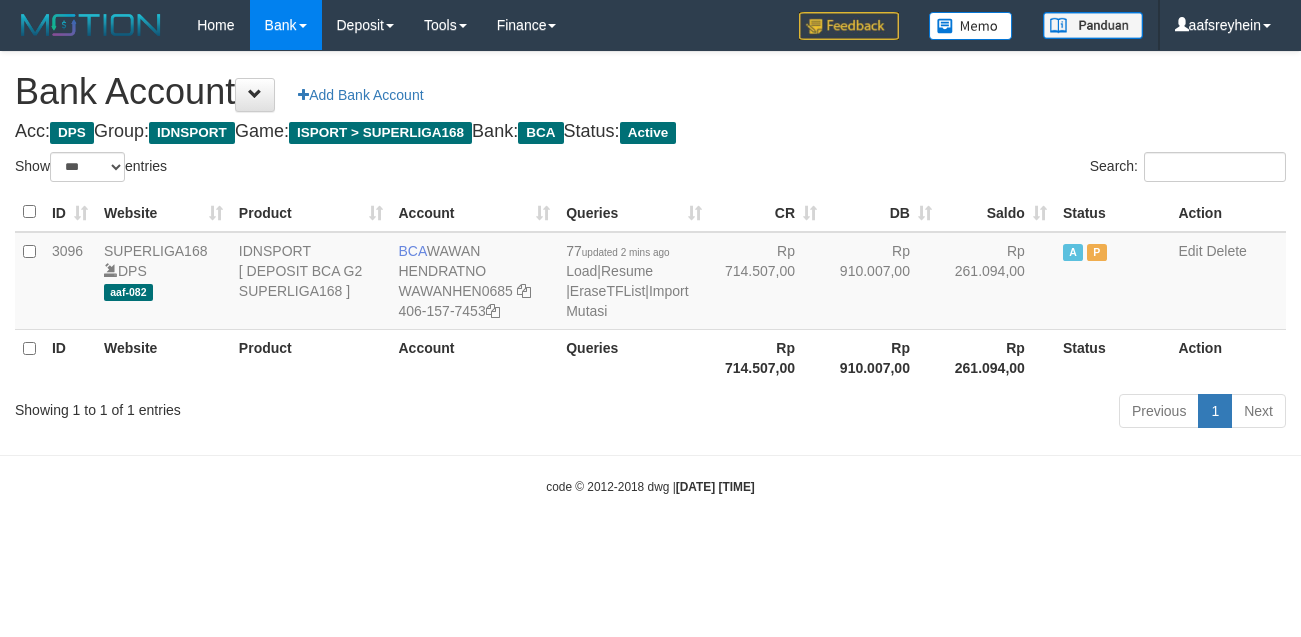 scroll, scrollTop: 0, scrollLeft: 0, axis: both 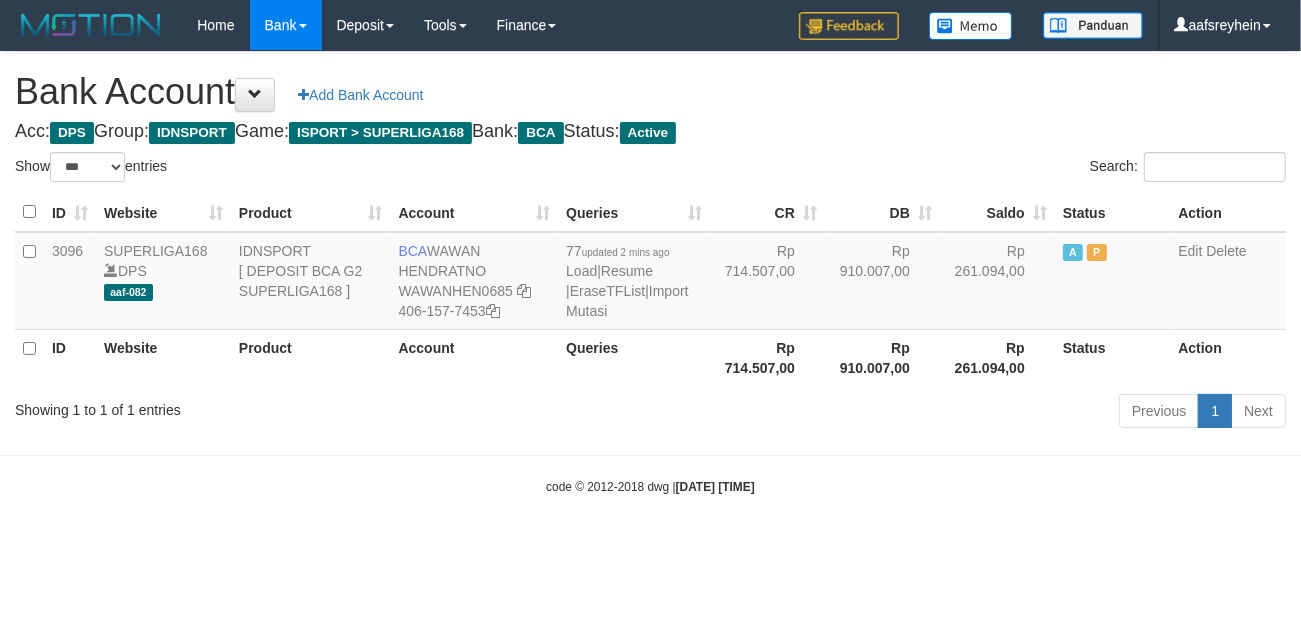 click on "Toggle navigation
Home
Bank
Account List
Load
By Website
Group
[ISPORT]													SUPERLIGA168
By Load Group (DPS)
-" at bounding box center (650, 273) 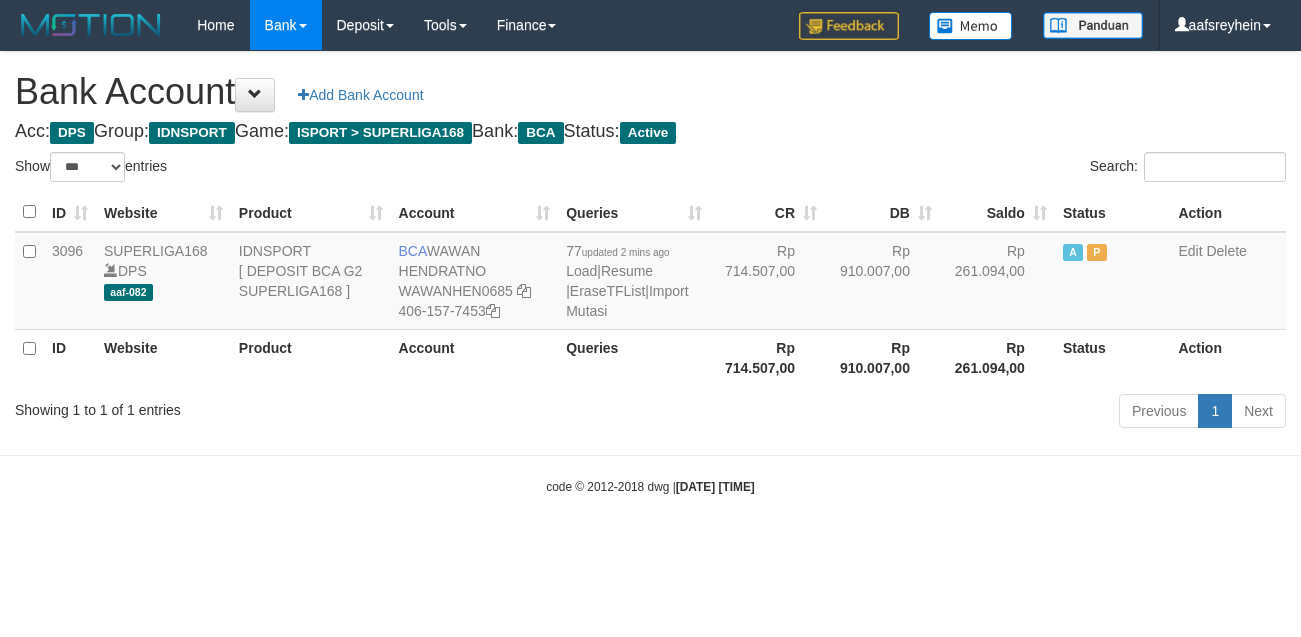 select on "***" 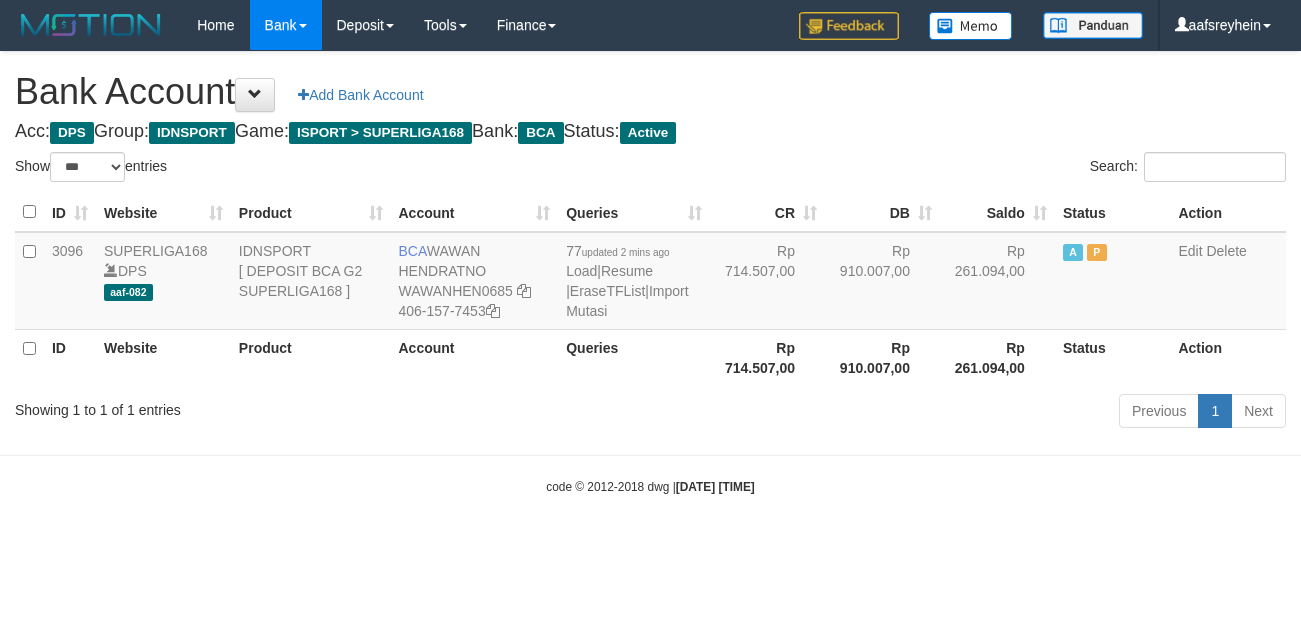 scroll, scrollTop: 0, scrollLeft: 0, axis: both 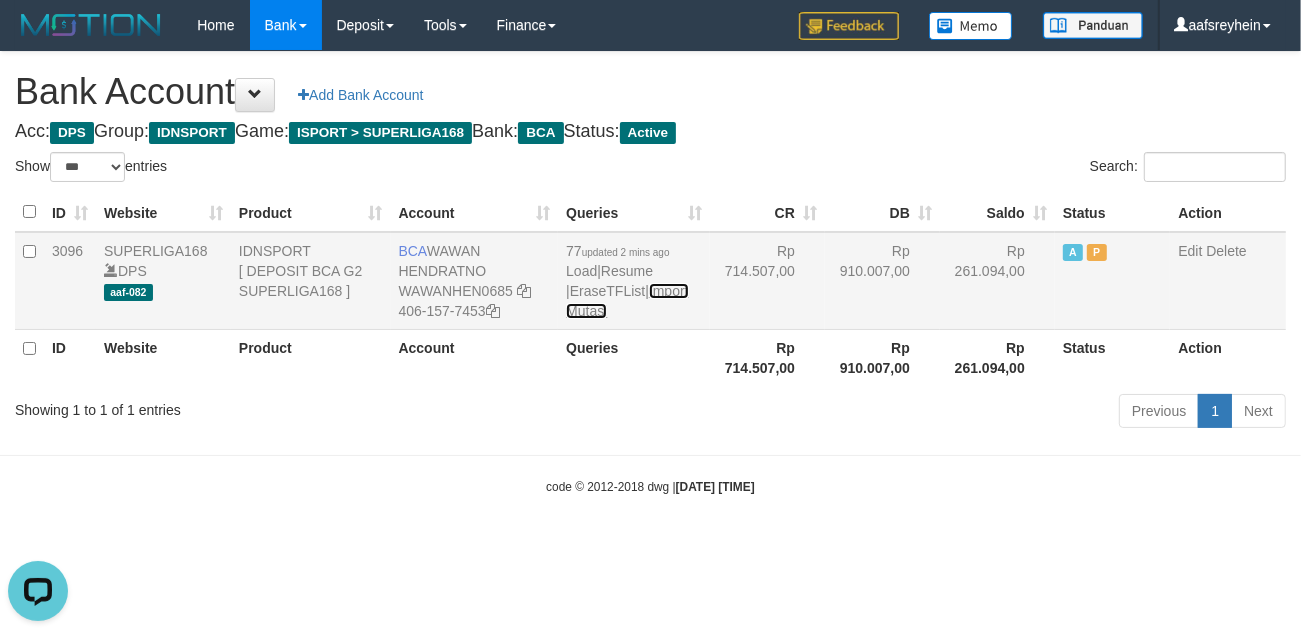 click on "Import Mutasi" at bounding box center (627, 301) 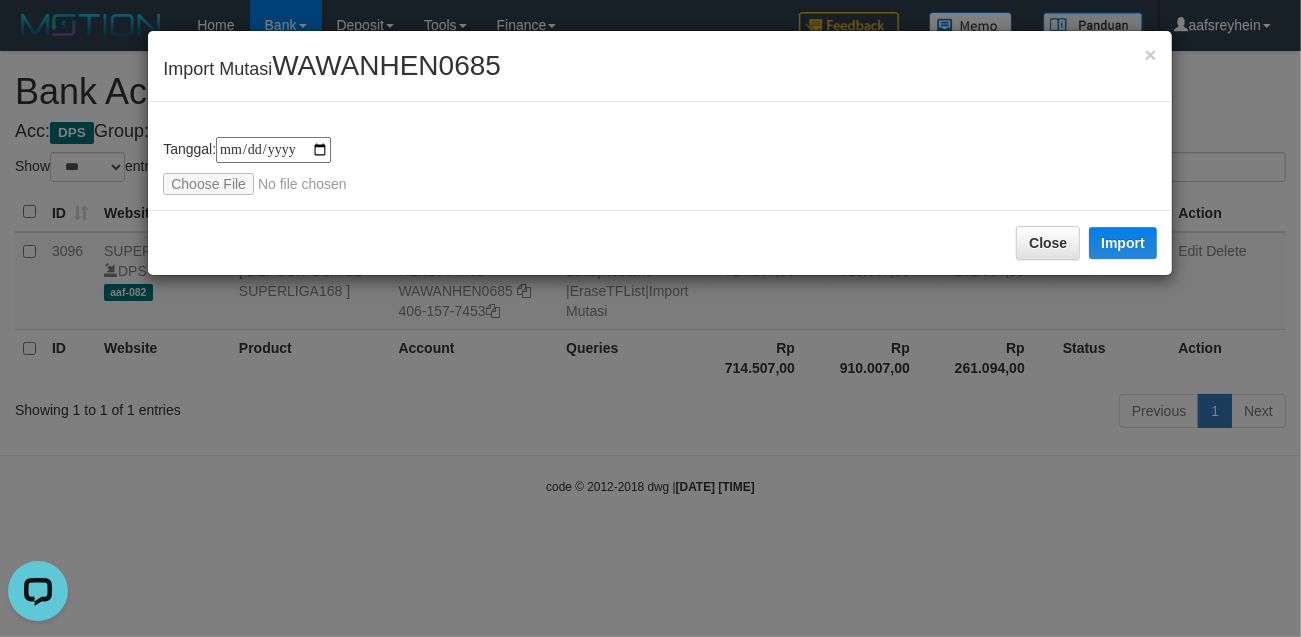 type on "**********" 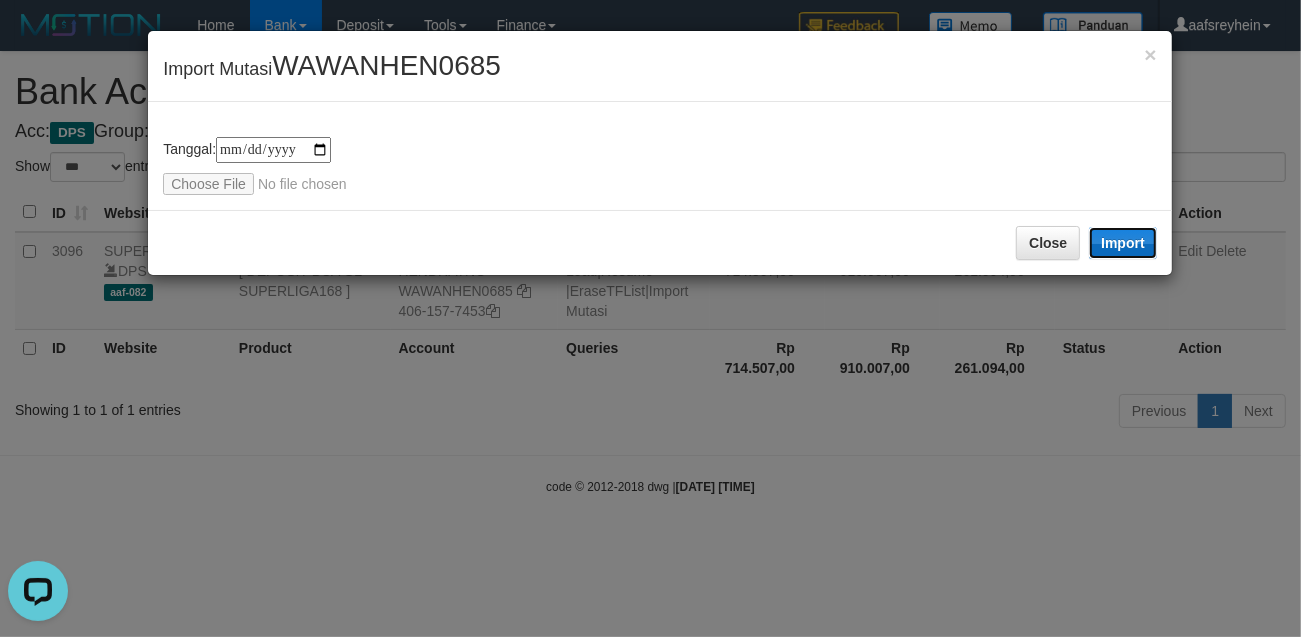 click on "Import" at bounding box center (1123, 243) 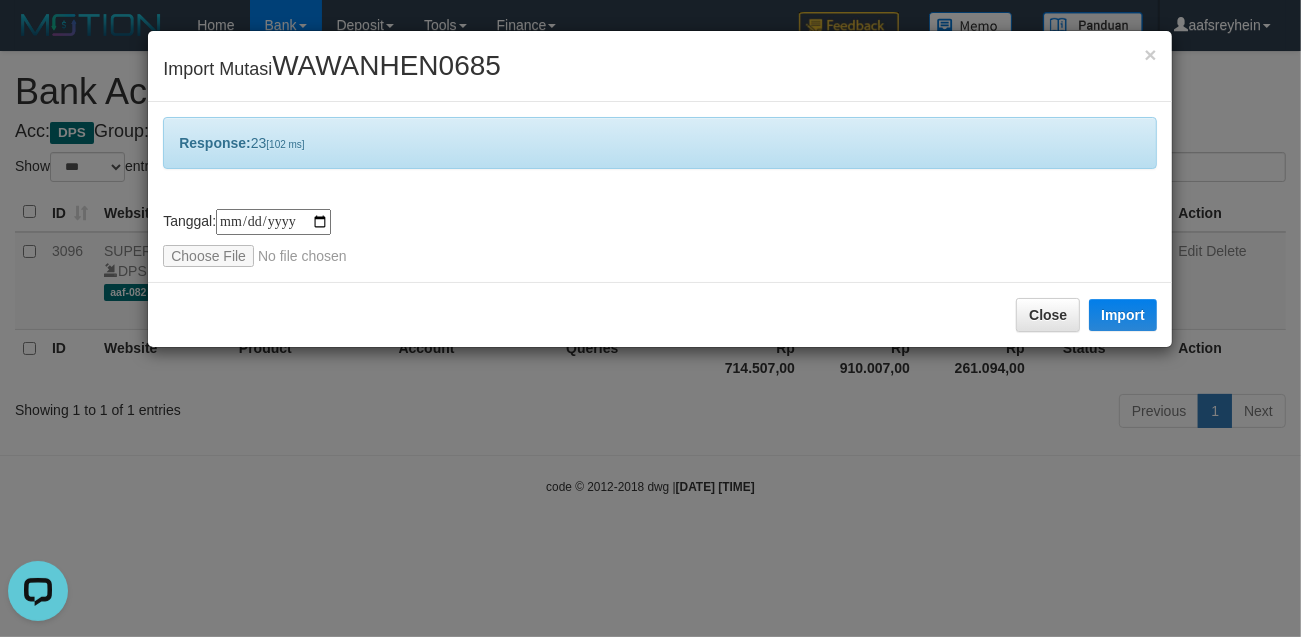 click on "**********" at bounding box center (650, 318) 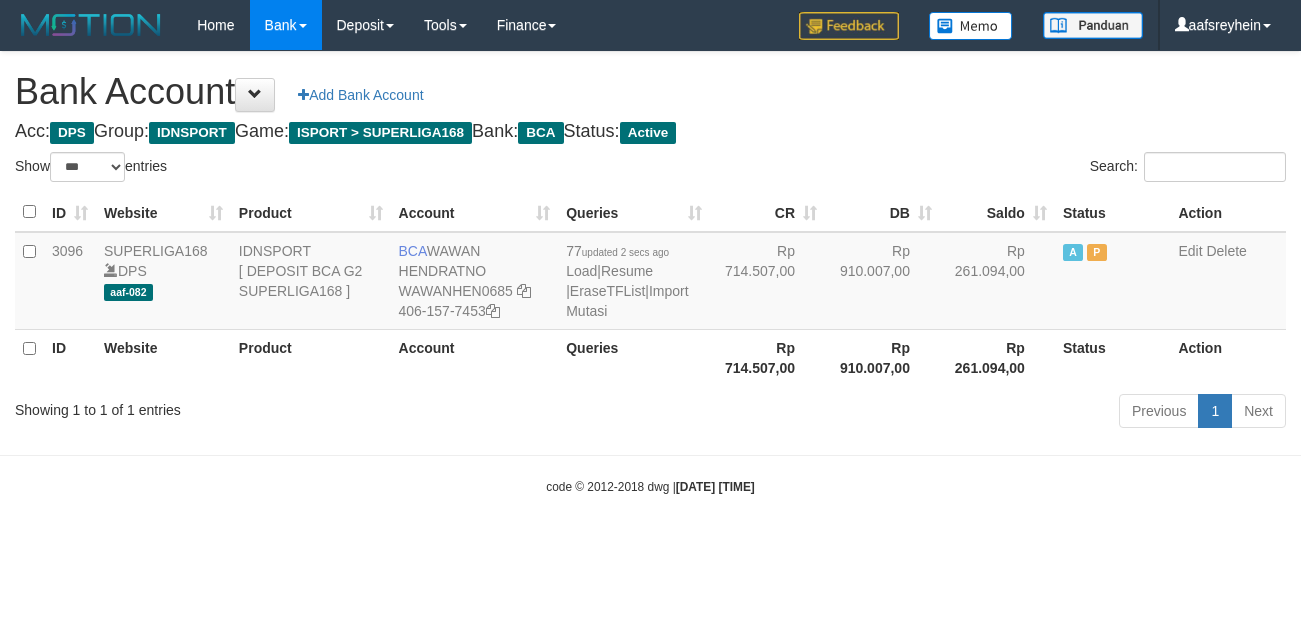 select on "***" 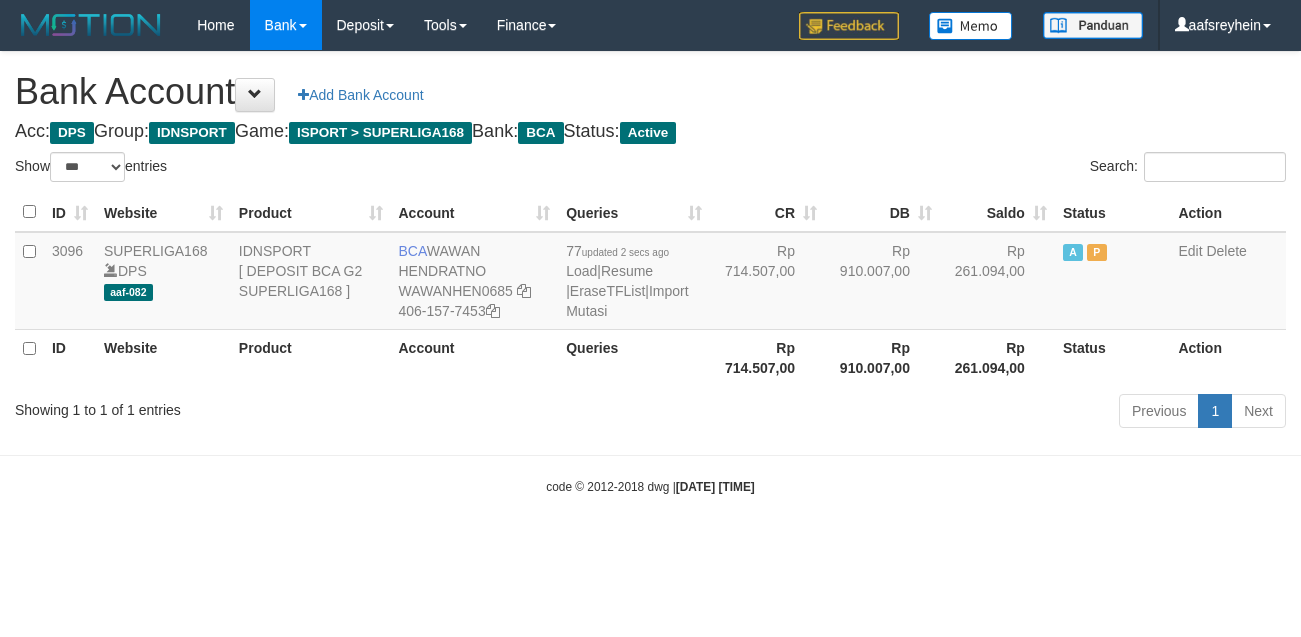 scroll, scrollTop: 0, scrollLeft: 0, axis: both 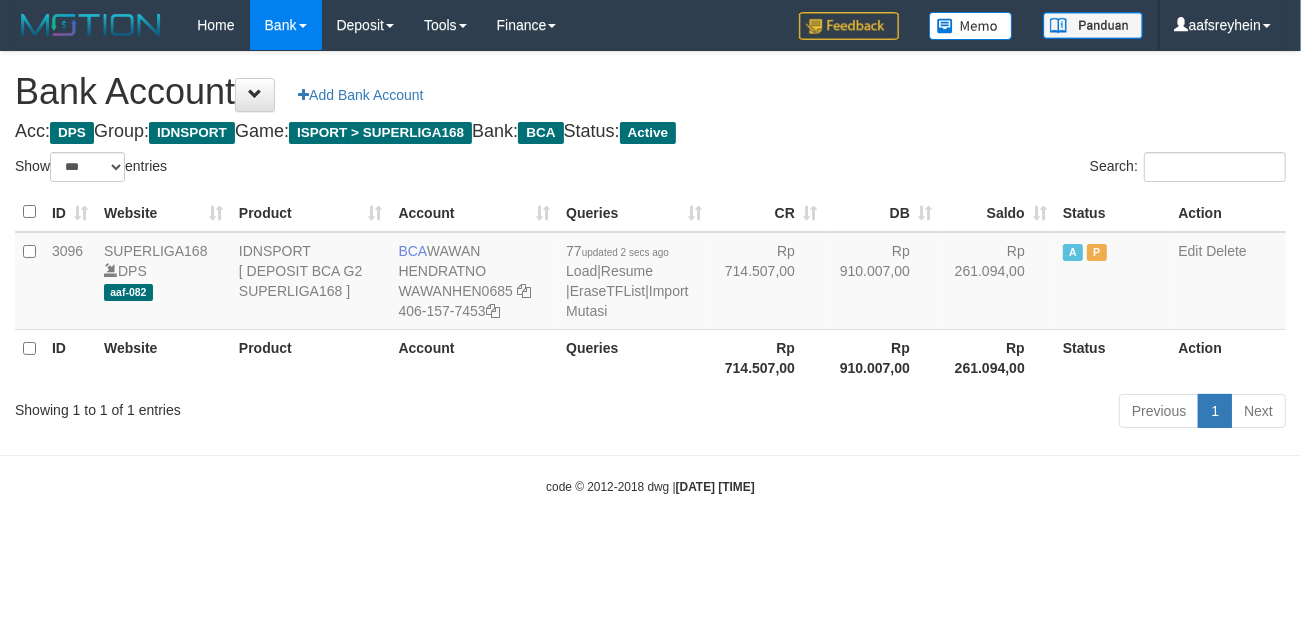 click on "Toggle navigation
Home
Bank
Account List
Load
By Website
Group
[ISPORT]													SUPERLIGA168
By Load Group (DPS)" at bounding box center [650, 273] 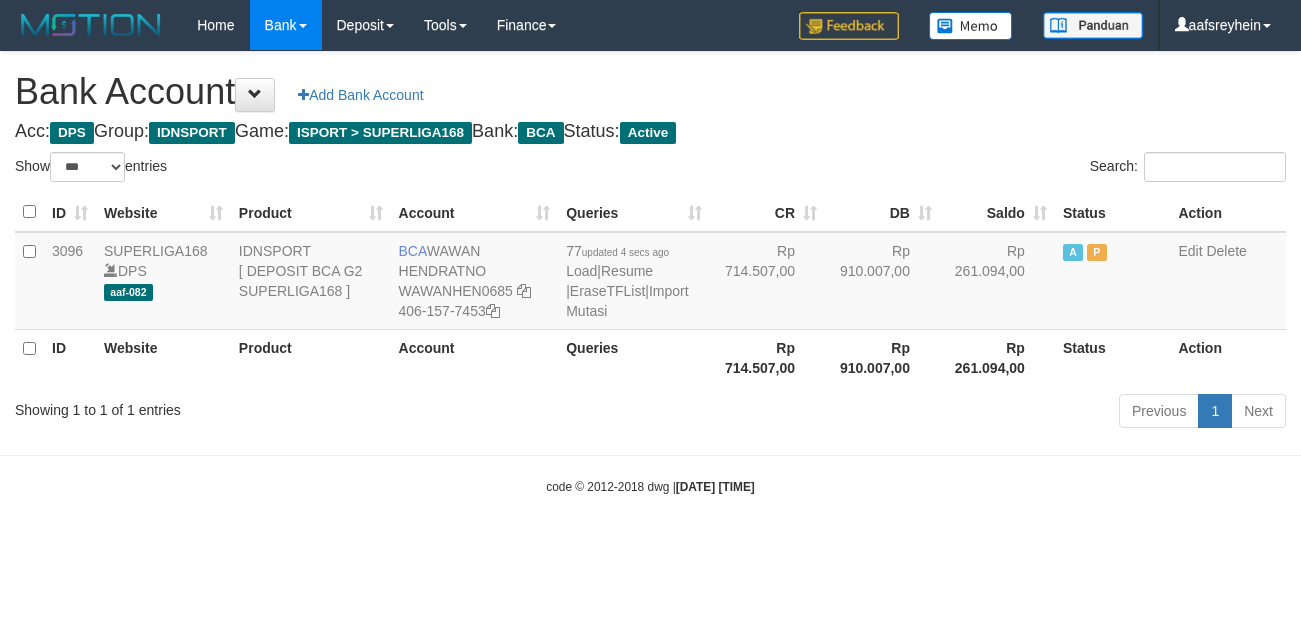 select on "***" 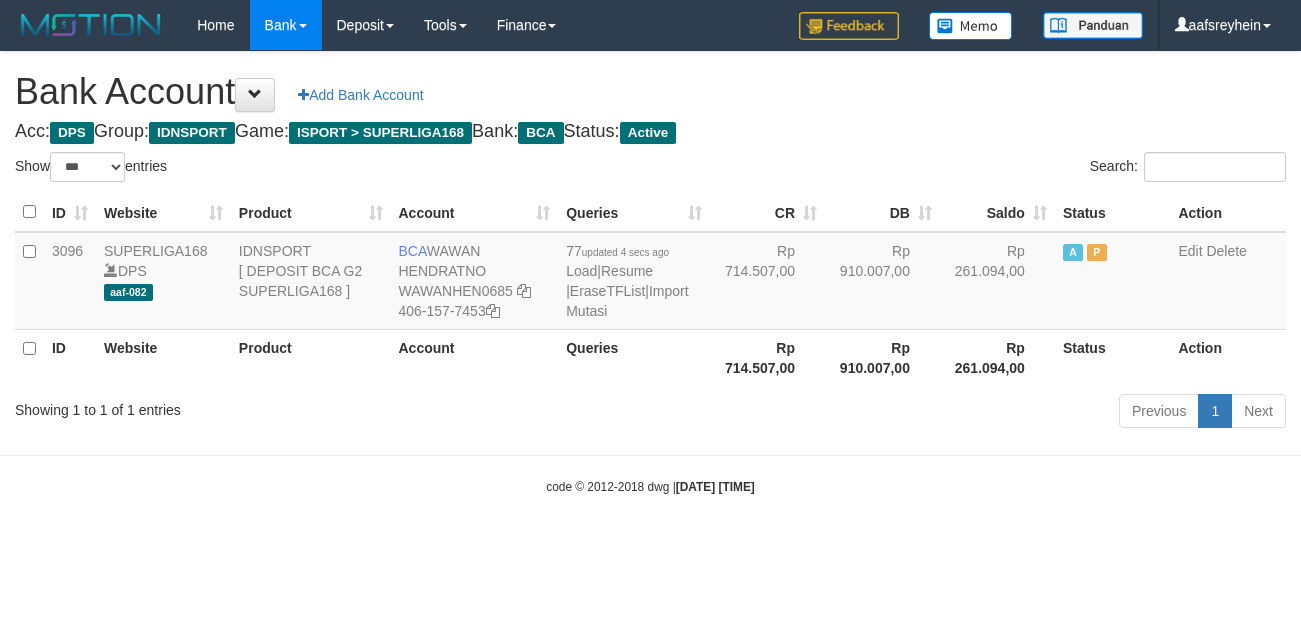 scroll, scrollTop: 0, scrollLeft: 0, axis: both 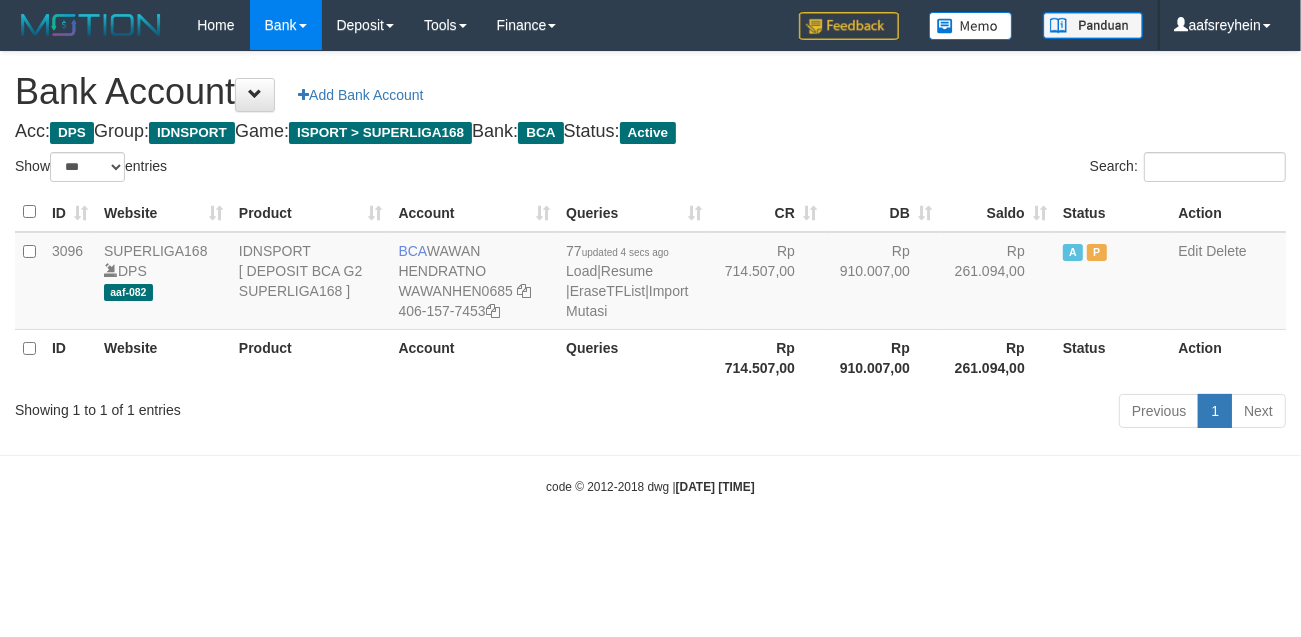 click on "Toggle navigation
Home
Bank
Account List
Load
By Website
Group
[ISPORT]													SUPERLIGA168
By Load Group (DPS)
-" at bounding box center (650, 273) 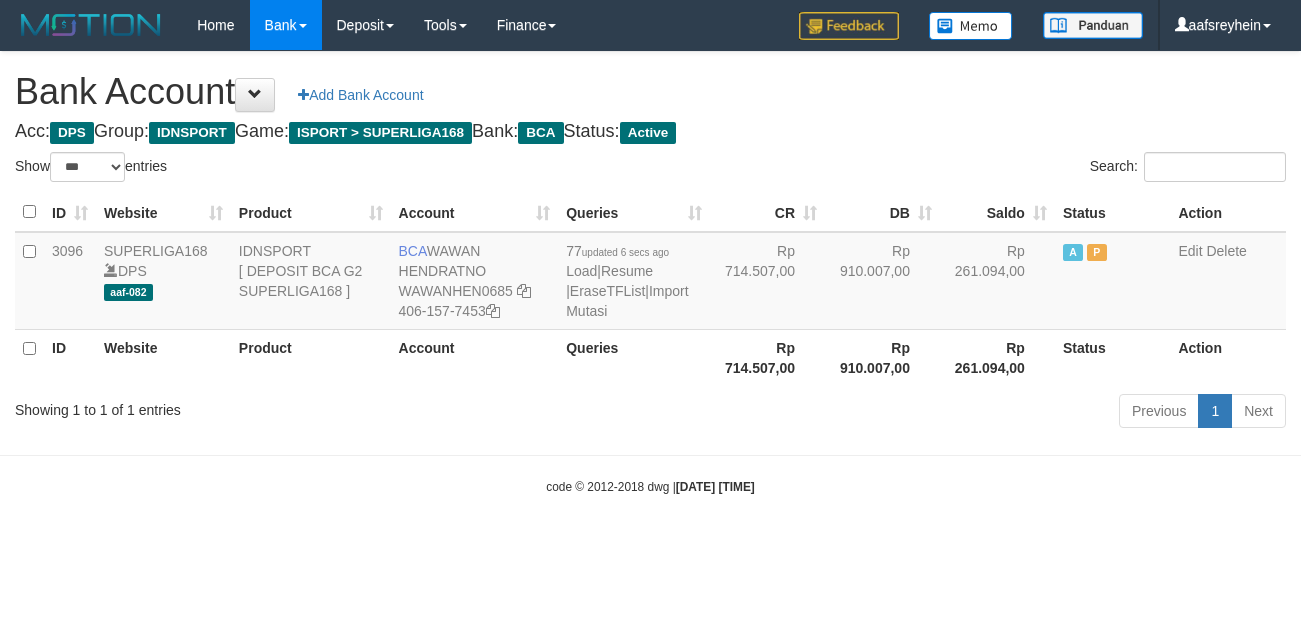 select on "***" 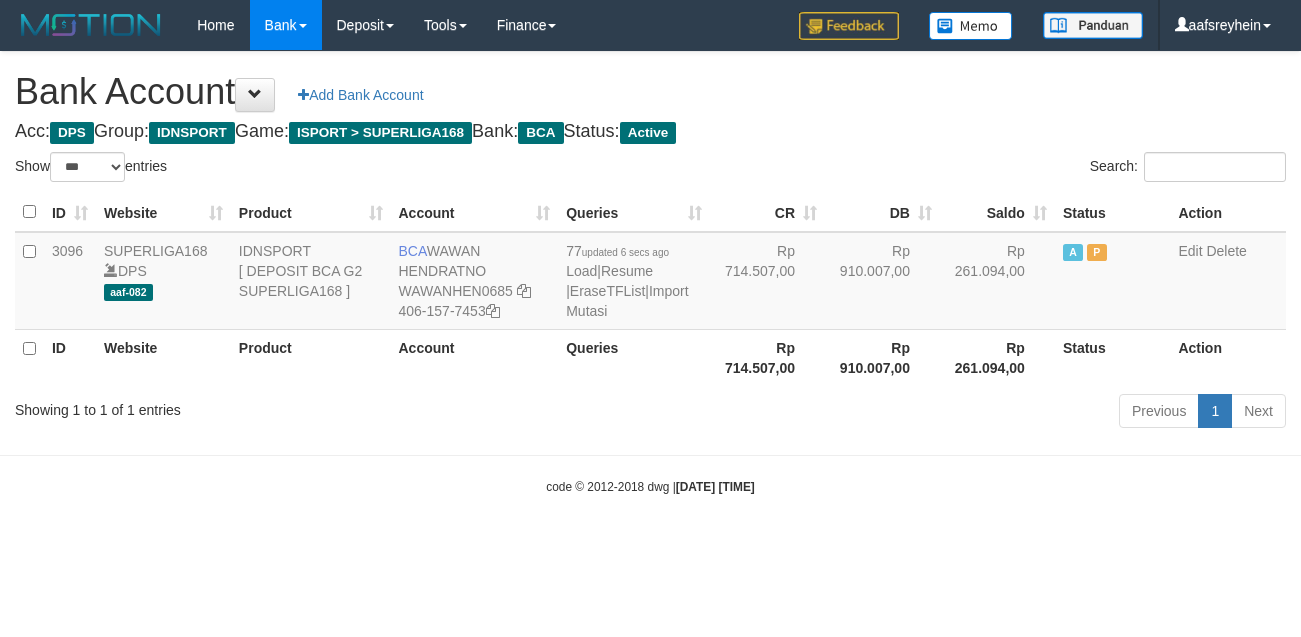 scroll, scrollTop: 0, scrollLeft: 0, axis: both 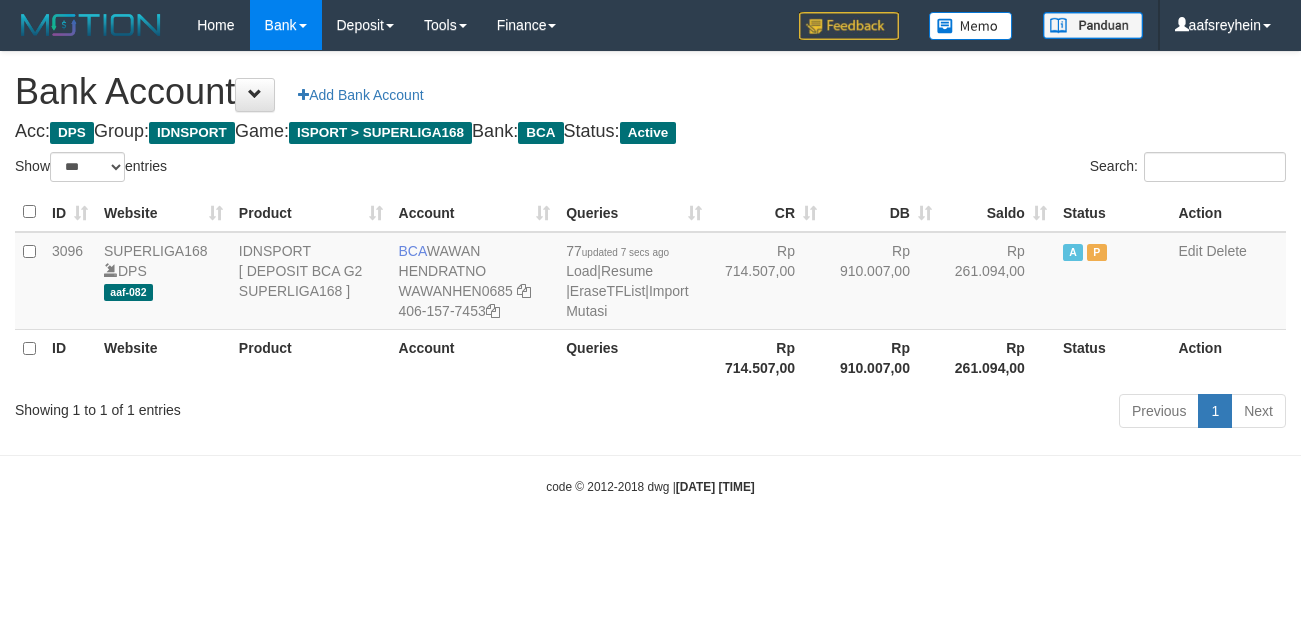 select on "***" 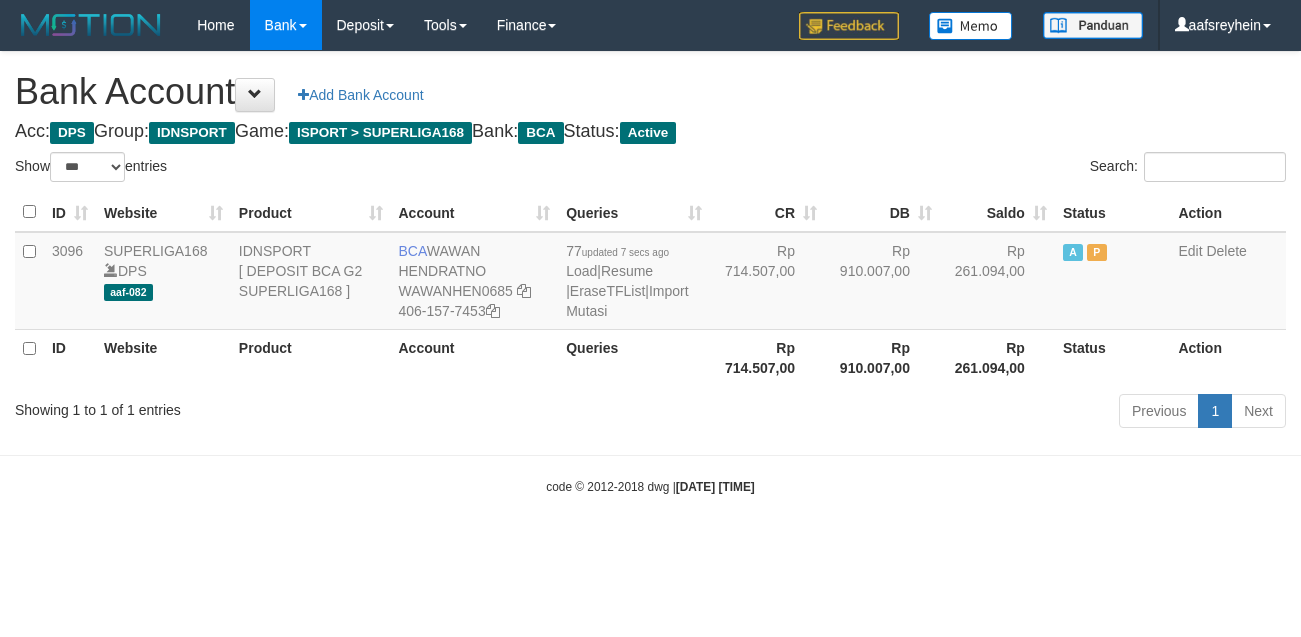 scroll, scrollTop: 0, scrollLeft: 0, axis: both 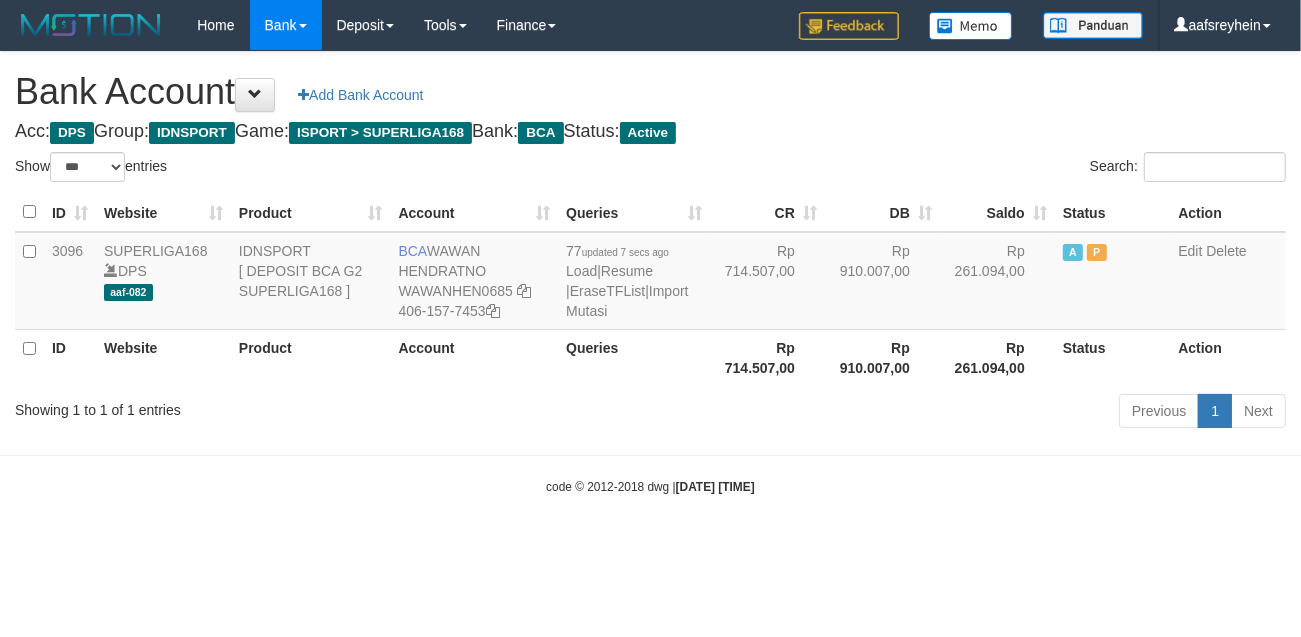 click on "Toggle navigation
Home
Bank
Account List
Load
By Website
Group
[ISPORT]													SUPERLIGA168
By Load Group (DPS)
-" at bounding box center [650, 273] 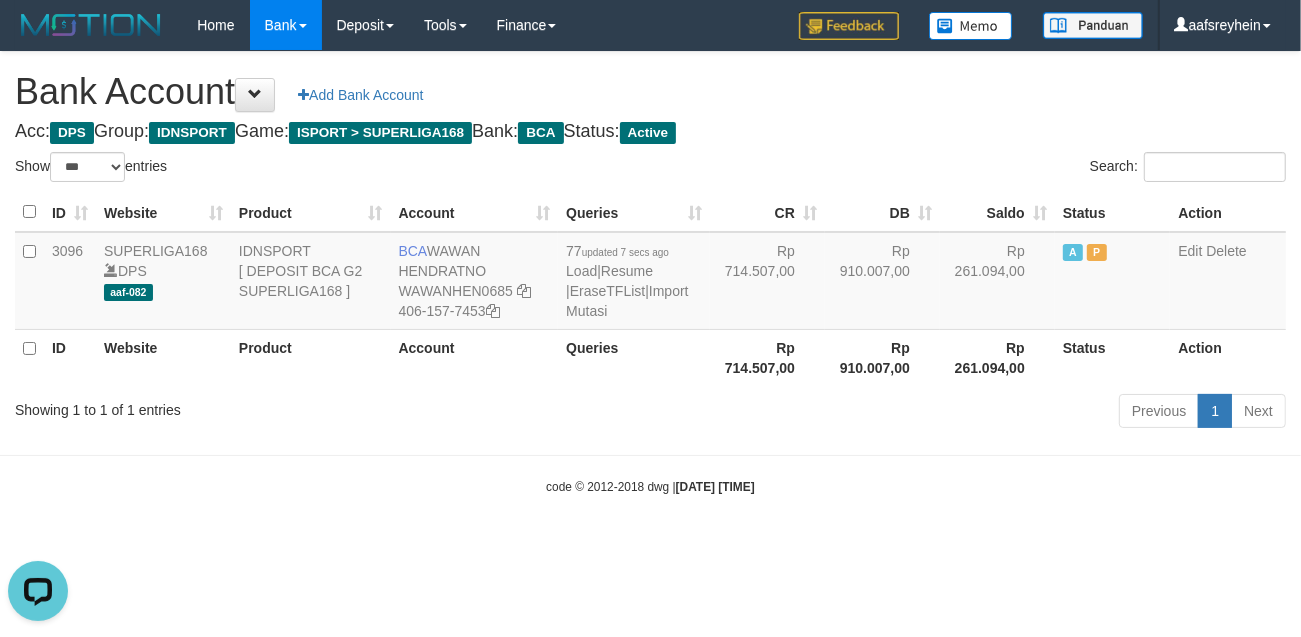 scroll, scrollTop: 0, scrollLeft: 0, axis: both 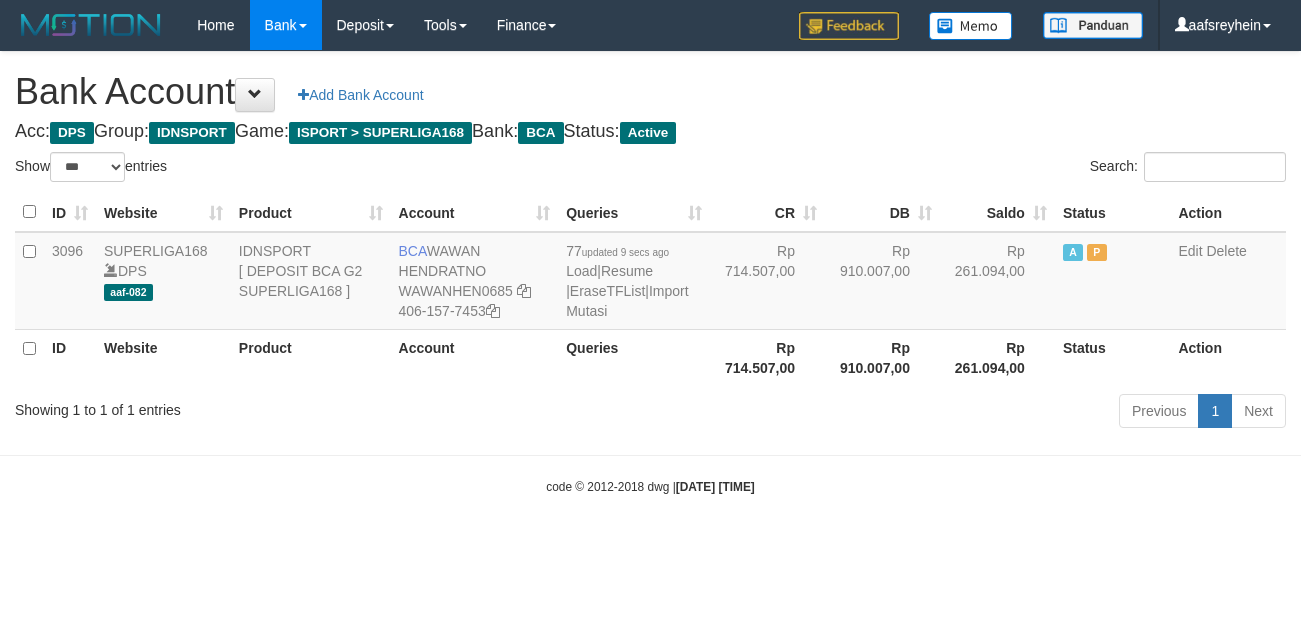 select on "***" 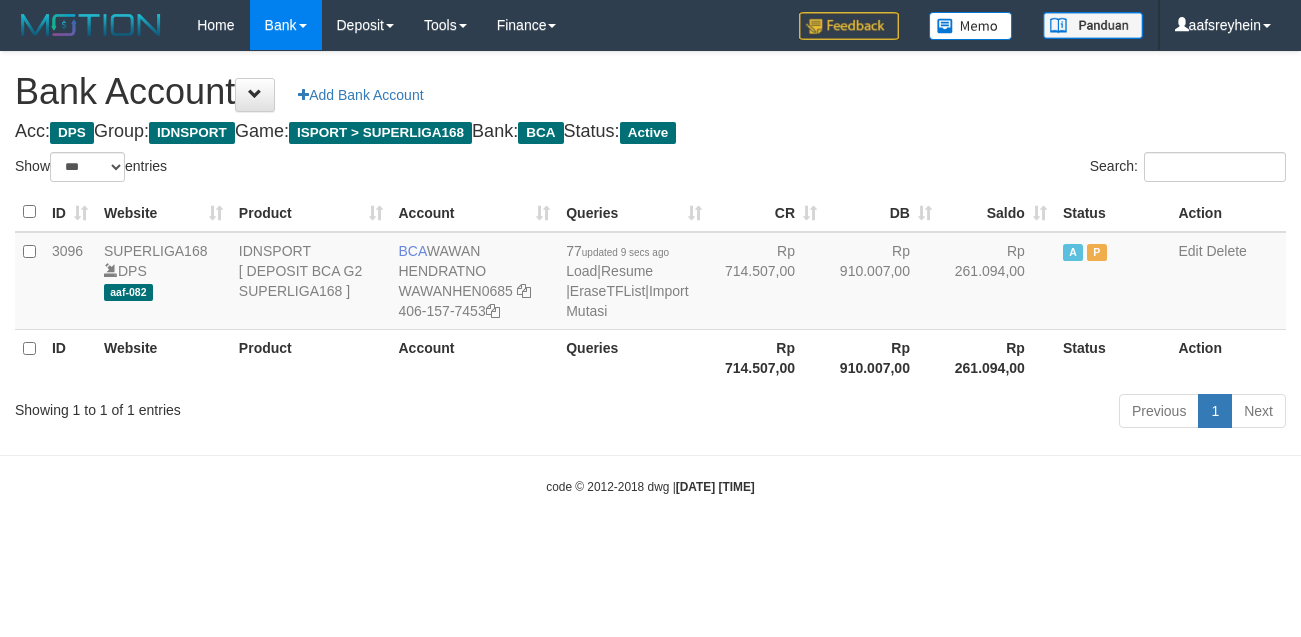 scroll, scrollTop: 0, scrollLeft: 0, axis: both 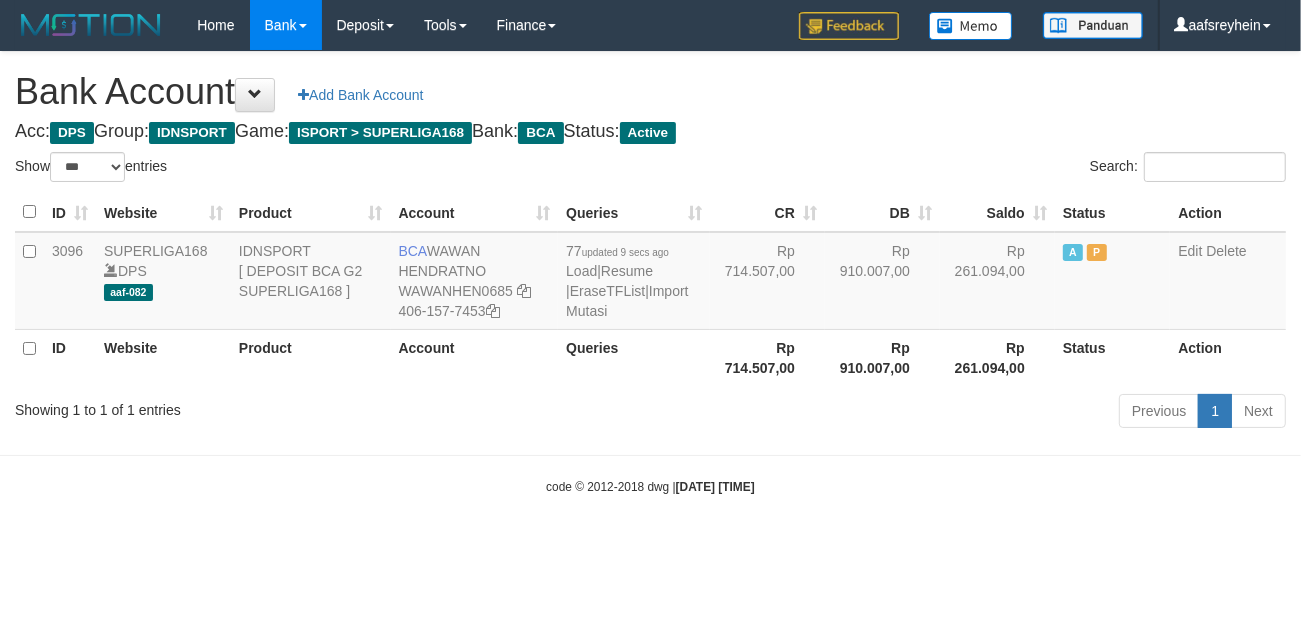 click on "Toggle navigation
Home
Bank
Account List
Load
By Website
Group
[ISPORT]													SUPERLIGA168
By Load Group (DPS)
-" at bounding box center (650, 273) 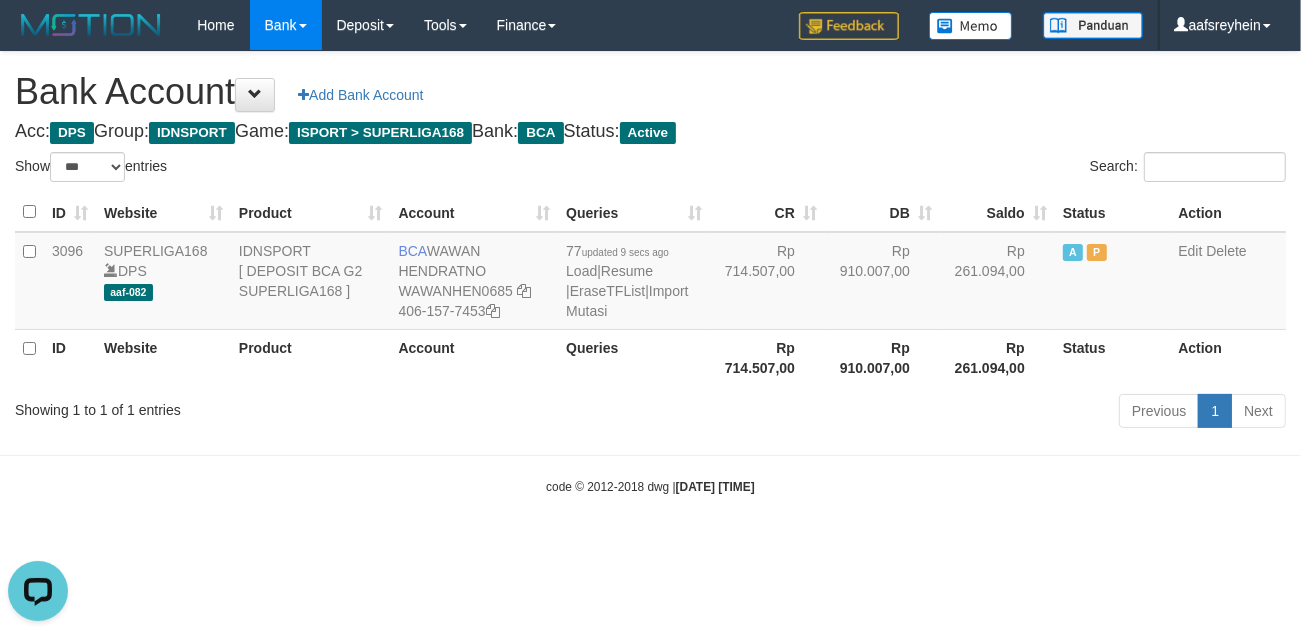 scroll, scrollTop: 0, scrollLeft: 0, axis: both 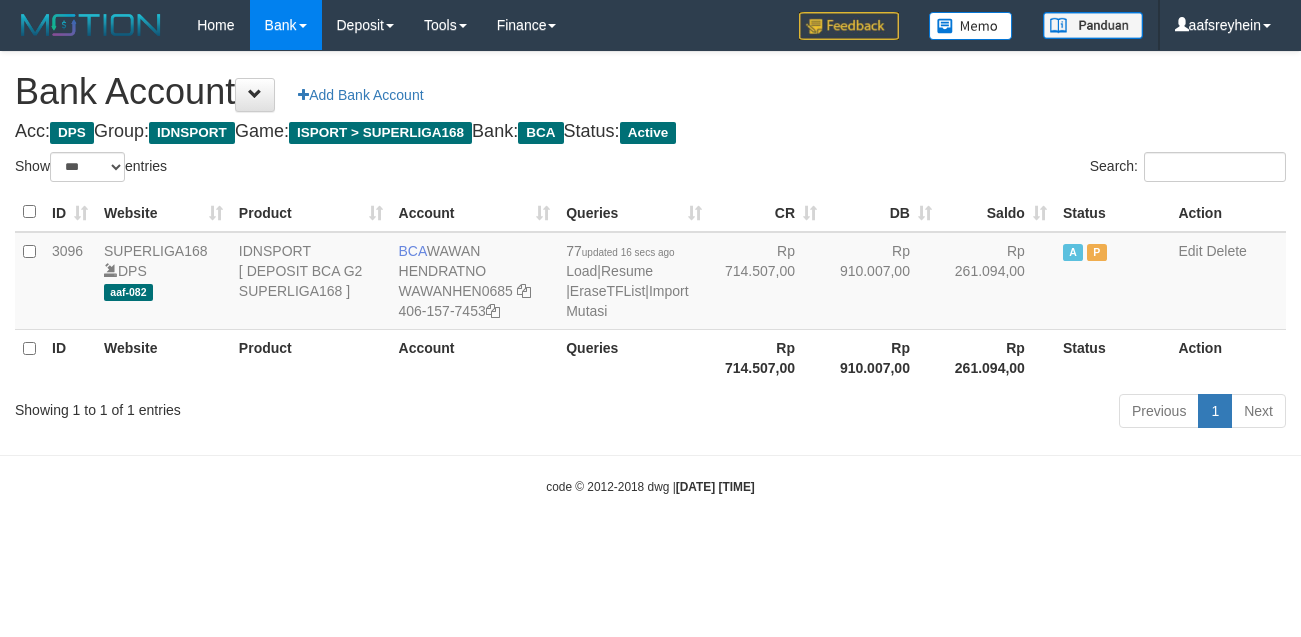 select on "***" 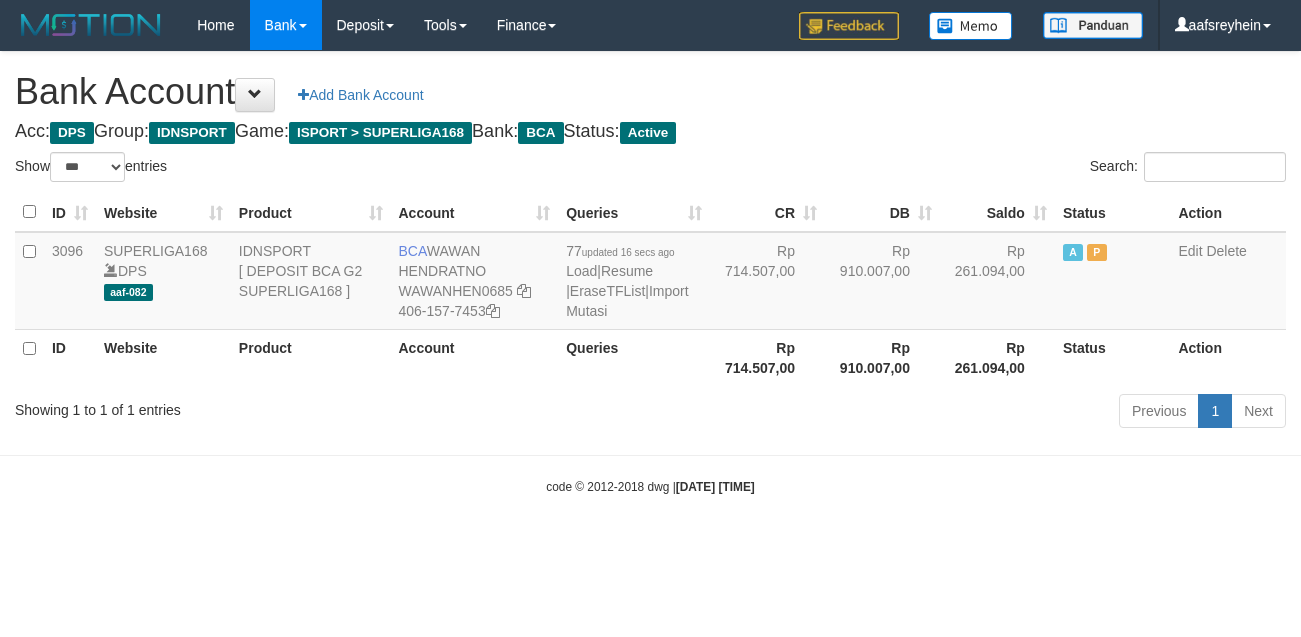 scroll, scrollTop: 0, scrollLeft: 0, axis: both 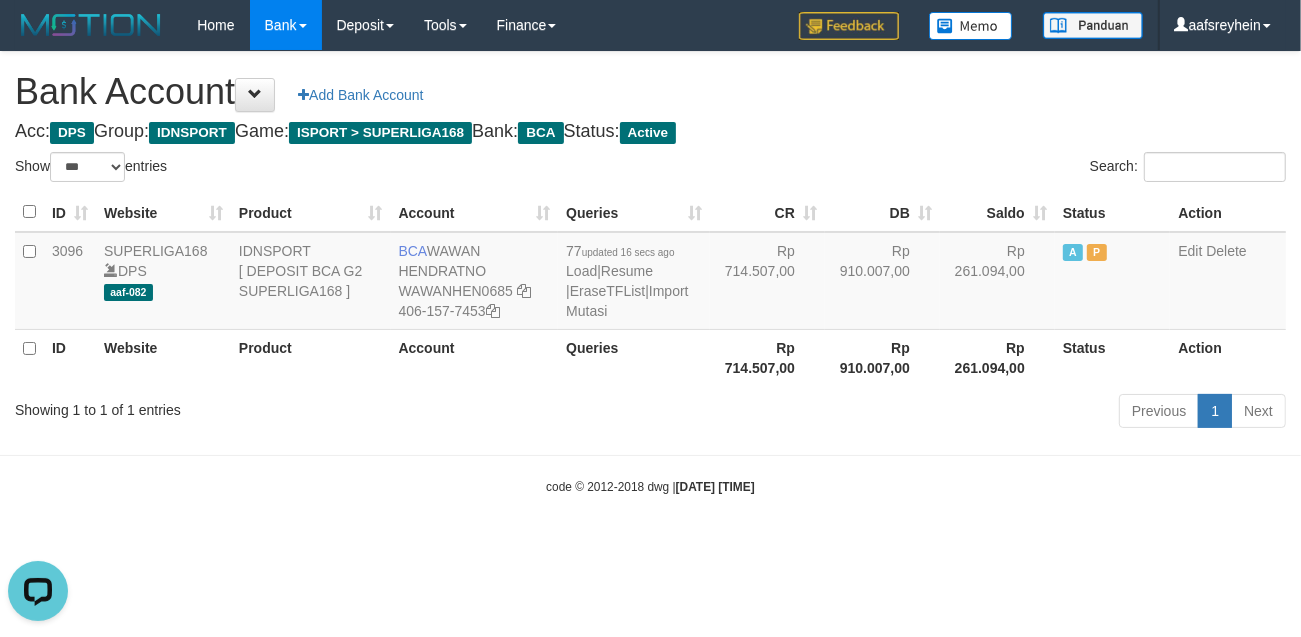 click on "Previous 1 Next" at bounding box center [921, 413] 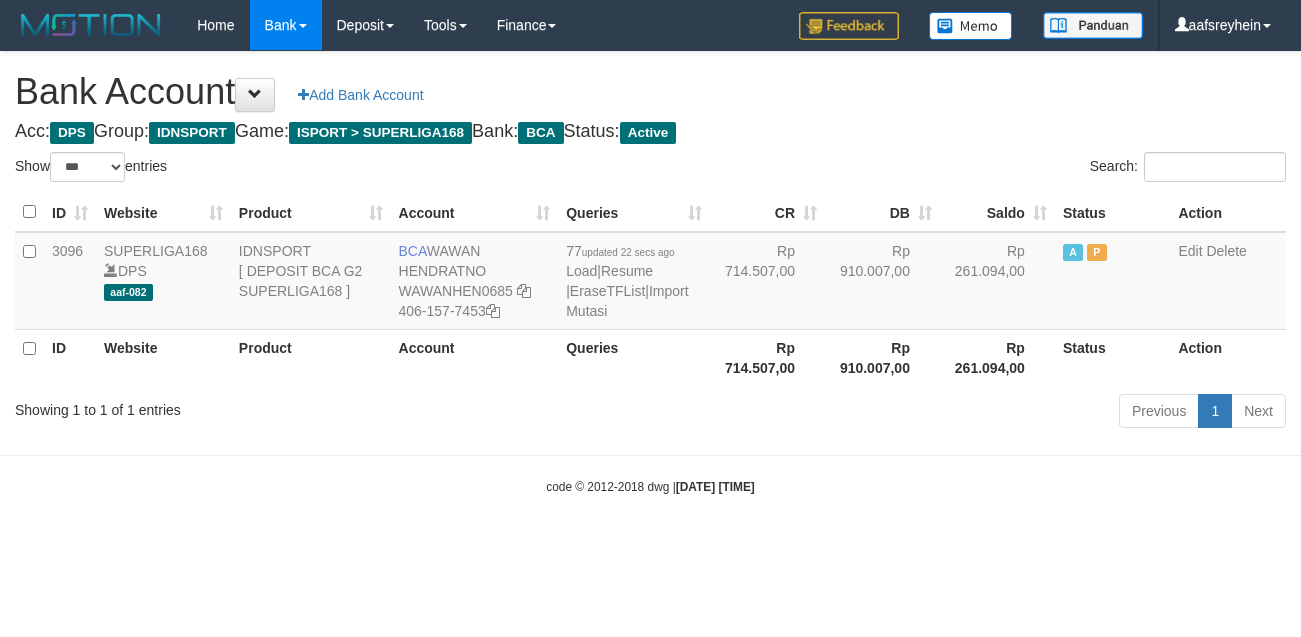 select on "***" 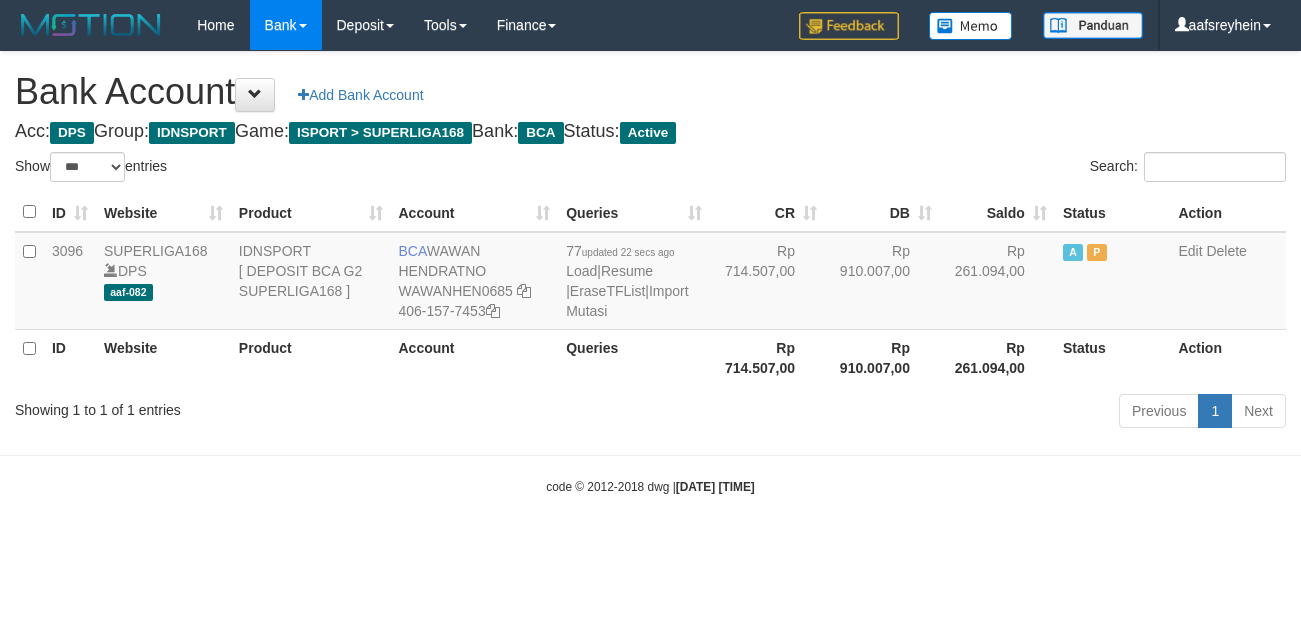scroll, scrollTop: 0, scrollLeft: 0, axis: both 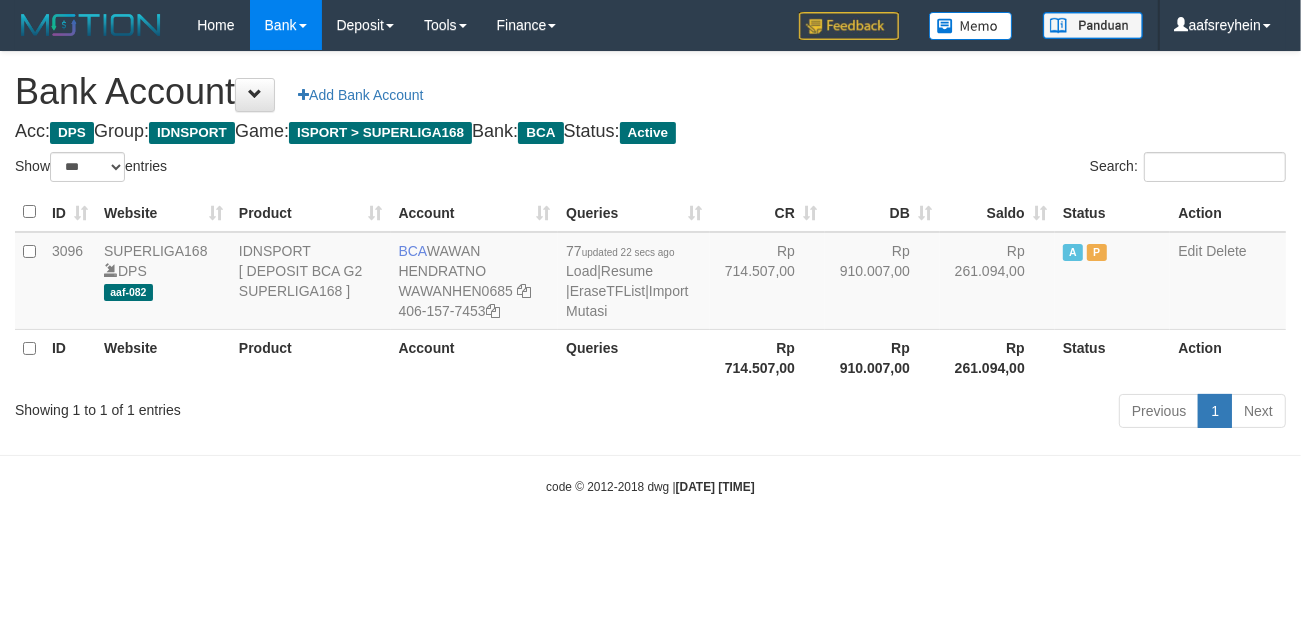 click on "Toggle navigation
Home
Bank
Account List
Load
By Website
Group
[ISPORT]													SUPERLIGA168
By Load Group (DPS)
-" at bounding box center [650, 273] 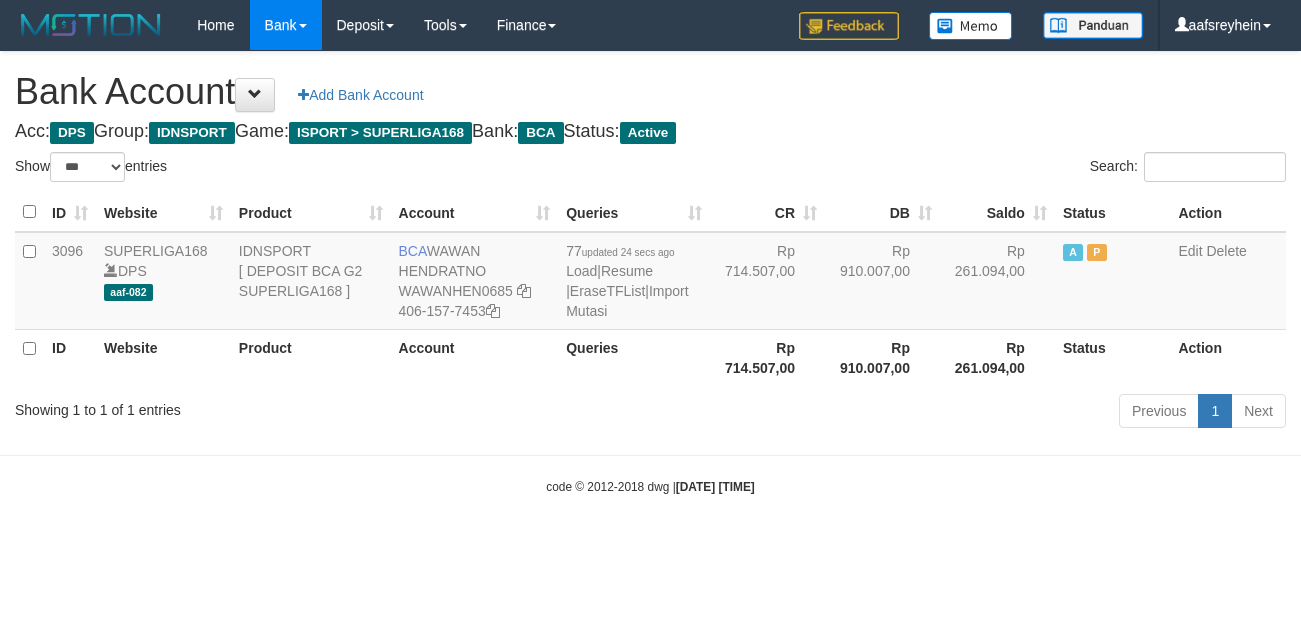 select on "***" 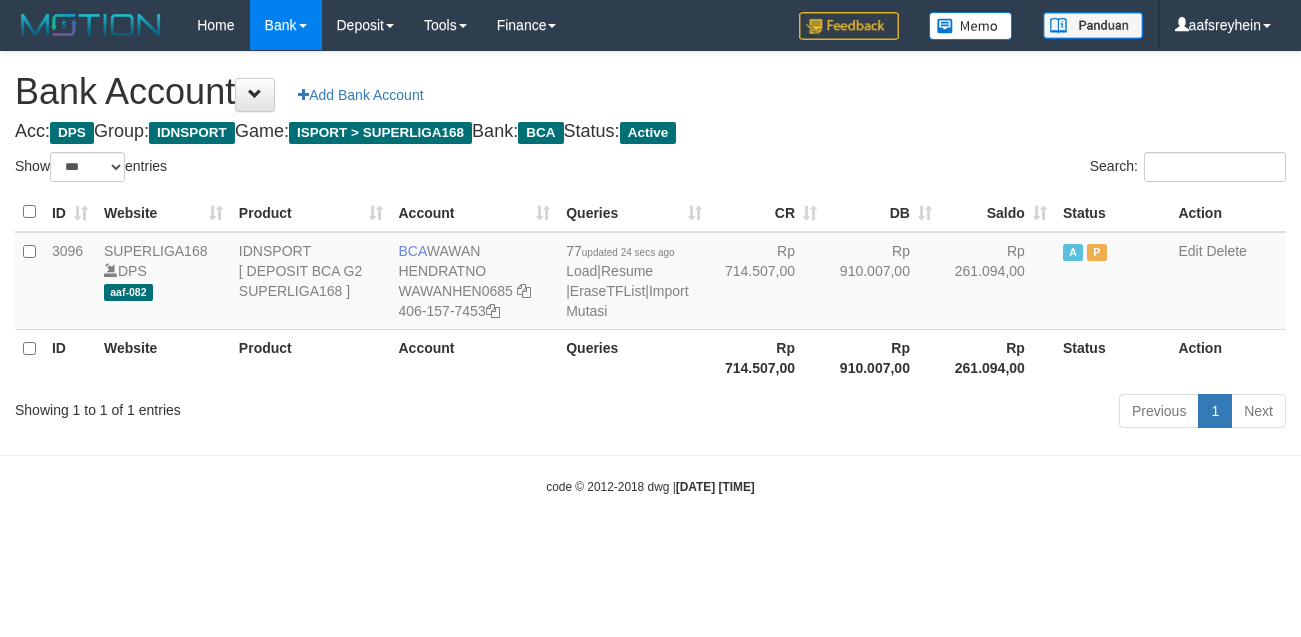 scroll, scrollTop: 0, scrollLeft: 0, axis: both 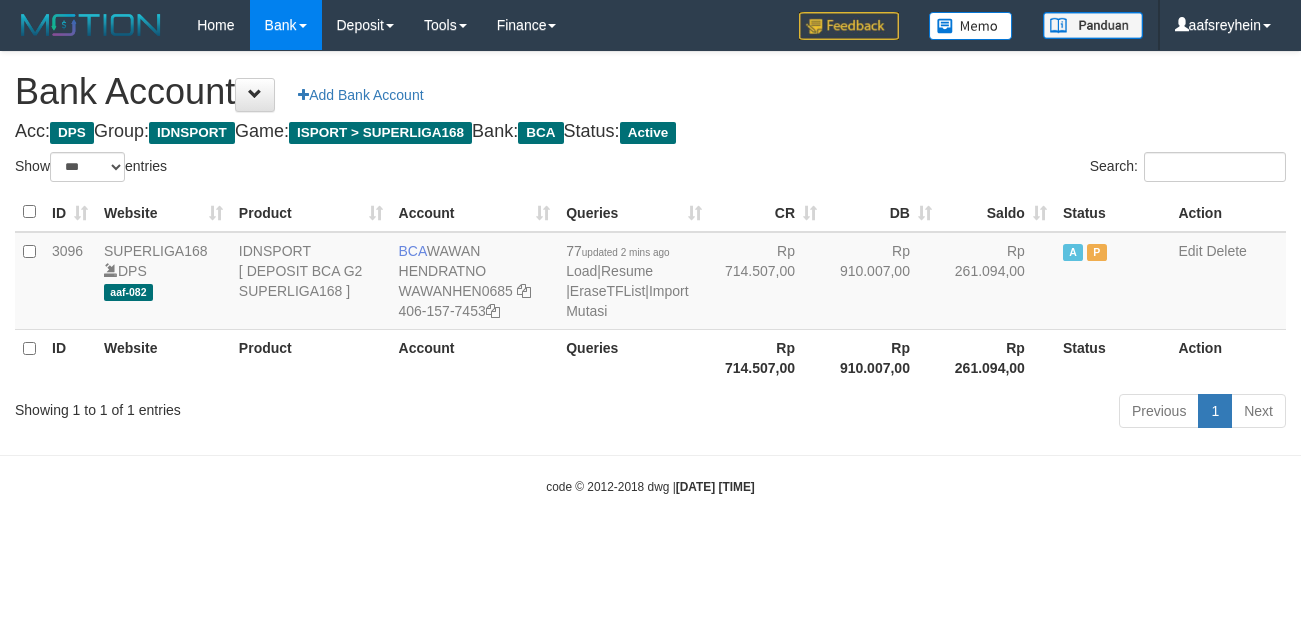 select on "***" 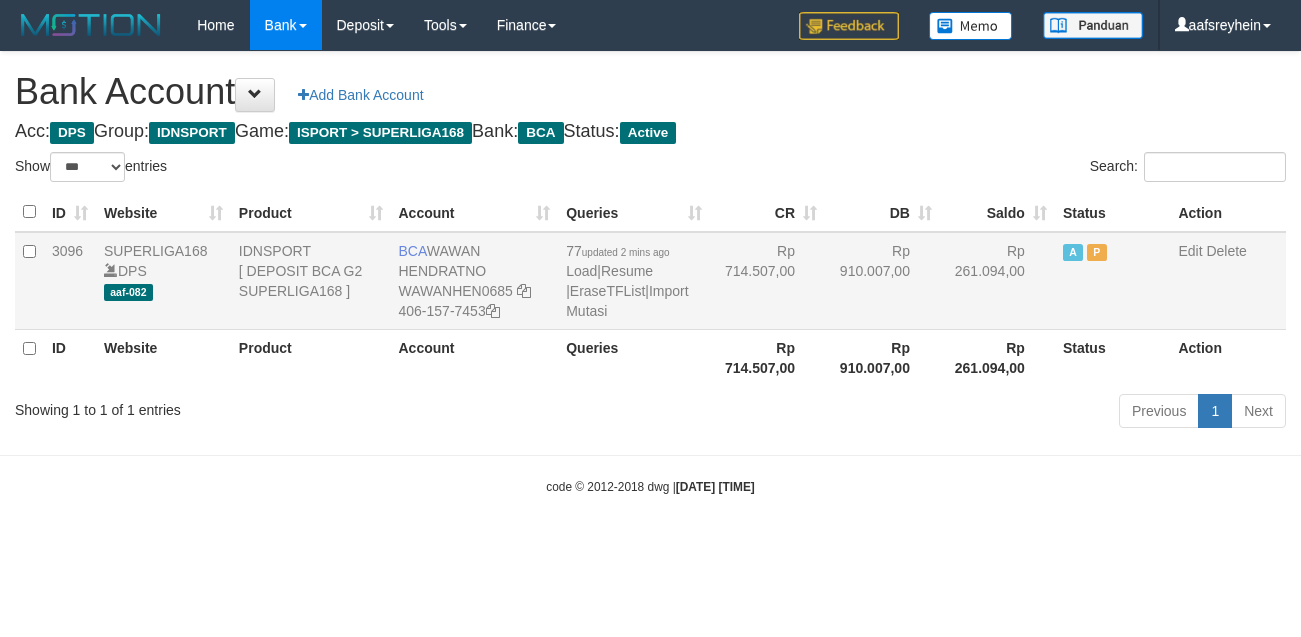 scroll, scrollTop: 0, scrollLeft: 0, axis: both 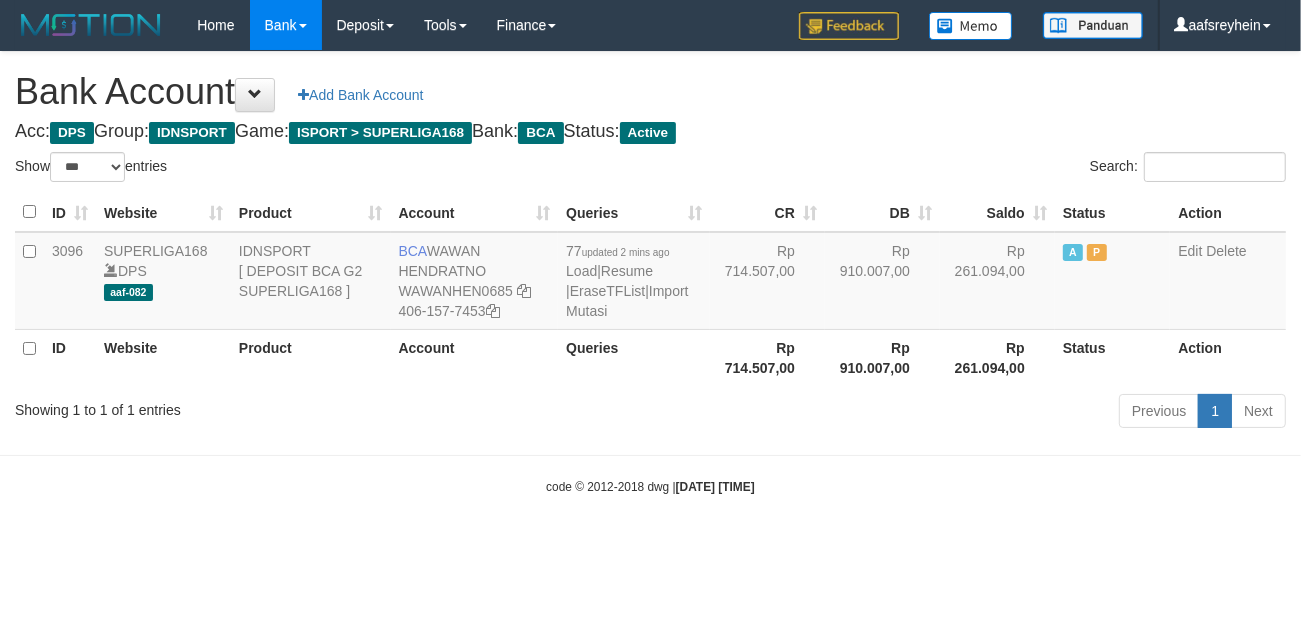 click on "Toggle navigation
Home
Bank
Account List
Load
By Website
Group
[ISPORT]													SUPERLIGA168
By Load Group (DPS)
-" at bounding box center [650, 273] 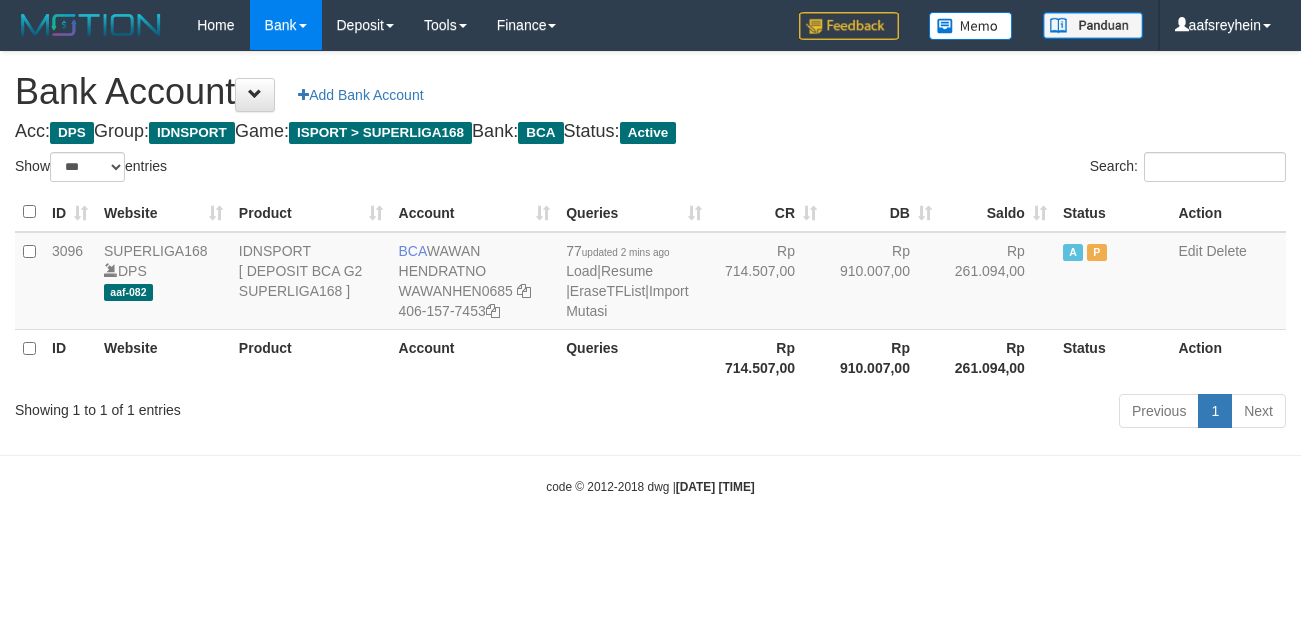 select on "***" 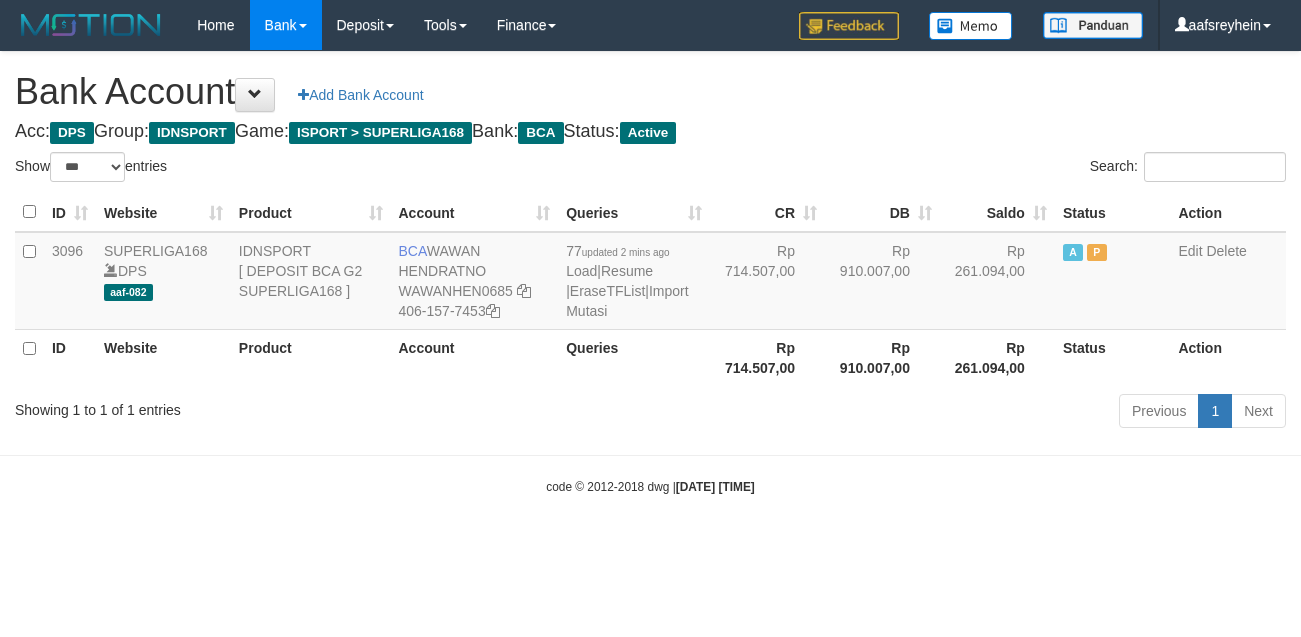 scroll, scrollTop: 0, scrollLeft: 0, axis: both 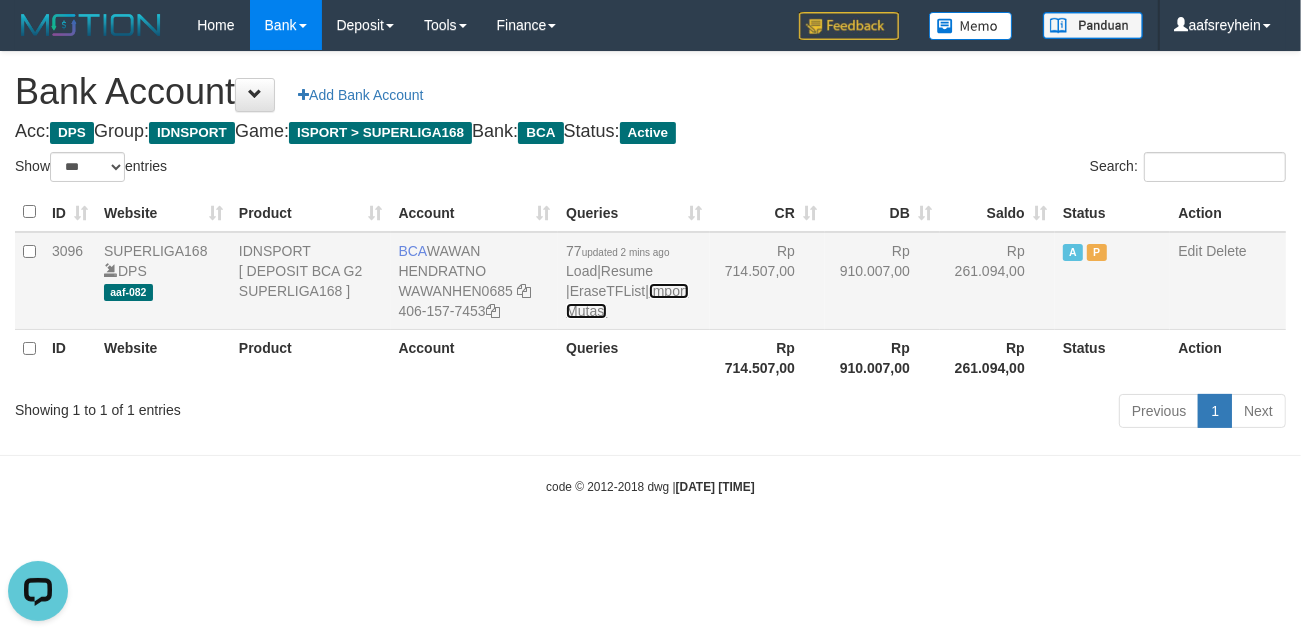 click on "Import Mutasi" at bounding box center [627, 301] 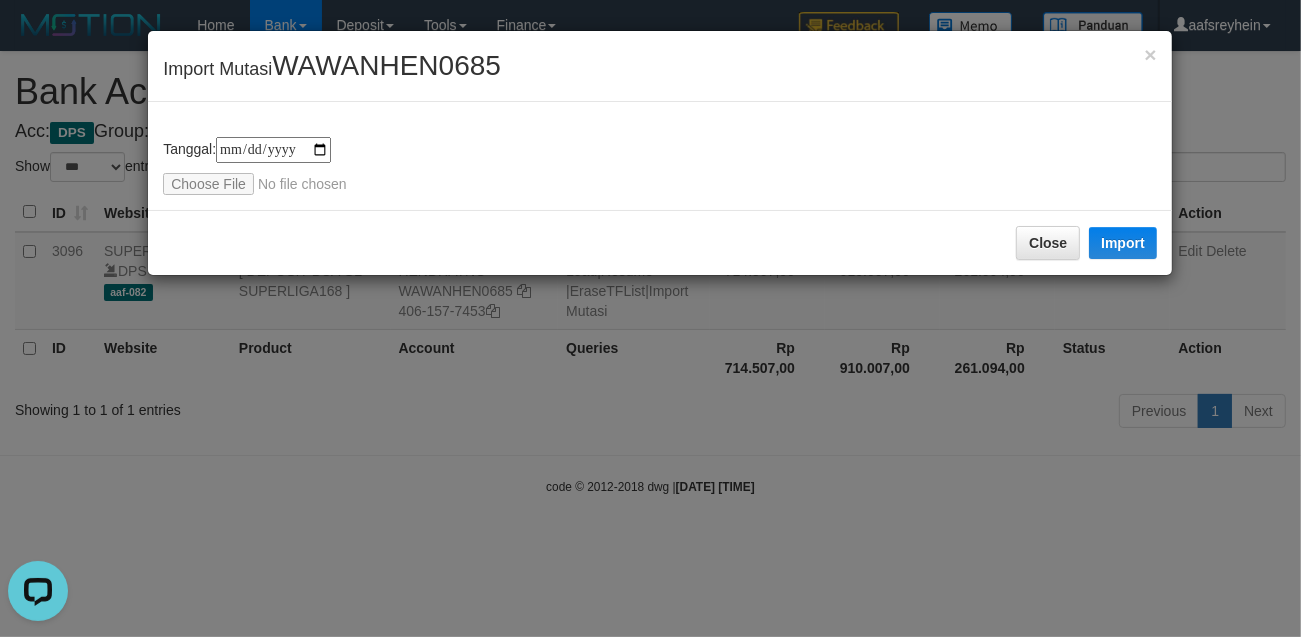 type on "**********" 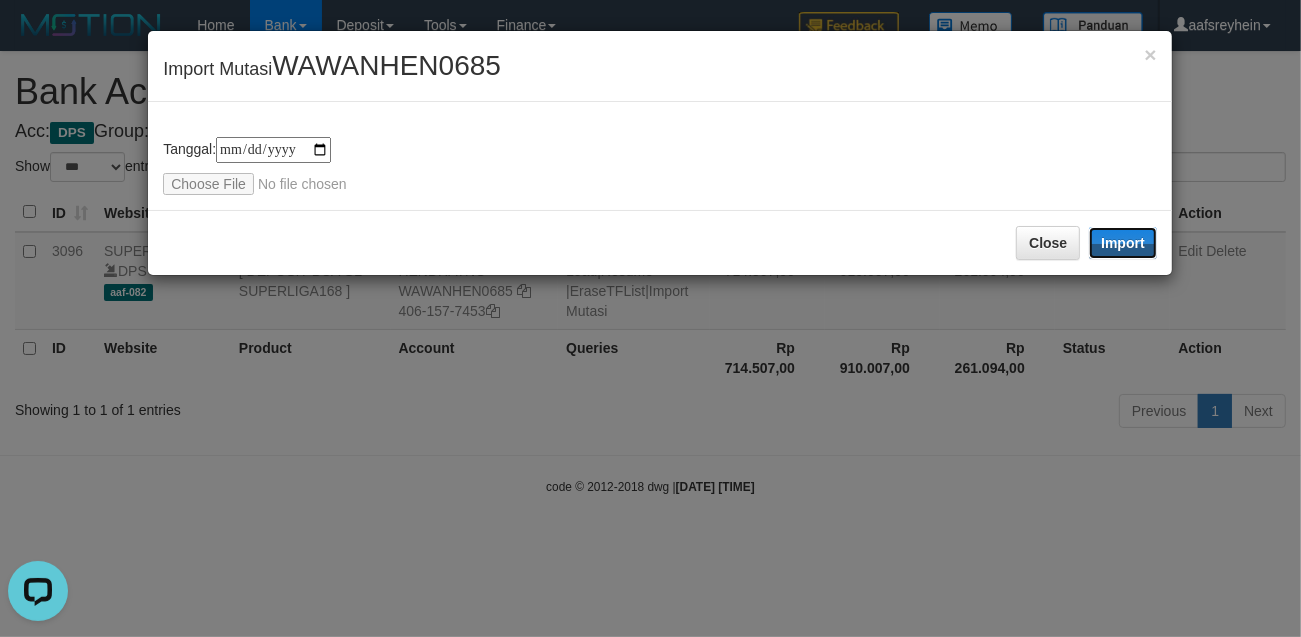 click on "Import" at bounding box center (1123, 243) 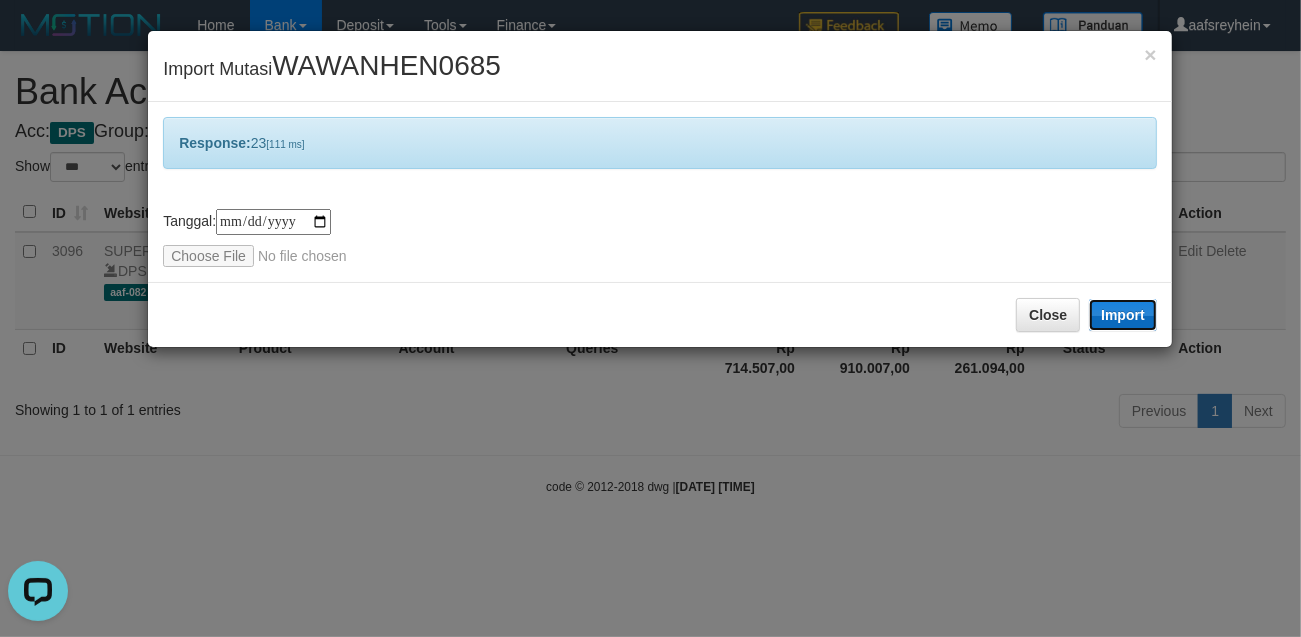 type 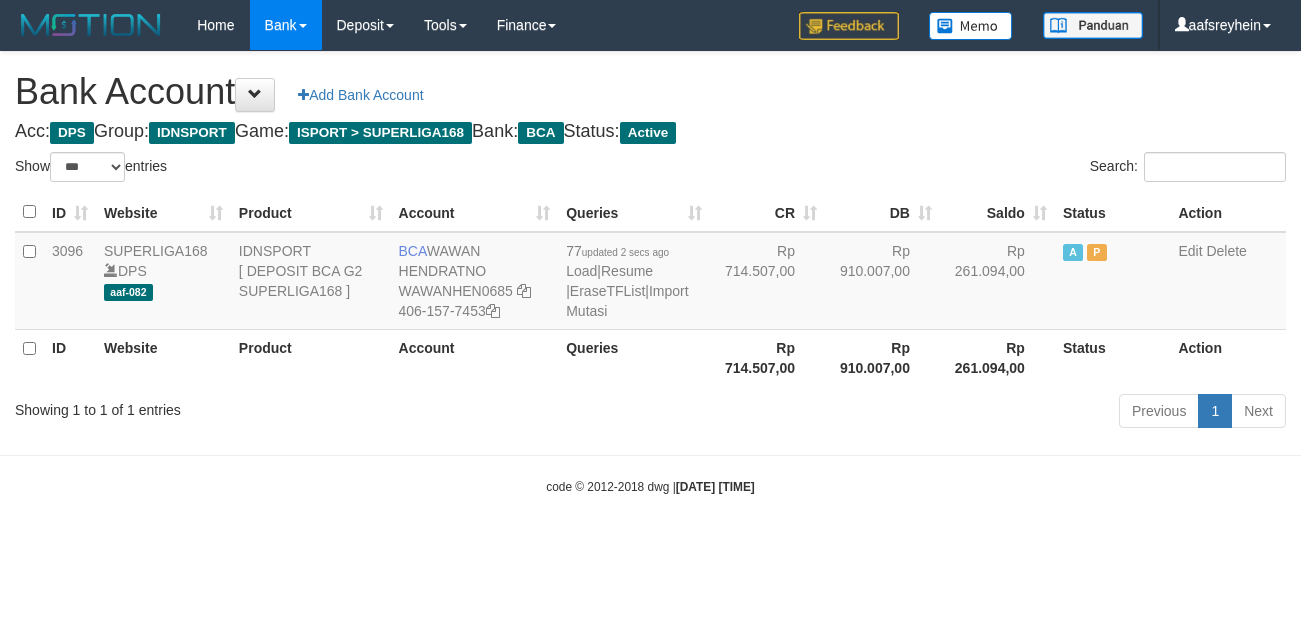 select on "***" 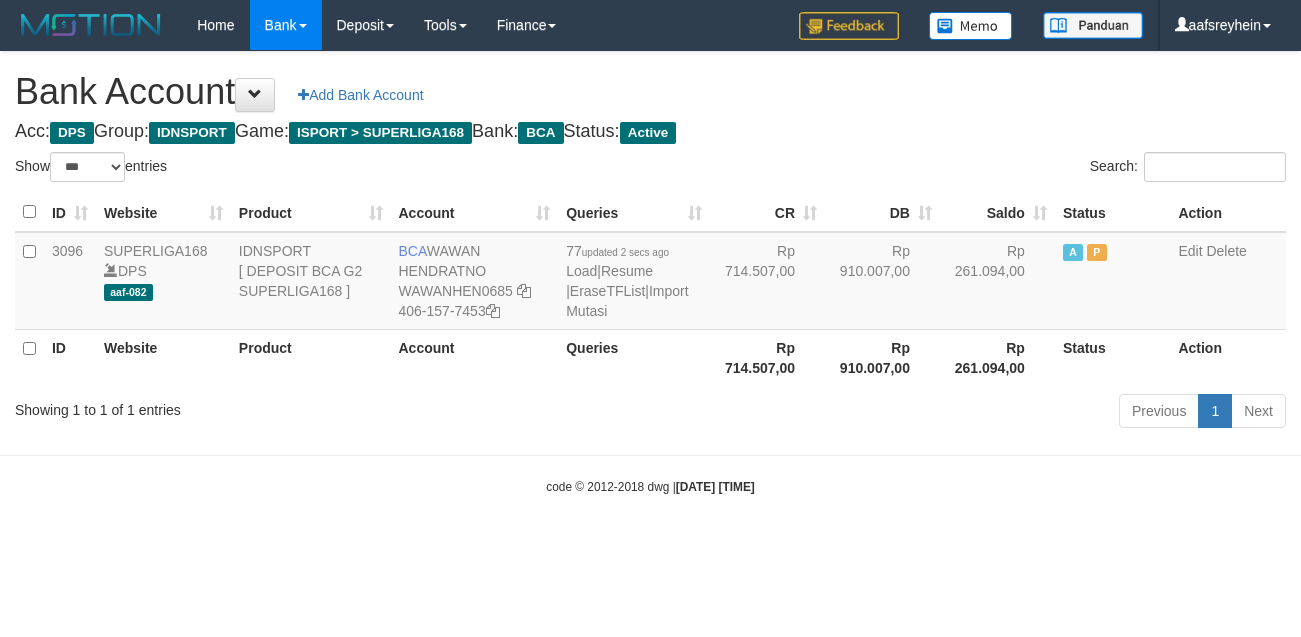 scroll, scrollTop: 0, scrollLeft: 0, axis: both 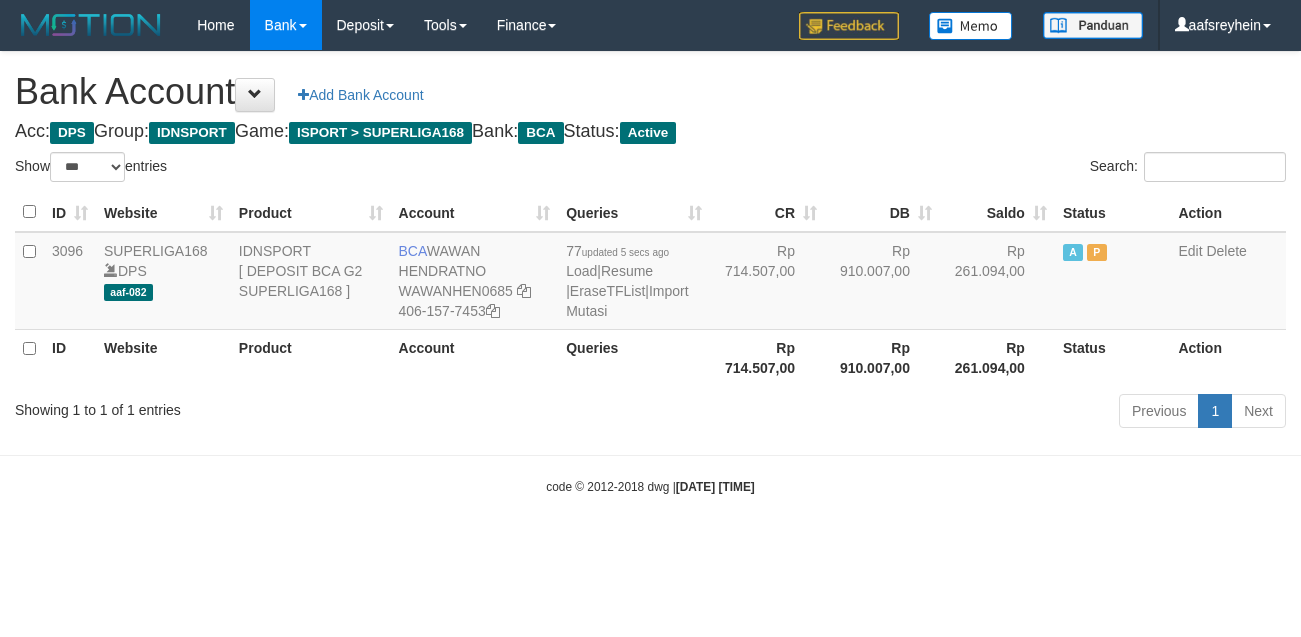 select on "***" 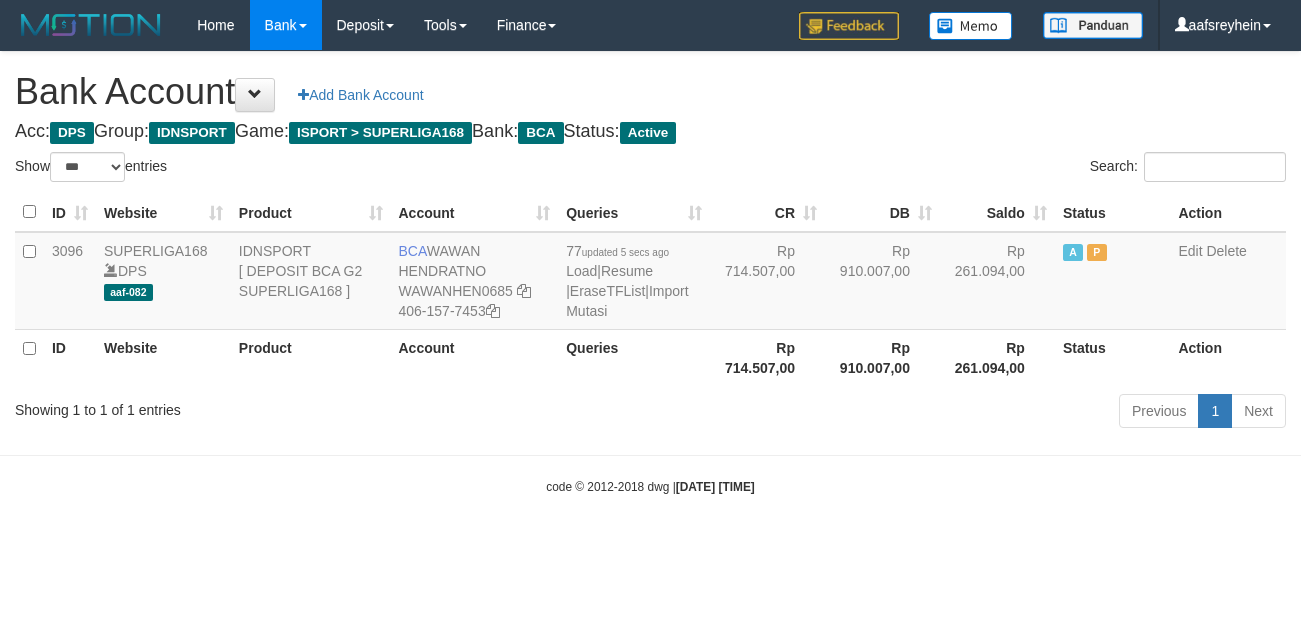 scroll, scrollTop: 0, scrollLeft: 0, axis: both 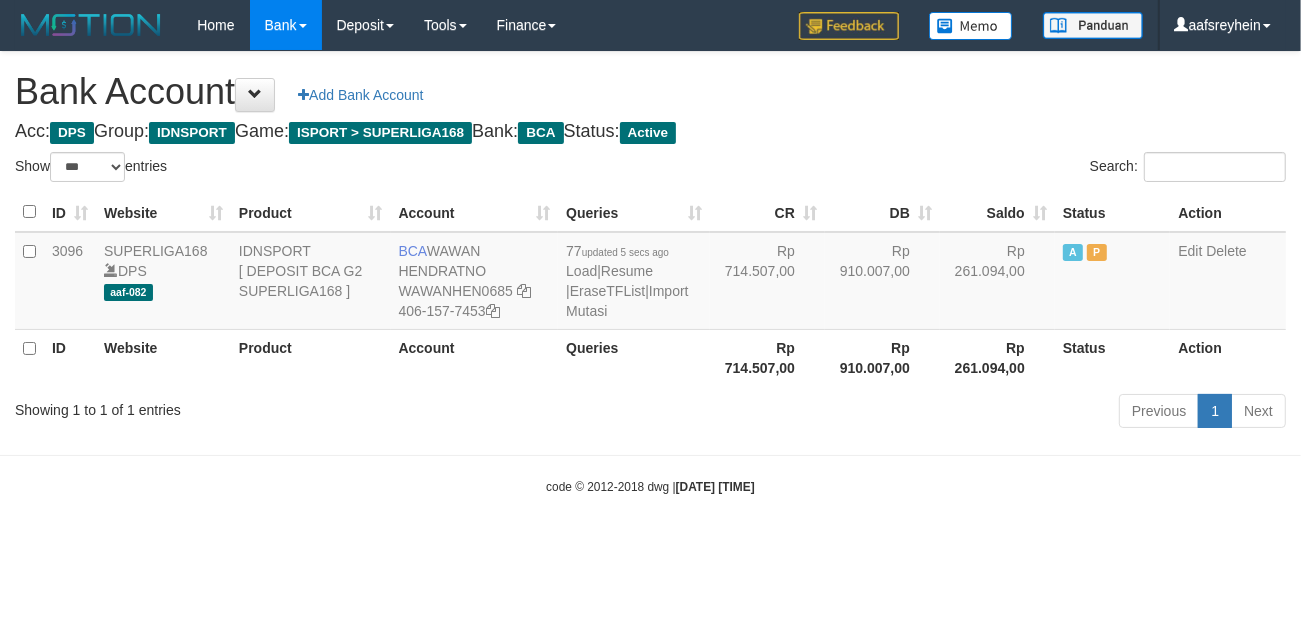 click on "Toggle navigation
Home
Bank
Account List
Load
By Website
Group
[ISPORT]													SUPERLIGA168
By Load Group (DPS)
-" at bounding box center (650, 273) 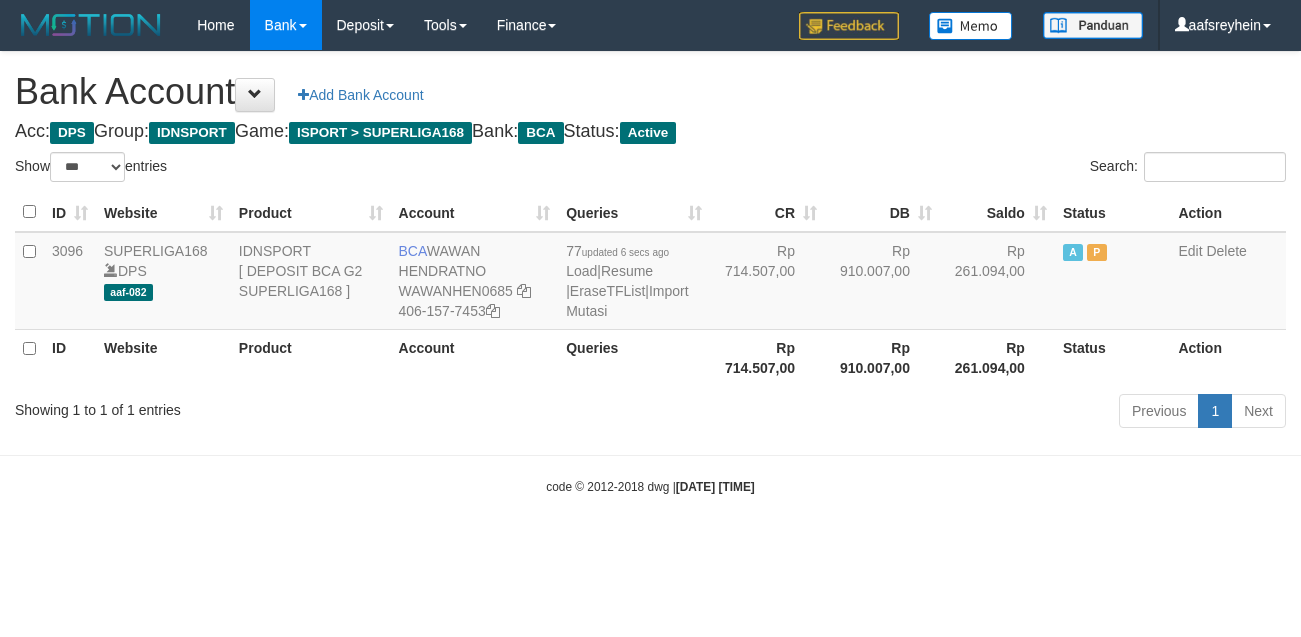 select on "***" 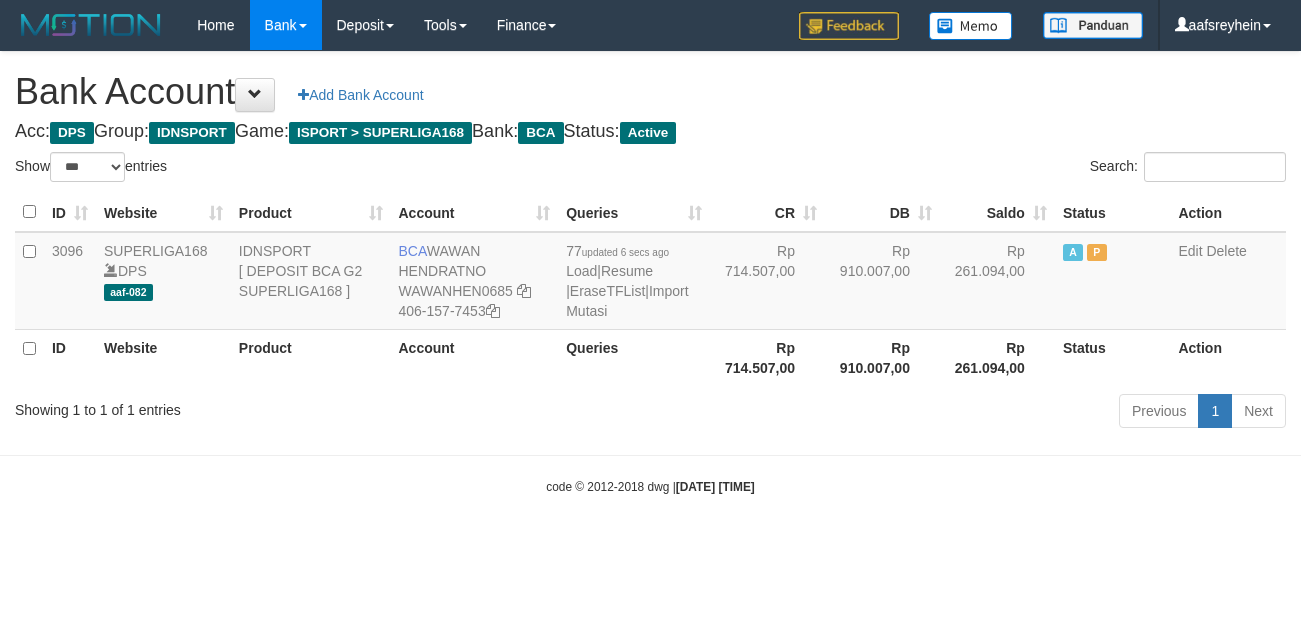 scroll, scrollTop: 0, scrollLeft: 0, axis: both 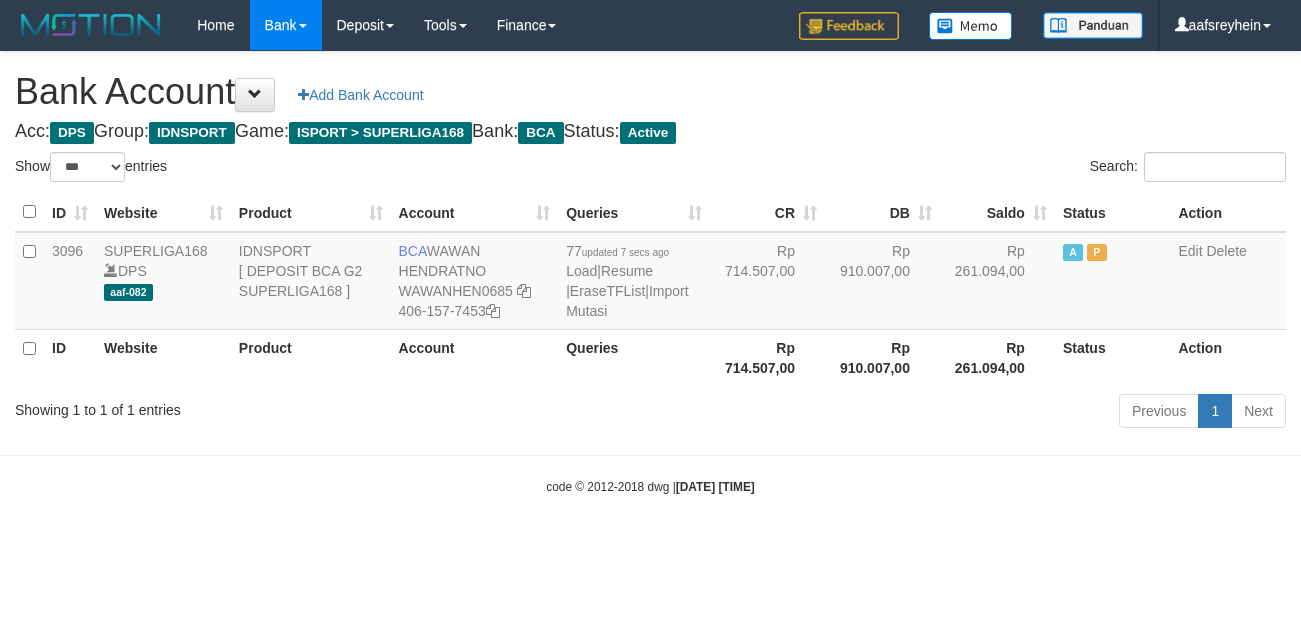 select on "***" 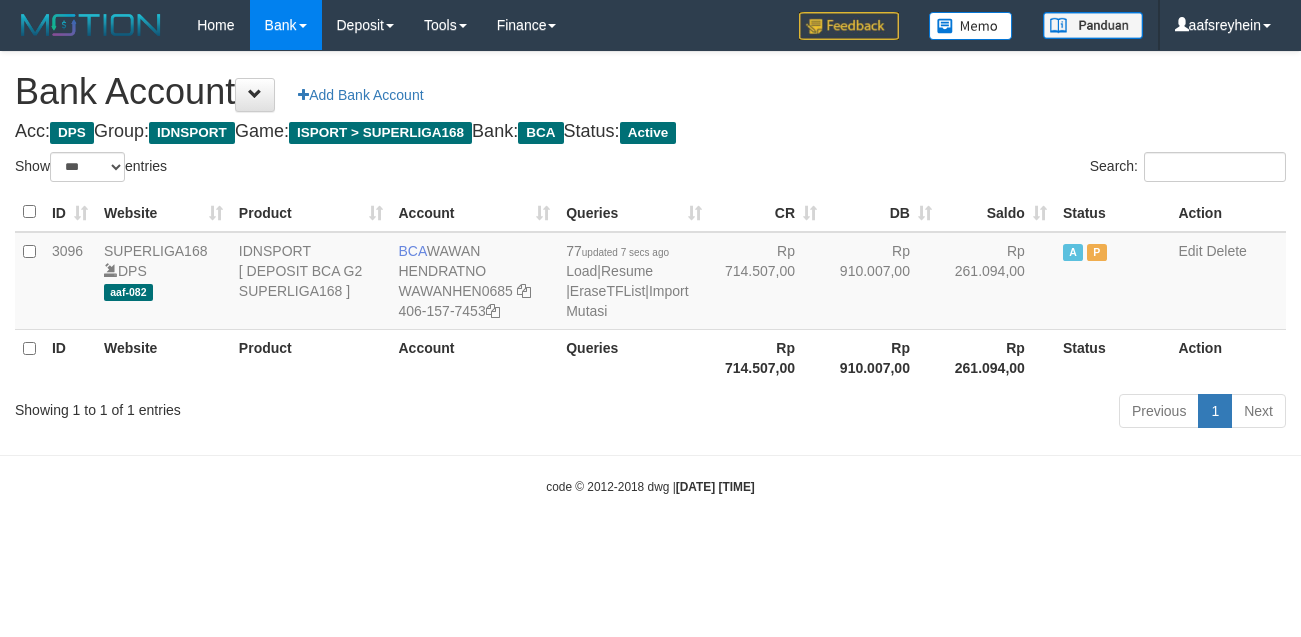 scroll, scrollTop: 0, scrollLeft: 0, axis: both 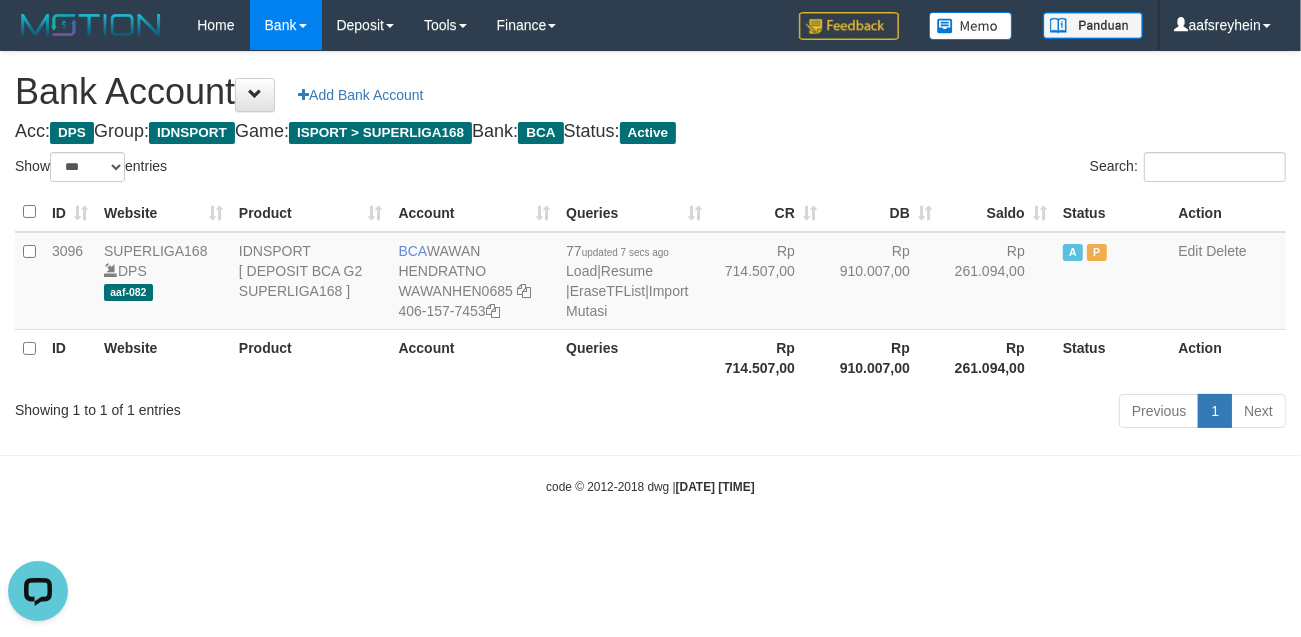 click on "Toggle navigation
Home
Bank
Account List
Load
By Website
Group
[ISPORT]													SUPERLIGA168
By Load Group (DPS)
-" at bounding box center [650, 273] 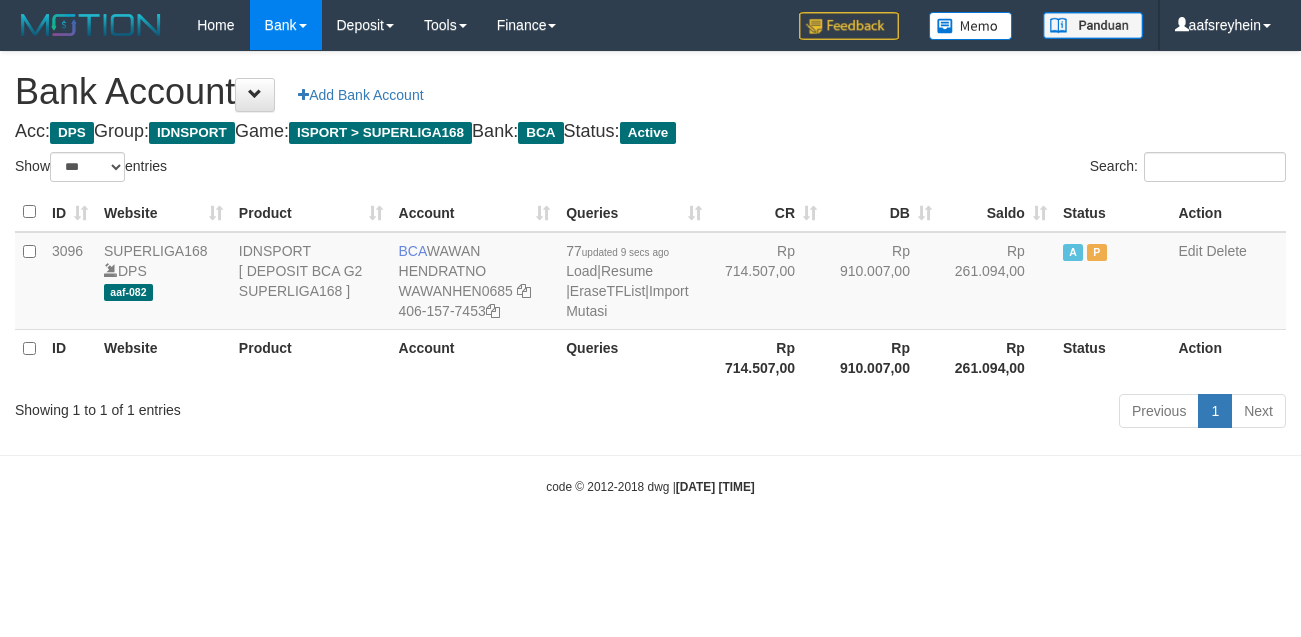 select on "***" 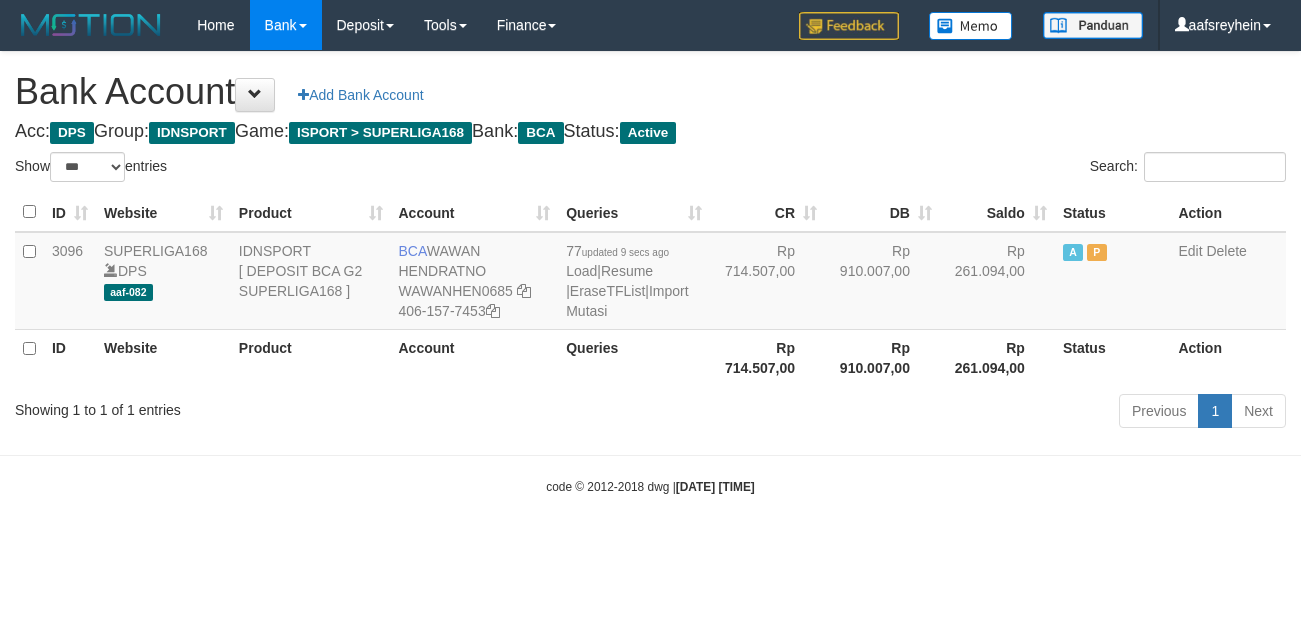 scroll, scrollTop: 0, scrollLeft: 0, axis: both 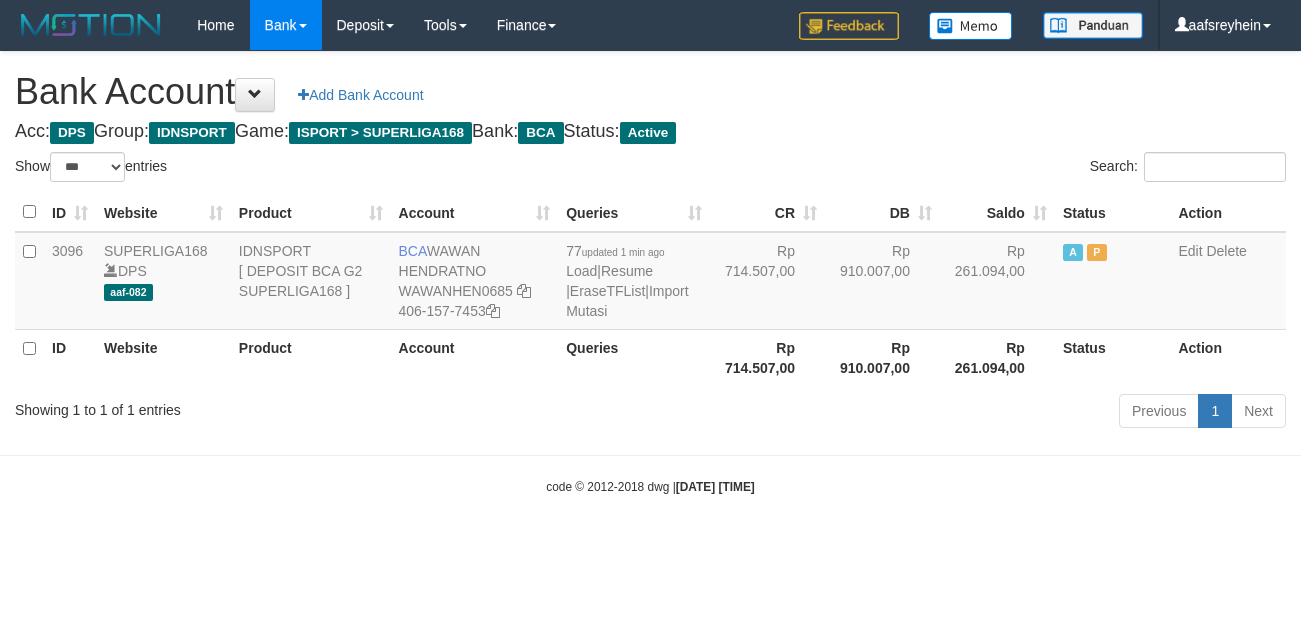 select on "***" 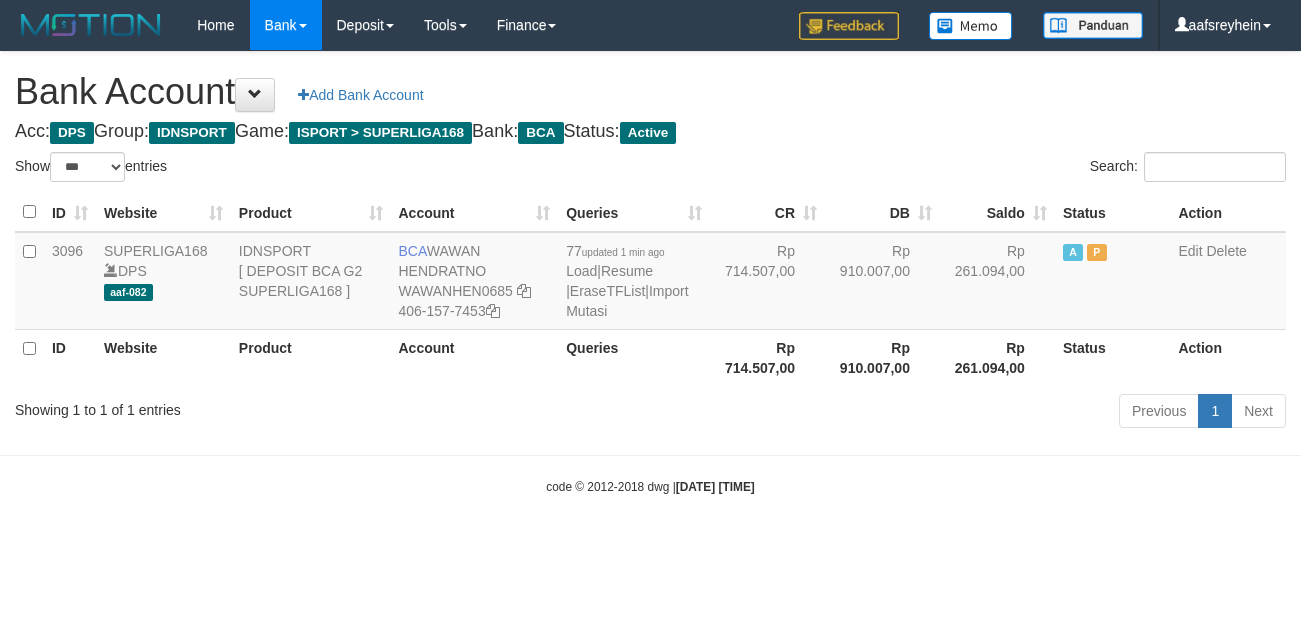 scroll, scrollTop: 0, scrollLeft: 0, axis: both 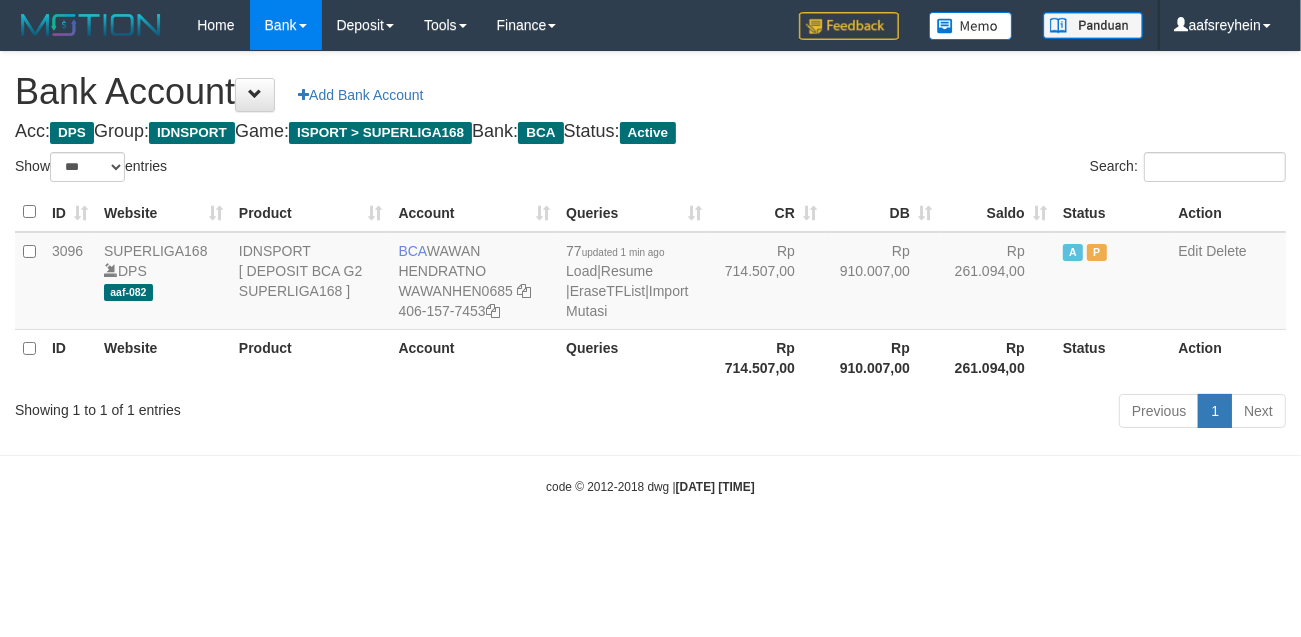 click on "Toggle navigation
Home
Bank
Account List
Load
By Website
Group
[ISPORT]													SUPERLIGA168
By Load Group (DPS)
-" at bounding box center [650, 273] 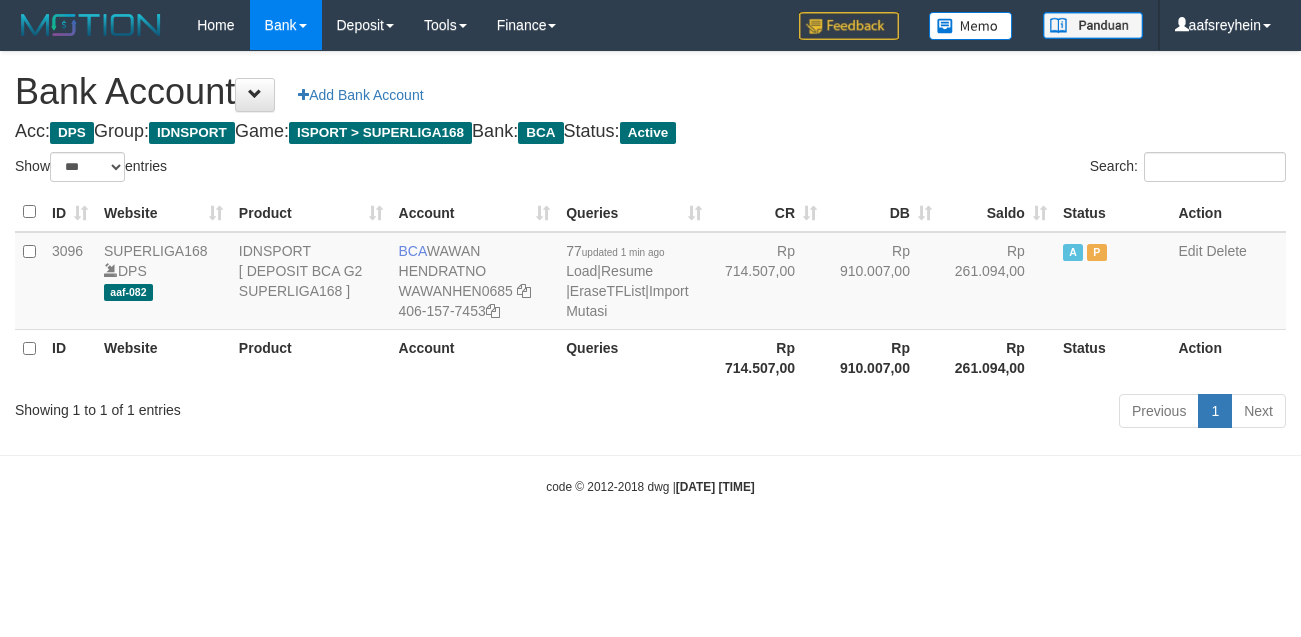 select on "***" 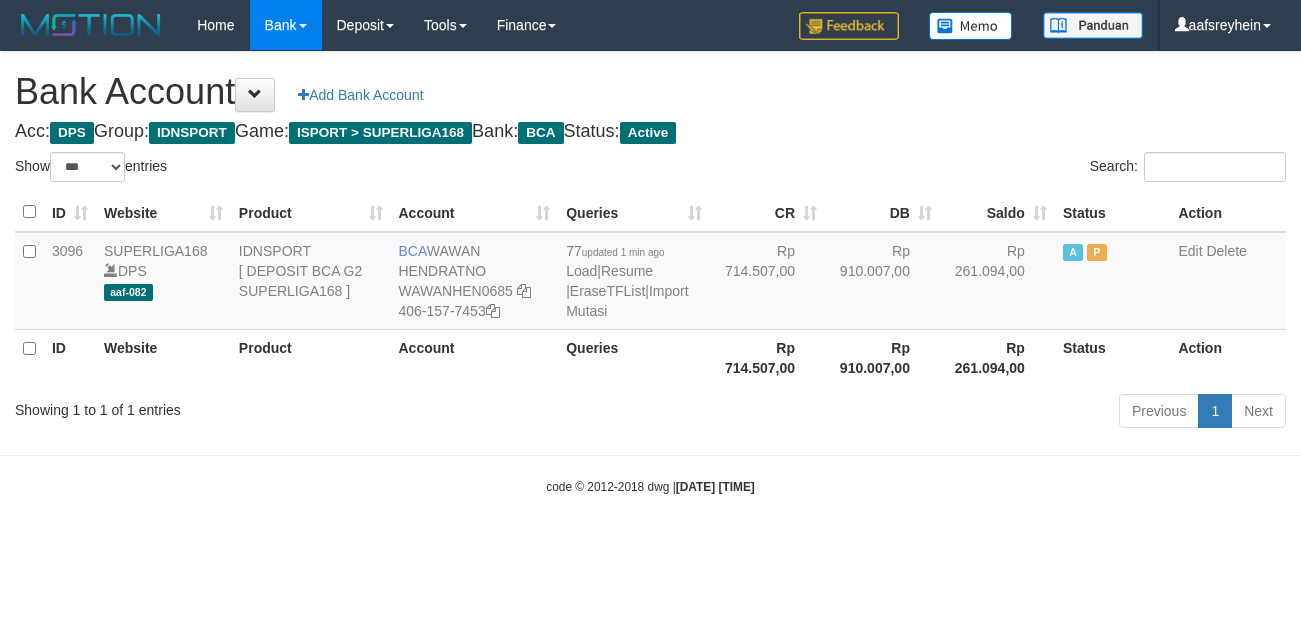 scroll, scrollTop: 0, scrollLeft: 0, axis: both 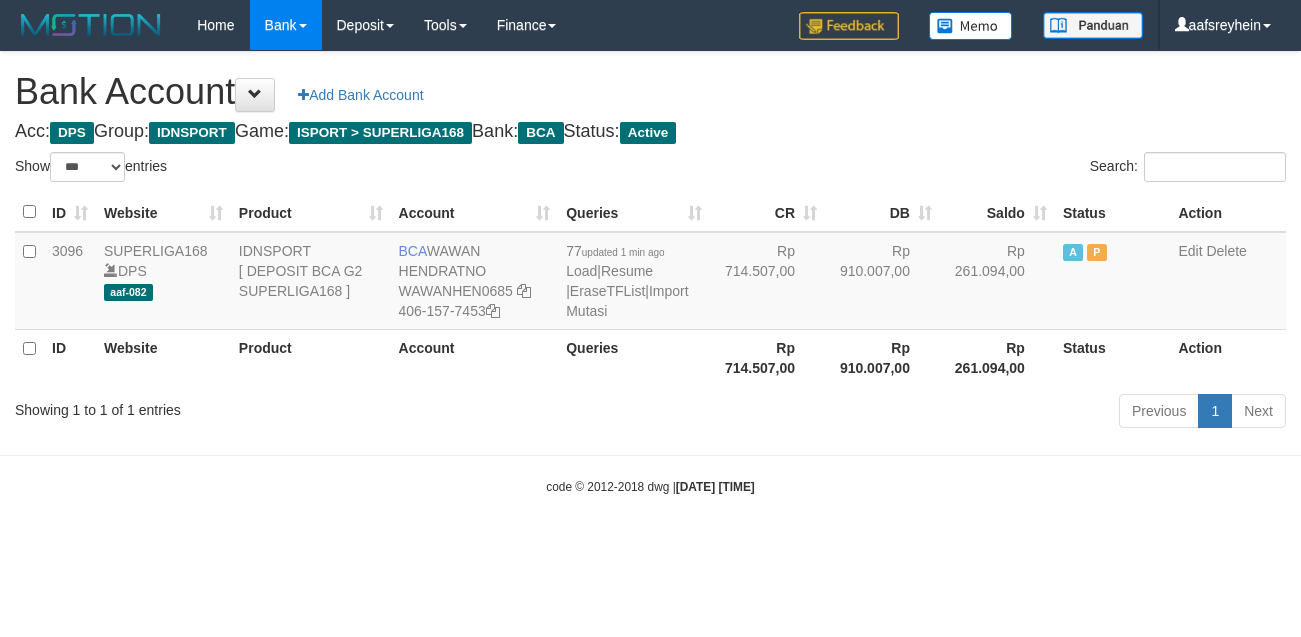 select on "***" 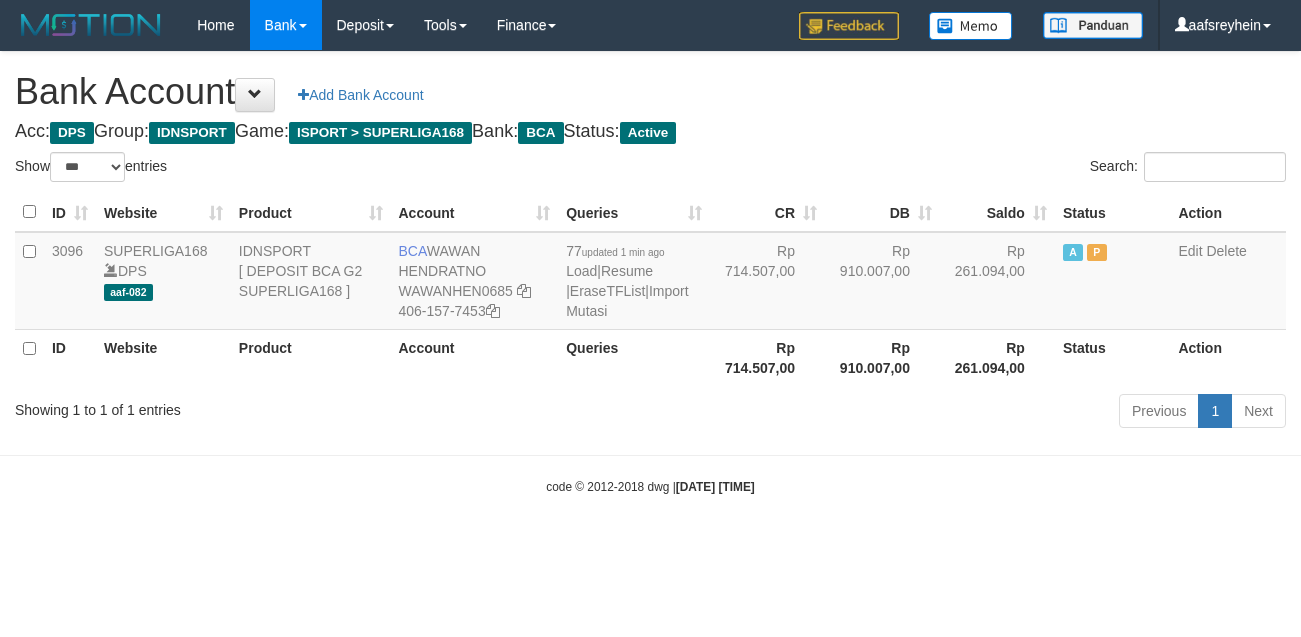 scroll, scrollTop: 0, scrollLeft: 0, axis: both 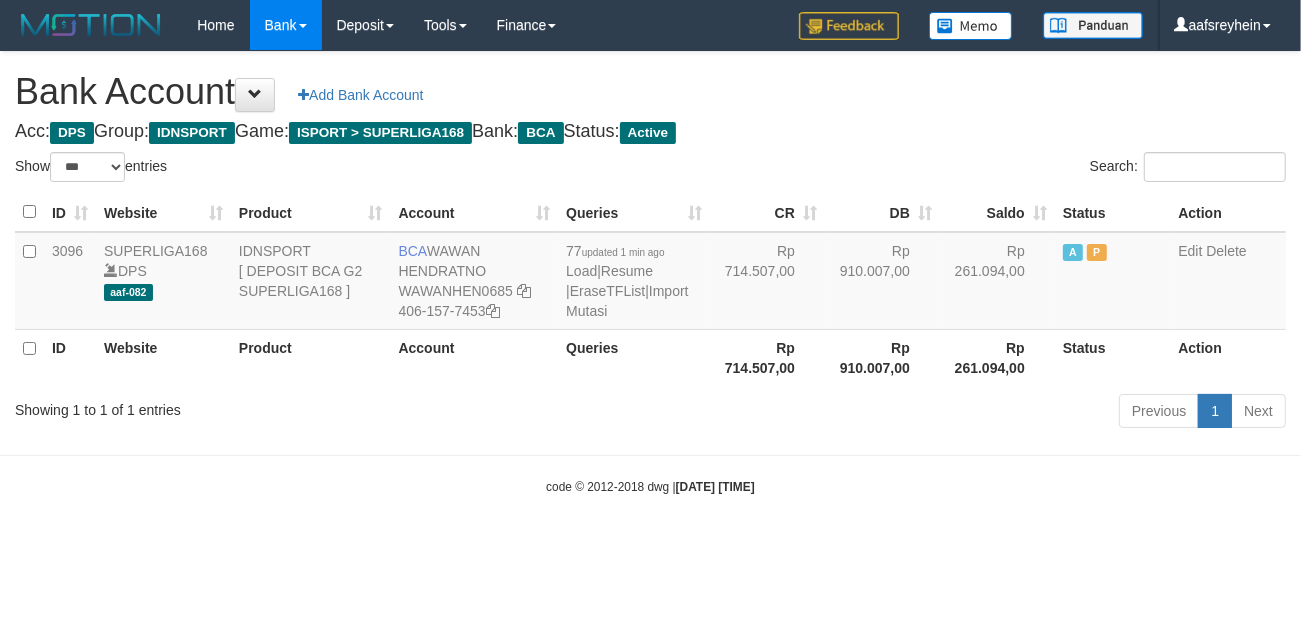 click on "Previous 1 Next" at bounding box center (921, 413) 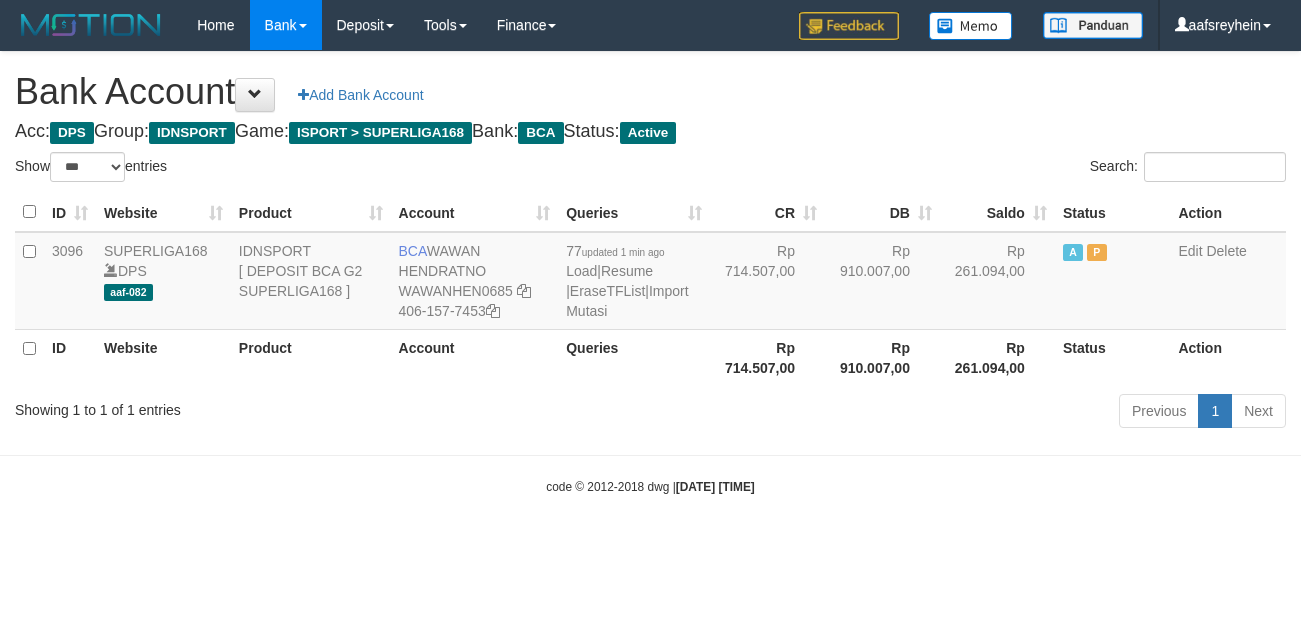 select on "***" 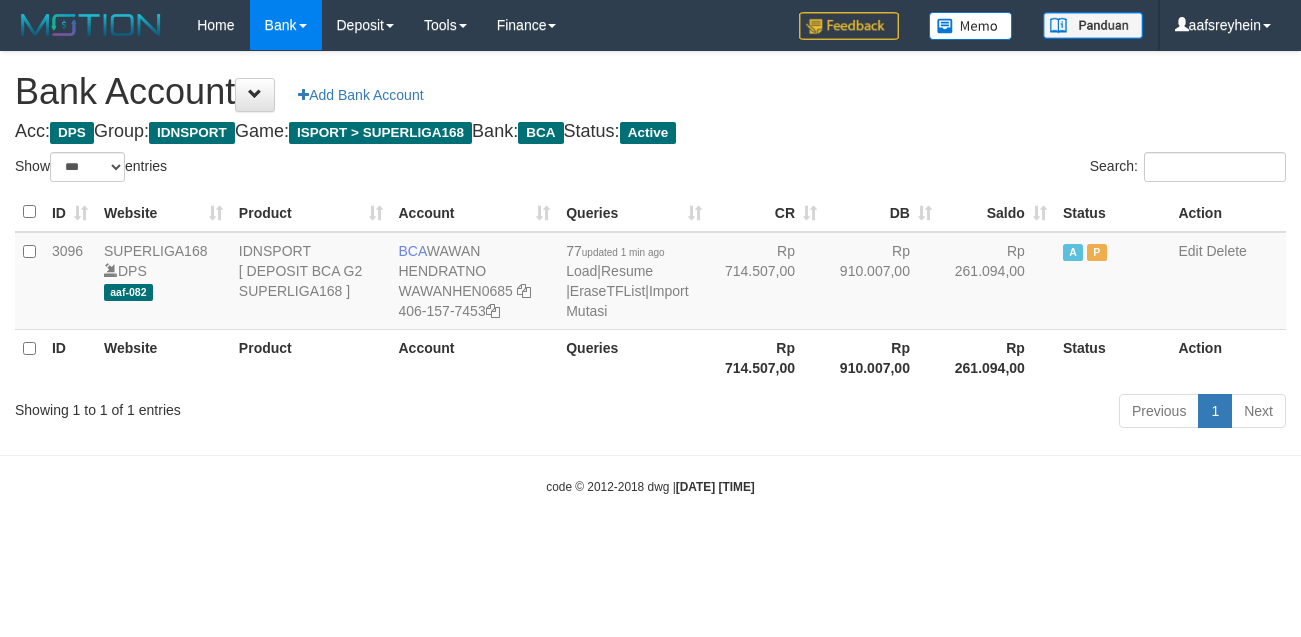 scroll, scrollTop: 0, scrollLeft: 0, axis: both 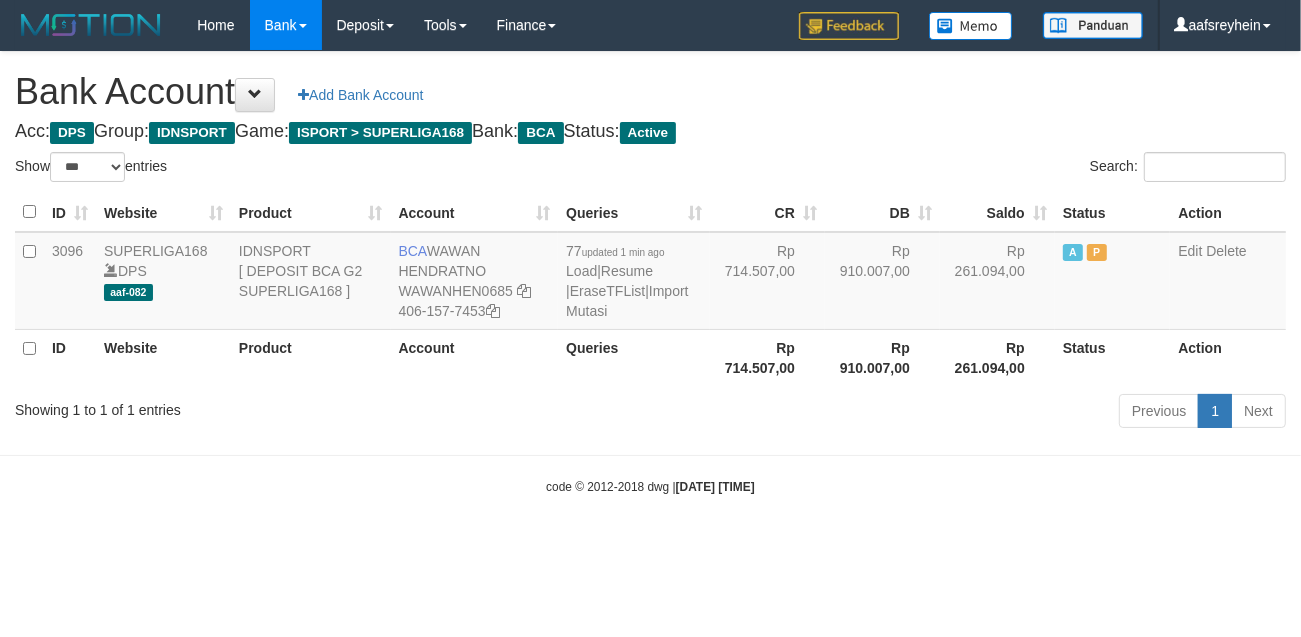 click on "Previous 1 Next" at bounding box center [921, 413] 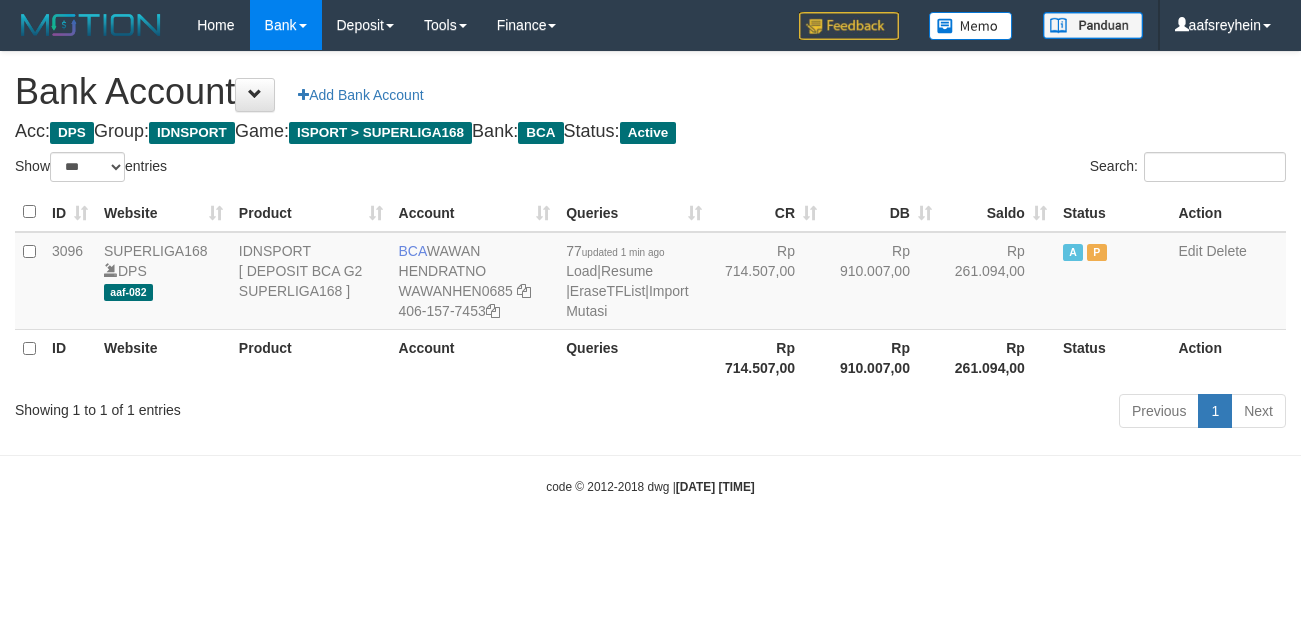 select on "***" 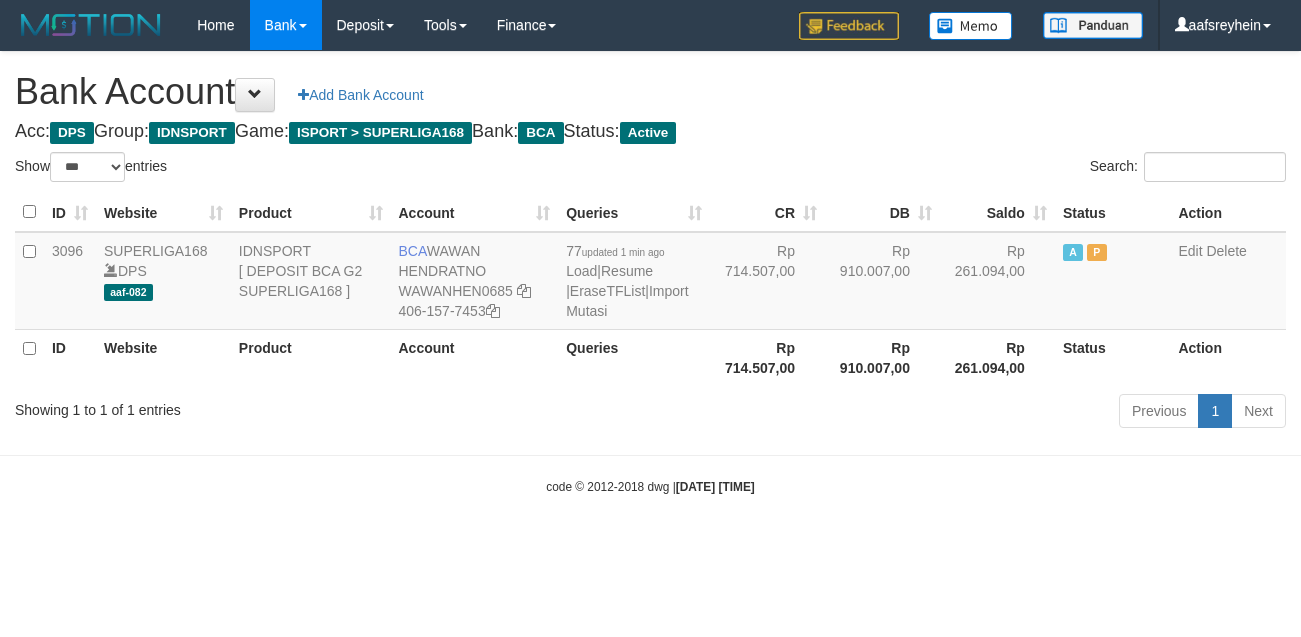 scroll, scrollTop: 0, scrollLeft: 0, axis: both 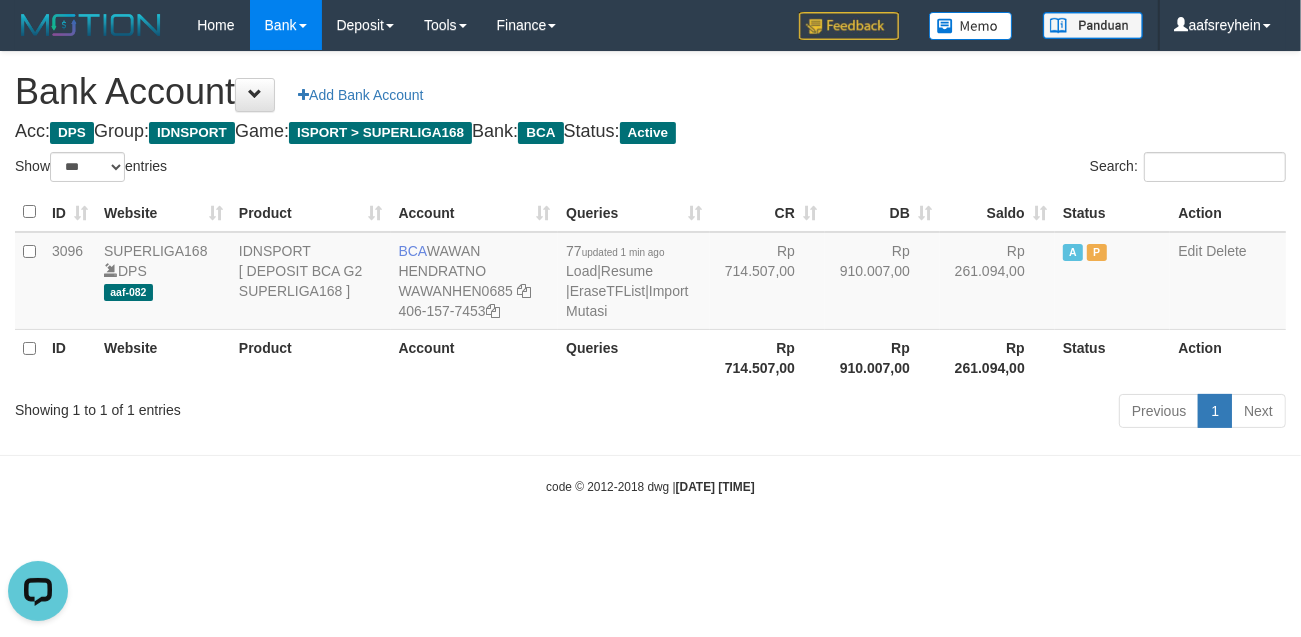 click on "Acc: 										 DPS
Group:   IDNSPORT    		Game:   ISPORT > SUPERLIGA168    		Bank:   BCA    		Status:  Active" at bounding box center [650, 132] 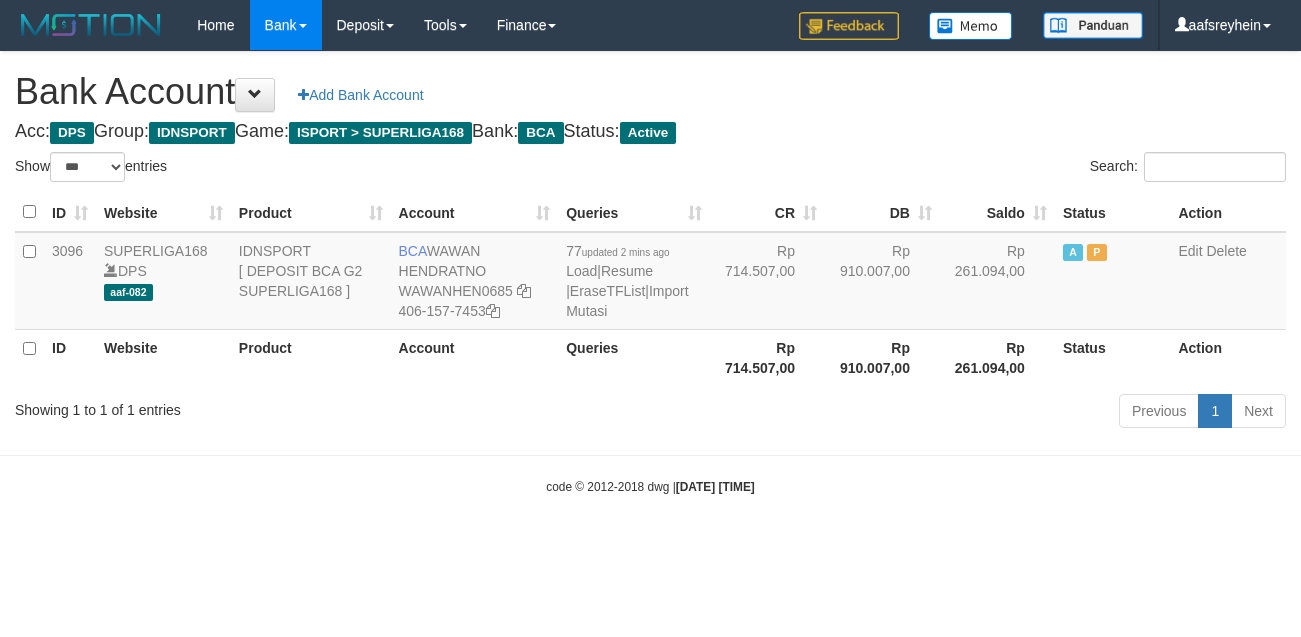 select on "***" 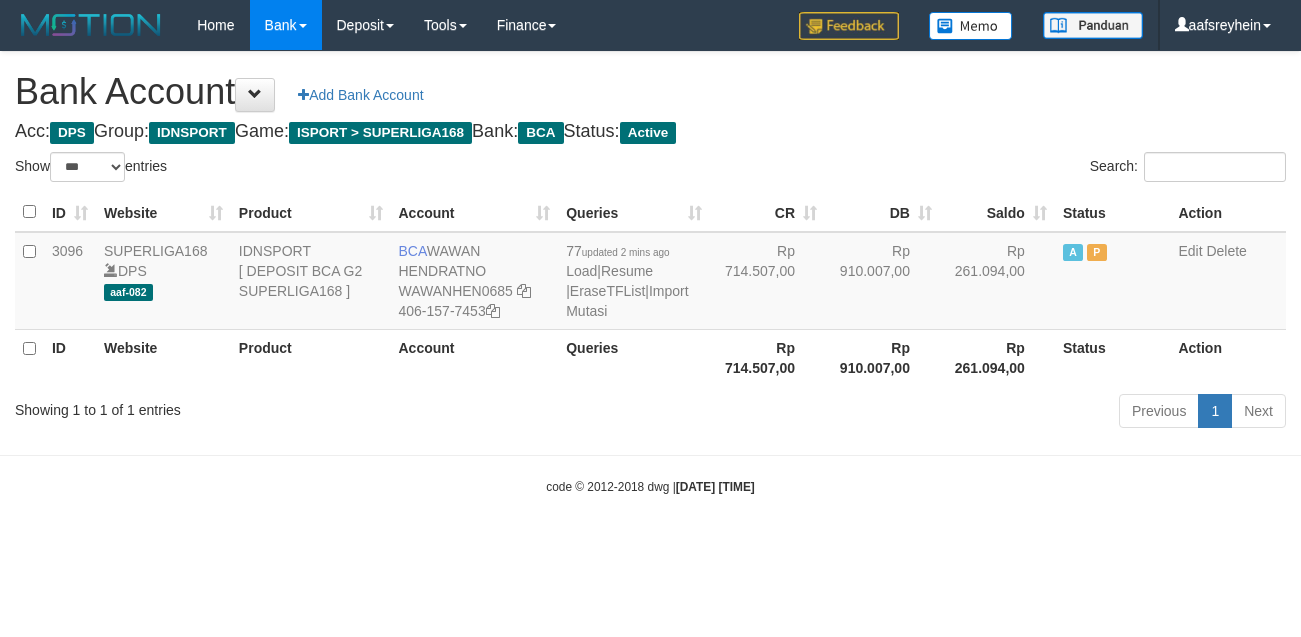 scroll, scrollTop: 0, scrollLeft: 0, axis: both 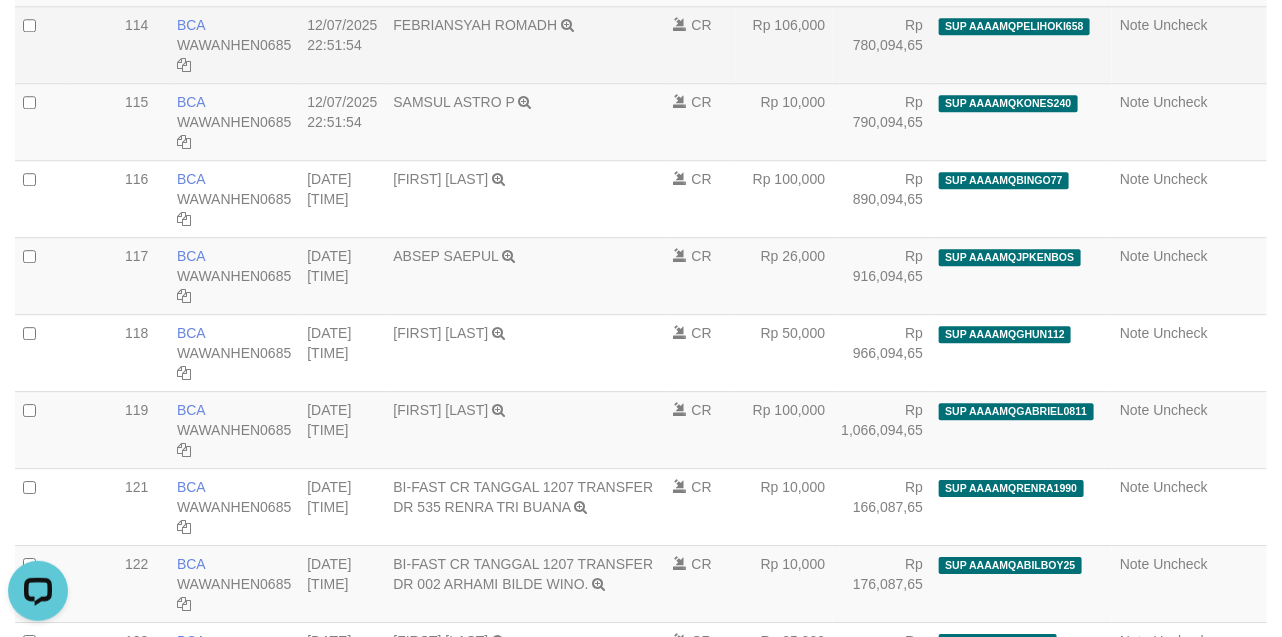 select on "****" 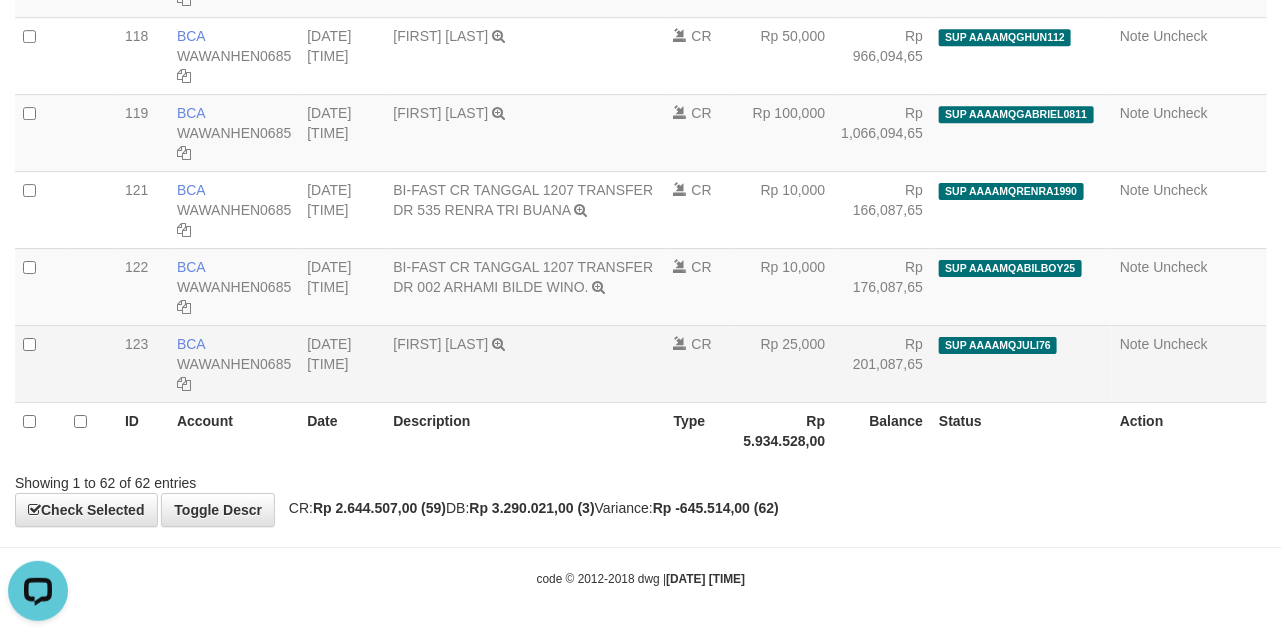 scroll, scrollTop: 4687, scrollLeft: 0, axis: vertical 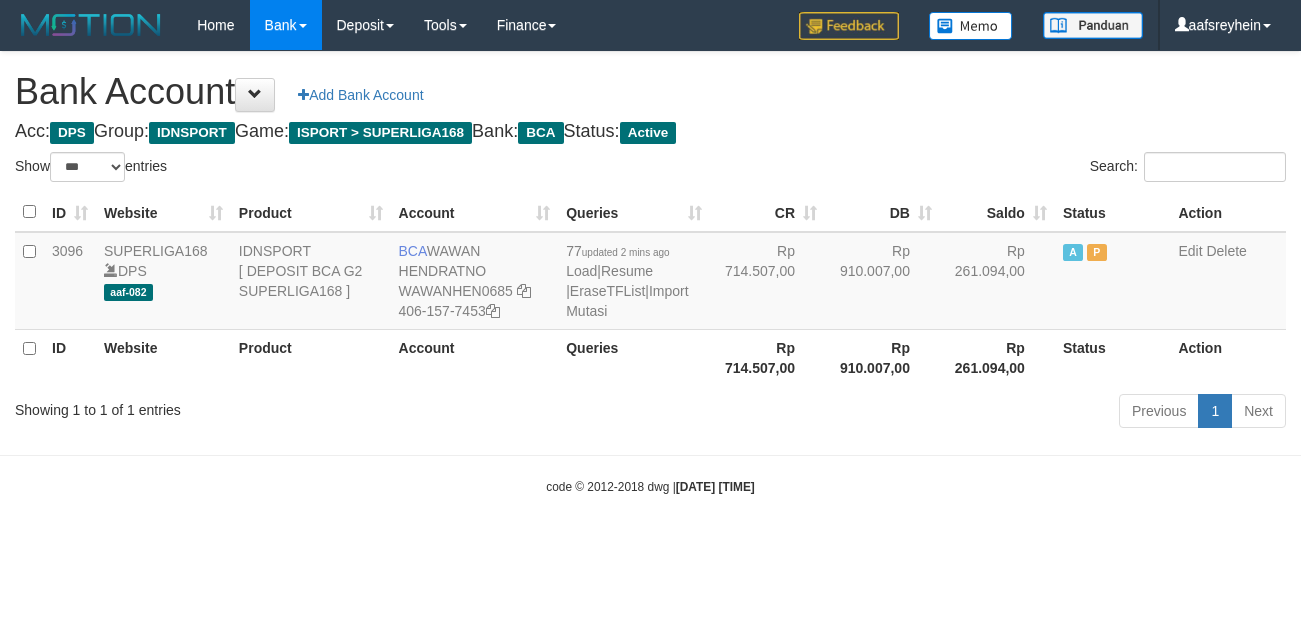 select on "***" 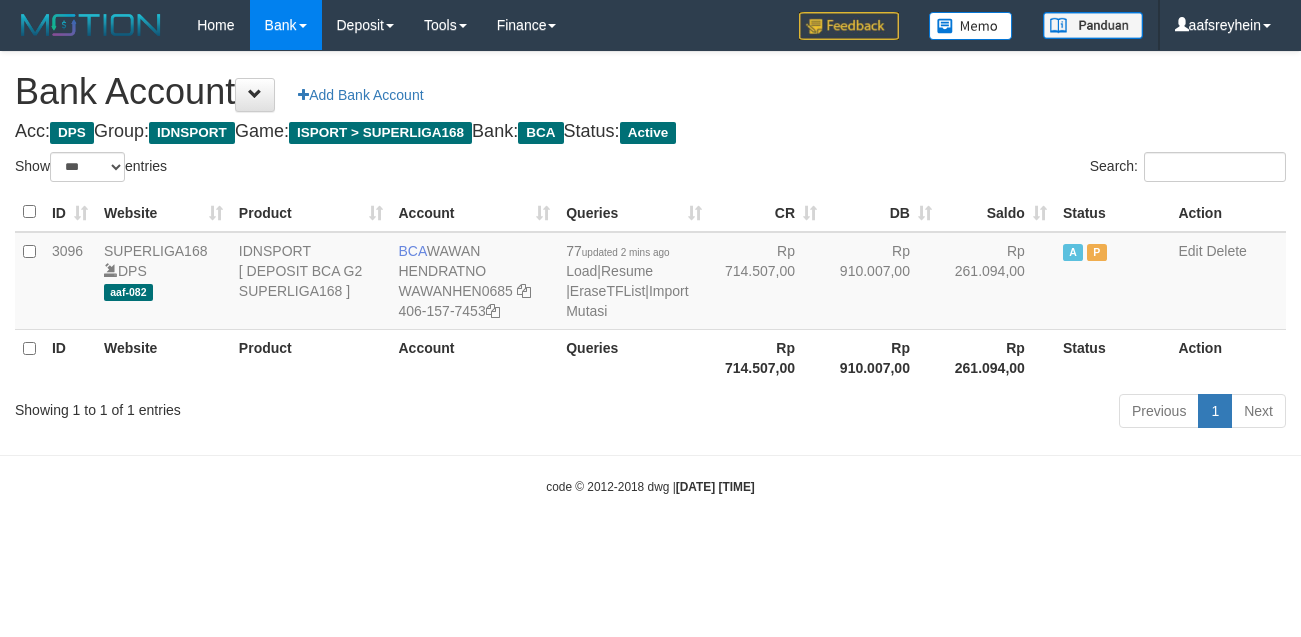 scroll, scrollTop: 0, scrollLeft: 0, axis: both 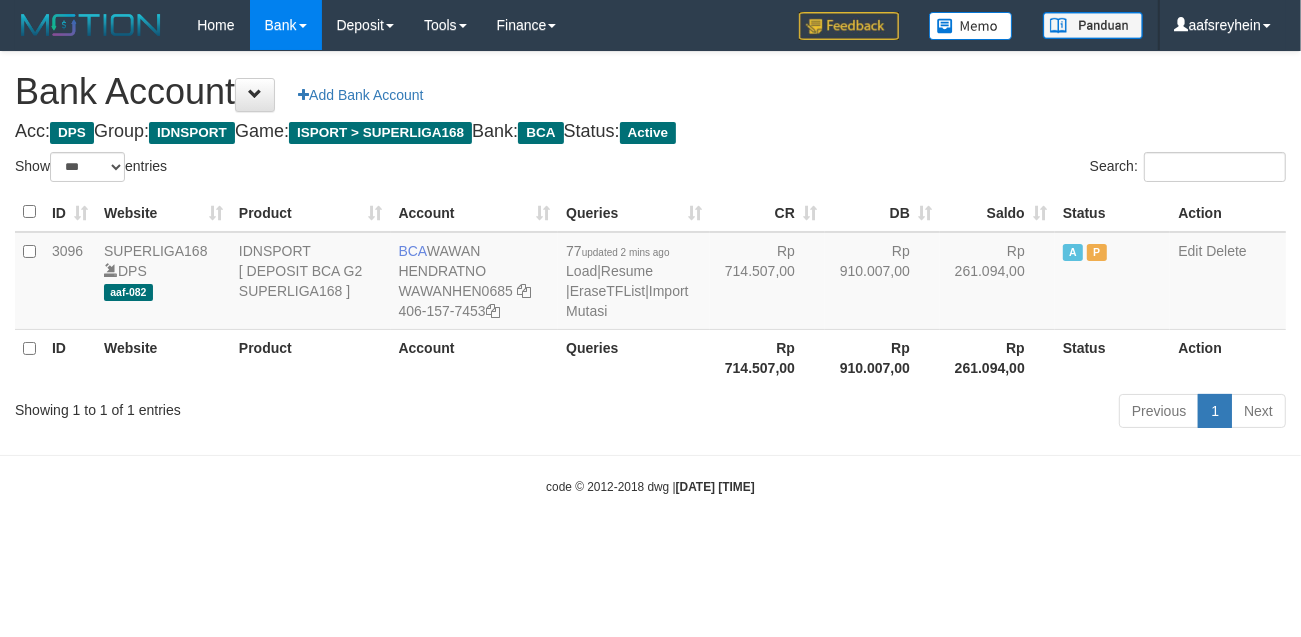 click on "Previous 1 Next" at bounding box center [921, 413] 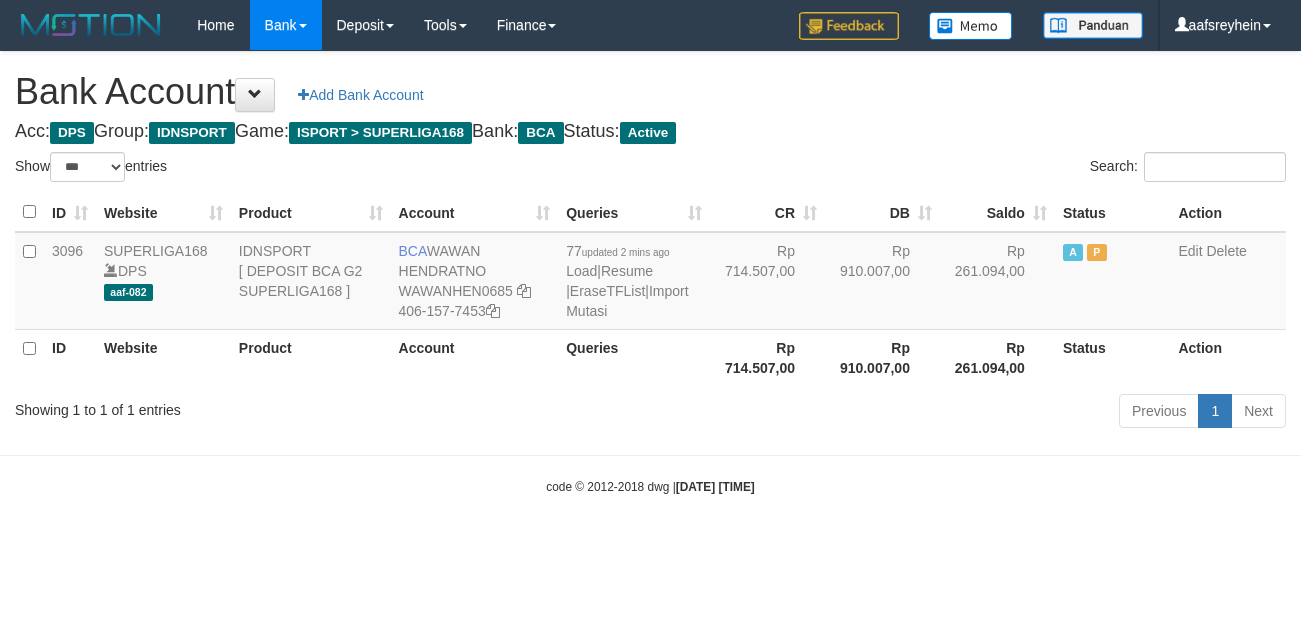 select on "***" 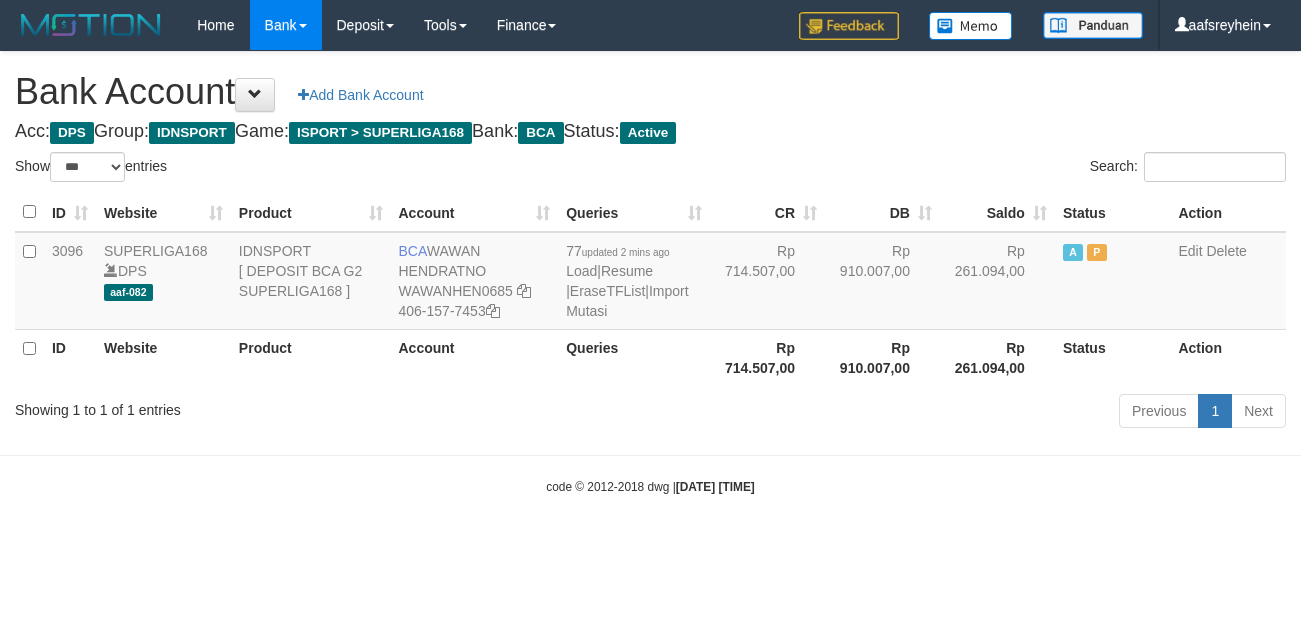 scroll, scrollTop: 0, scrollLeft: 0, axis: both 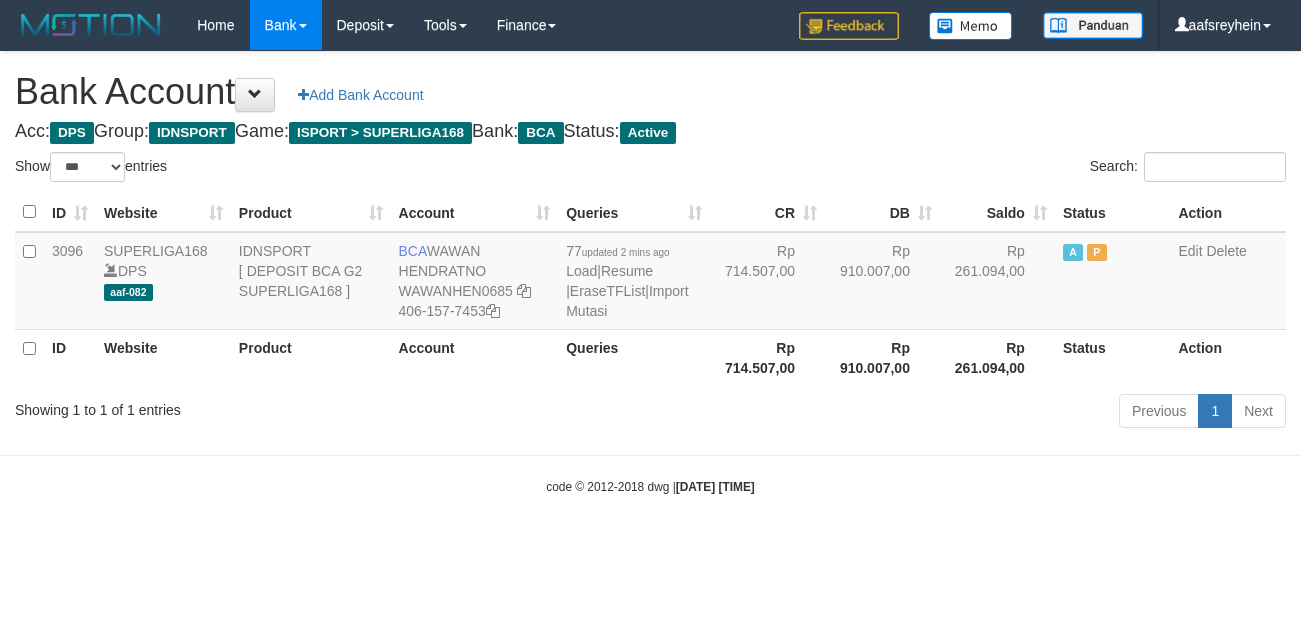 select on "***" 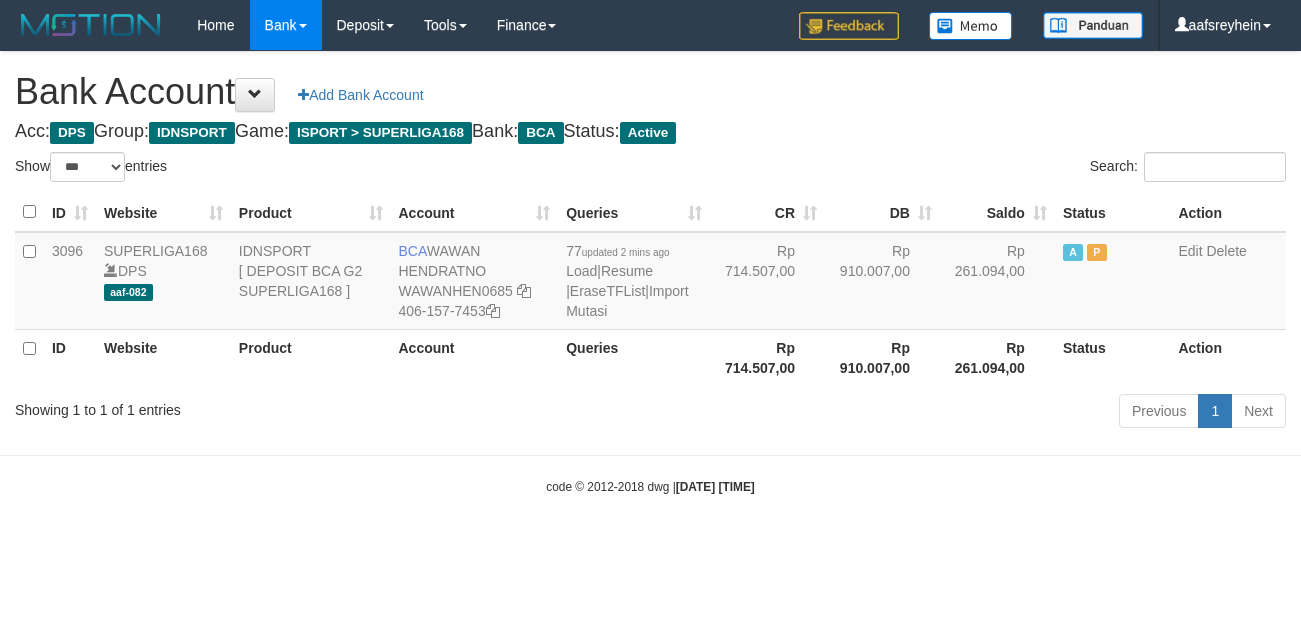 scroll, scrollTop: 0, scrollLeft: 0, axis: both 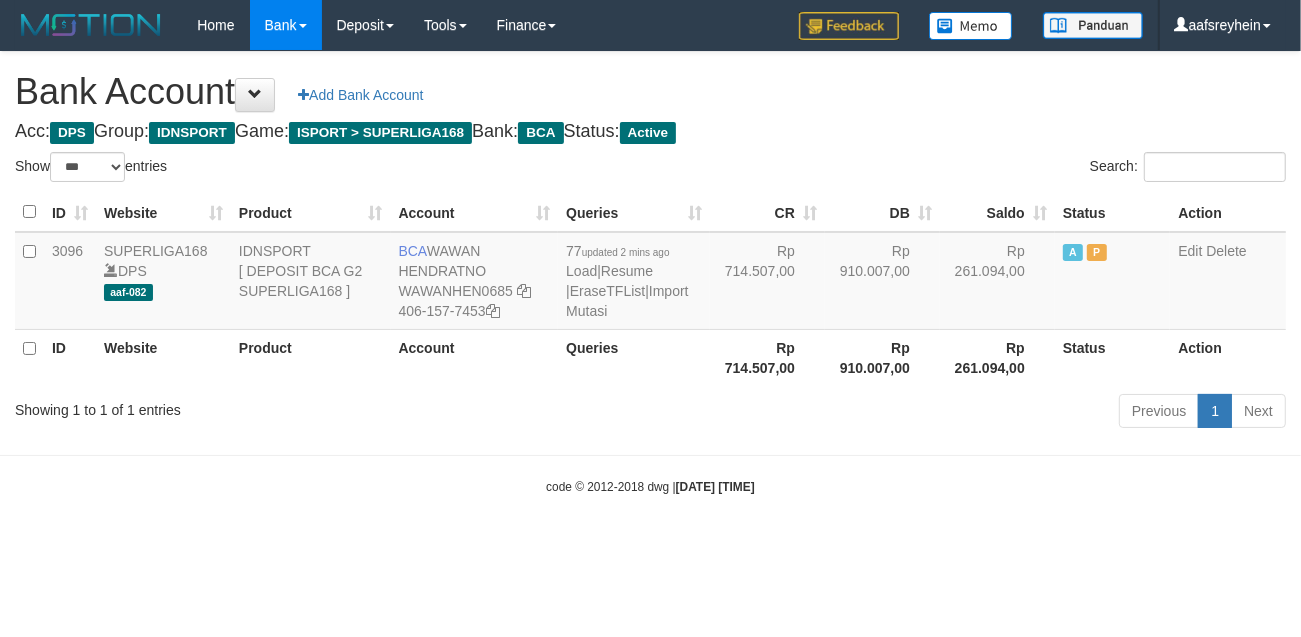 click on "Previous 1 Next" at bounding box center (921, 413) 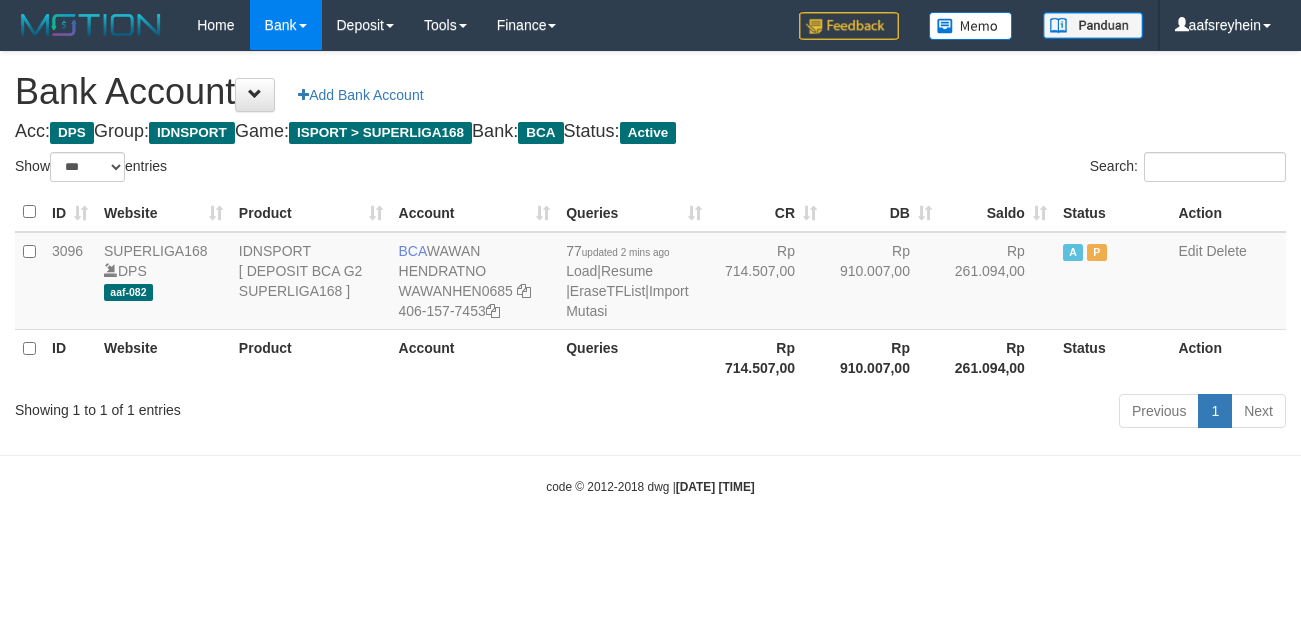 select on "***" 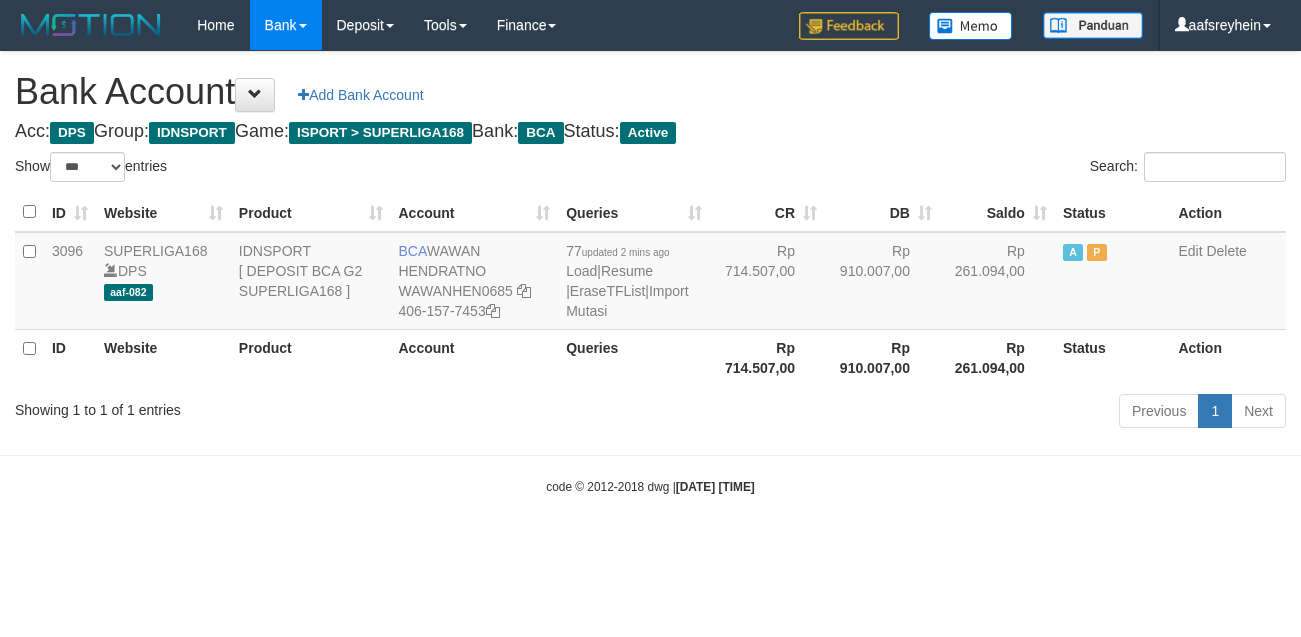scroll, scrollTop: 0, scrollLeft: 0, axis: both 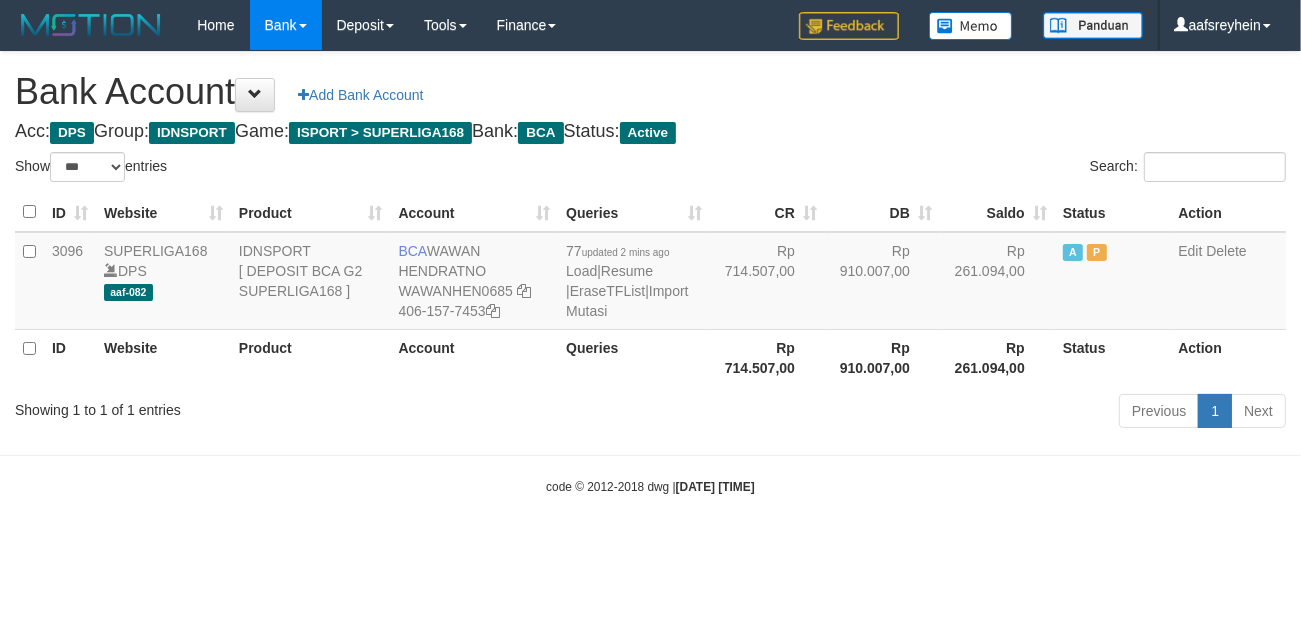 click on "Rp 910.007,00" at bounding box center [882, 357] 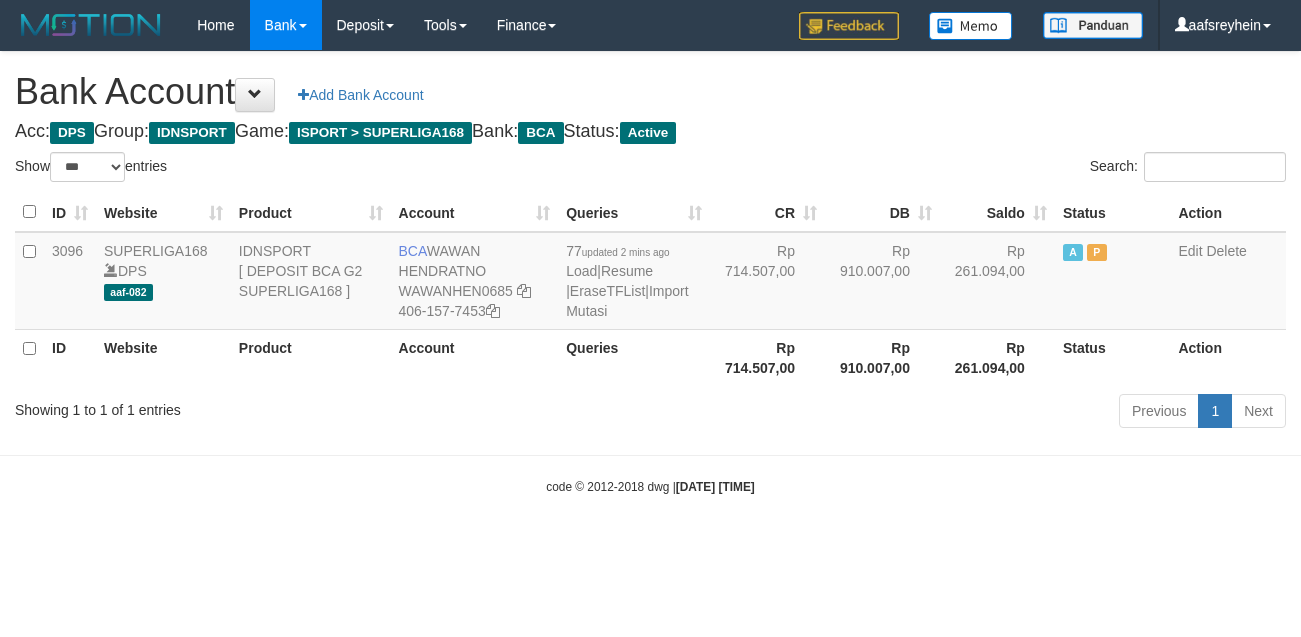 select on "***" 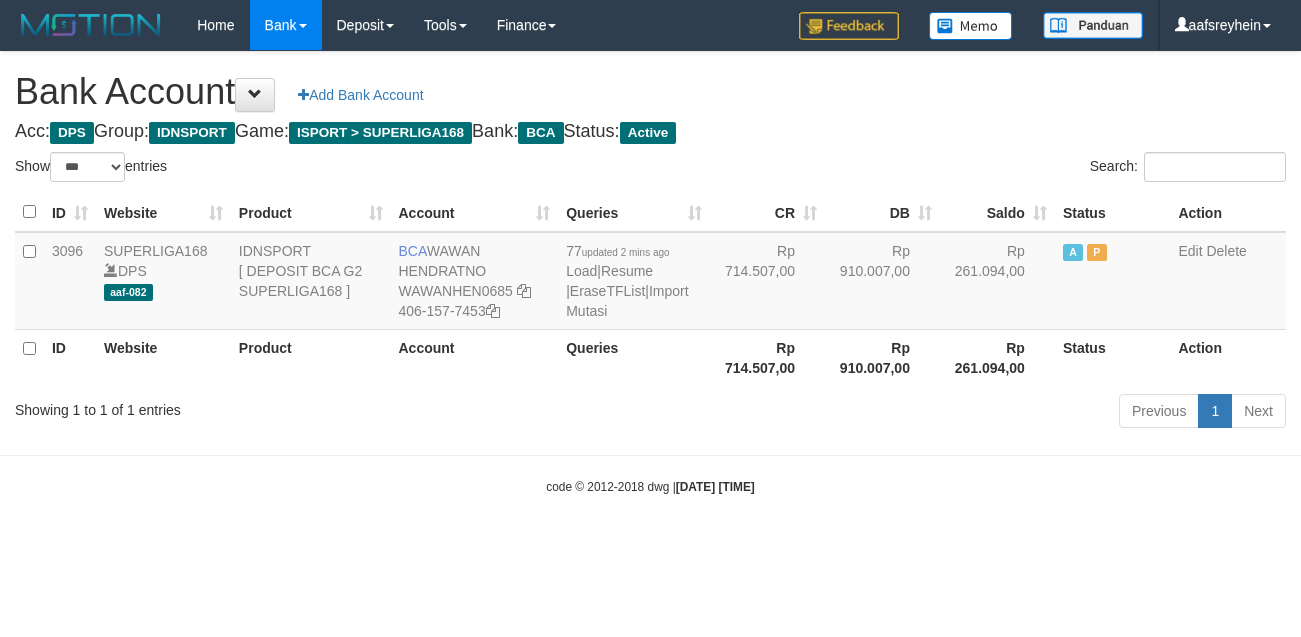scroll, scrollTop: 0, scrollLeft: 0, axis: both 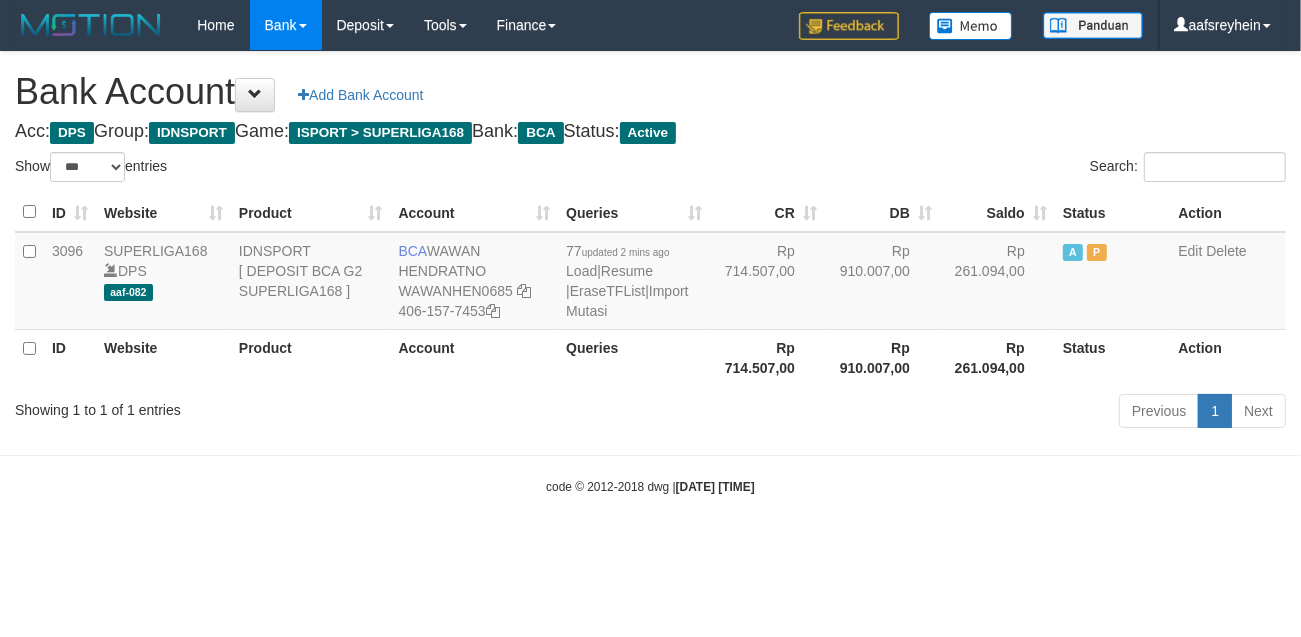 click on "Rp 910.007,00" at bounding box center (882, 357) 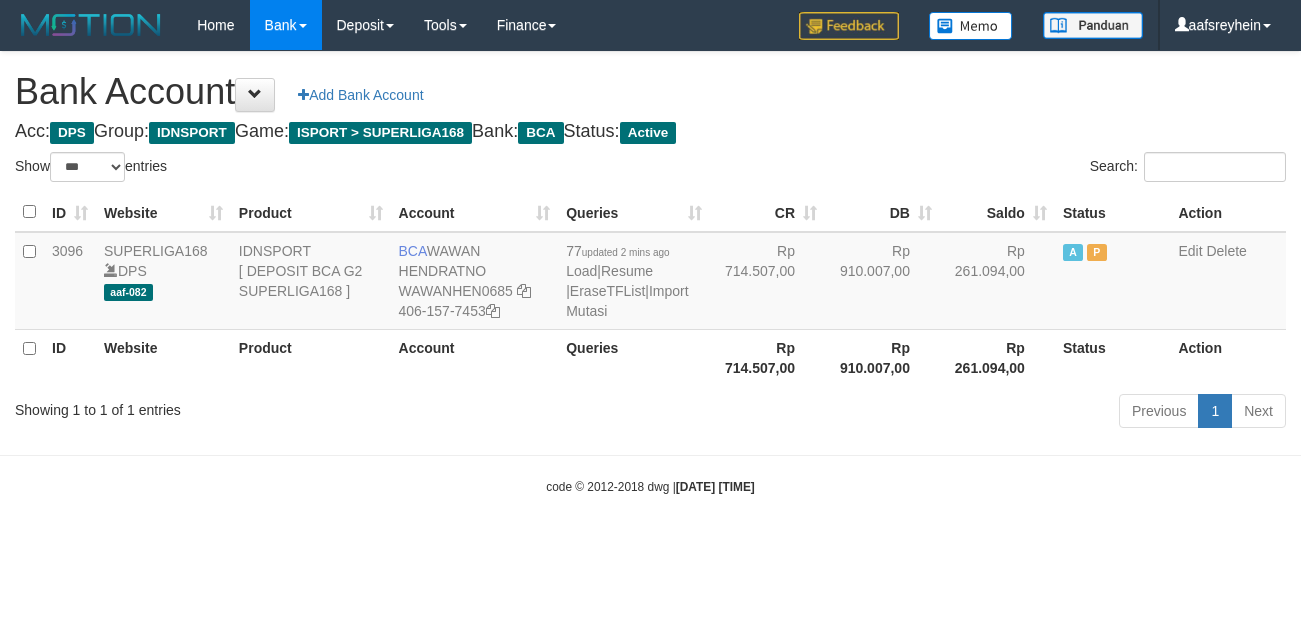 select on "***" 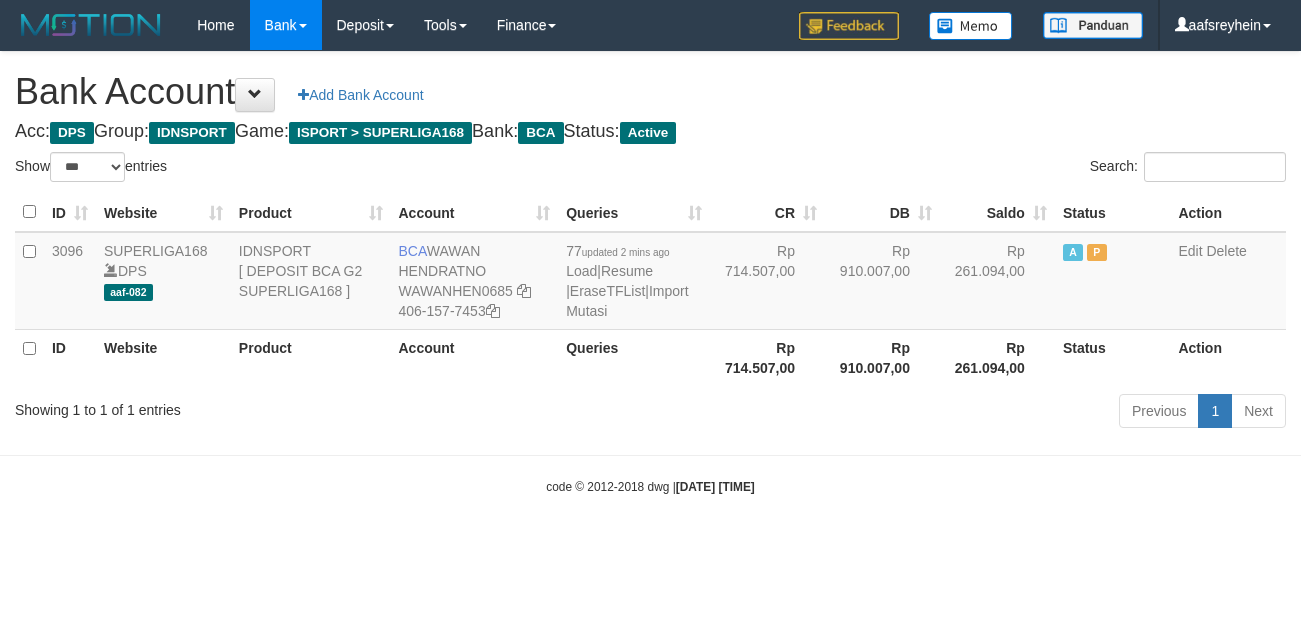 scroll, scrollTop: 0, scrollLeft: 0, axis: both 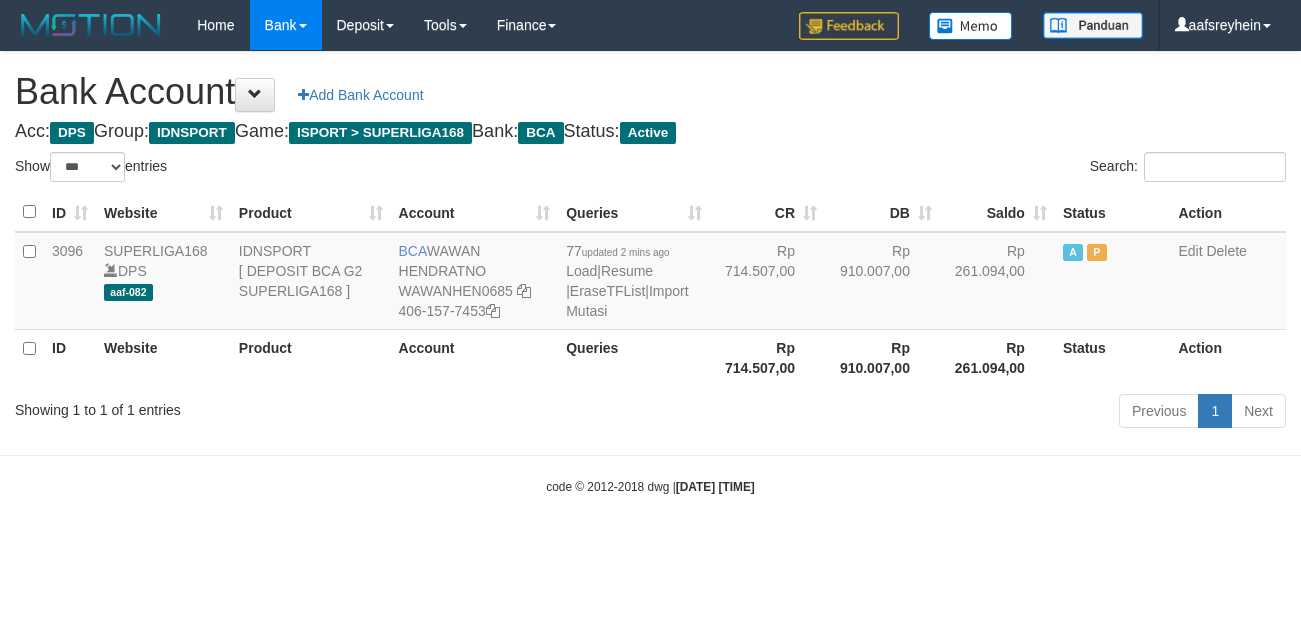select on "***" 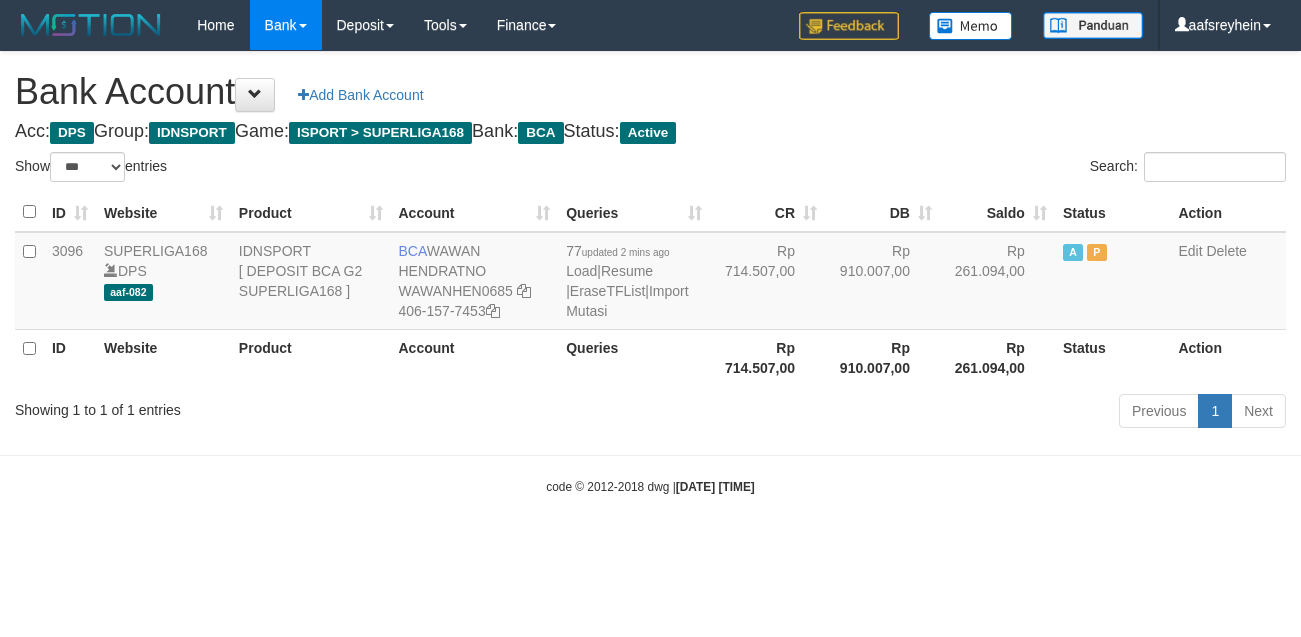 scroll, scrollTop: 0, scrollLeft: 0, axis: both 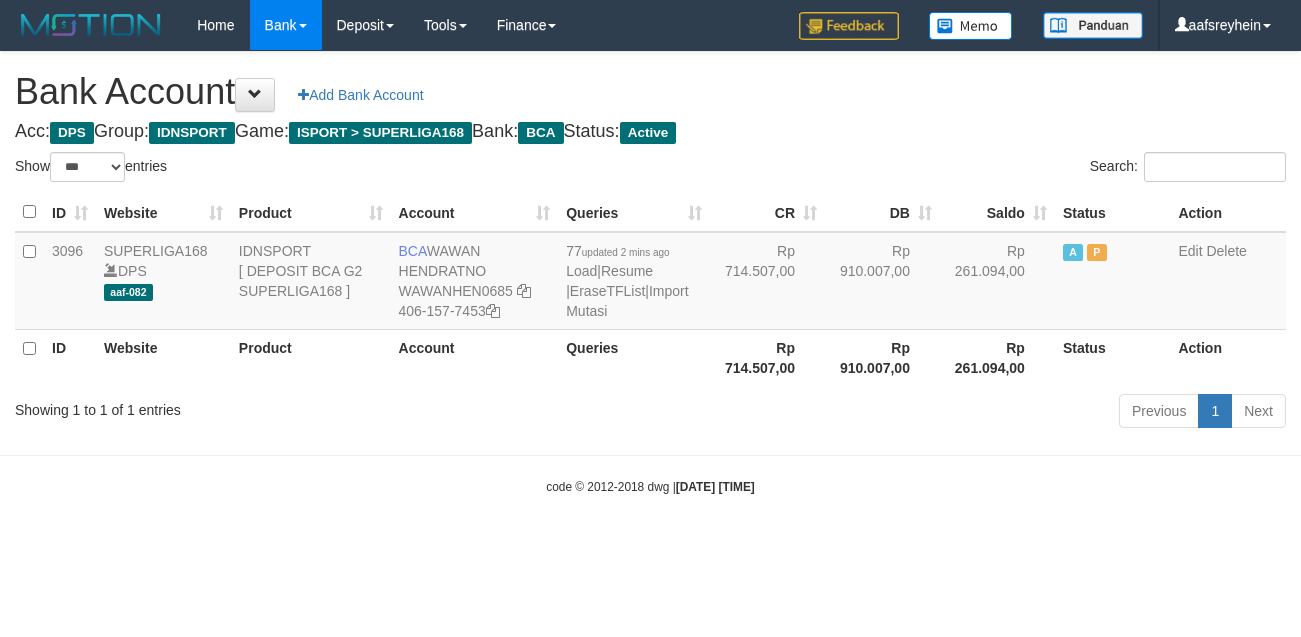 select on "***" 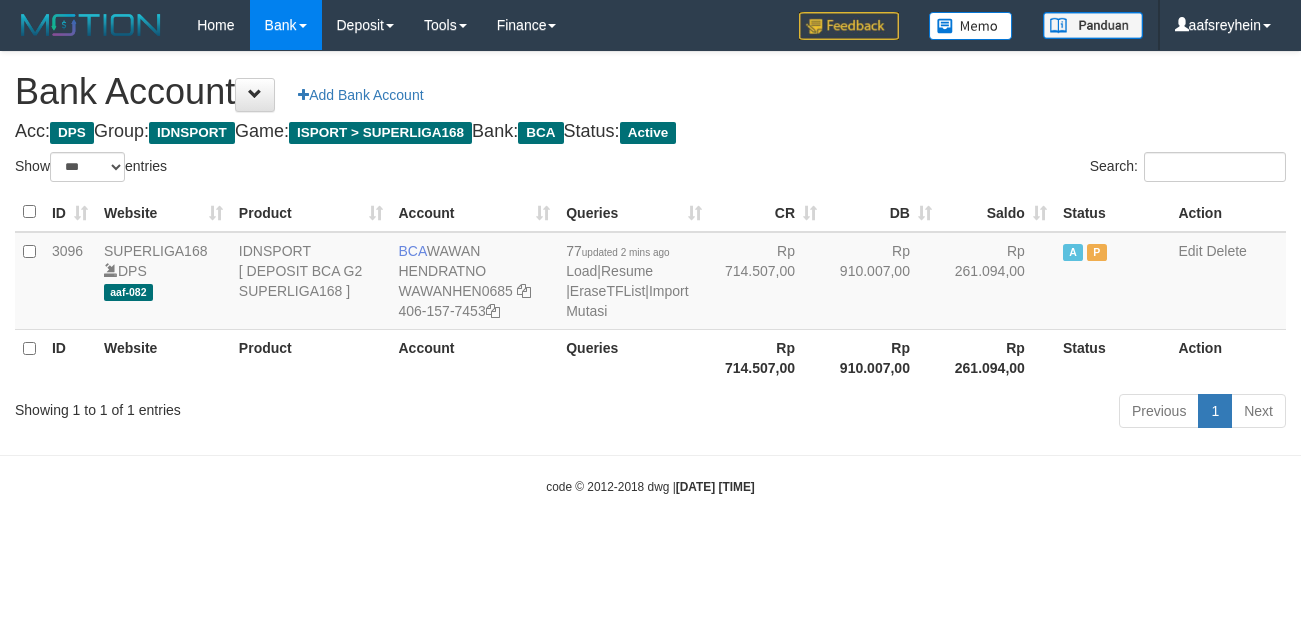 scroll, scrollTop: 0, scrollLeft: 0, axis: both 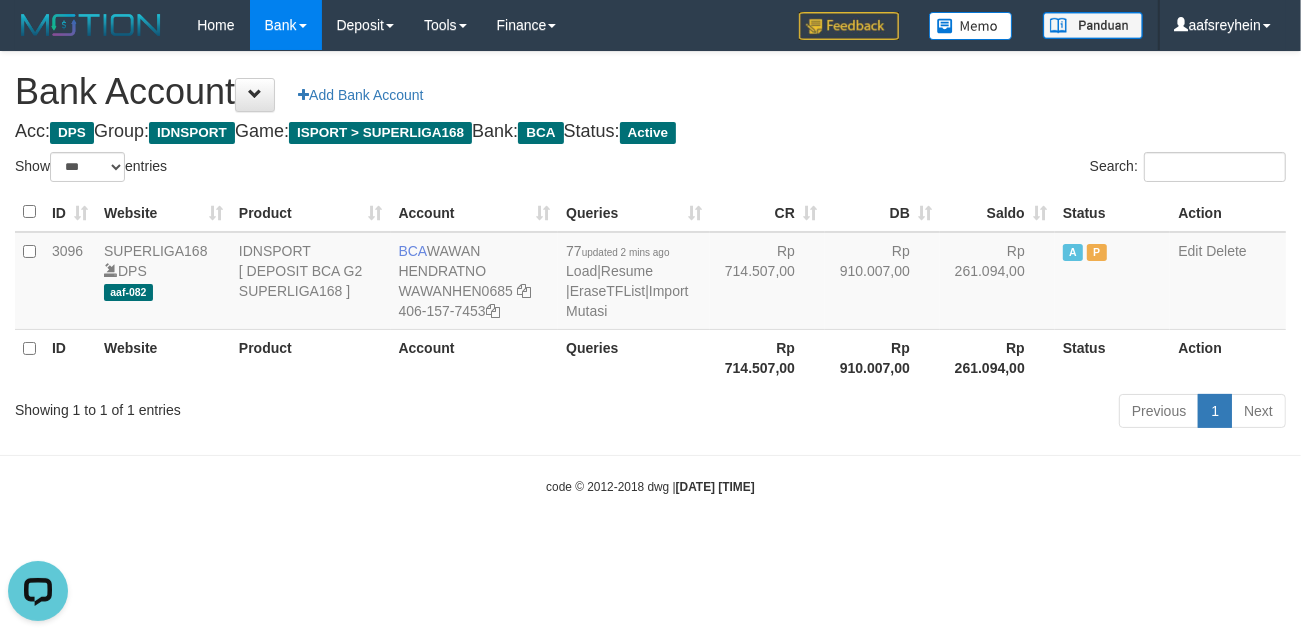 click on "Toggle navigation
Home
Bank
Account List
Load
By Website
Group
[ISPORT]													SUPERLIGA168
By Load Group (DPS)
-" at bounding box center (650, 273) 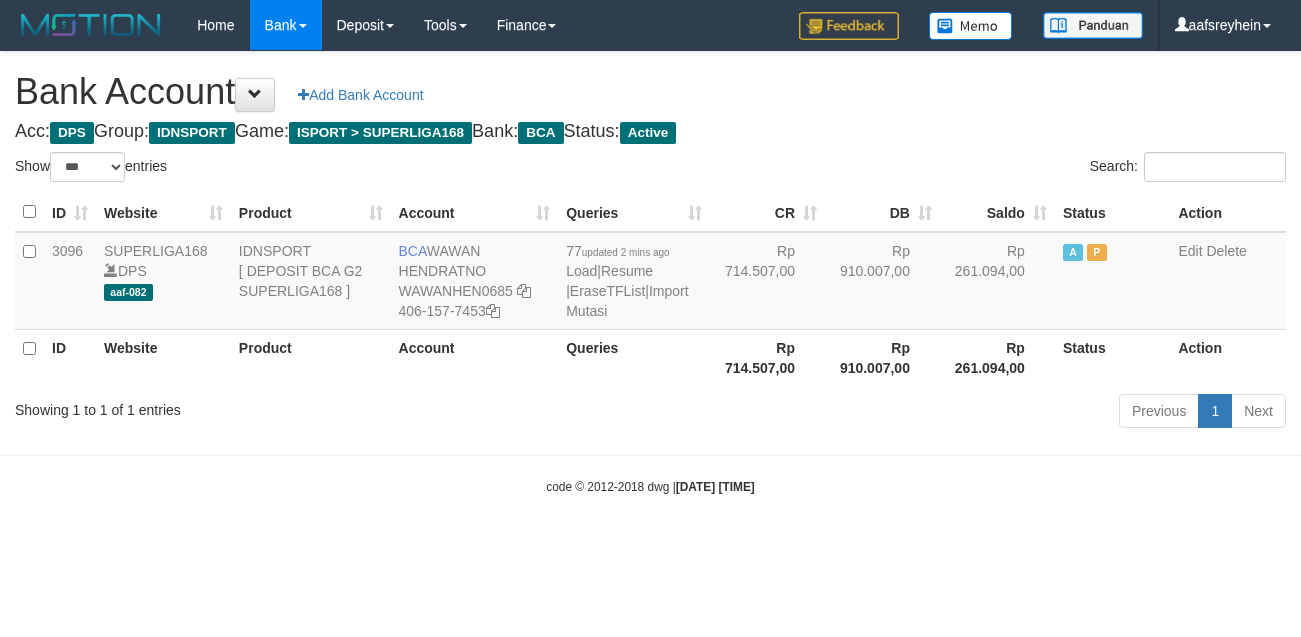 select on "***" 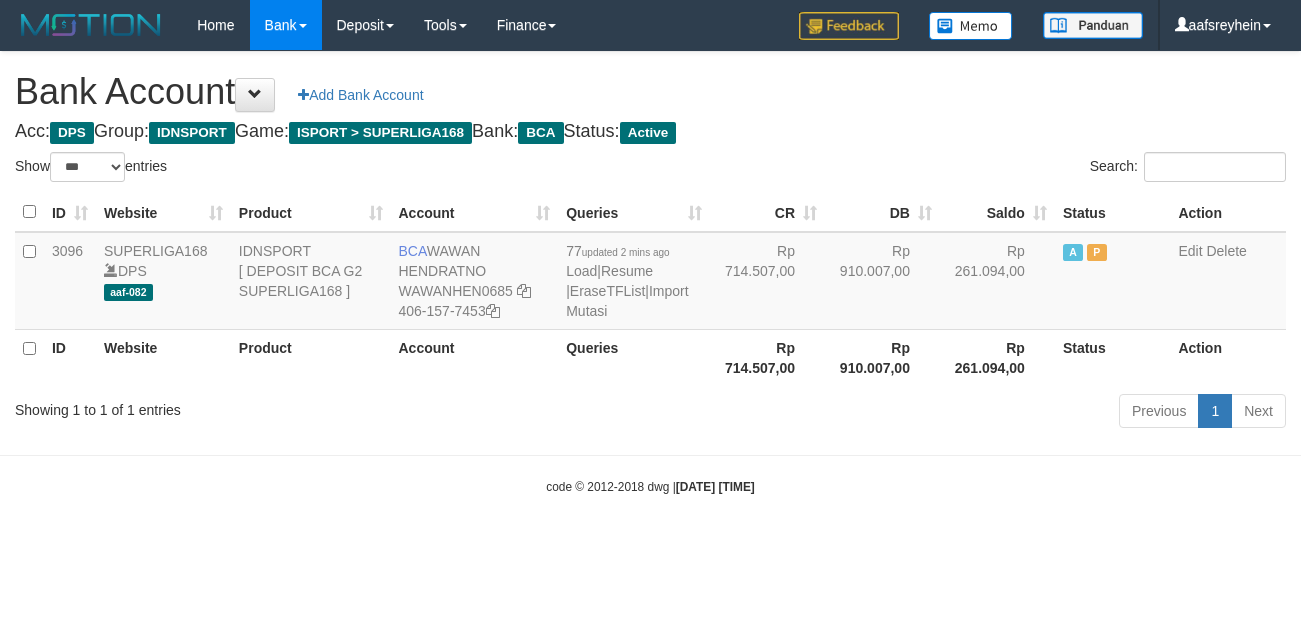 scroll, scrollTop: 0, scrollLeft: 0, axis: both 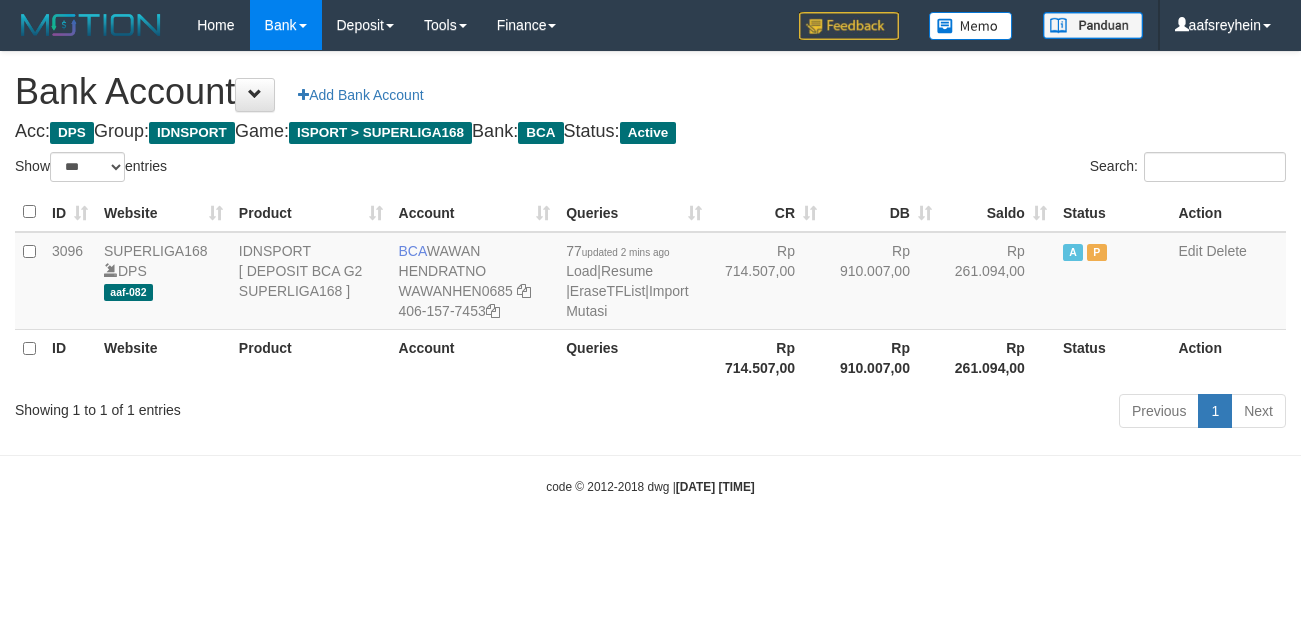 select on "***" 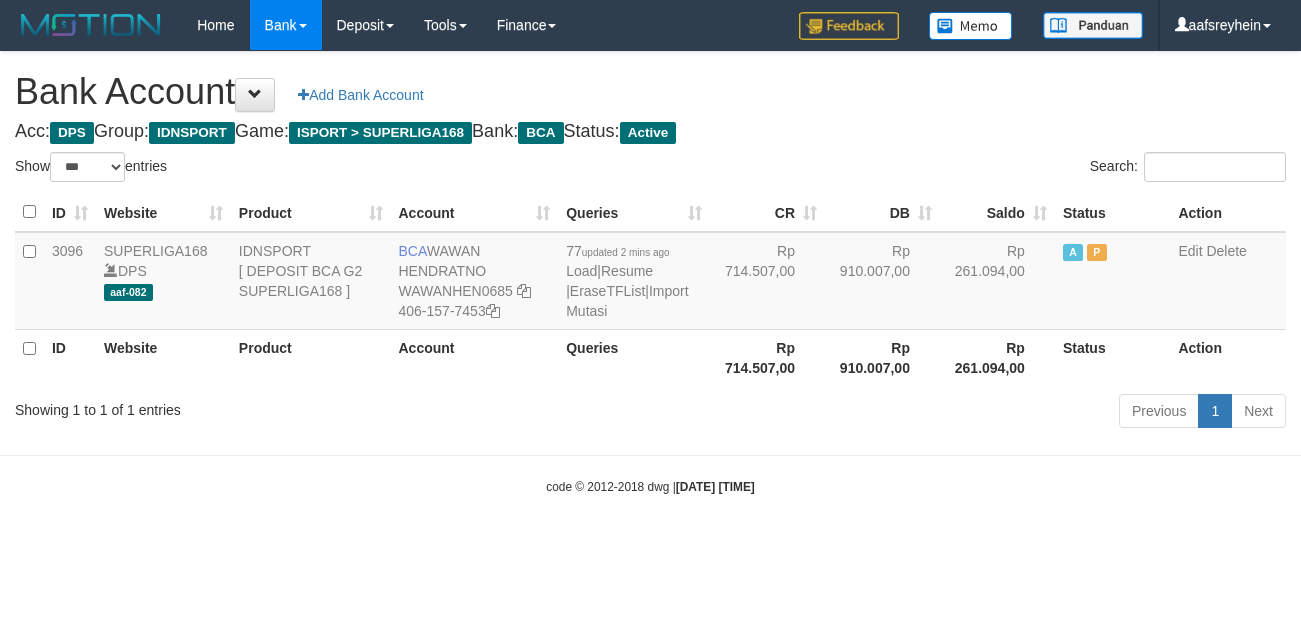 scroll, scrollTop: 0, scrollLeft: 0, axis: both 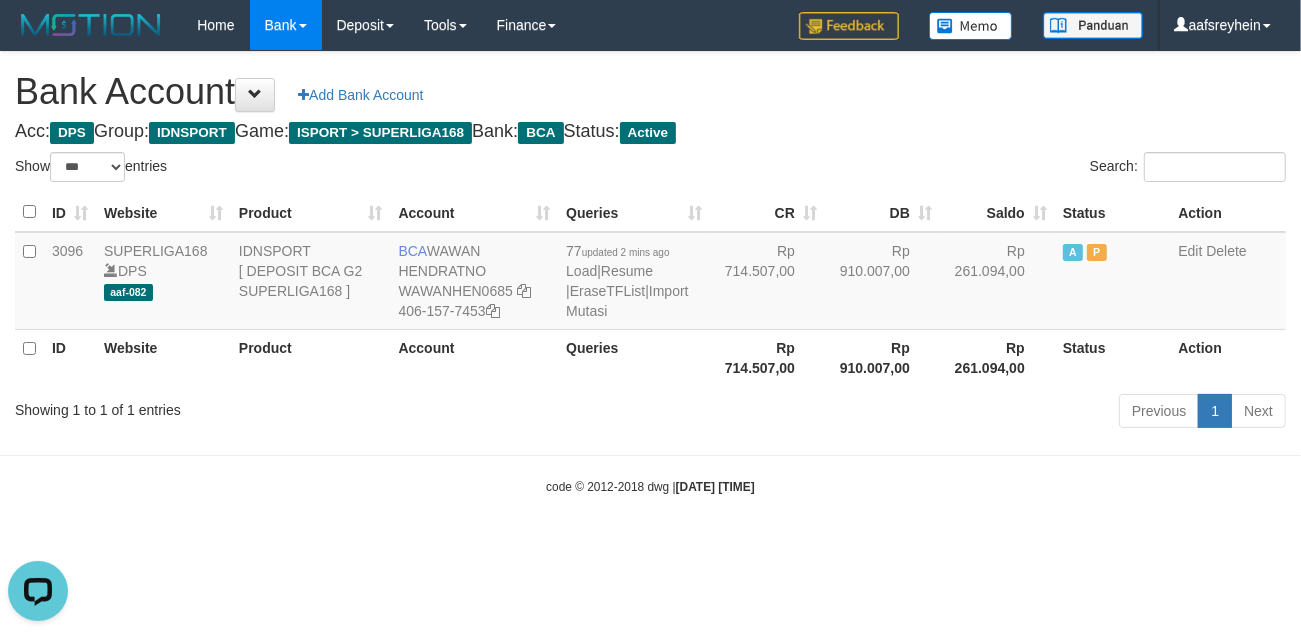 click on "Toggle navigation
Home
Bank
Account List
Load
By Website
Group
[ISPORT]													SUPERLIGA168
By Load Group (DPS)
-" at bounding box center (650, 273) 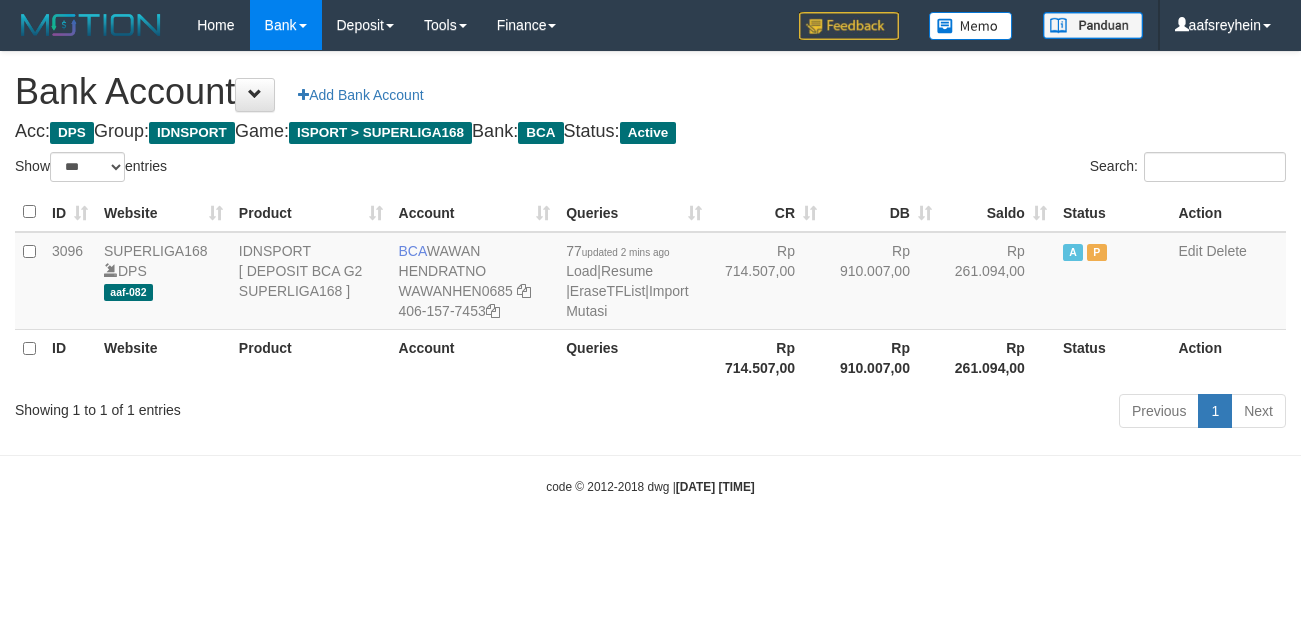 select on "***" 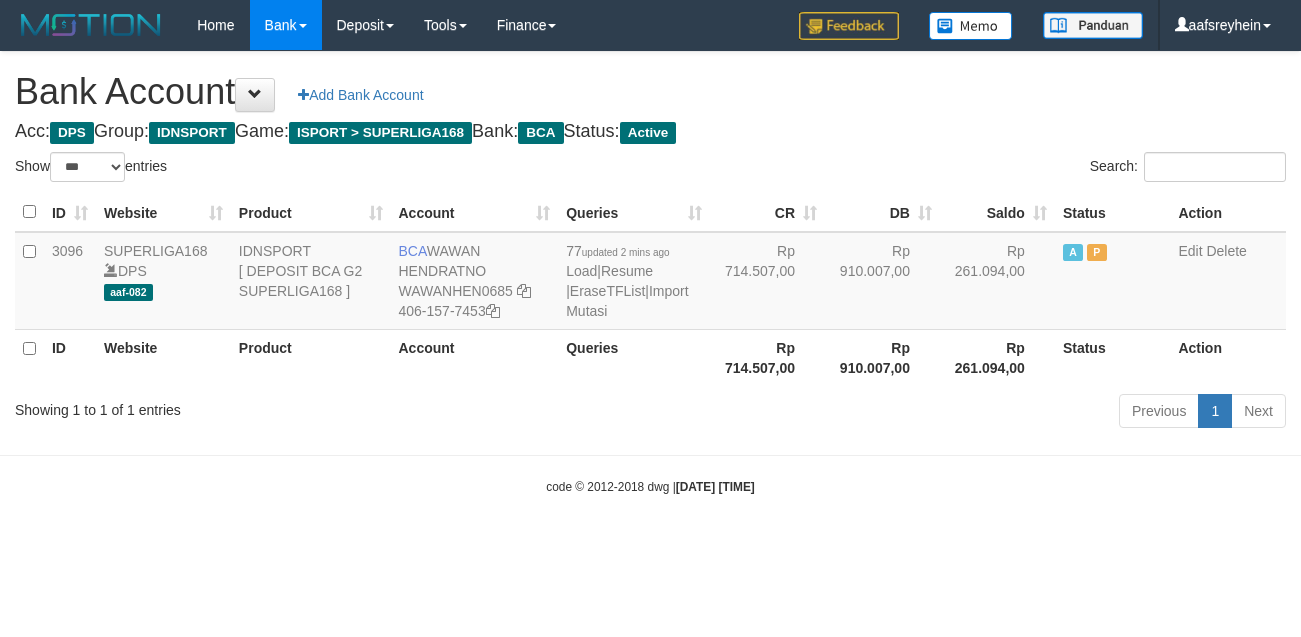 scroll, scrollTop: 0, scrollLeft: 0, axis: both 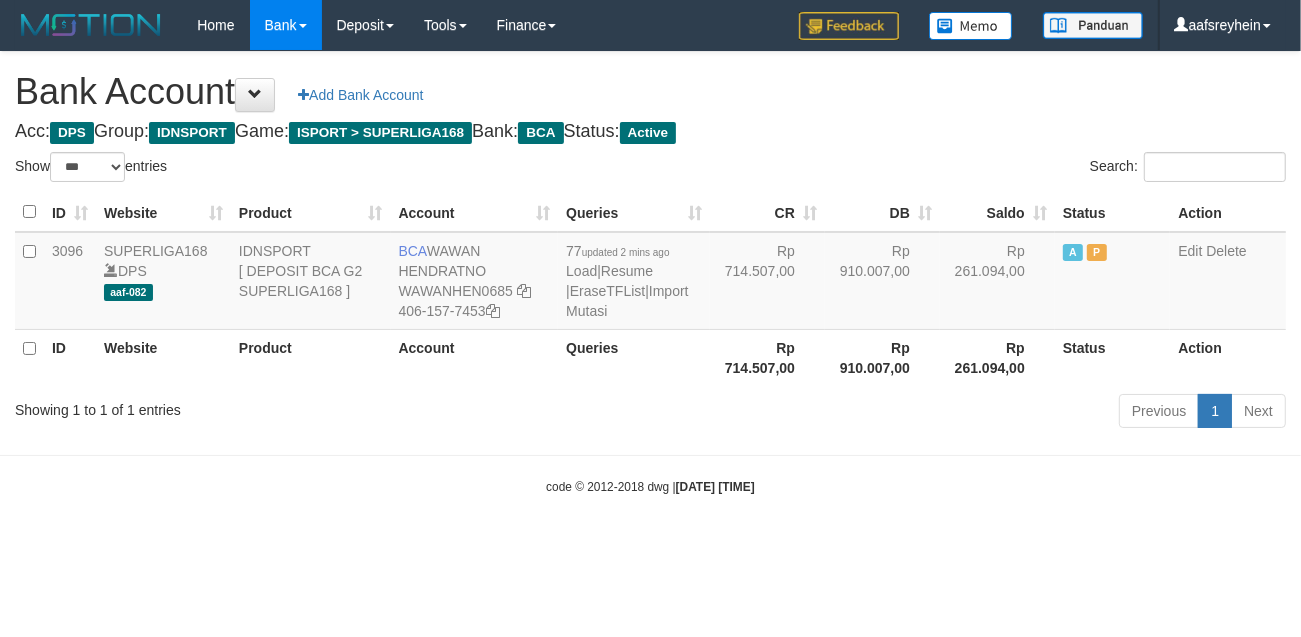 drag, startPoint x: 808, startPoint y: 458, endPoint x: 821, endPoint y: 438, distance: 23.853722 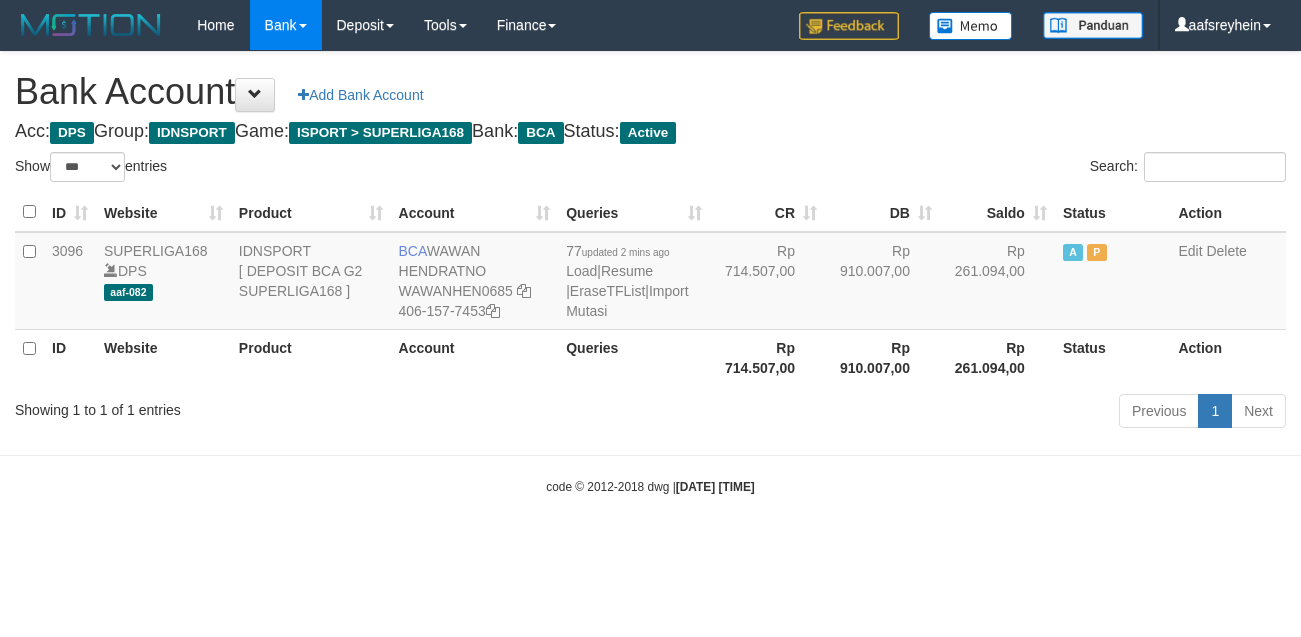 select on "***" 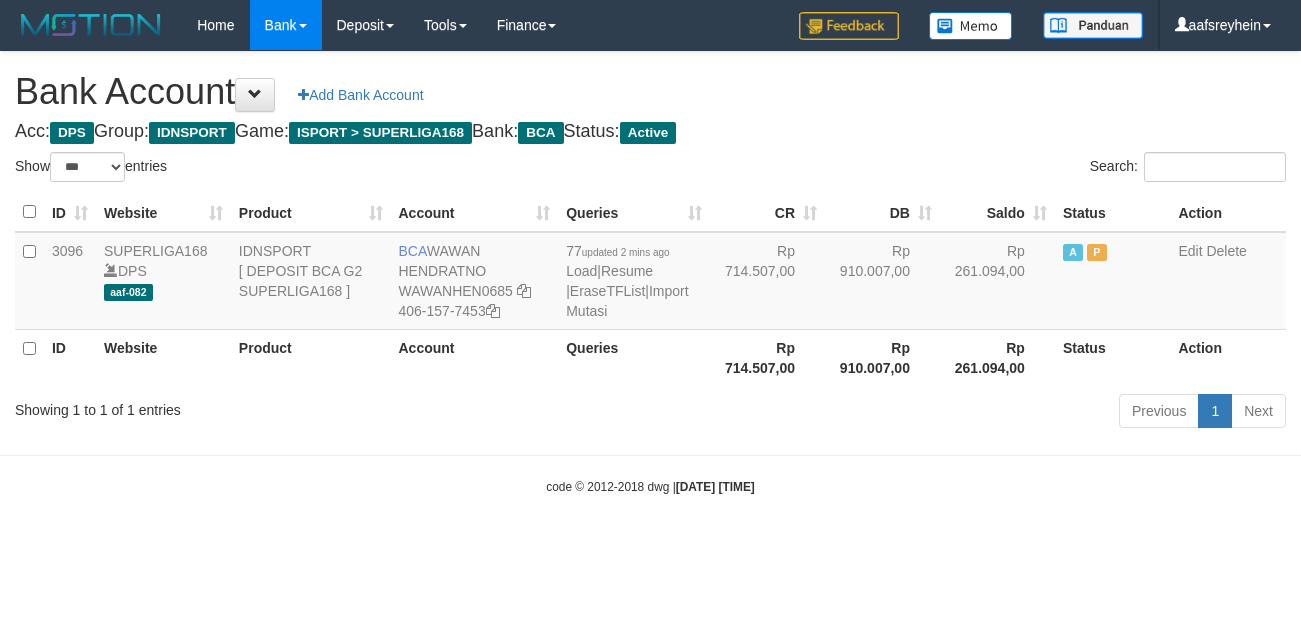 scroll, scrollTop: 0, scrollLeft: 0, axis: both 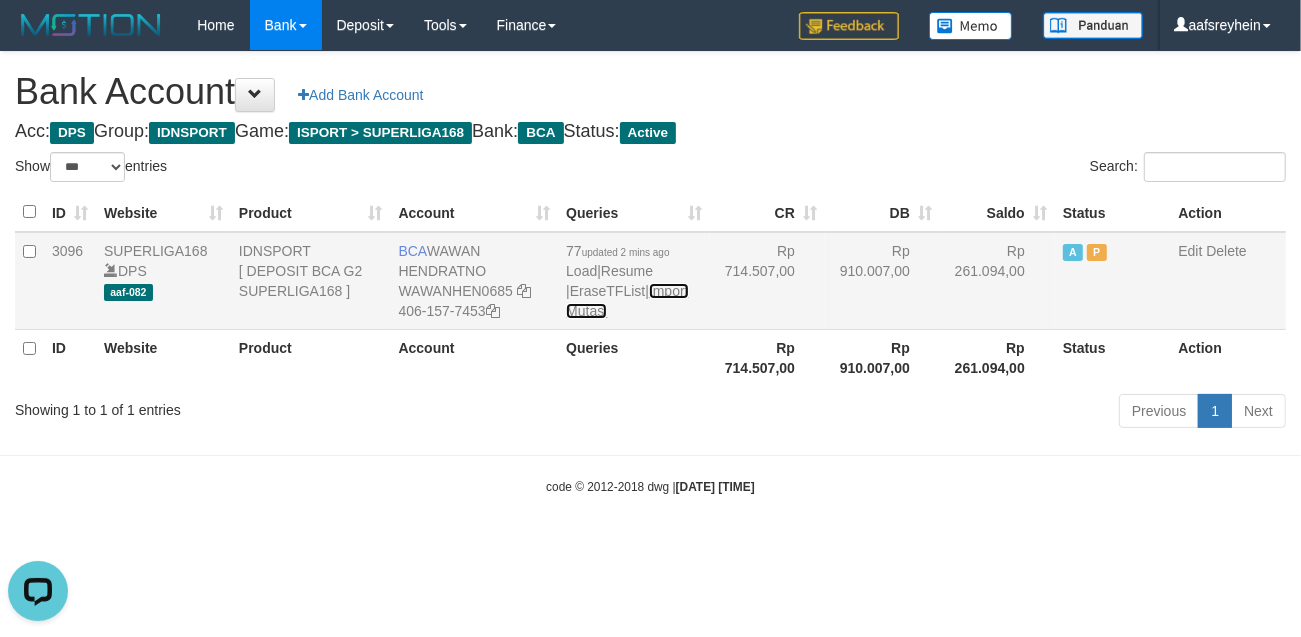 click on "Import Mutasi" at bounding box center (627, 301) 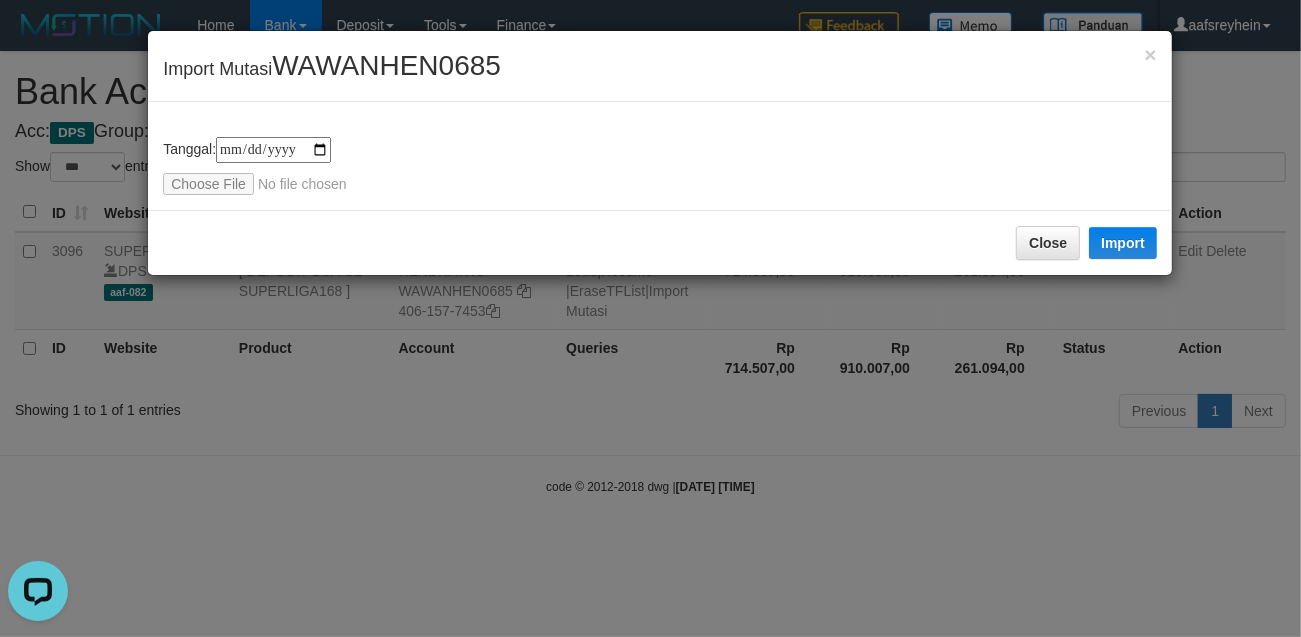 type on "**********" 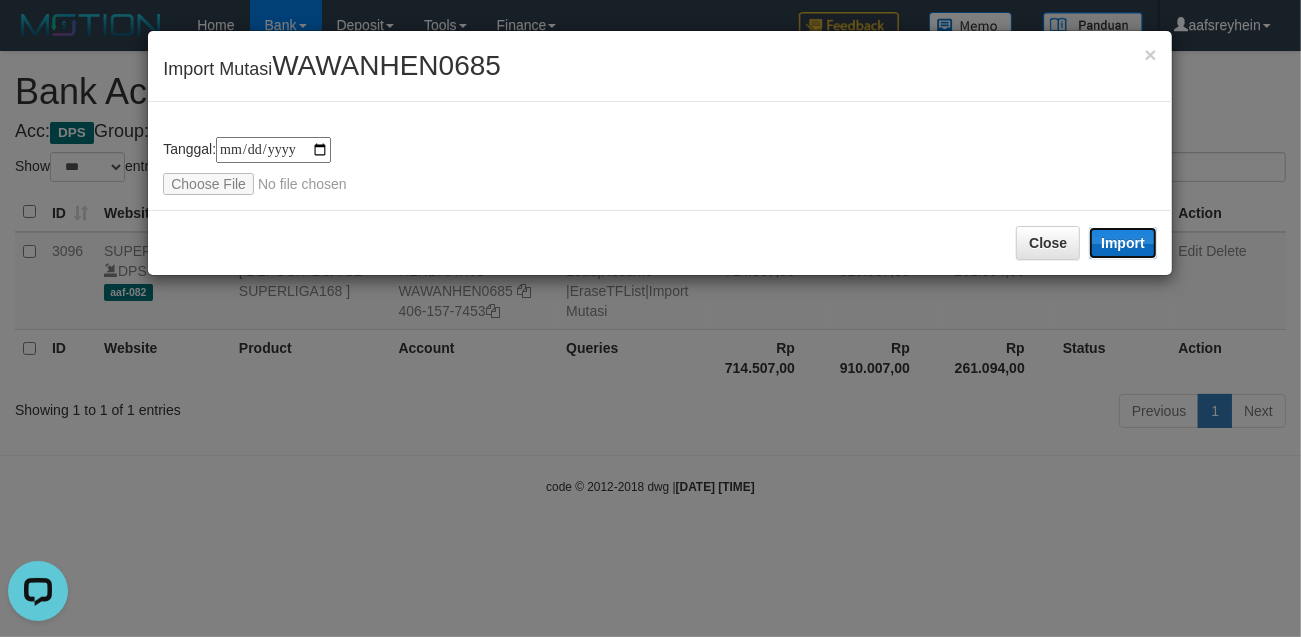 click on "Import" at bounding box center [1123, 243] 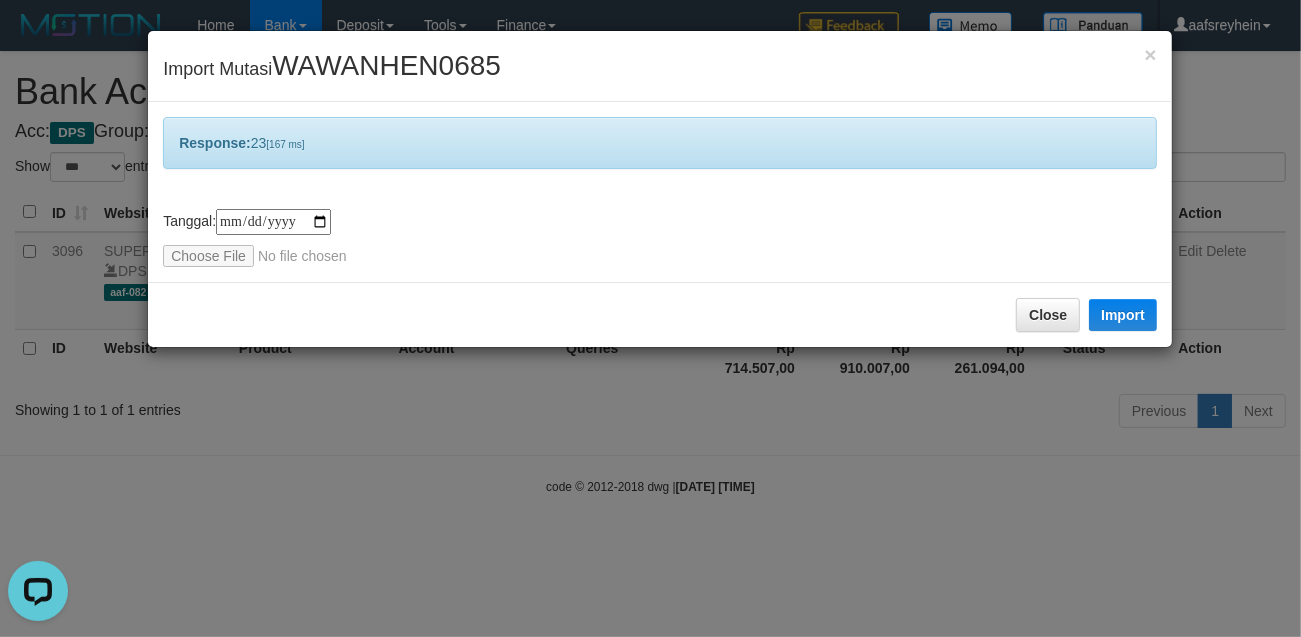 click on "**********" at bounding box center (650, 318) 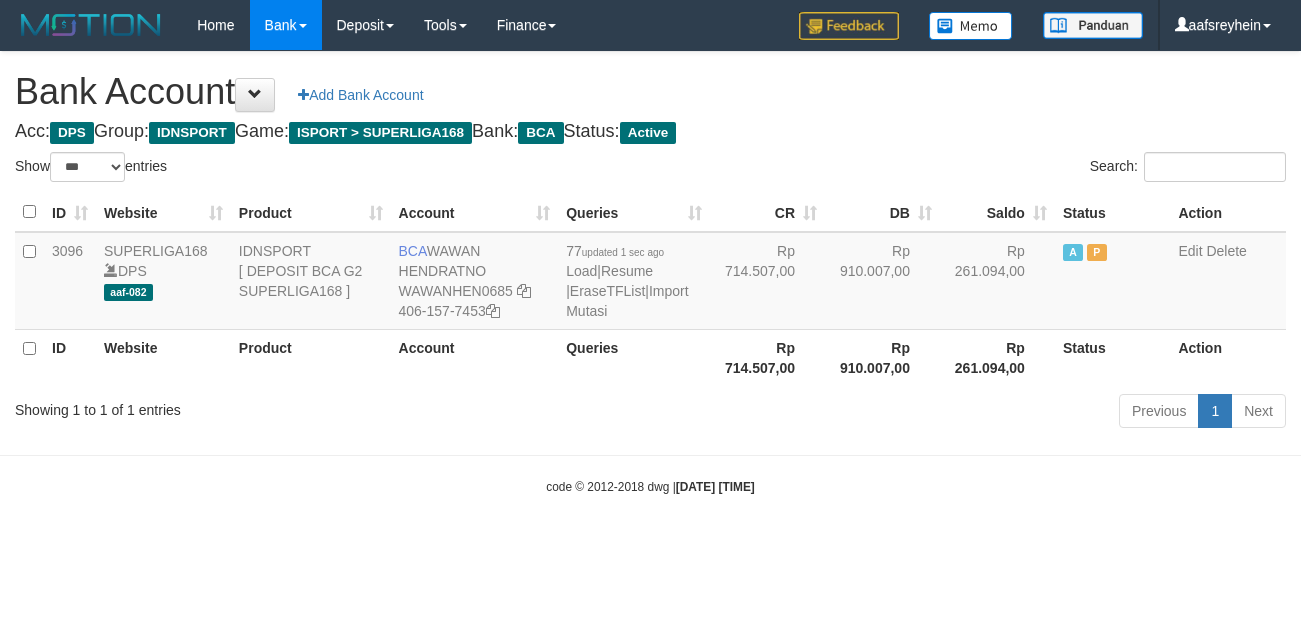 select on "***" 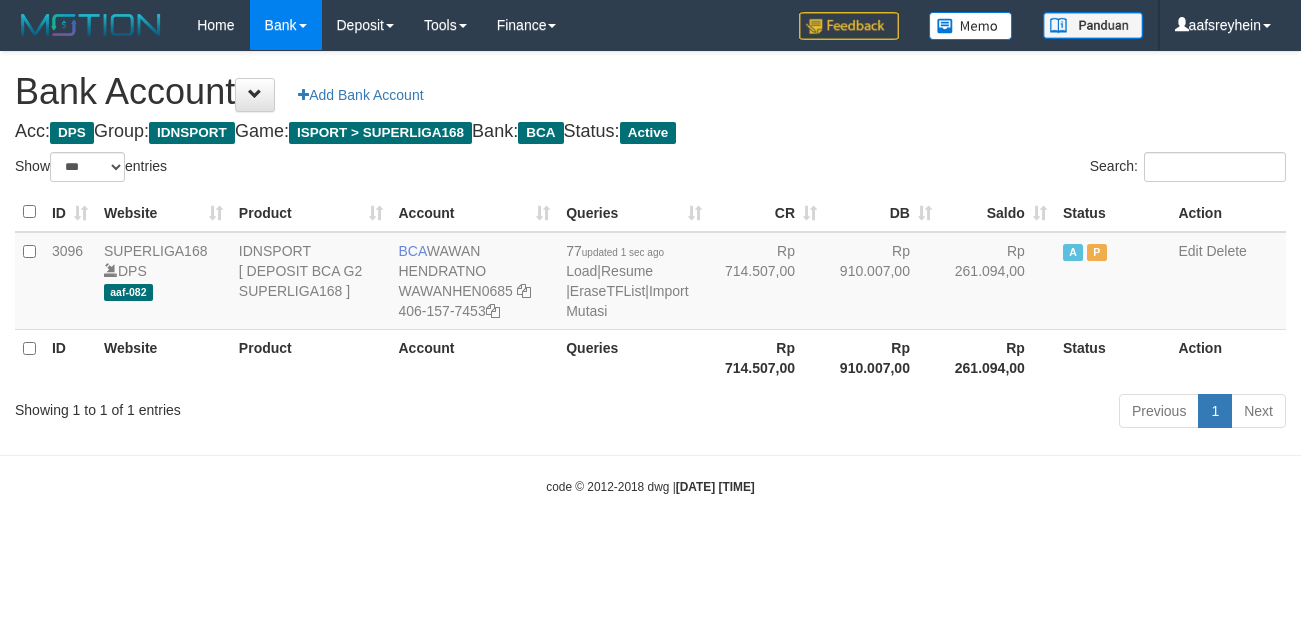 scroll, scrollTop: 0, scrollLeft: 0, axis: both 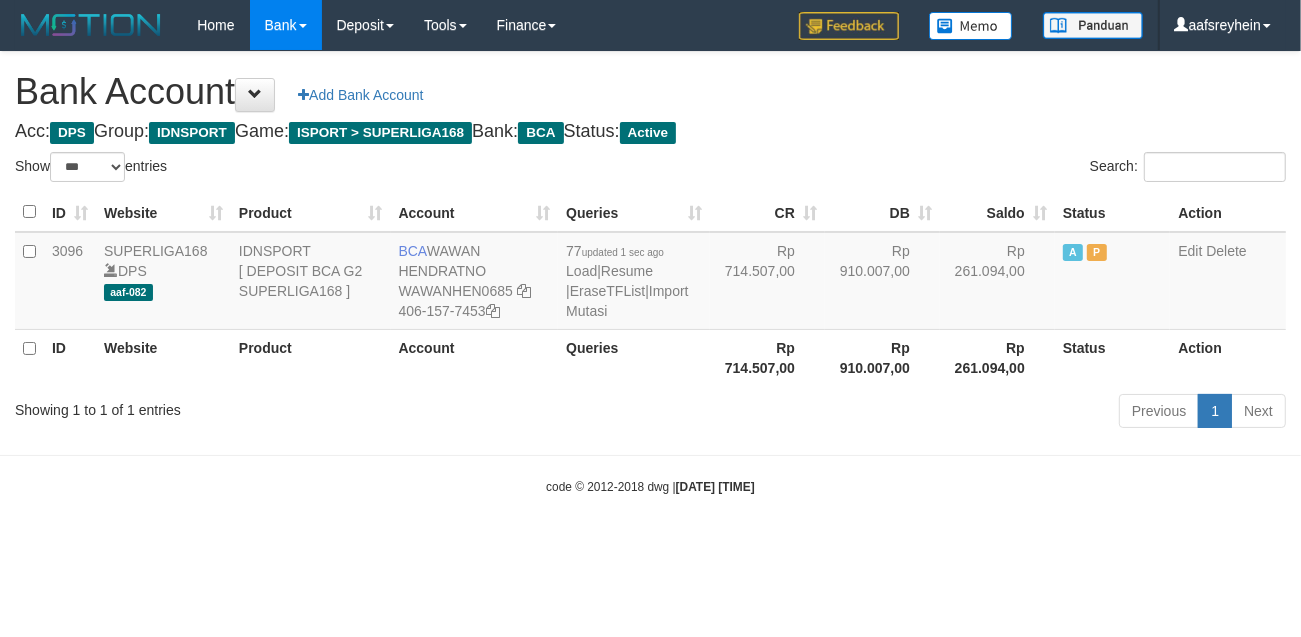 drag, startPoint x: 766, startPoint y: 457, endPoint x: 1296, endPoint y: 342, distance: 542.33295 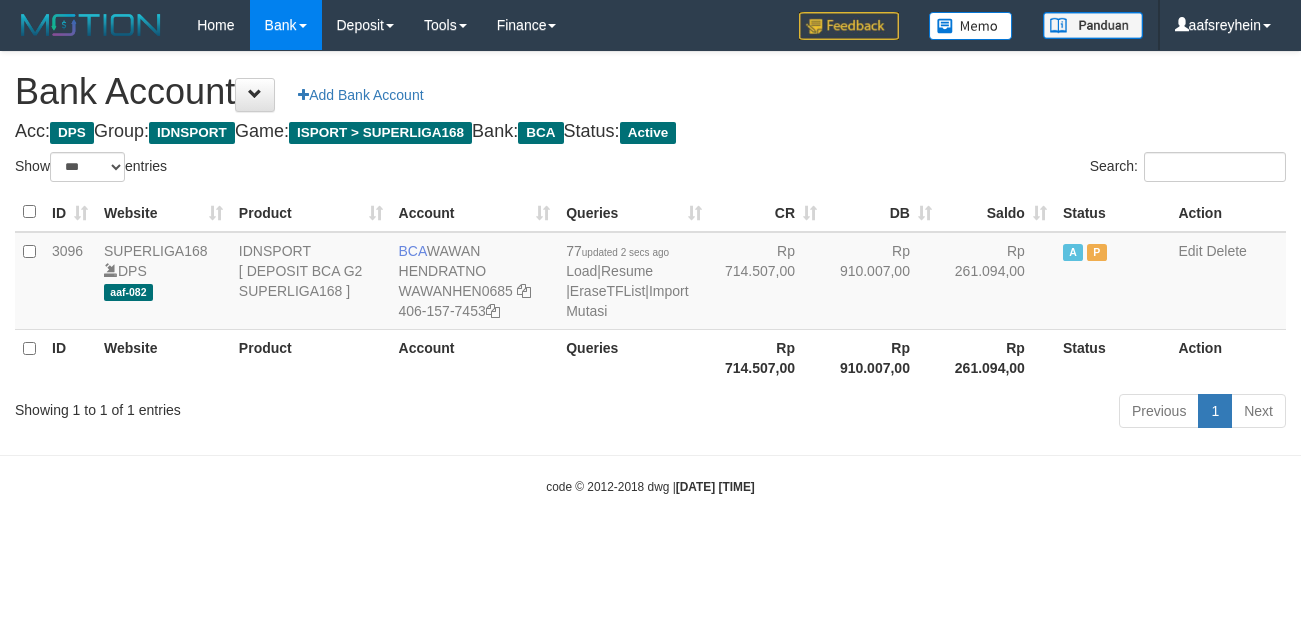 select on "***" 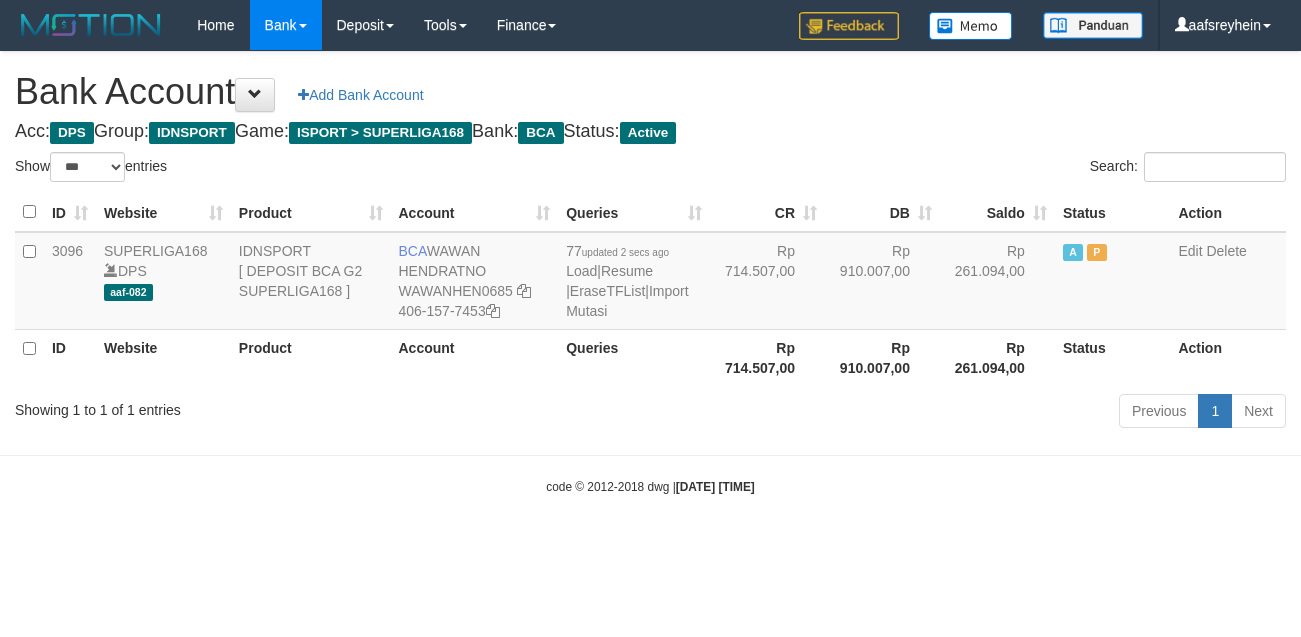 scroll, scrollTop: 0, scrollLeft: 0, axis: both 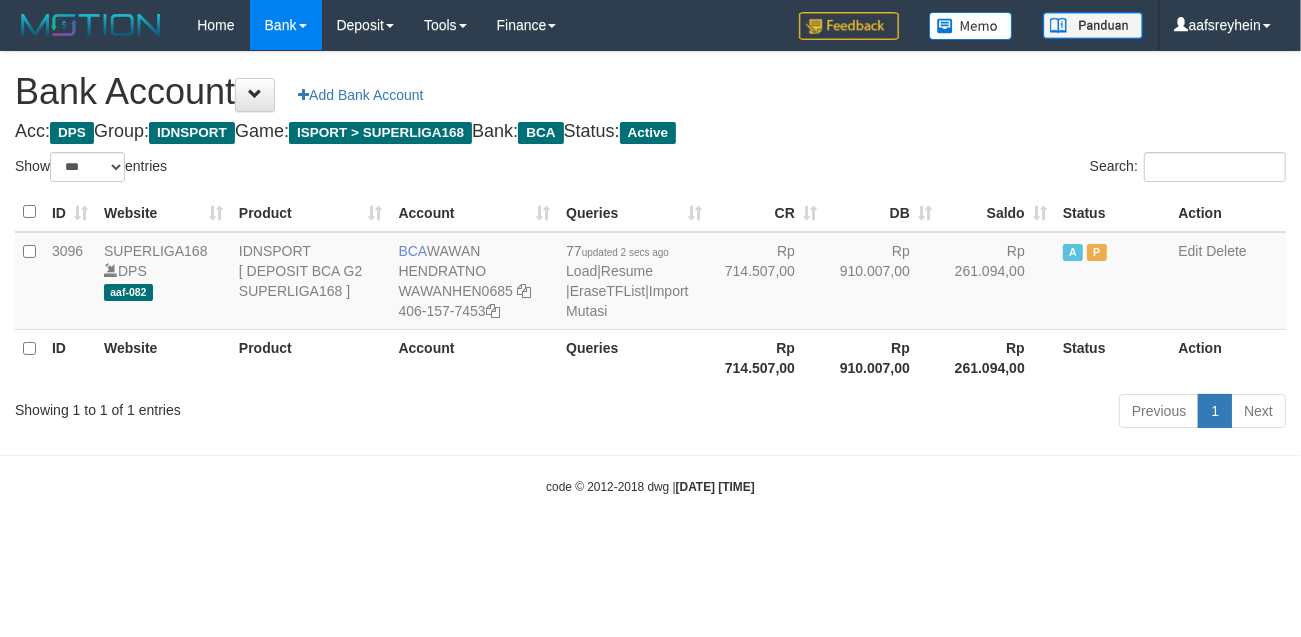 click on "Toggle navigation
Home
Bank
Account List
Load
By Website
Group
[ISPORT]													SUPERLIGA168
By Load Group (DPS)
-" at bounding box center [650, 273] 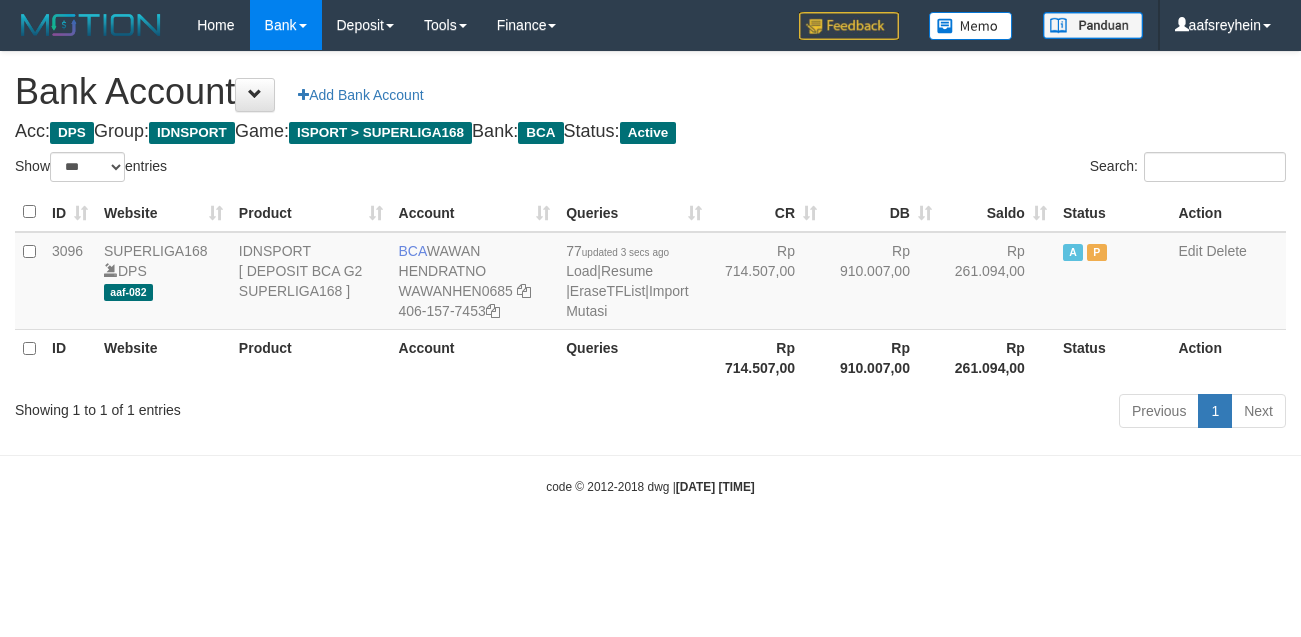 select on "***" 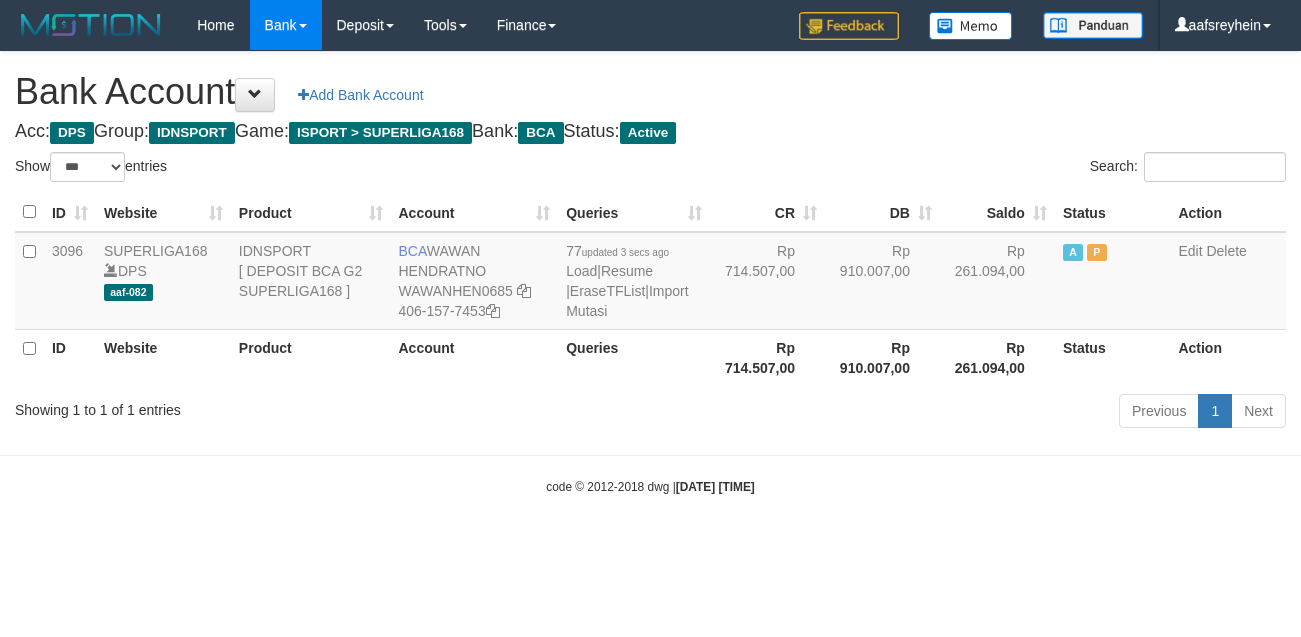 scroll, scrollTop: 0, scrollLeft: 0, axis: both 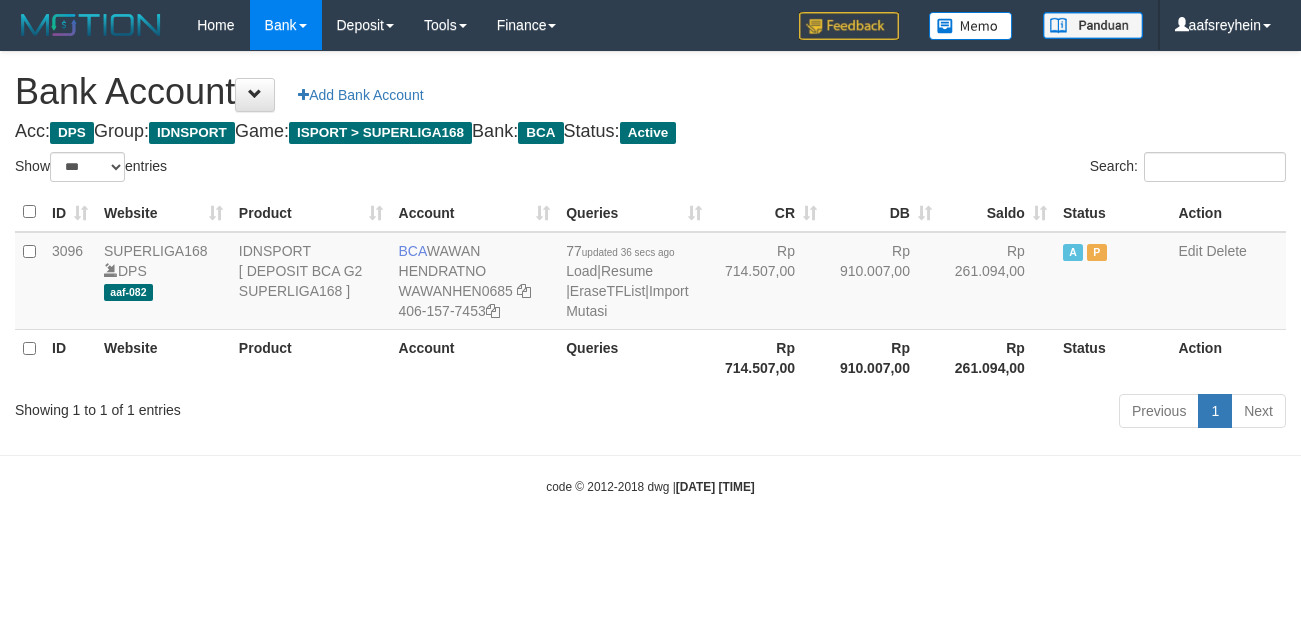 select on "***" 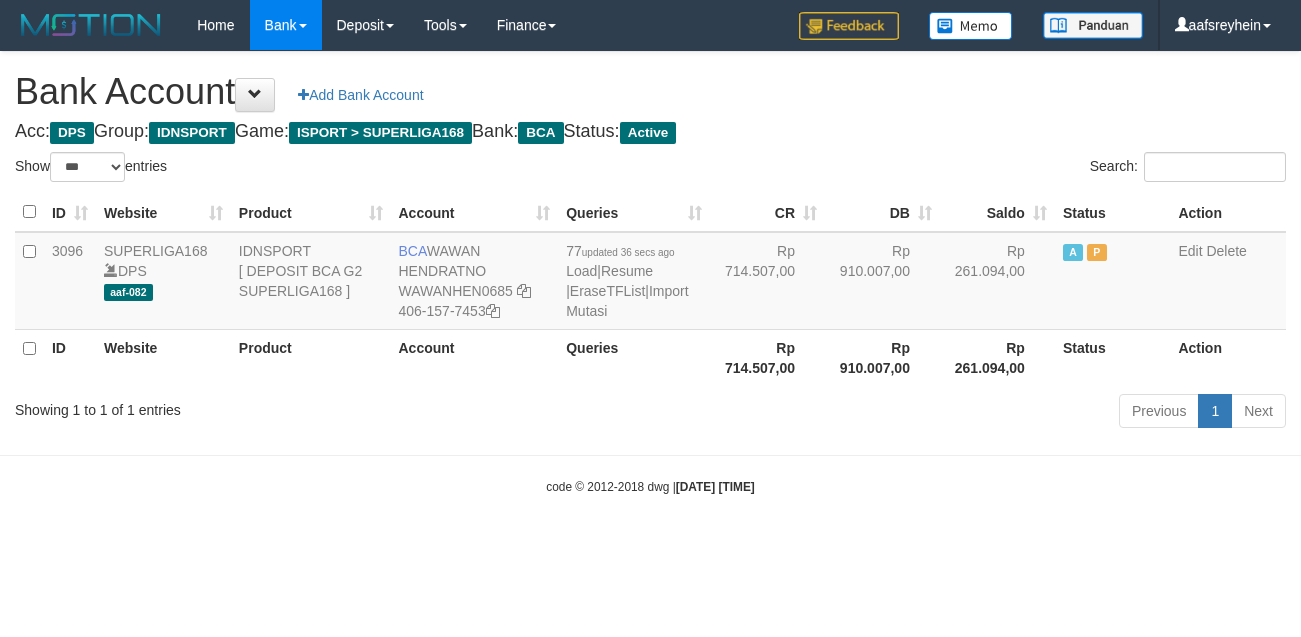 scroll, scrollTop: 0, scrollLeft: 0, axis: both 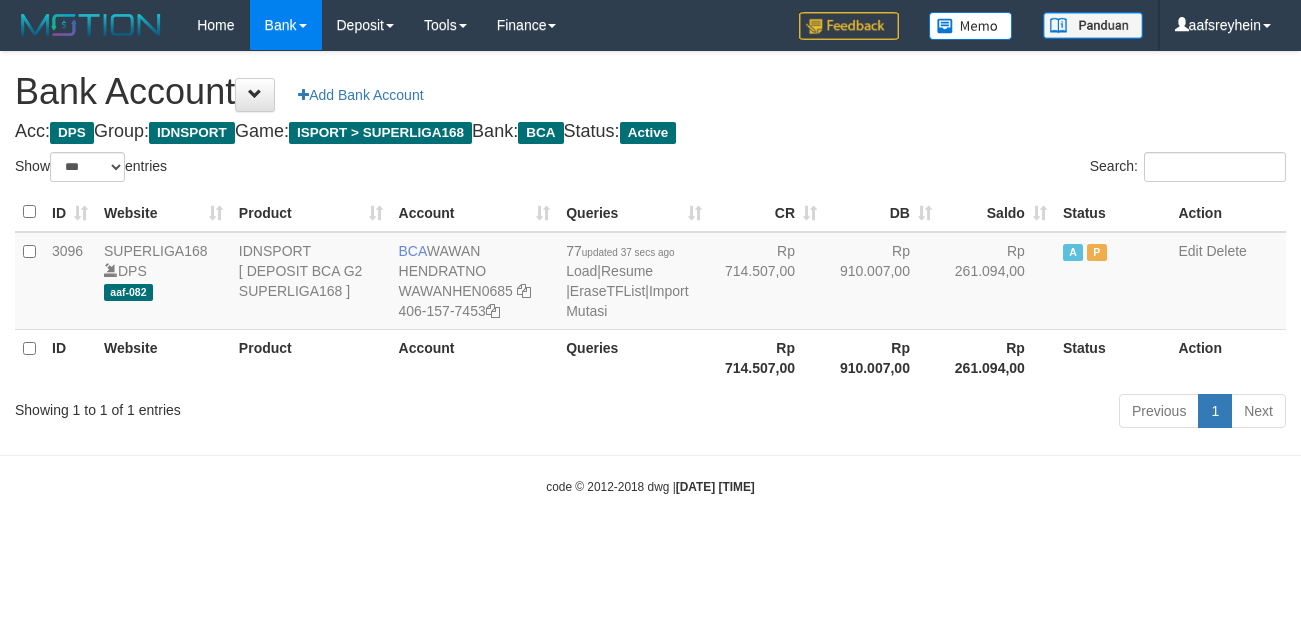 select on "***" 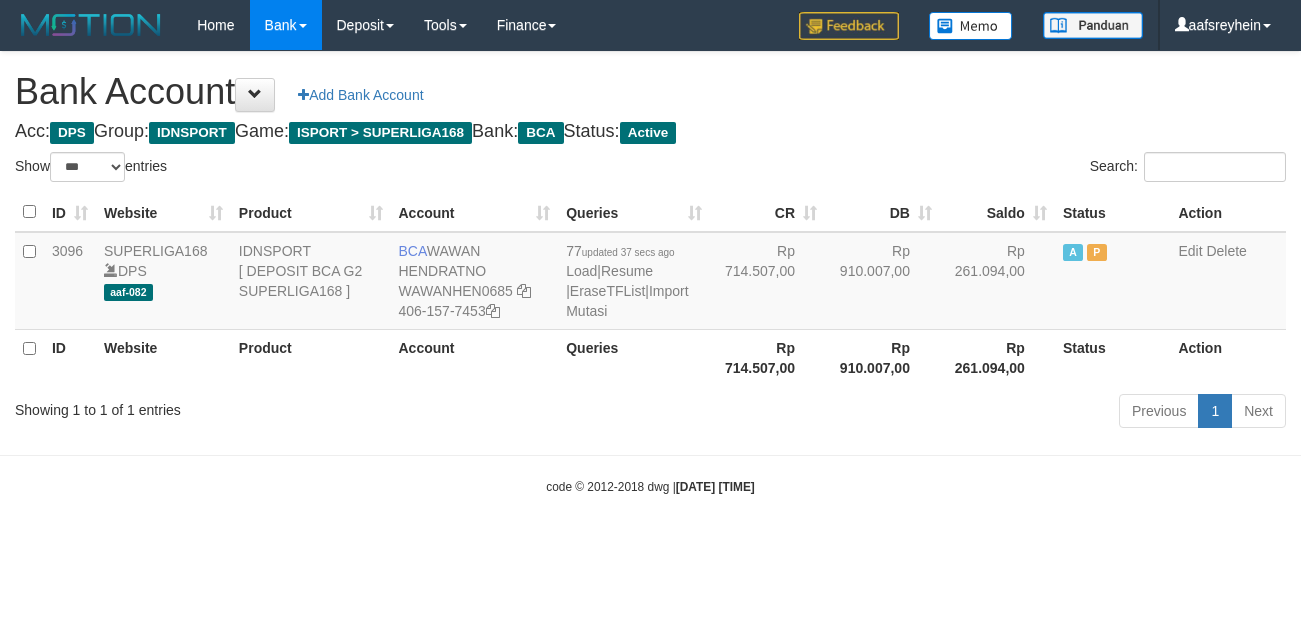 scroll, scrollTop: 0, scrollLeft: 0, axis: both 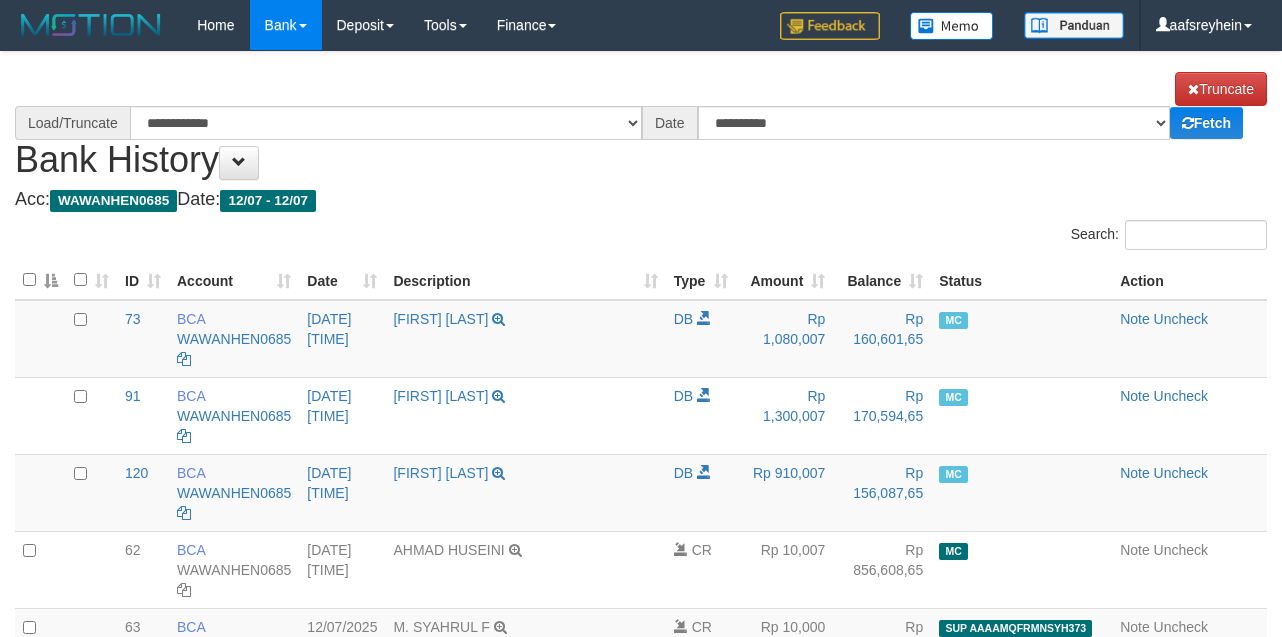 select on "****" 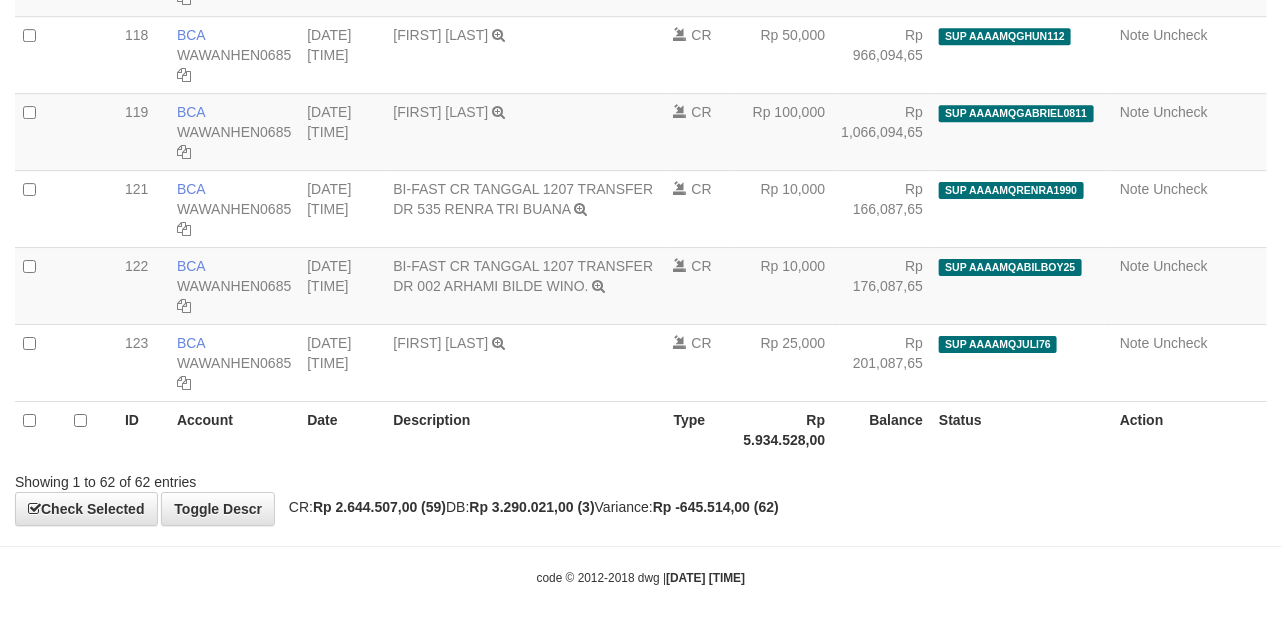 scroll, scrollTop: 4687, scrollLeft: 0, axis: vertical 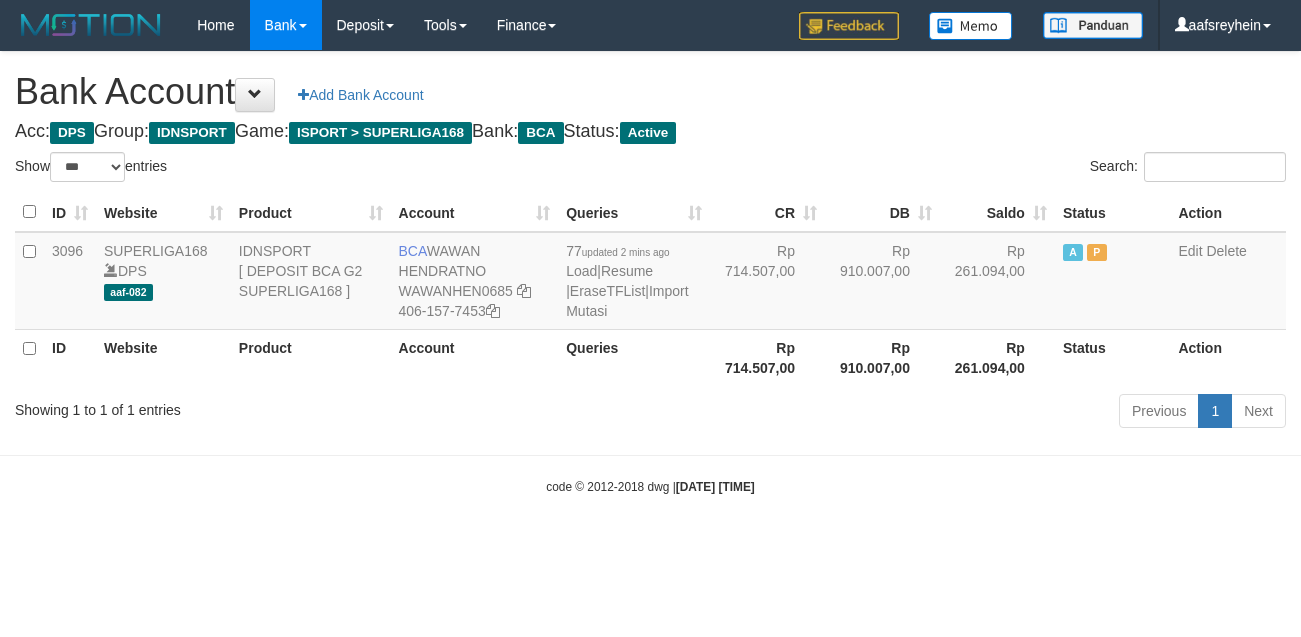 select on "***" 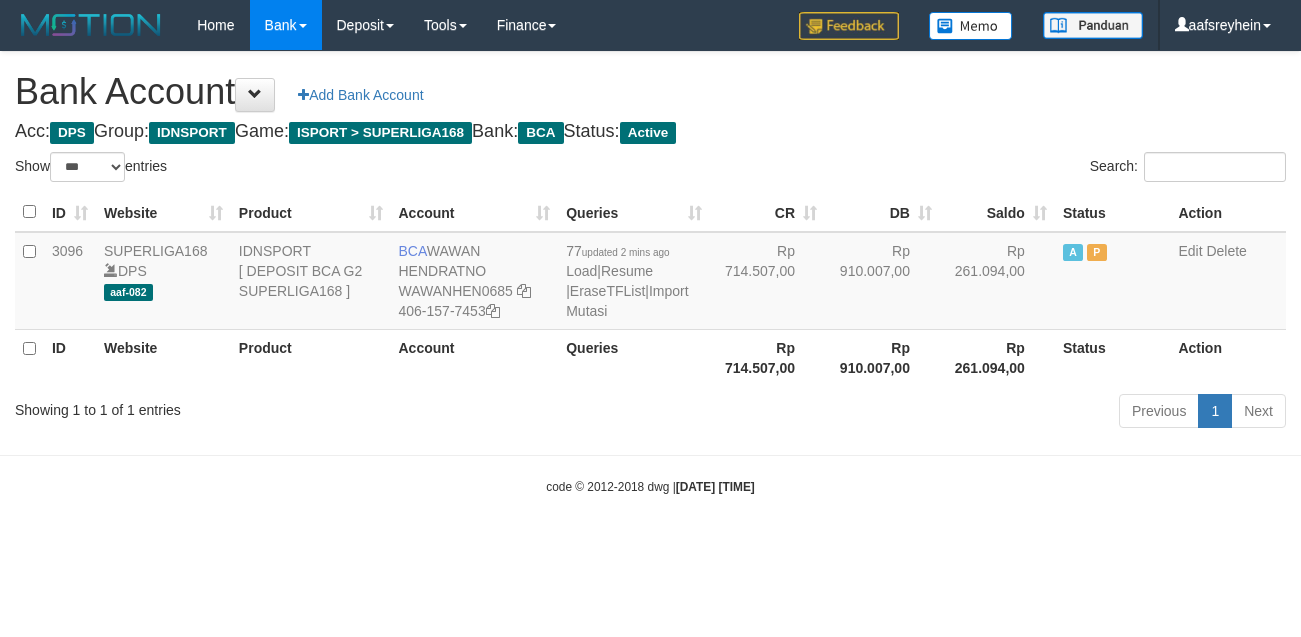 scroll, scrollTop: 0, scrollLeft: 0, axis: both 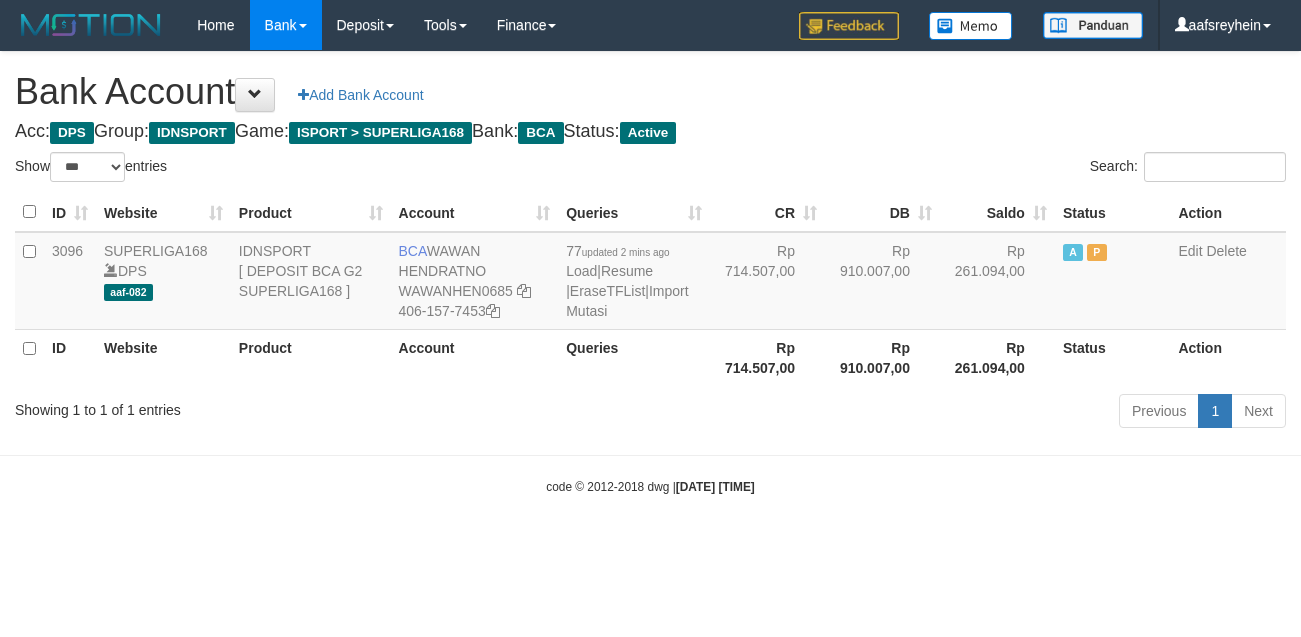 select on "***" 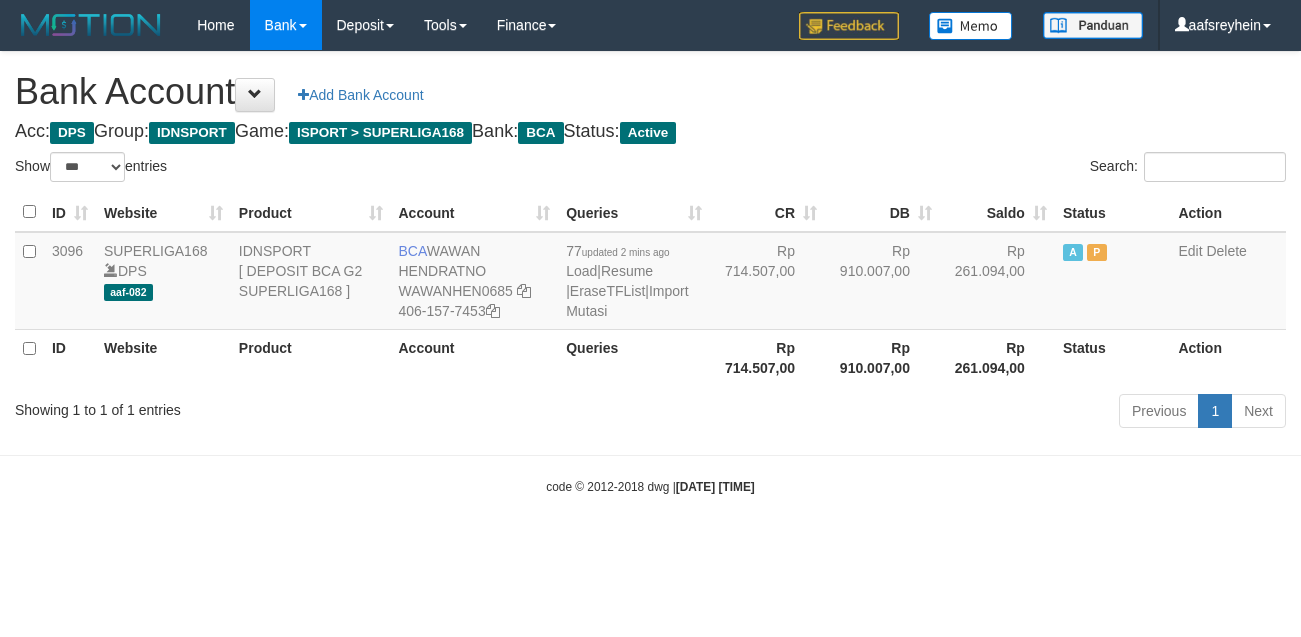 scroll, scrollTop: 0, scrollLeft: 0, axis: both 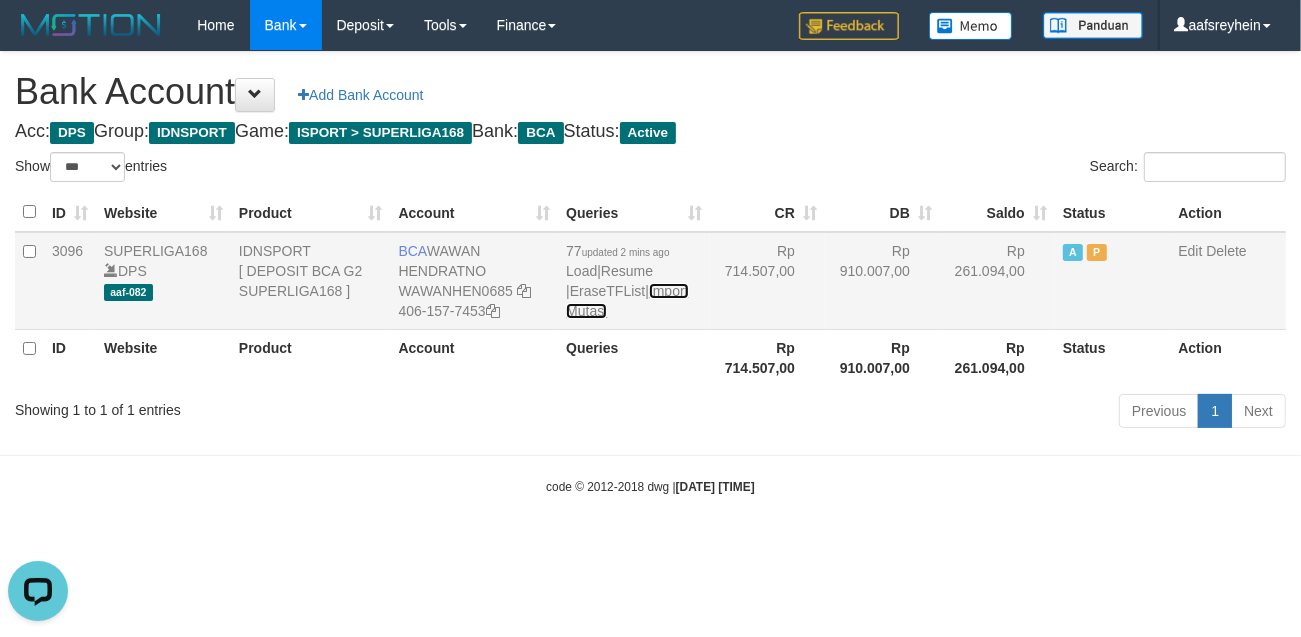 click on "Import Mutasi" at bounding box center (627, 301) 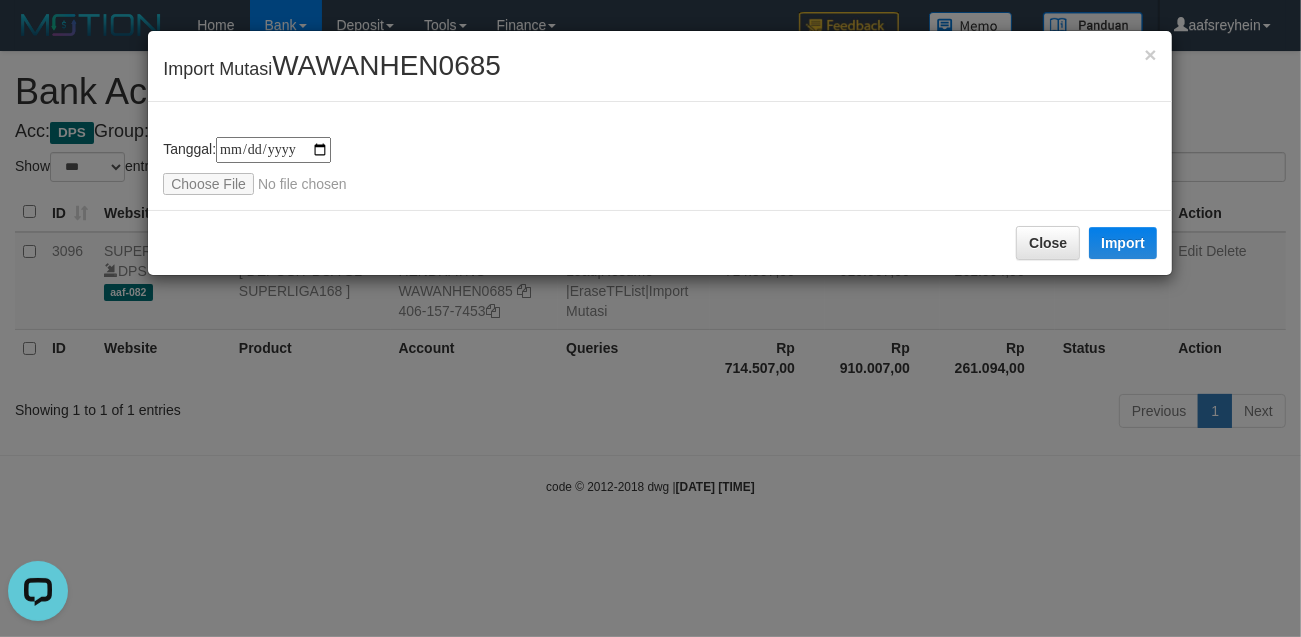 type on "**********" 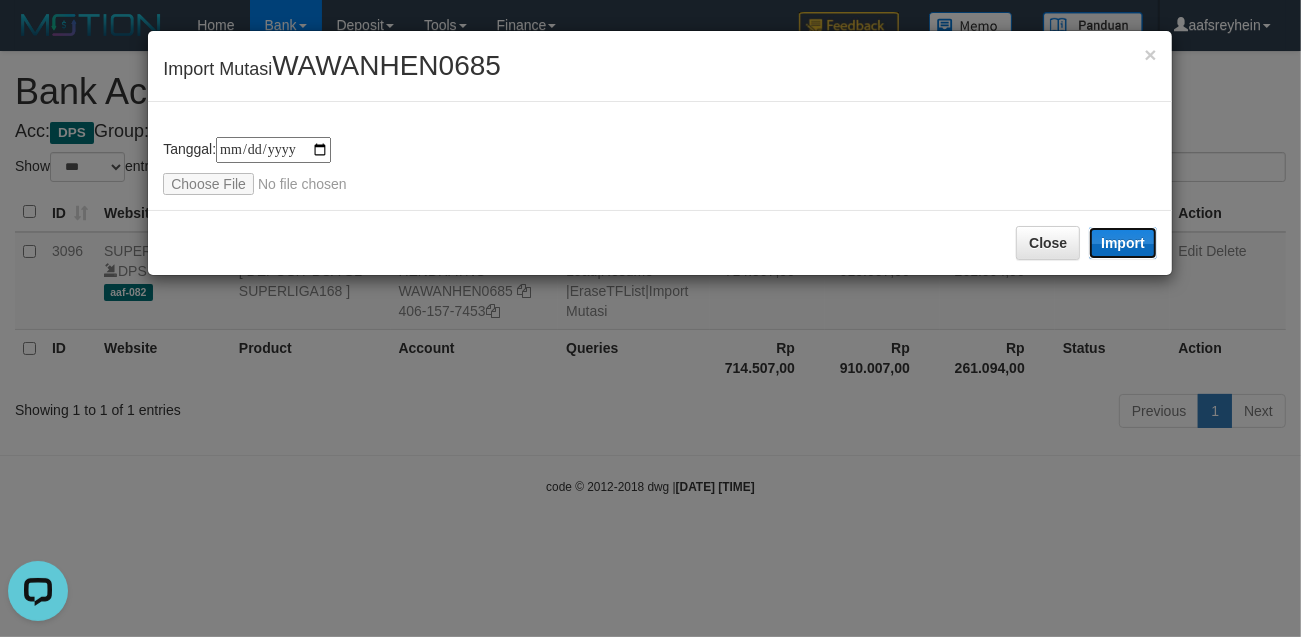 click on "Import" at bounding box center [1123, 243] 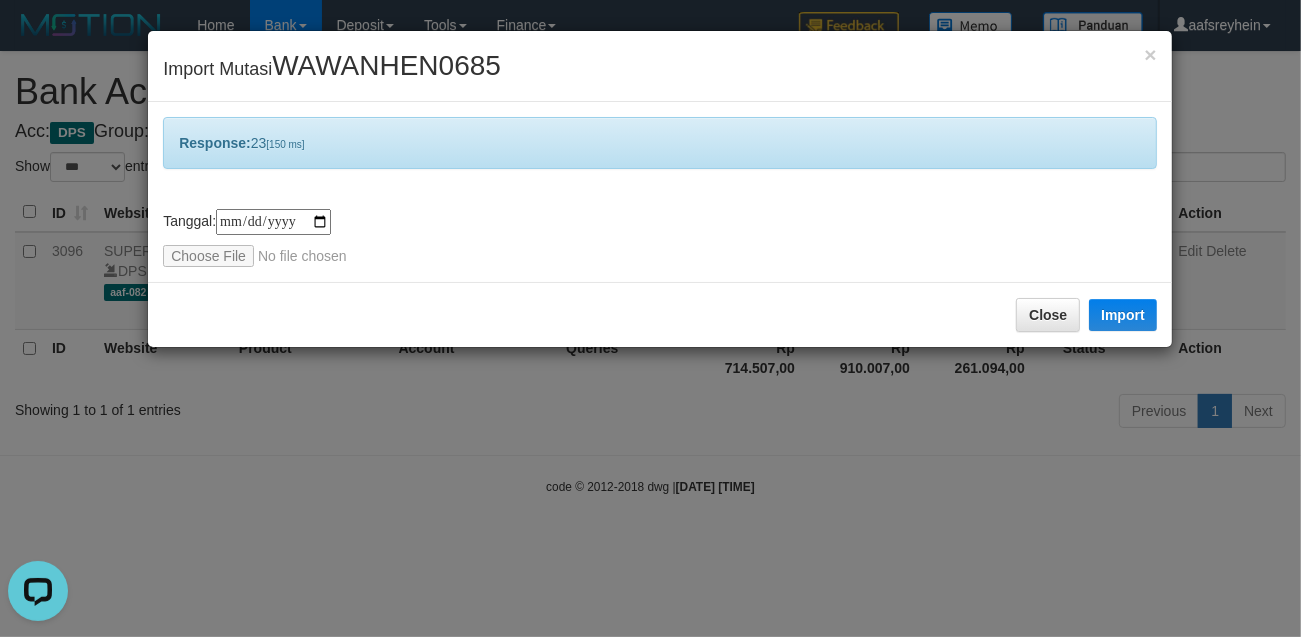 click on "**********" at bounding box center [650, 318] 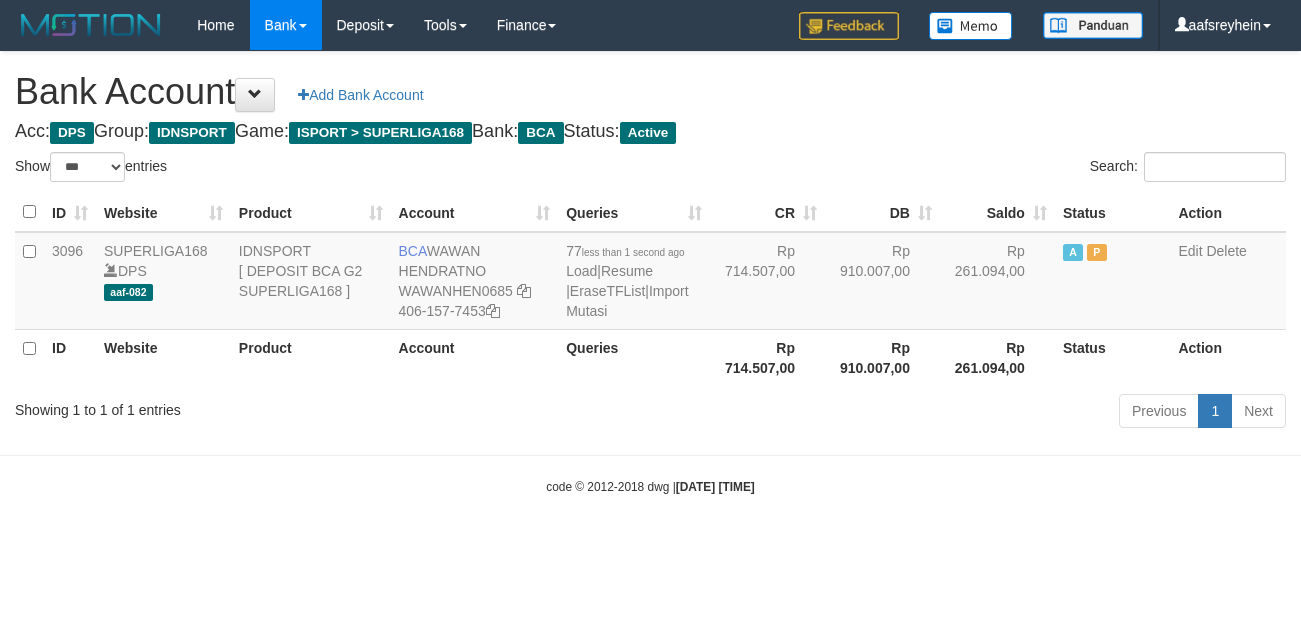 select on "***" 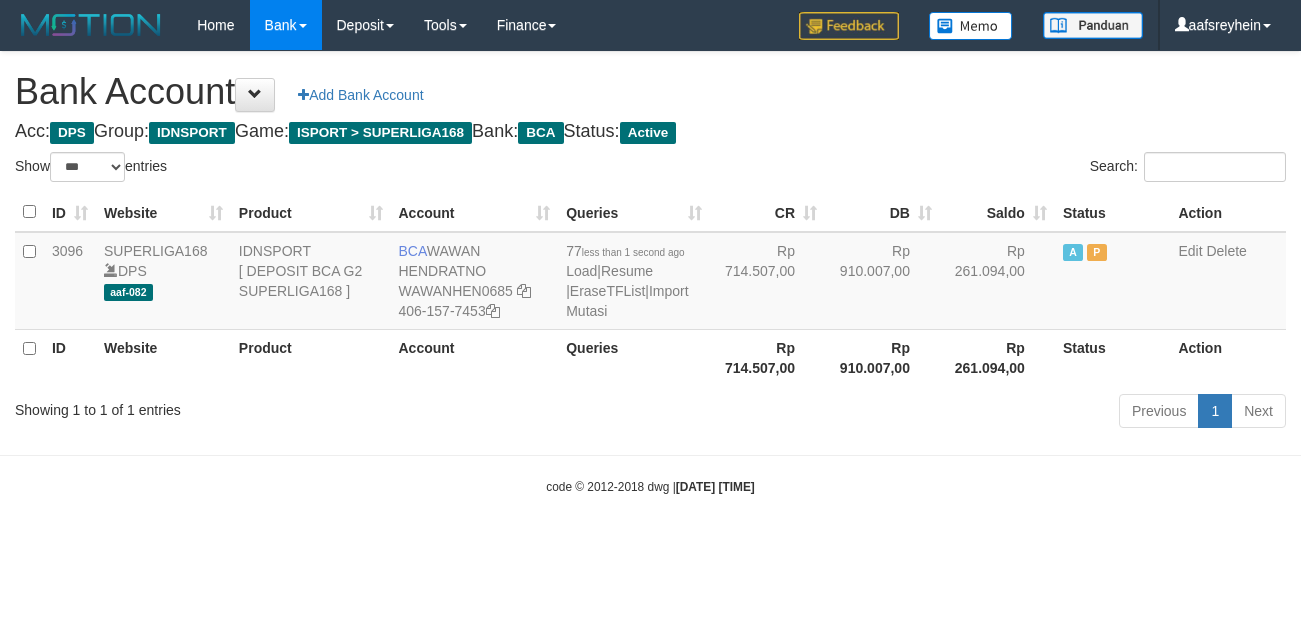 scroll, scrollTop: 0, scrollLeft: 0, axis: both 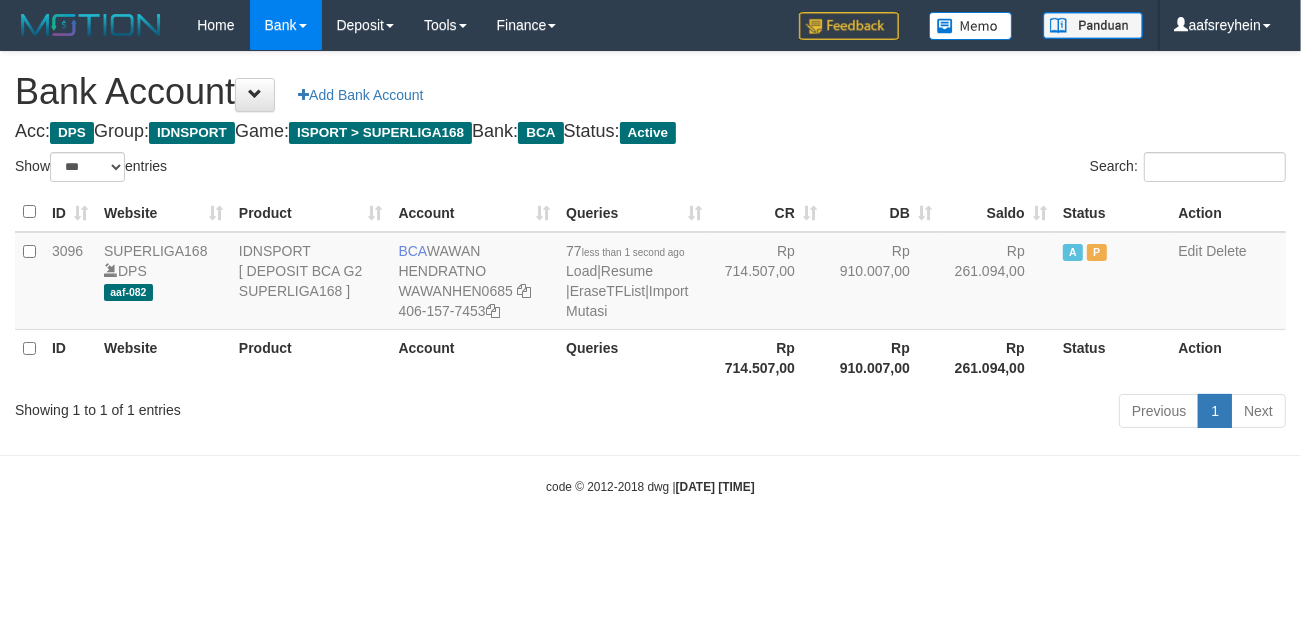 click on "Toggle navigation
Home
Bank
Account List
Load
By Website
Group
[ISPORT]													SUPERLIGA168
By Load Group (DPS)
-" at bounding box center [650, 273] 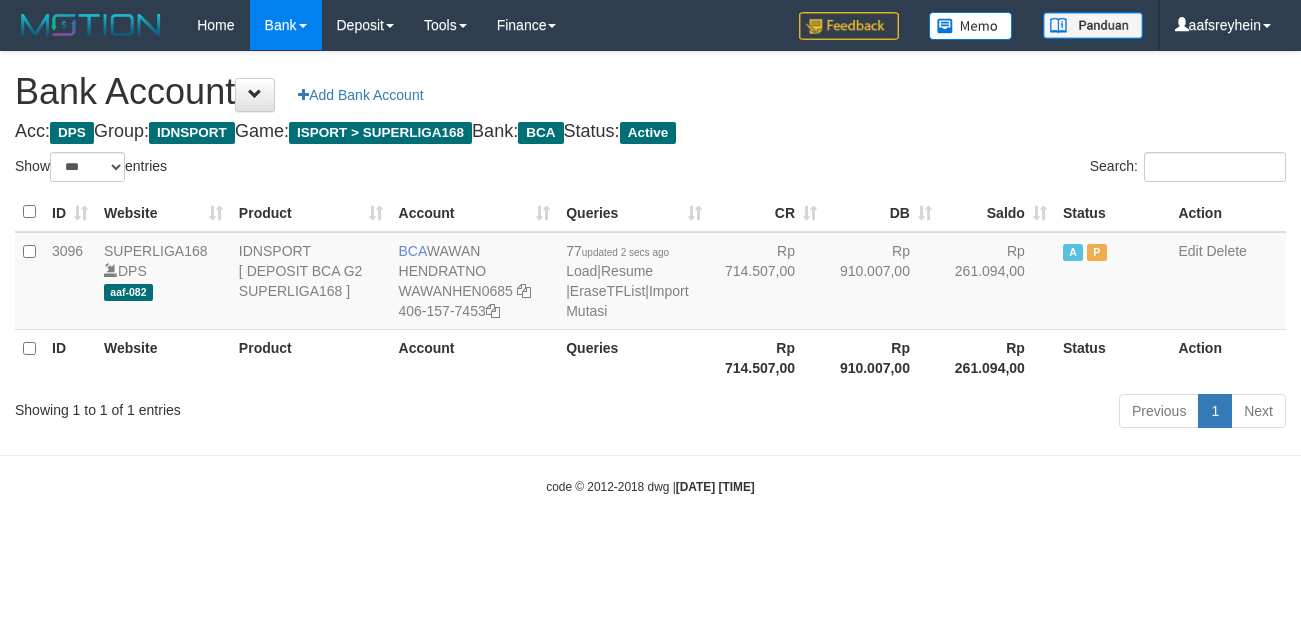 select on "***" 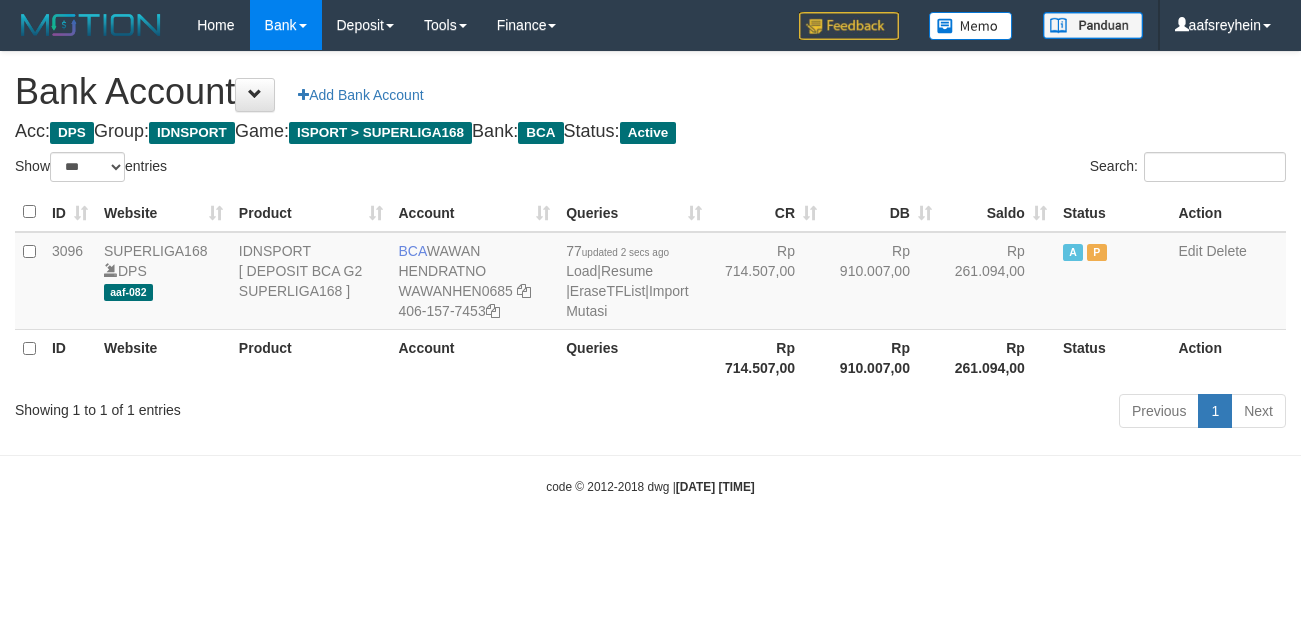 scroll, scrollTop: 0, scrollLeft: 0, axis: both 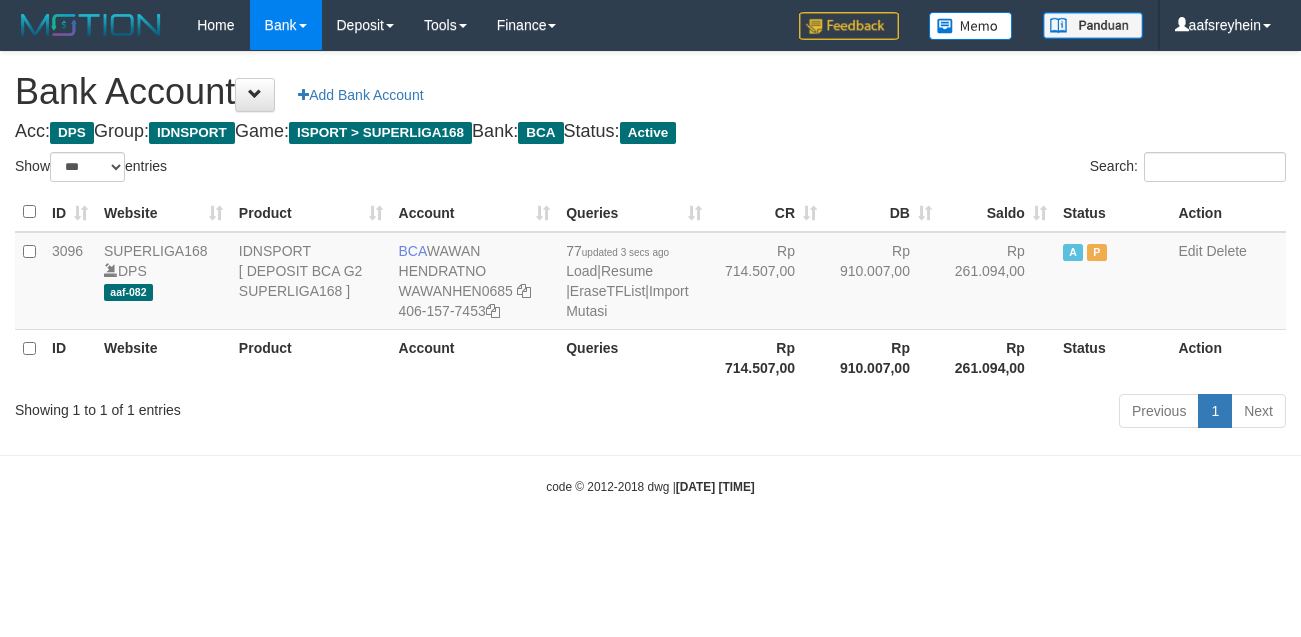 select on "***" 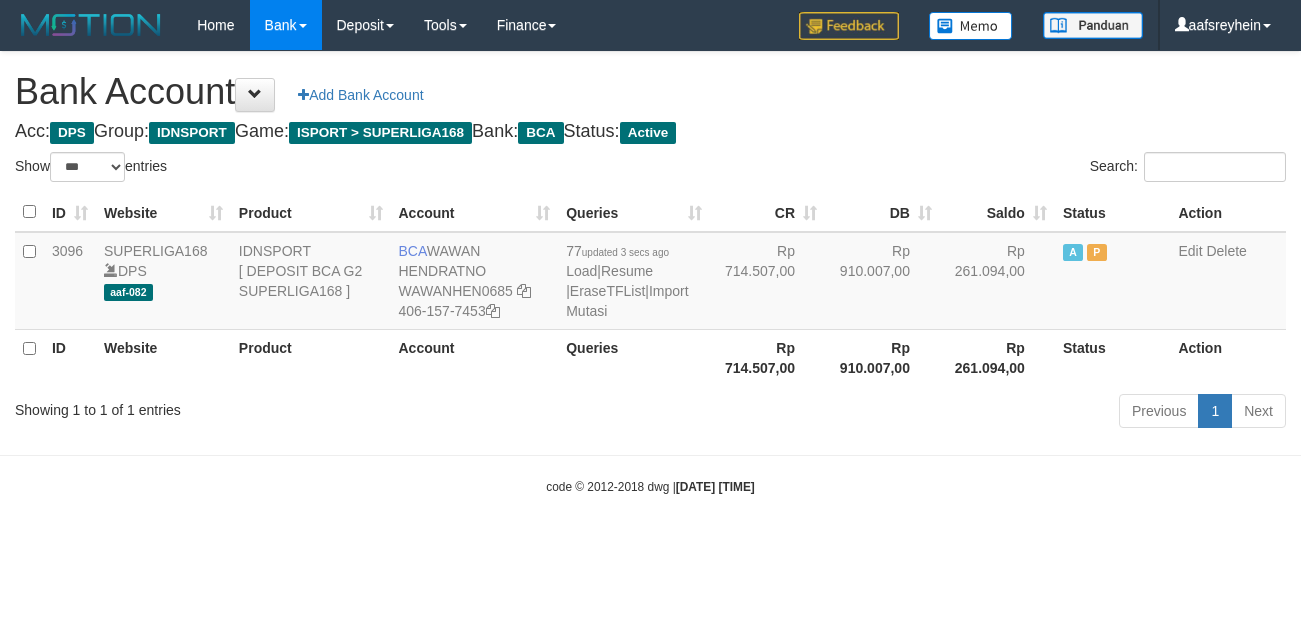 scroll, scrollTop: 0, scrollLeft: 0, axis: both 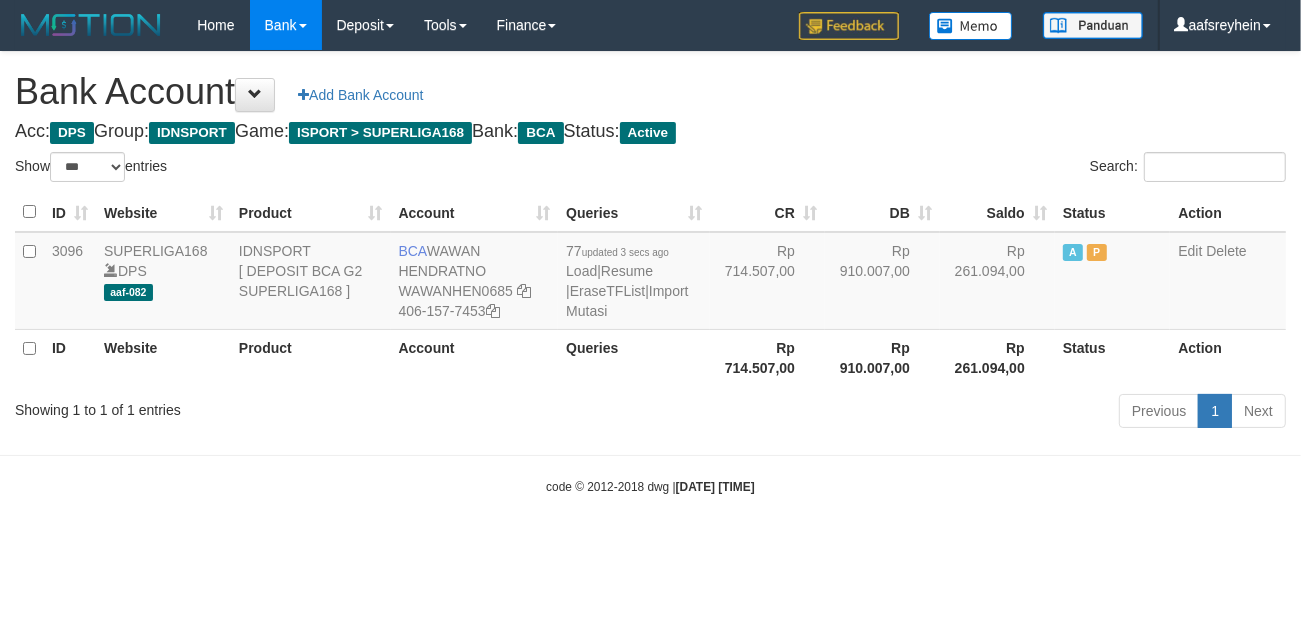 drag, startPoint x: 762, startPoint y: 487, endPoint x: 732, endPoint y: 453, distance: 45.343136 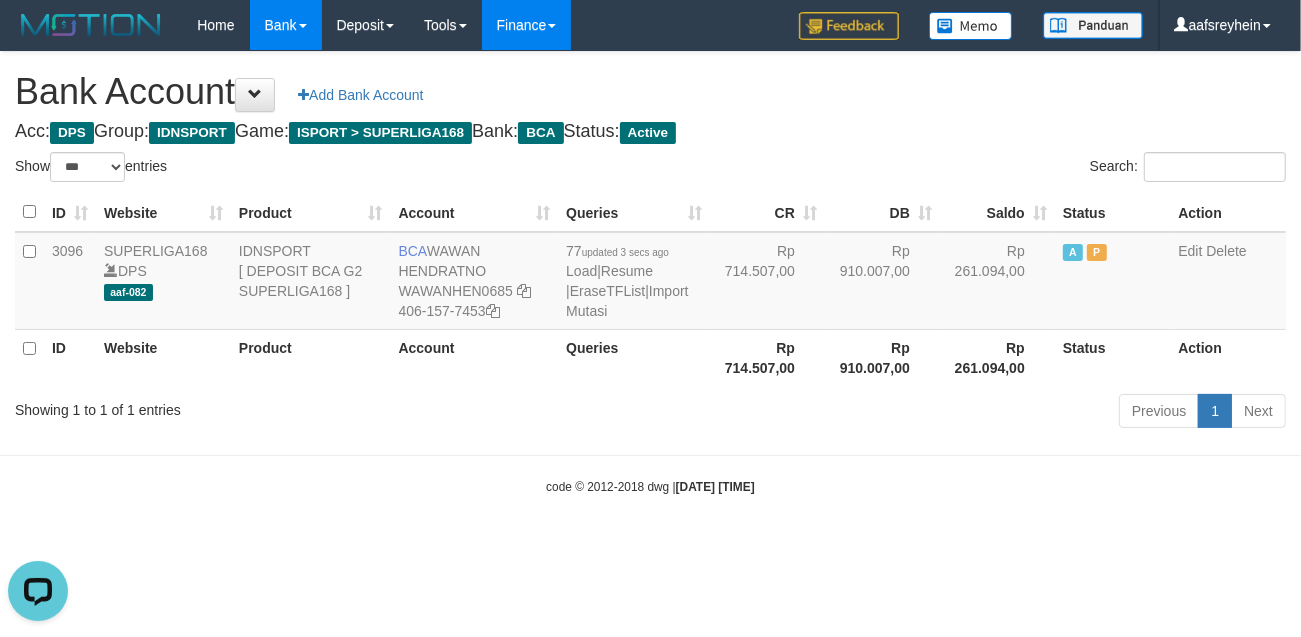 scroll, scrollTop: 0, scrollLeft: 0, axis: both 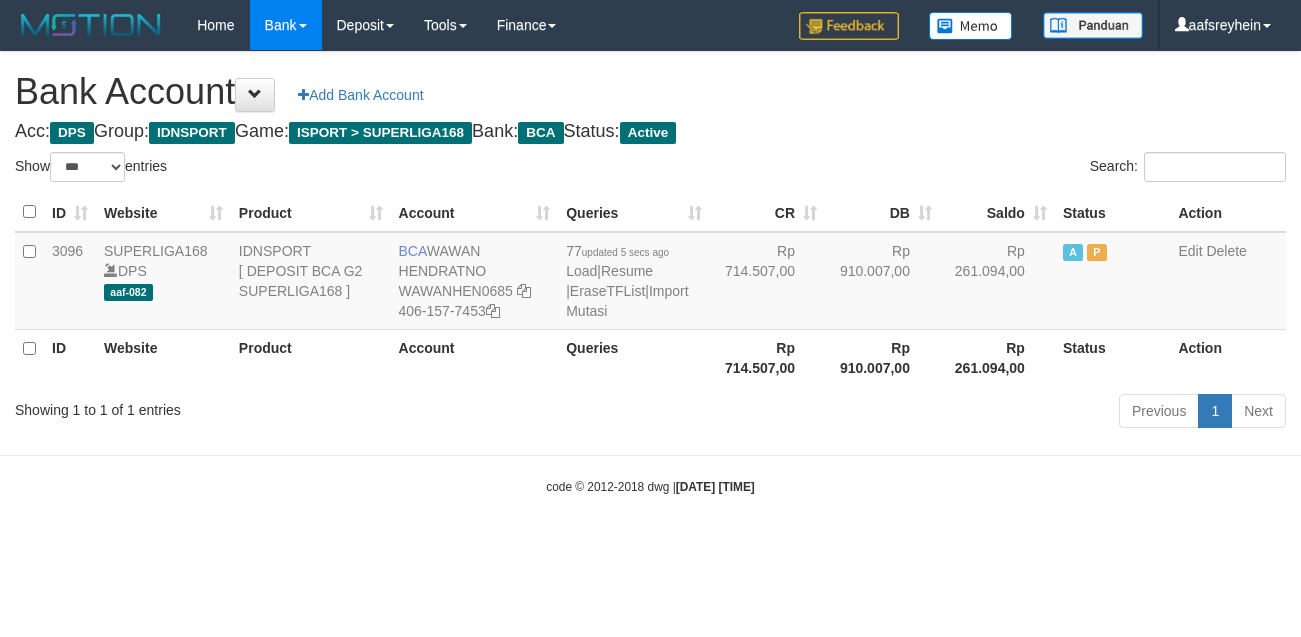 select on "***" 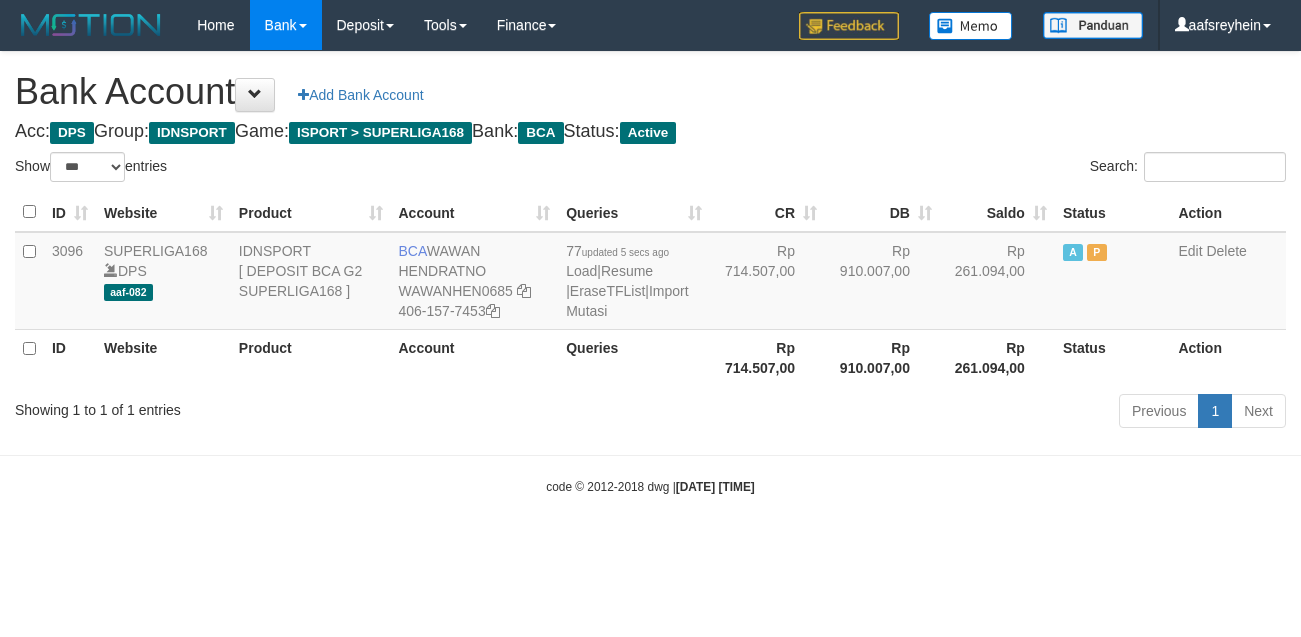 scroll, scrollTop: 0, scrollLeft: 0, axis: both 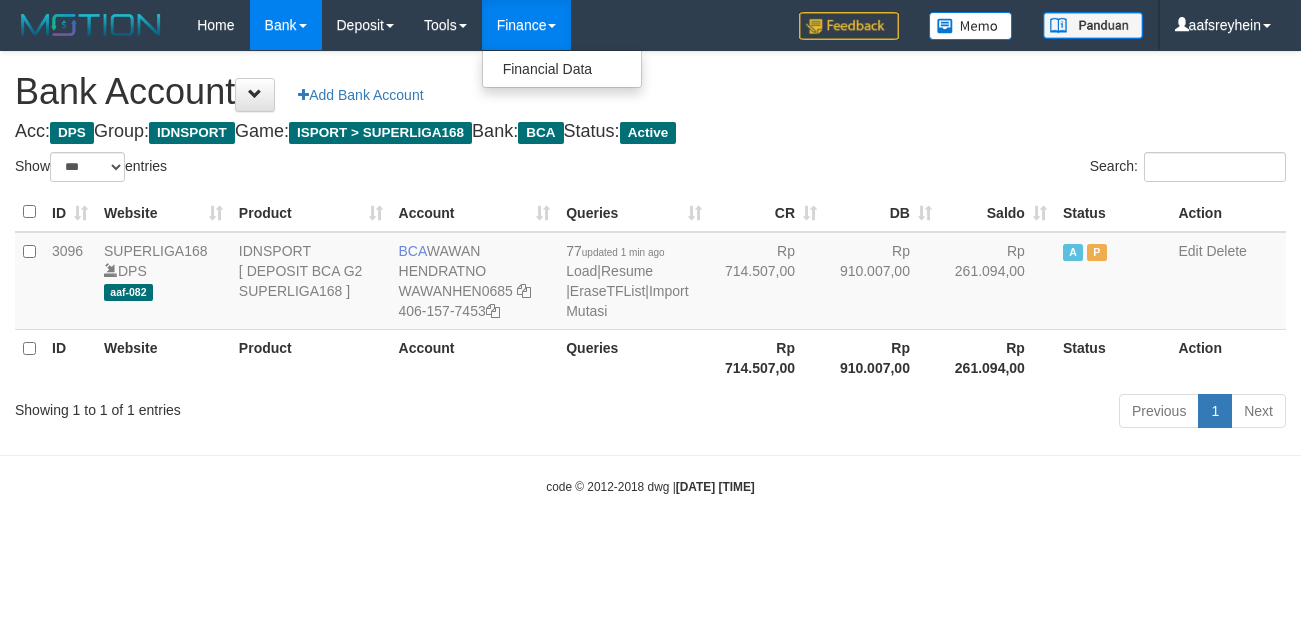 select on "***" 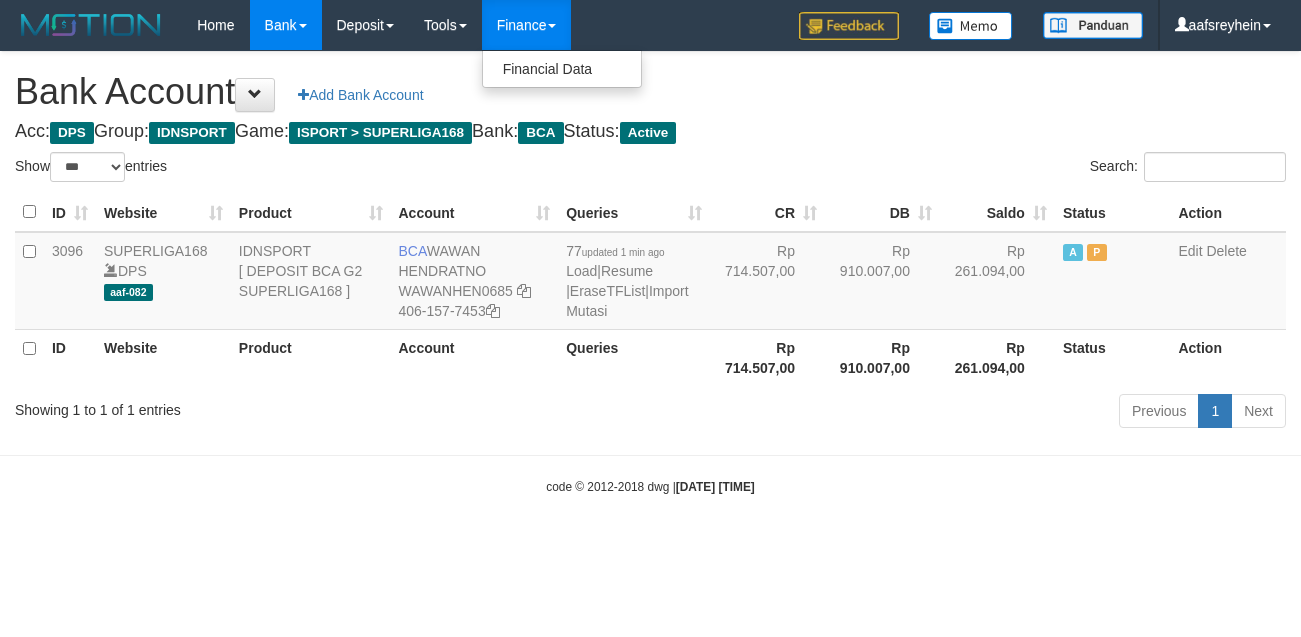 scroll, scrollTop: 0, scrollLeft: 0, axis: both 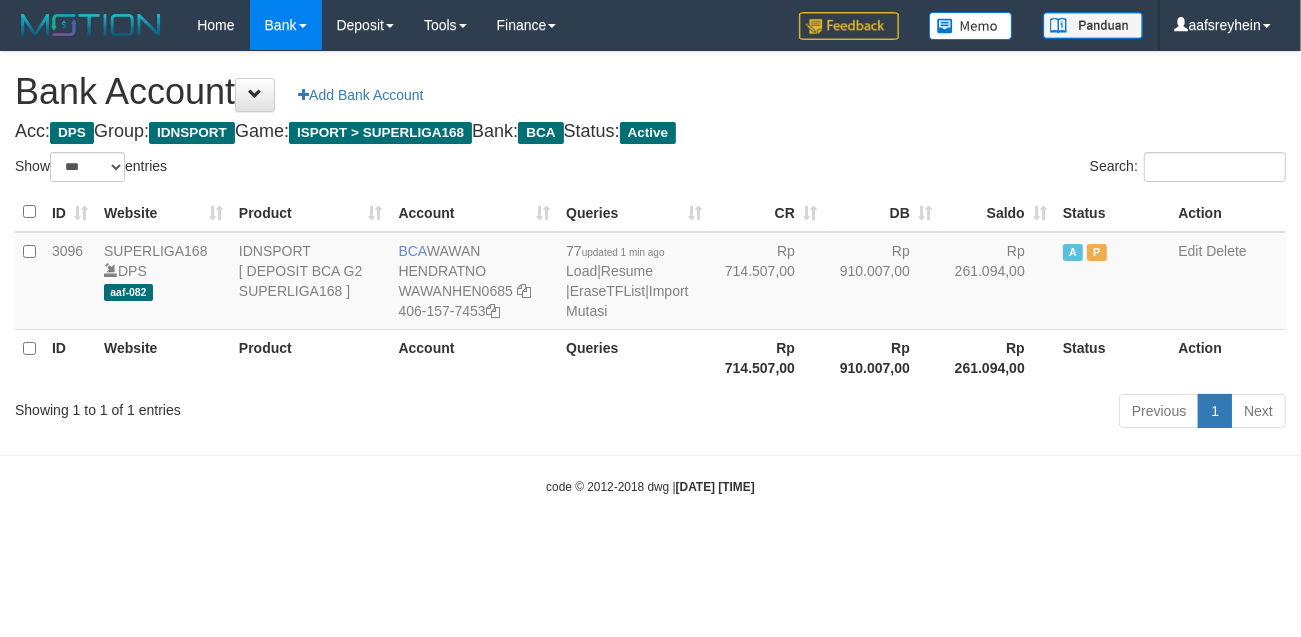 click on "code © 2012-2018 dwg |  2025/07/13 01:13:29" at bounding box center (650, 486) 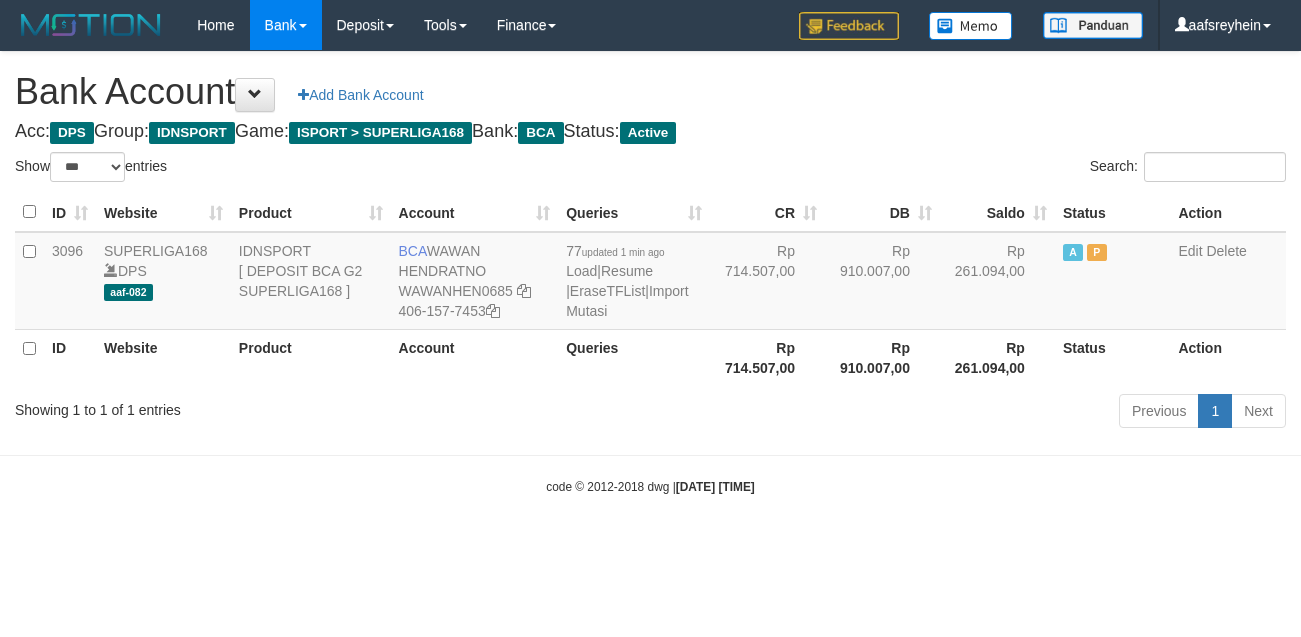 select on "***" 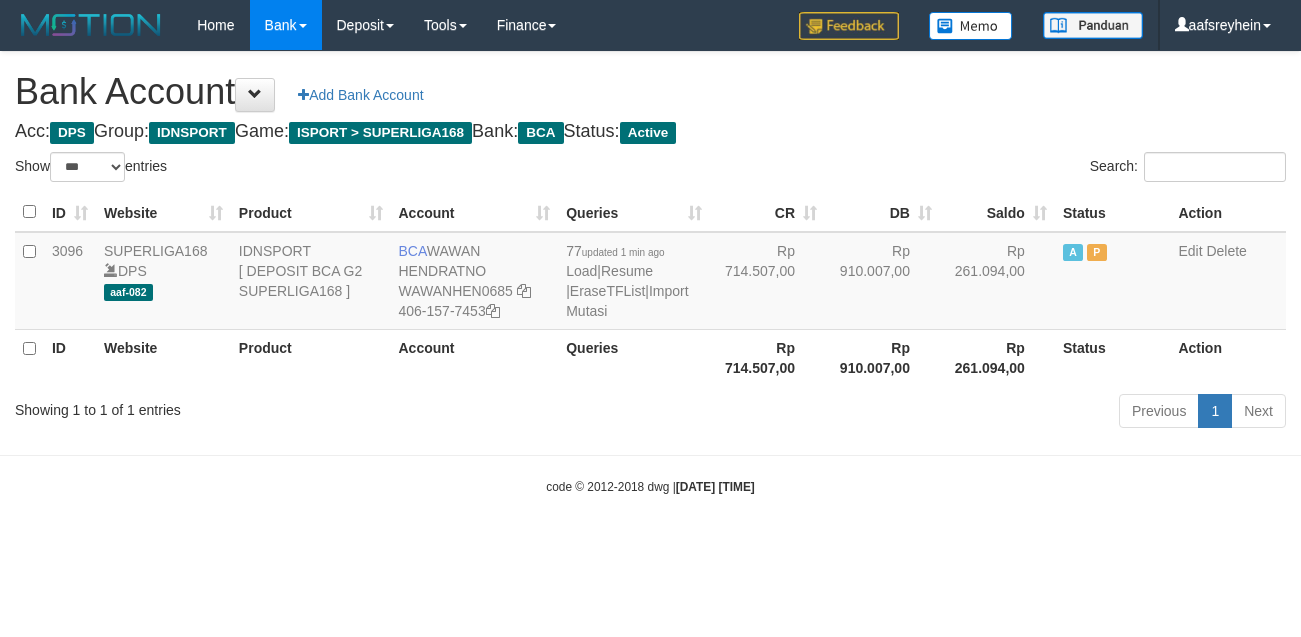 scroll, scrollTop: 0, scrollLeft: 0, axis: both 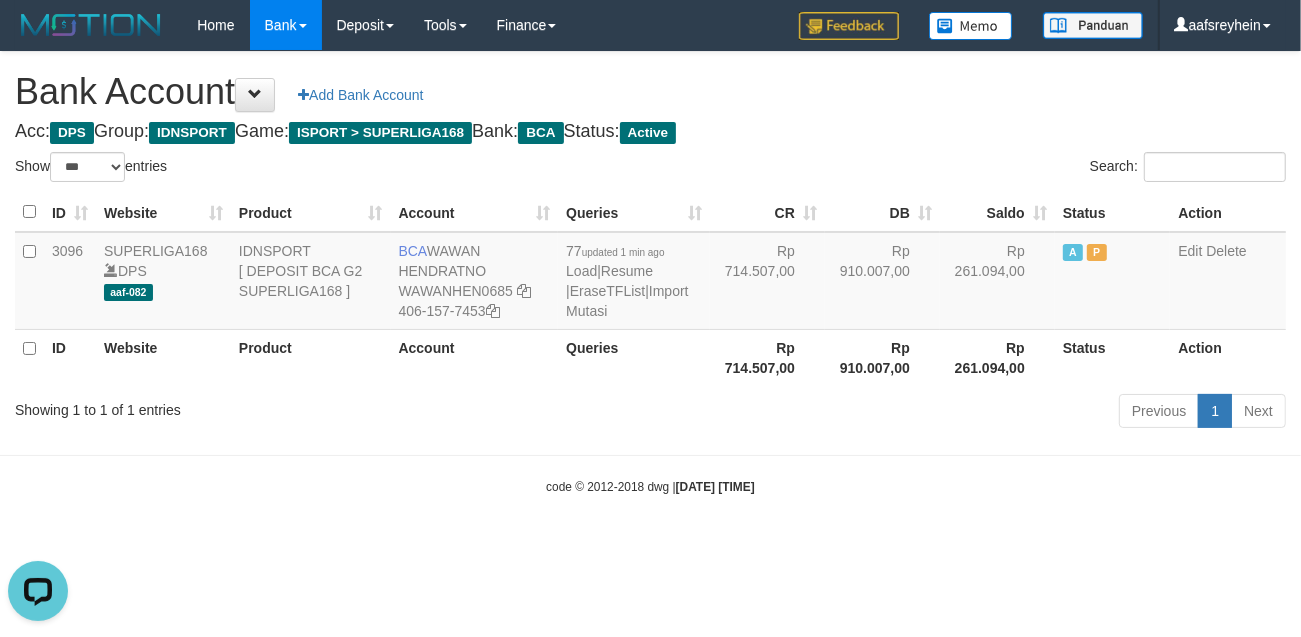 drag, startPoint x: 907, startPoint y: 617, endPoint x: 911, endPoint y: 607, distance: 10.770329 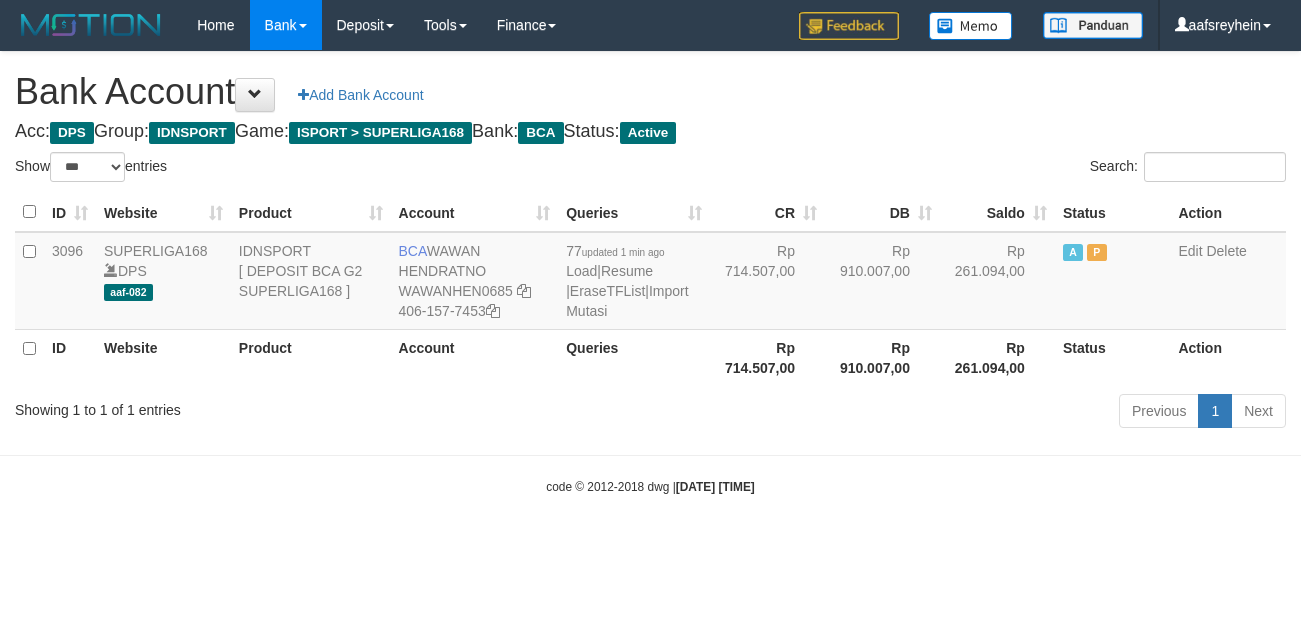 select on "***" 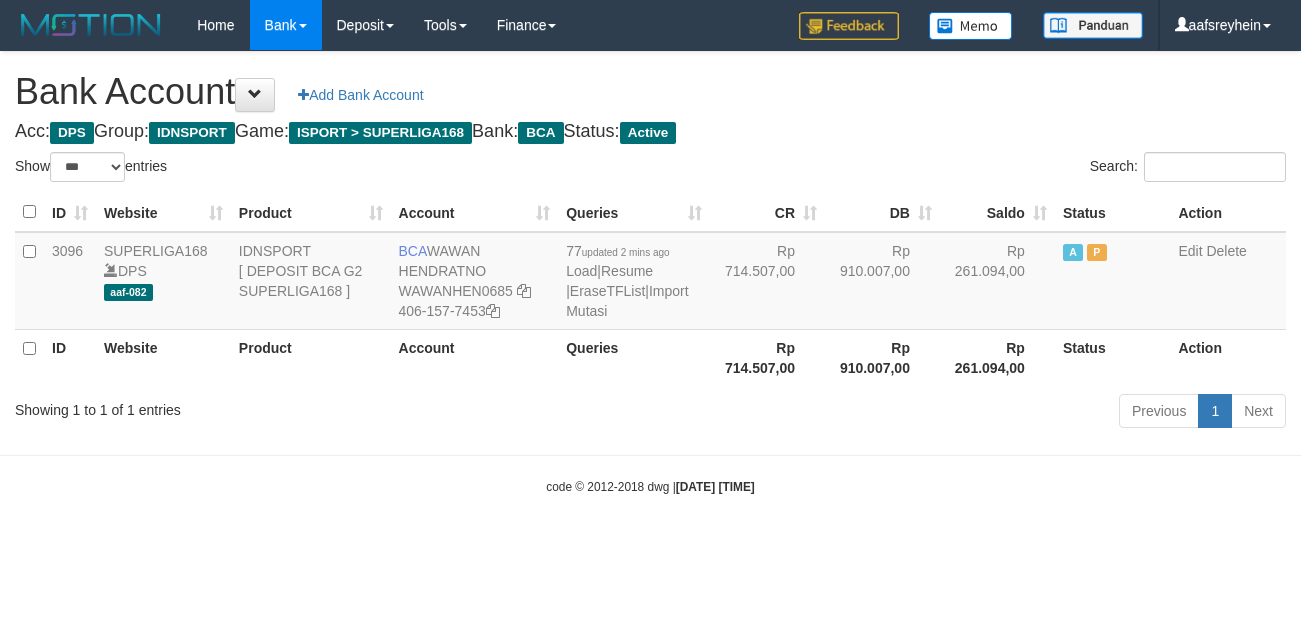 select on "***" 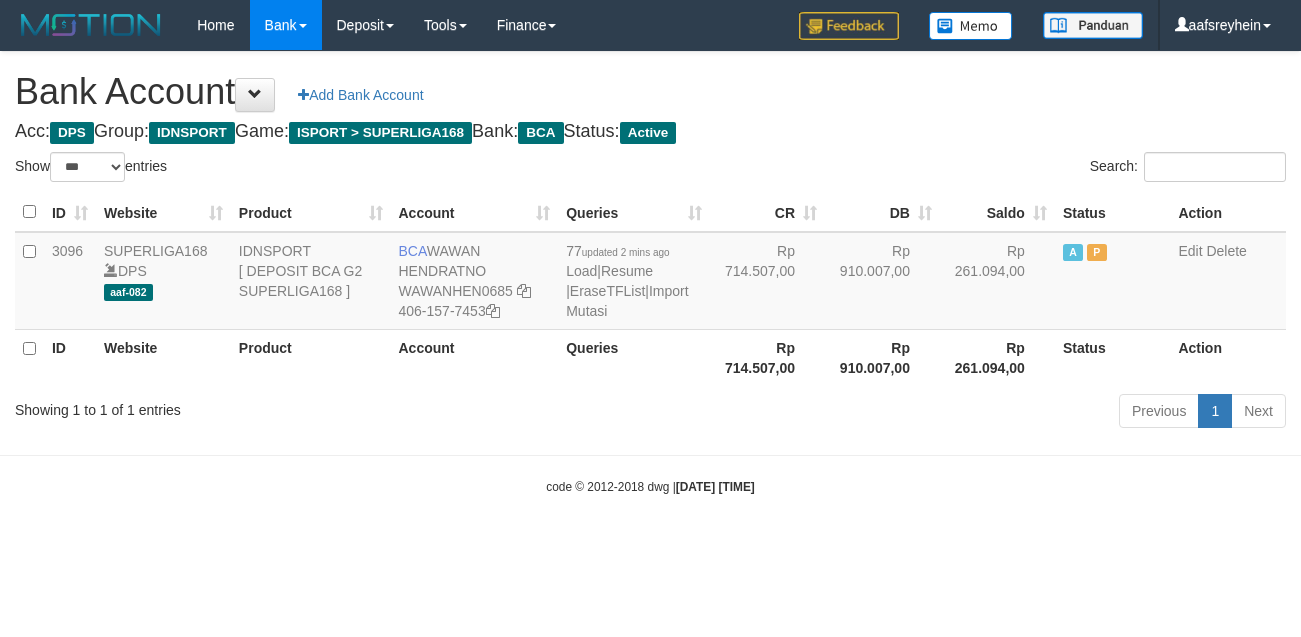 scroll, scrollTop: 0, scrollLeft: 0, axis: both 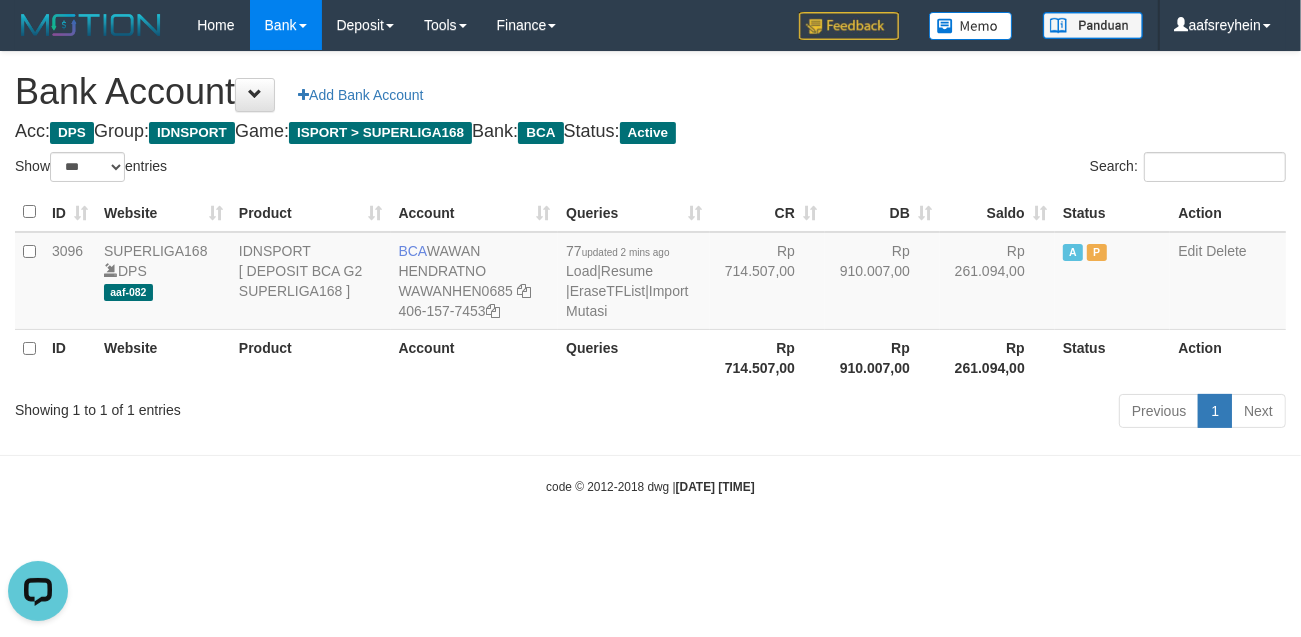 drag, startPoint x: 1008, startPoint y: 481, endPoint x: 1008, endPoint y: 466, distance: 15 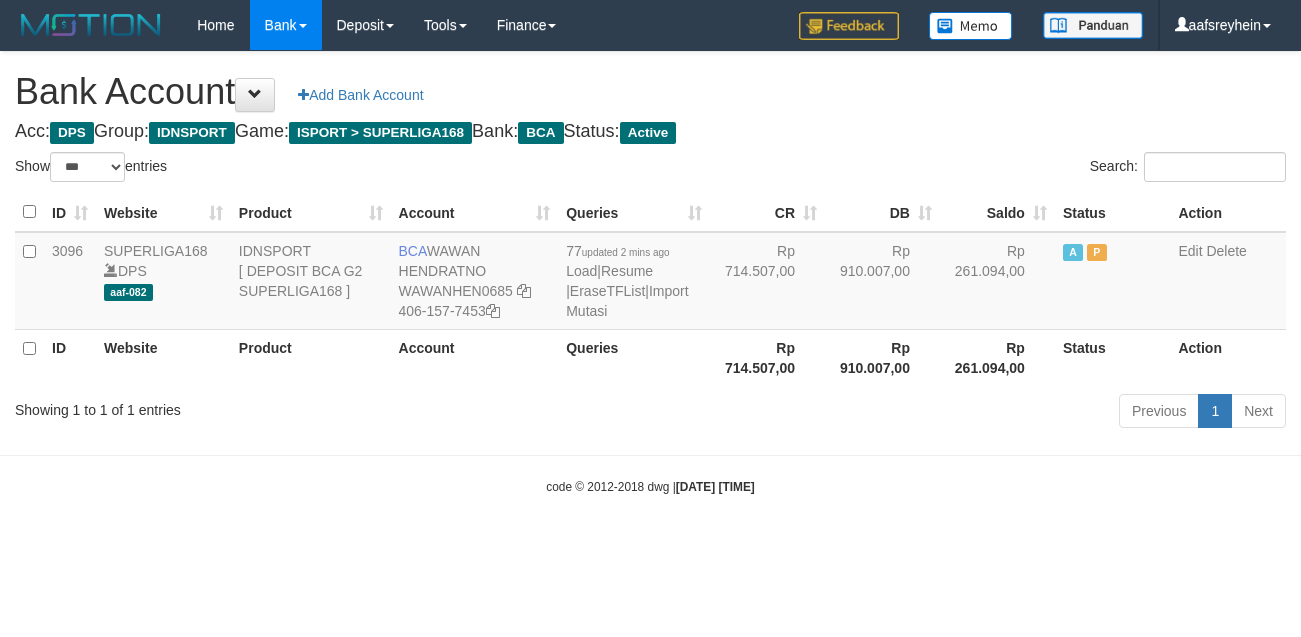 select on "***" 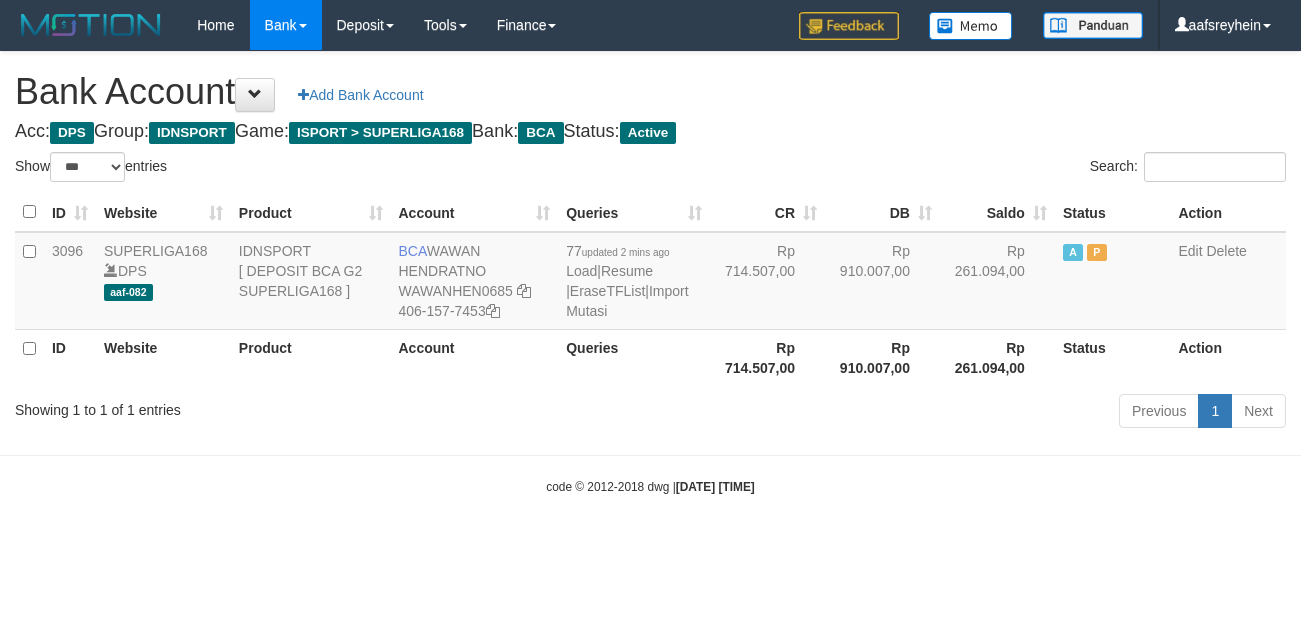 scroll, scrollTop: 0, scrollLeft: 0, axis: both 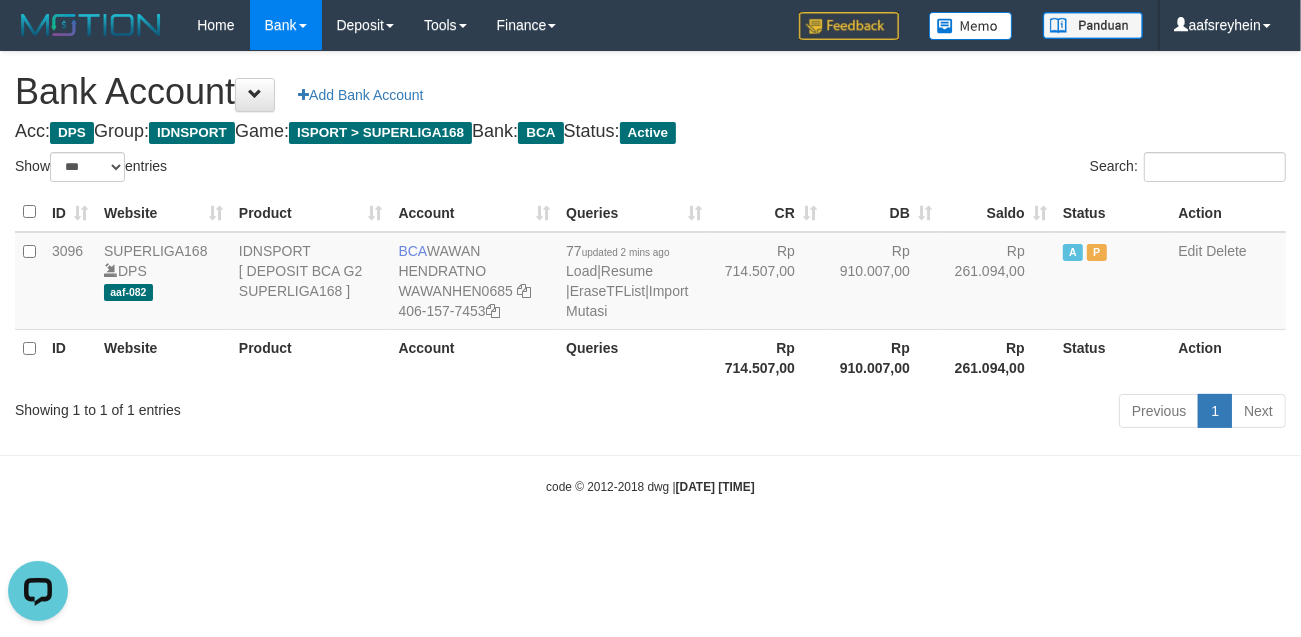 click on "code © 2012-2018 dwg |  2025/07/13 01:13:46" at bounding box center (650, 486) 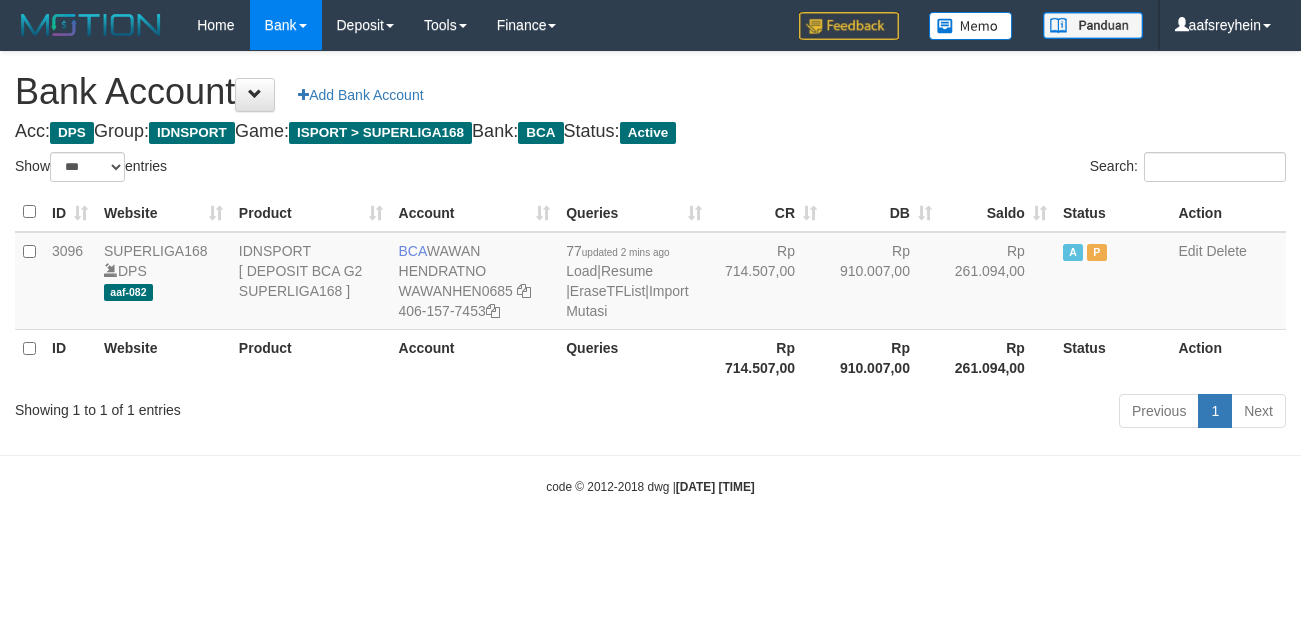 select on "***" 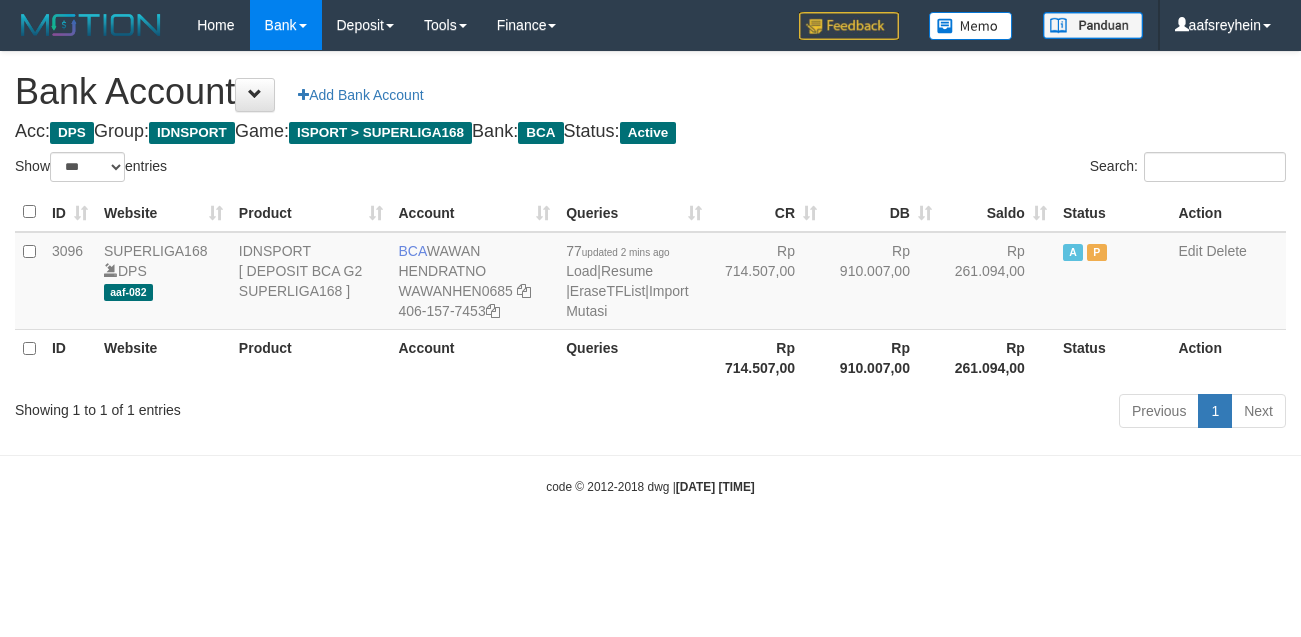 scroll, scrollTop: 0, scrollLeft: 0, axis: both 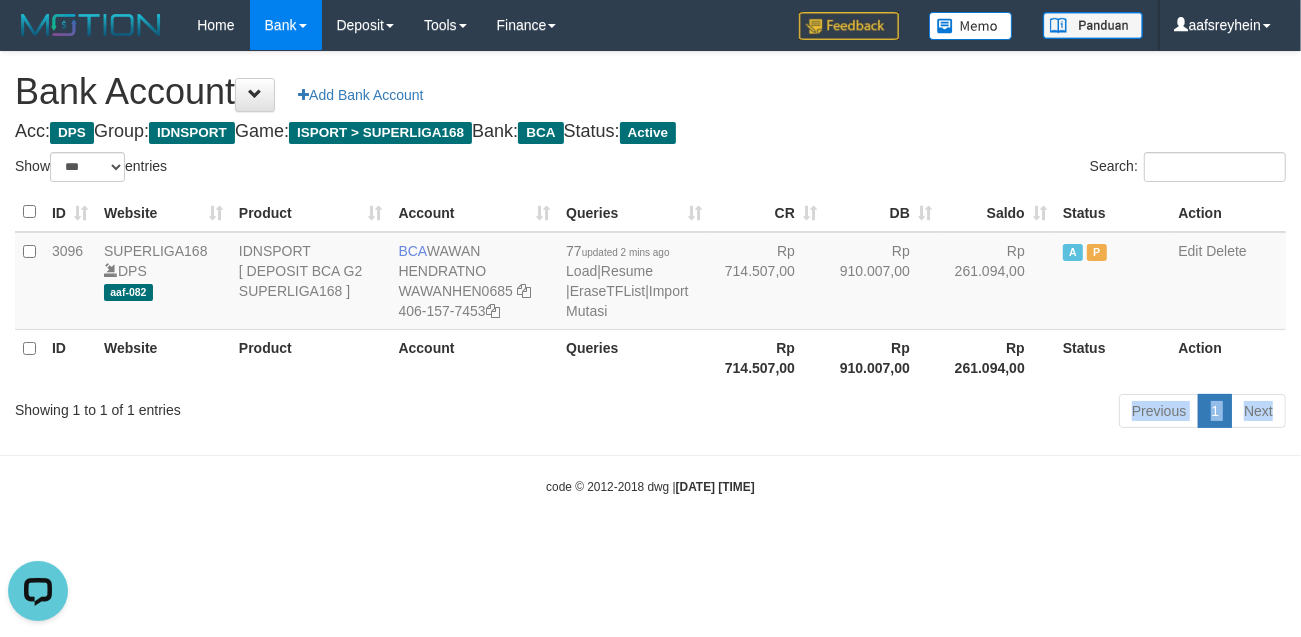 click on "Toggle navigation
Home
Bank
Account List
Load
By Website
Group
[ISPORT]													SUPERLIGA168
By Load Group (DPS)
-" at bounding box center [650, 273] 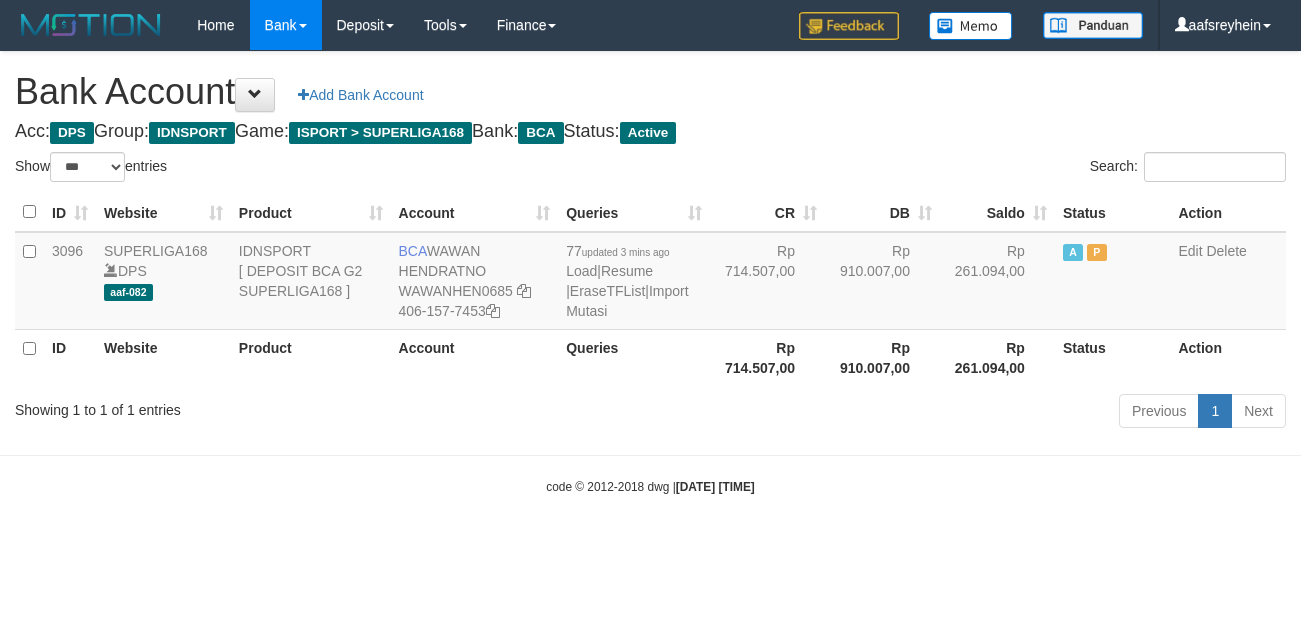 select on "***" 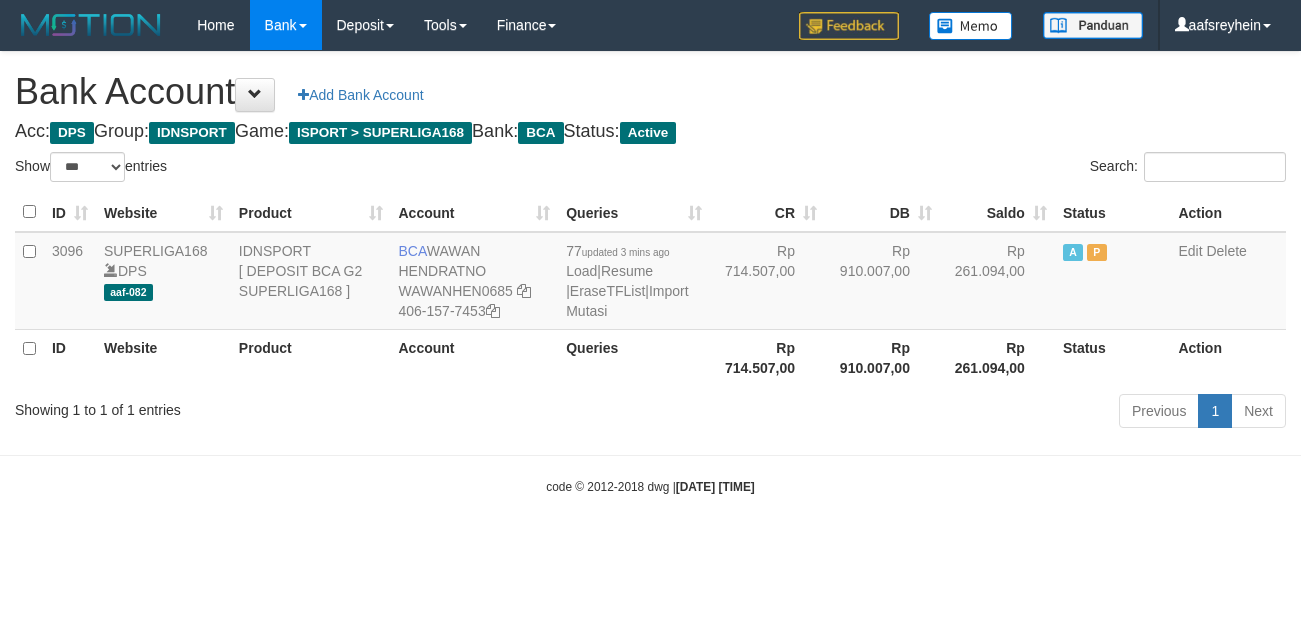scroll, scrollTop: 0, scrollLeft: 0, axis: both 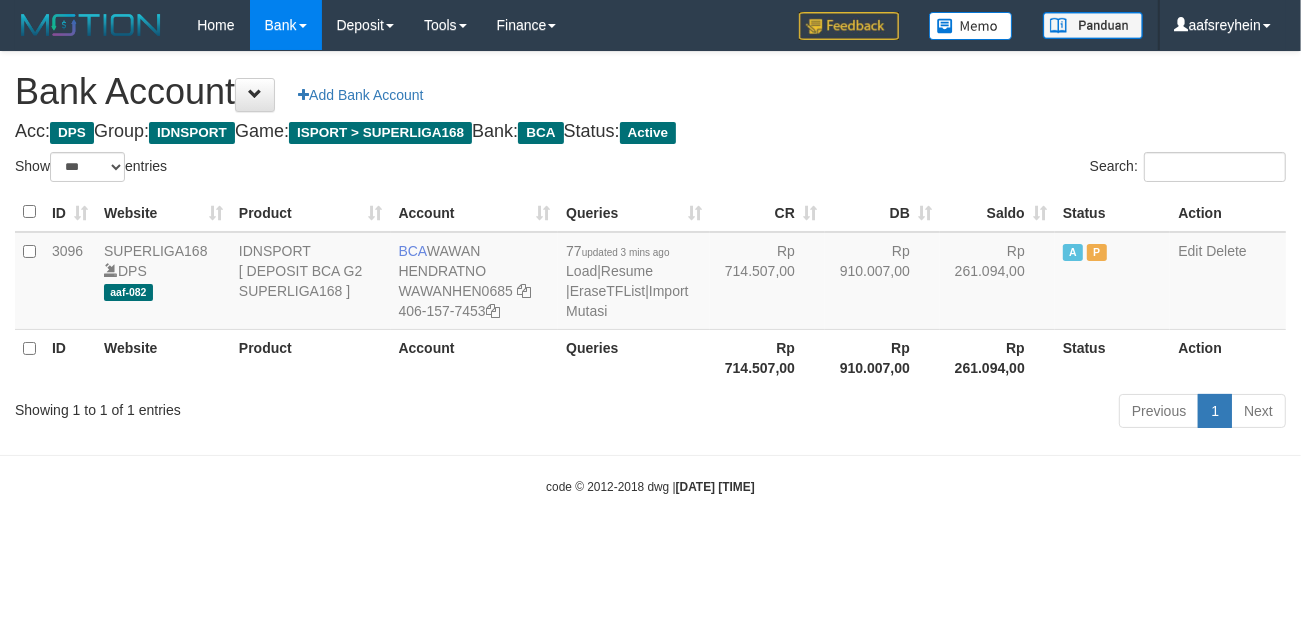 click on "Toggle navigation
Home
Bank
Account List
Load
By Website
Group
[ISPORT]													SUPERLIGA168
By Load Group (DPS)
-" at bounding box center [650, 273] 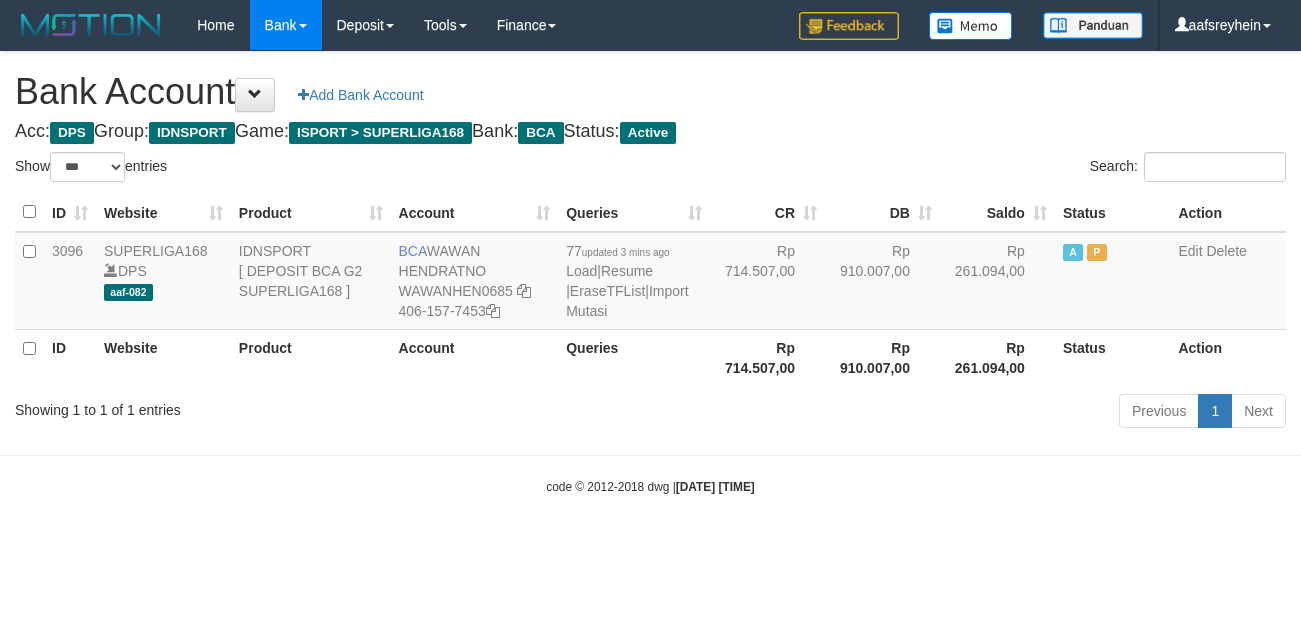 select on "***" 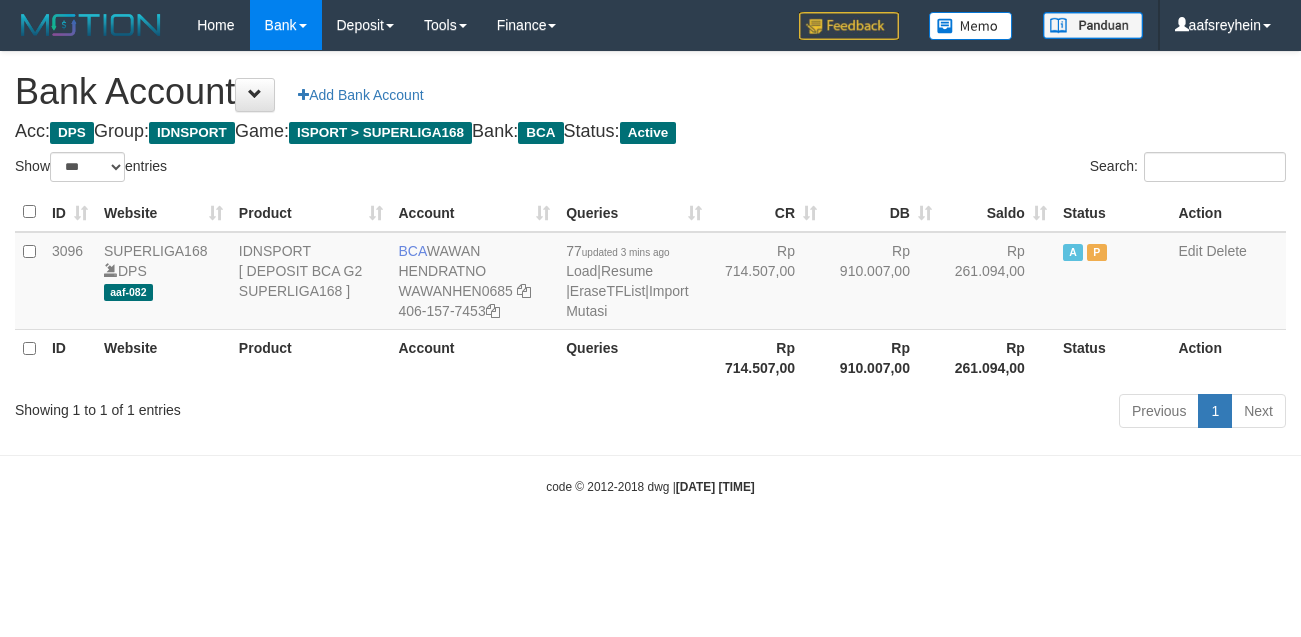 scroll, scrollTop: 0, scrollLeft: 0, axis: both 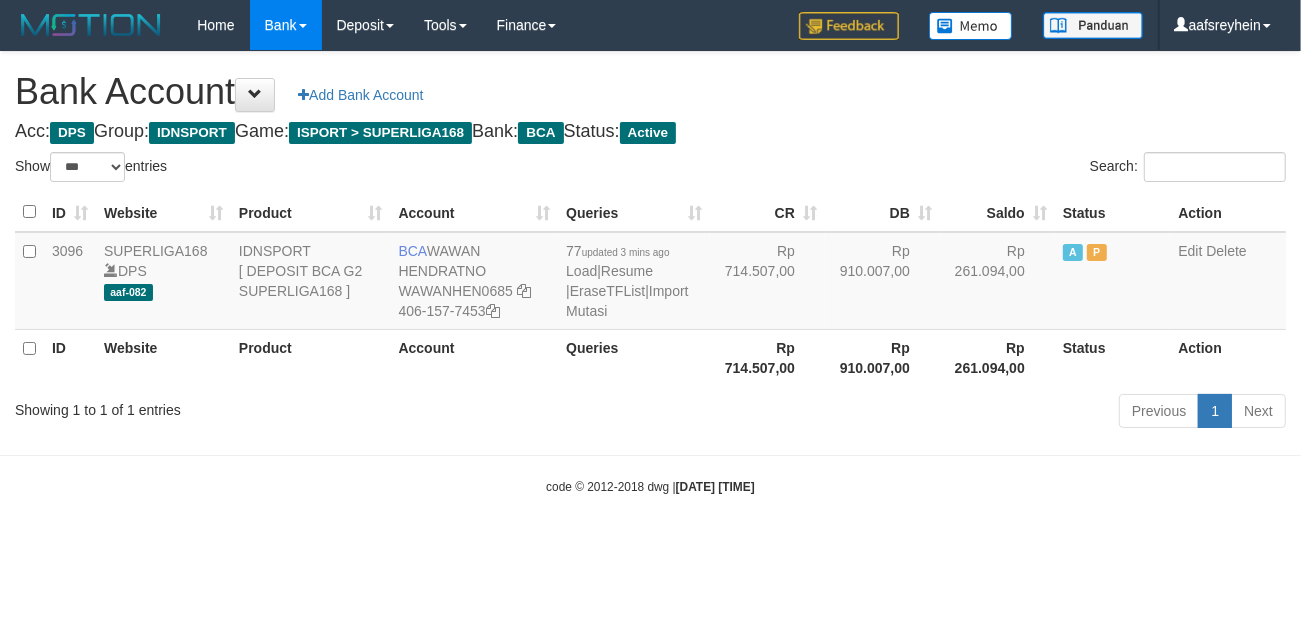 click on "code © 2012-2018 dwg |  [DATE] [TIME]" at bounding box center [650, 486] 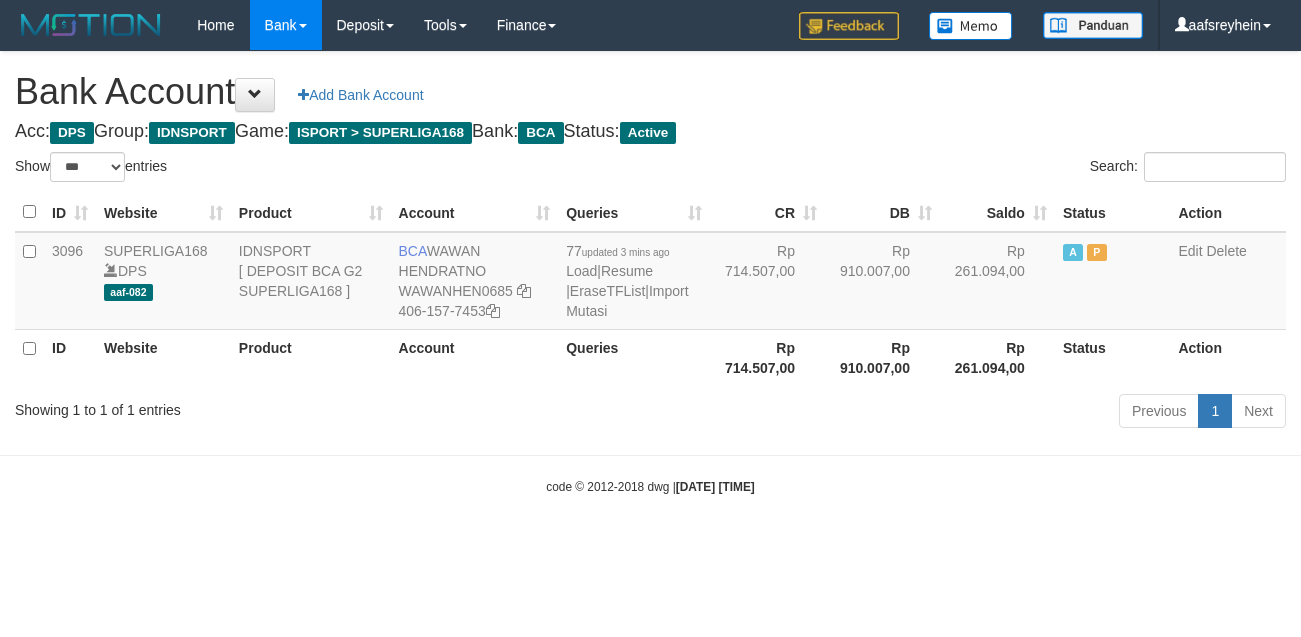 select on "***" 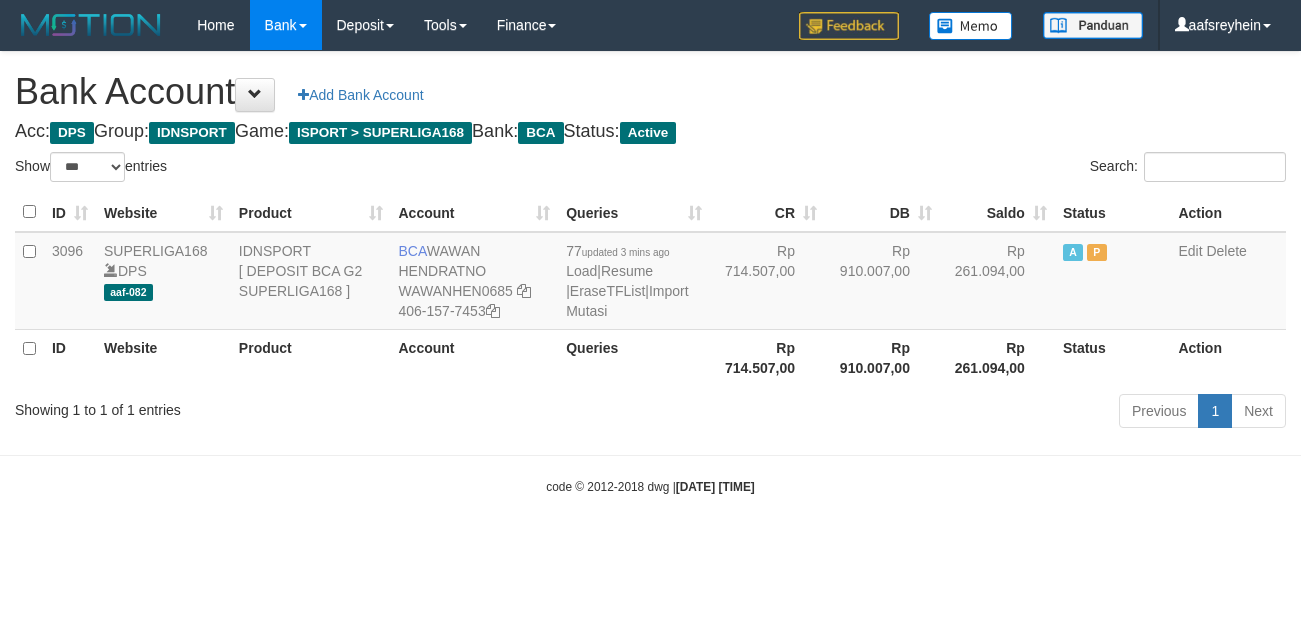 scroll, scrollTop: 0, scrollLeft: 0, axis: both 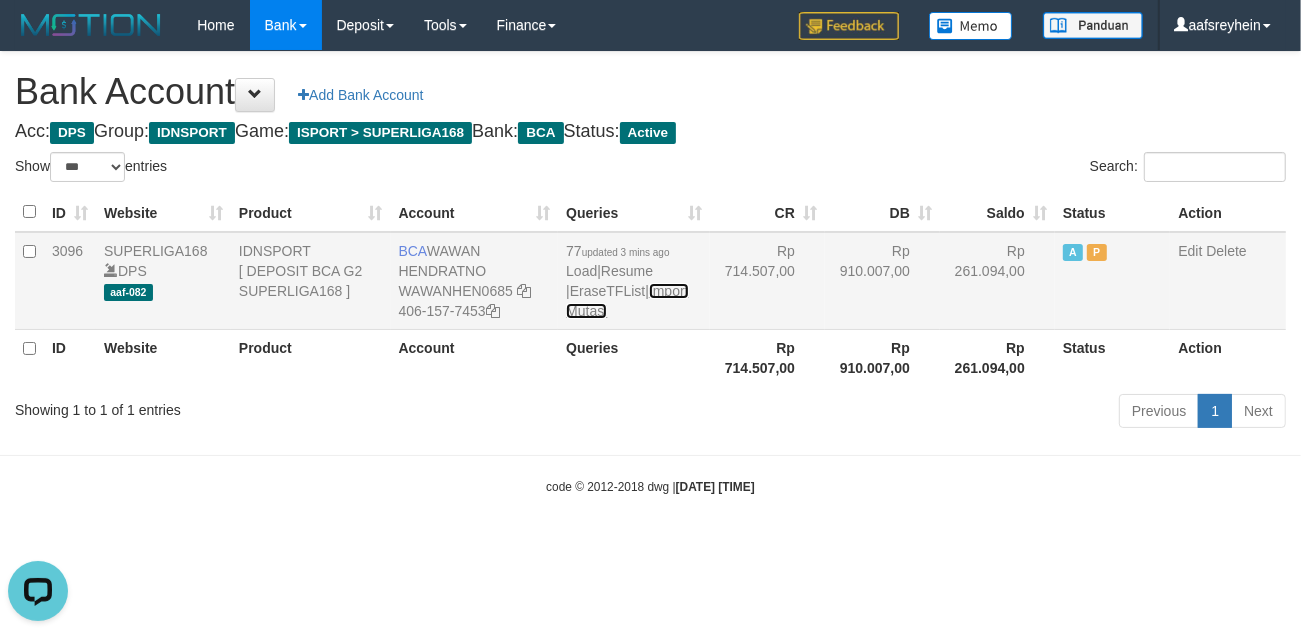click on "Import Mutasi" at bounding box center [627, 301] 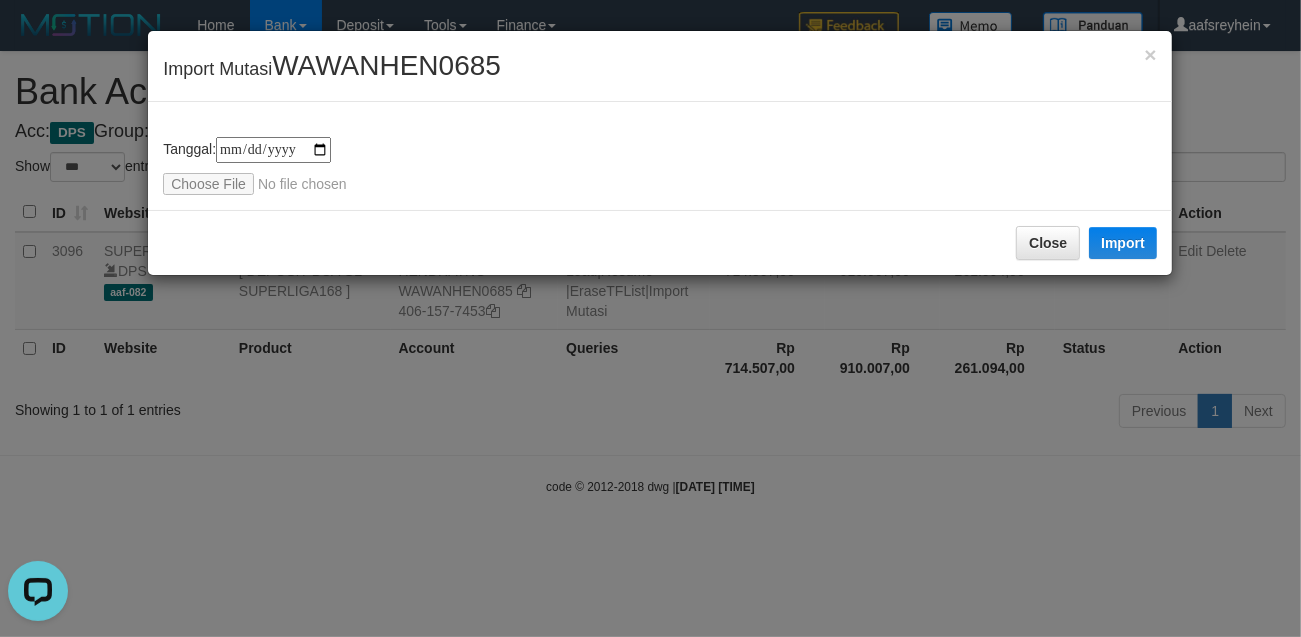 type on "**********" 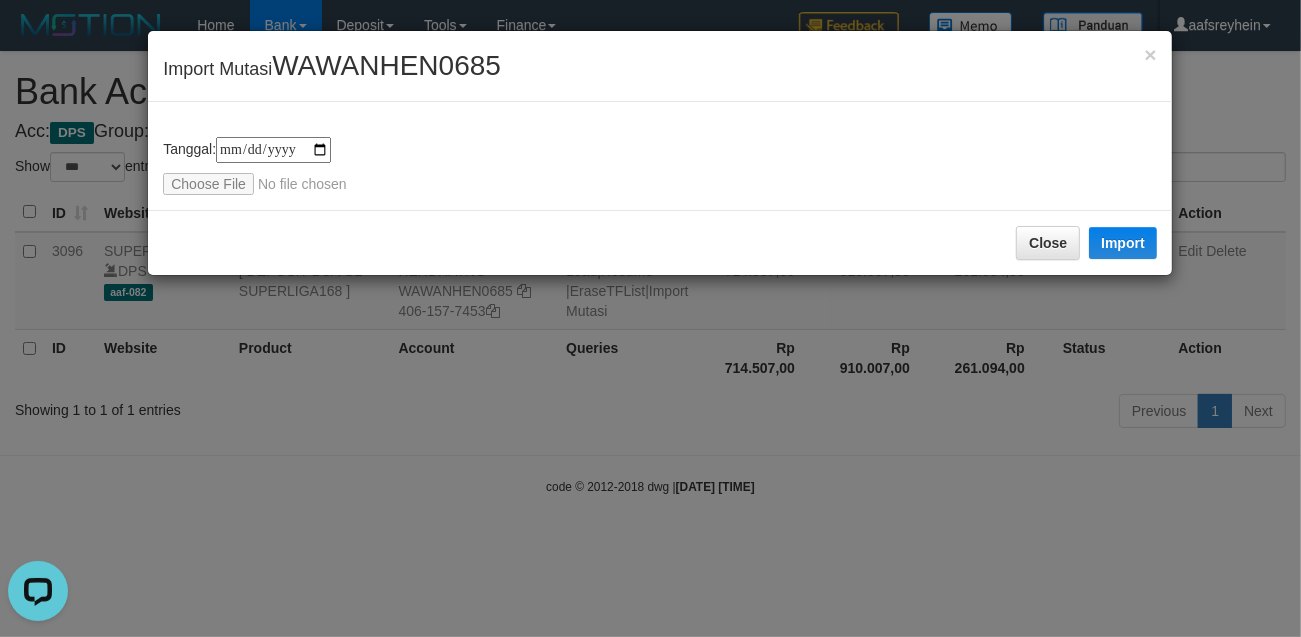 click on "Close
Import" at bounding box center [660, 242] 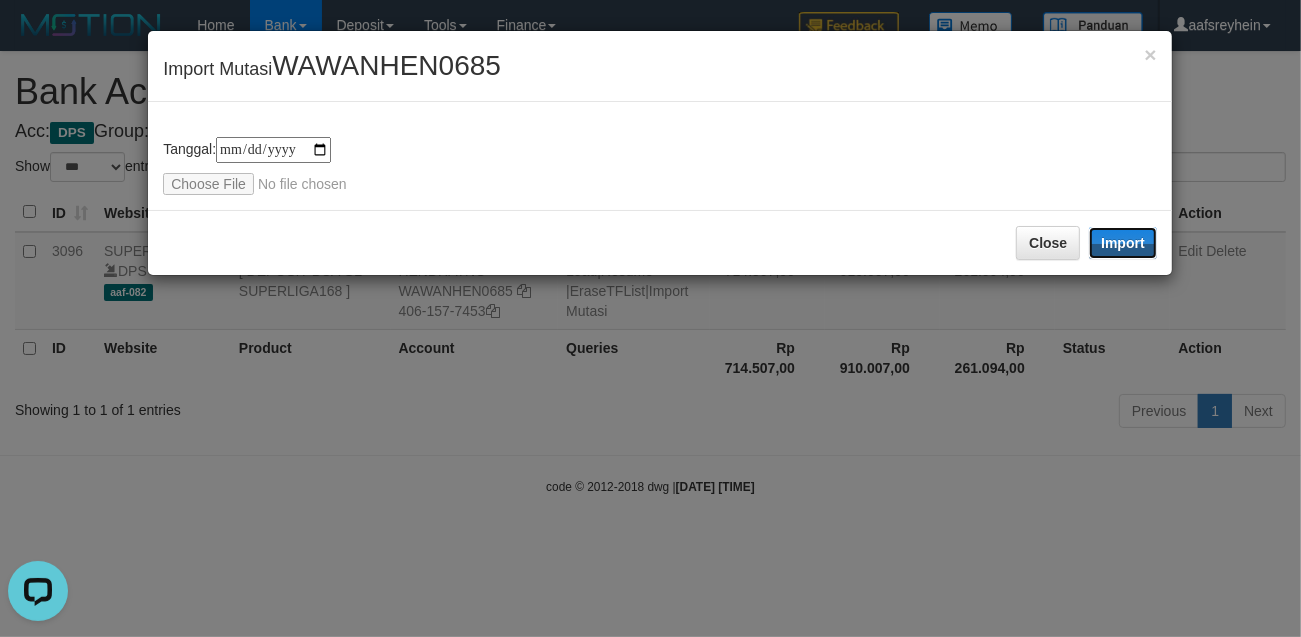 click on "Import" at bounding box center [1123, 243] 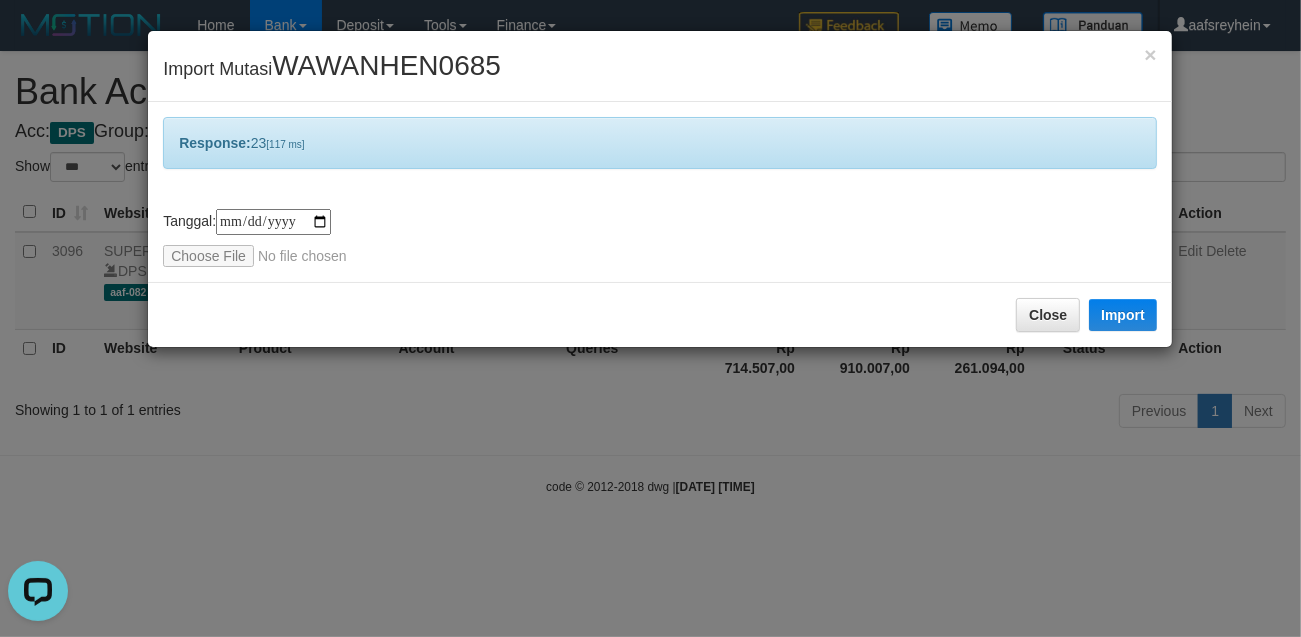 click on "**********" at bounding box center [650, 318] 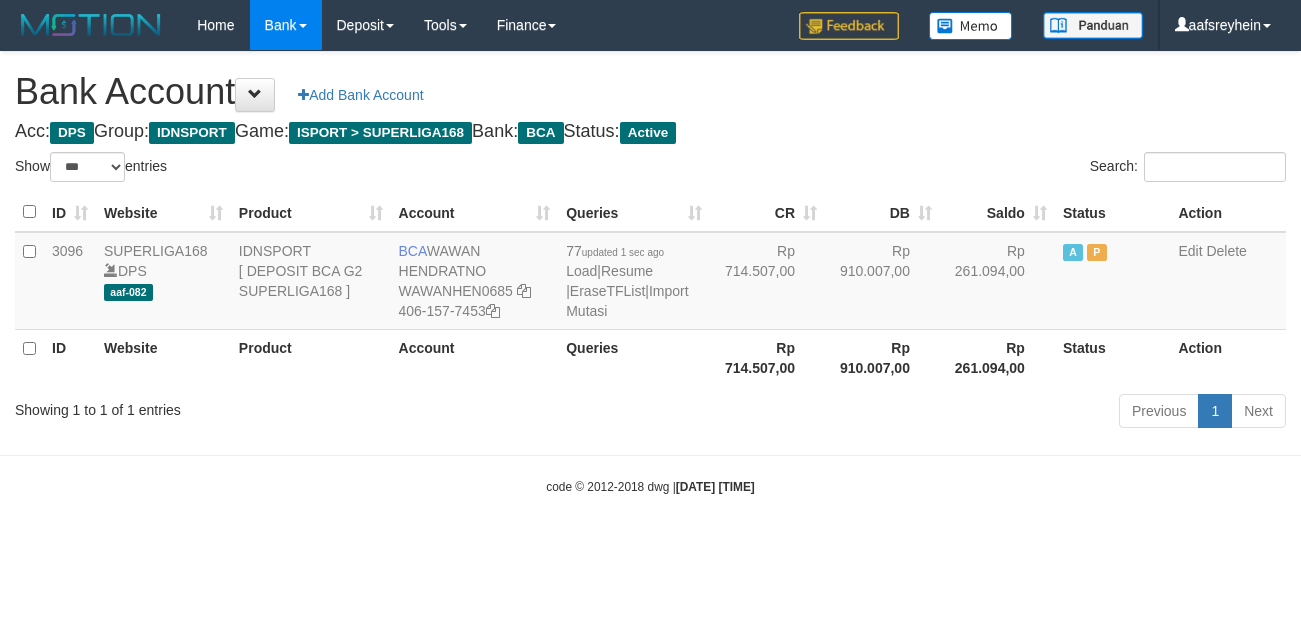 select on "***" 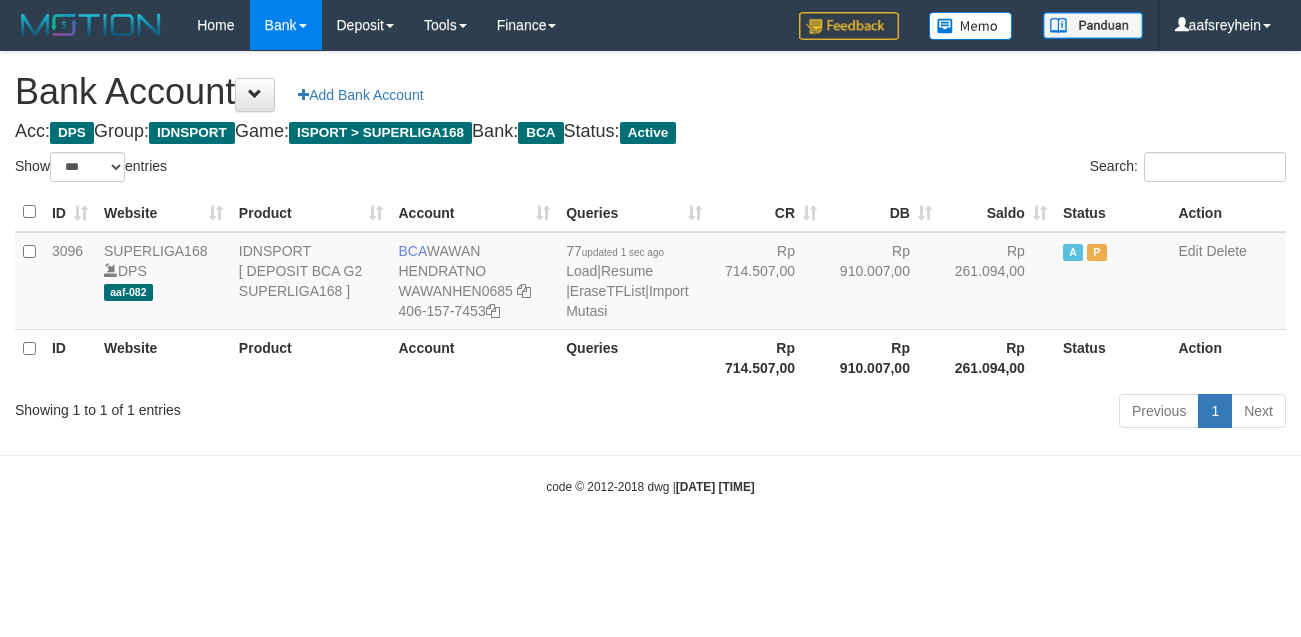 scroll, scrollTop: 0, scrollLeft: 0, axis: both 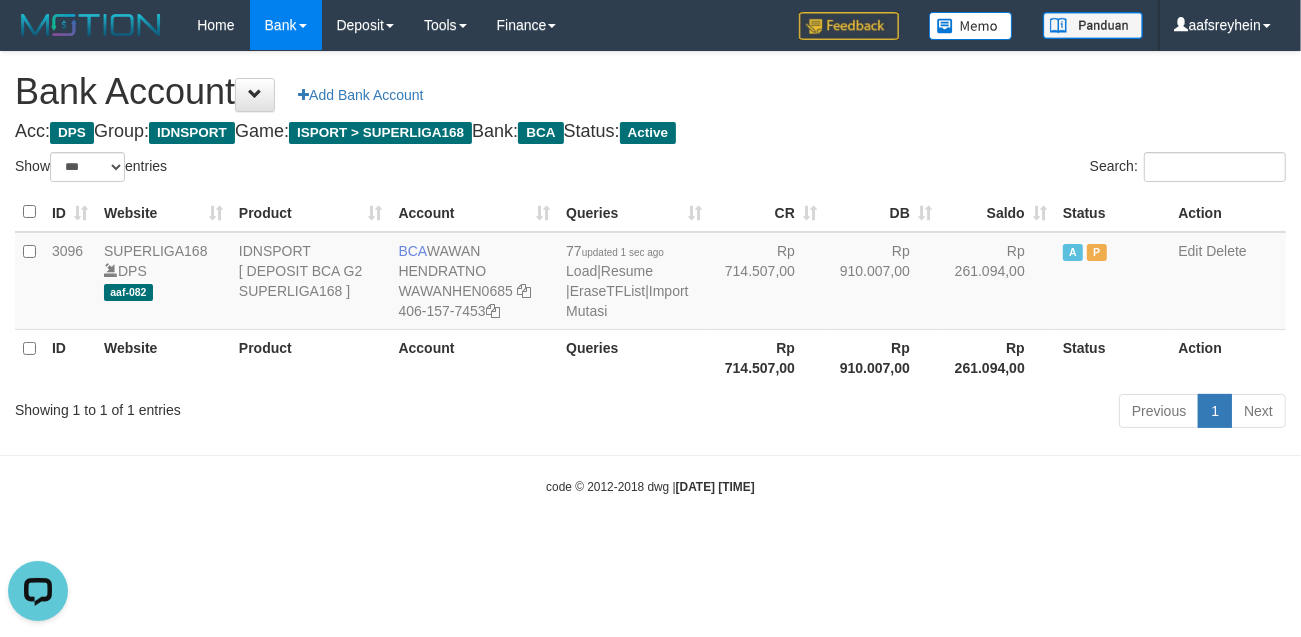 click on "Previous 1 Next" at bounding box center [921, 413] 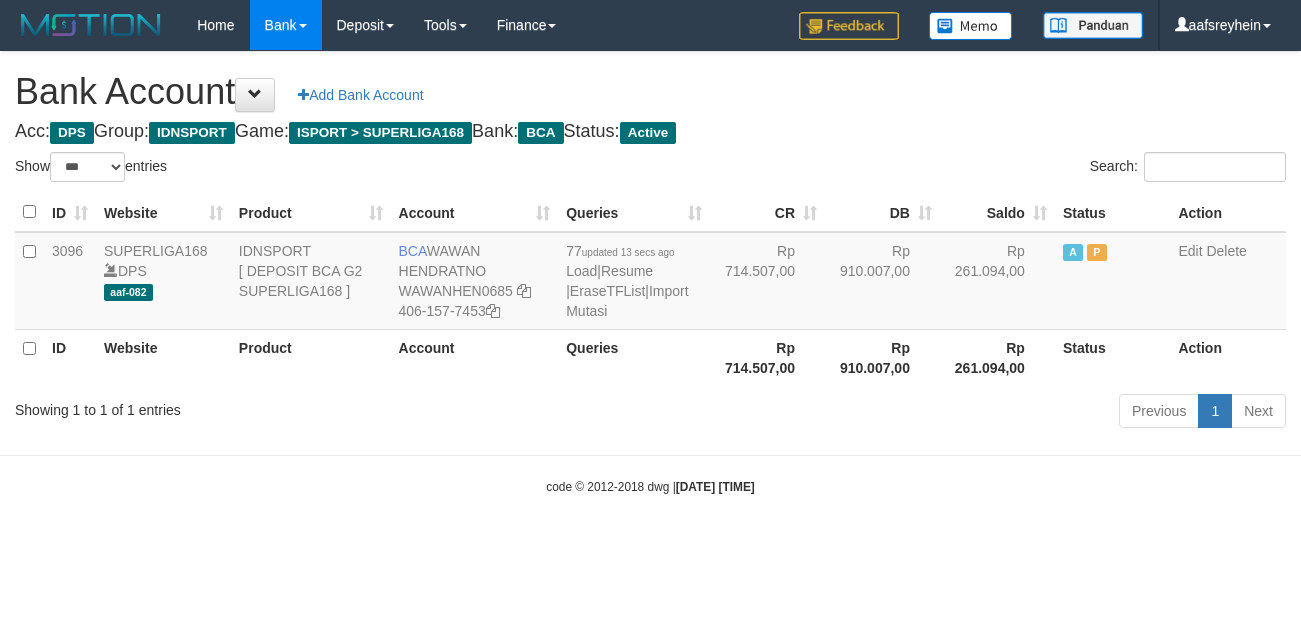 select on "***" 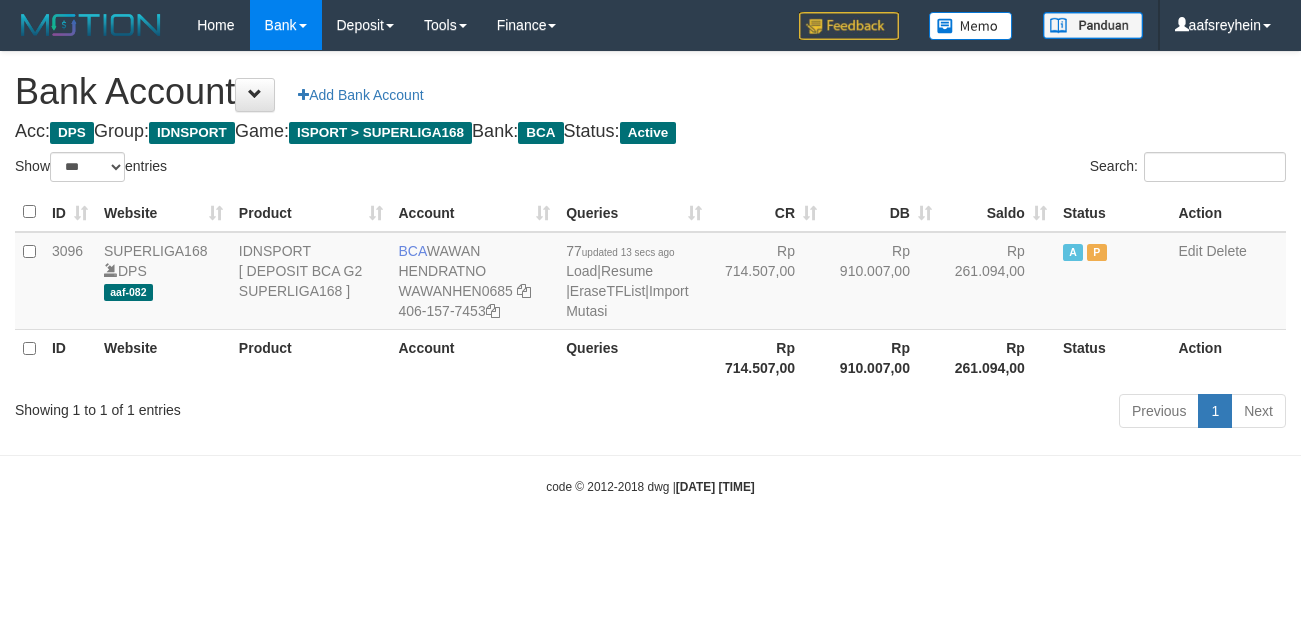 scroll, scrollTop: 0, scrollLeft: 0, axis: both 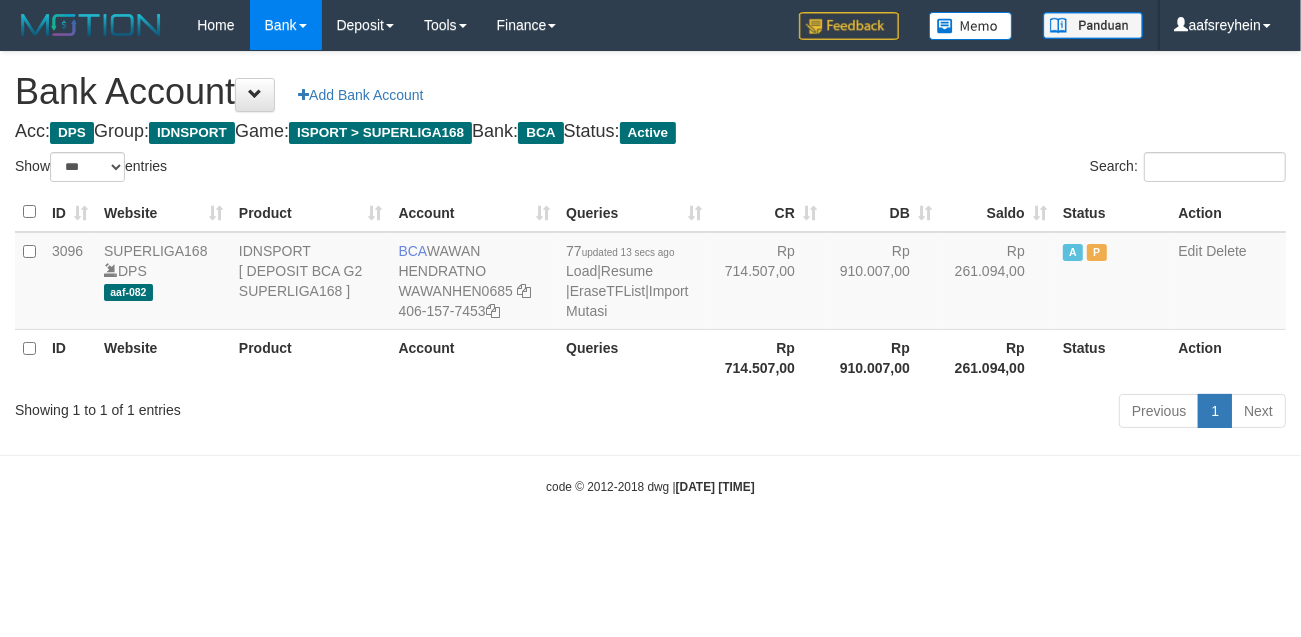 click on "Previous 1 Next" at bounding box center [921, 413] 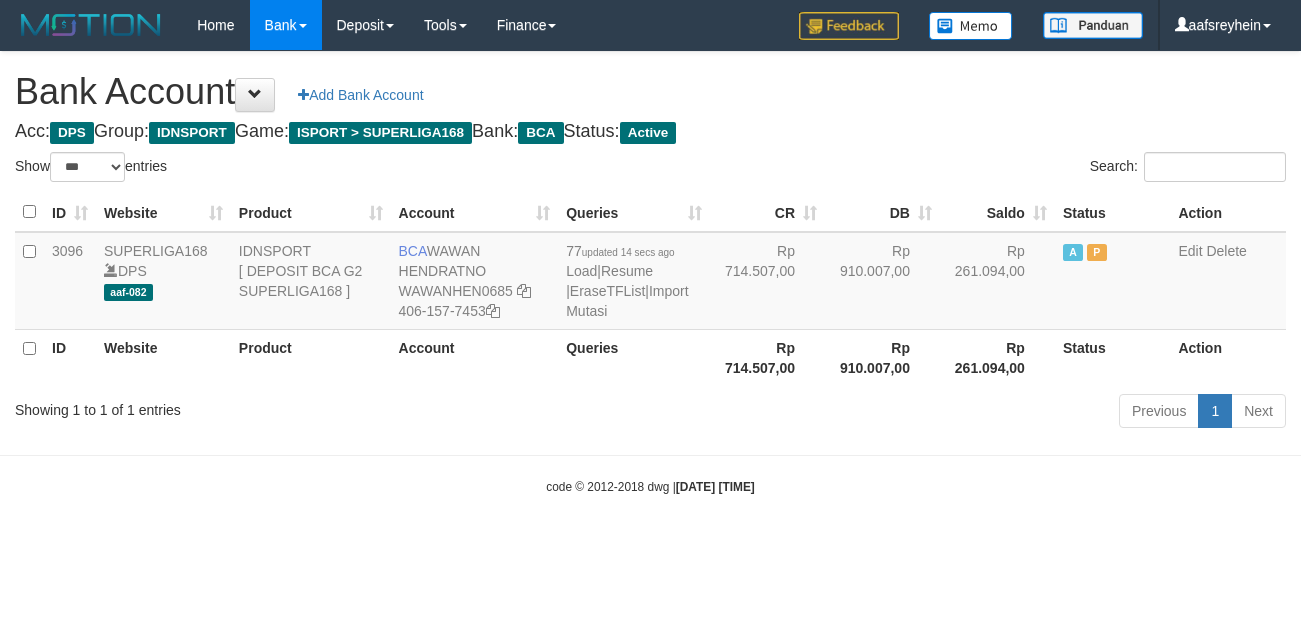 select on "***" 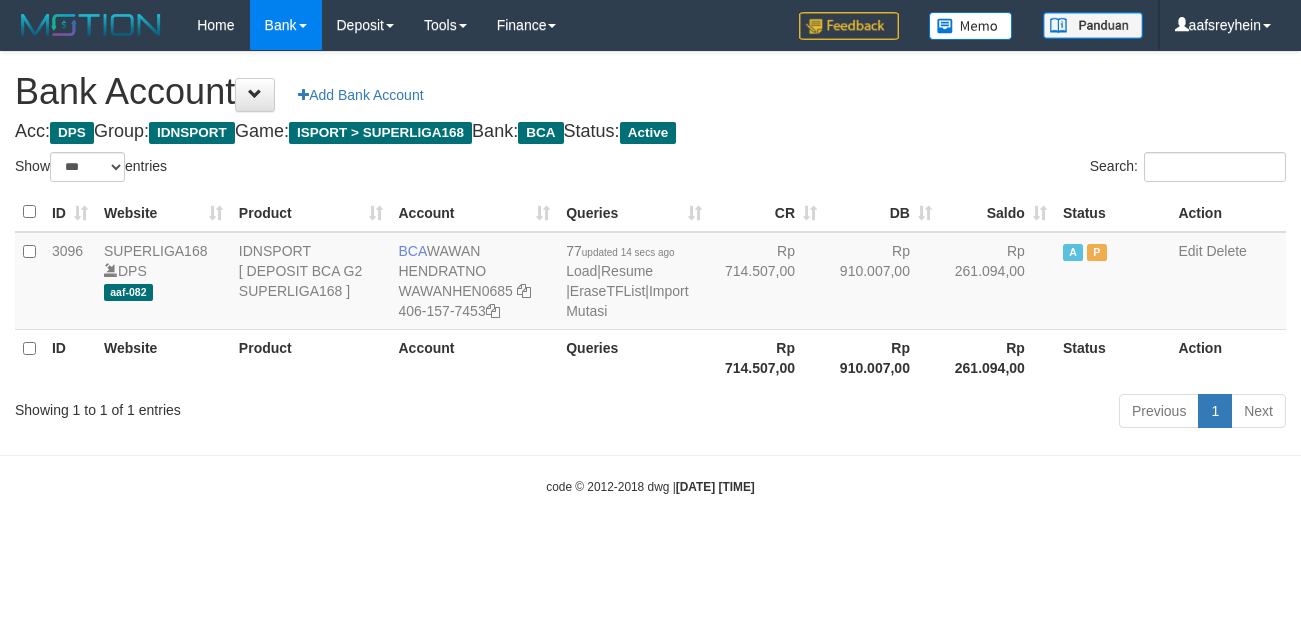 scroll, scrollTop: 0, scrollLeft: 0, axis: both 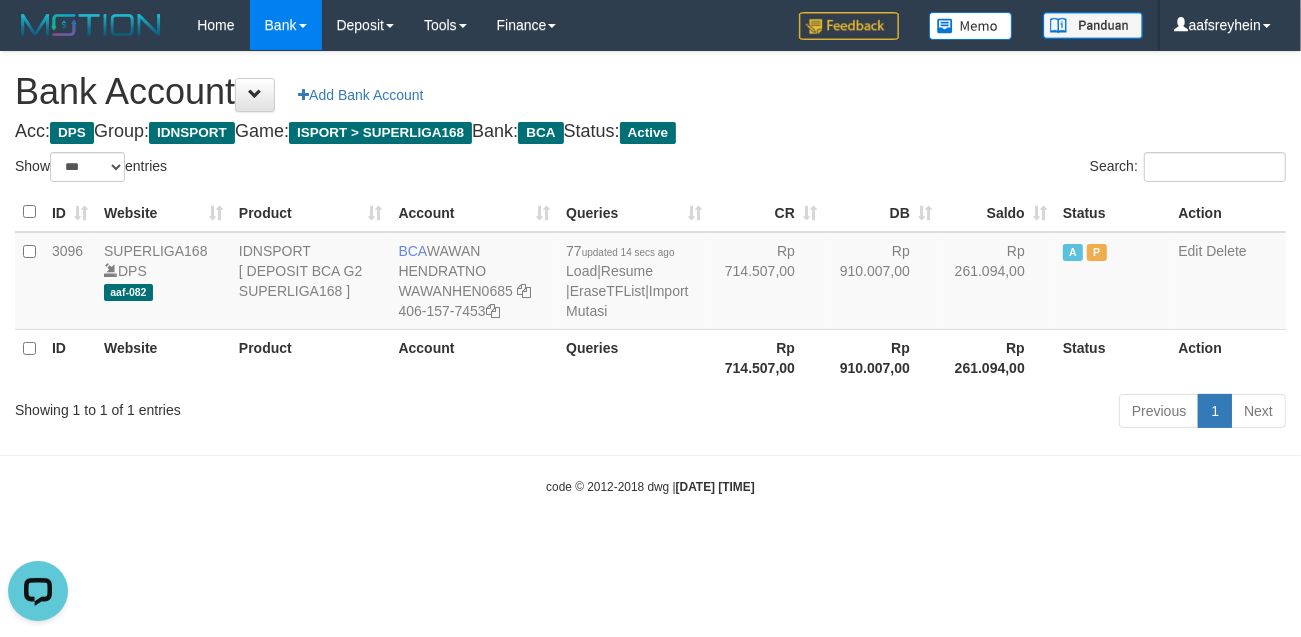 click on "Toggle navigation
Home
Bank
Account List
Load
By Website
Group
[ISPORT]													SUPERLIGA168
By Load Group (DPS)
-" at bounding box center [650, 273] 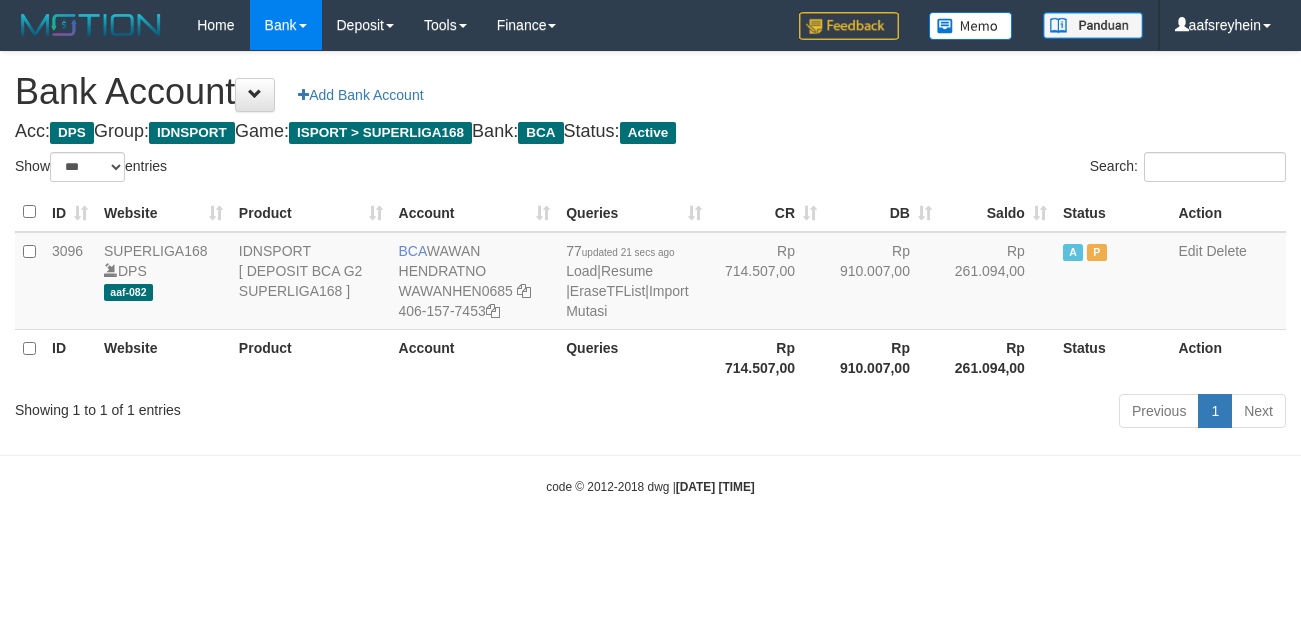 select on "***" 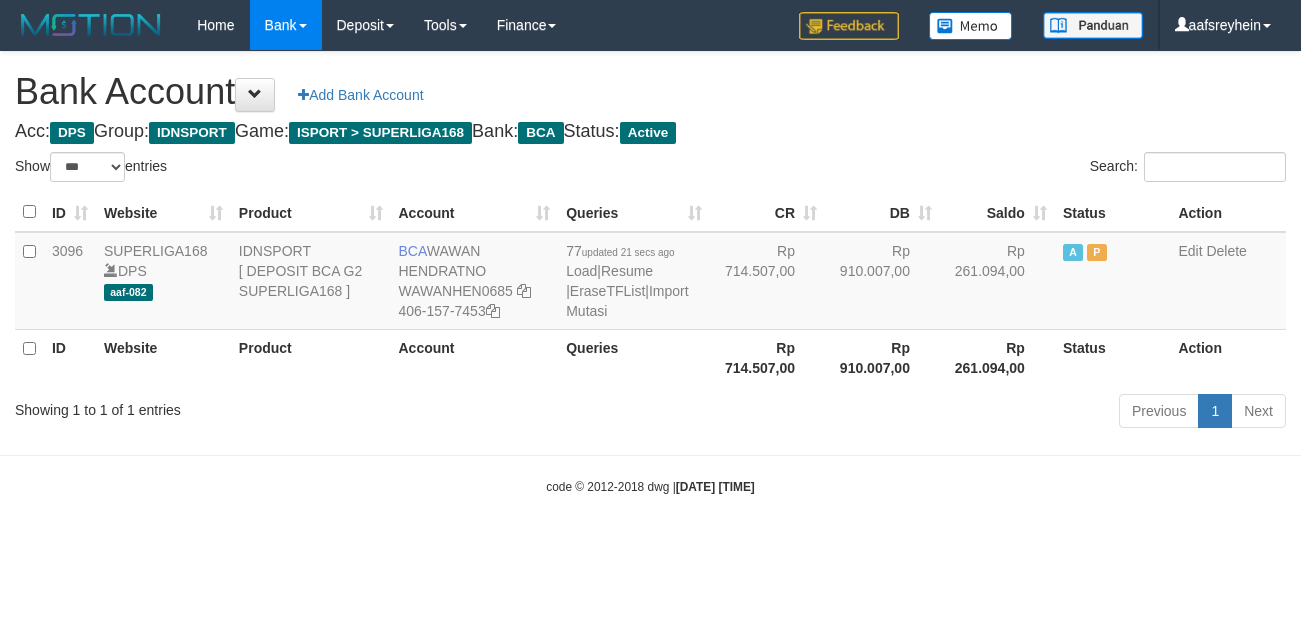 scroll, scrollTop: 0, scrollLeft: 0, axis: both 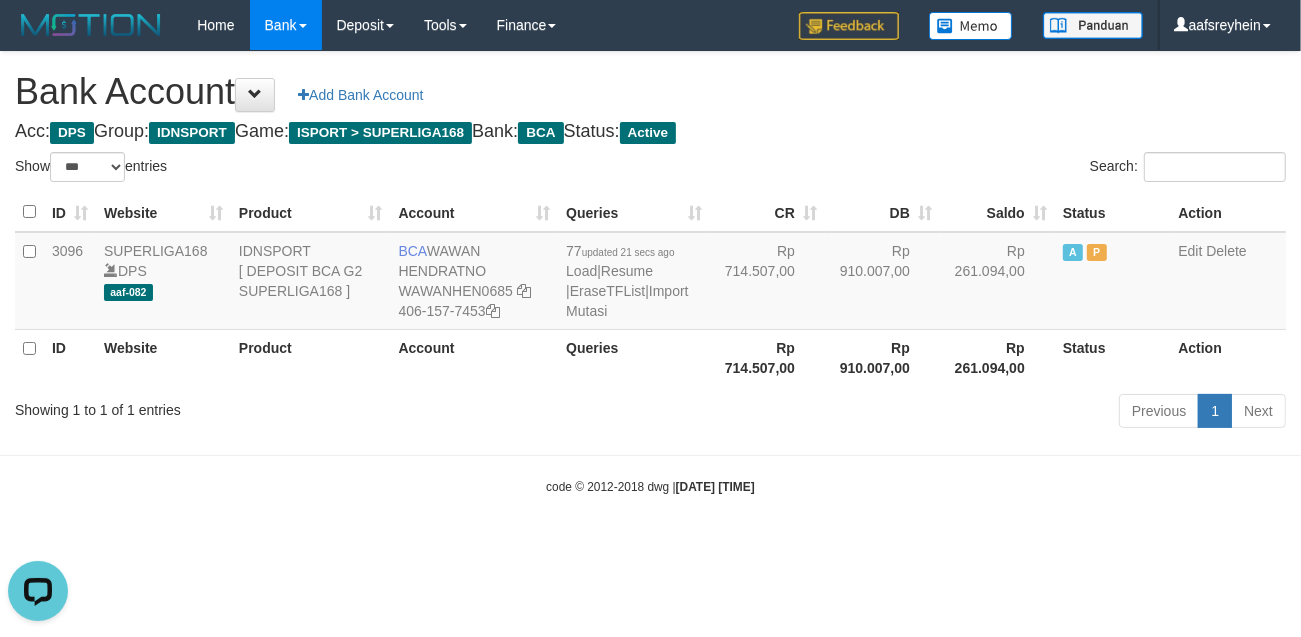 drag, startPoint x: 858, startPoint y: 537, endPoint x: 861, endPoint y: 523, distance: 14.3178215 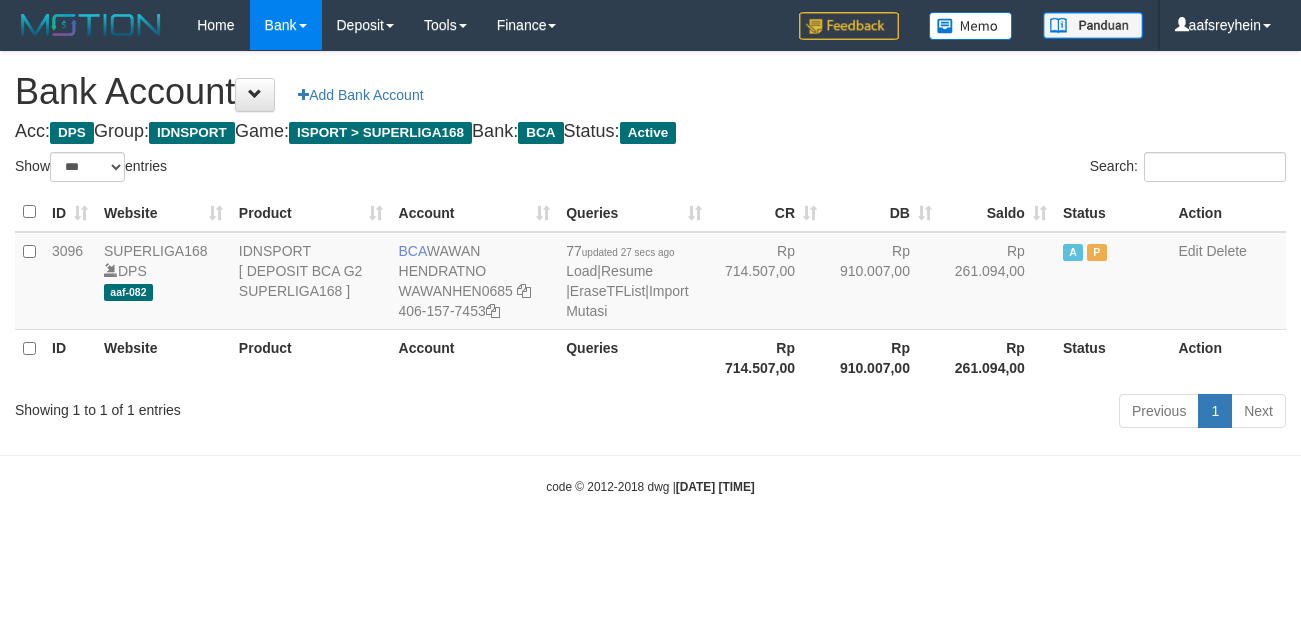 select on "***" 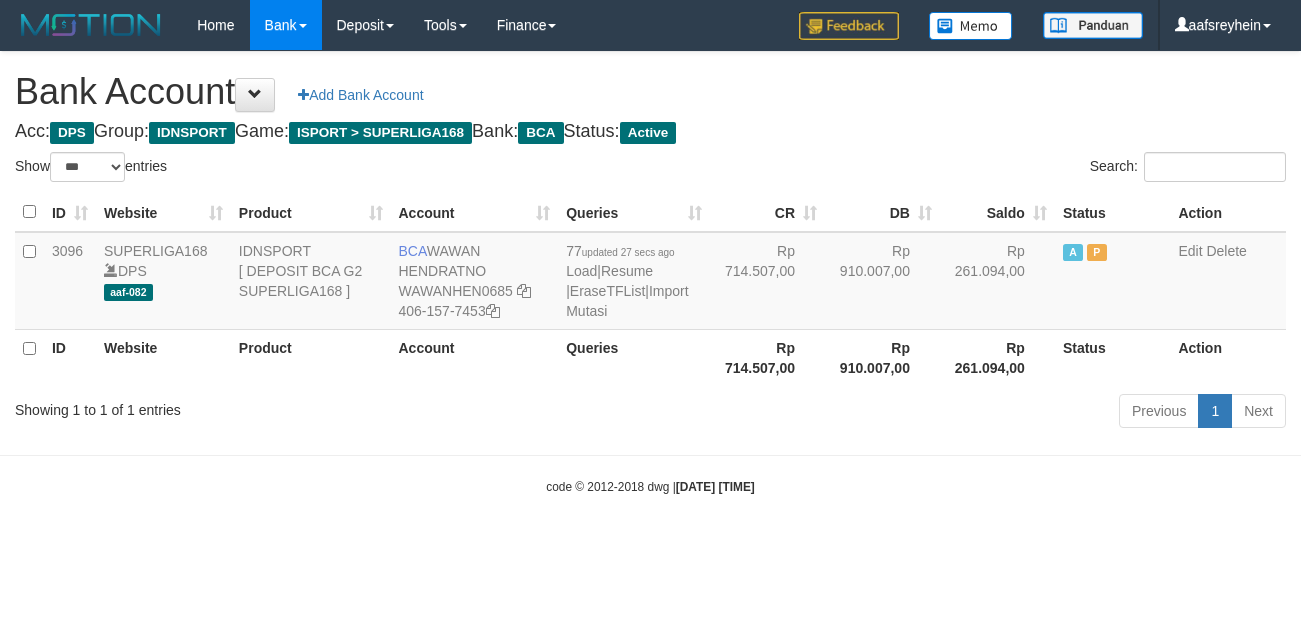 scroll, scrollTop: 0, scrollLeft: 0, axis: both 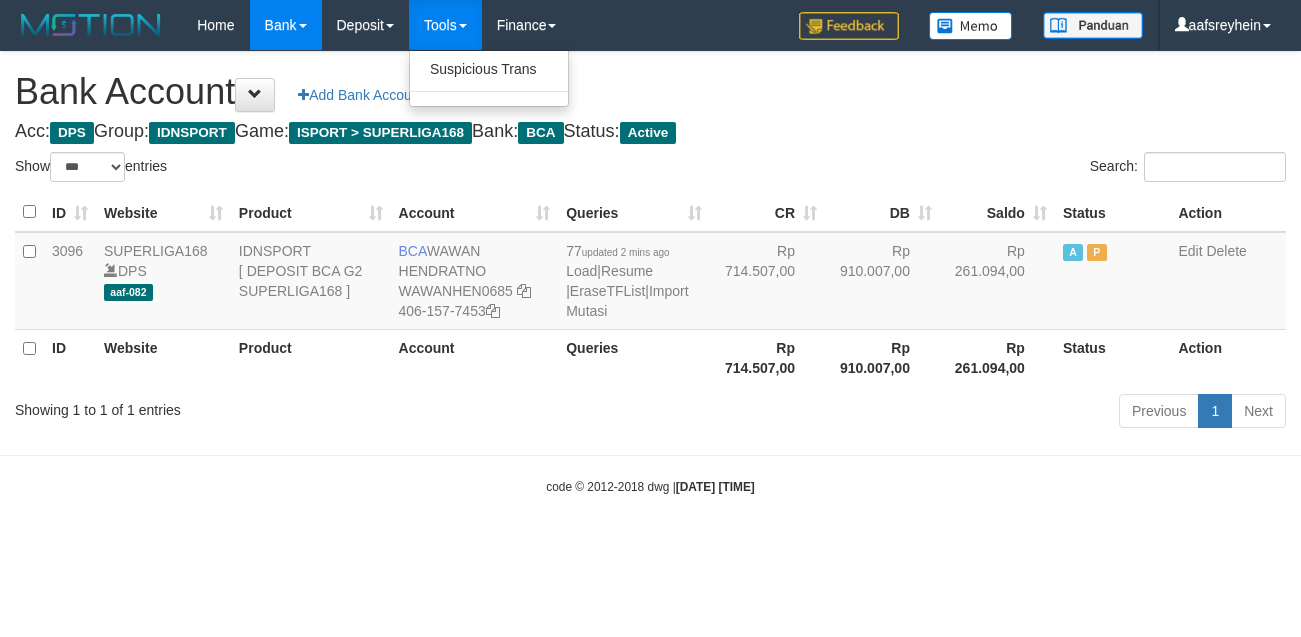 select on "***" 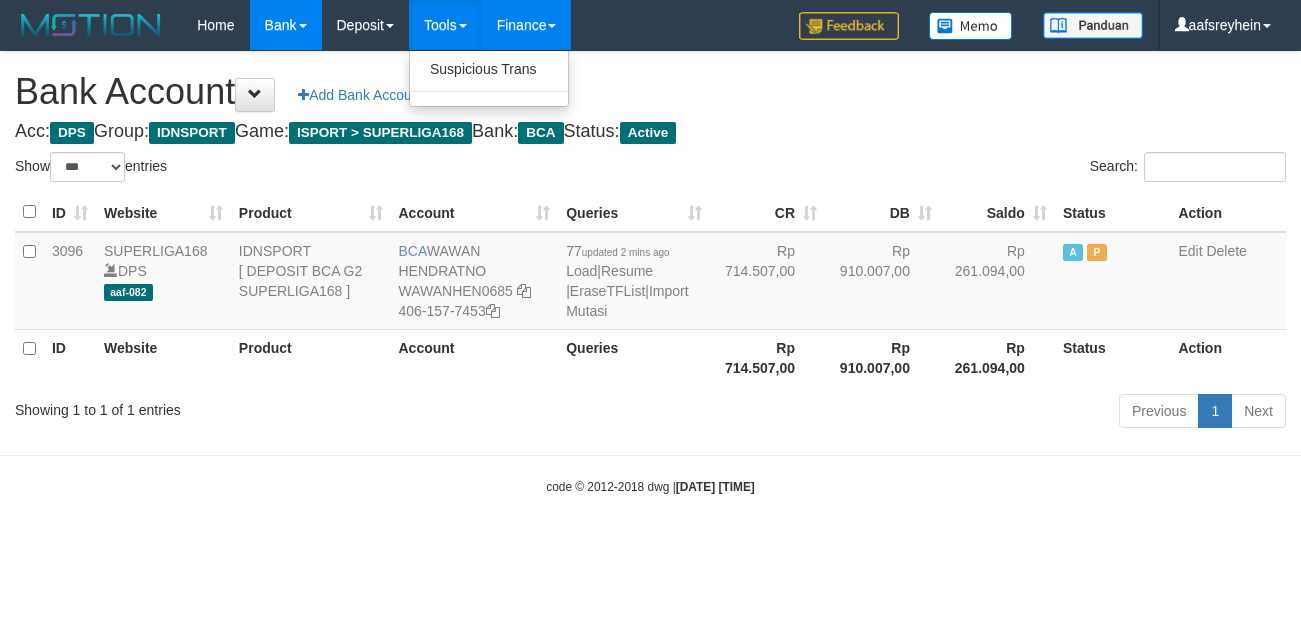 scroll, scrollTop: 0, scrollLeft: 0, axis: both 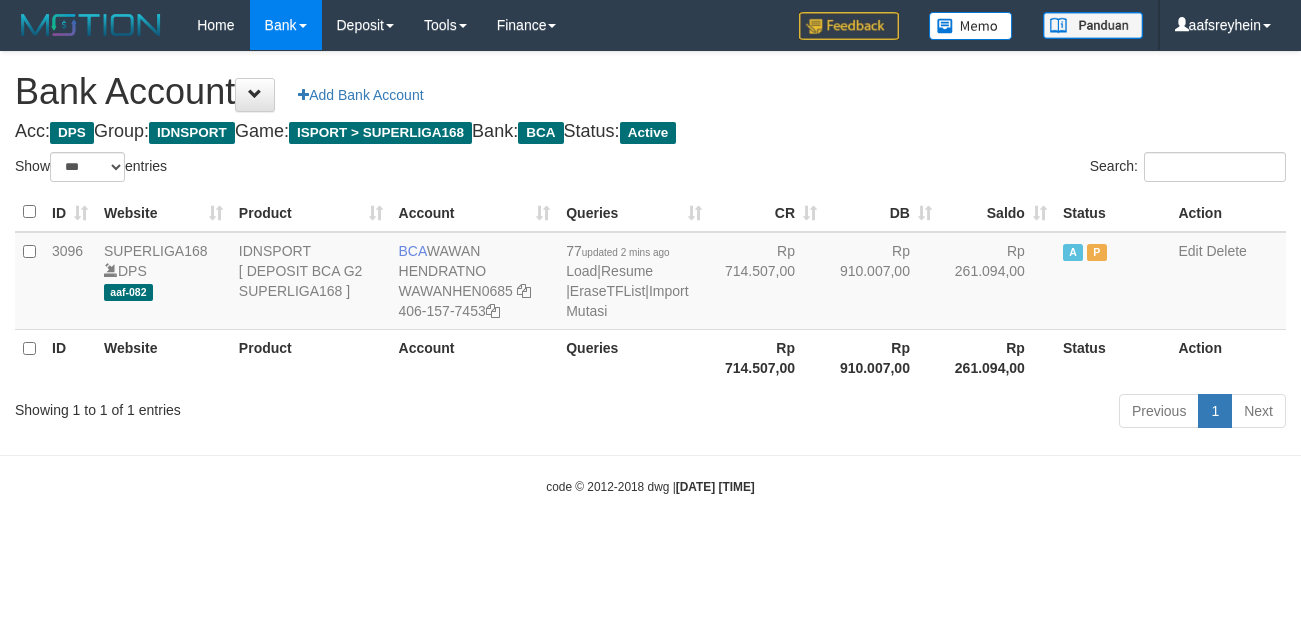 select on "***" 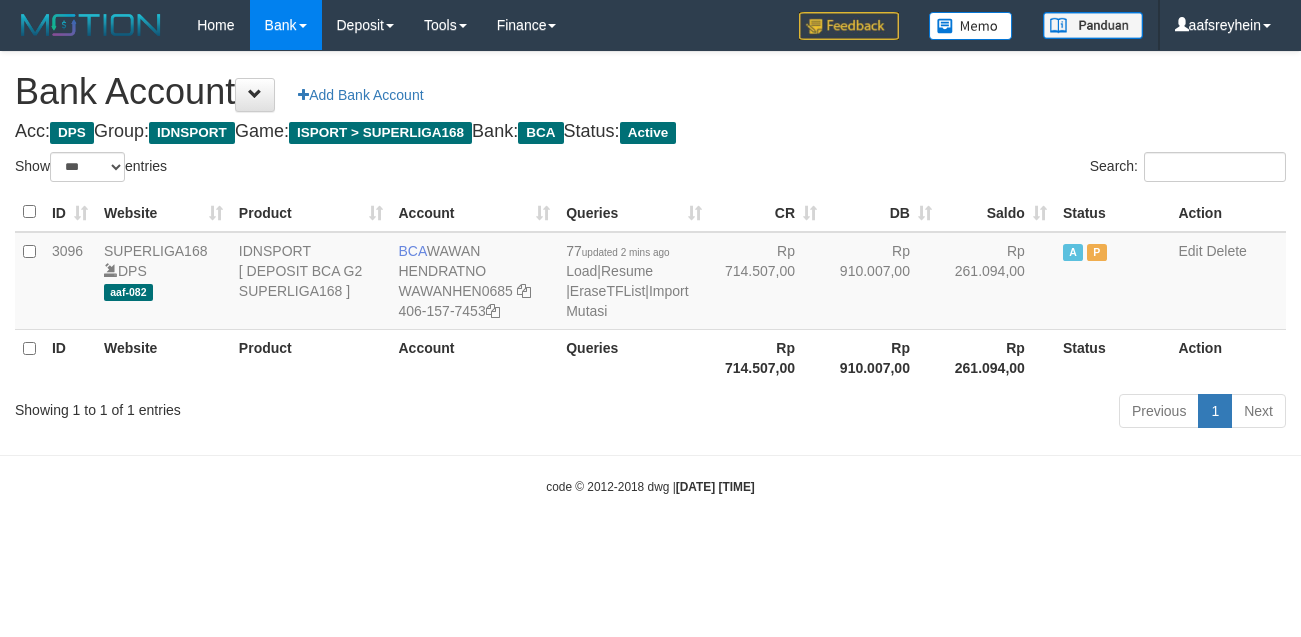 scroll, scrollTop: 0, scrollLeft: 0, axis: both 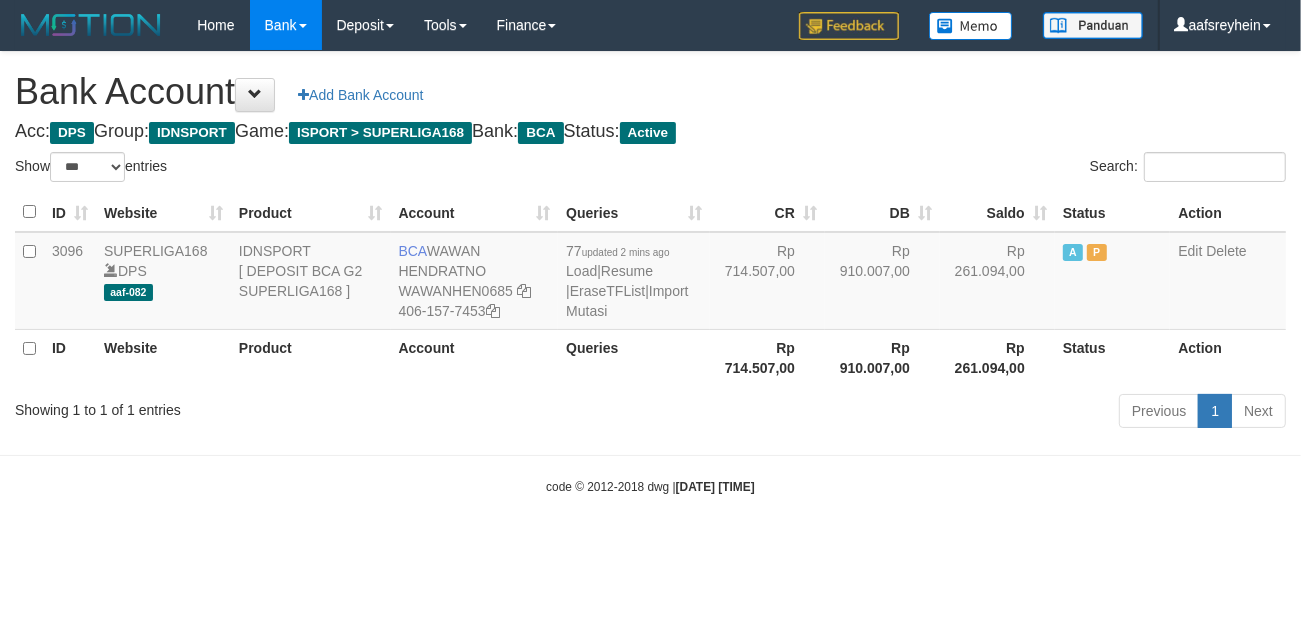 click on "code © 2012-2018 dwg |  [DATE] [TIME]" at bounding box center (650, 486) 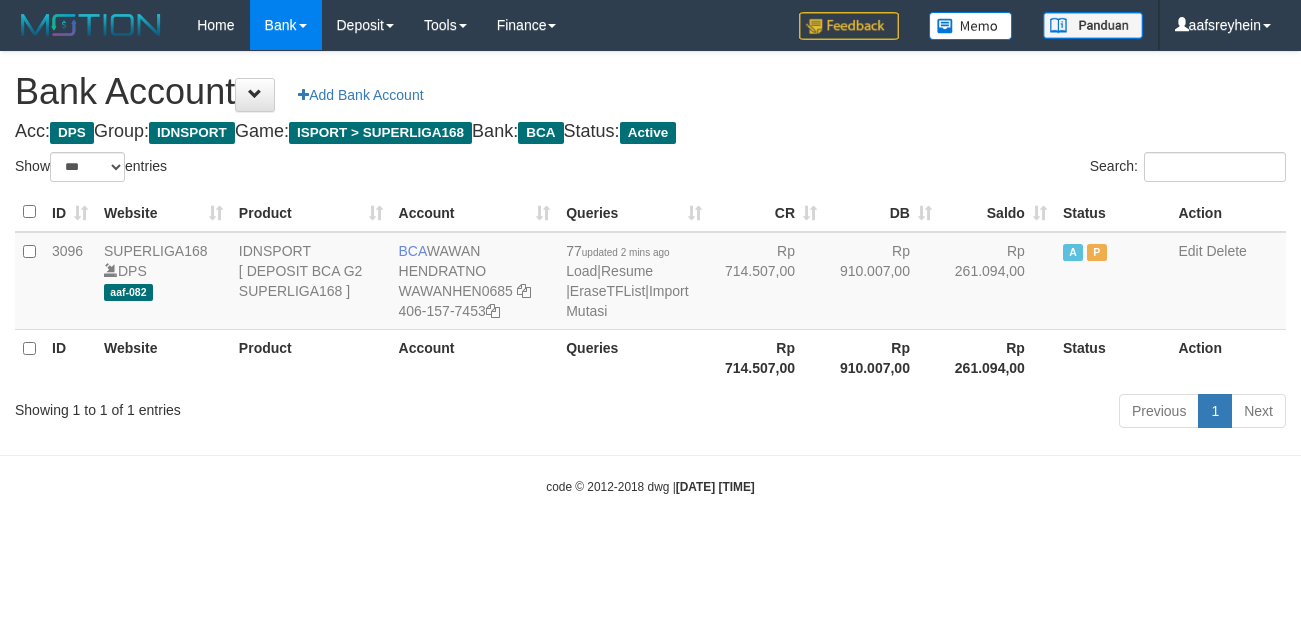 select on "***" 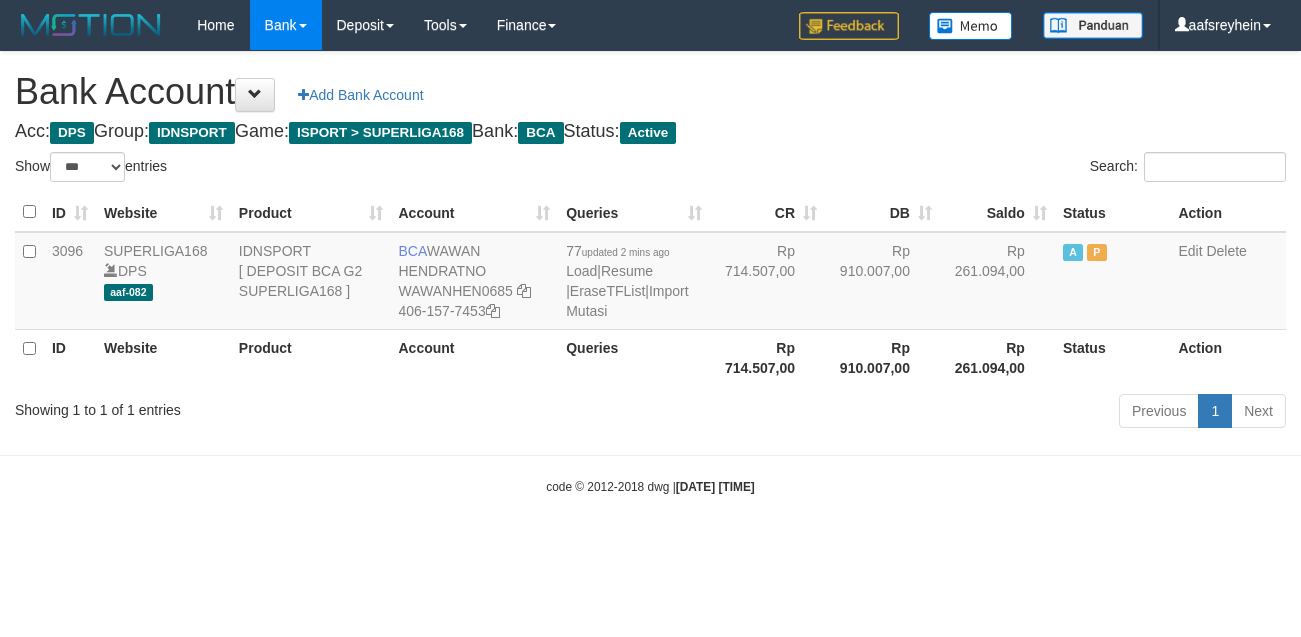 scroll, scrollTop: 0, scrollLeft: 0, axis: both 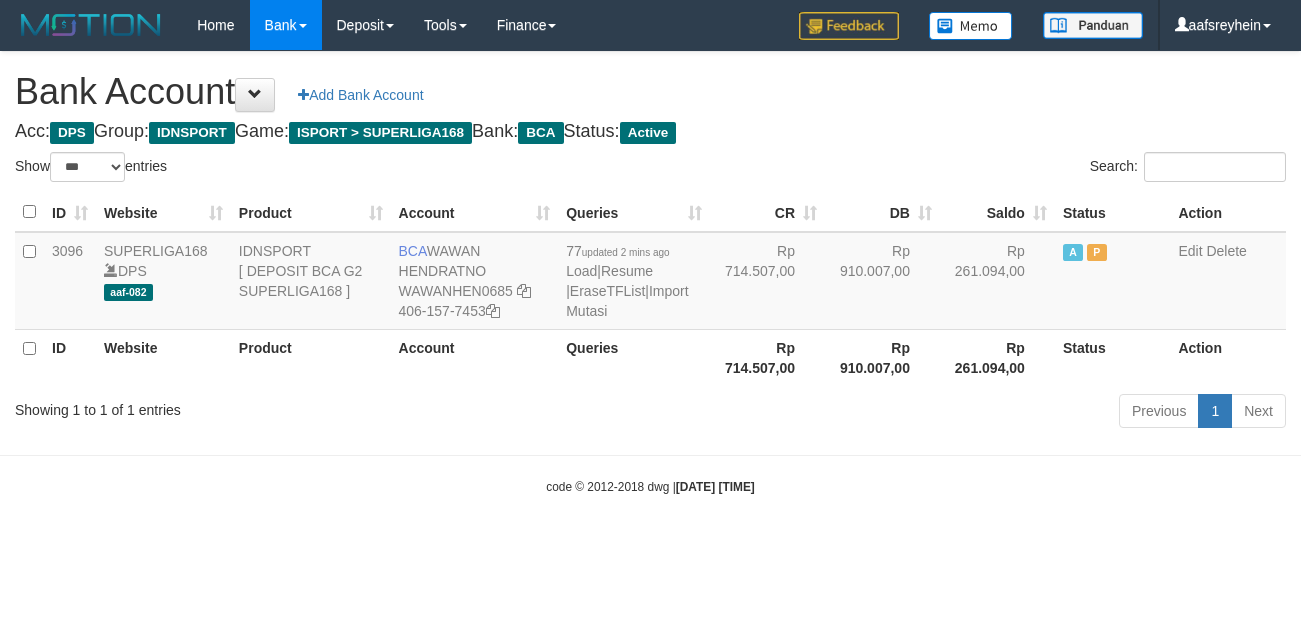 select on "***" 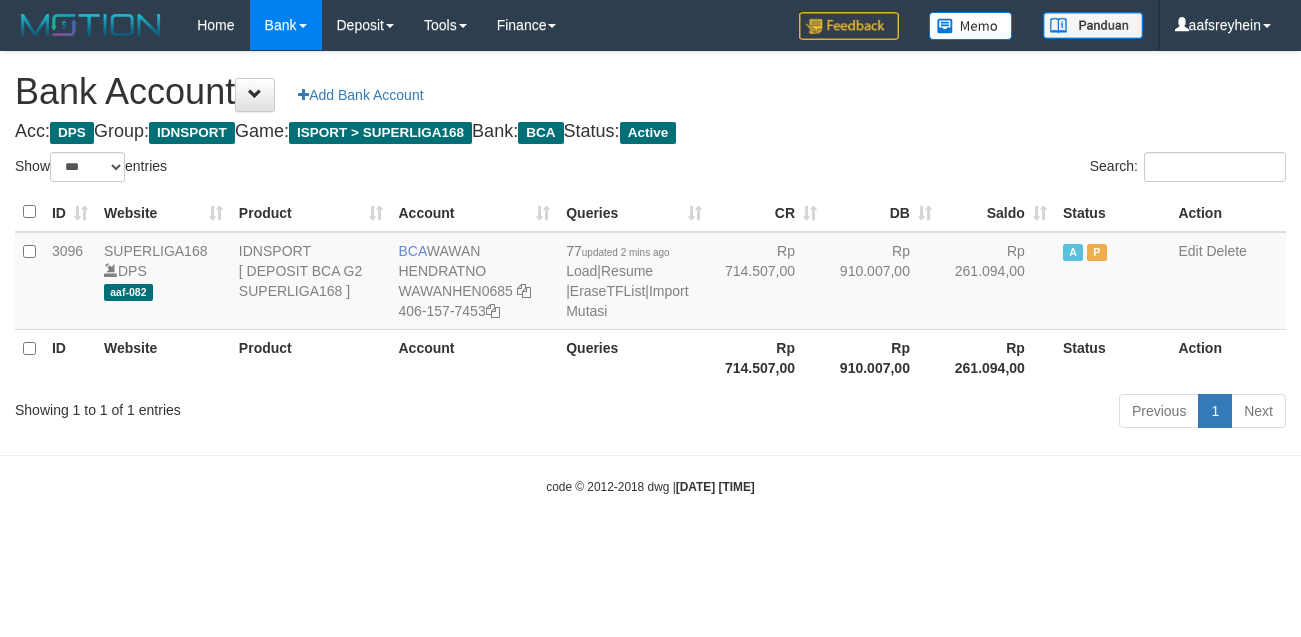 scroll, scrollTop: 0, scrollLeft: 0, axis: both 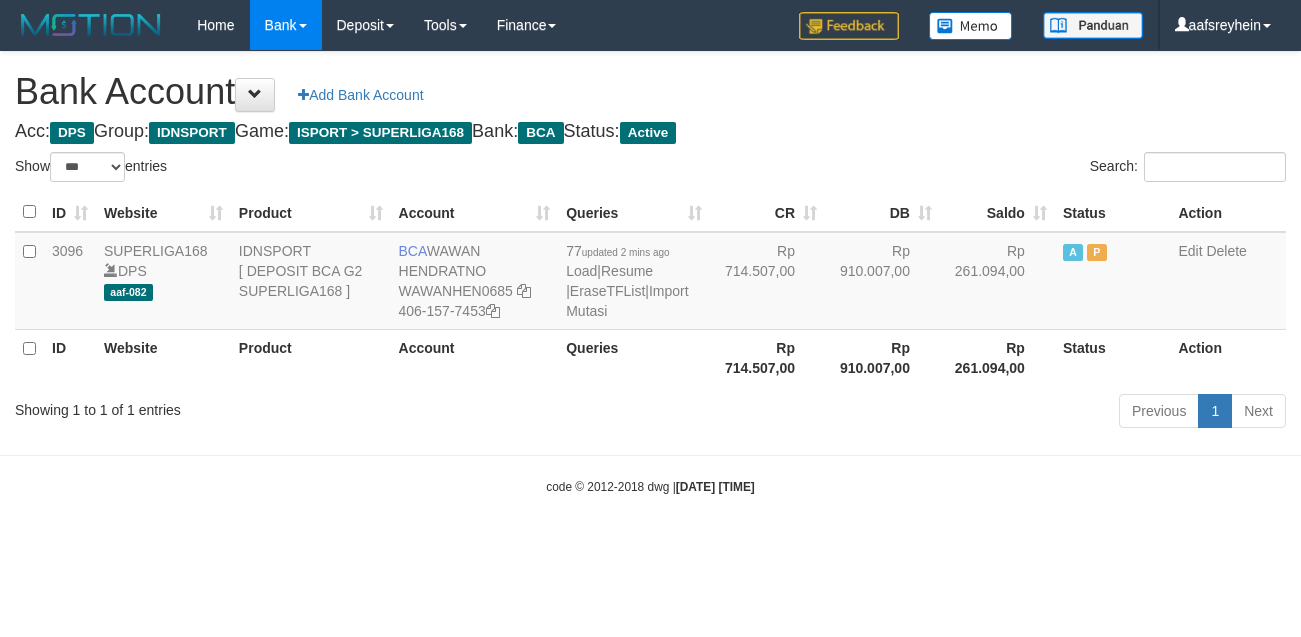 select on "***" 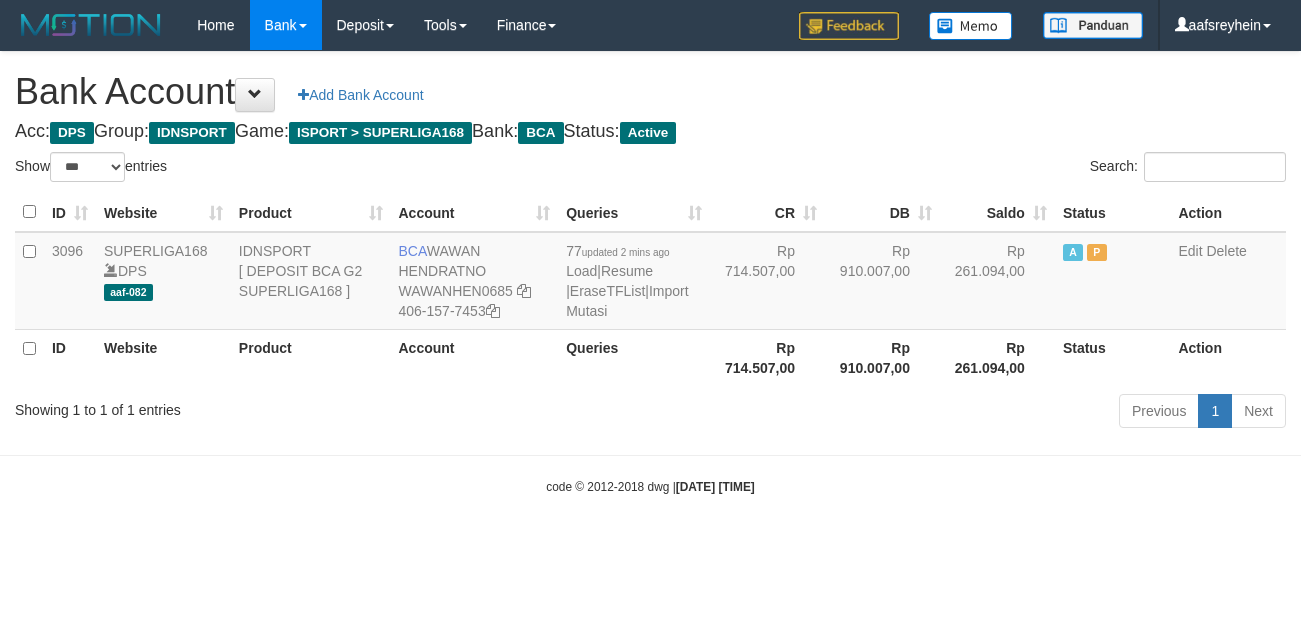scroll, scrollTop: 0, scrollLeft: 0, axis: both 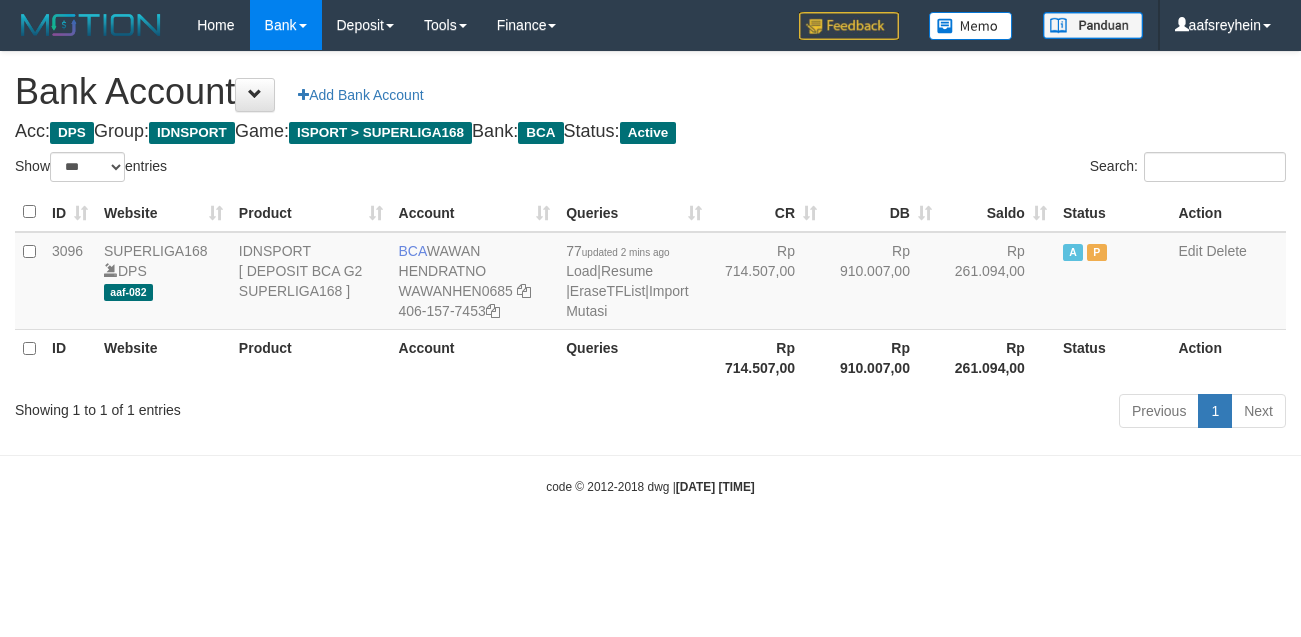 select on "***" 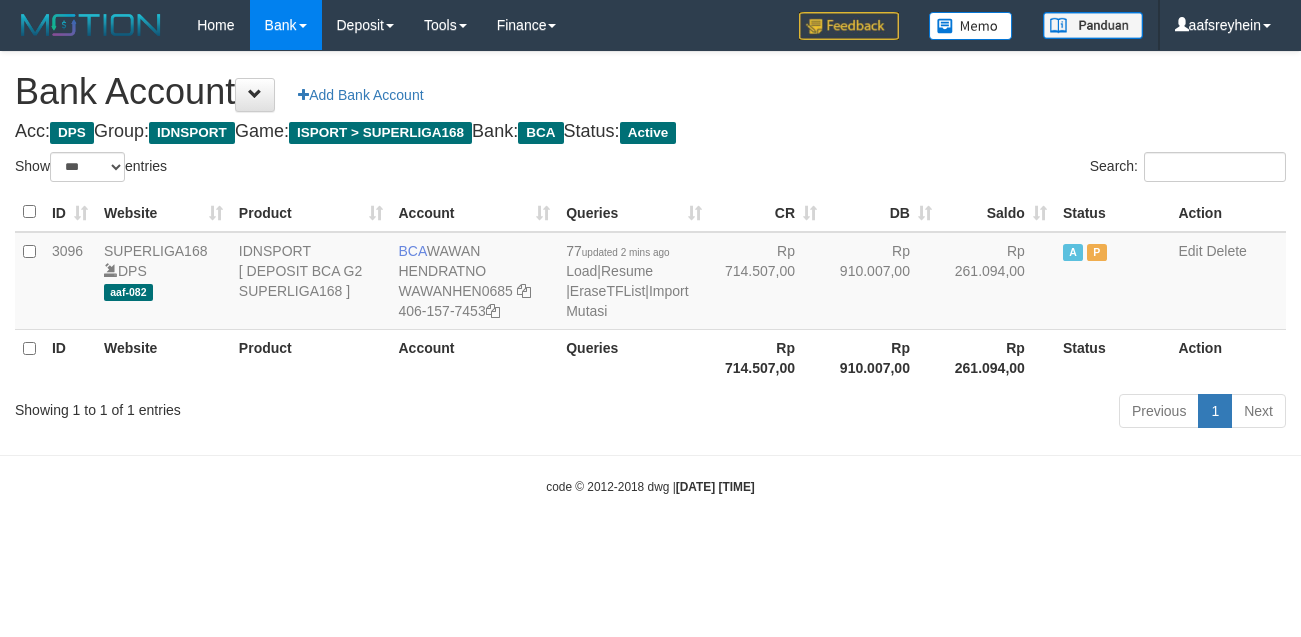 scroll, scrollTop: 0, scrollLeft: 0, axis: both 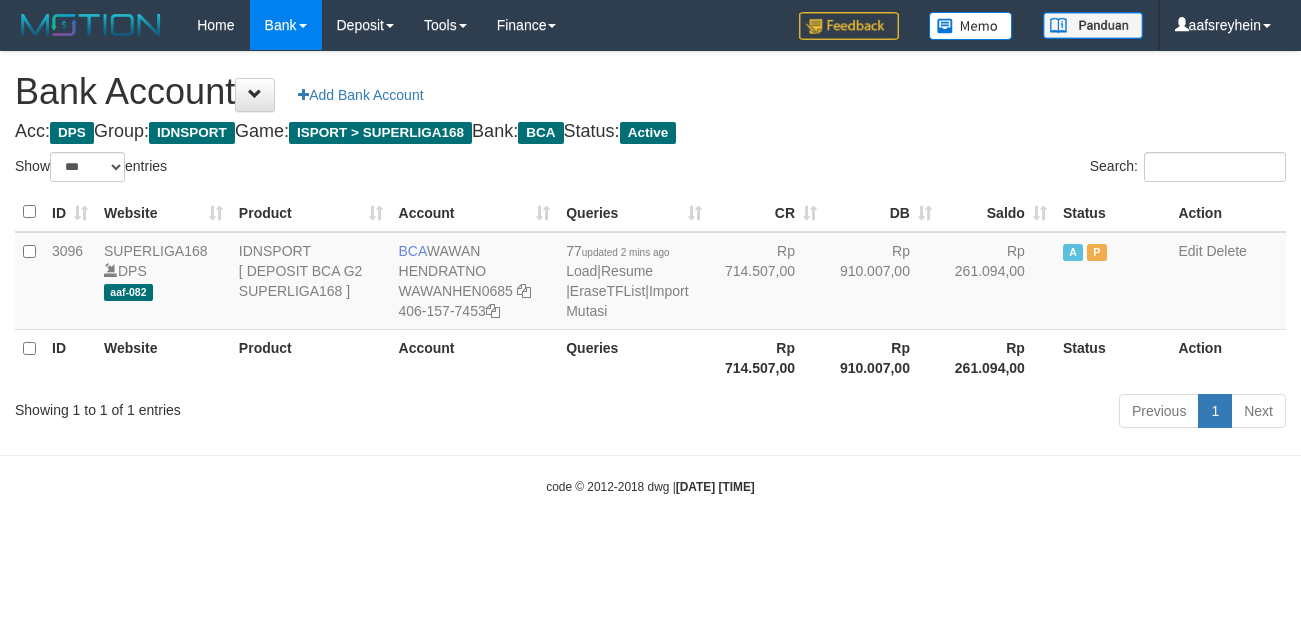 select on "***" 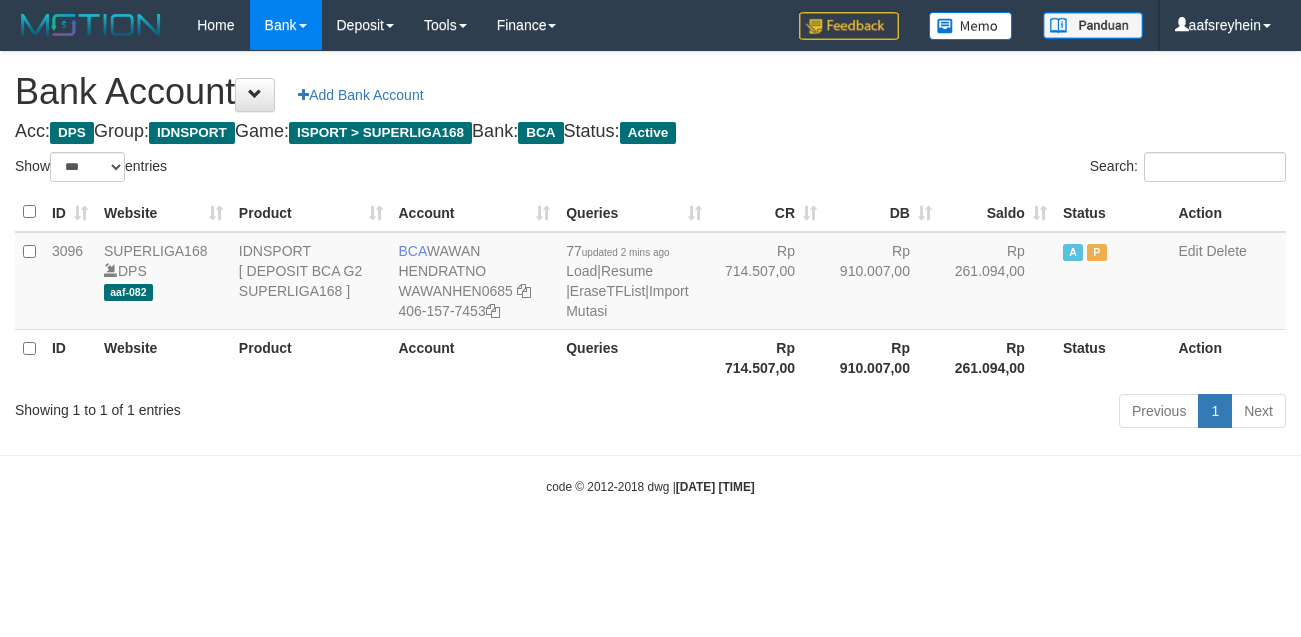 scroll, scrollTop: 0, scrollLeft: 0, axis: both 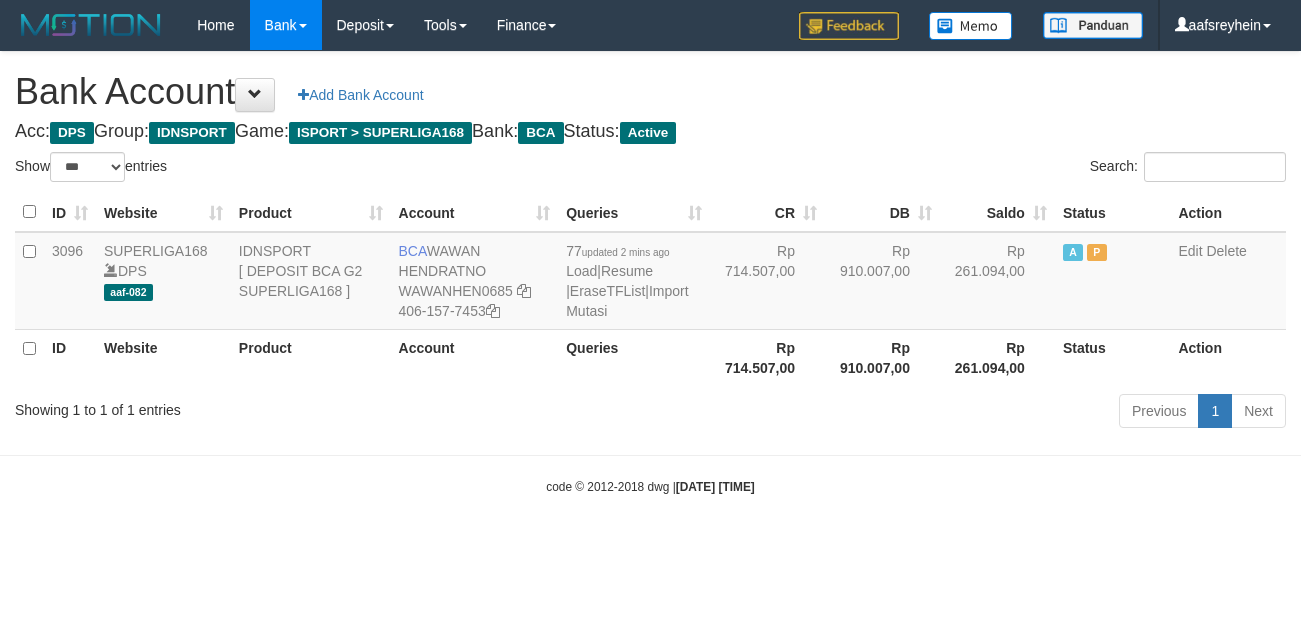 select on "***" 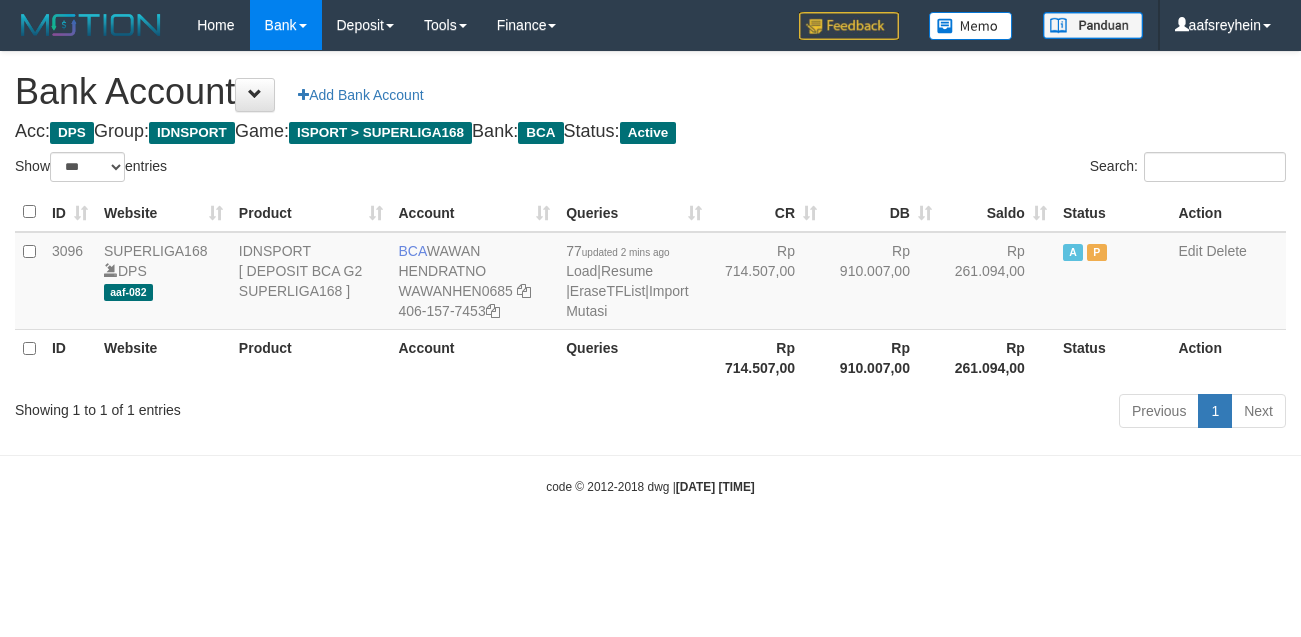 scroll, scrollTop: 0, scrollLeft: 0, axis: both 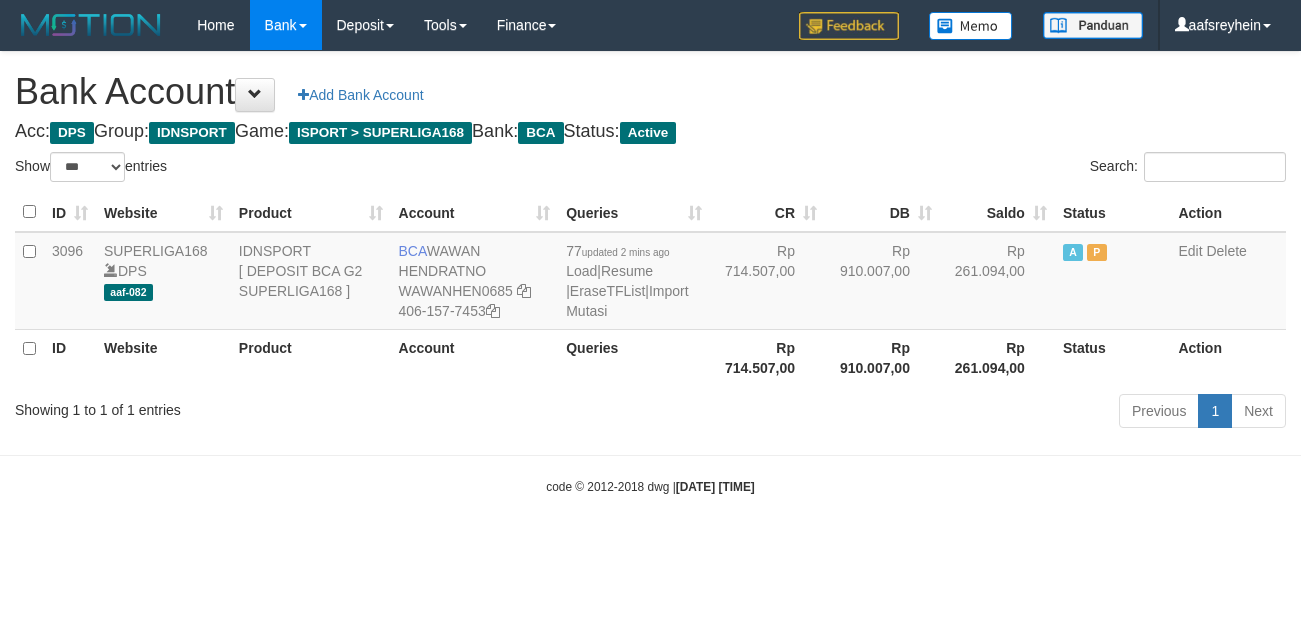 select on "***" 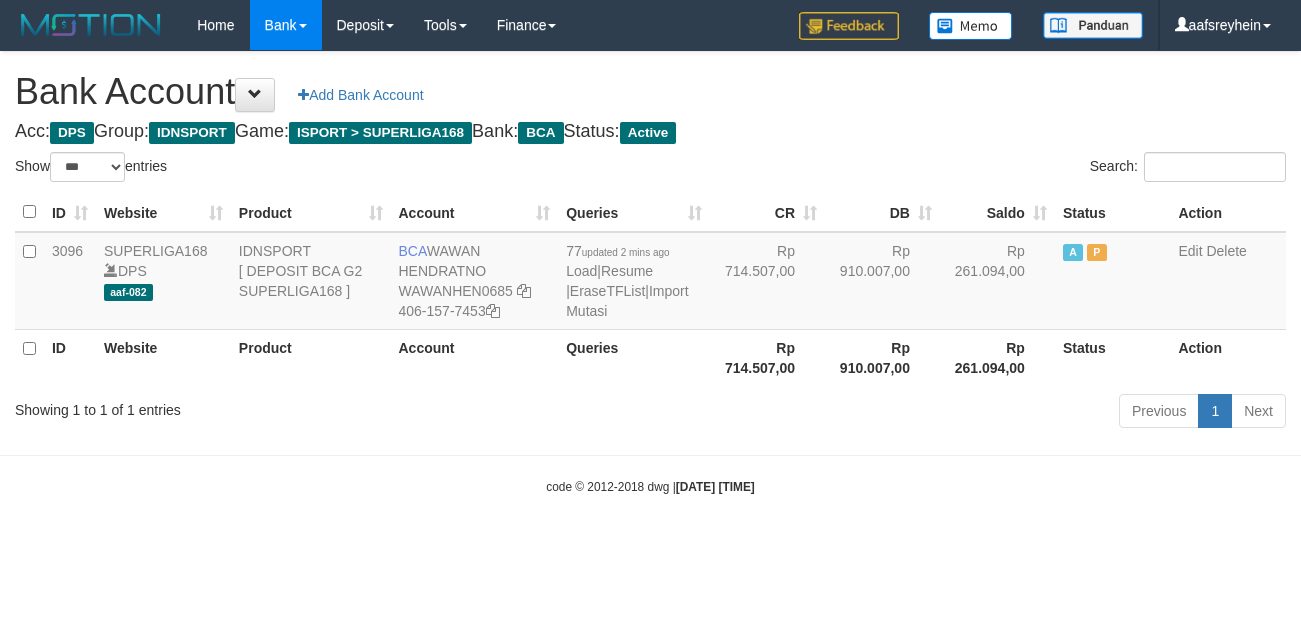 scroll, scrollTop: 0, scrollLeft: 0, axis: both 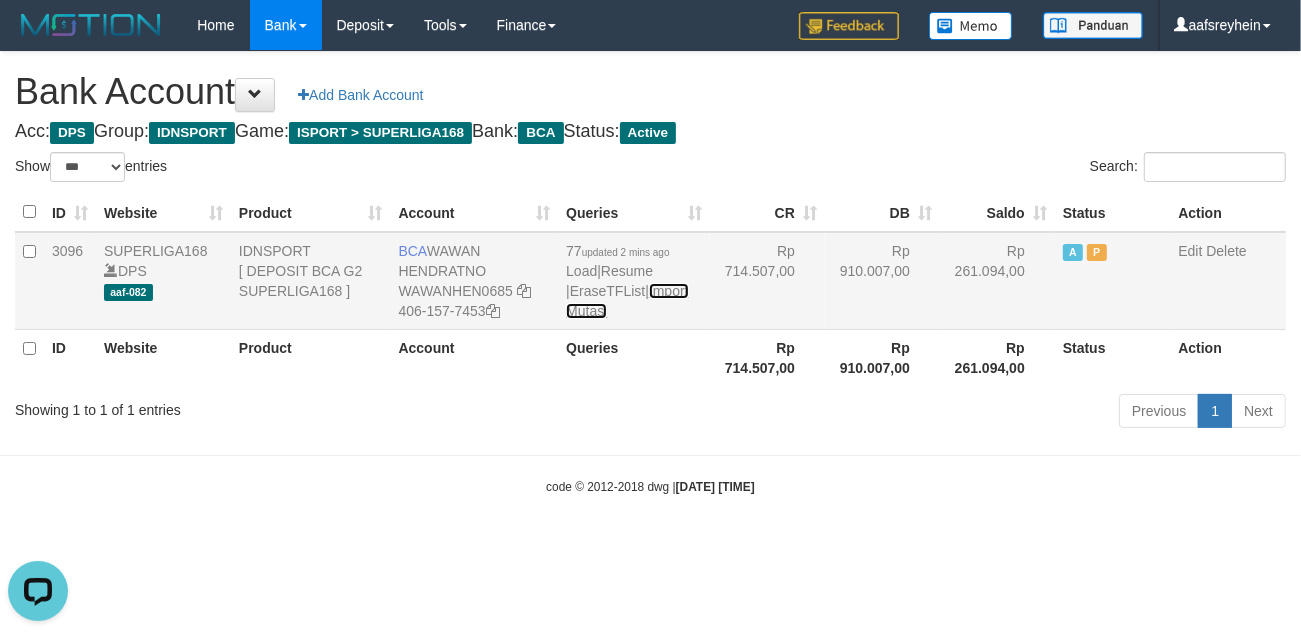 click on "Import Mutasi" at bounding box center [627, 301] 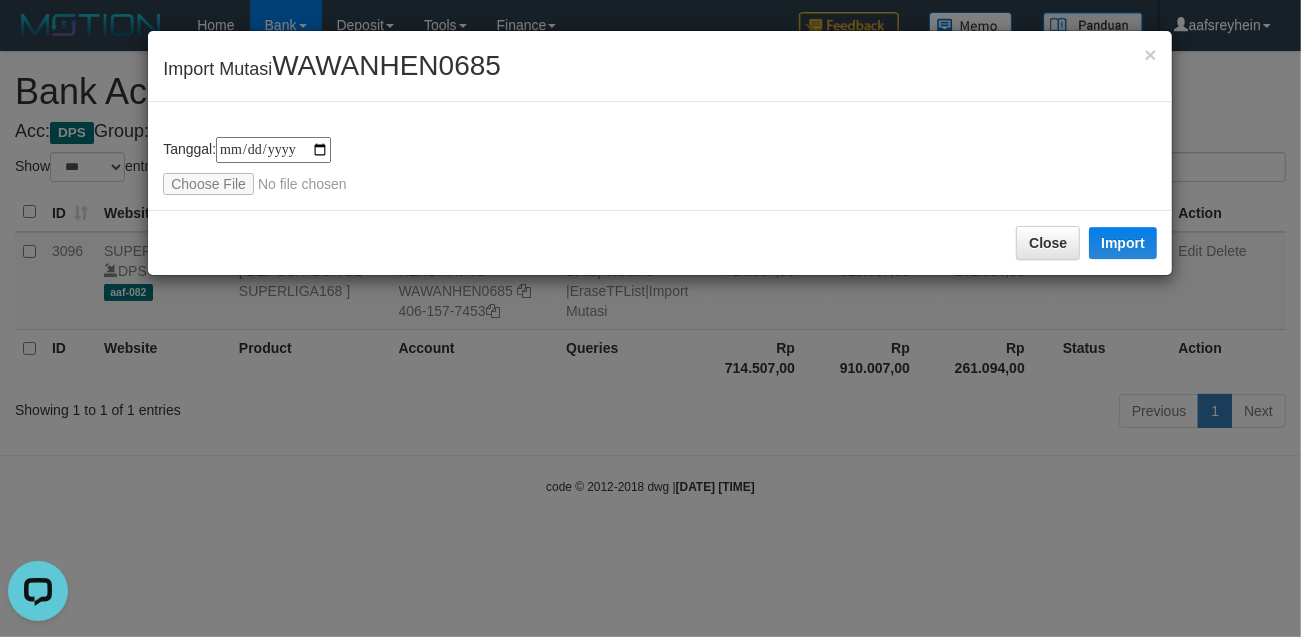 type on "**********" 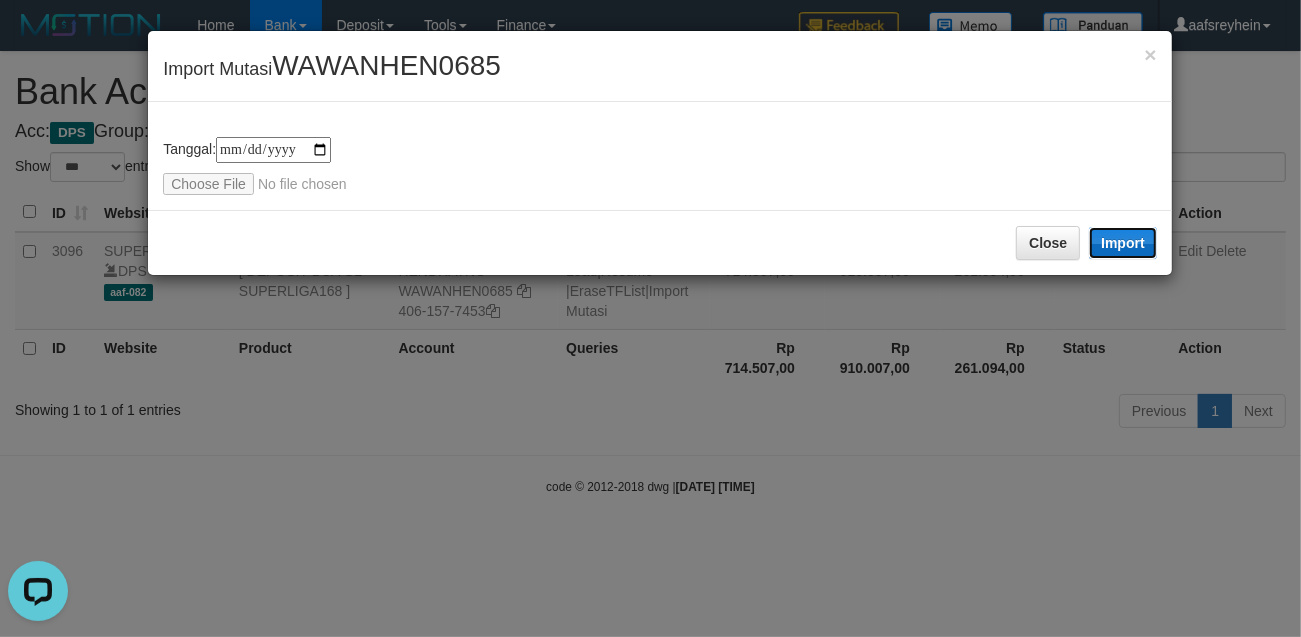 click on "Import" at bounding box center [1123, 243] 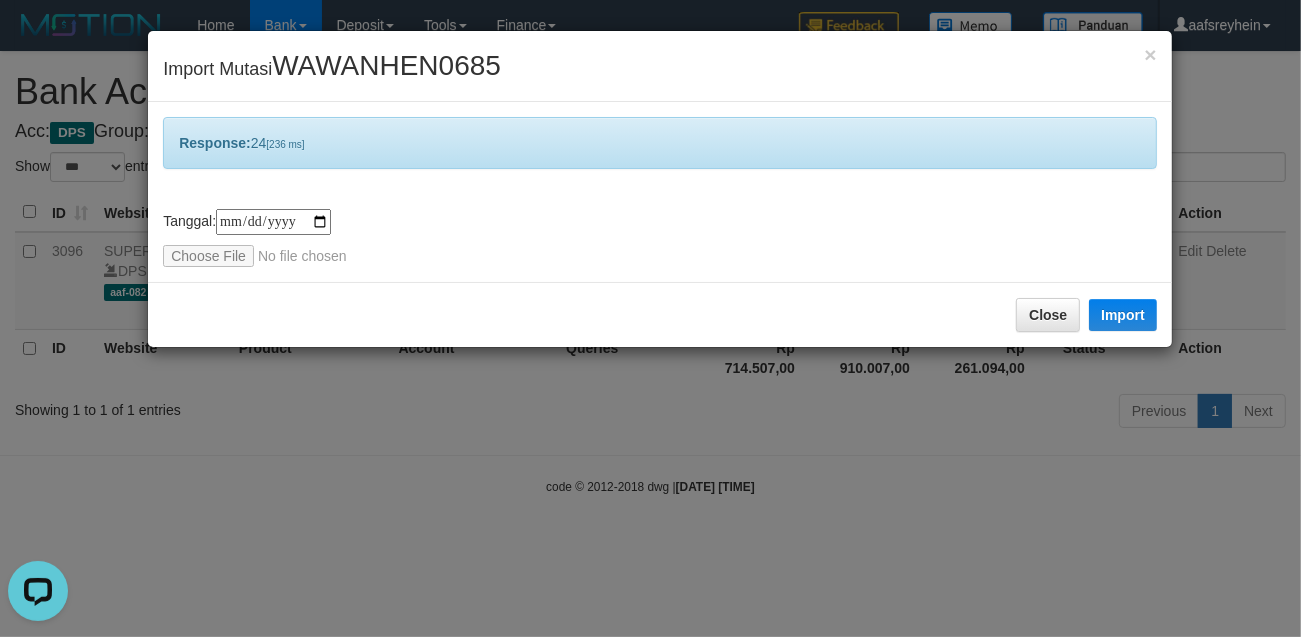 drag, startPoint x: 632, startPoint y: 430, endPoint x: 668, endPoint y: 413, distance: 39.812057 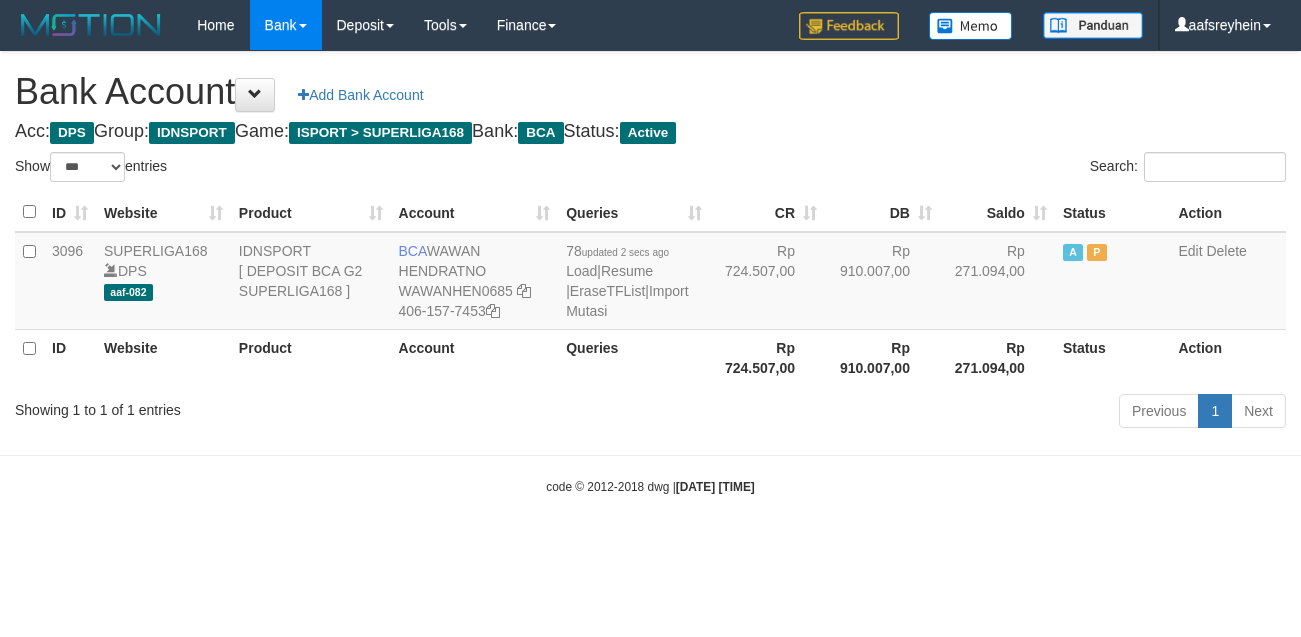 select on "***" 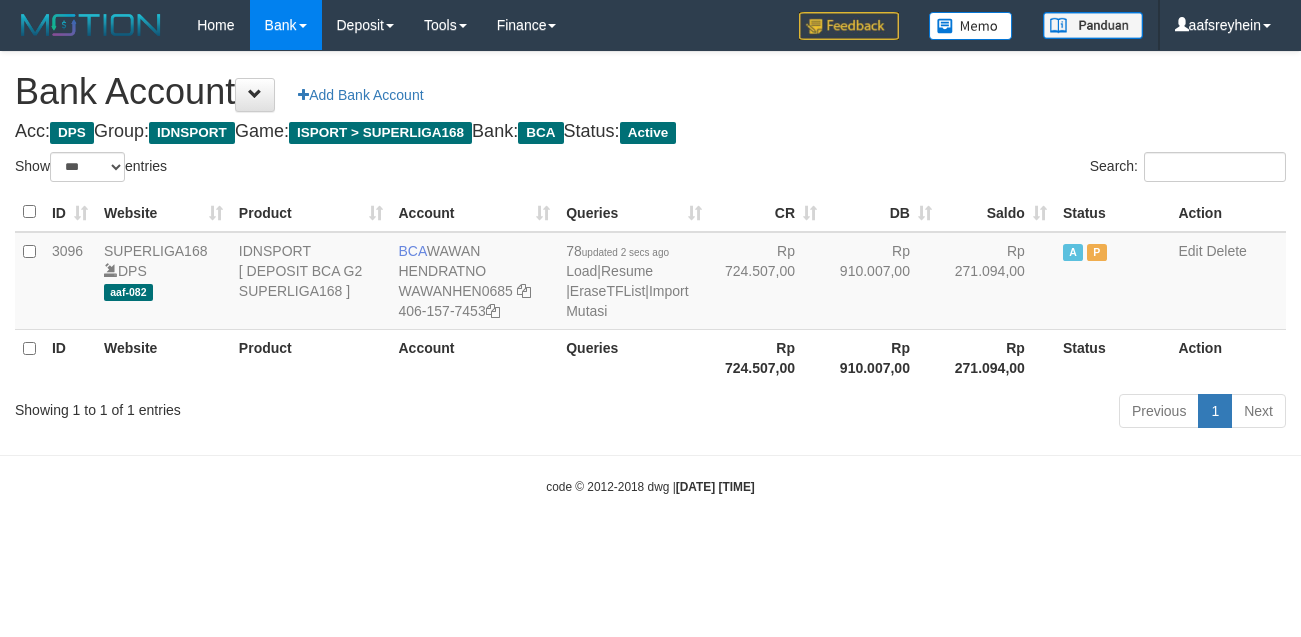 scroll, scrollTop: 0, scrollLeft: 0, axis: both 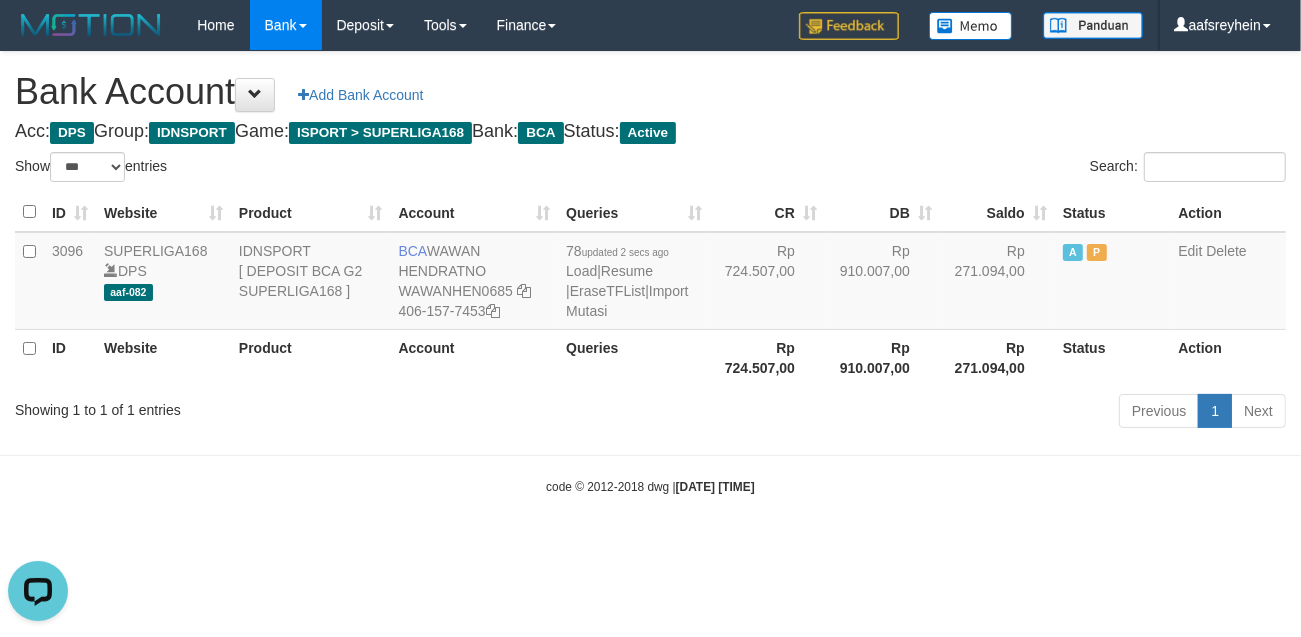 click on "Search:" at bounding box center [976, 169] 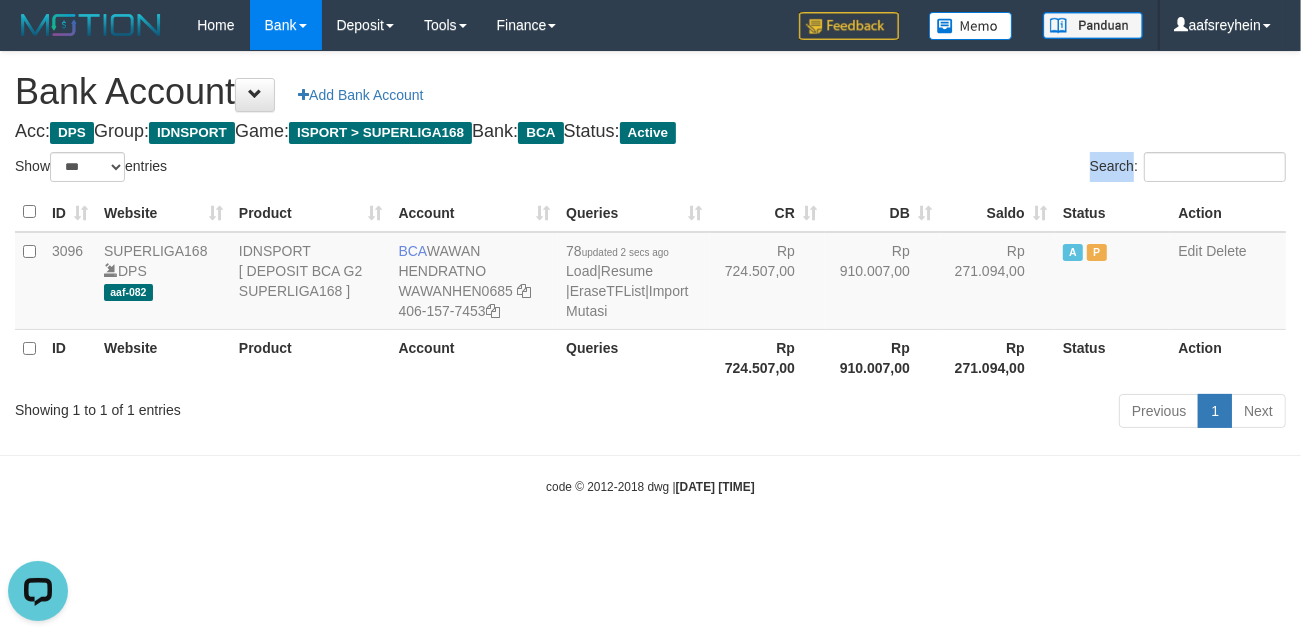 click on "Search:" at bounding box center [976, 169] 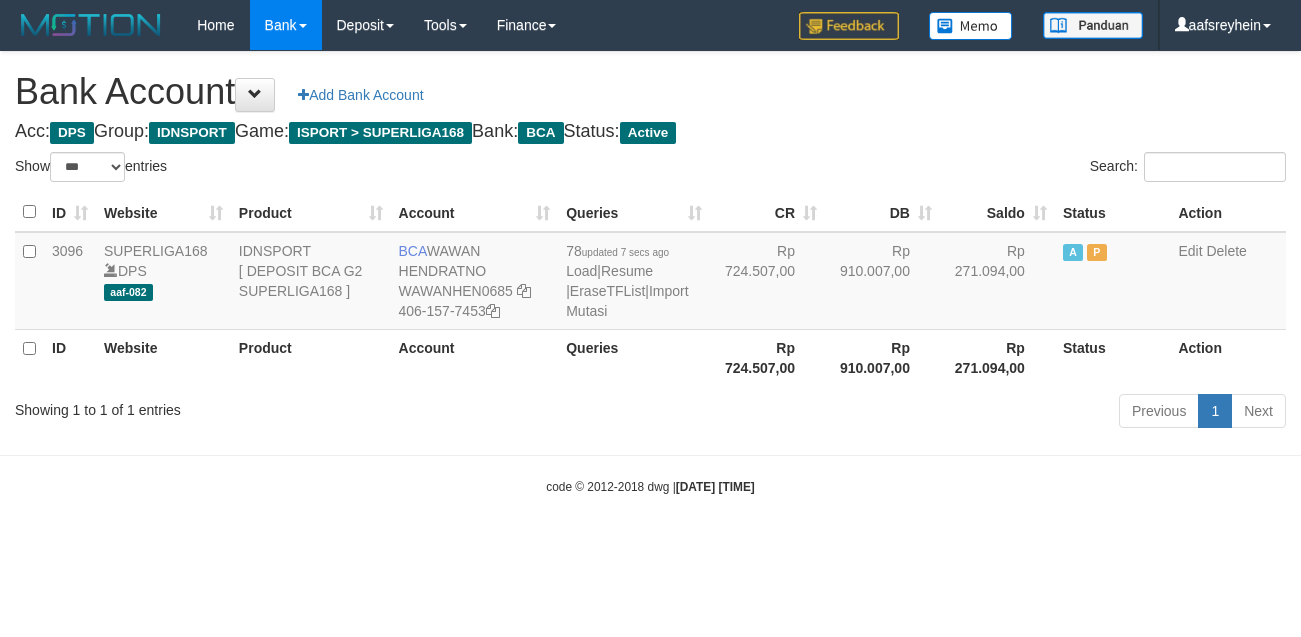 select on "***" 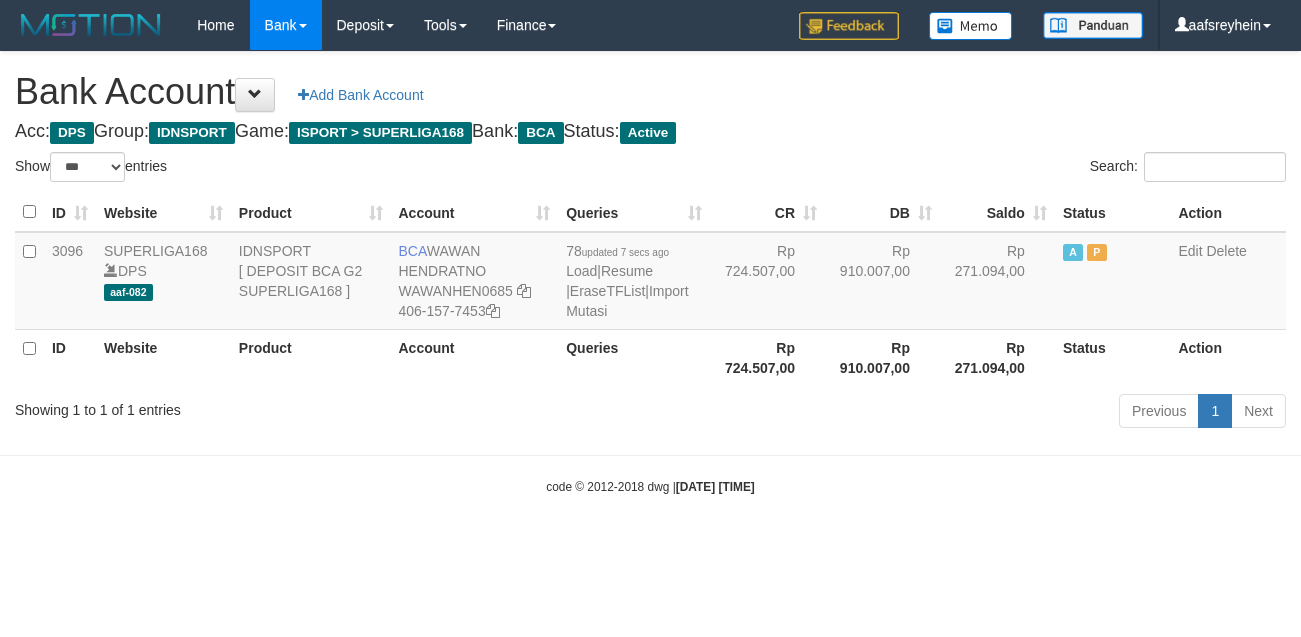 scroll, scrollTop: 0, scrollLeft: 0, axis: both 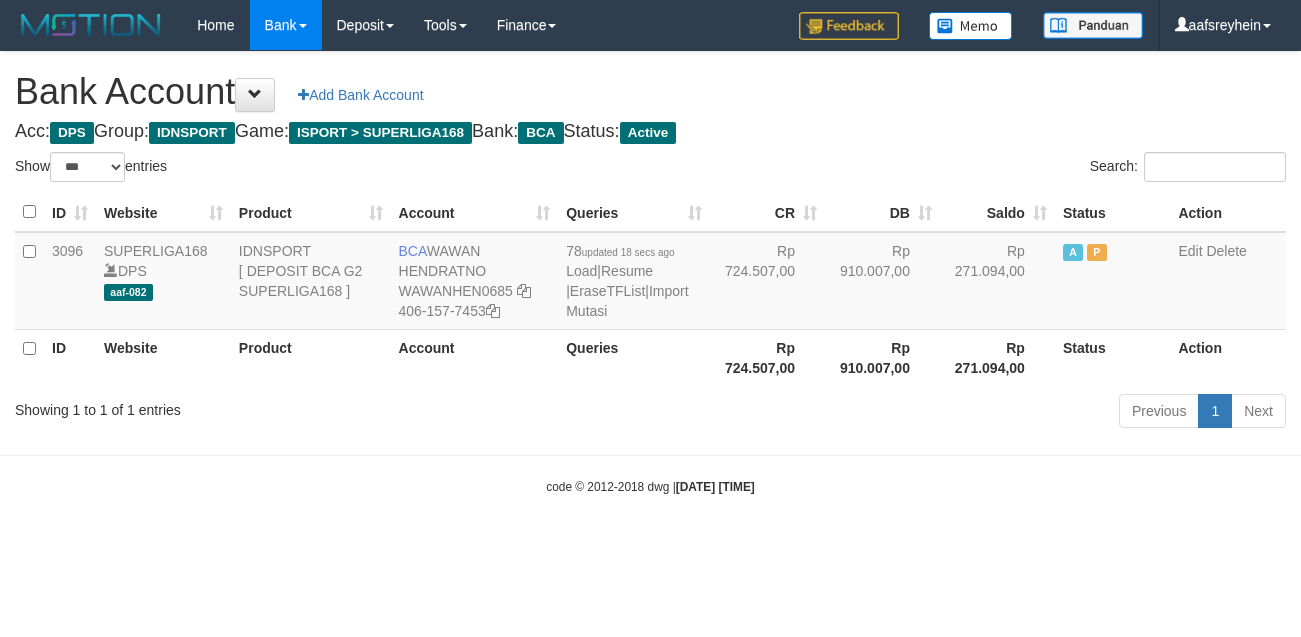 select on "***" 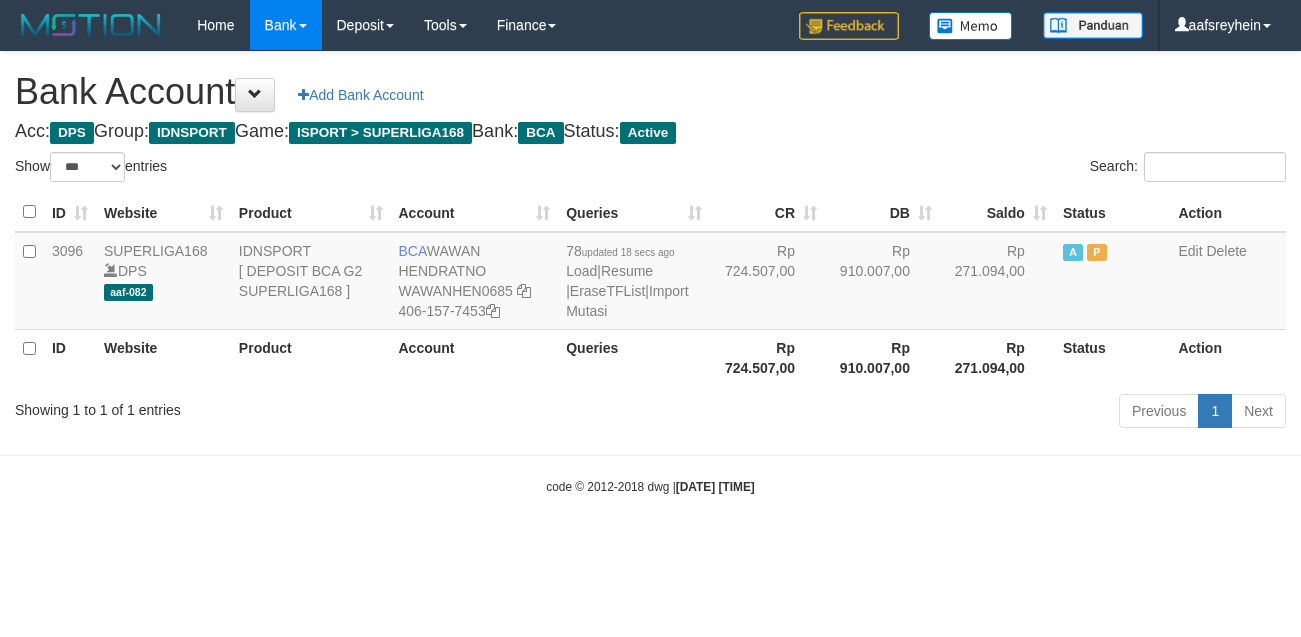 scroll, scrollTop: 0, scrollLeft: 0, axis: both 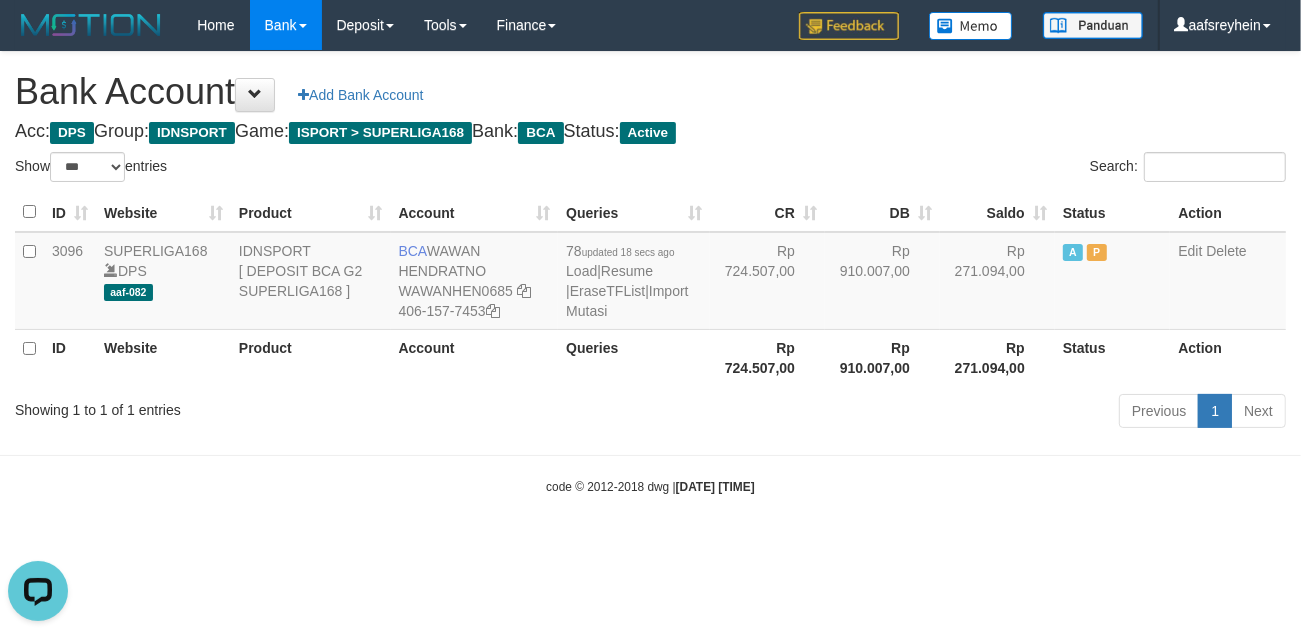 click on "Toggle navigation
Home
Bank
Account List
Load
By Website
Group
[ISPORT]													SUPERLIGA168
By Load Group (DPS)
-" at bounding box center (650, 273) 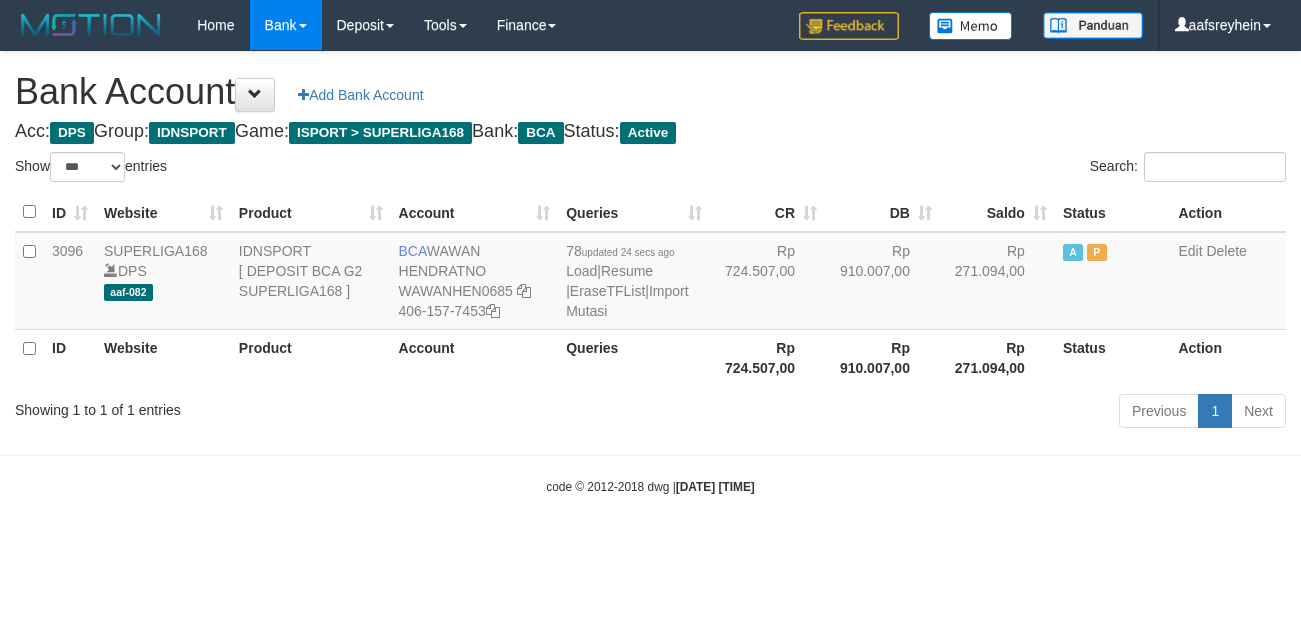 select on "***" 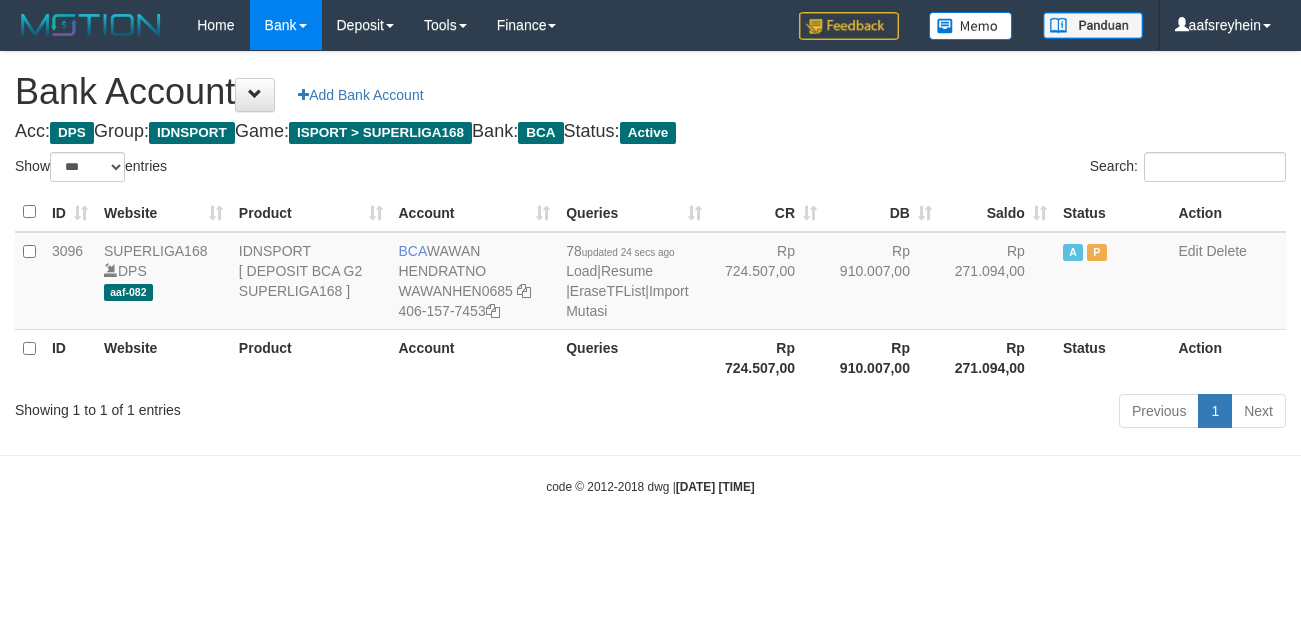 scroll, scrollTop: 0, scrollLeft: 0, axis: both 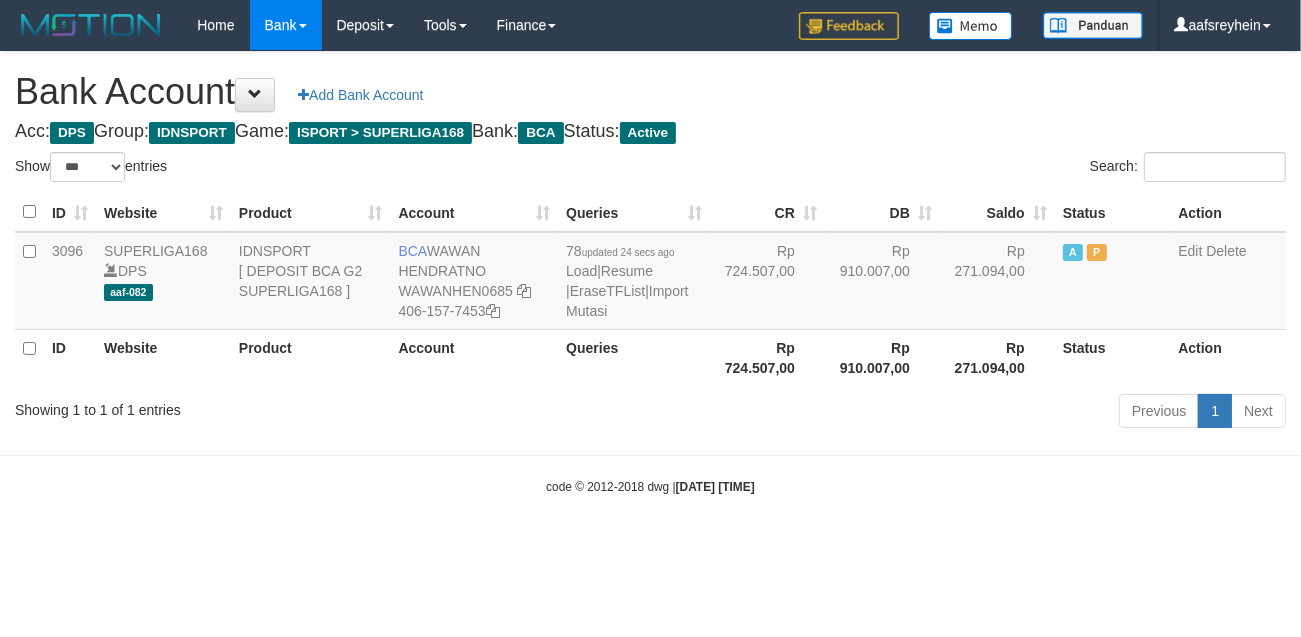 click on "Acc: 										 DPS
Group:   IDNSPORT    		Game:   ISPORT > SUPERLIGA168    		Bank:   BCA    		Status:  Active" at bounding box center [650, 132] 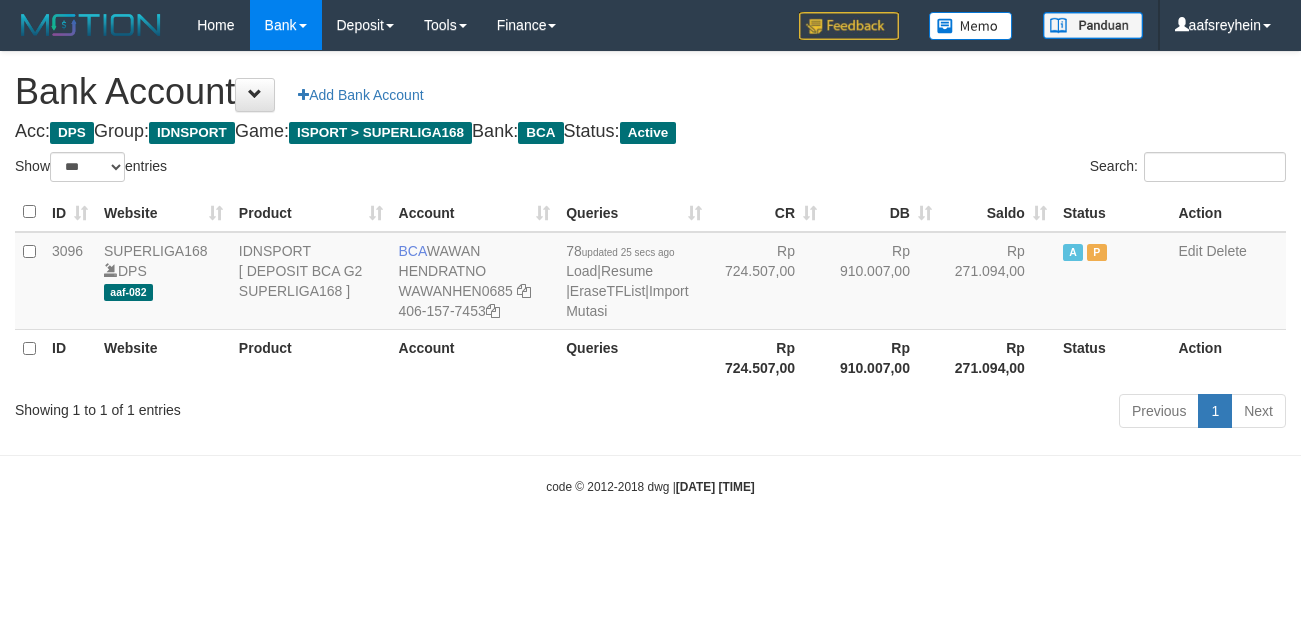 select on "***" 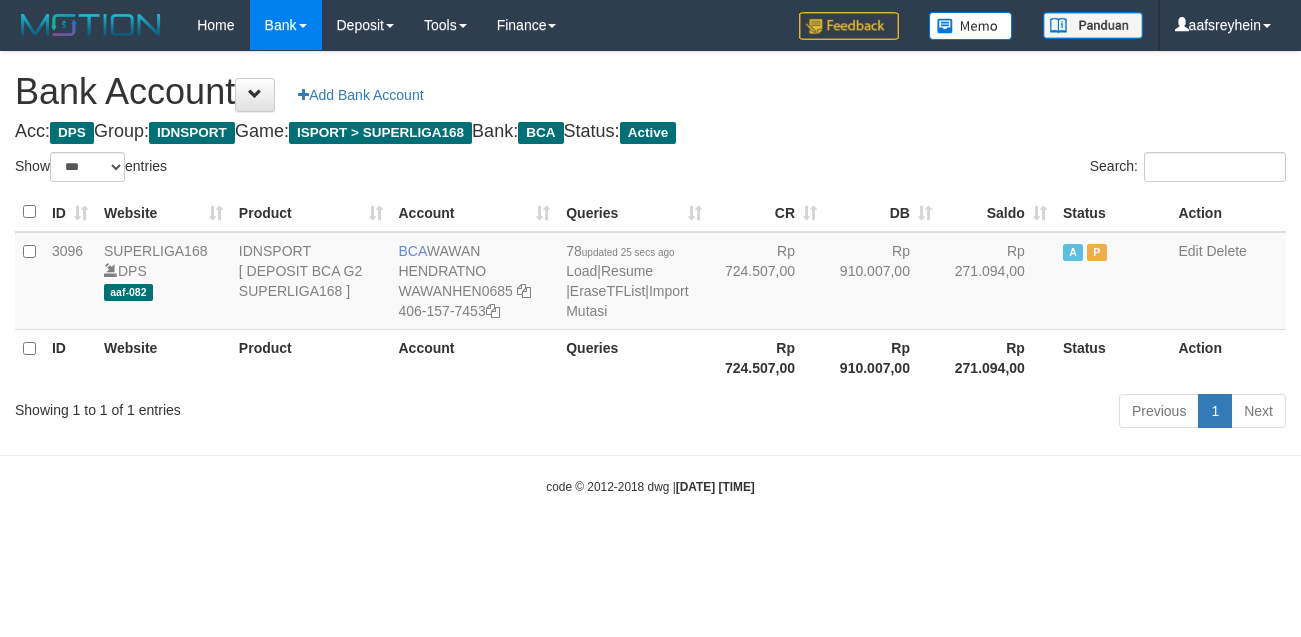 scroll, scrollTop: 0, scrollLeft: 0, axis: both 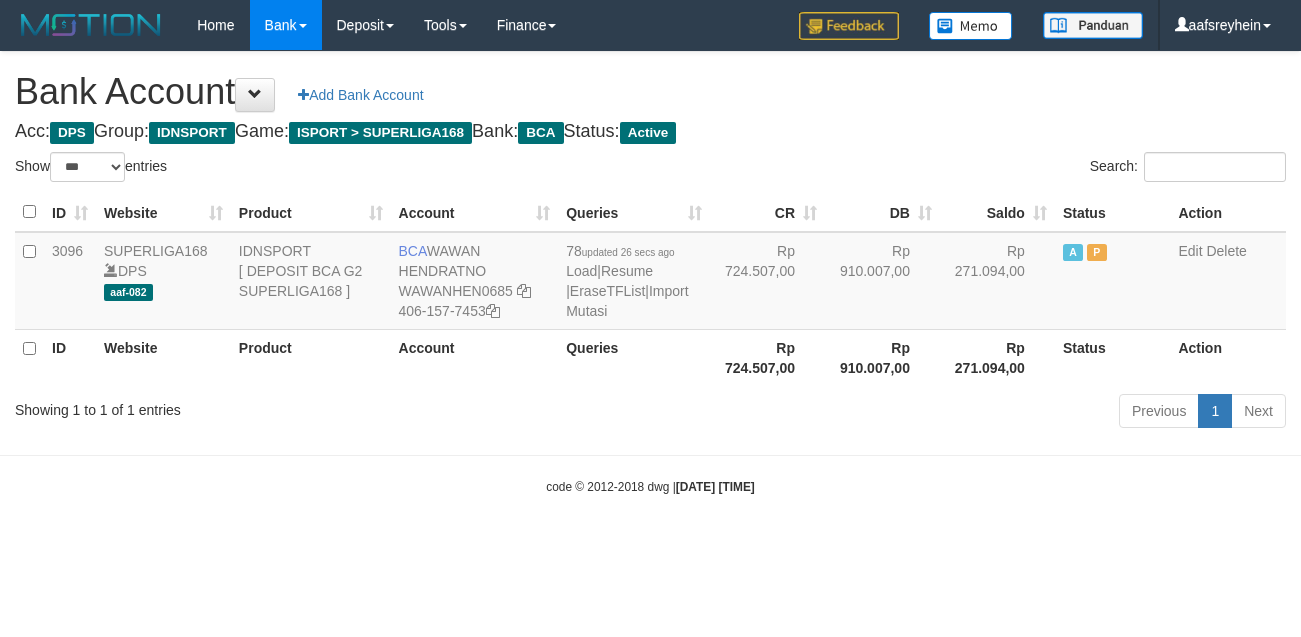 select on "***" 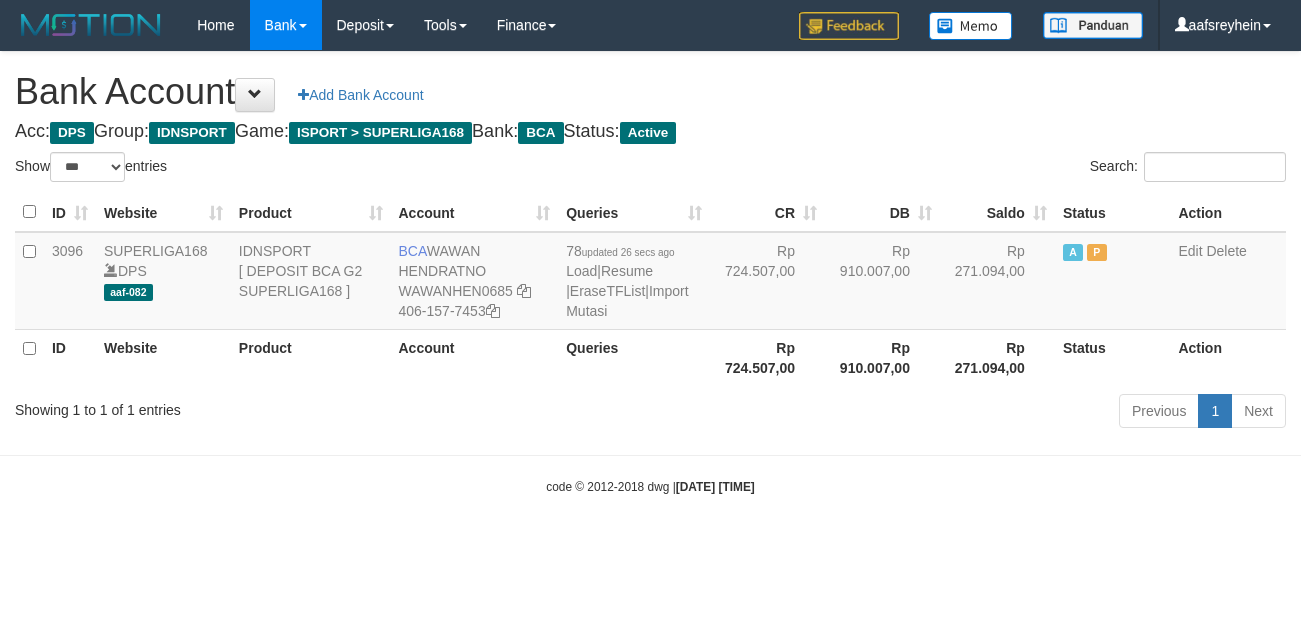 scroll, scrollTop: 0, scrollLeft: 0, axis: both 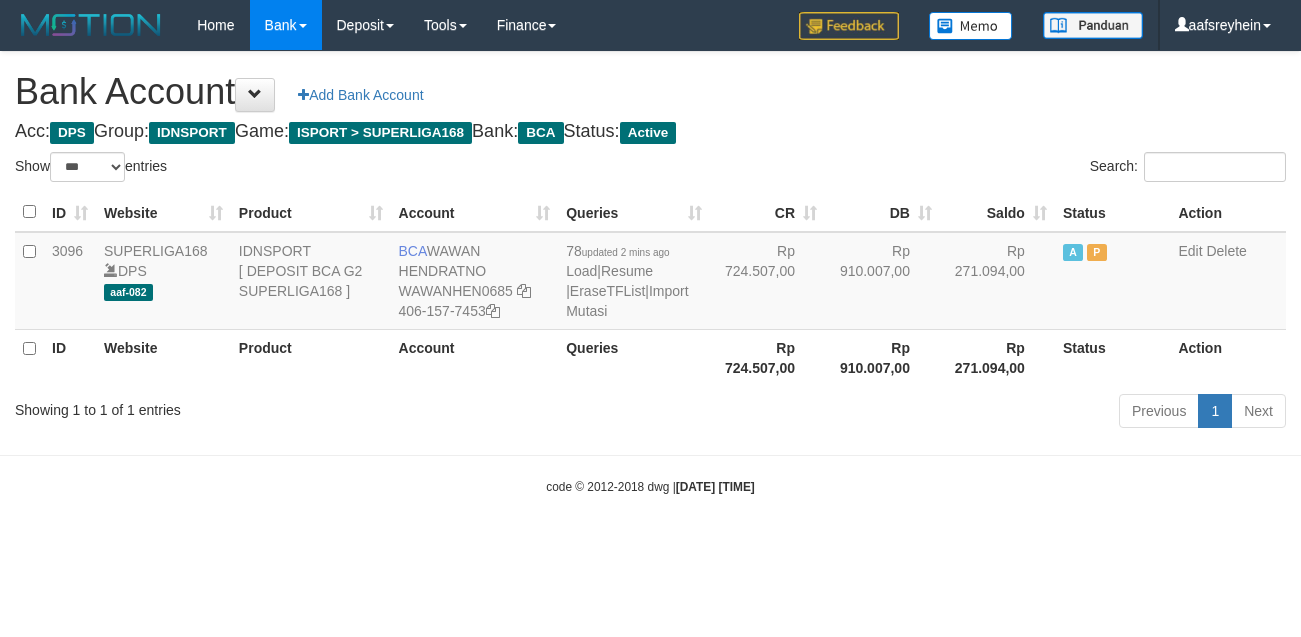 select on "***" 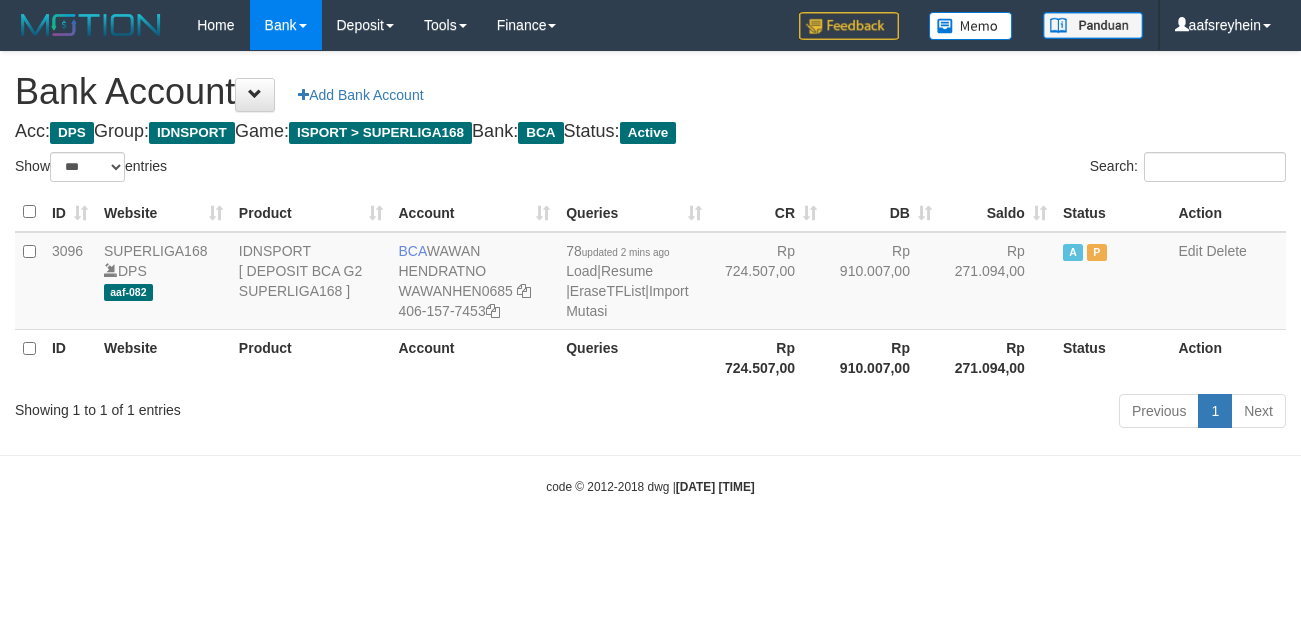 scroll, scrollTop: 0, scrollLeft: 0, axis: both 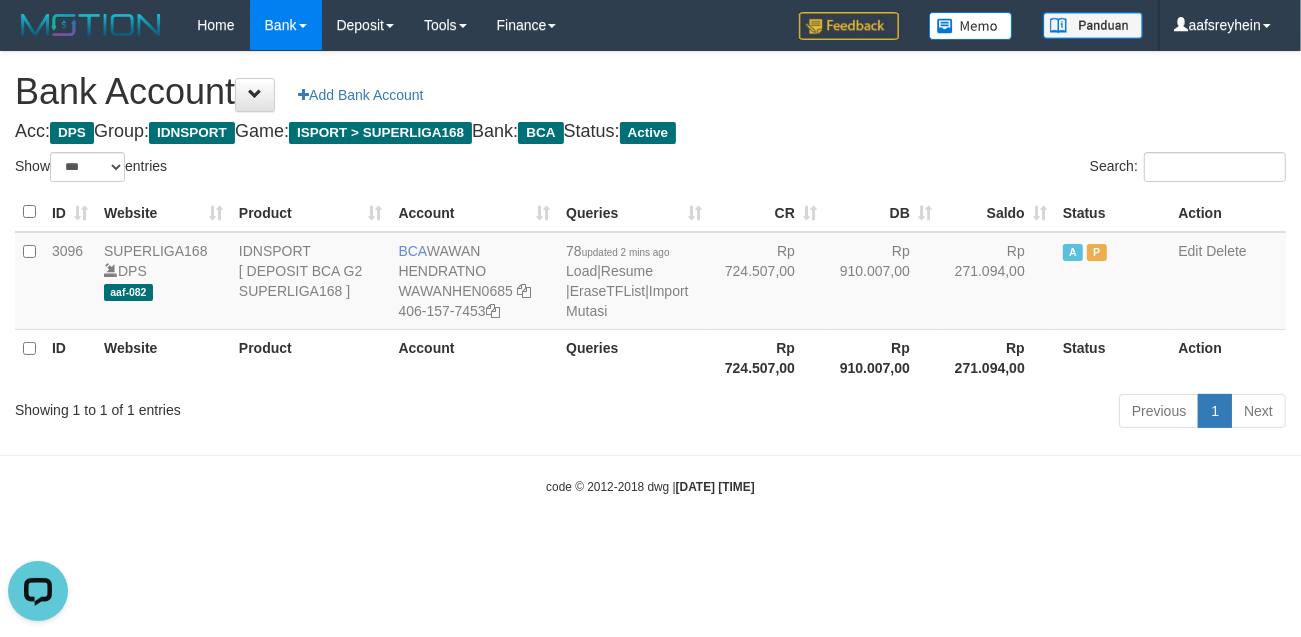 click on "Bank Account
Add Bank Account
Acc: 										 DPS
Group:   IDNSPORT    		Game:   ISPORT > SUPERLIGA168    		Bank:   BCA    		Status:  Active
Filter Account Type
*******
***
**
***
DPS
SELECT ALL  SELECT TYPE  - ALL -
DPS
WD
TMP
Filter Product
*******
******
********
********
*******
********
IDNSPORT
SELECT ALL  SELECT GROUP  - ALL -
BETHUB
IDNPOKER
IDNSPORT
IDNTOTO
LOADONLY
Filter Website
*******" at bounding box center (650, 243) 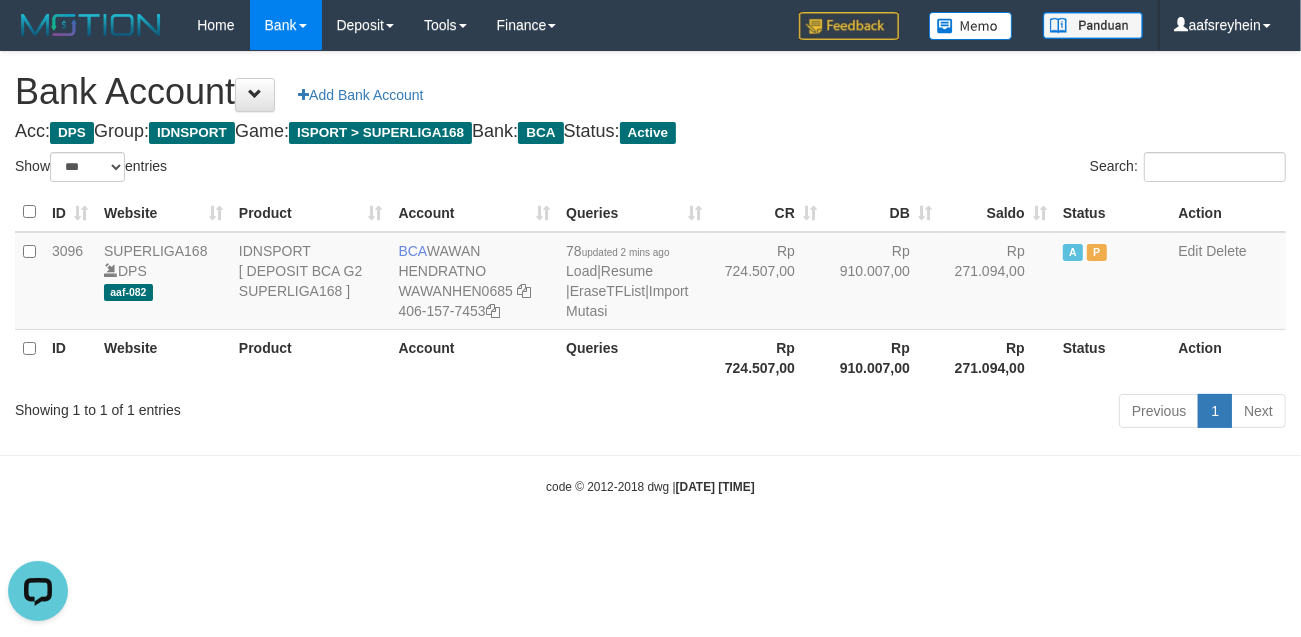 click on "Toggle navigation
Home
Bank
Account List
Load
By Website
Group
[ISPORT]													SUPERLIGA168
By Load Group (DPS)
-" at bounding box center (650, 273) 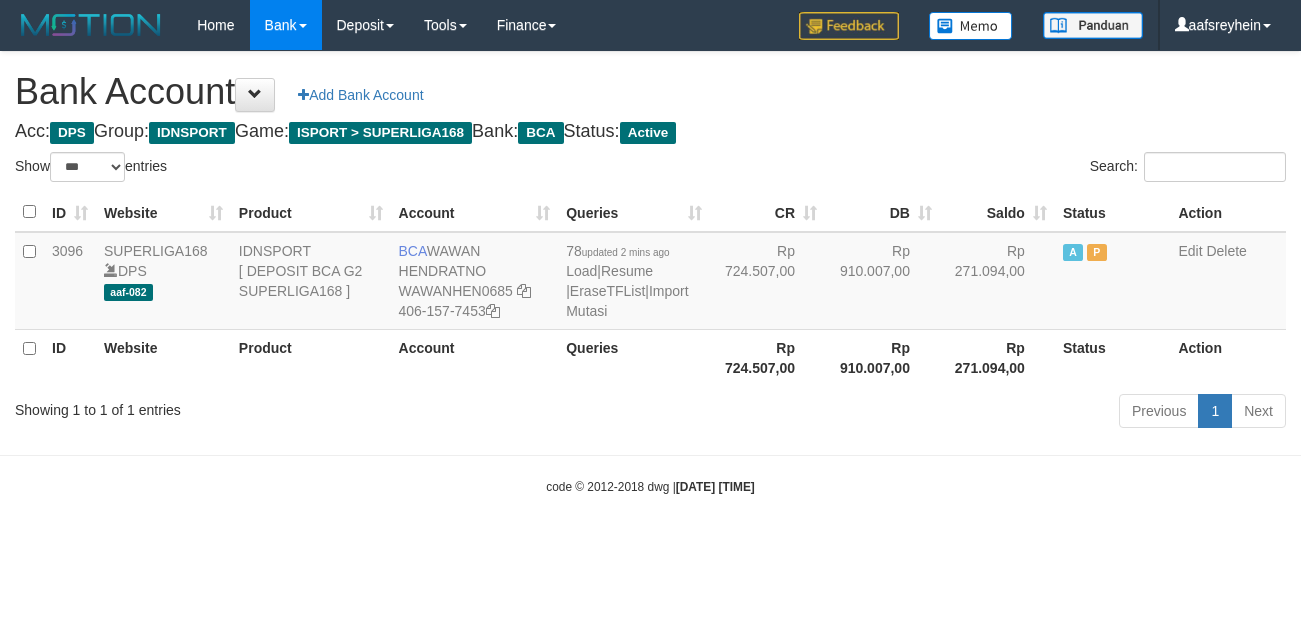 select on "***" 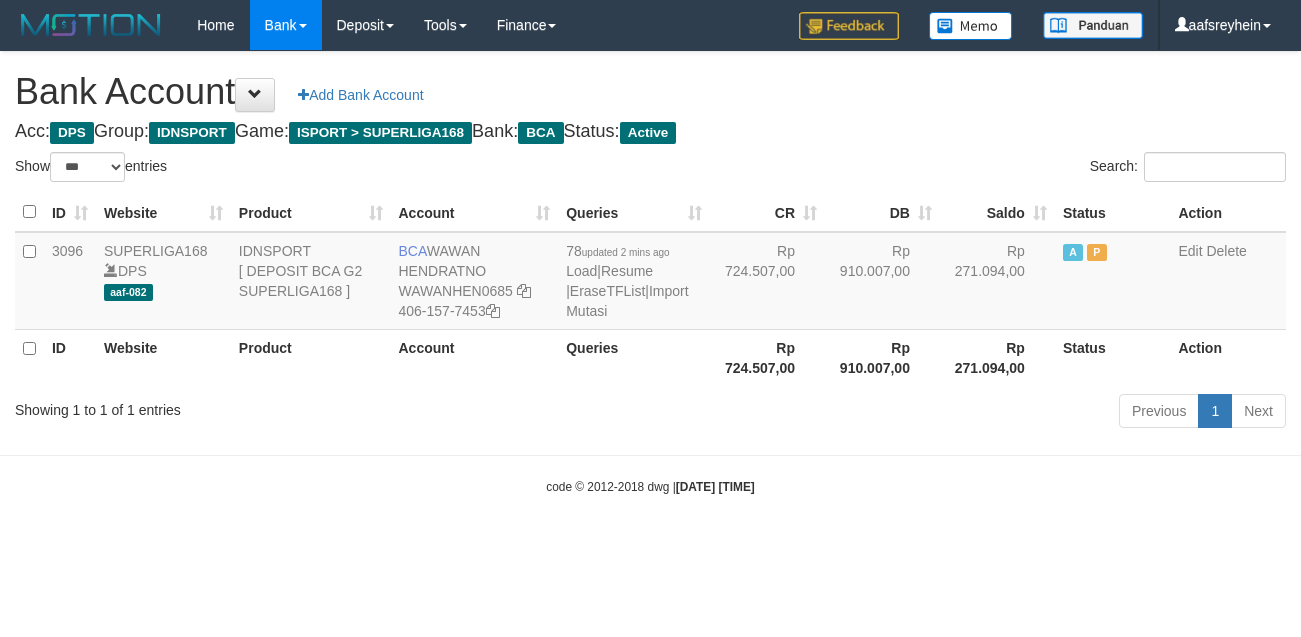 scroll, scrollTop: 0, scrollLeft: 0, axis: both 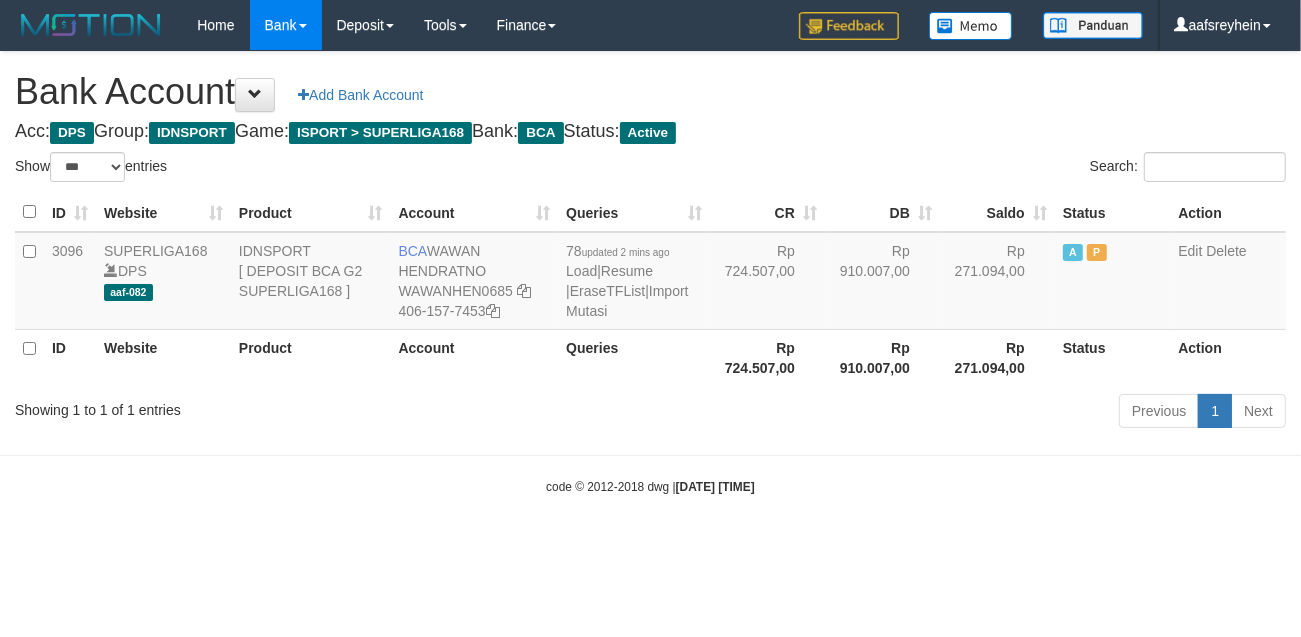 click on "code © 2012-2018 dwg |  2025/07/13 01:19:39" at bounding box center (650, 486) 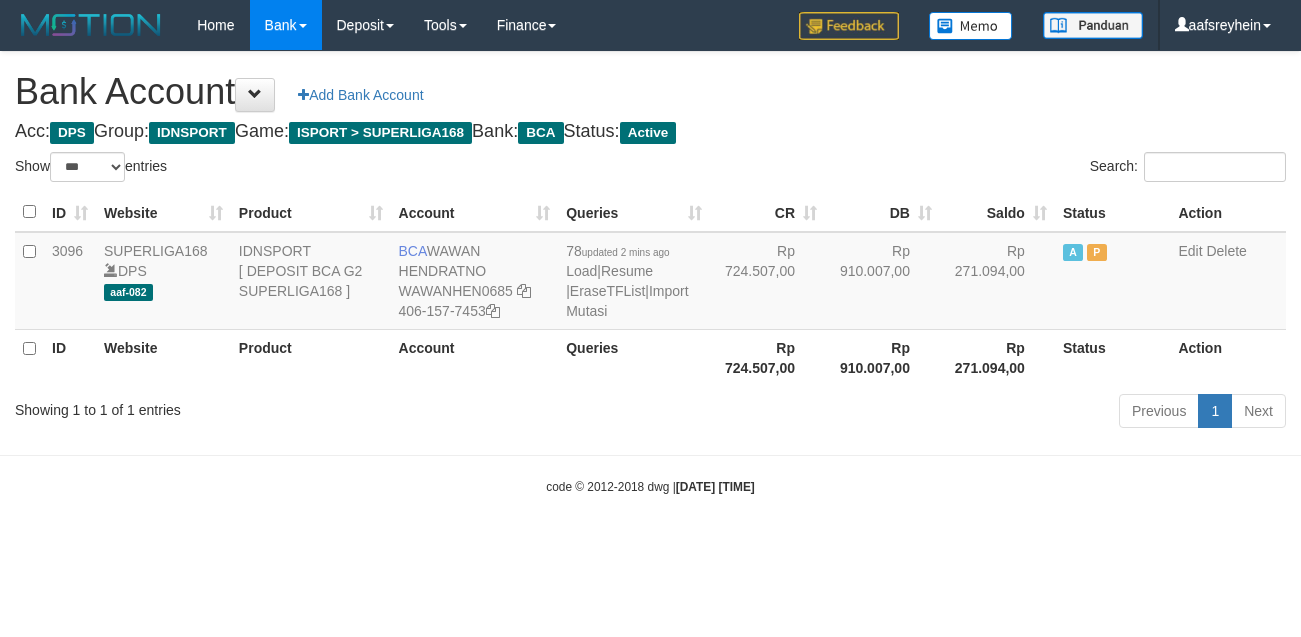 select on "***" 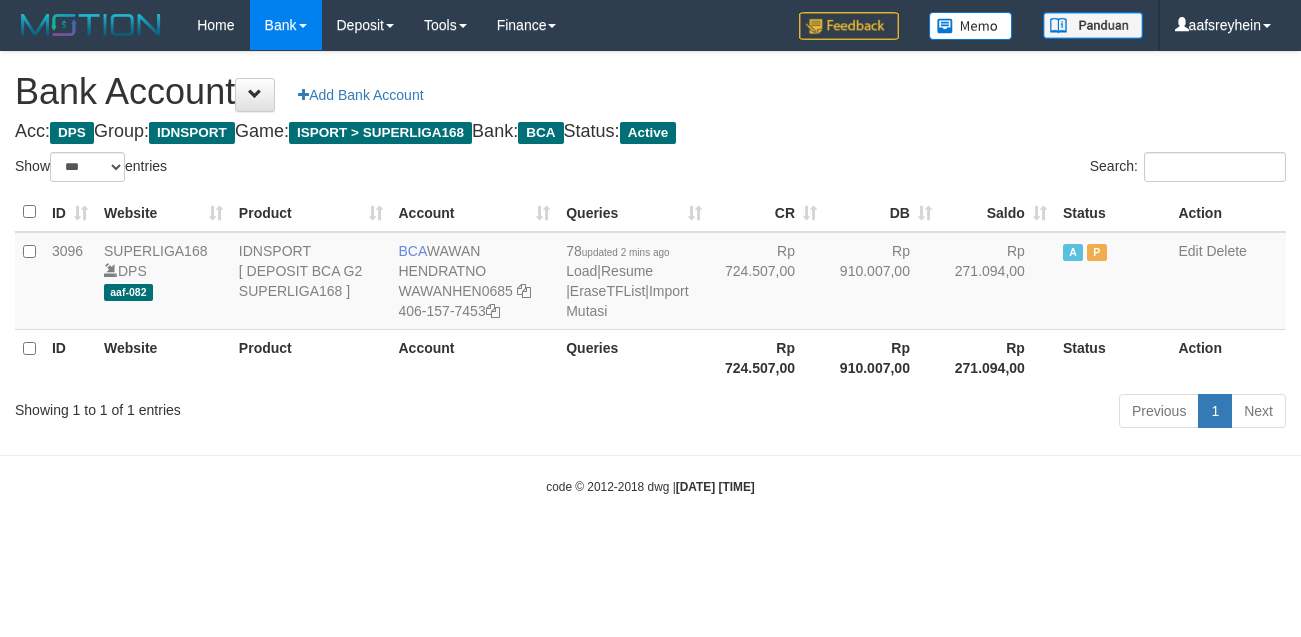 scroll, scrollTop: 0, scrollLeft: 0, axis: both 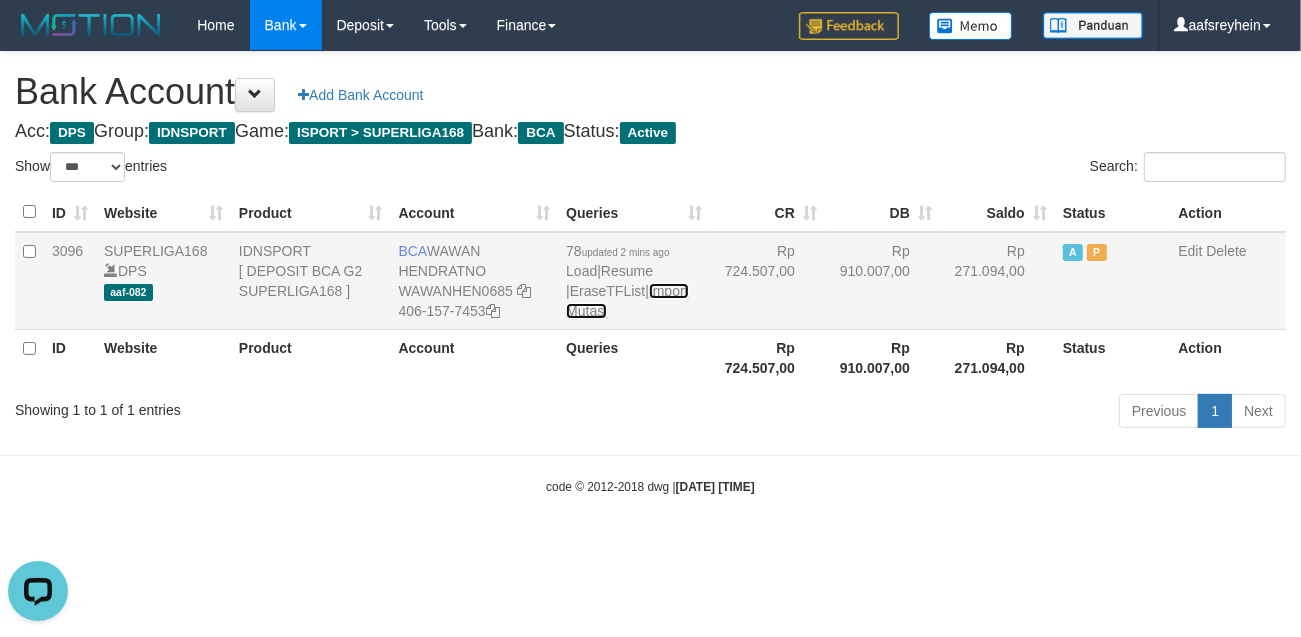 click on "Import Mutasi" at bounding box center (627, 301) 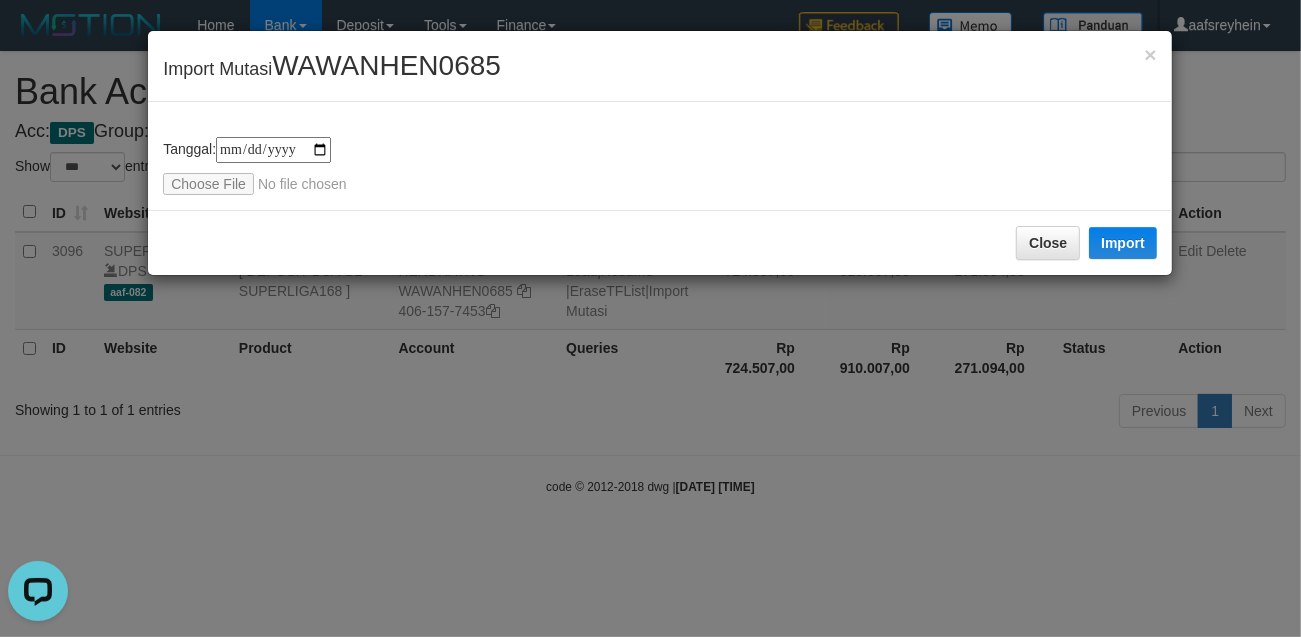 type on "**********" 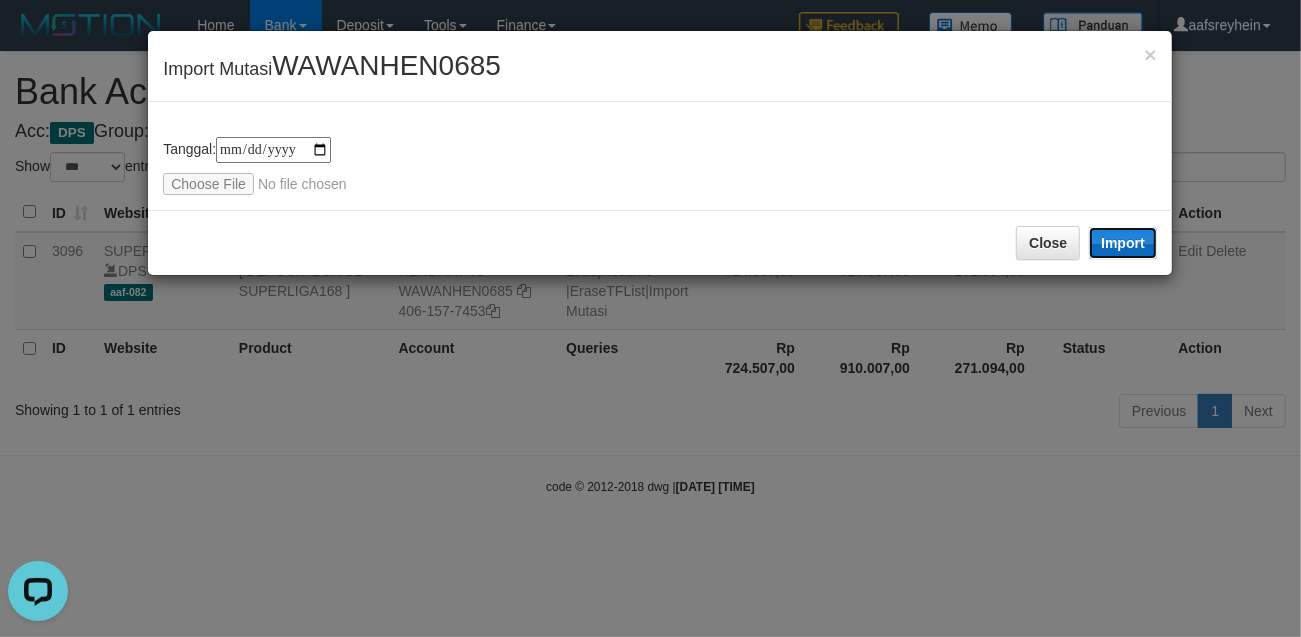 click on "Import" at bounding box center (1123, 243) 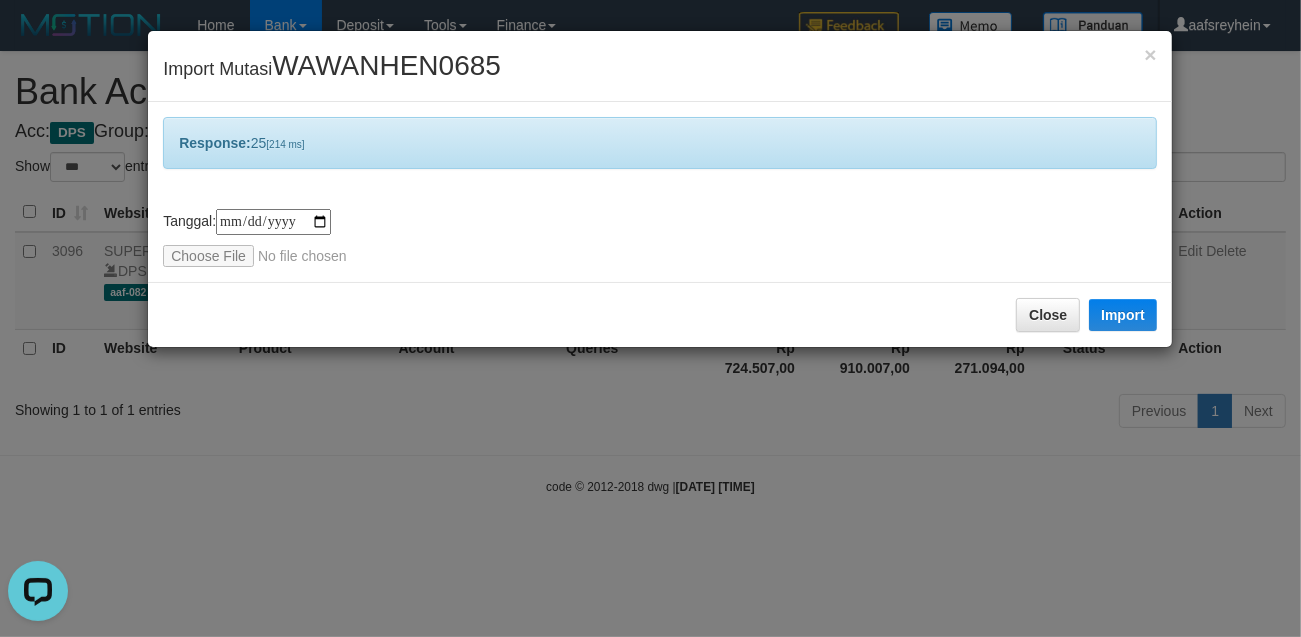 click on "**********" at bounding box center [650, 318] 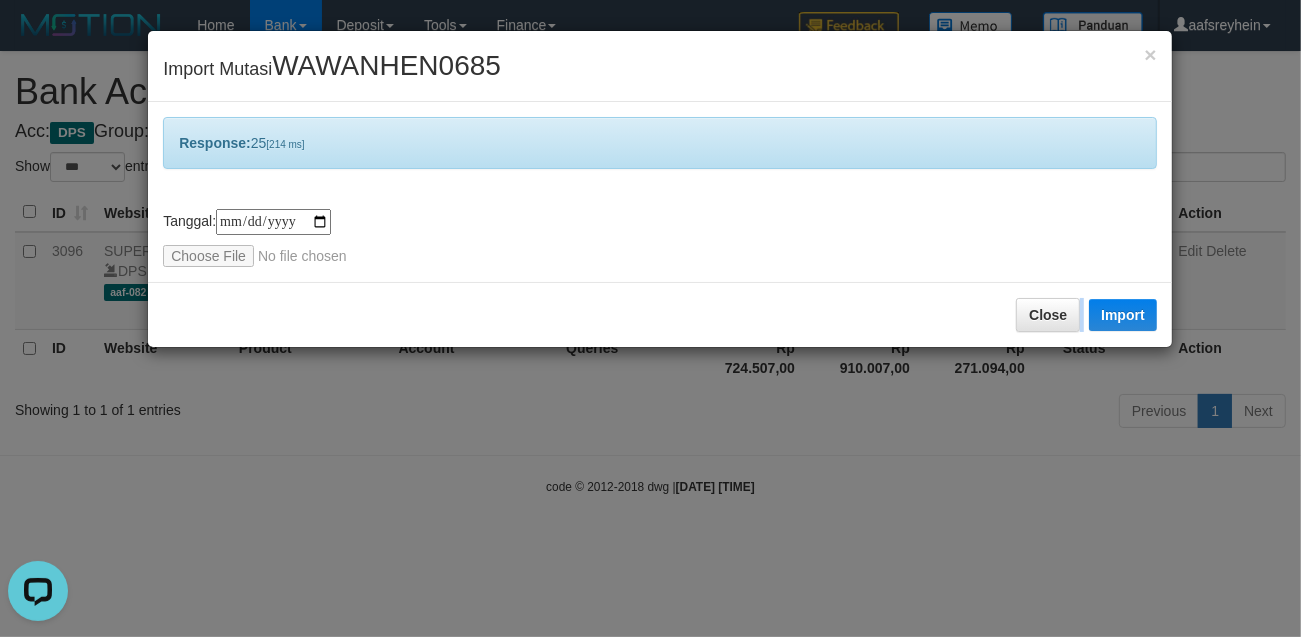 click on "**********" at bounding box center [650, 318] 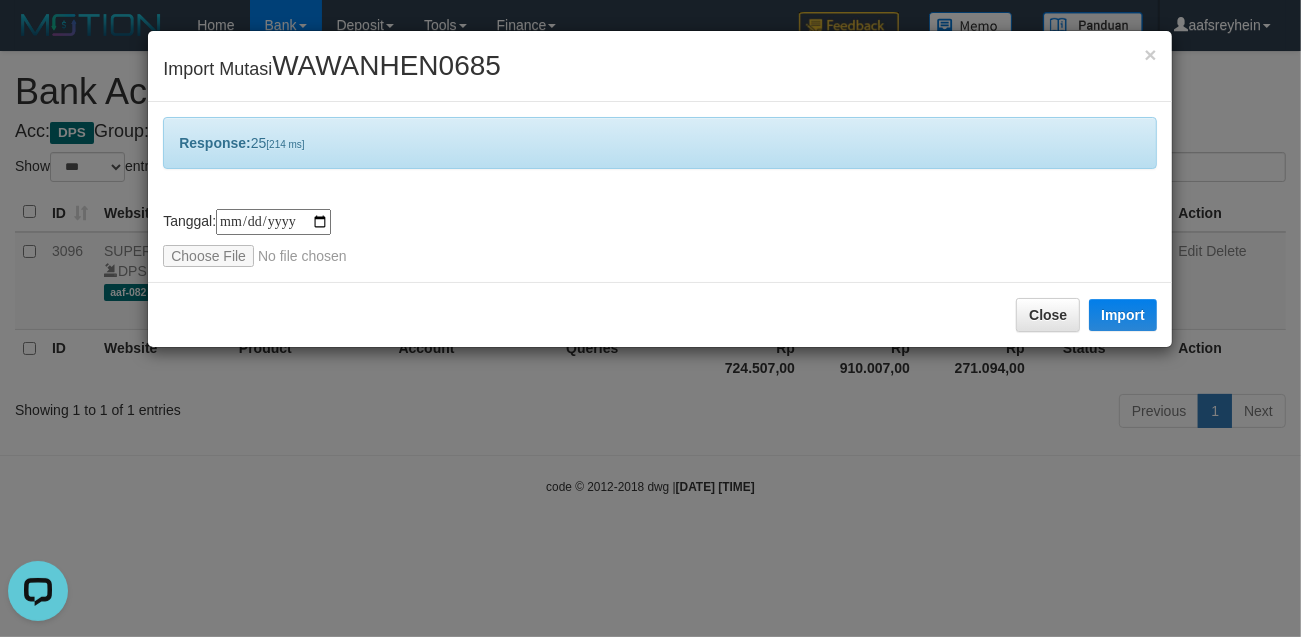 click on "**********" at bounding box center [650, 318] 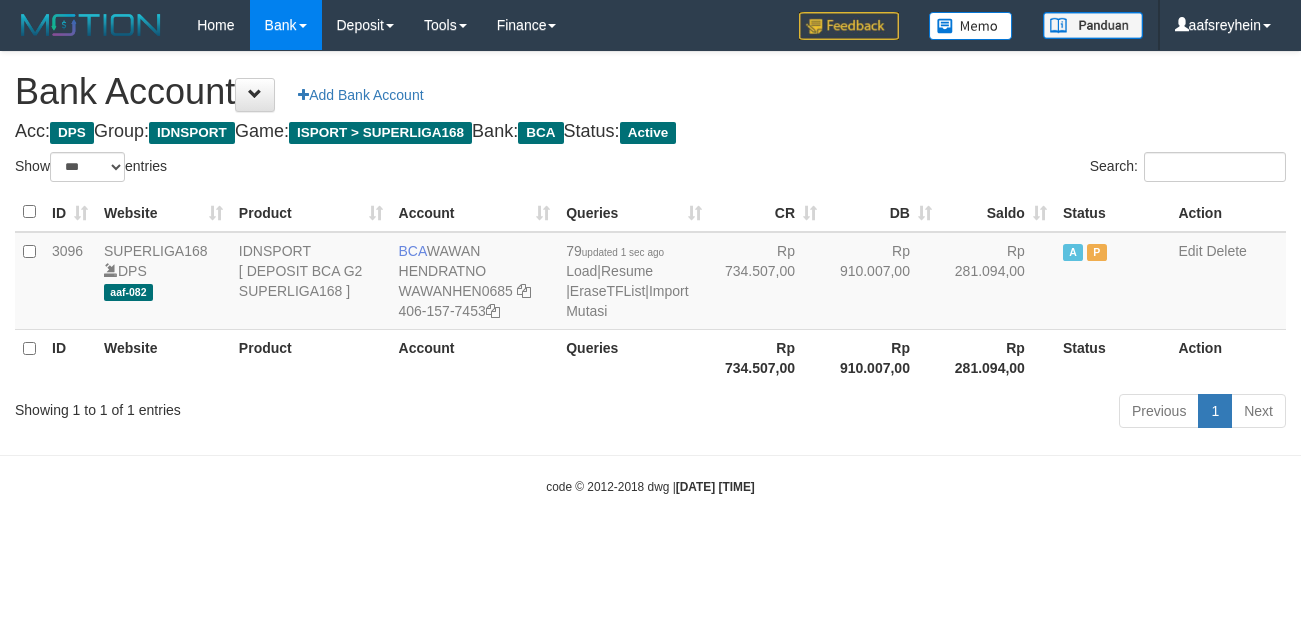 select on "***" 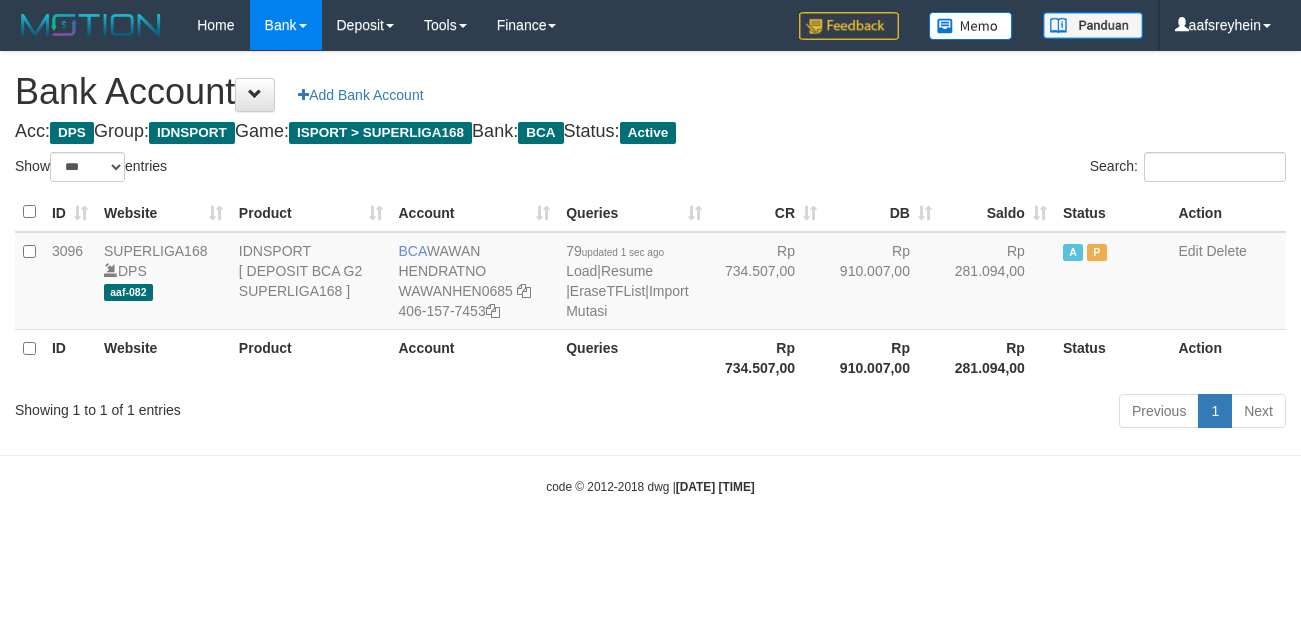 scroll, scrollTop: 0, scrollLeft: 0, axis: both 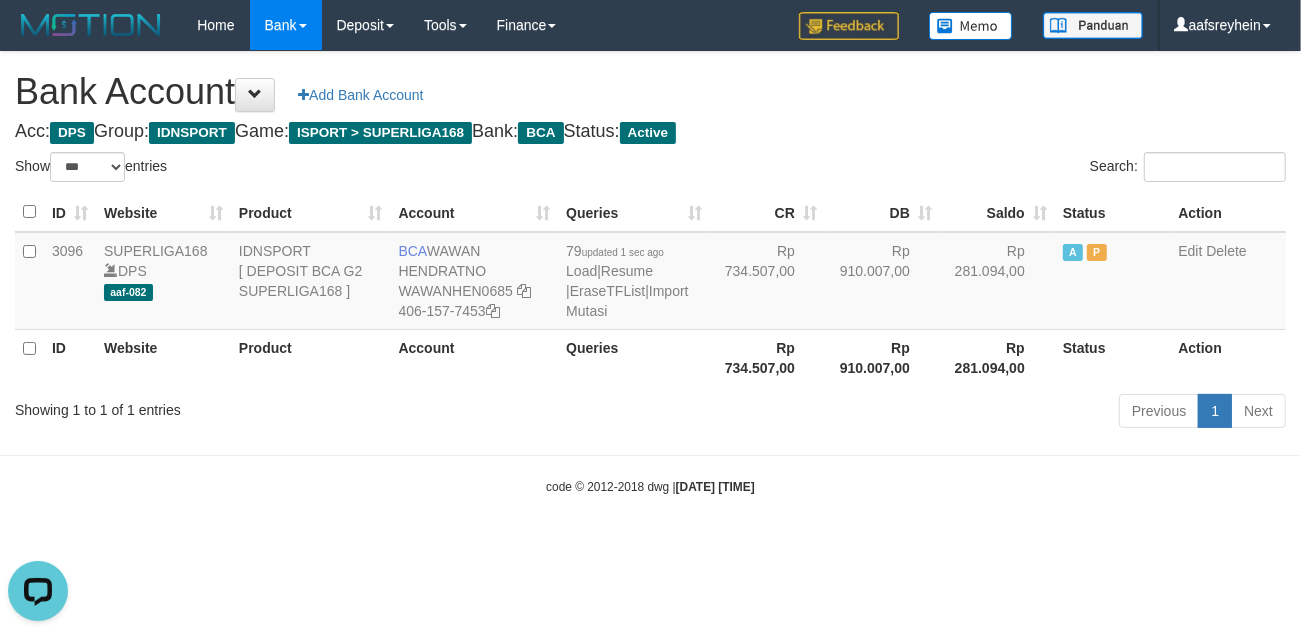 click on "Toggle navigation
Home
Bank
Account List
Load
By Website
Group
[ISPORT]													SUPERLIGA168
By Load Group (DPS)" at bounding box center [650, 273] 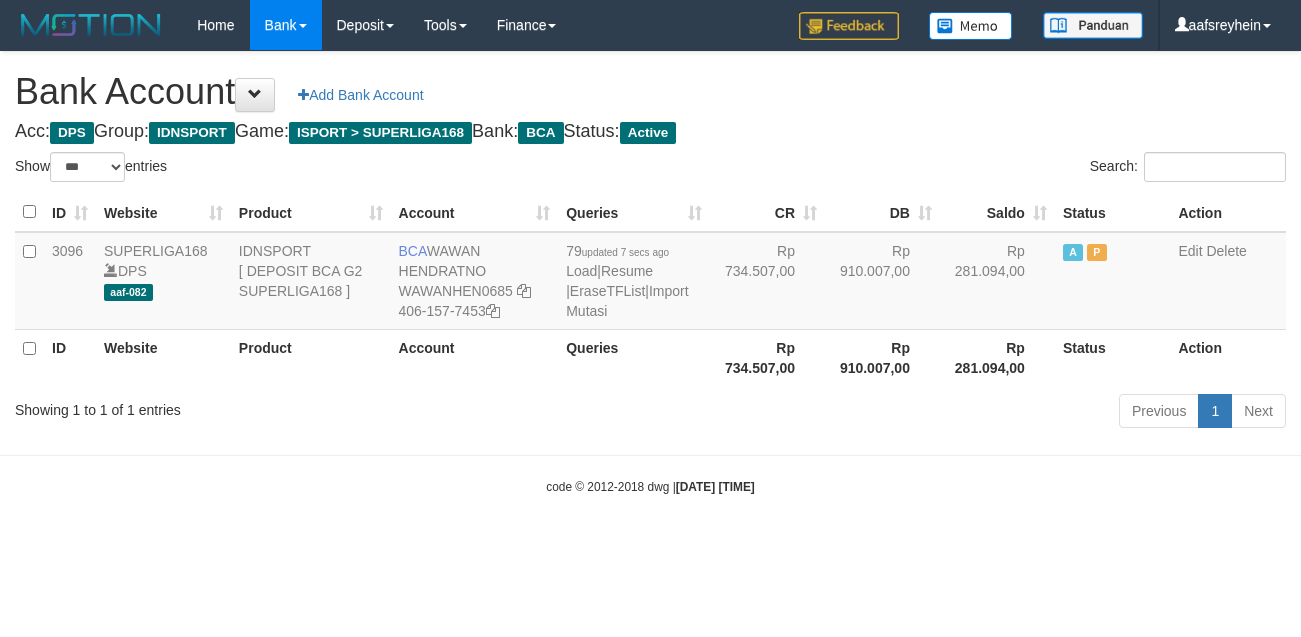 select on "***" 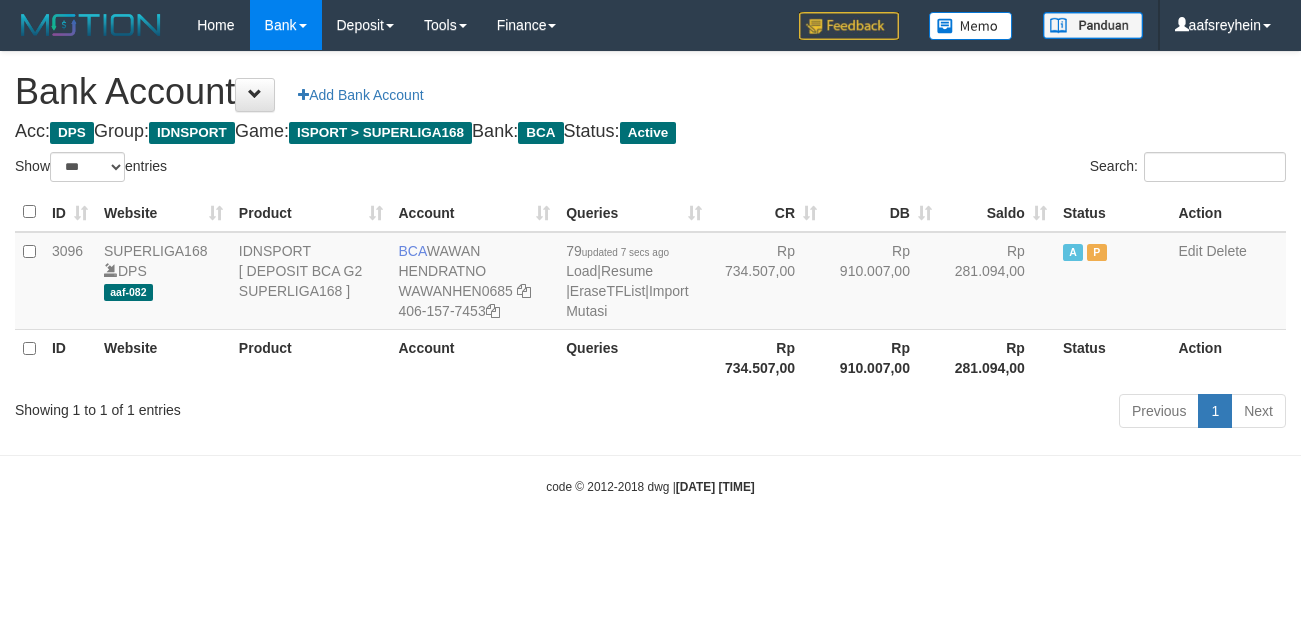 scroll, scrollTop: 0, scrollLeft: 0, axis: both 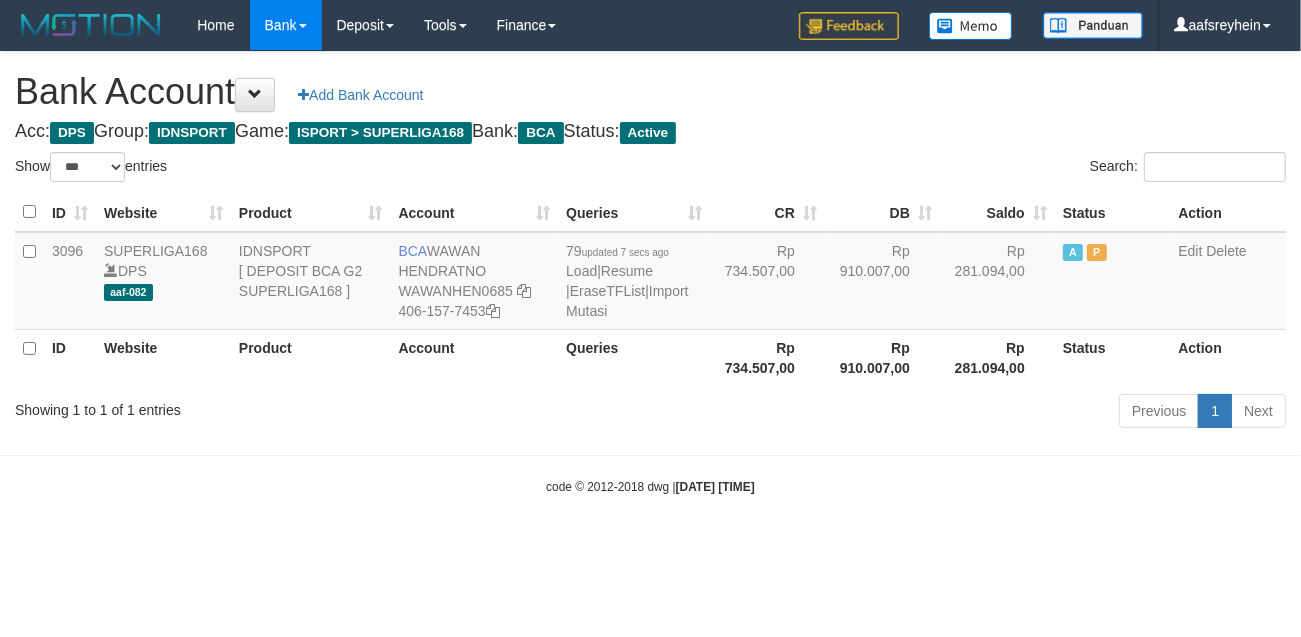 click on "Toggle navigation
Home
Bank
Account List
Load
By Website
Group
[ISPORT]													SUPERLIGA168
By Load Group (DPS)
-" at bounding box center [650, 273] 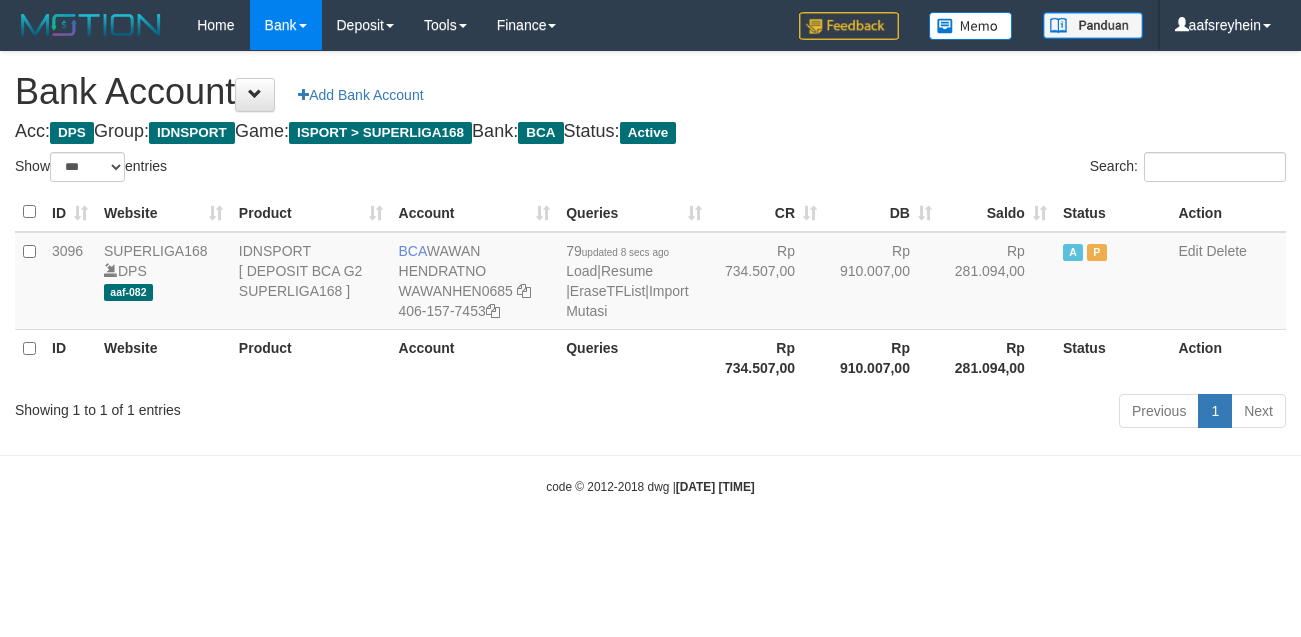 select on "***" 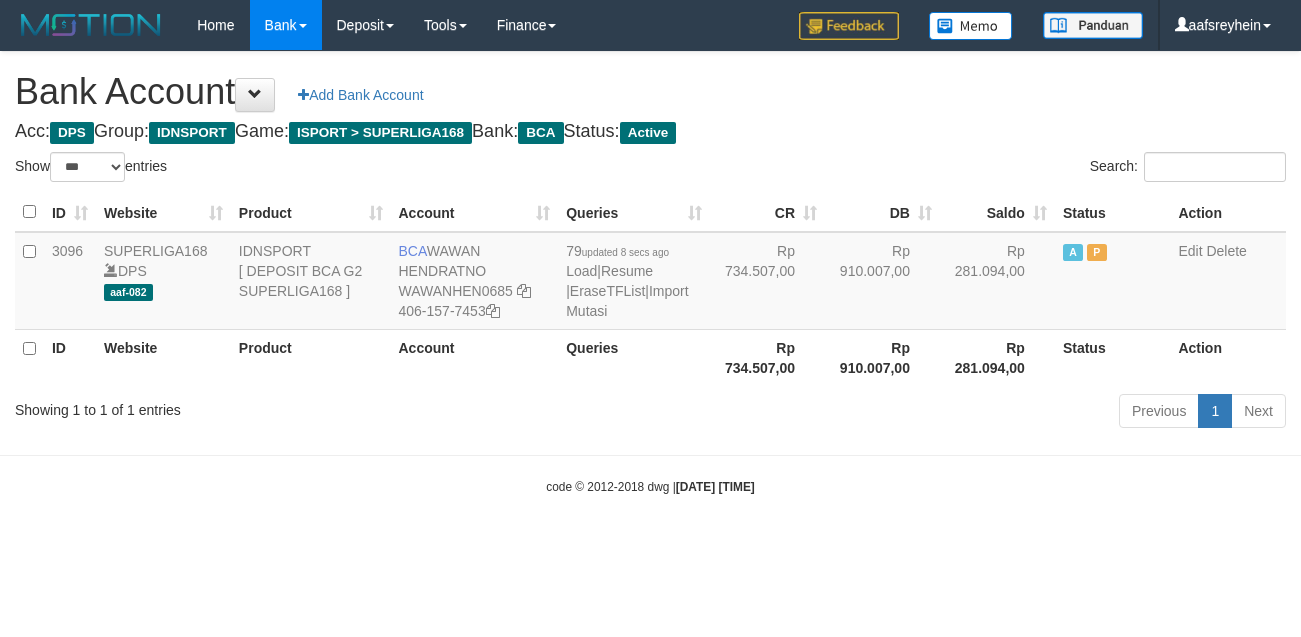 scroll, scrollTop: 0, scrollLeft: 0, axis: both 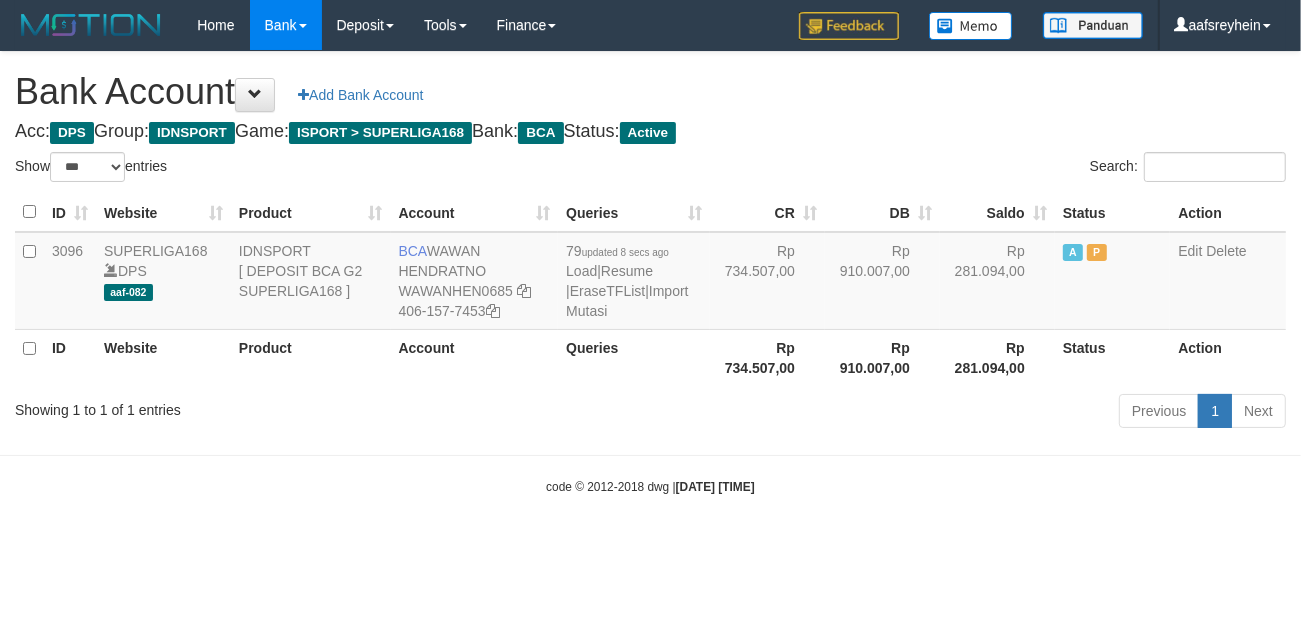 click on "Toggle navigation
Home
Bank
Account List
Load
By Website
Group
[ISPORT]													SUPERLIGA168
By Load Group (DPS)
-" at bounding box center (650, 273) 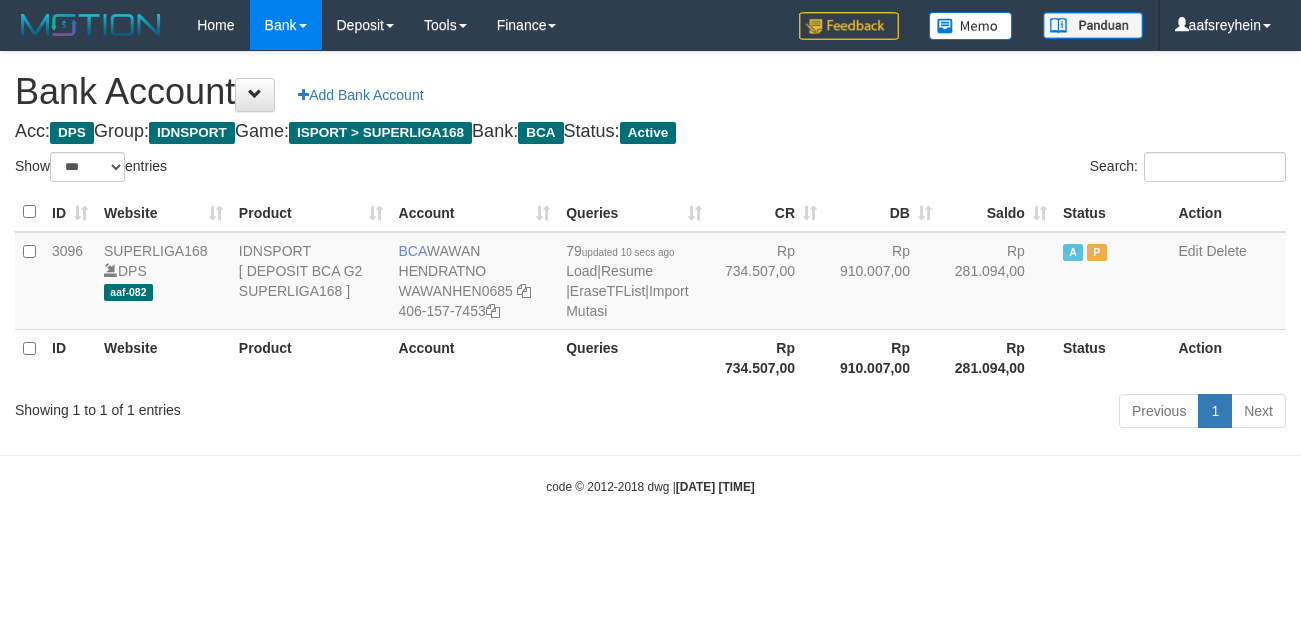select on "***" 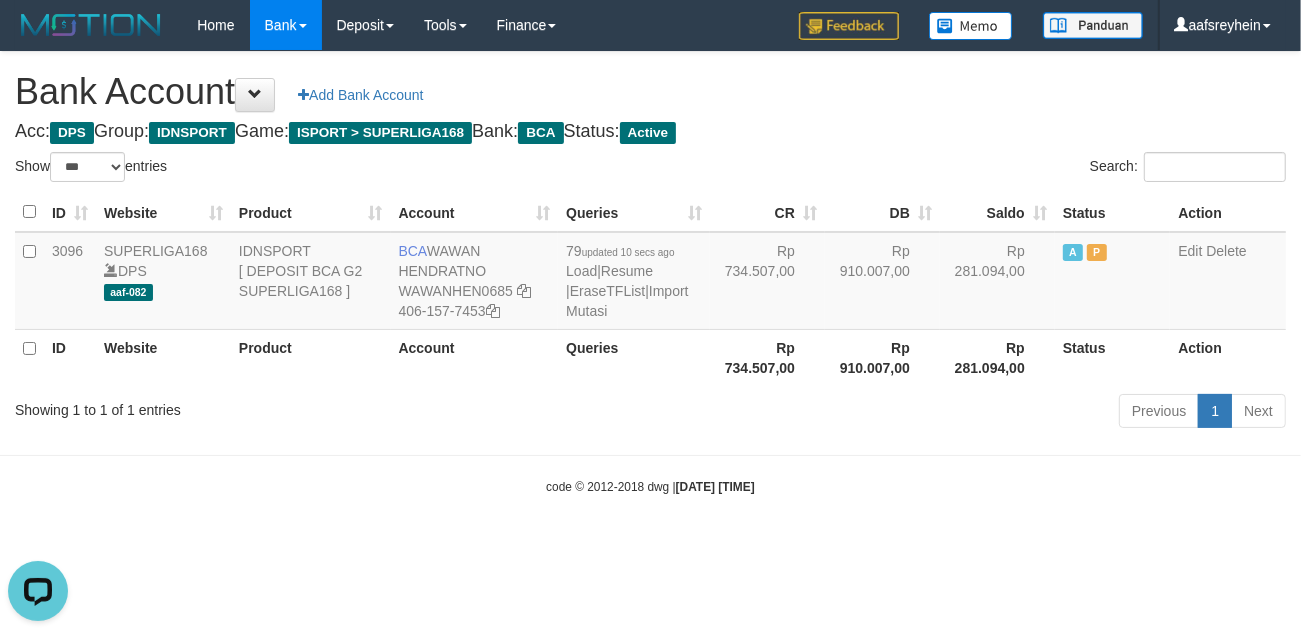 scroll, scrollTop: 0, scrollLeft: 0, axis: both 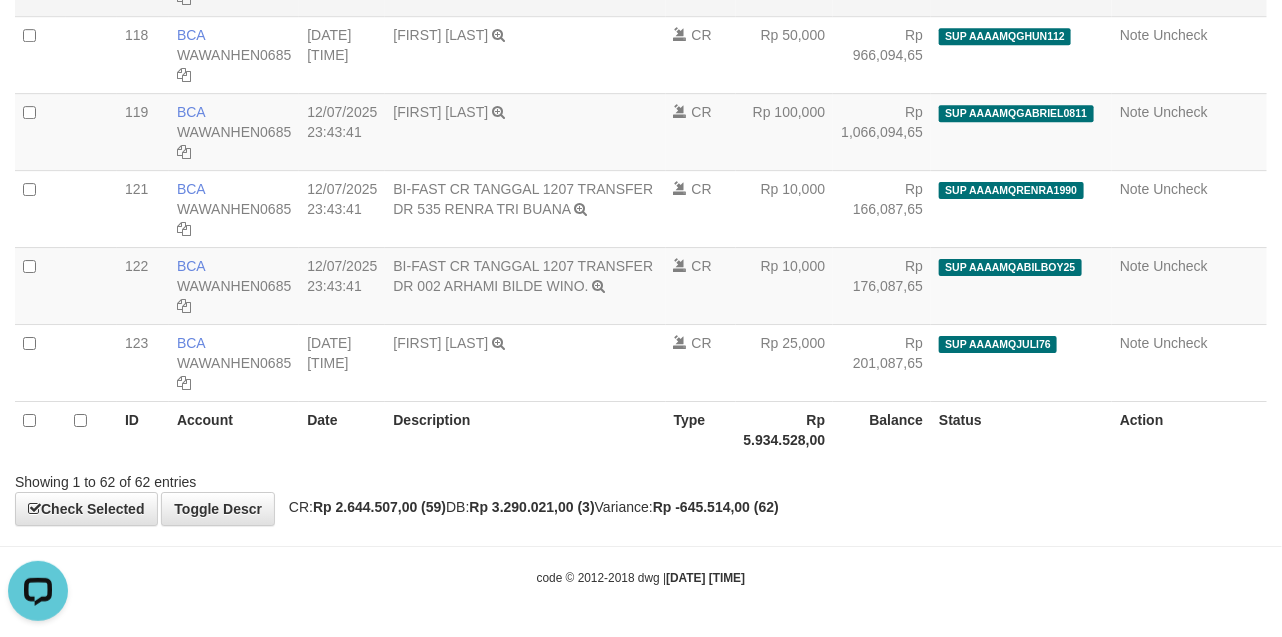 select on "****" 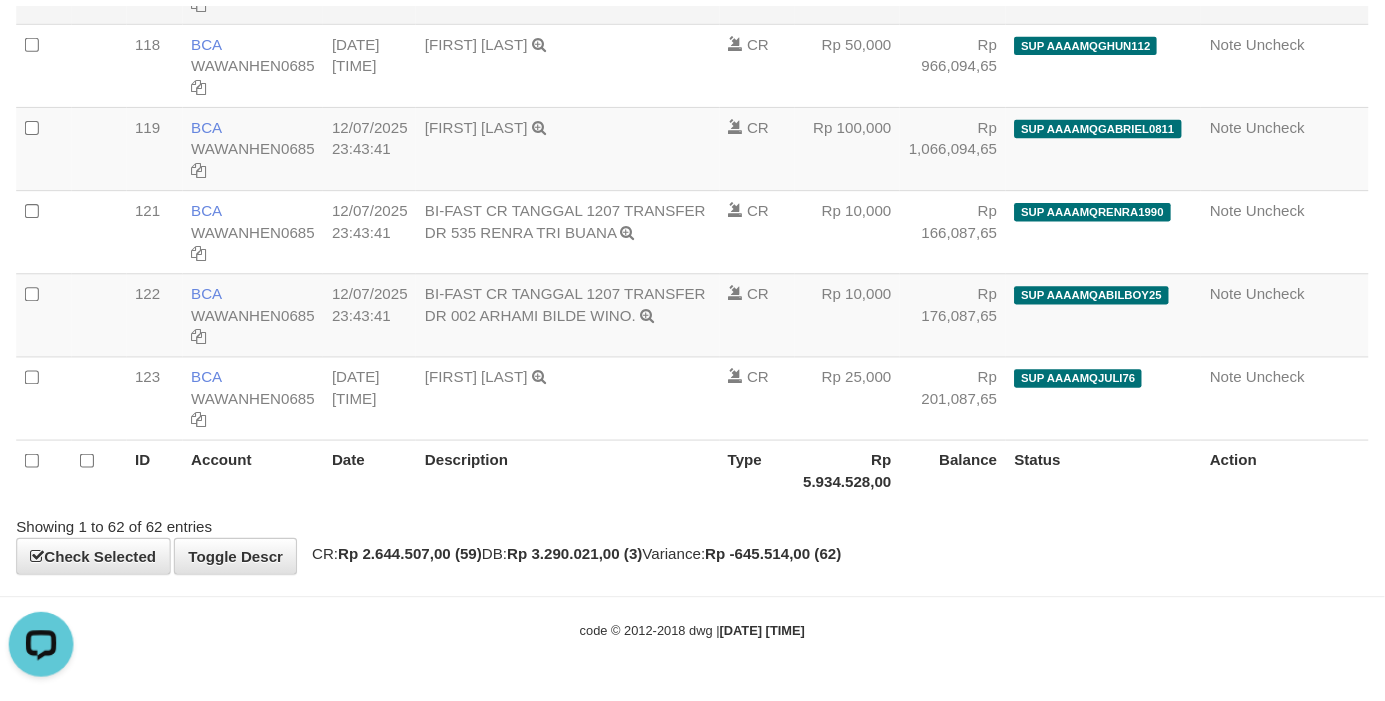 scroll, scrollTop: 4623, scrollLeft: 0, axis: vertical 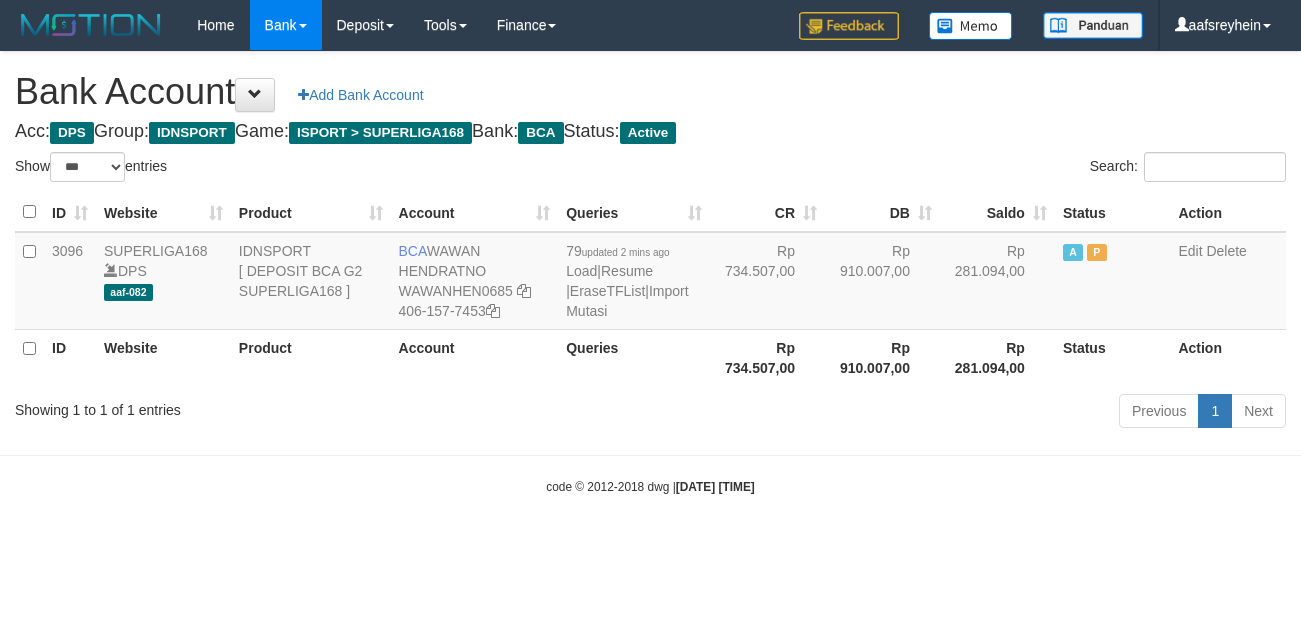 select on "***" 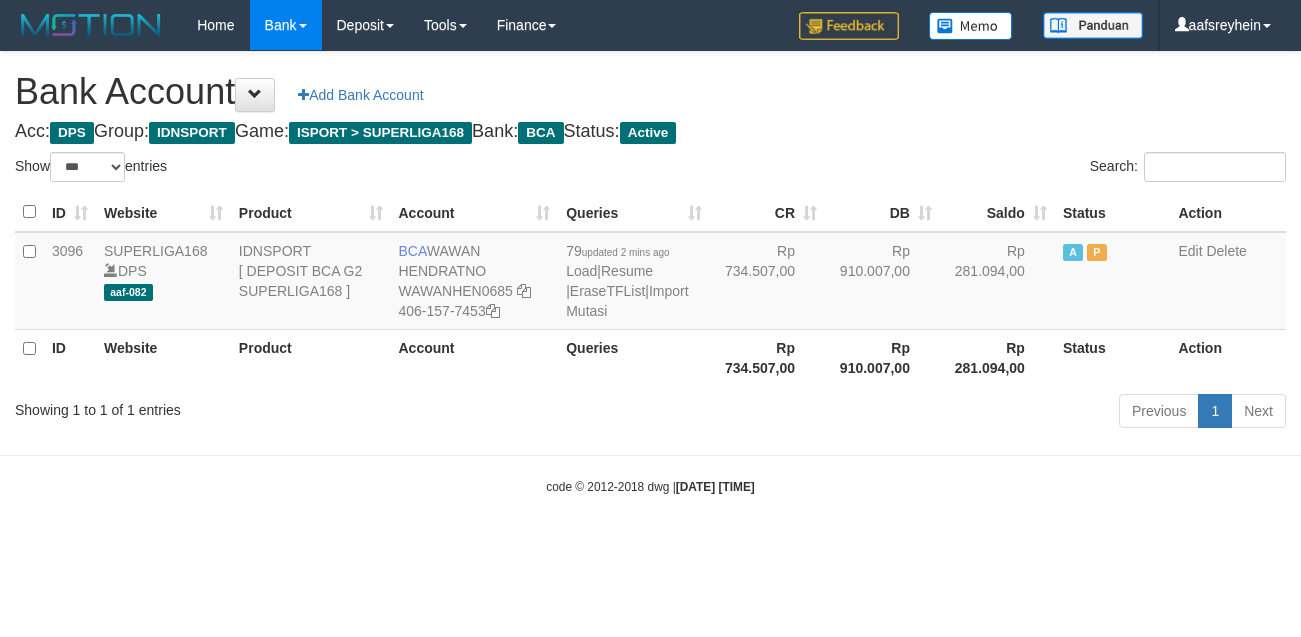 scroll, scrollTop: 0, scrollLeft: 0, axis: both 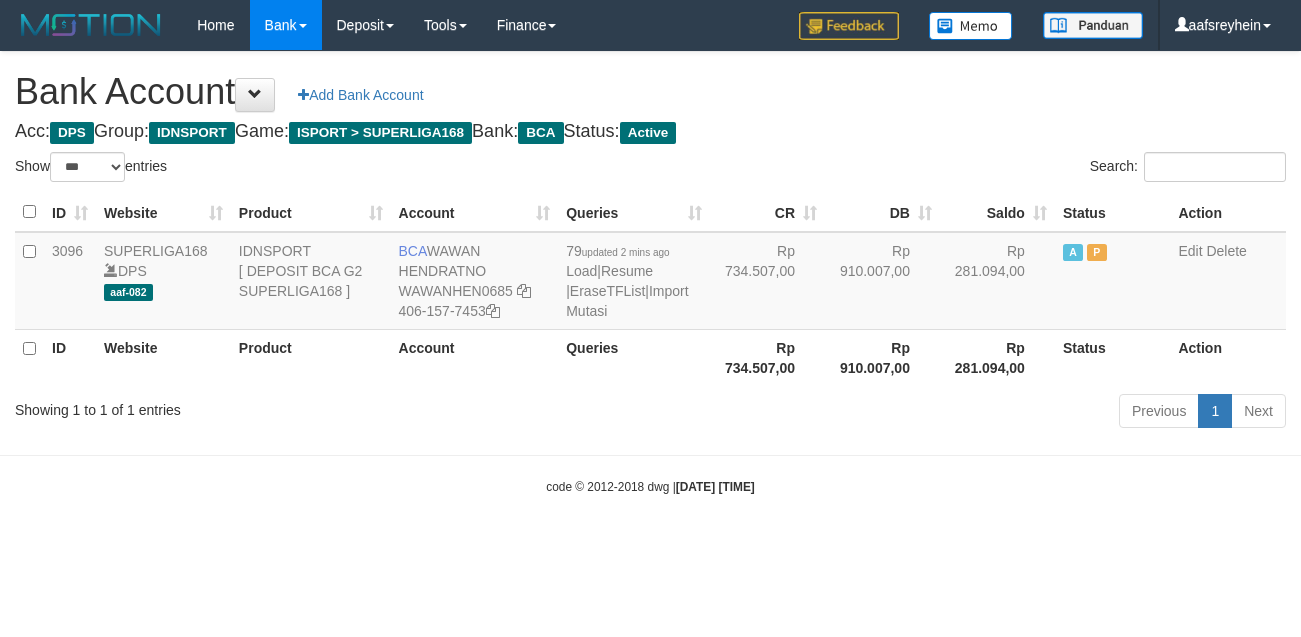 select on "***" 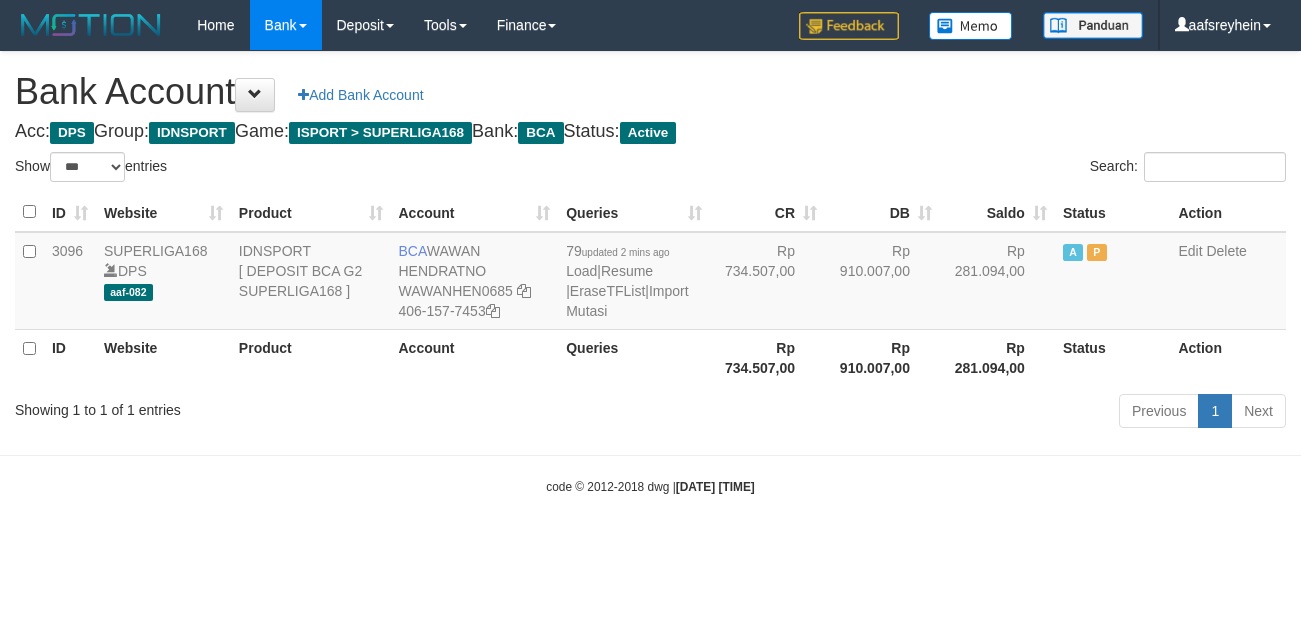 scroll, scrollTop: 0, scrollLeft: 0, axis: both 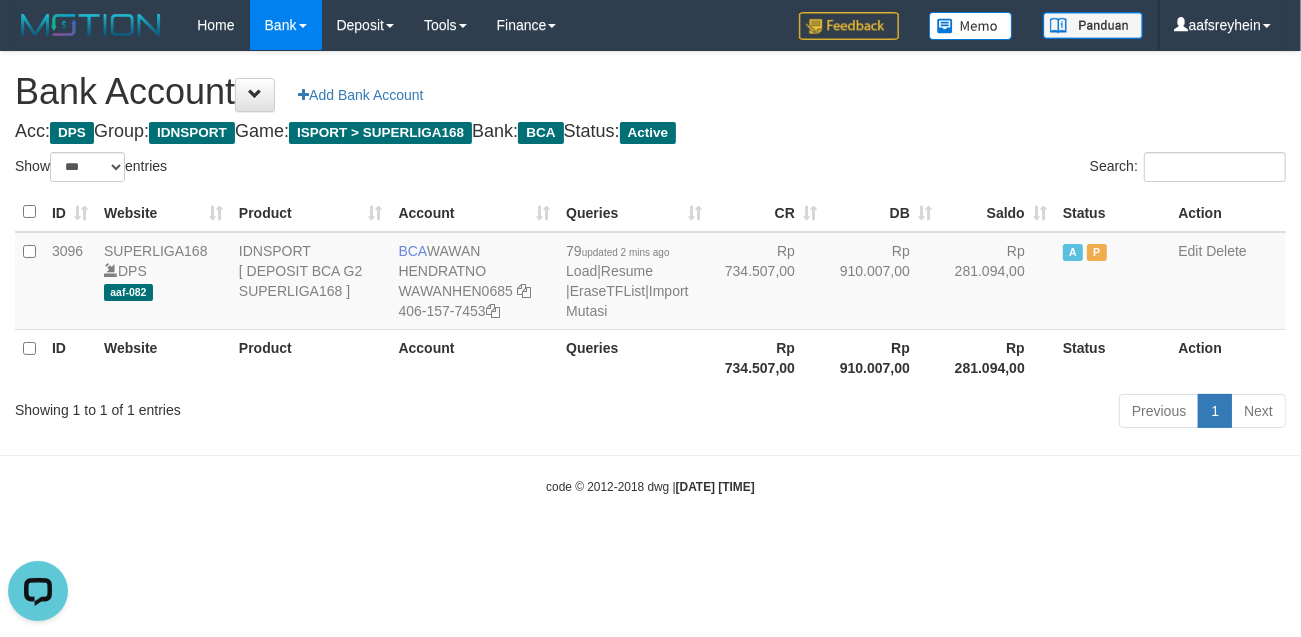 click on "Toggle navigation
Home
Bank
Account List
Load
By Website
Group
[ISPORT]													SUPERLIGA168
By Load Group (DPS)
-" at bounding box center [650, 273] 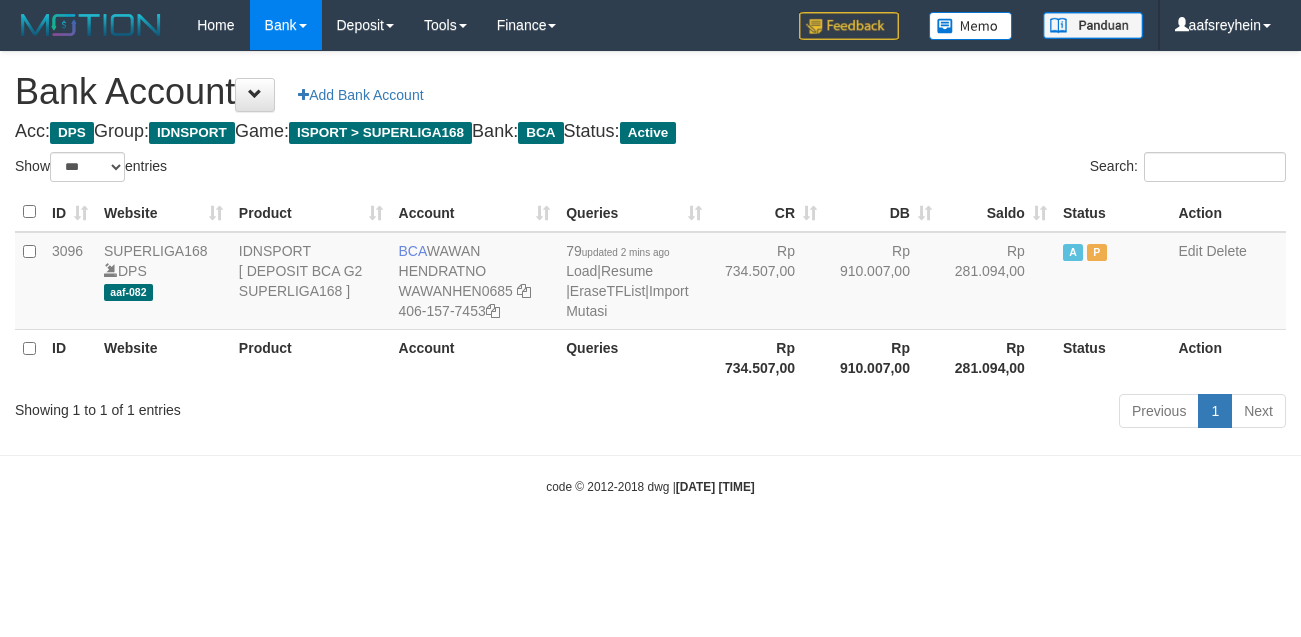 select on "***" 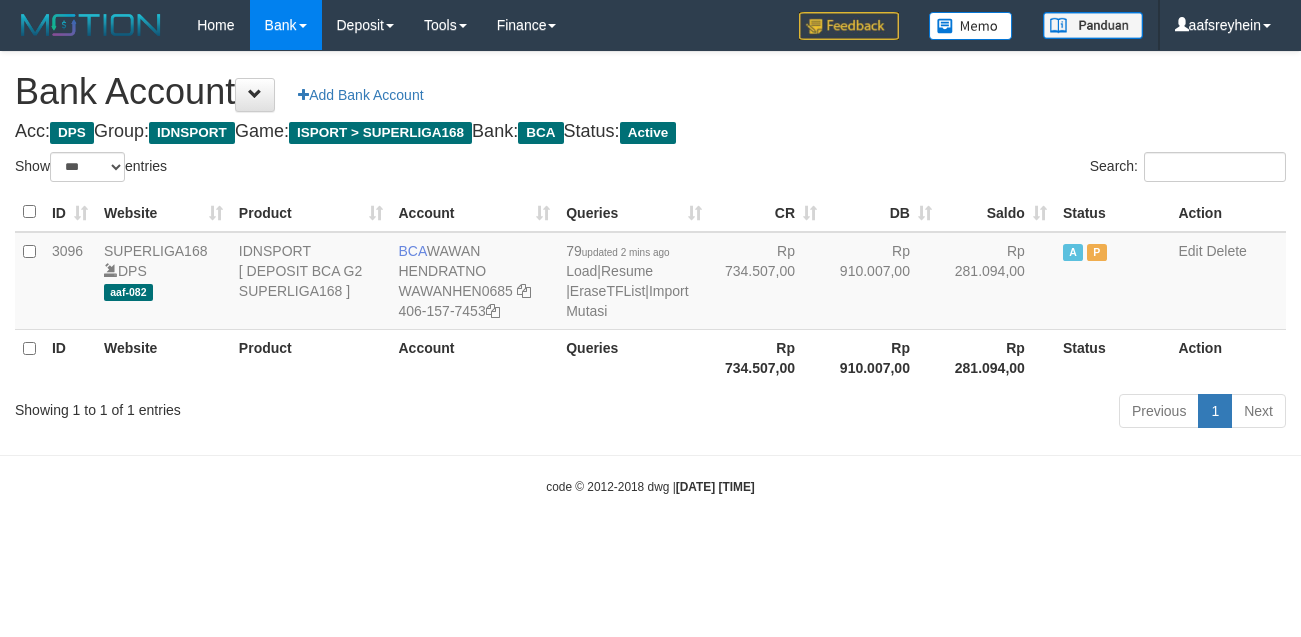 scroll, scrollTop: 0, scrollLeft: 0, axis: both 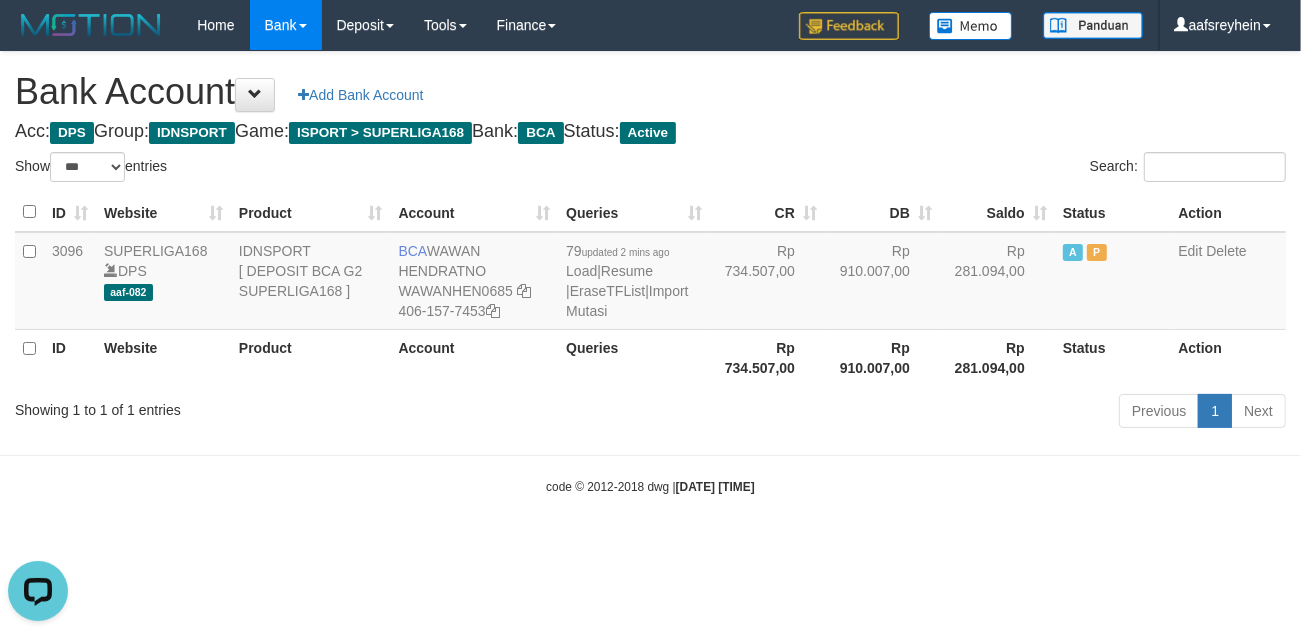 click on "ID Website Product Account Queries CR DB Saldo Status Action
3096
SUPERLIGA168
DPS
aaf-082
IDNSPORT
[ DEPOSIT BCA G2 SUPERLIGA168 ]
BCA
[FIRST] [LAST]
WAWANHEN0685
[PHONE]
79  updated [TIME_AGO]
Load
|
Resume
|
EraseTFList
|
Import Mutasi
Rp 734.507,00
Rp 910.007,00
Rp 281.094,00
A
P
Edit
Delete
ID Website Product Account Queries Rp 734.507,00 Rp 910.007,00 Rp 281.094,00" at bounding box center [650, 289] 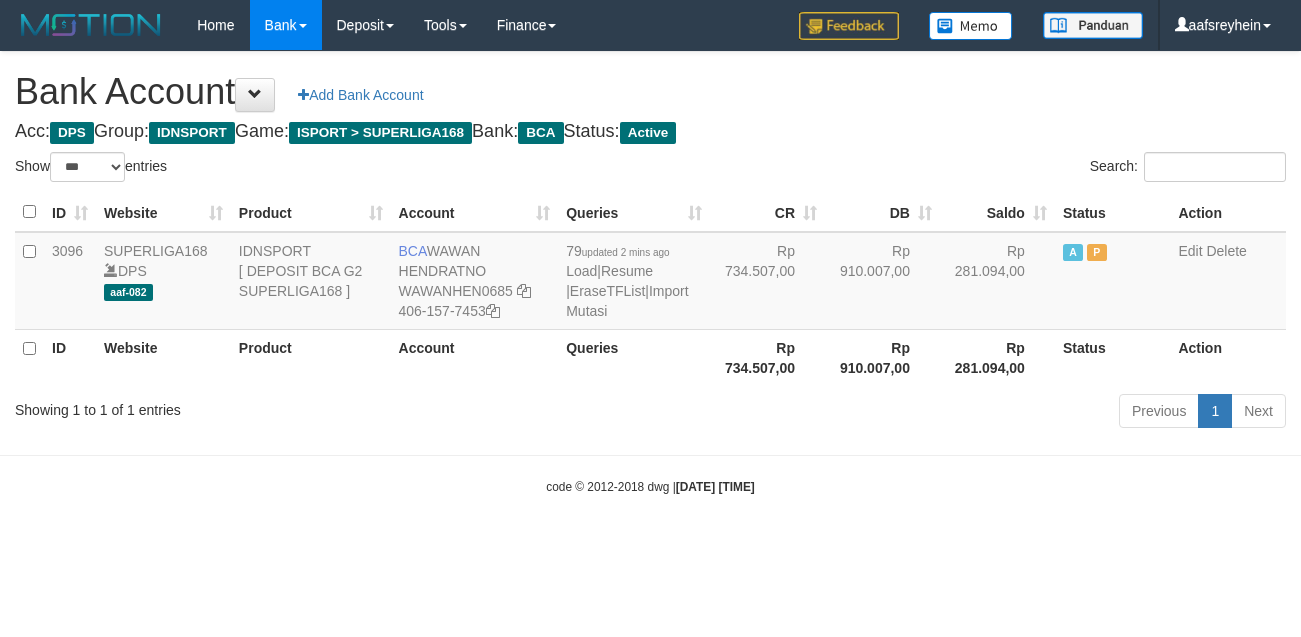 select on "***" 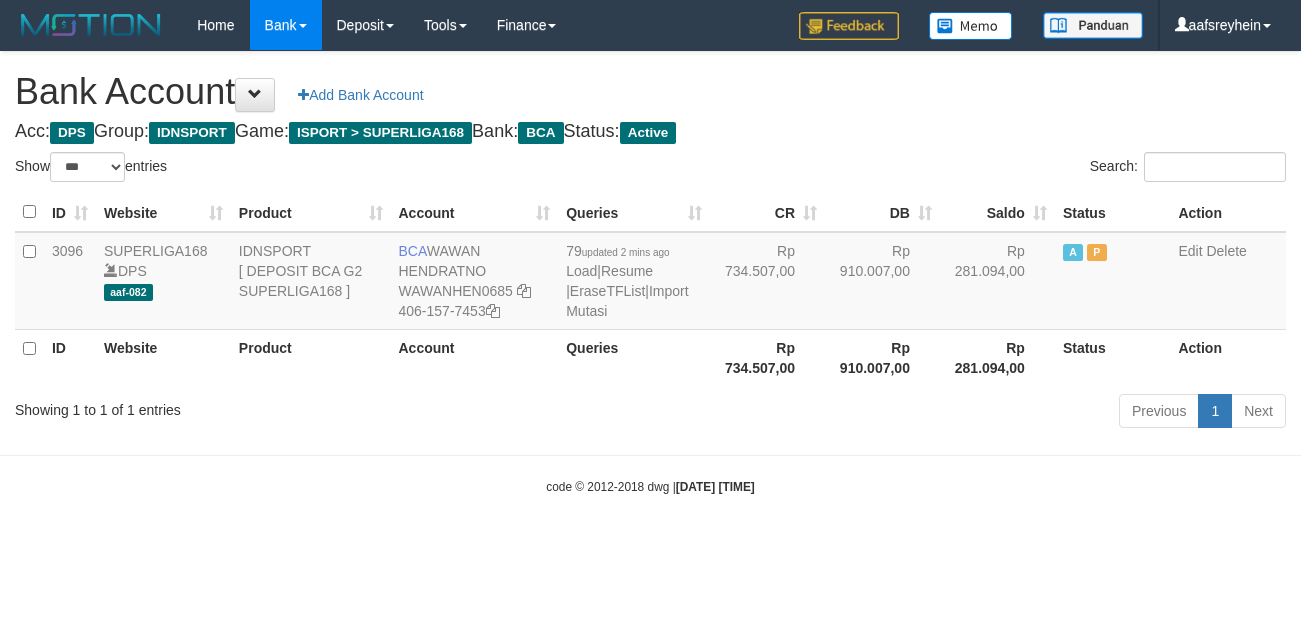 scroll, scrollTop: 0, scrollLeft: 0, axis: both 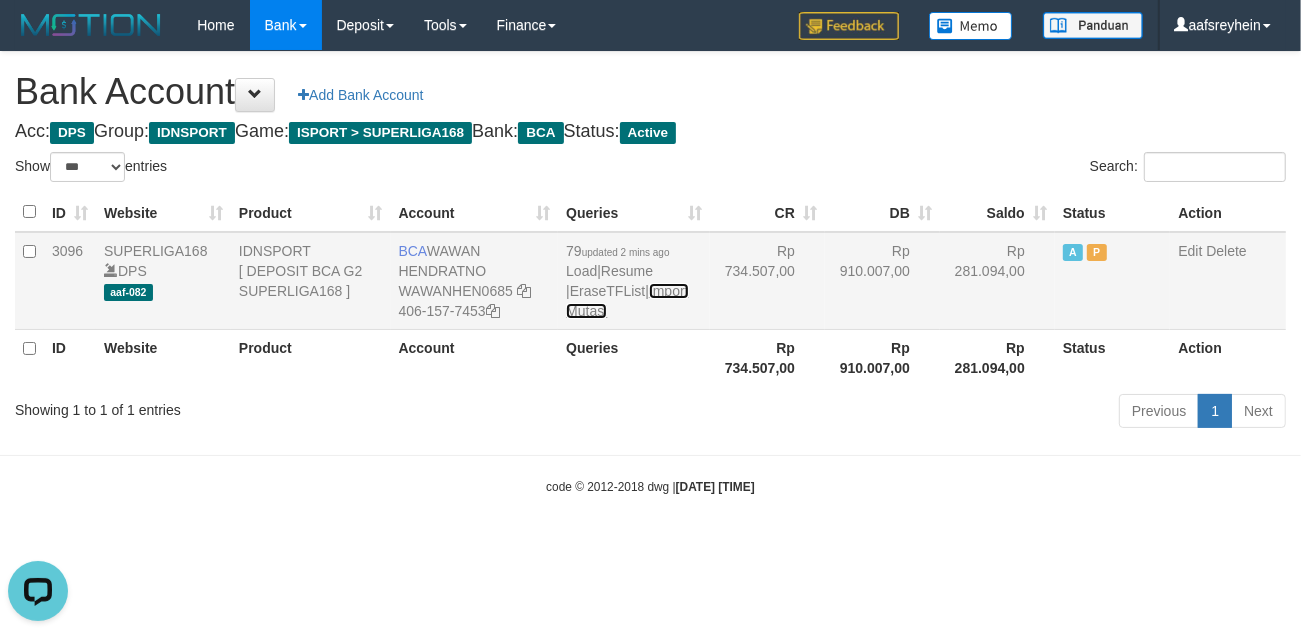 click on "Import Mutasi" at bounding box center [627, 301] 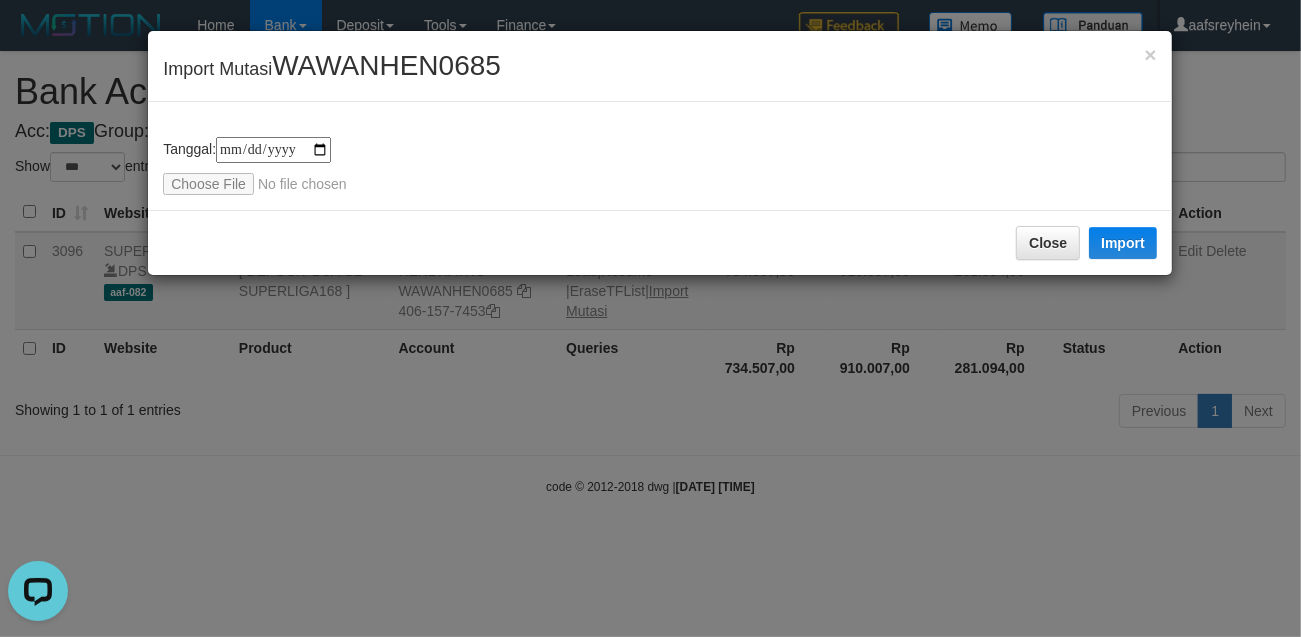 type on "**********" 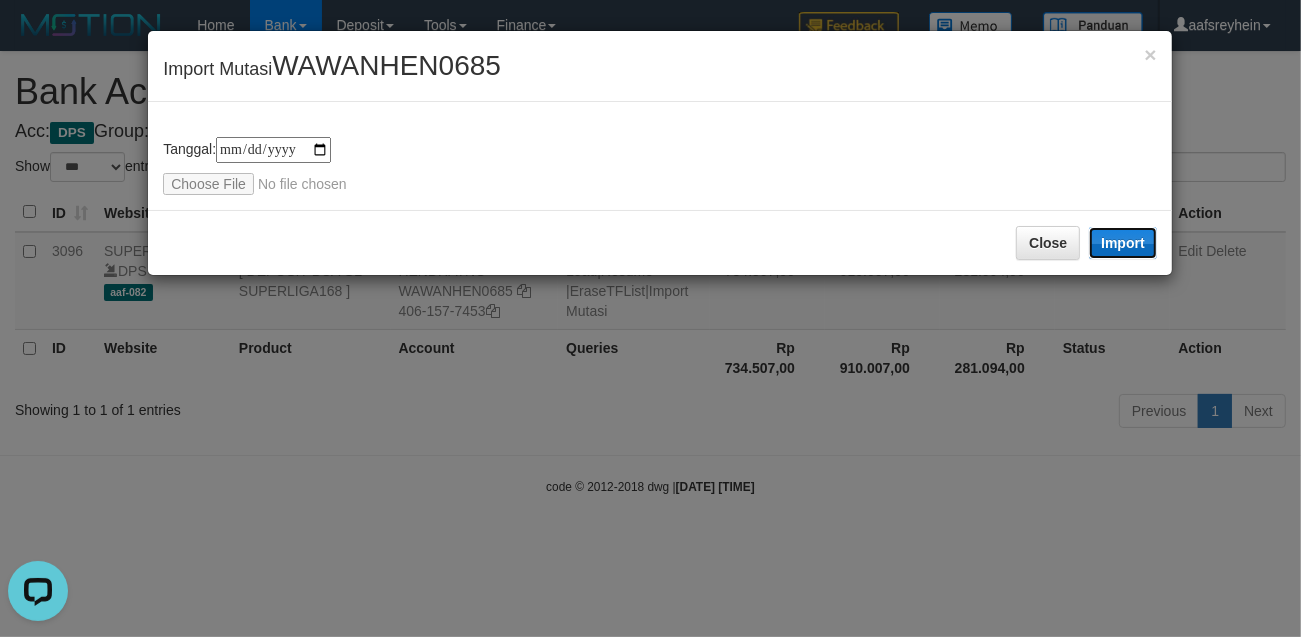 click on "Import" at bounding box center [1123, 243] 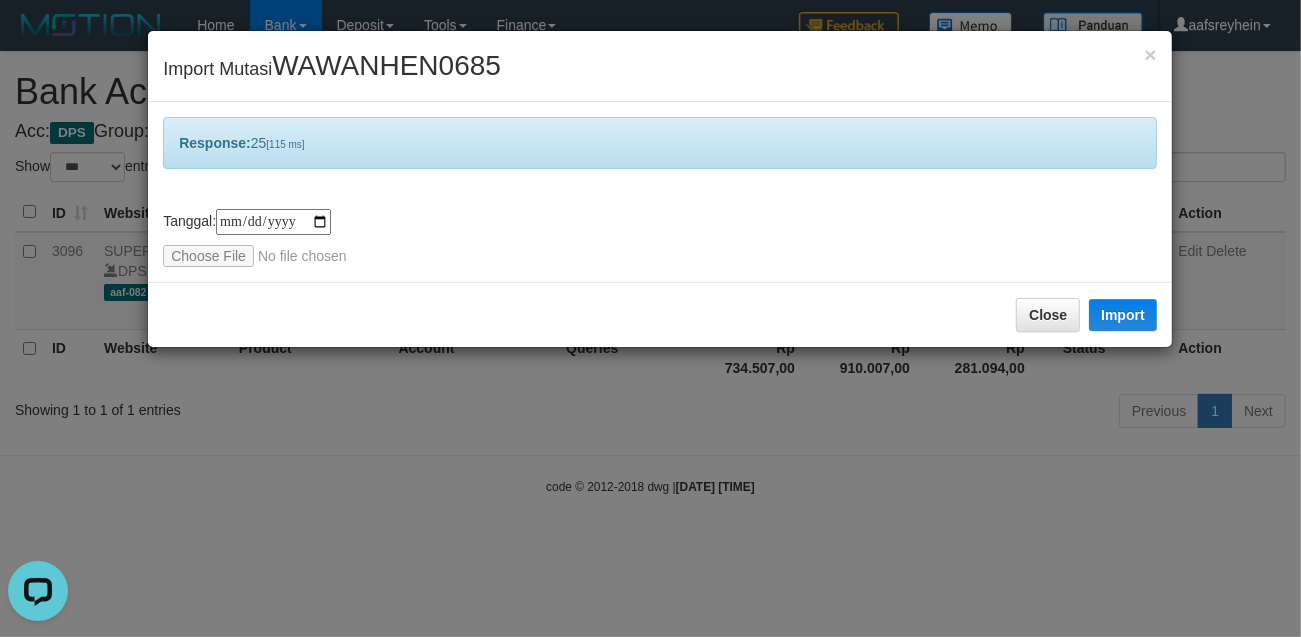 click on "**********" at bounding box center (650, 318) 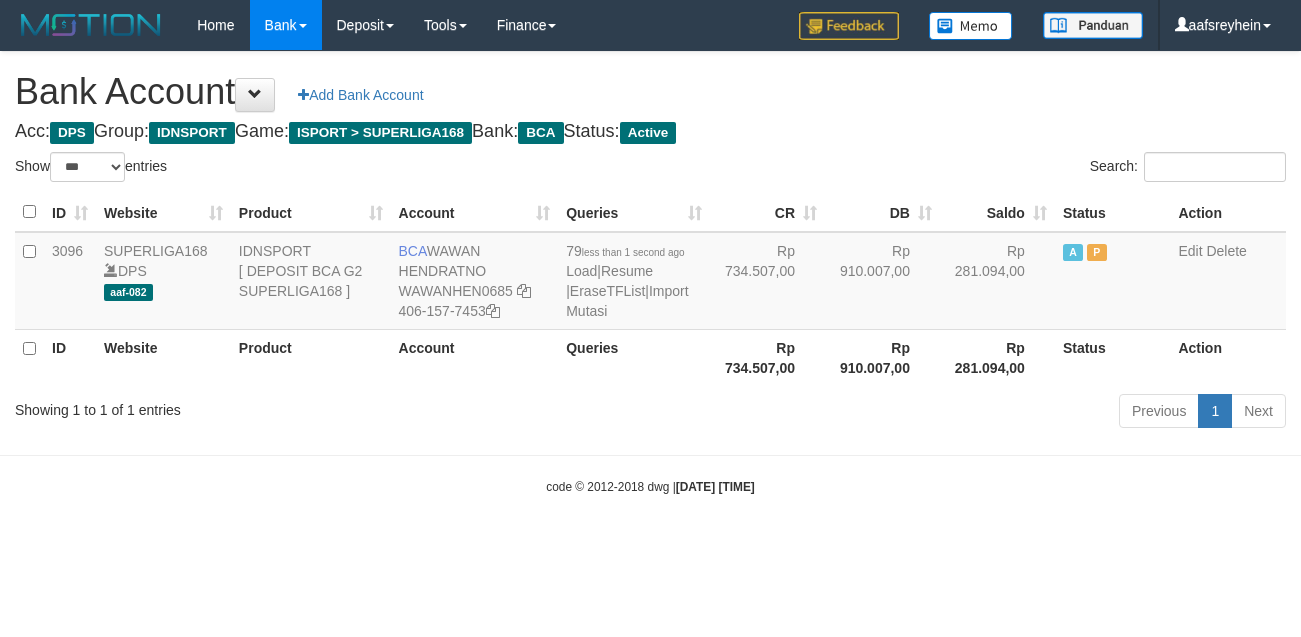 select on "***" 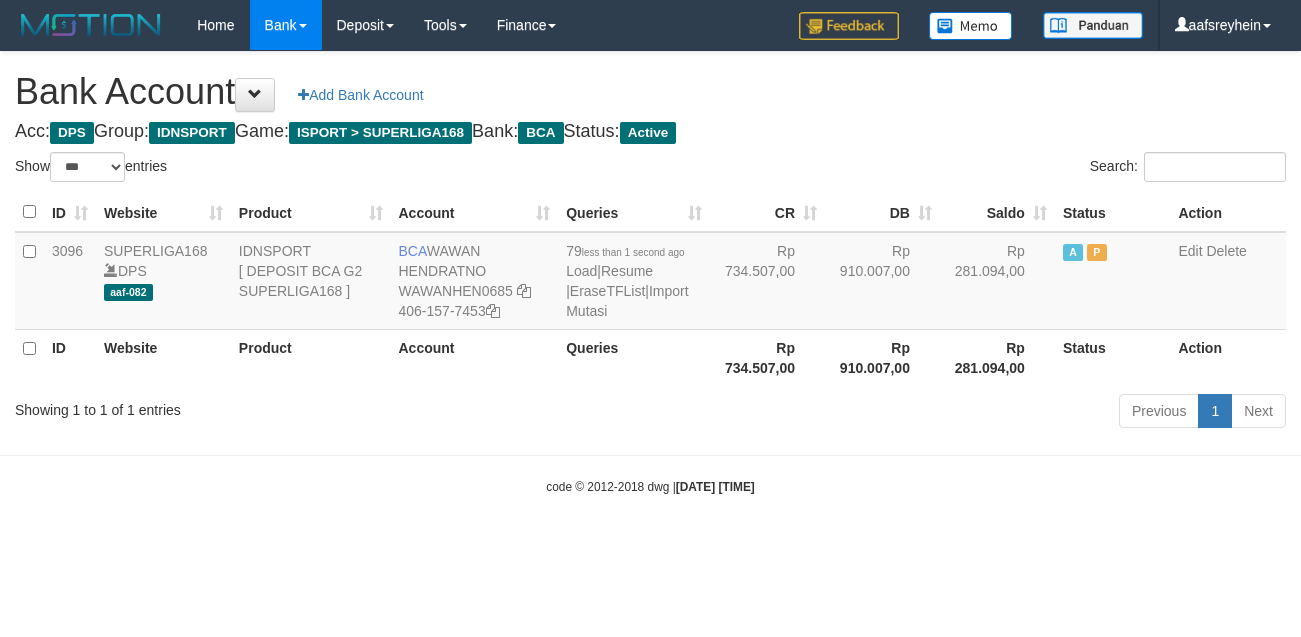 click on "Toggle navigation
Home
Bank
Account List
Load
By Website
Group
[ISPORT]													SUPERLIGA168
By Load Group (DPS)
-" at bounding box center (650, 273) 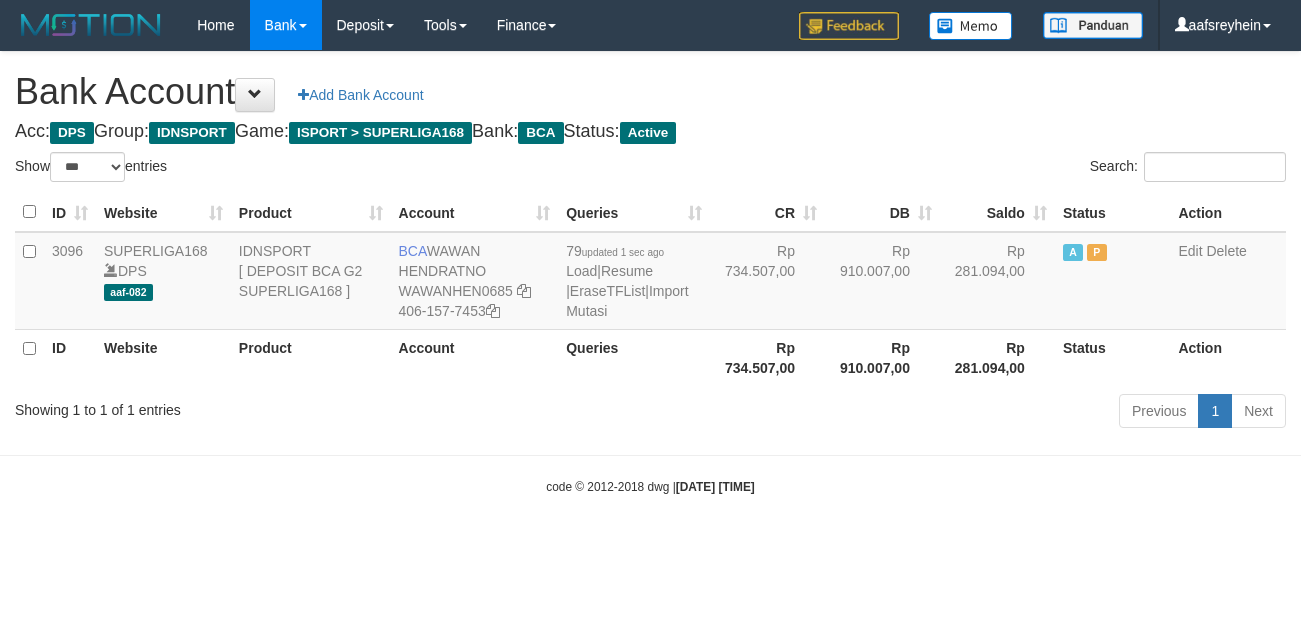 select on "***" 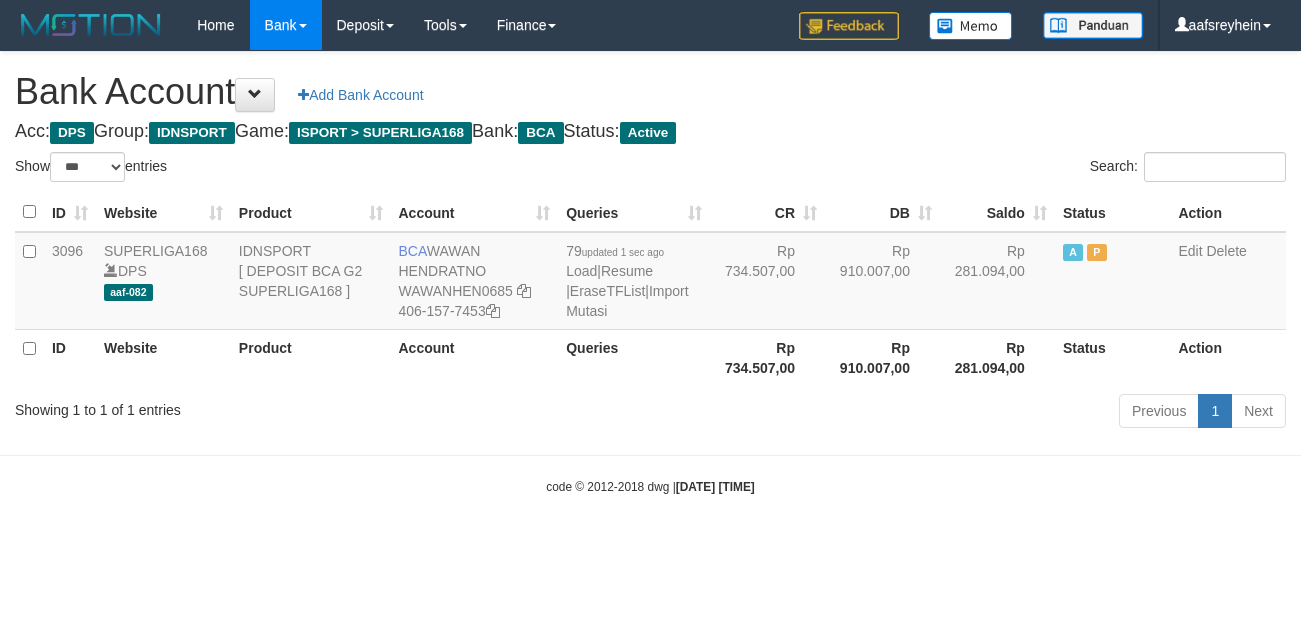 scroll, scrollTop: 0, scrollLeft: 0, axis: both 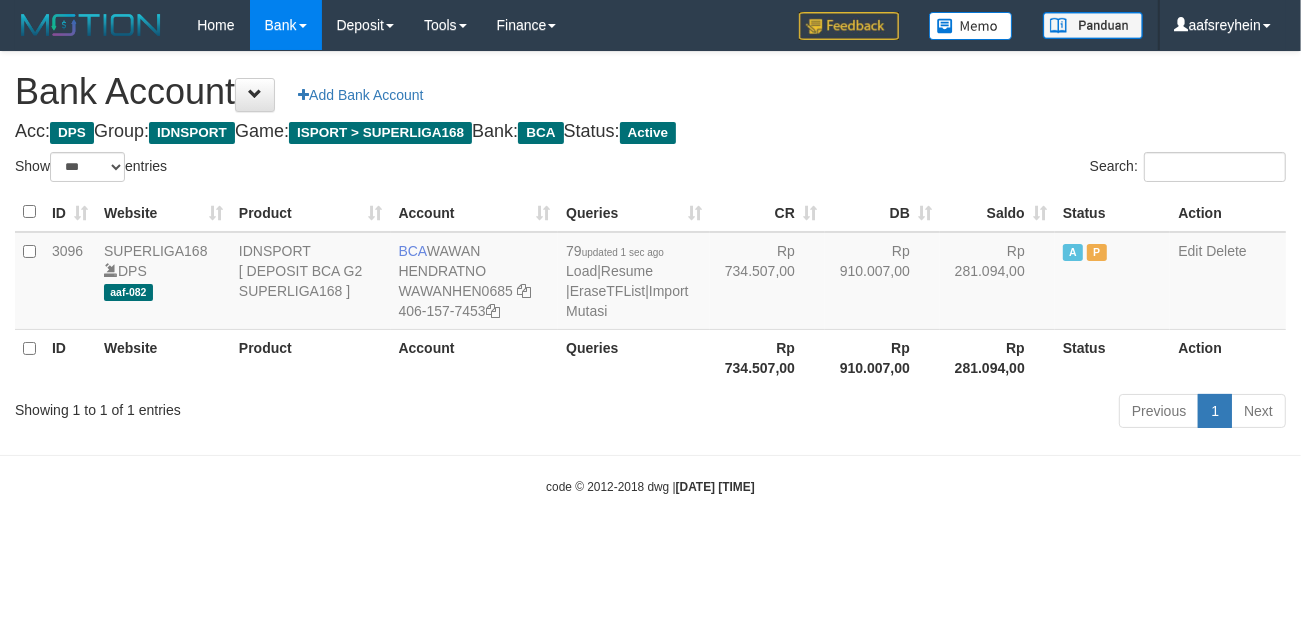click on "Toggle navigation
Home
Bank
Account List
Load
By Website
Group
[ISPORT]													SUPERLIGA168
By Load Group (DPS)
-" at bounding box center [650, 273] 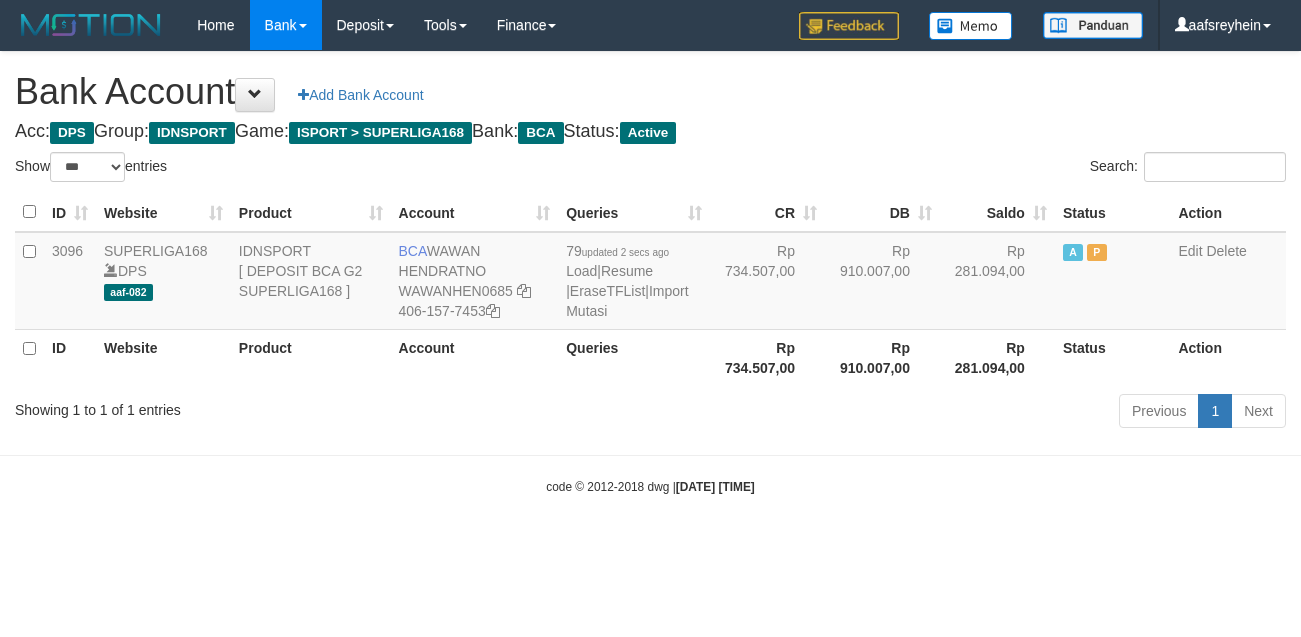 select on "***" 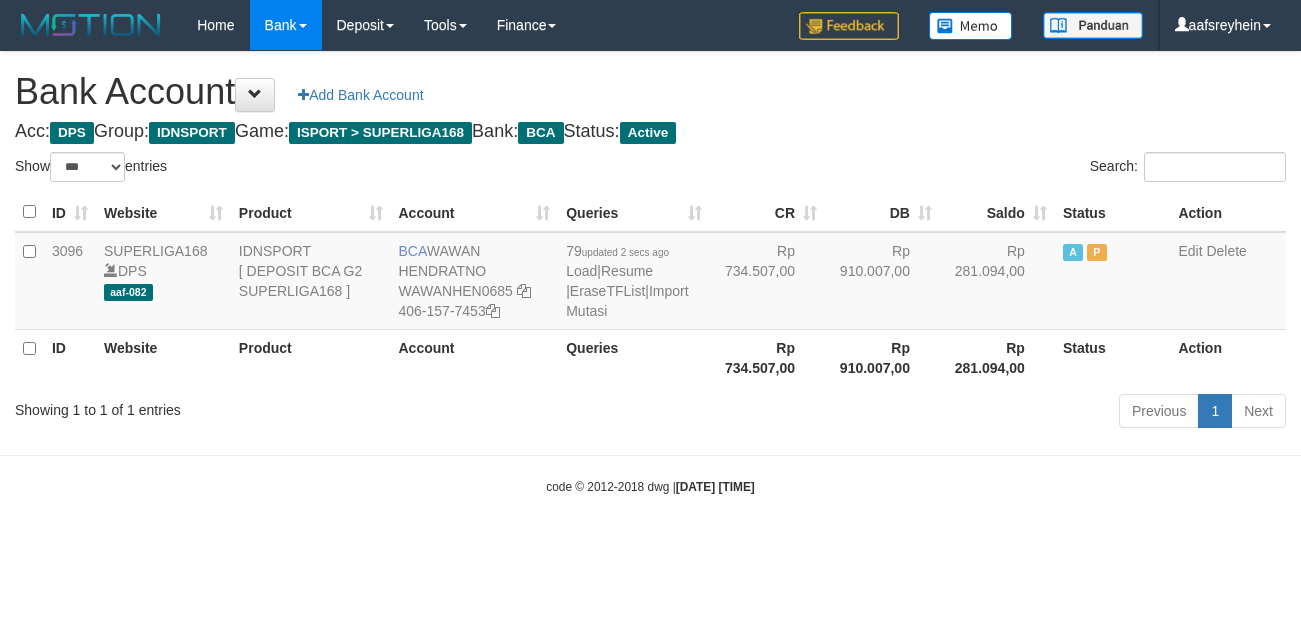 scroll, scrollTop: 0, scrollLeft: 0, axis: both 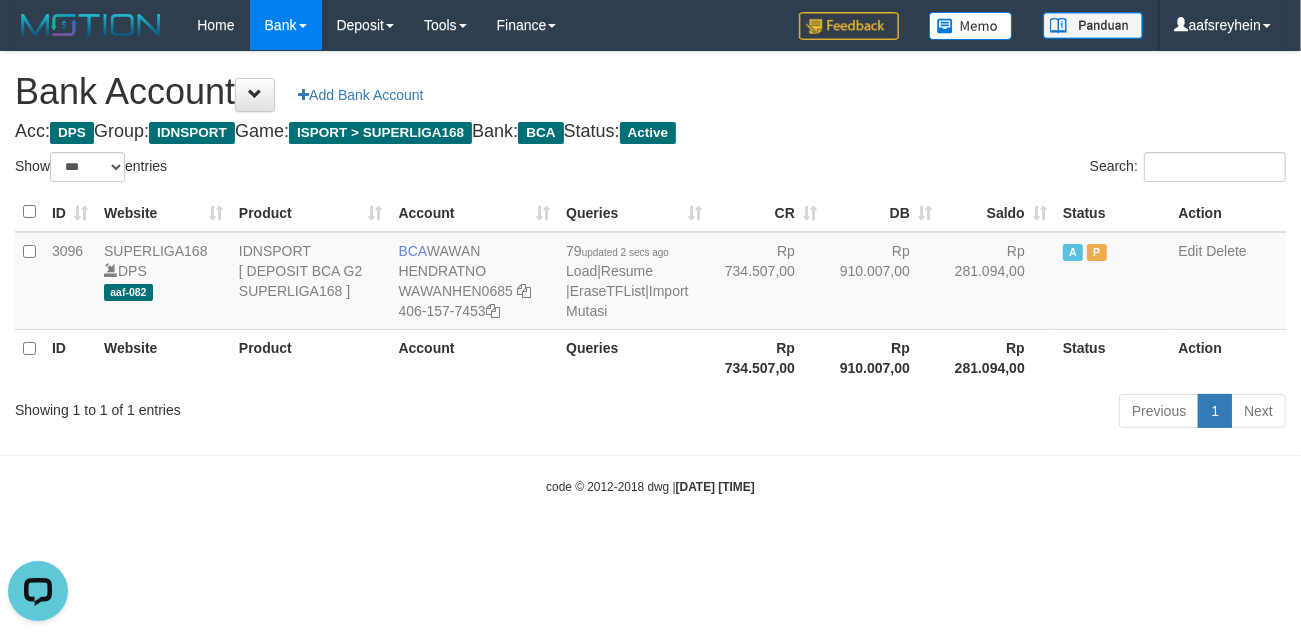 click on "Previous 1 Next" at bounding box center (921, 413) 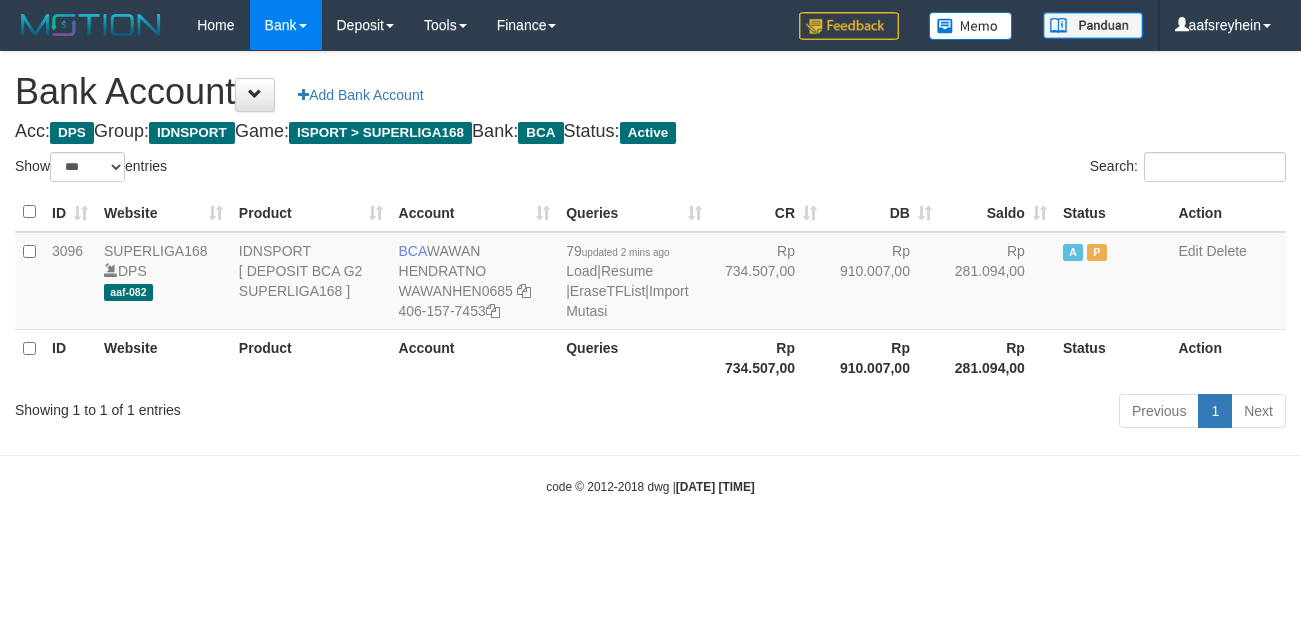 select on "***" 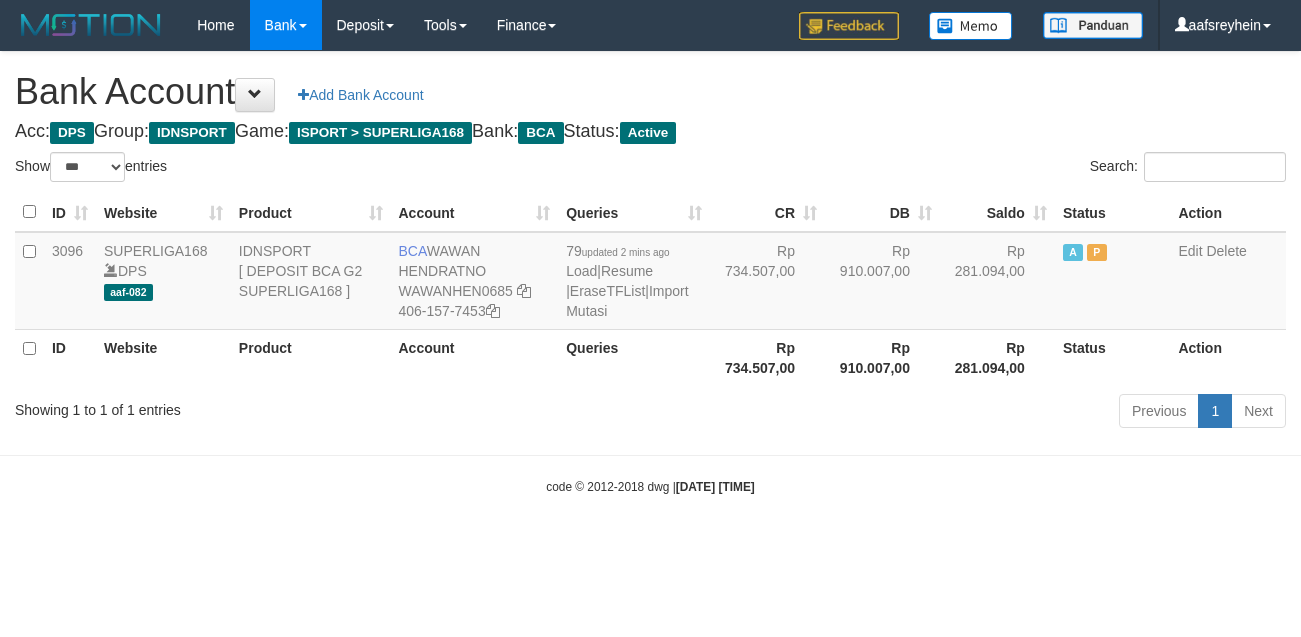 scroll, scrollTop: 0, scrollLeft: 0, axis: both 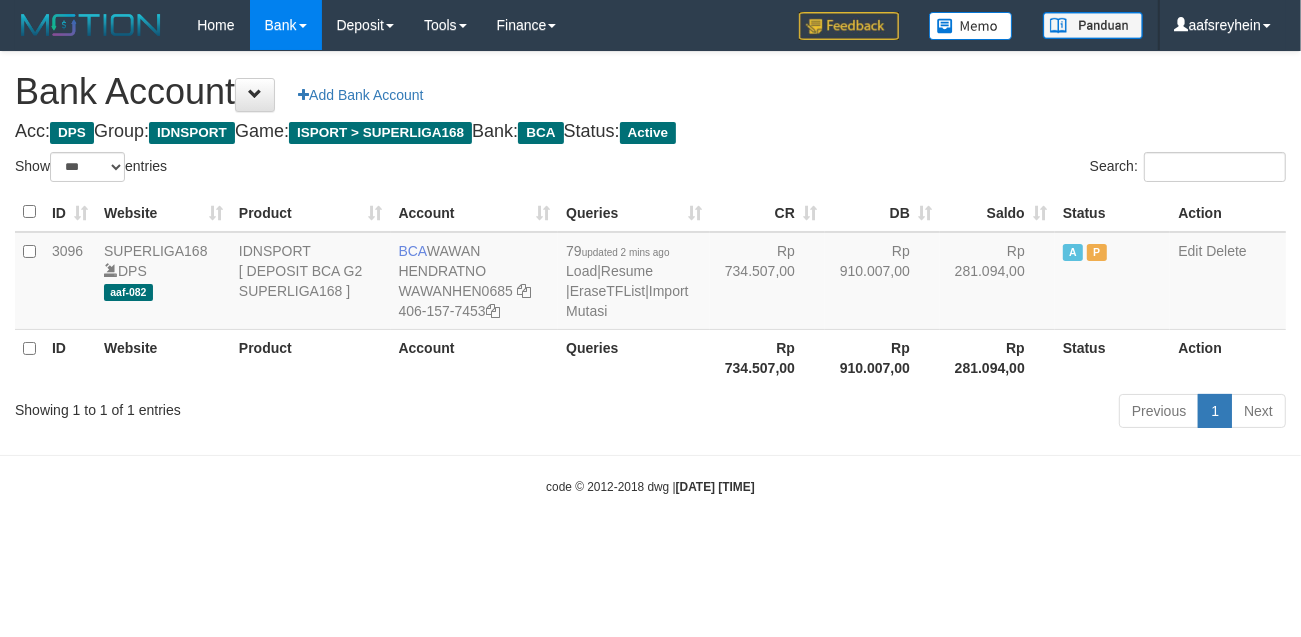 click on "code © 2012-2018 dwg |  2025/07/13 01:23:36" at bounding box center [650, 486] 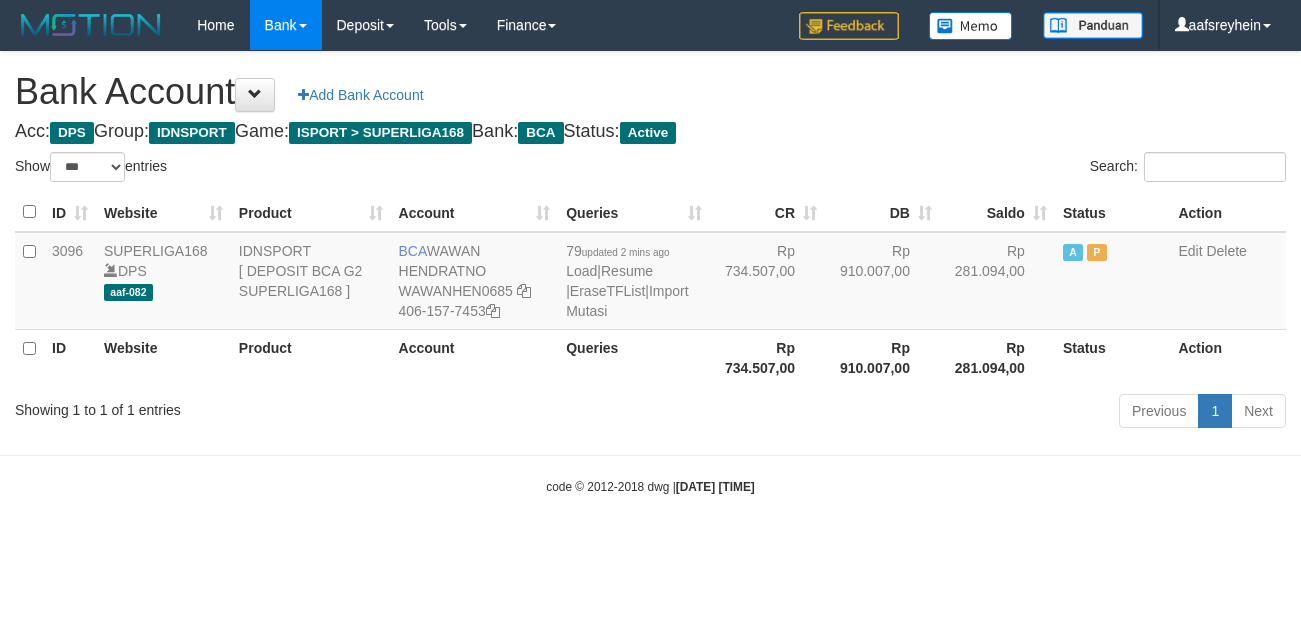 select on "***" 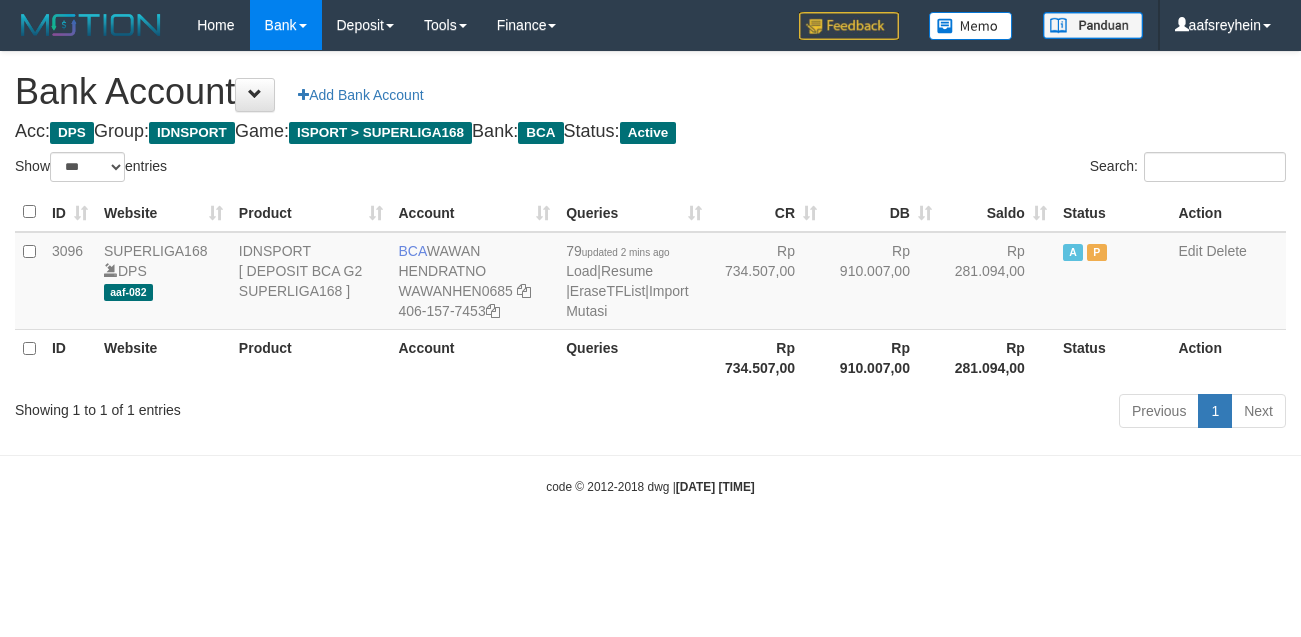 scroll, scrollTop: 0, scrollLeft: 0, axis: both 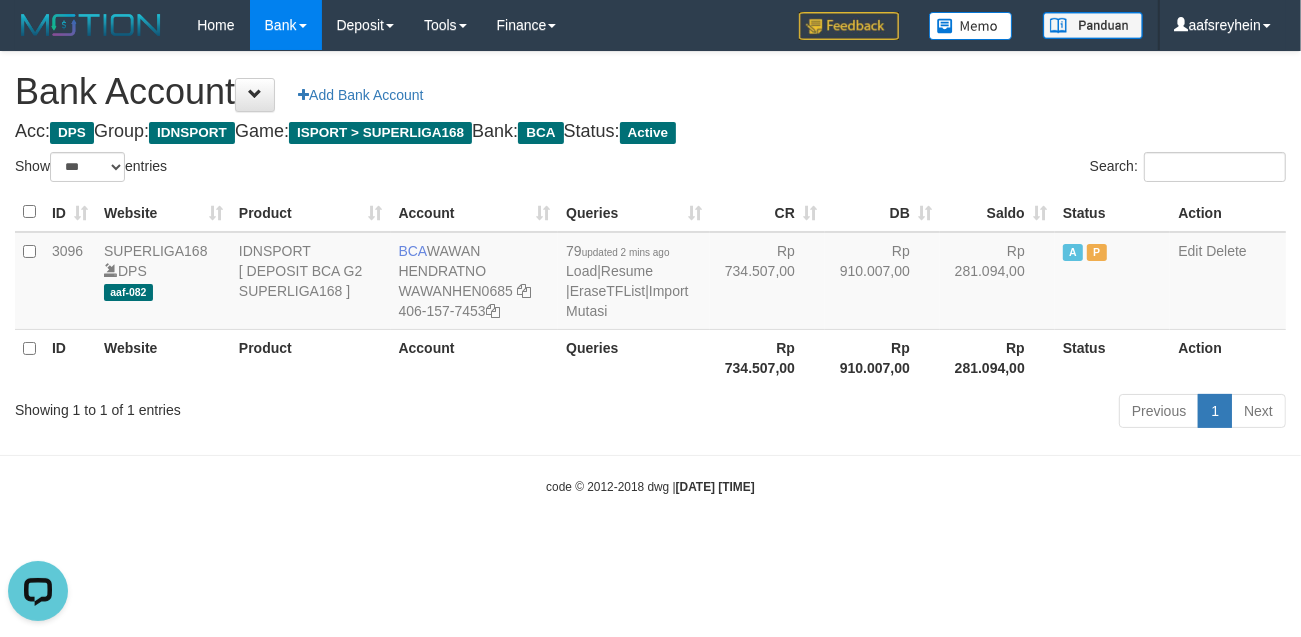 drag, startPoint x: 753, startPoint y: 462, endPoint x: 900, endPoint y: 435, distance: 149.45903 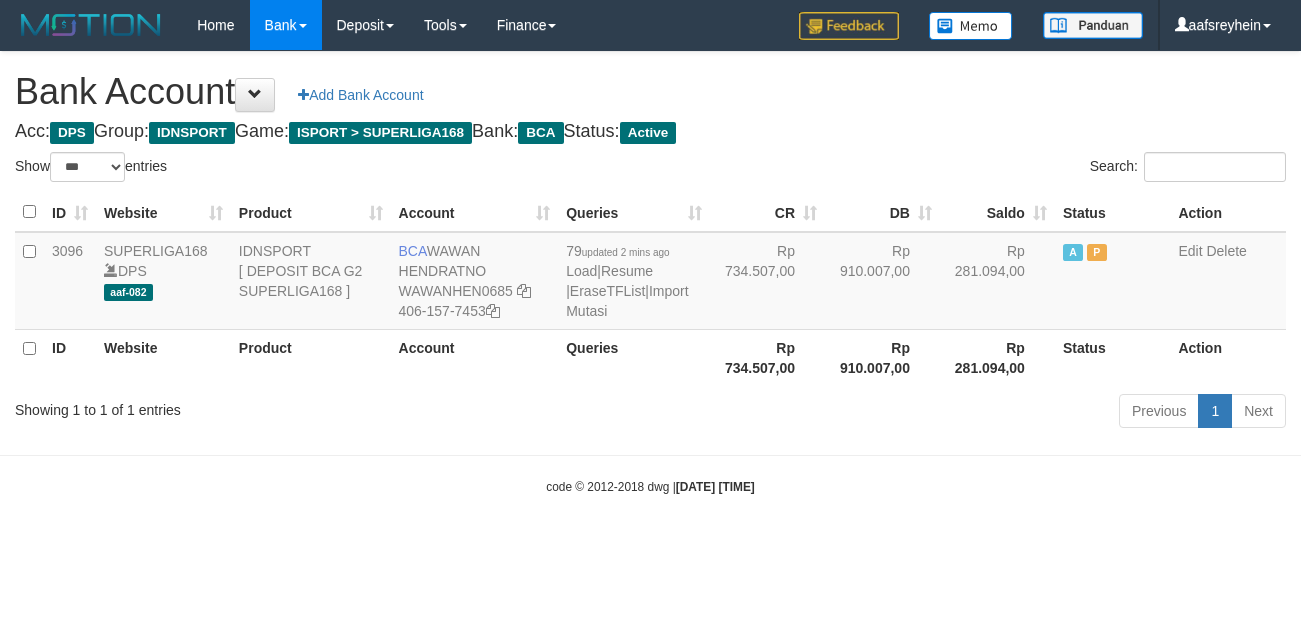 select on "***" 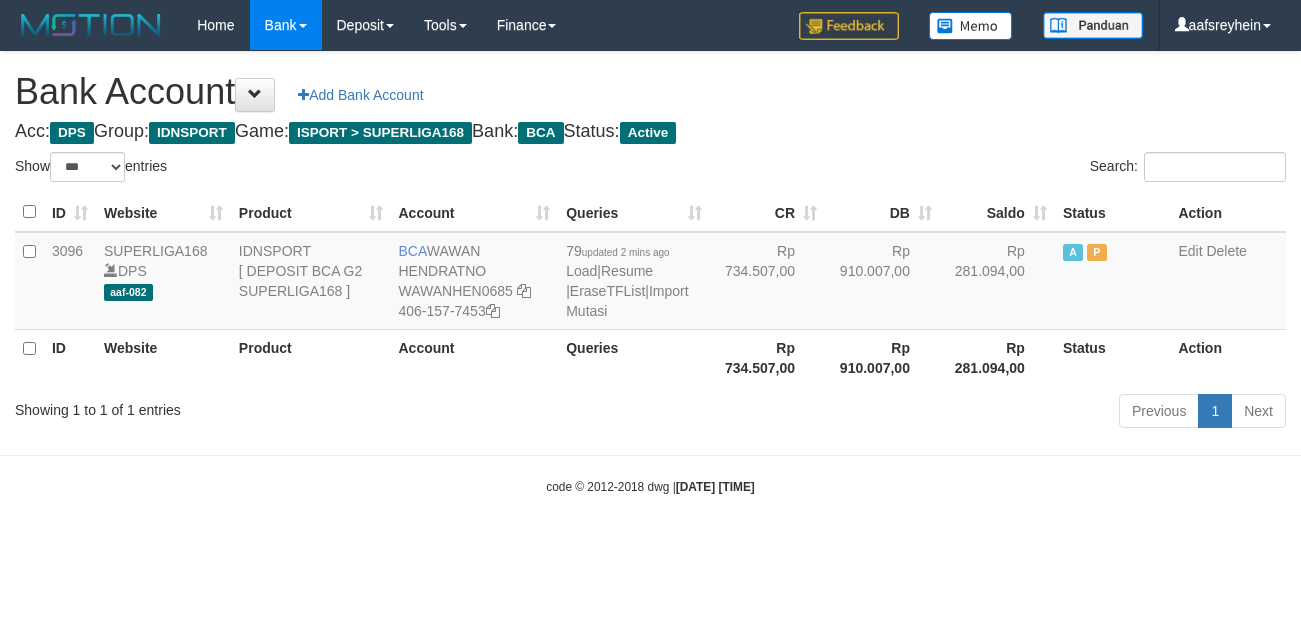 scroll, scrollTop: 0, scrollLeft: 0, axis: both 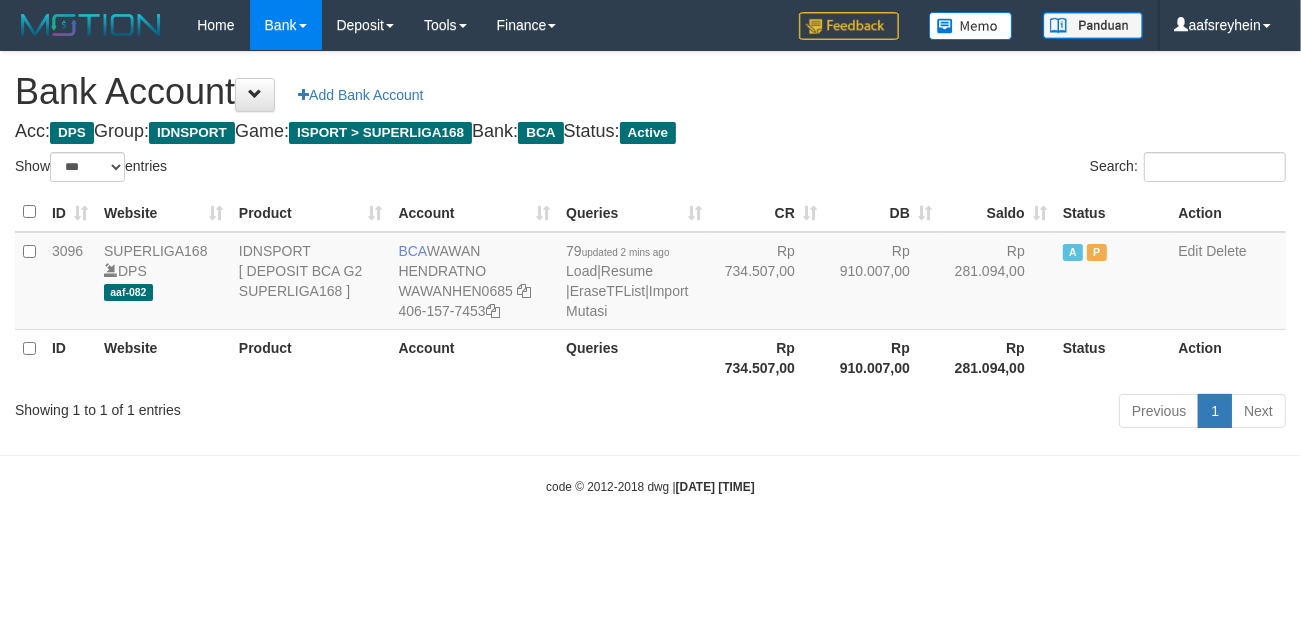 click on "code © 2012-2018 dwg |  [DATE] [TIME]" at bounding box center (650, 486) 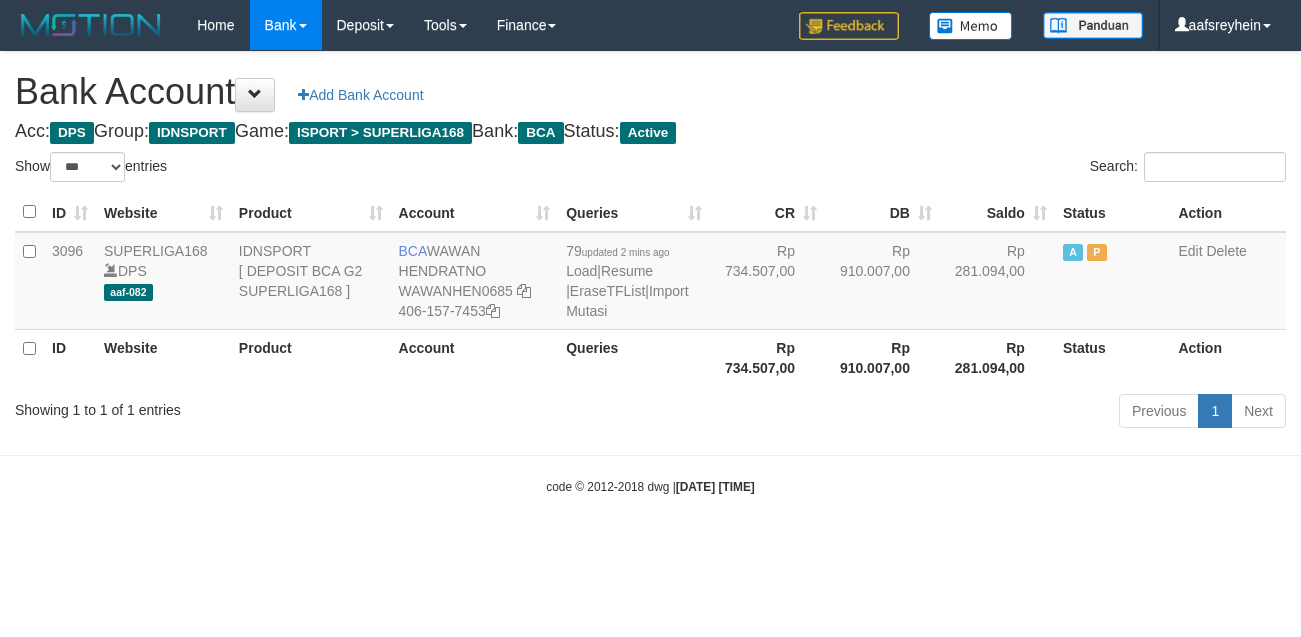 select on "***" 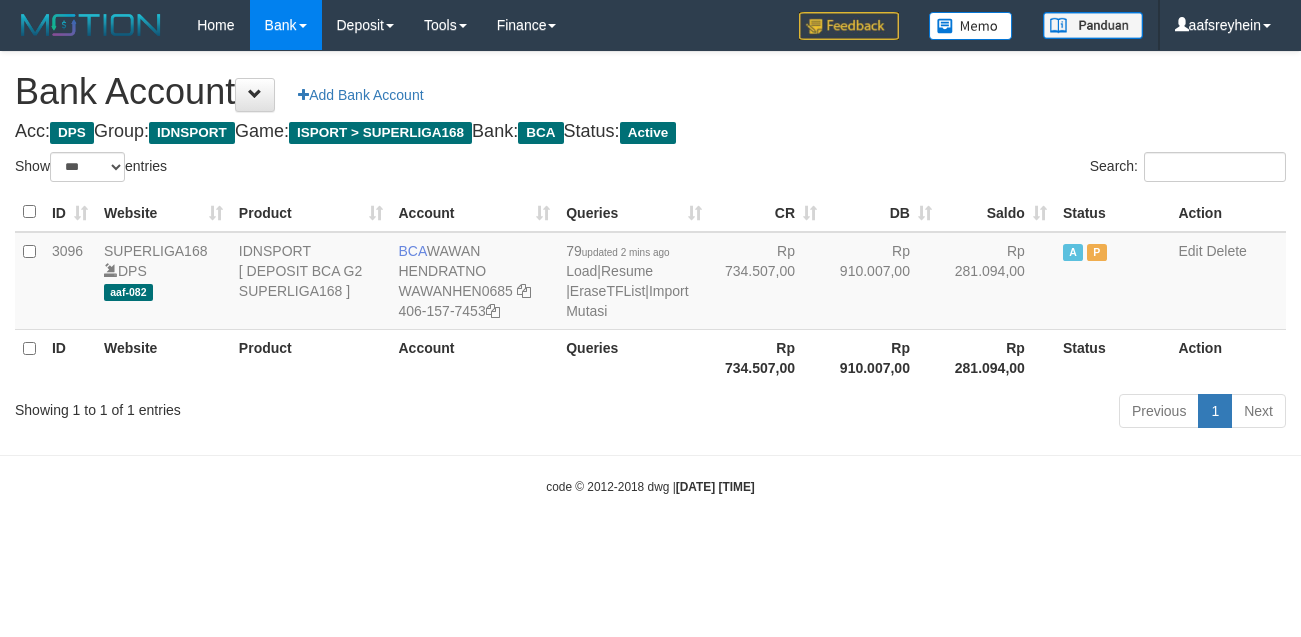 scroll, scrollTop: 0, scrollLeft: 0, axis: both 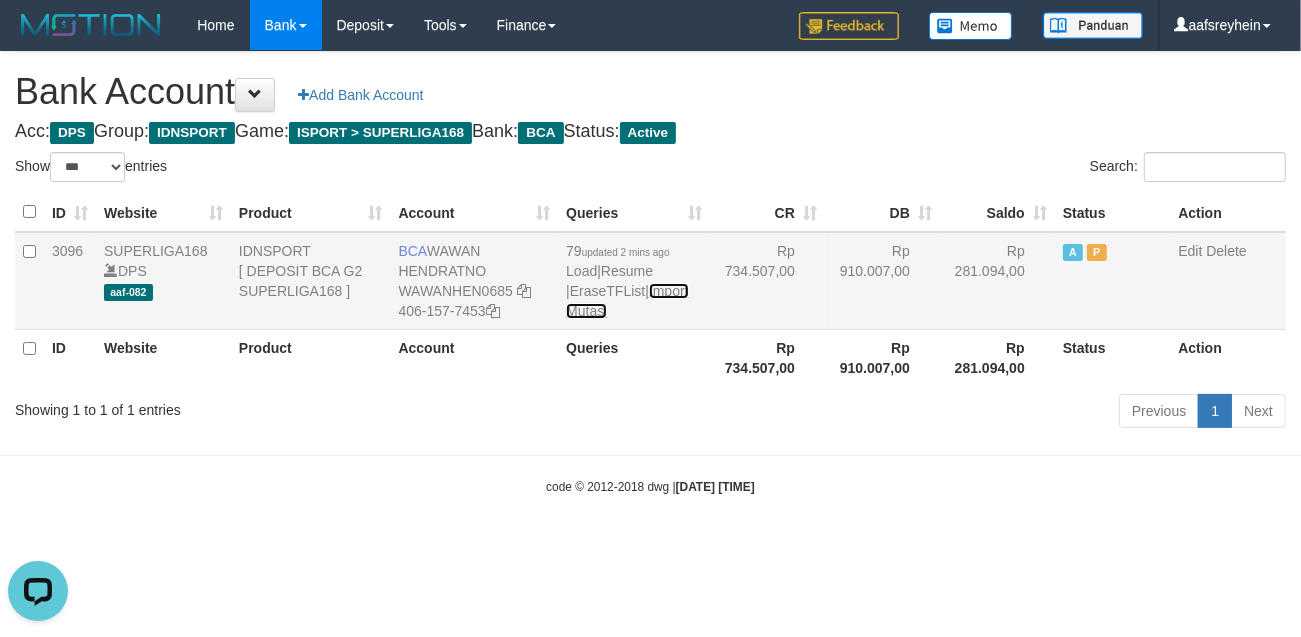 click on "Import Mutasi" at bounding box center [627, 301] 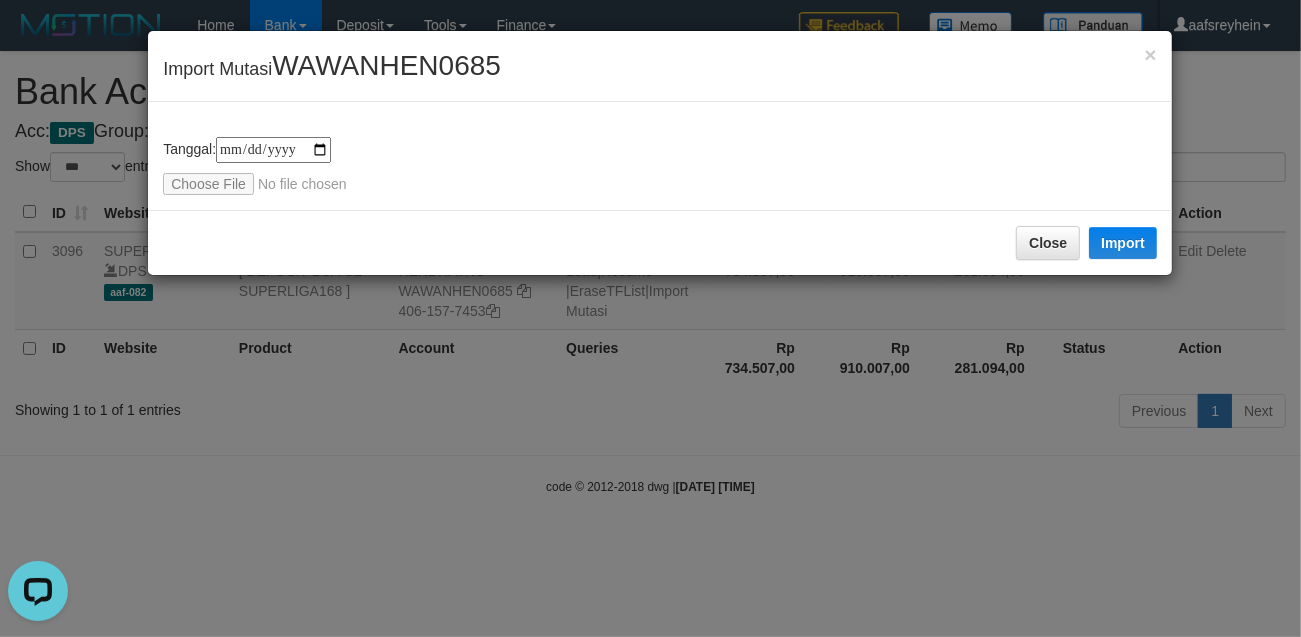 type on "**********" 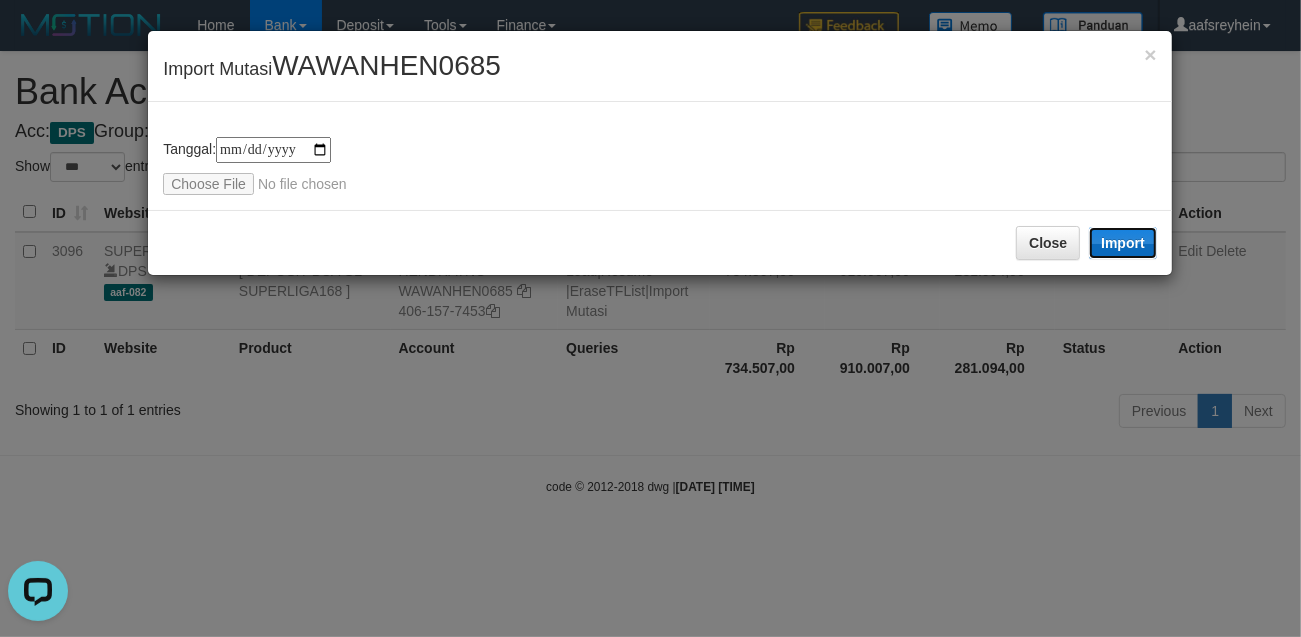 click on "Import" at bounding box center [1123, 243] 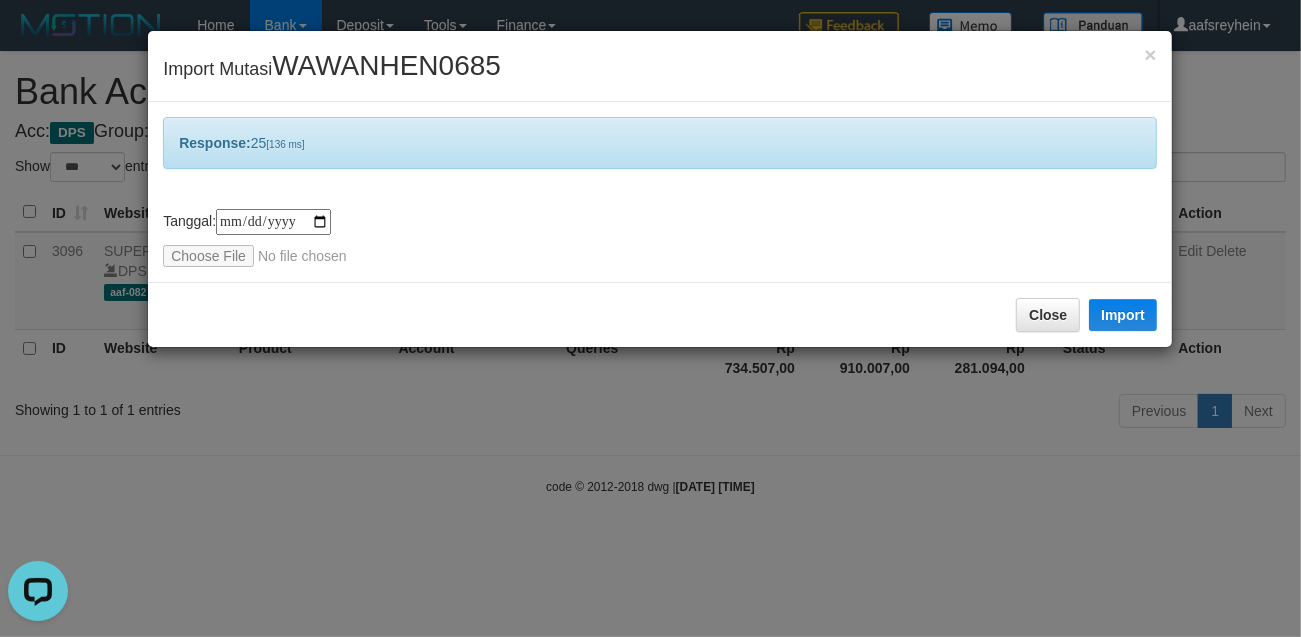 click on "**********" at bounding box center (650, 318) 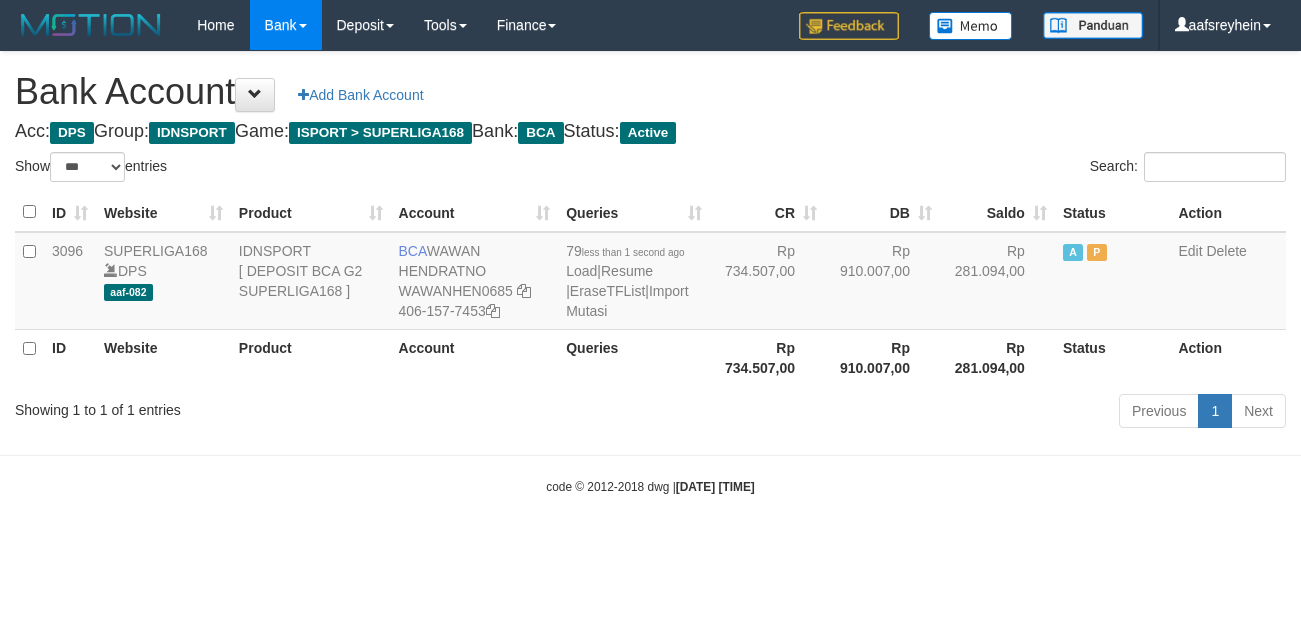 select on "***" 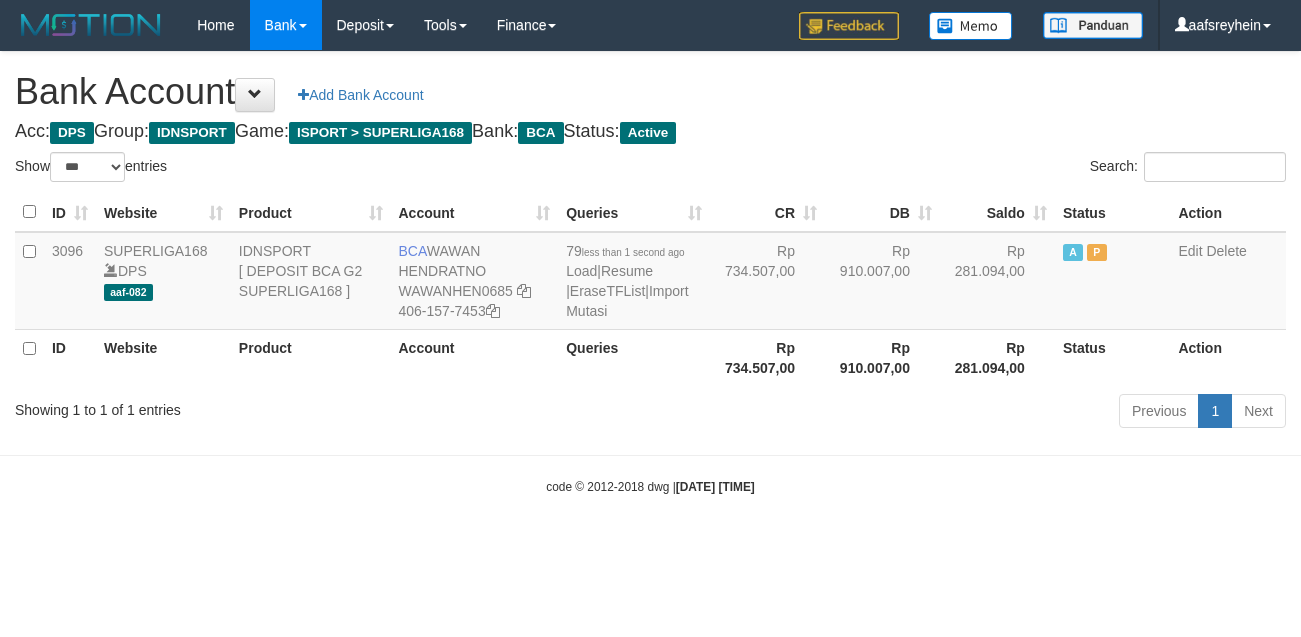 scroll, scrollTop: 0, scrollLeft: 0, axis: both 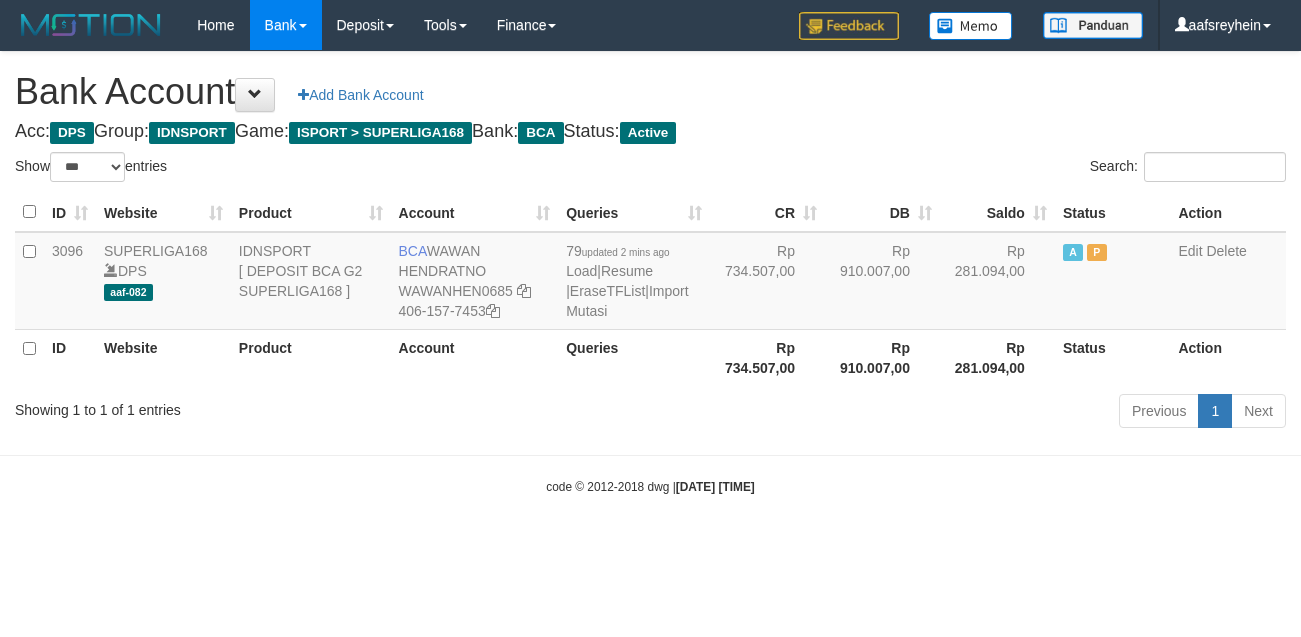 select on "***" 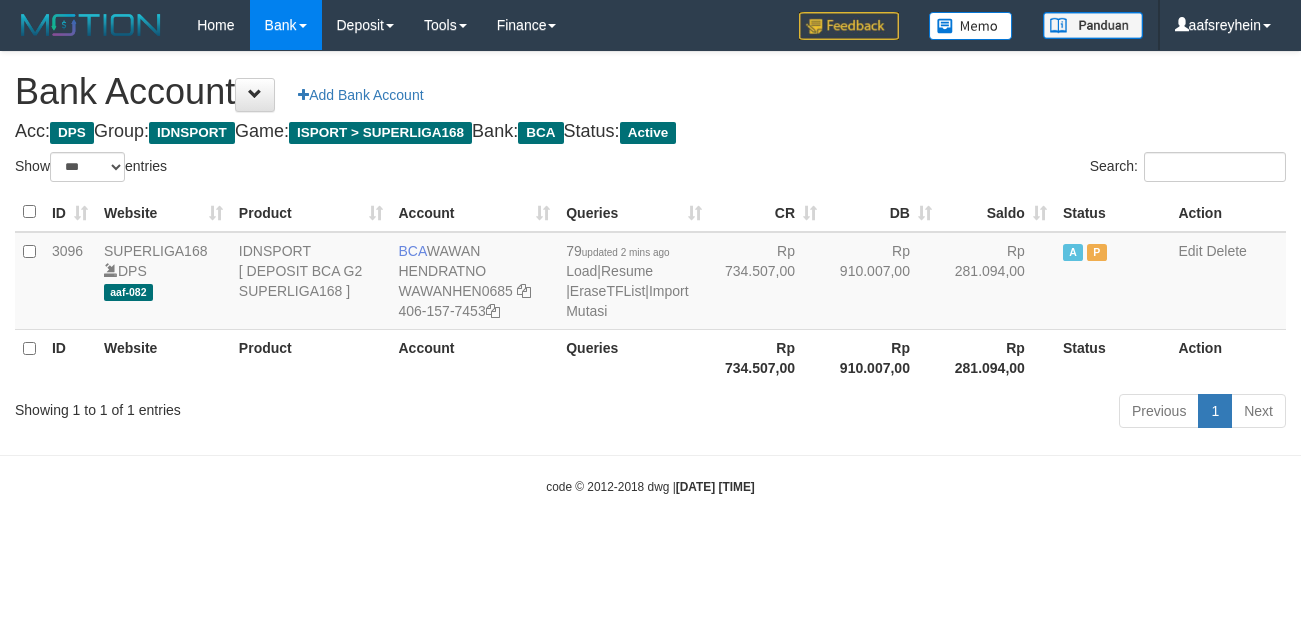 scroll, scrollTop: 0, scrollLeft: 0, axis: both 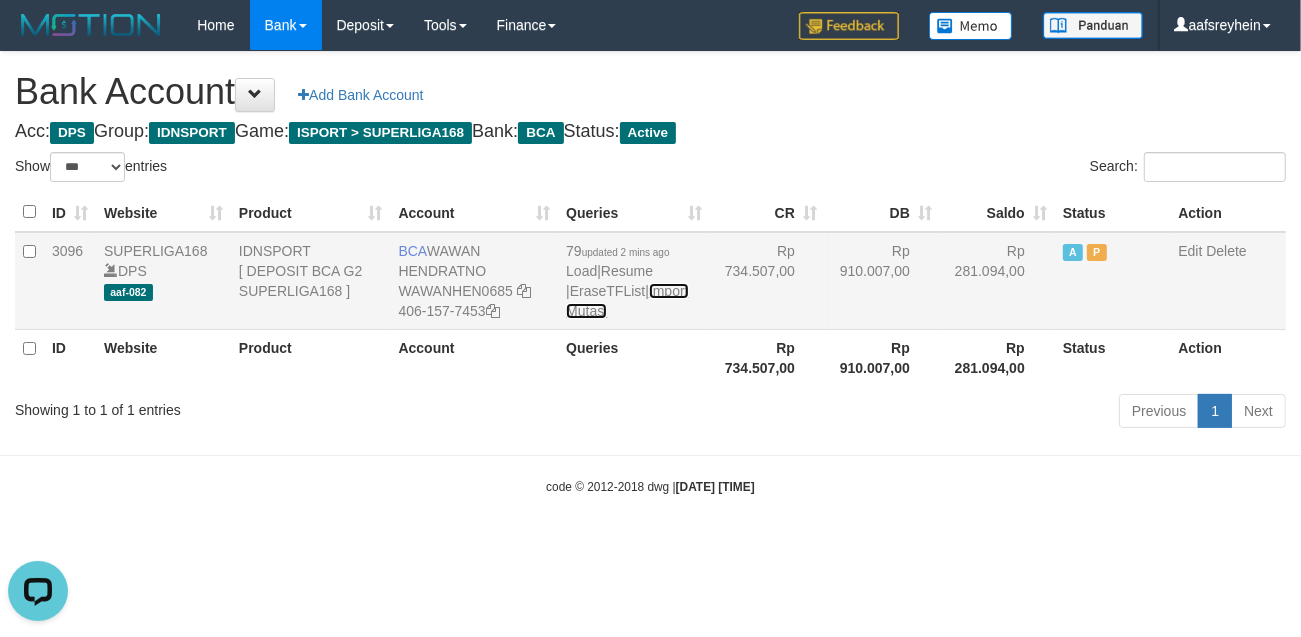 click on "Import Mutasi" at bounding box center [627, 301] 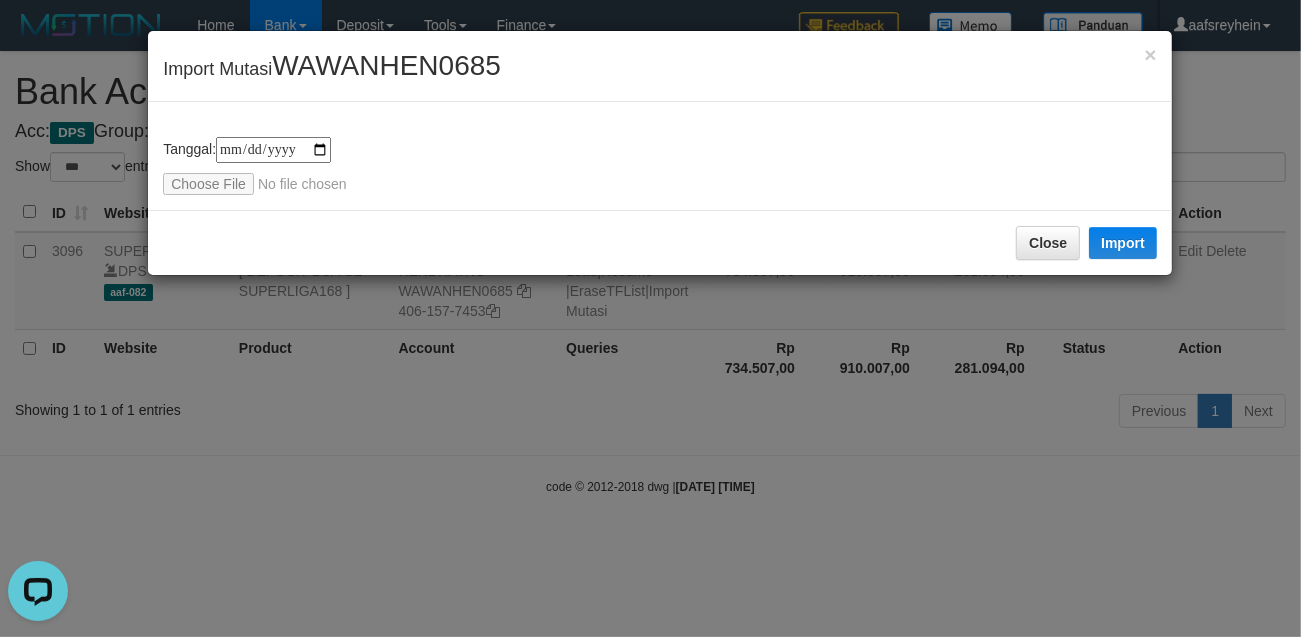 type on "**********" 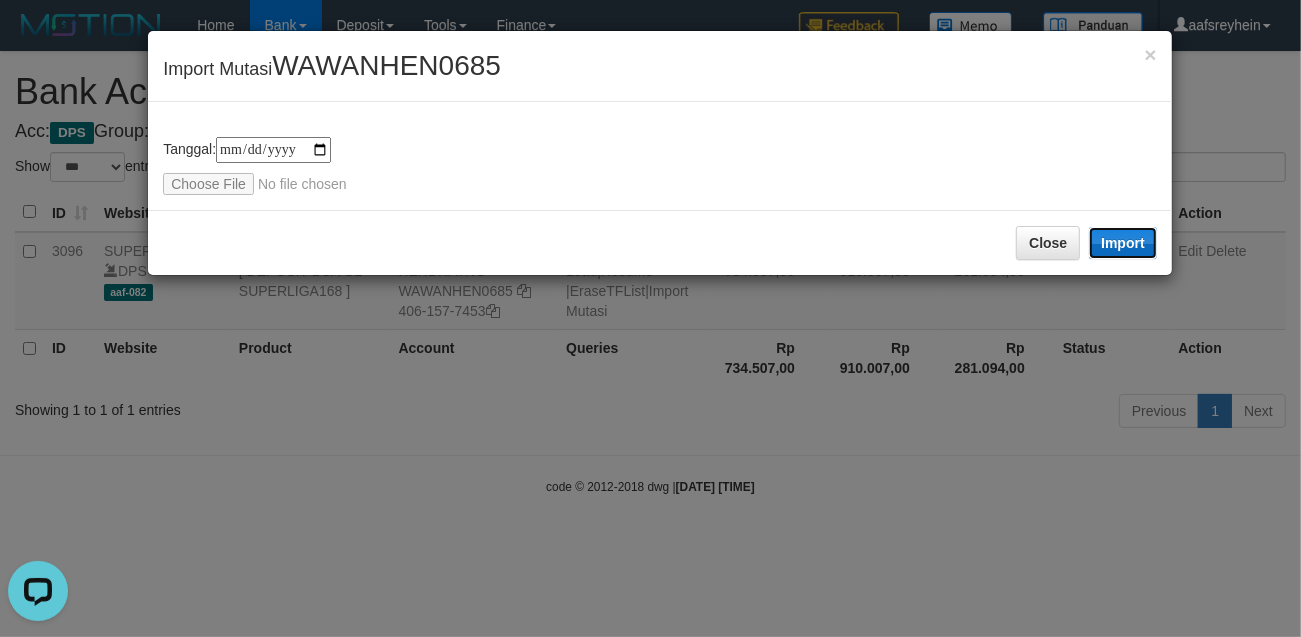 click on "Import" at bounding box center [1123, 243] 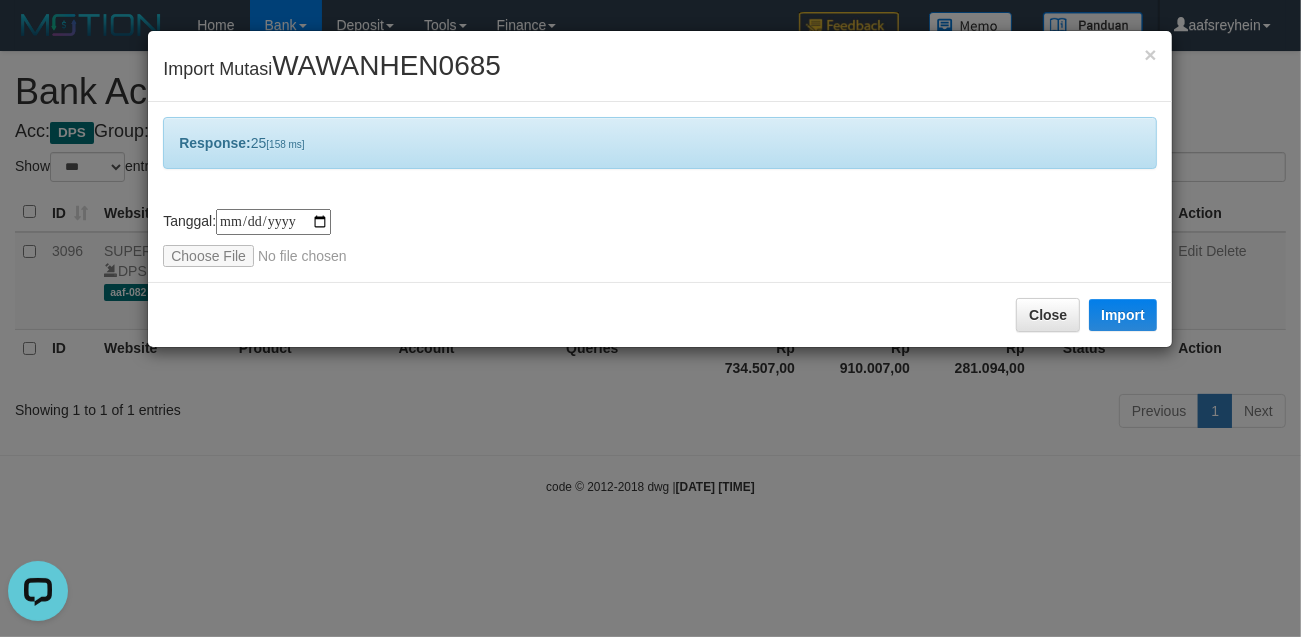 click on "**********" at bounding box center (650, 318) 